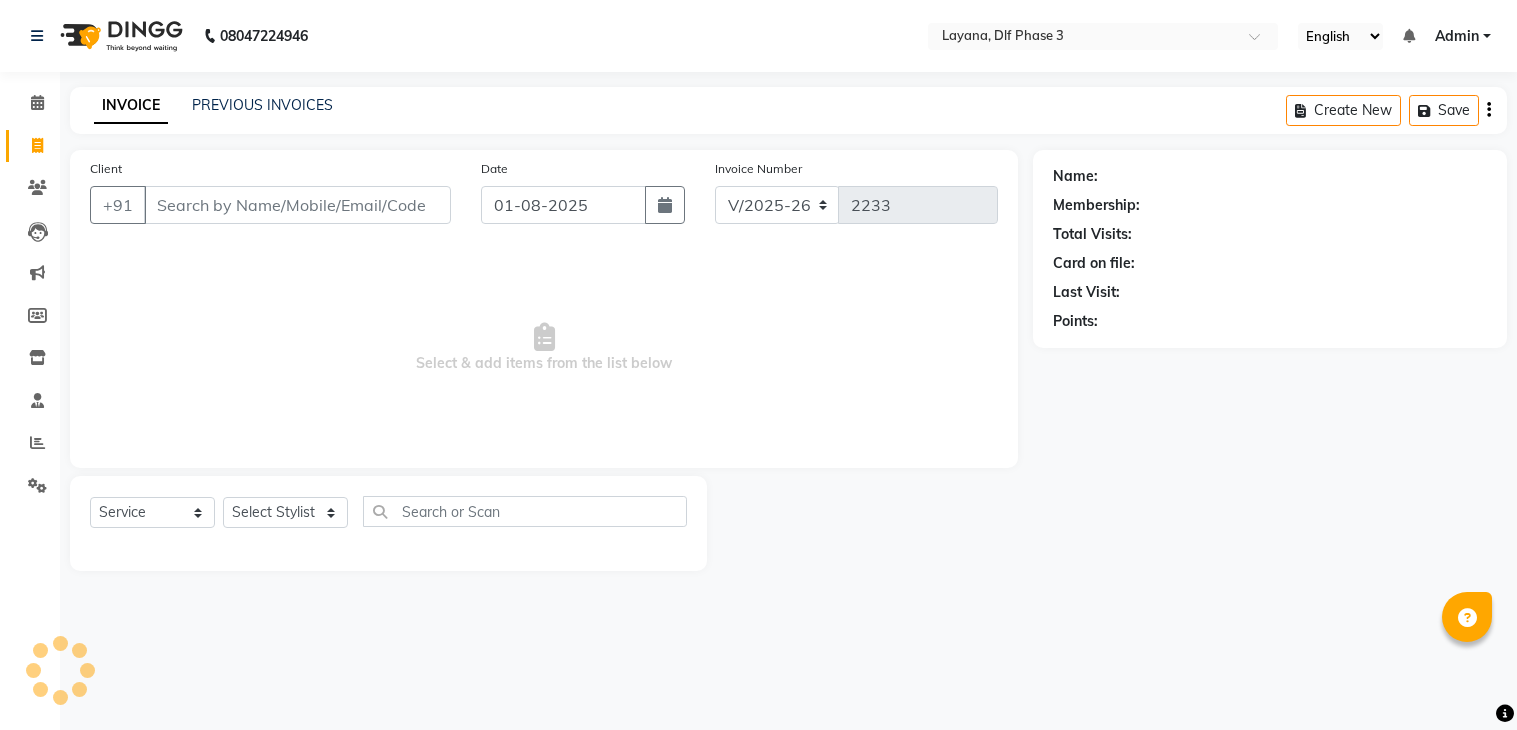 select on "6973" 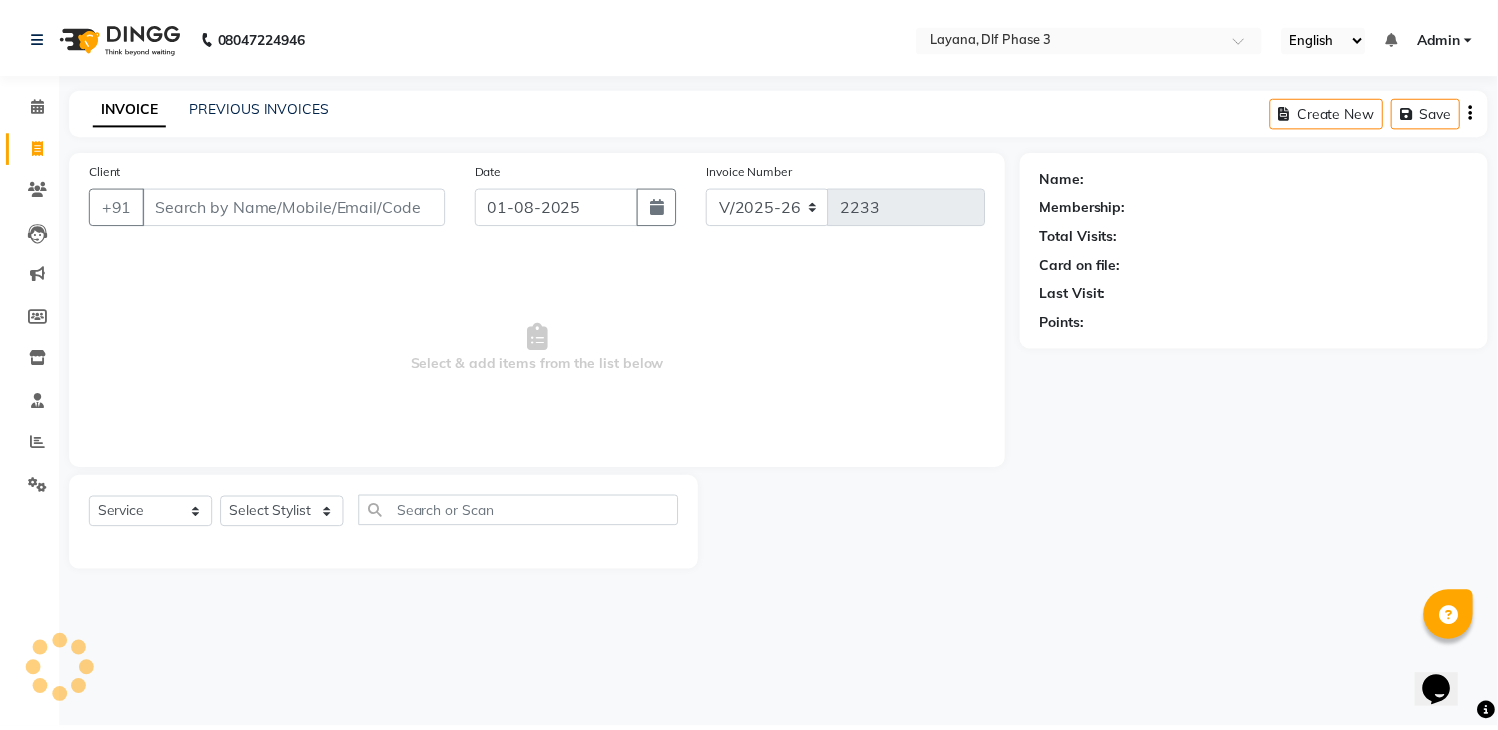 scroll, scrollTop: 0, scrollLeft: 0, axis: both 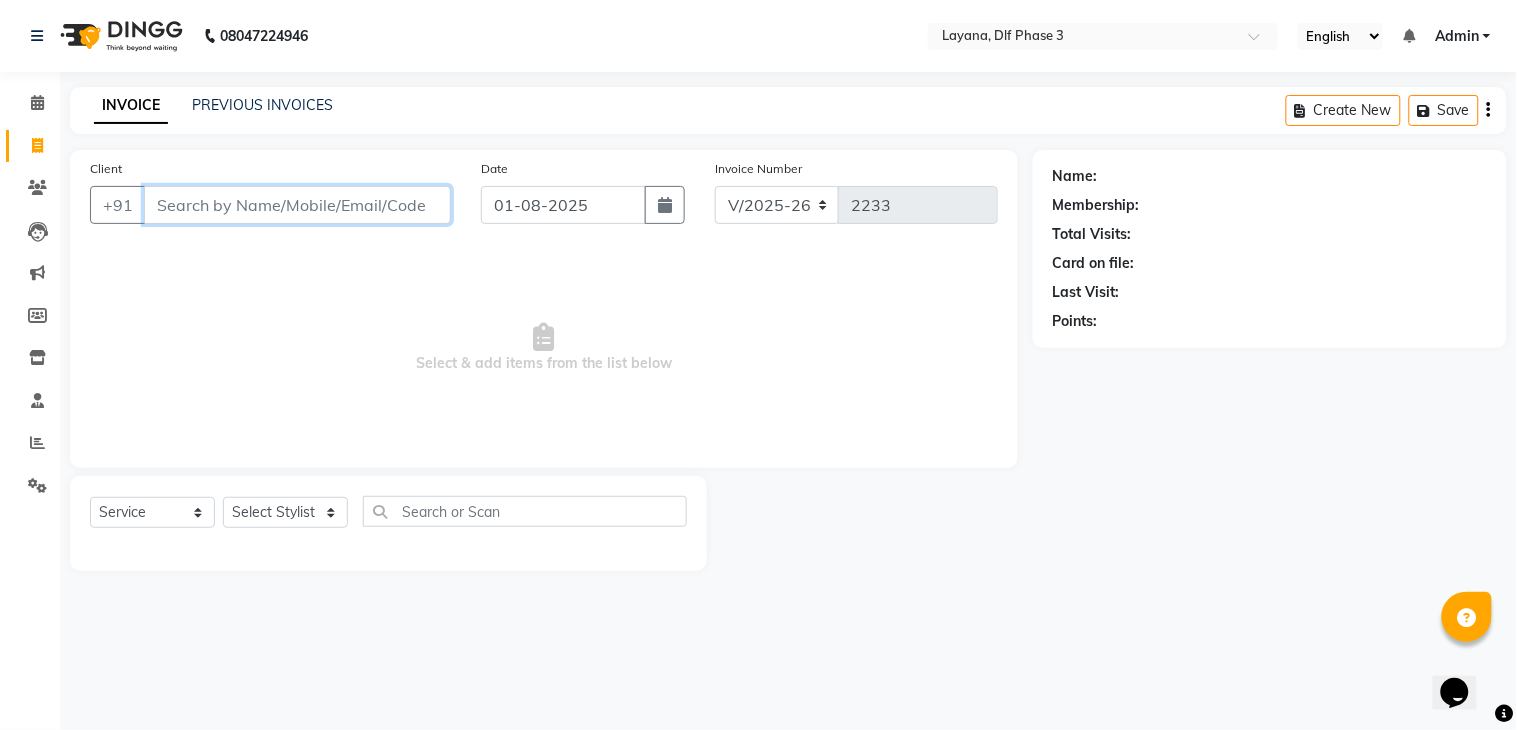 click on "Client" at bounding box center (297, 205) 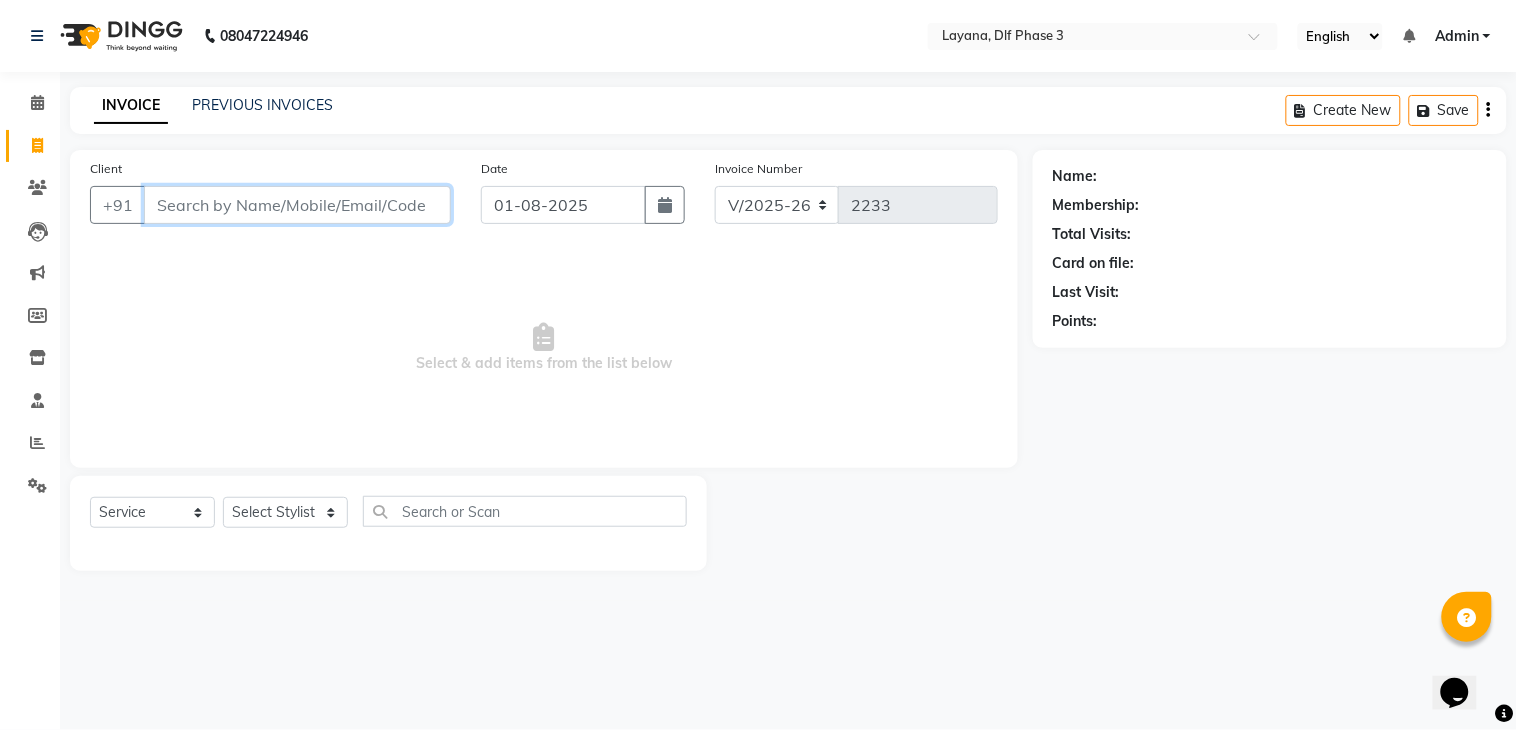 click on "Client" at bounding box center [297, 205] 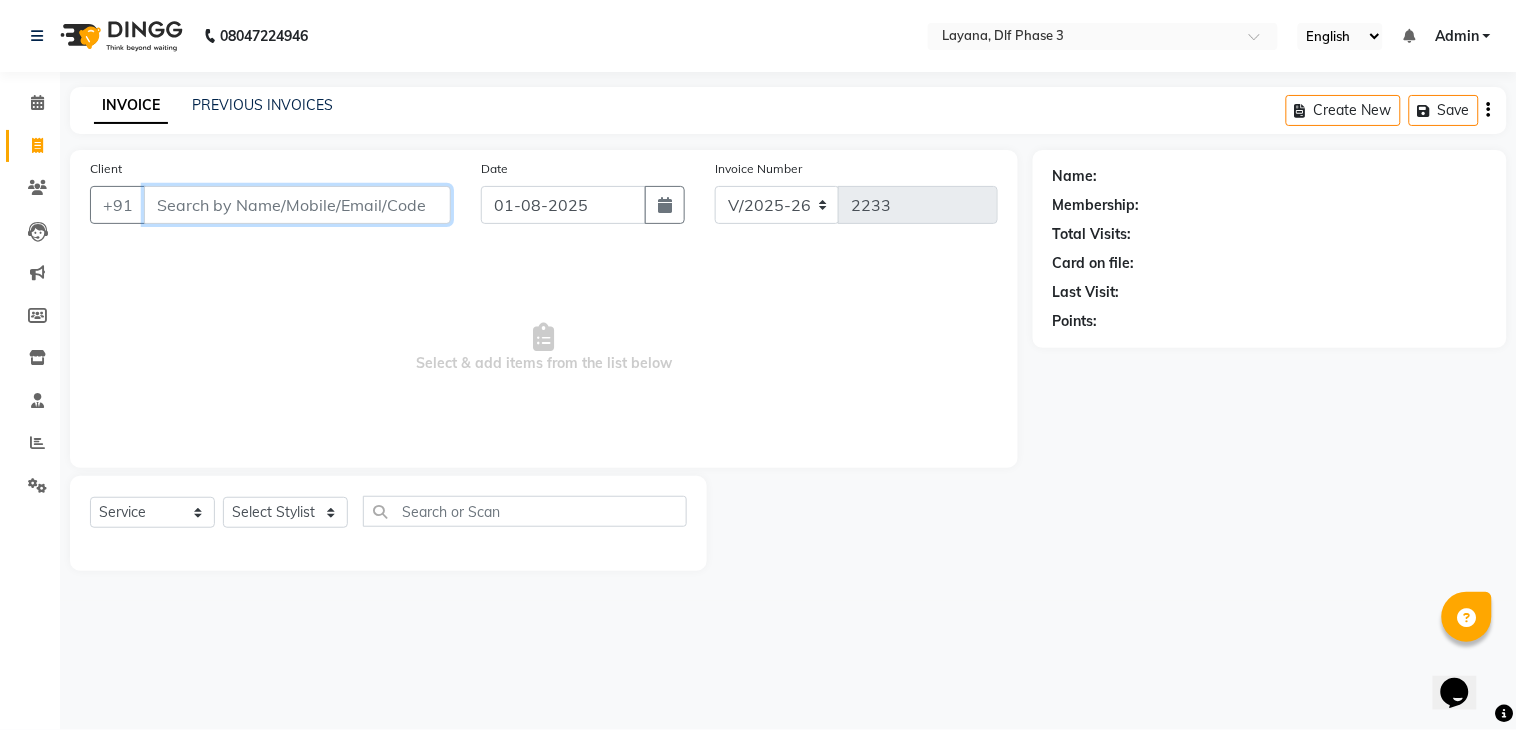 click on "Client" at bounding box center (297, 205) 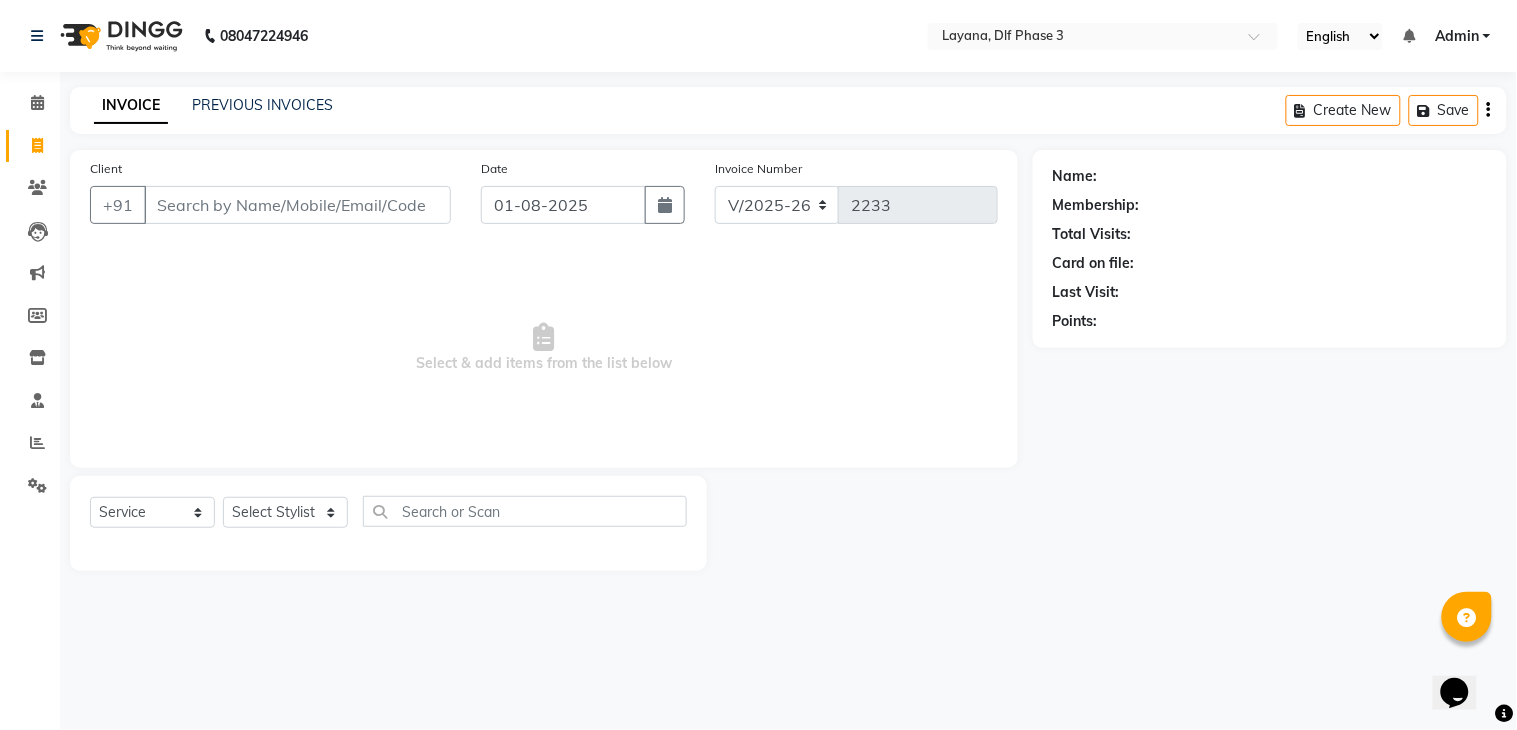 click on "08047224946 Select Location × Layana, Dlf Phase 3 English ENGLISH Español العربية मराठी हिंदी ગુજરાતી தமிழ் 中文 Notifications nothing to show Admin Manage Profile Change Password Sign out  Version:3.15.11  ☀ Layana, DLF Phase 3  Calendar  Invoice  Clients  Leads   Marketing  Members  Inventory  Staff  Reports  Settings Completed InProgress Upcoming Dropped Tentative Check-In Confirm Bookings Generate Report Segments Page Builder INVOICE PREVIOUS INVOICES Create New   Save  Client +91 Date 01-08-2025 Invoice Number V/2025 V/2025-26 2233  Select & add items from the list below  Select  Service  Product  Membership  Package Voucher Prepaid Gift Card  Select Stylist Aakhil Attul kamal Kartik  keshav sanjana Shadab supriya Name: Membership: Total Visits: Card on file: Last Visit:  Points:" at bounding box center [758, 365] 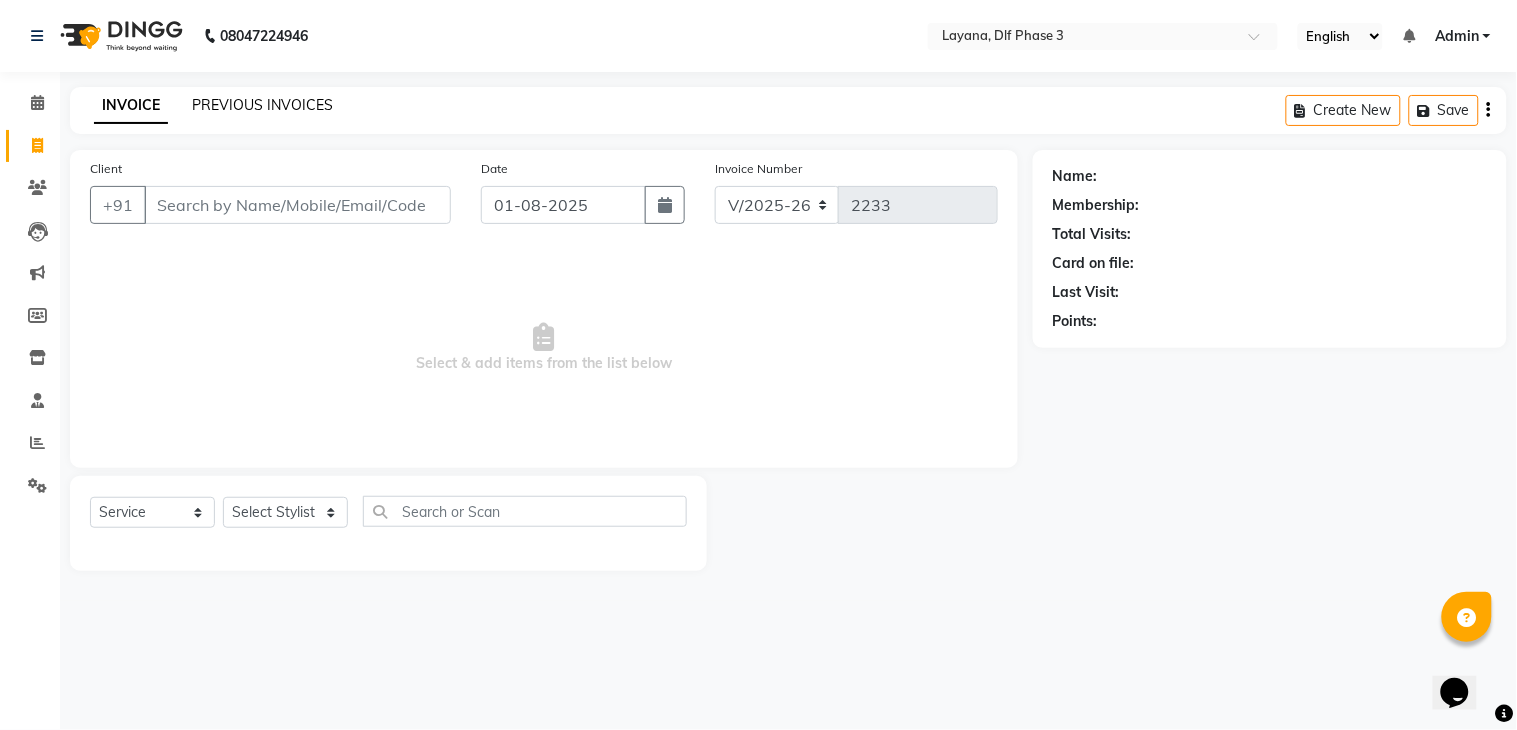 click on "PREVIOUS INVOICES" 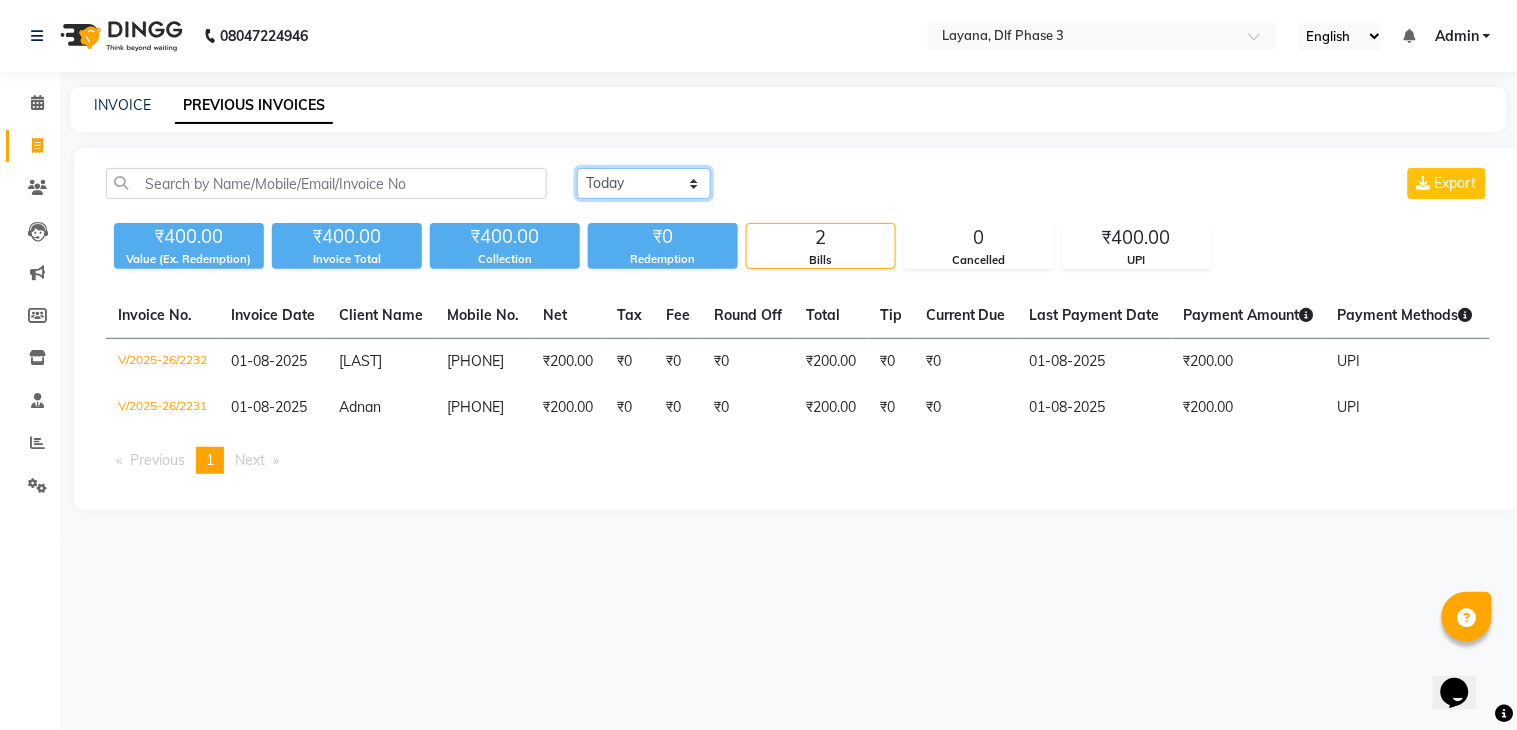 click on "Today Yesterday Custom Range" 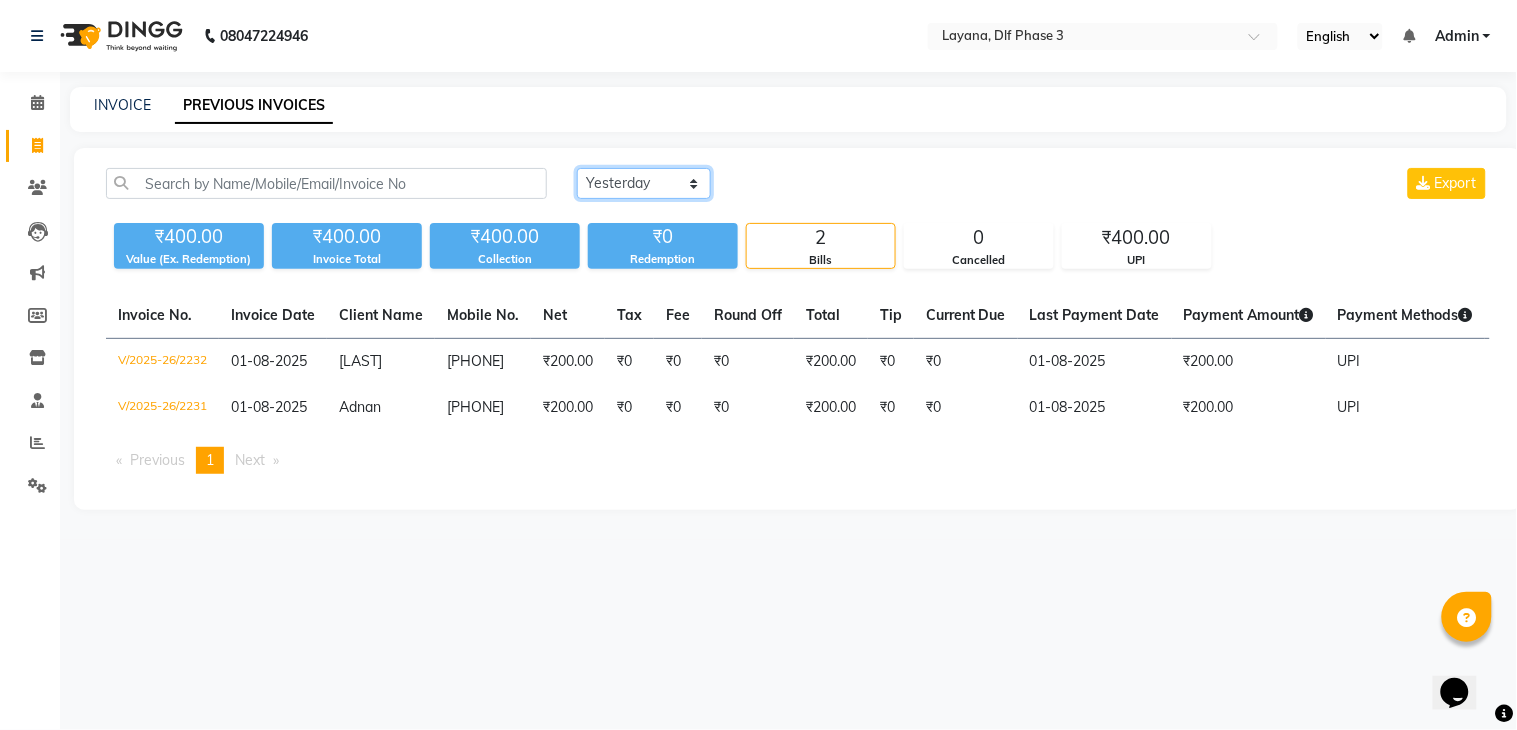 click on "Today Yesterday Custom Range" 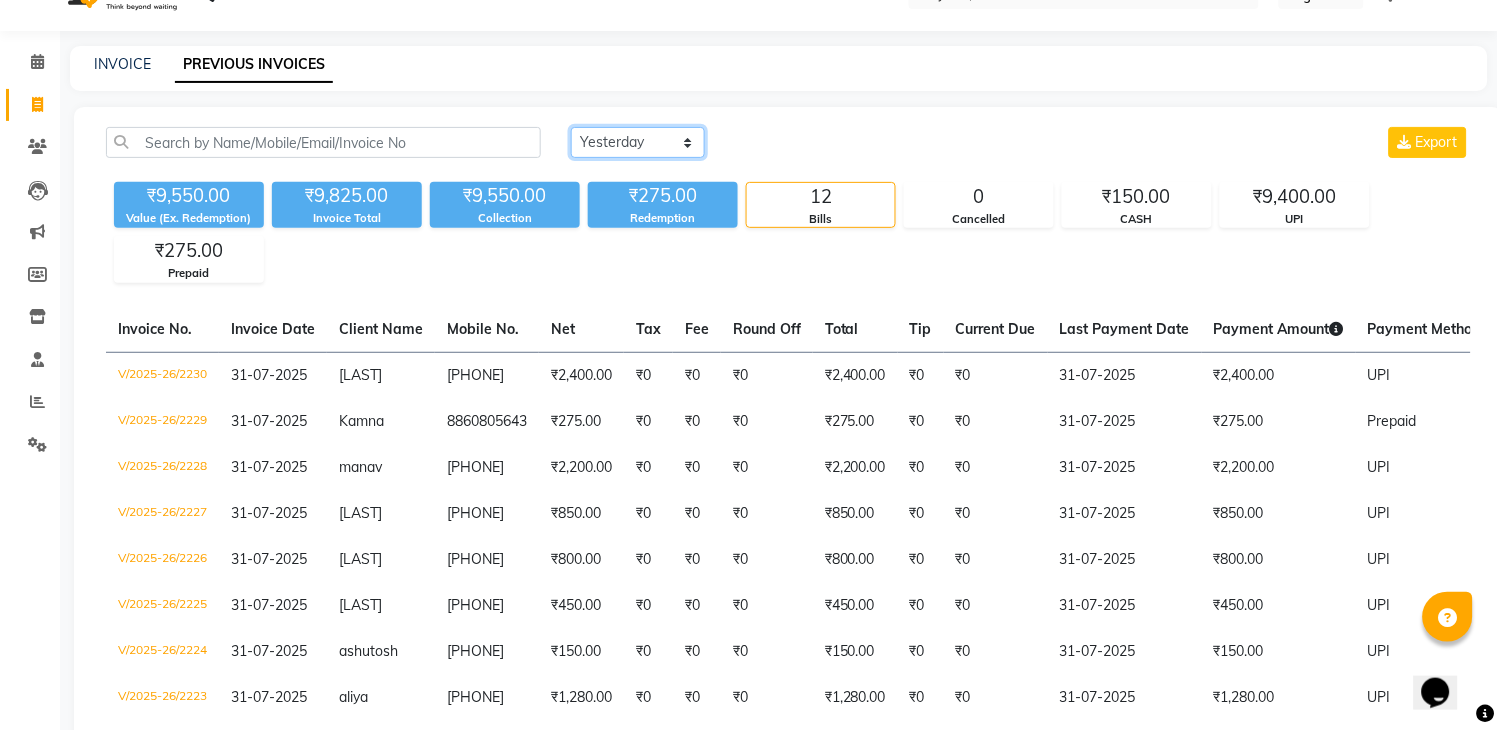 scroll, scrollTop: 18, scrollLeft: 0, axis: vertical 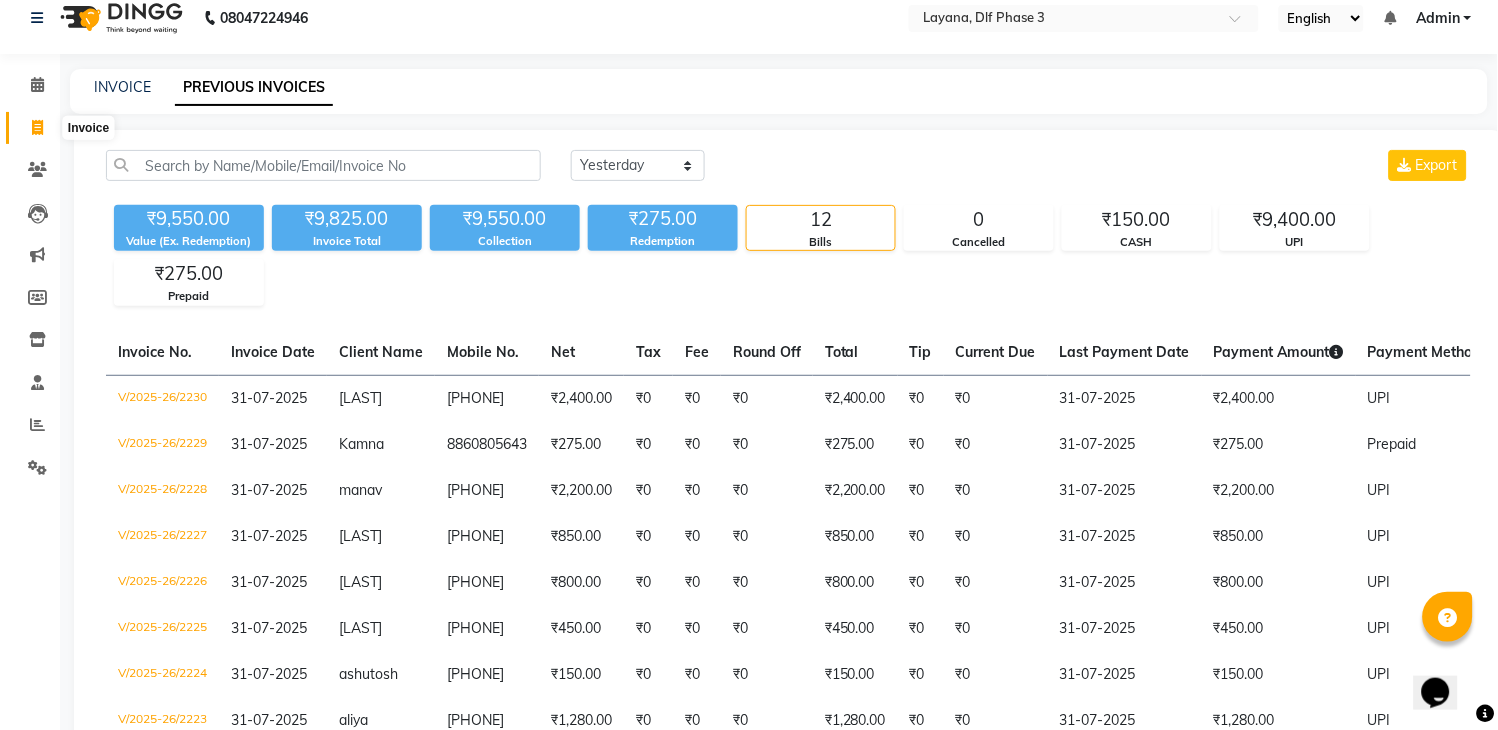 click 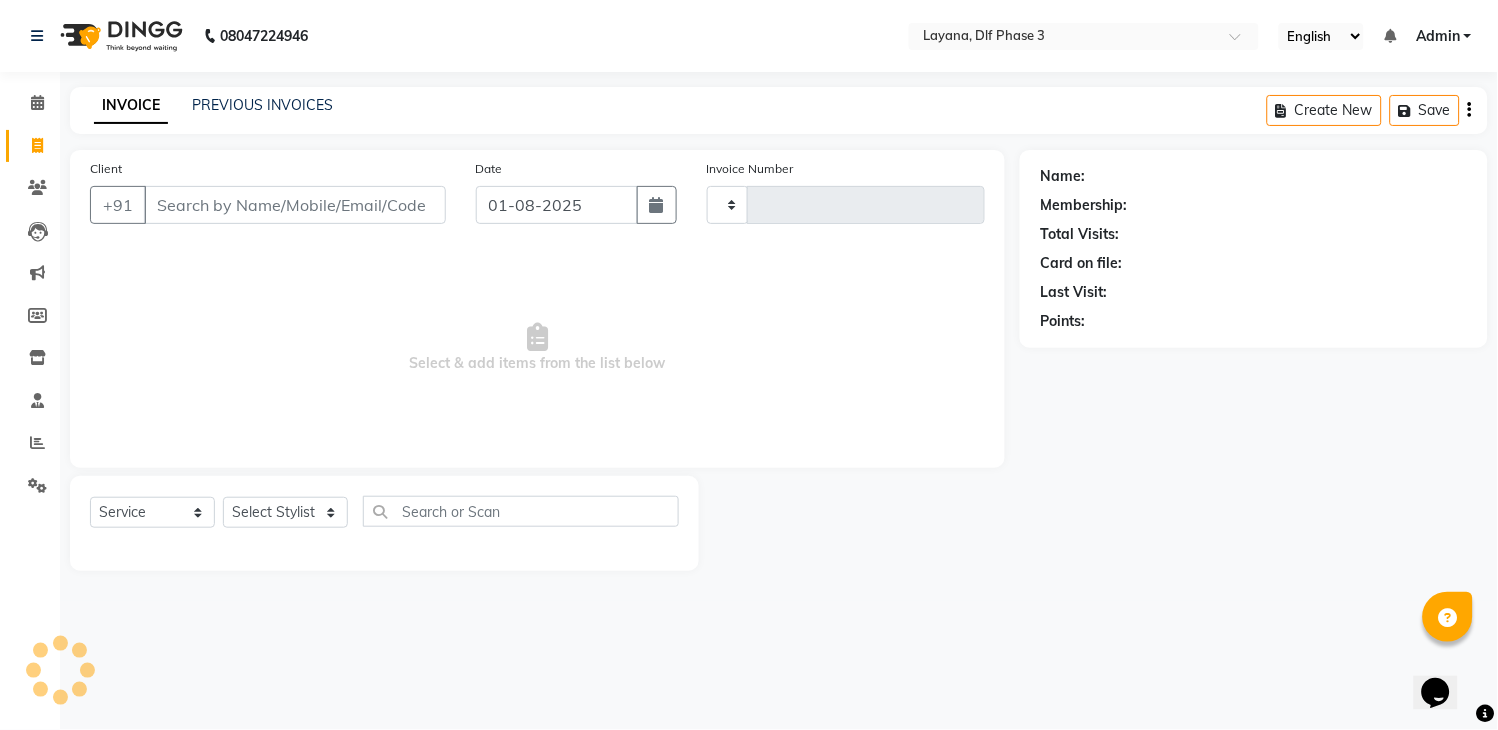 scroll, scrollTop: 0, scrollLeft: 0, axis: both 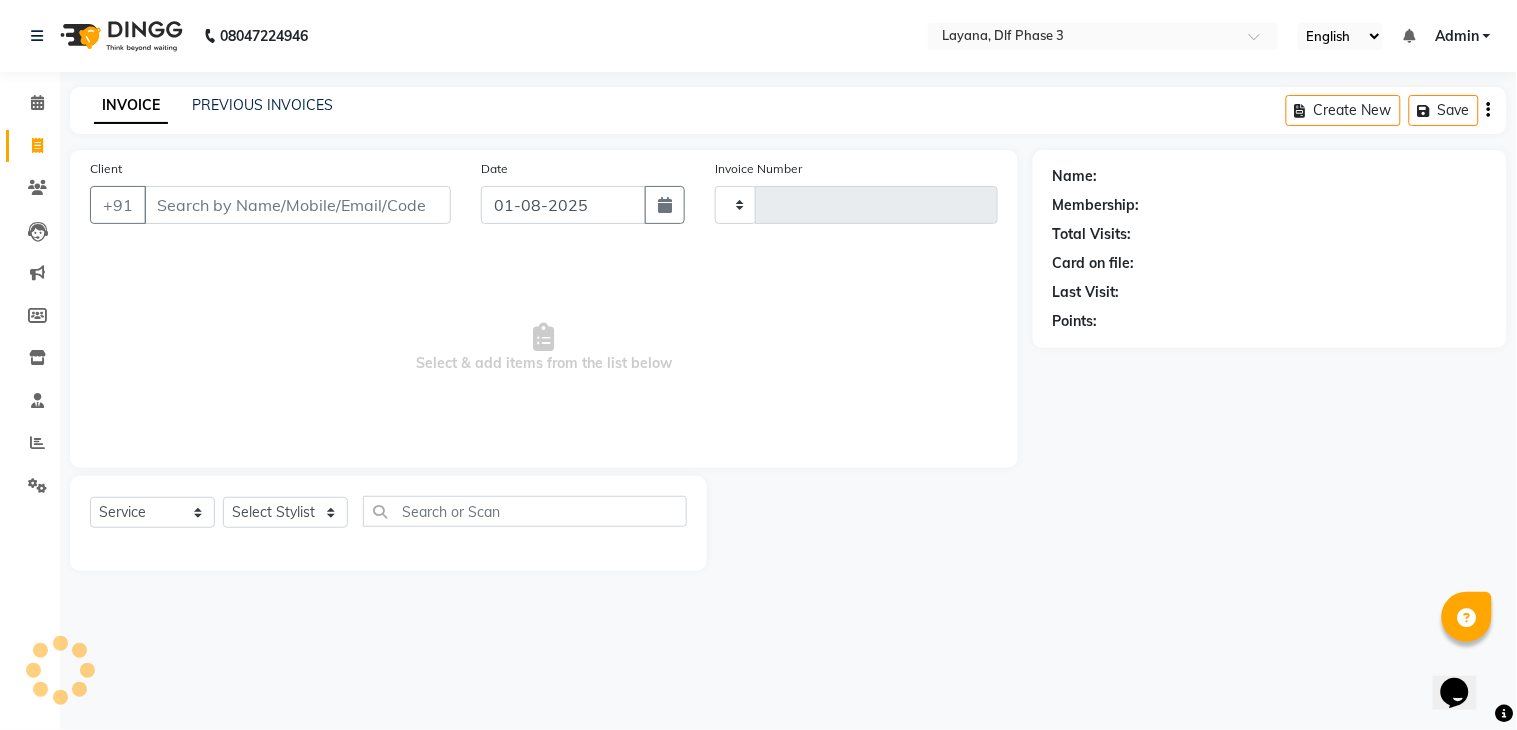 type on "2233" 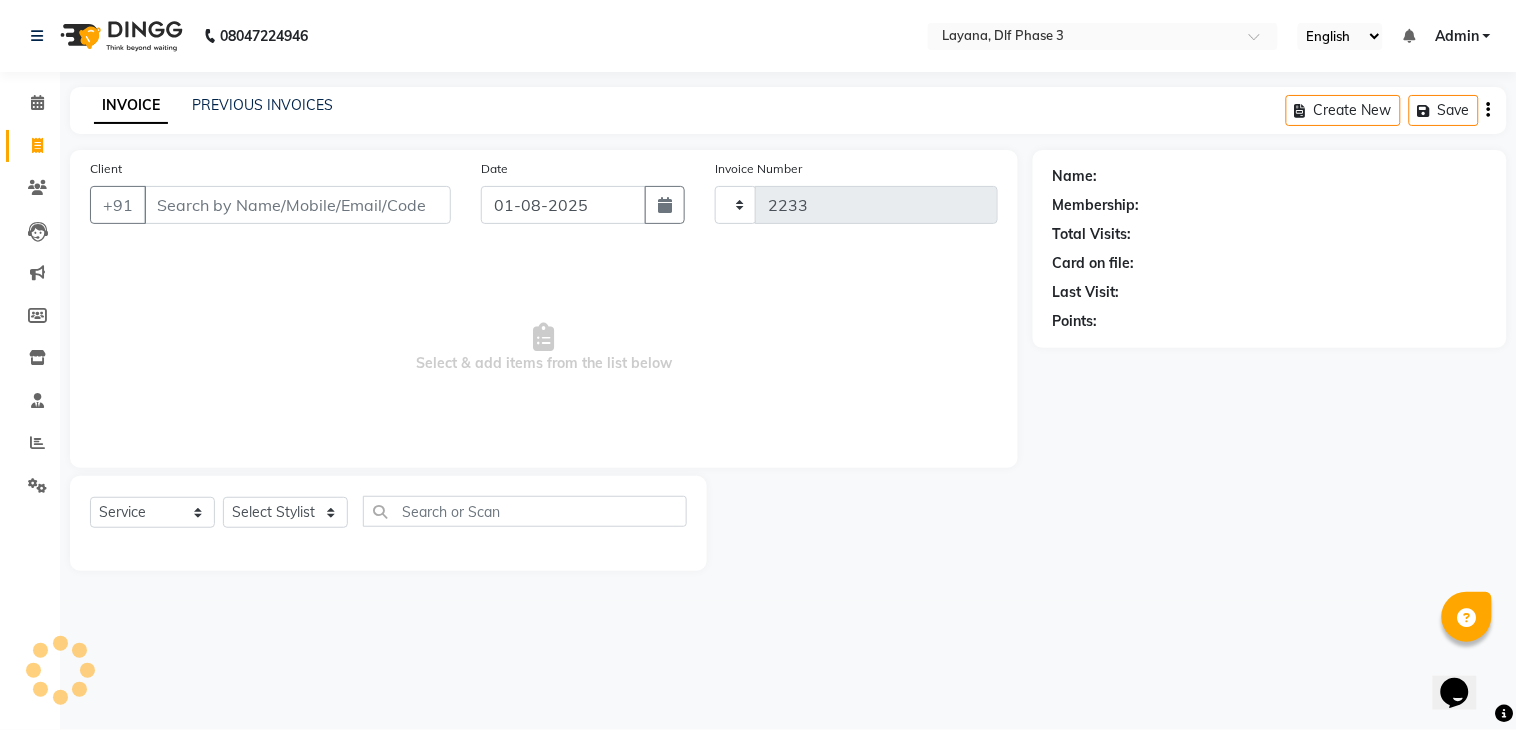 select on "6973" 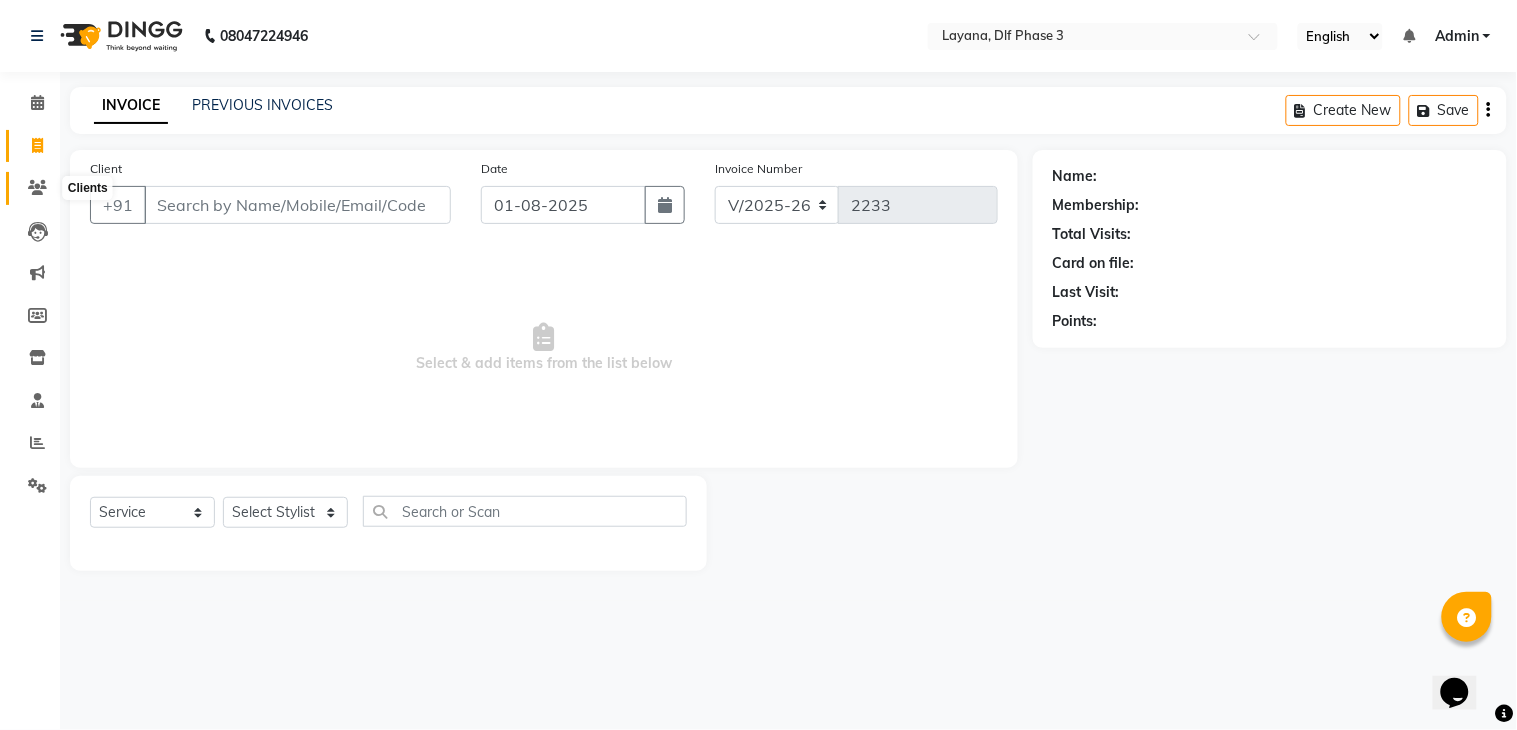 click 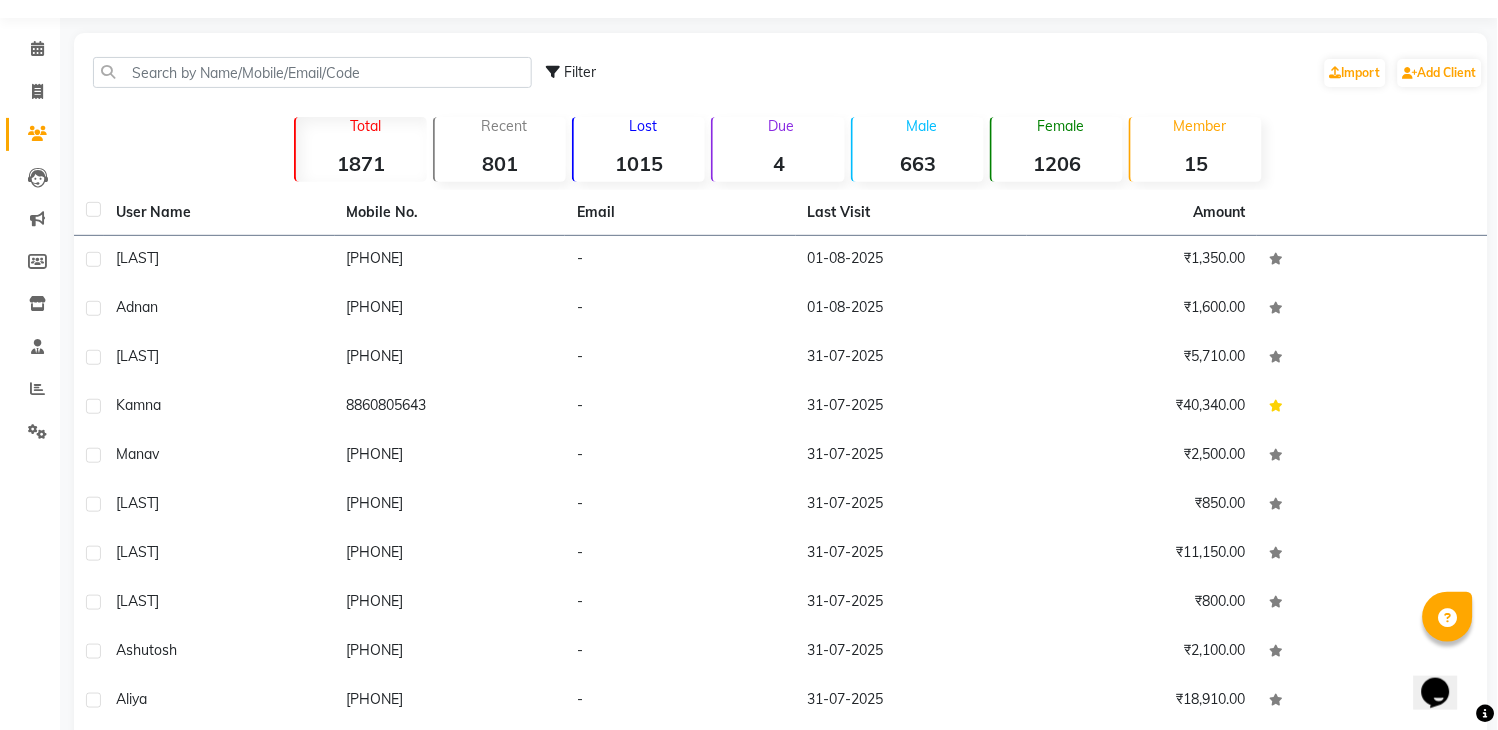 scroll, scrollTop: 55, scrollLeft: 0, axis: vertical 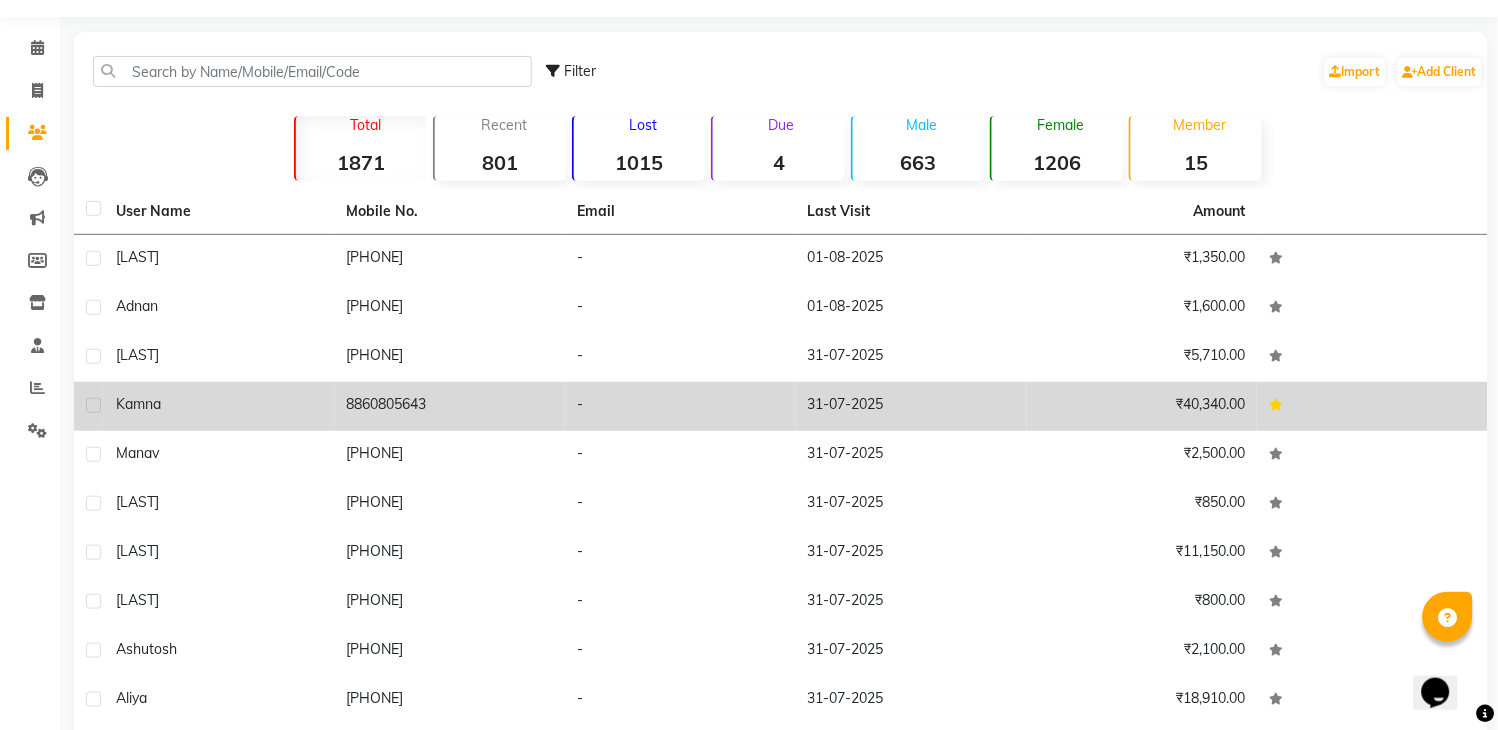 click on "-" 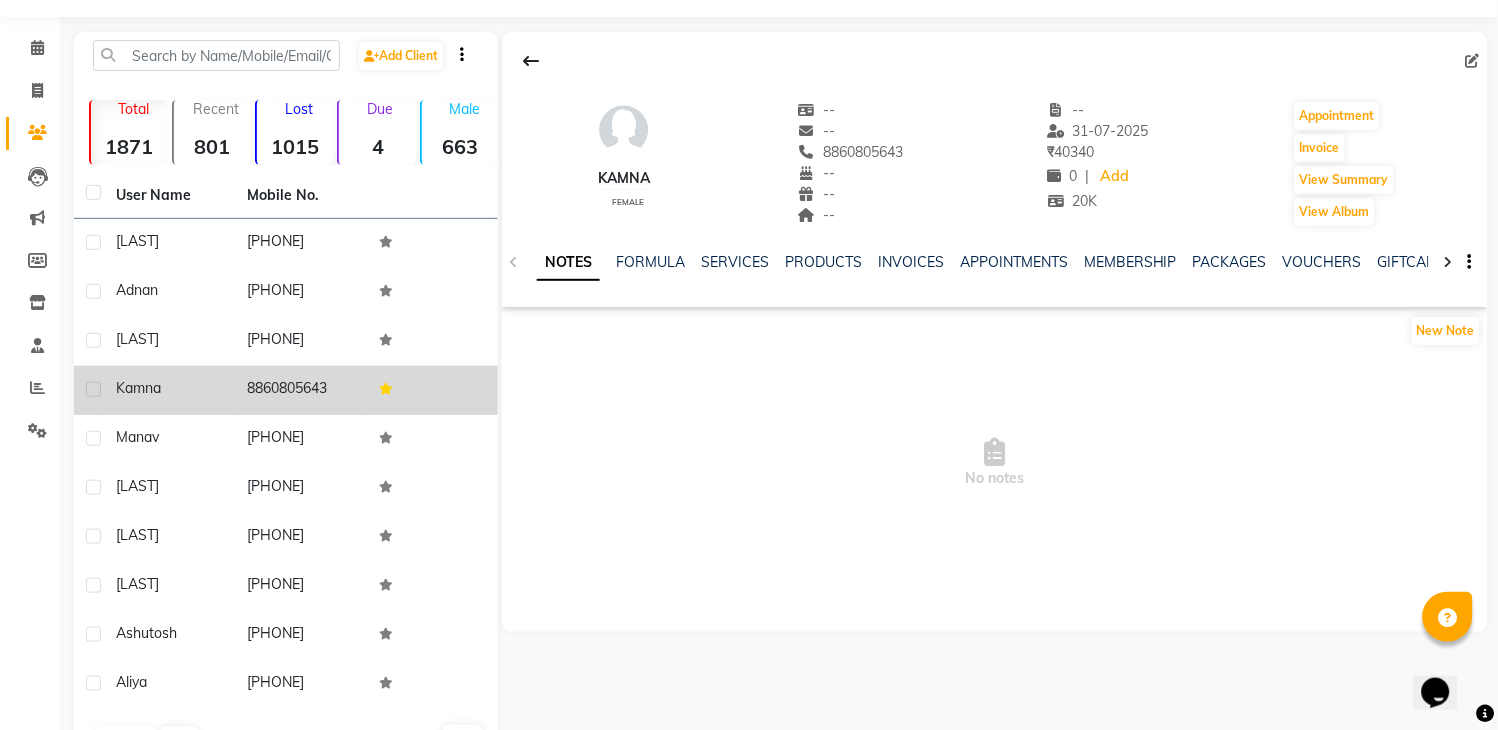 click on "NOTES FORMULA SERVICES PRODUCTS INVOICES APPOINTMENTS MEMBERSHIP PACKAGES VOUCHERS GIFTCARDS POINTS FORMS FAMILY CARDS WALLET" 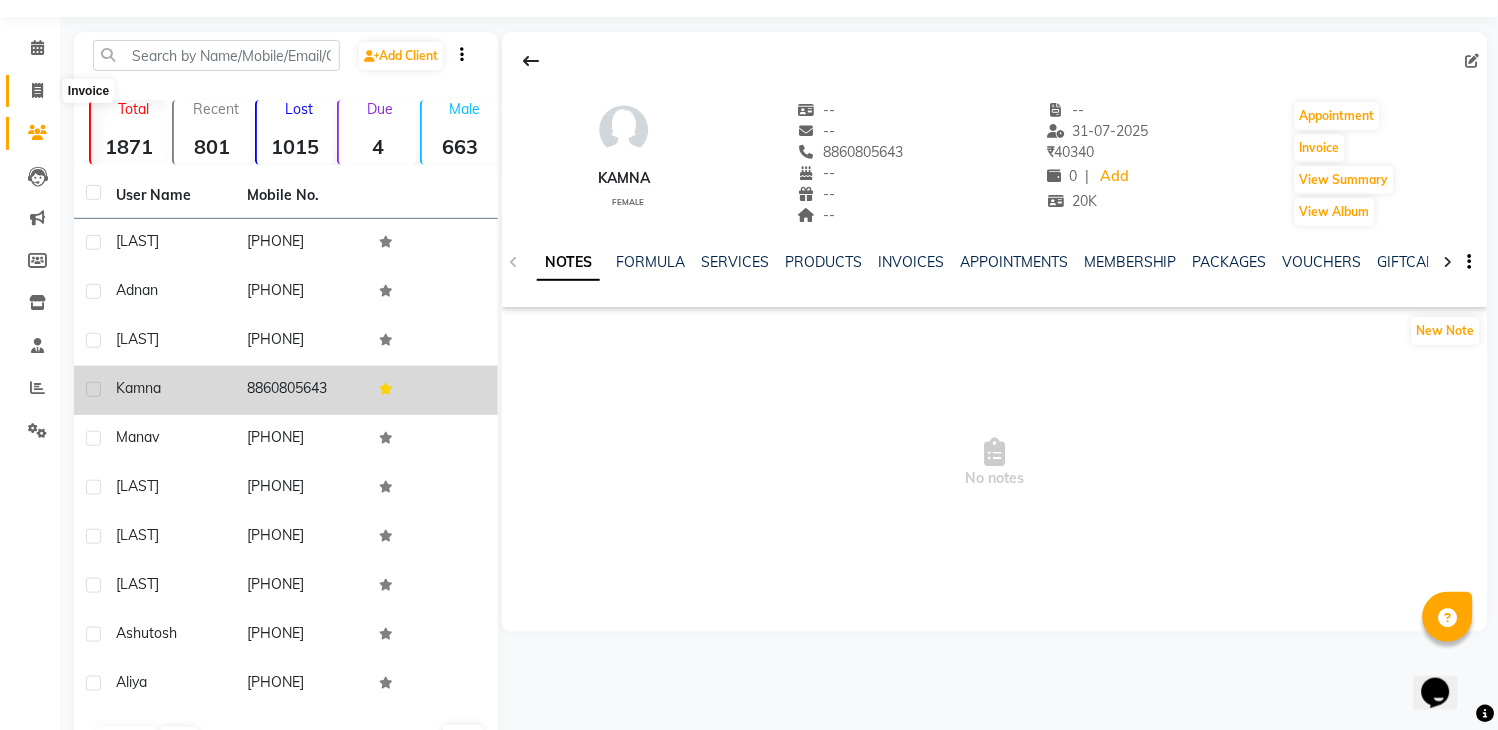 click 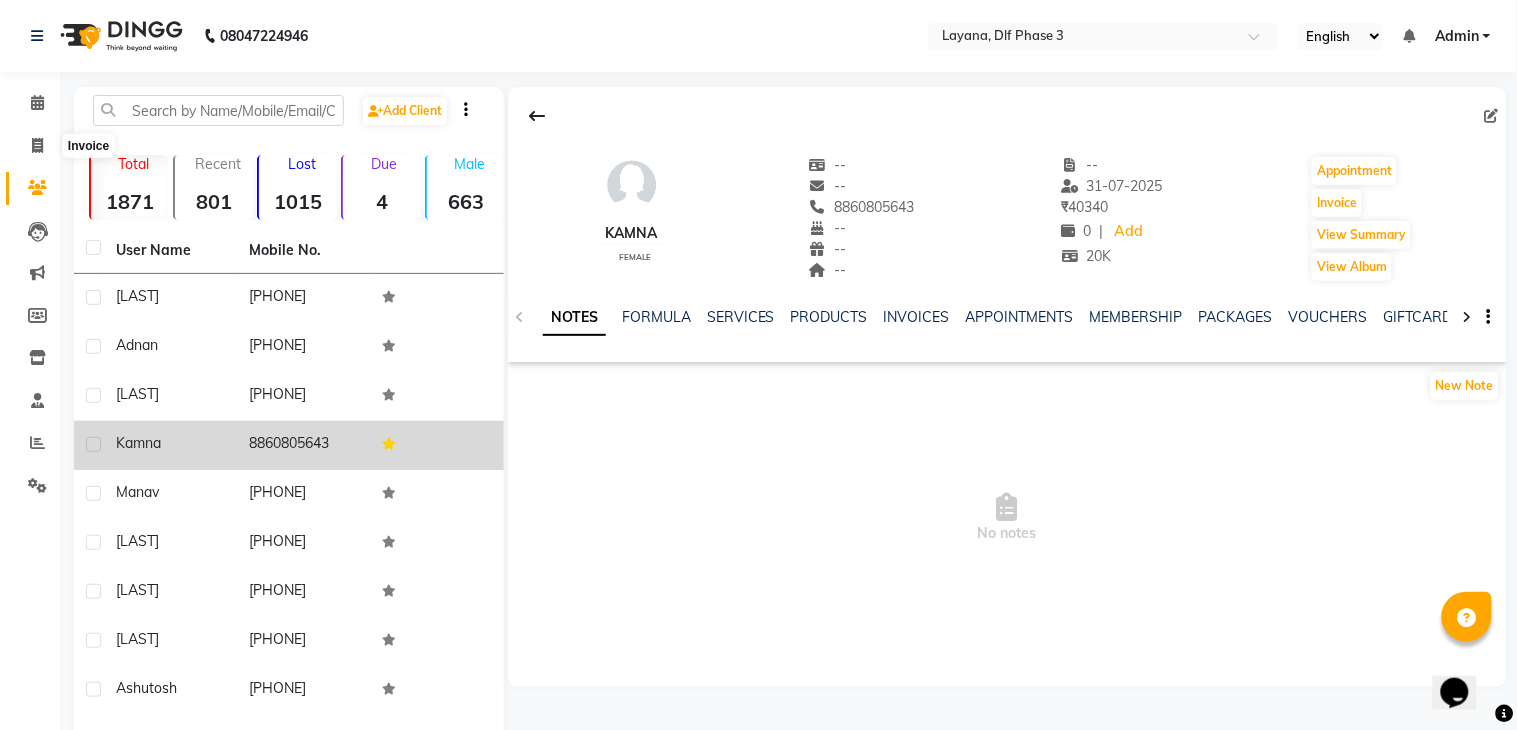 select on "6973" 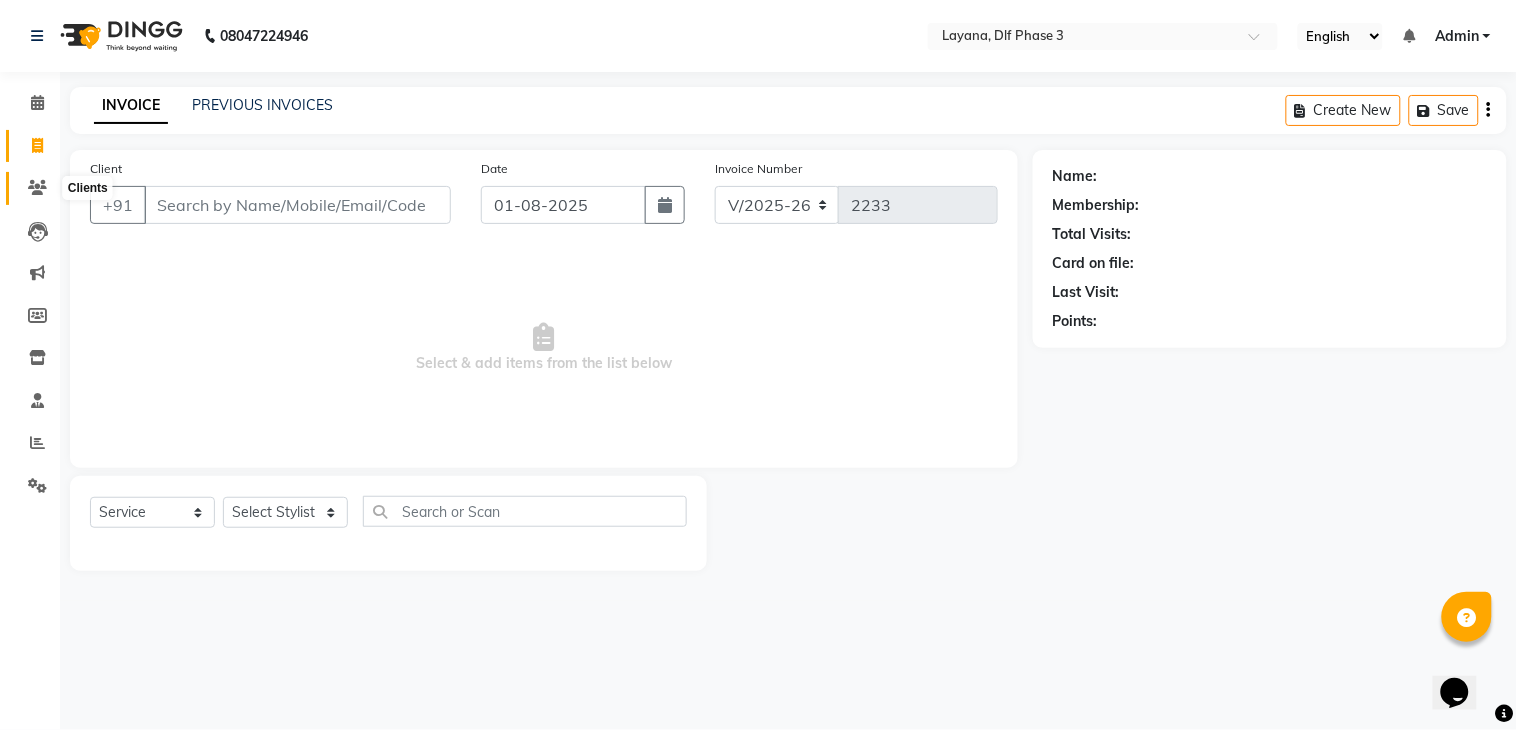 click 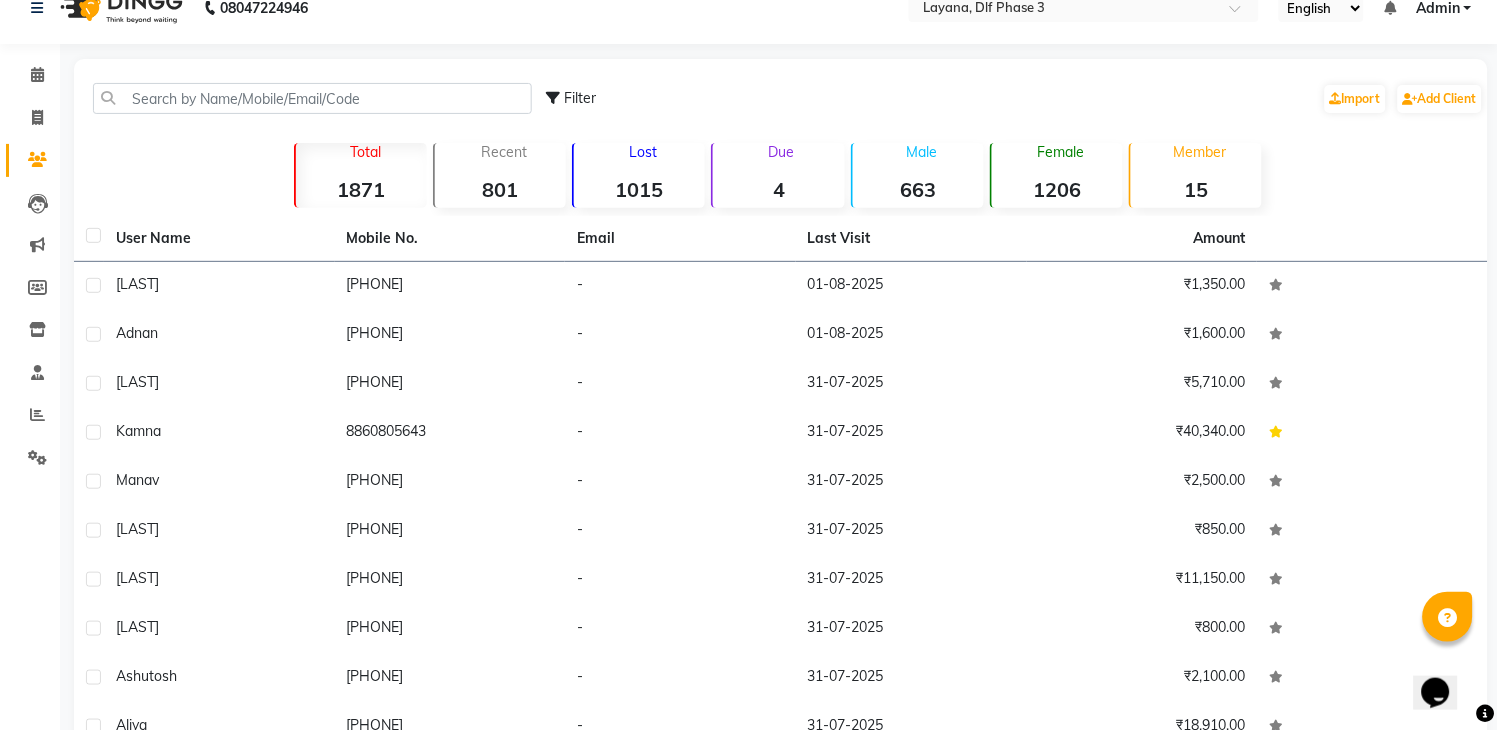scroll, scrollTop: 32, scrollLeft: 0, axis: vertical 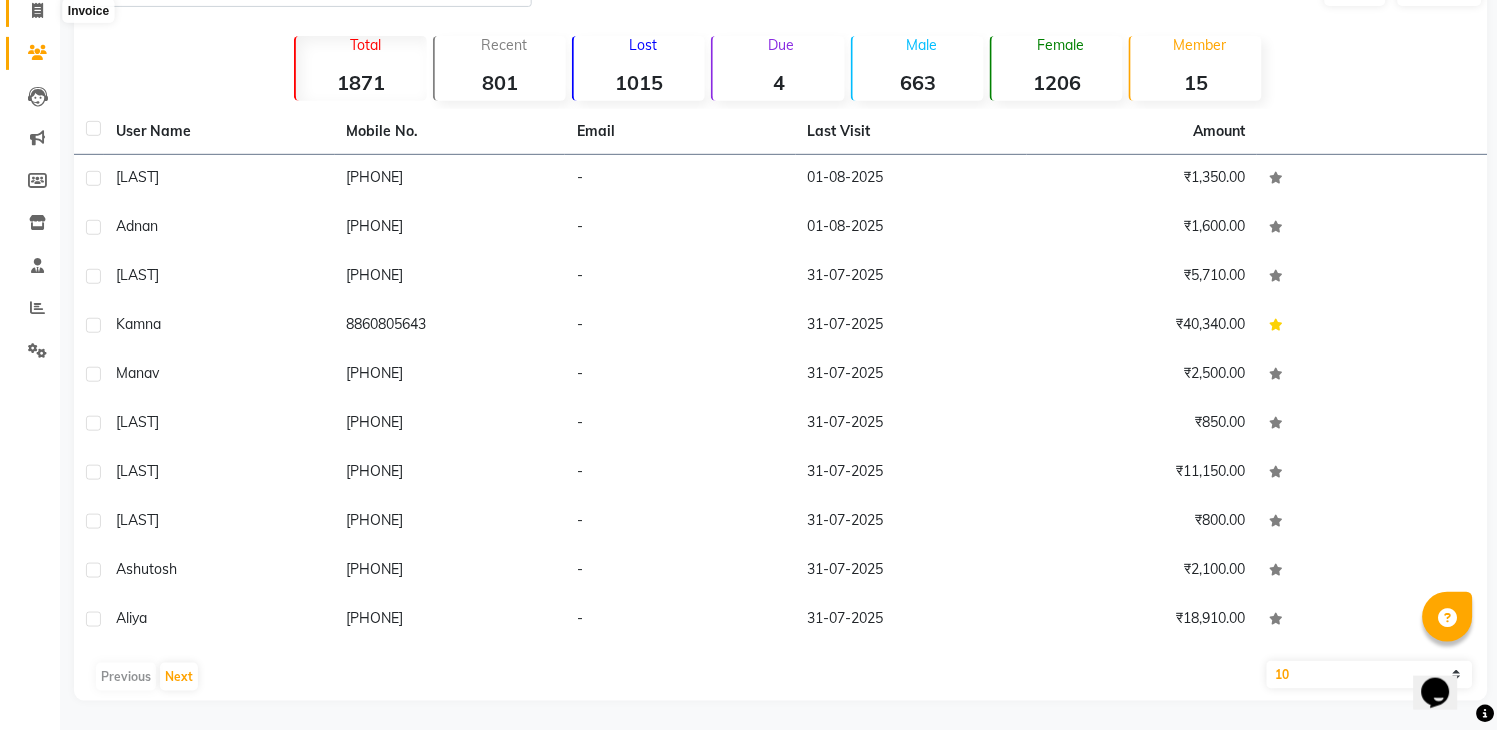 click 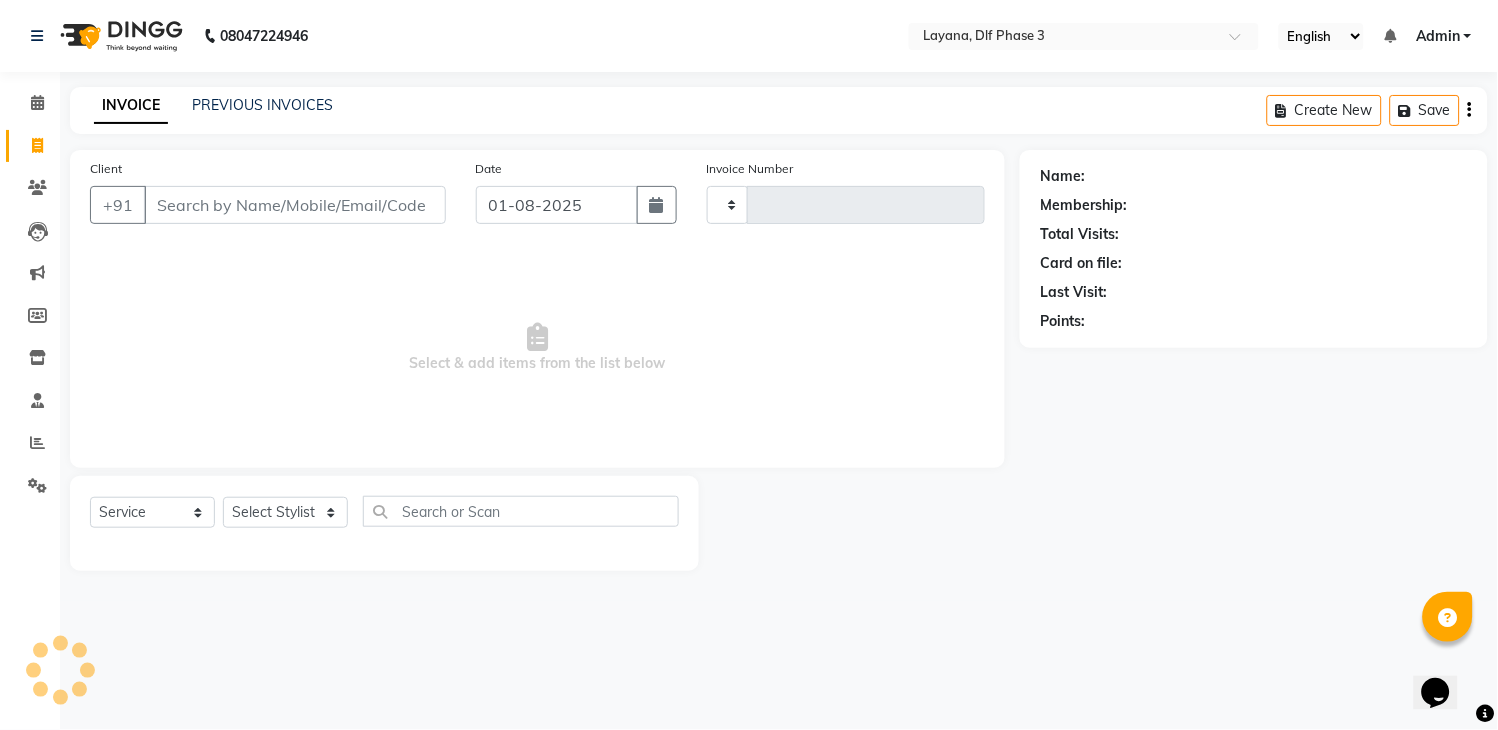 scroll, scrollTop: 0, scrollLeft: 0, axis: both 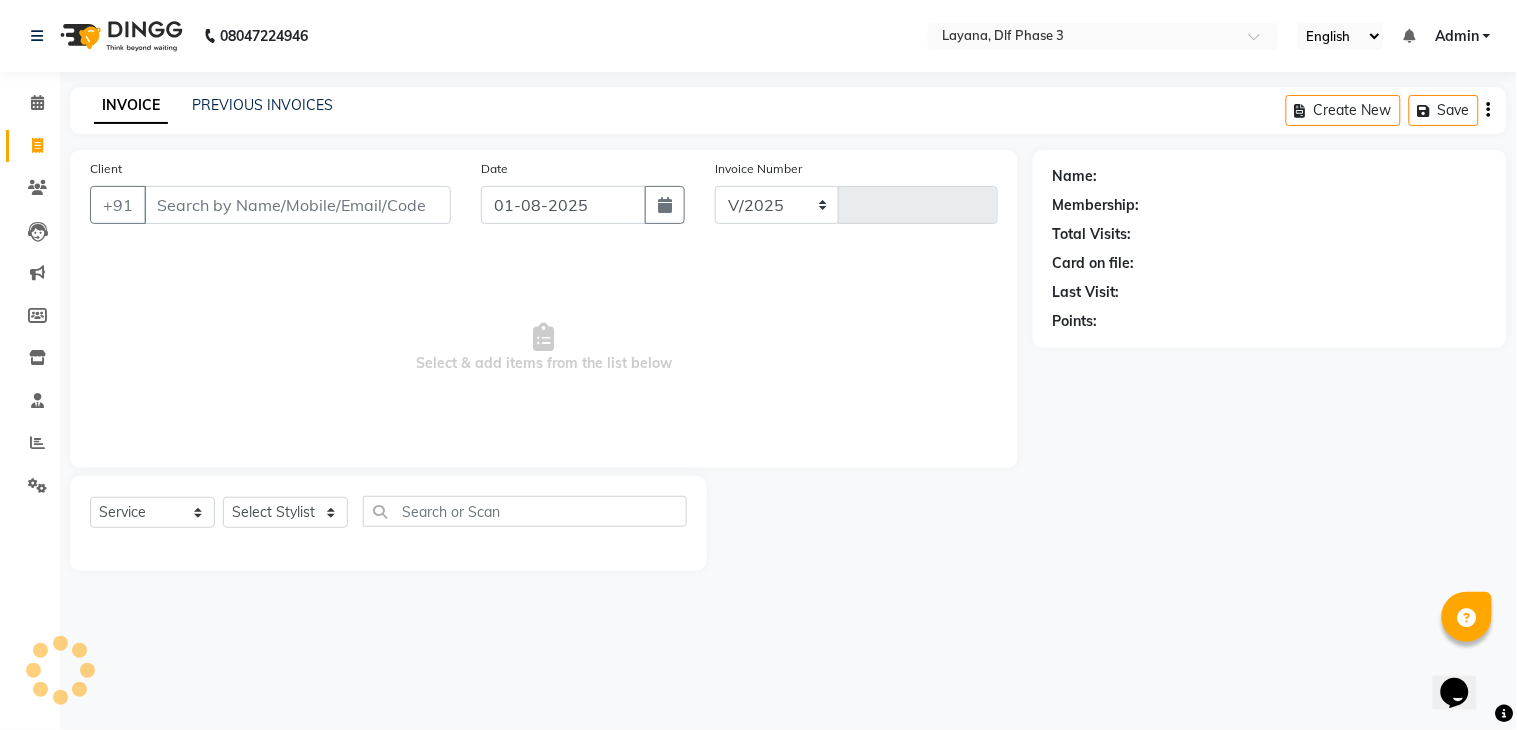 select on "6973" 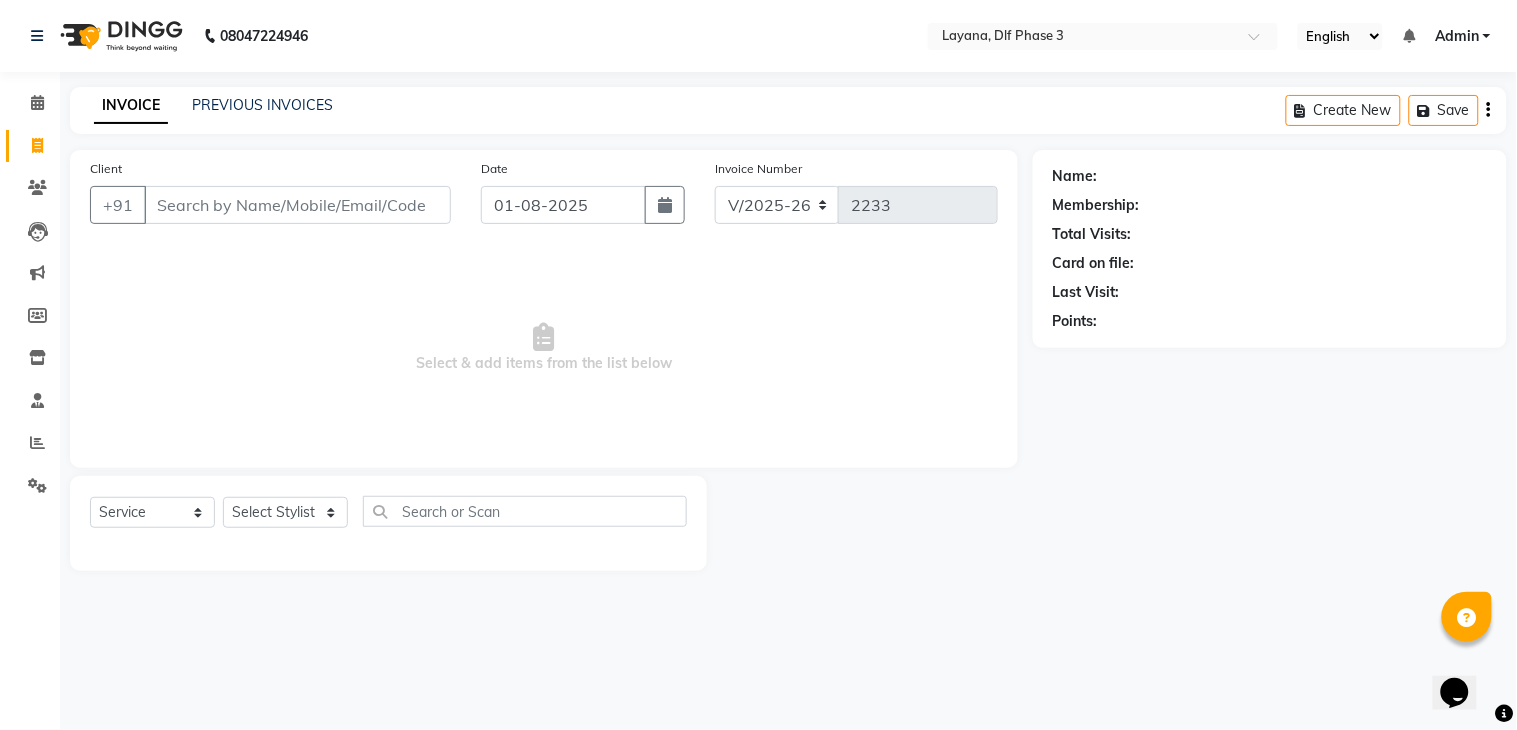 click on "Client" at bounding box center (297, 205) 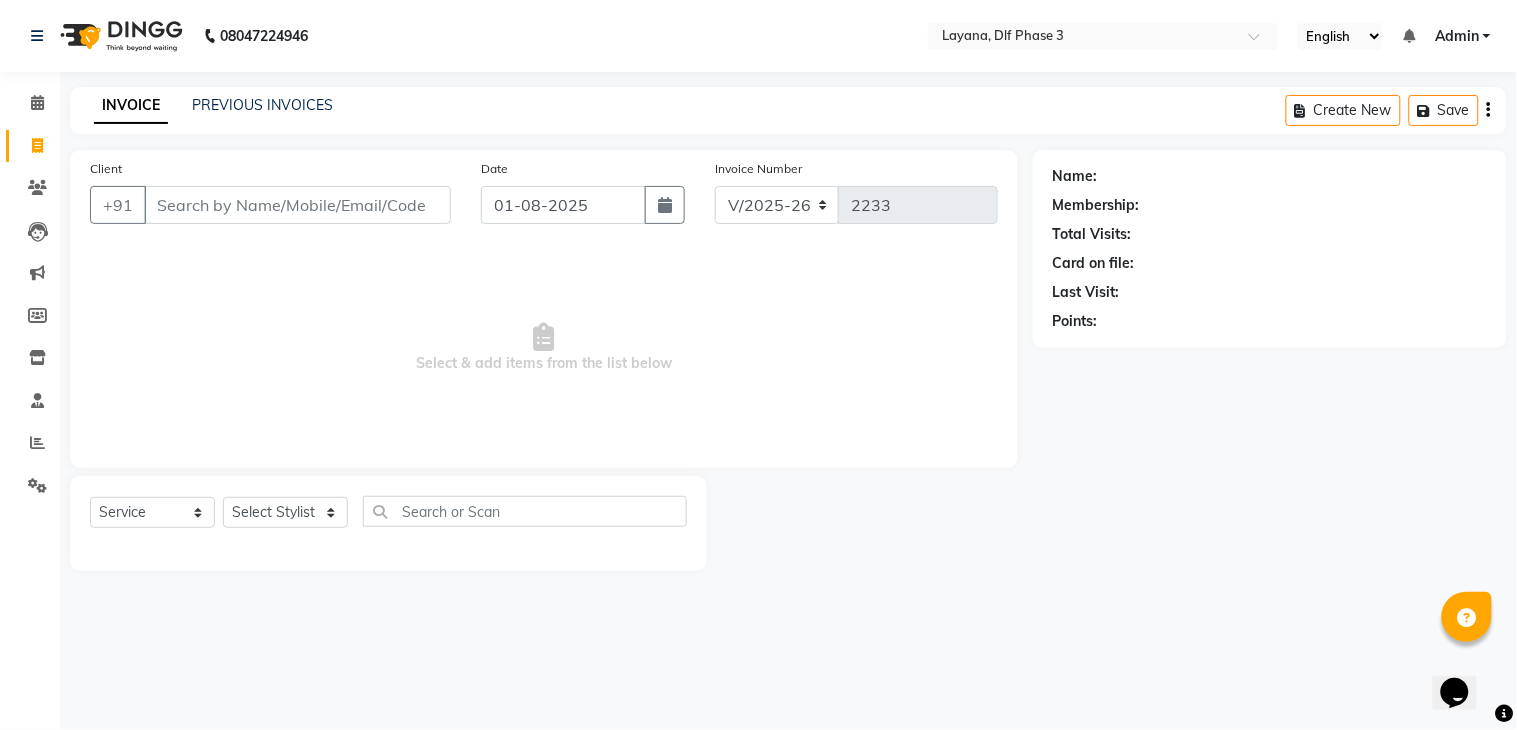 click on "Client" at bounding box center (297, 205) 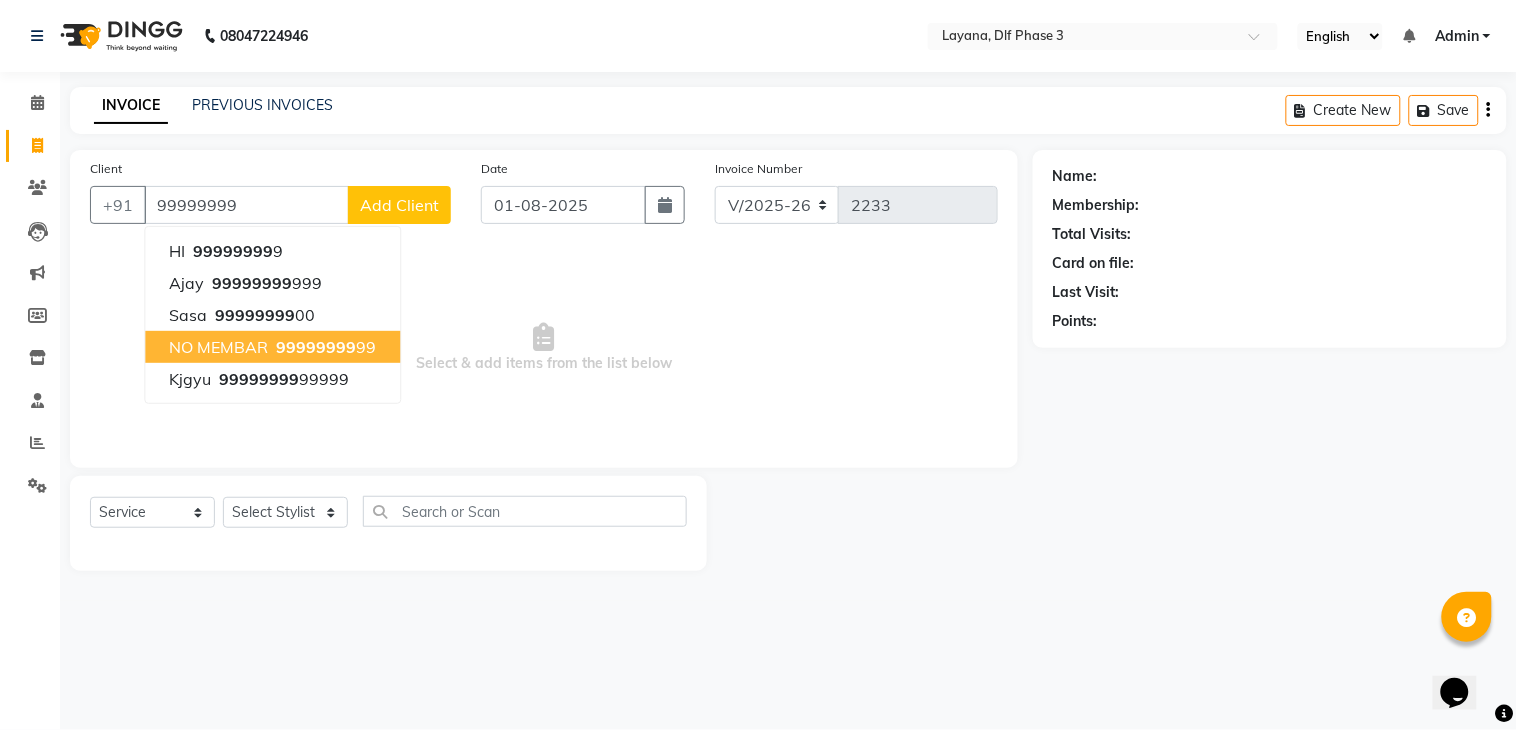 click on "NO MEMBAR" at bounding box center (218, 347) 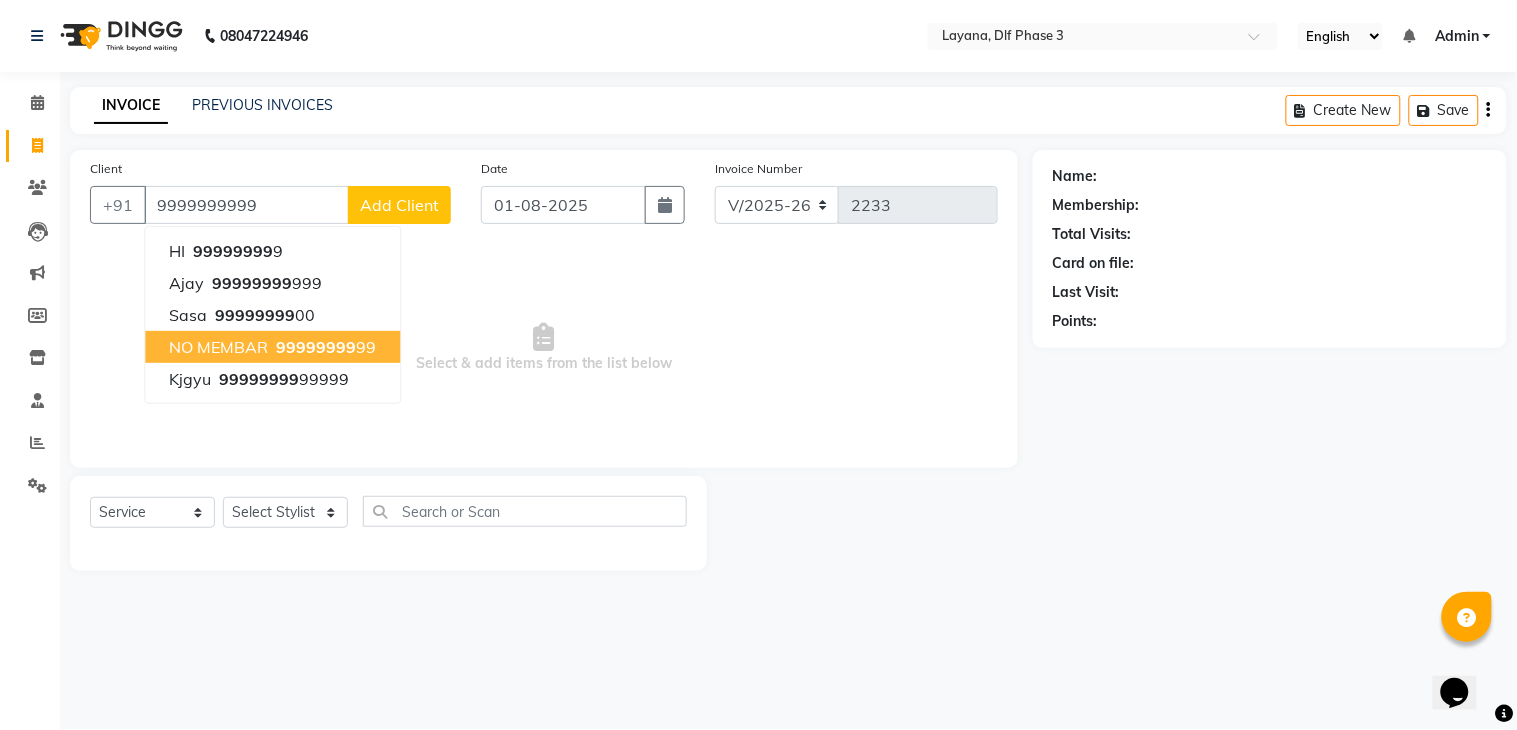 type on "9999999999" 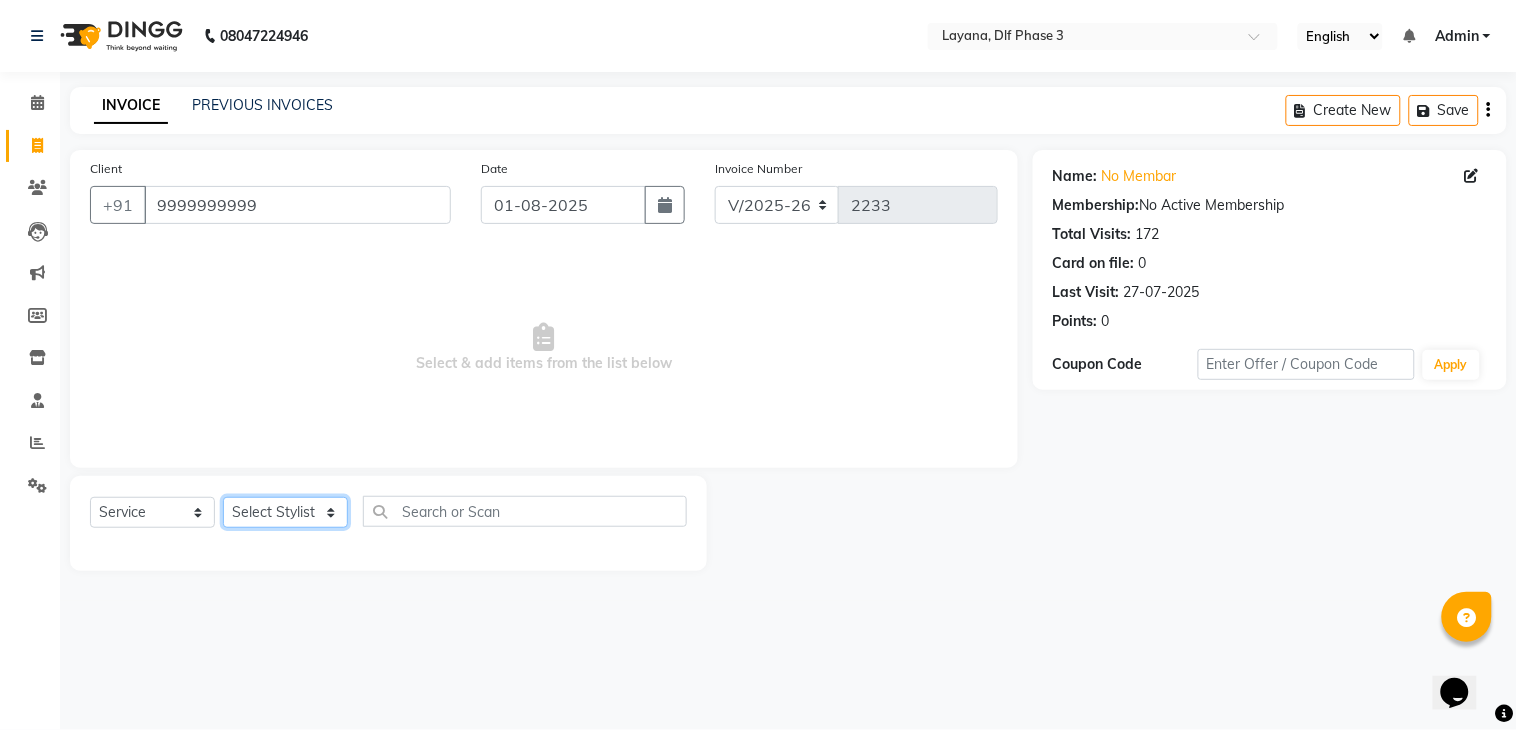 click on "Select Stylist Aakhil Attul kamal Kartik  keshav sanjana Shadab supriya" 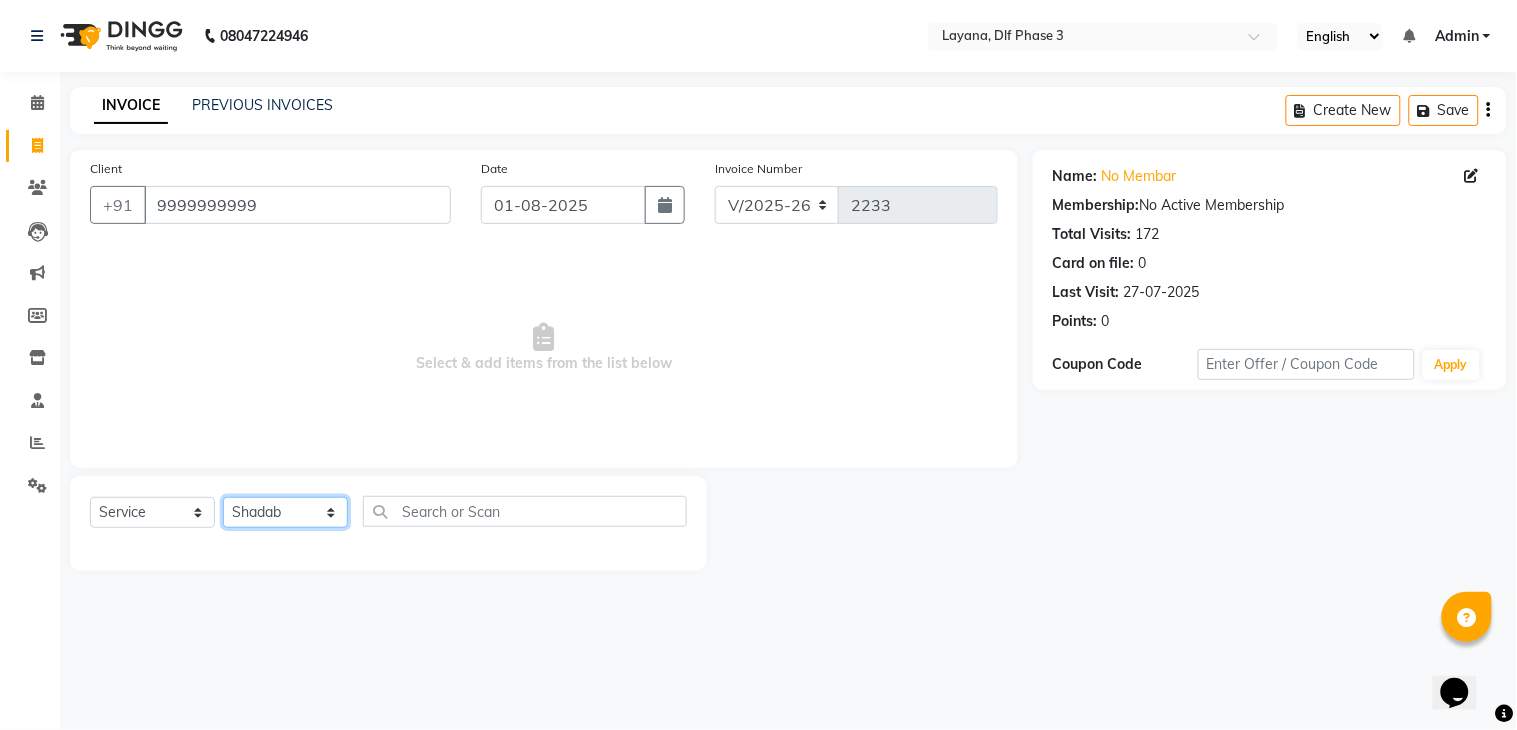 click on "Select Stylist Aakhil Attul kamal Kartik  keshav sanjana Shadab supriya" 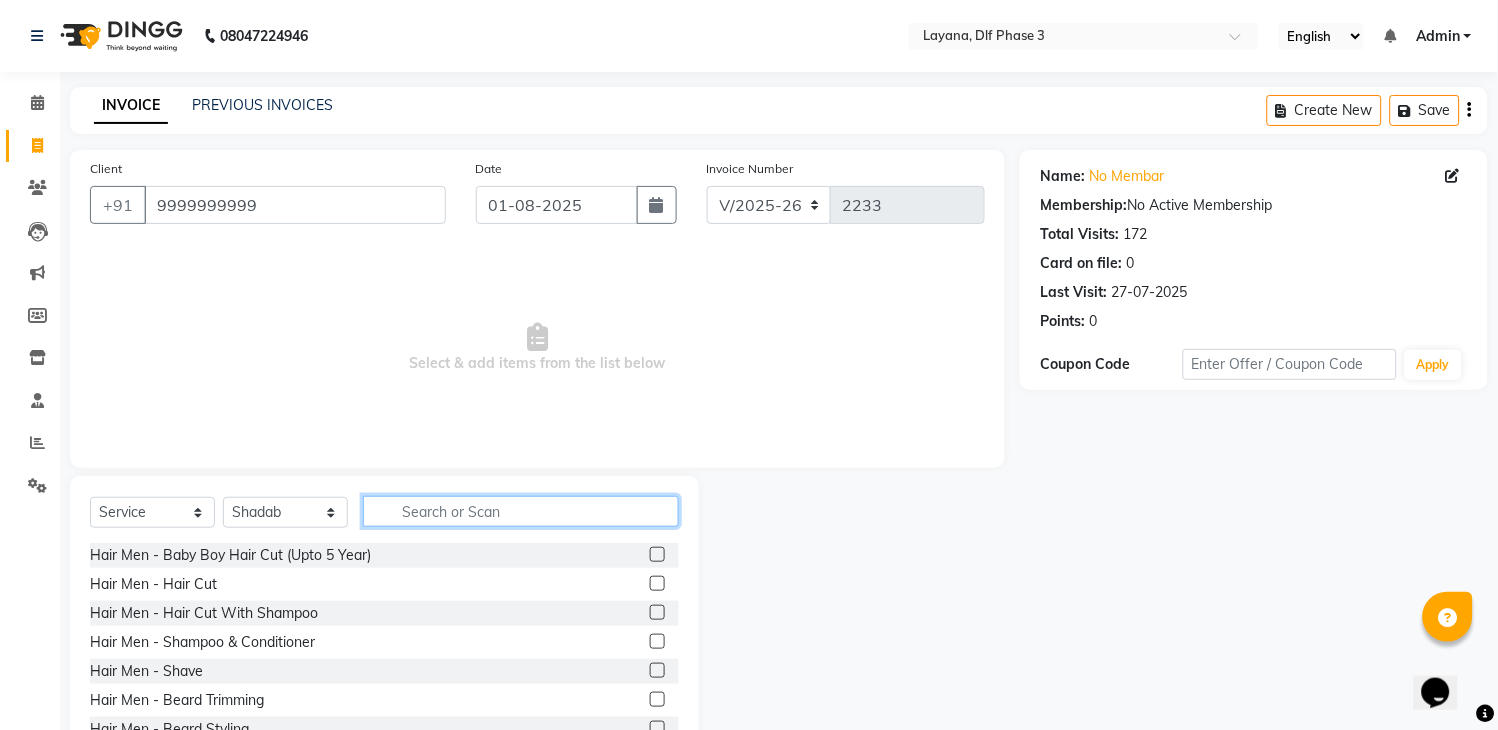 click 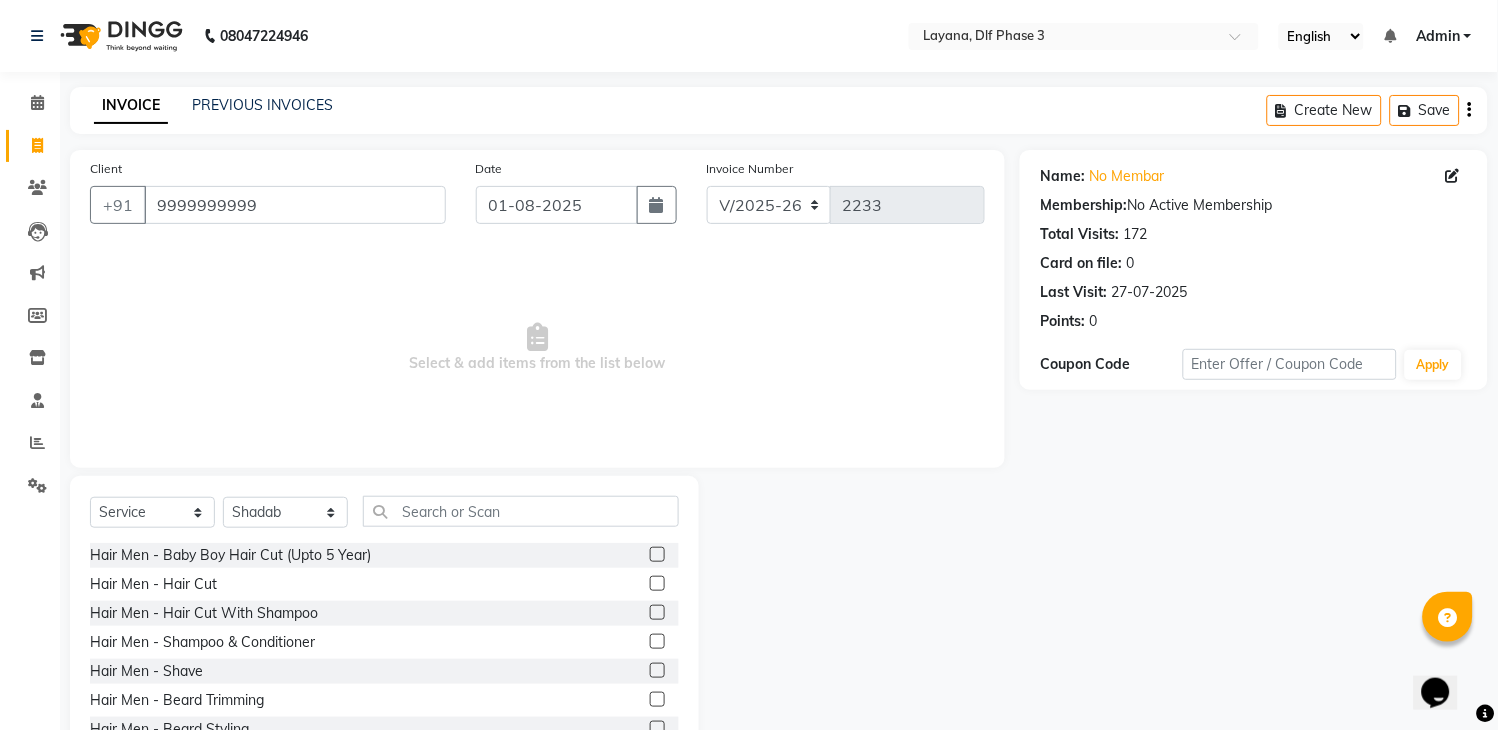 click 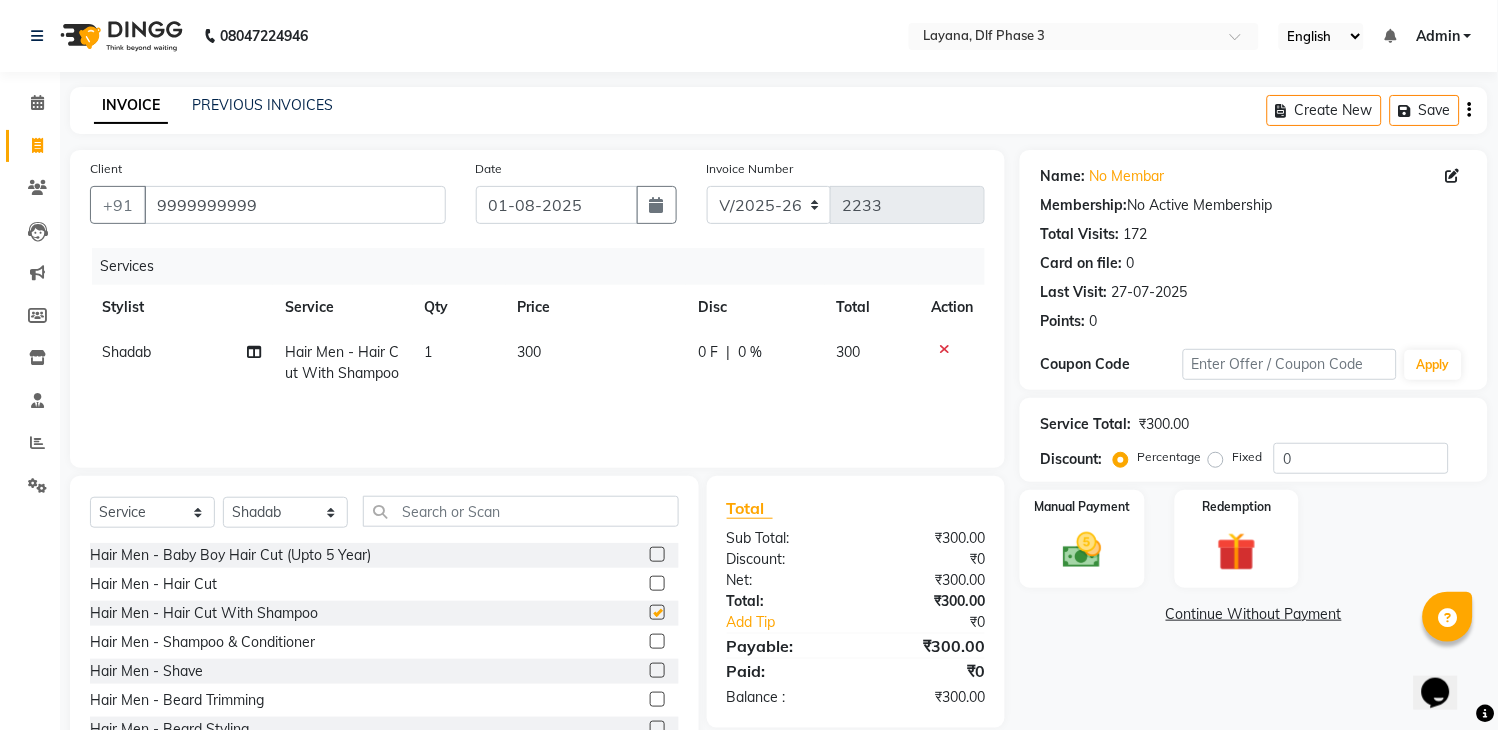 checkbox on "false" 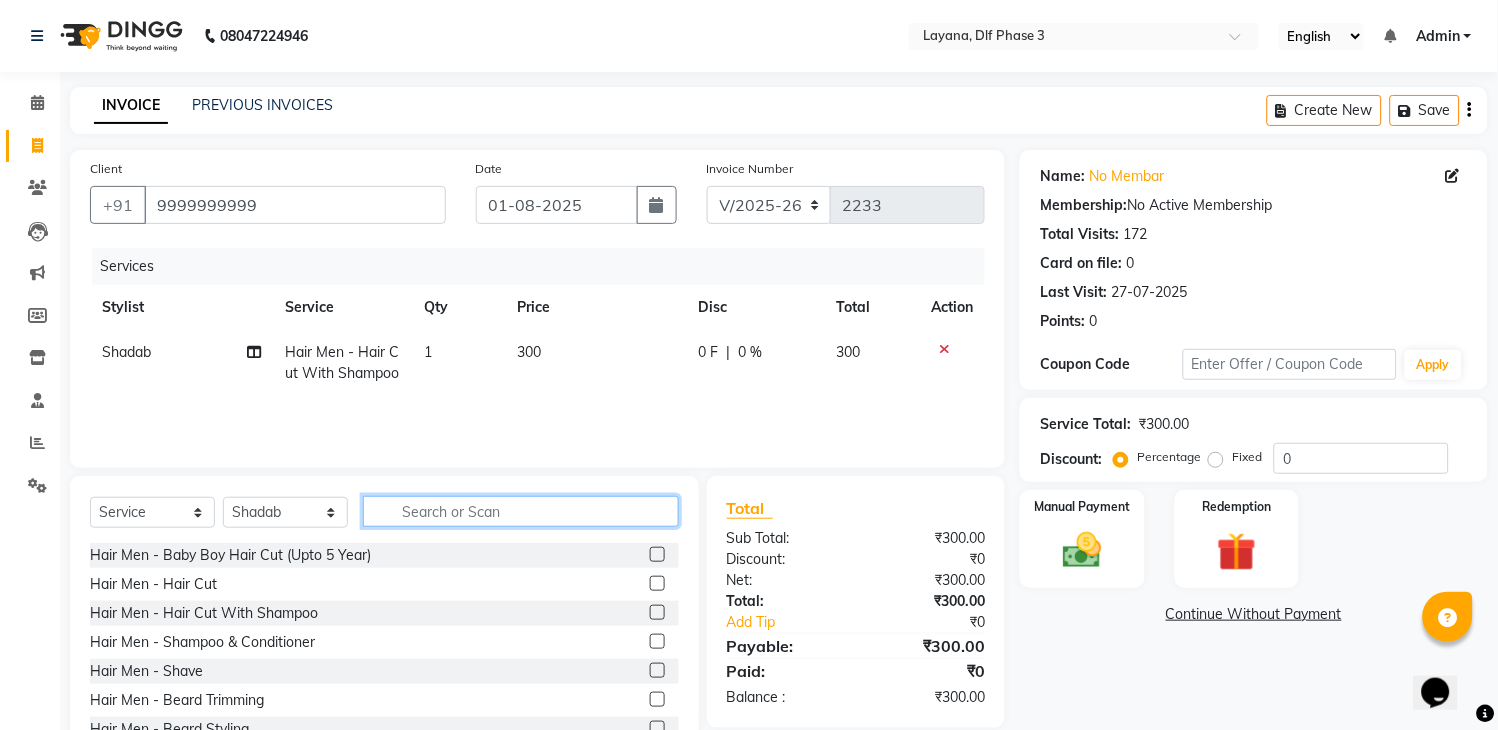 click 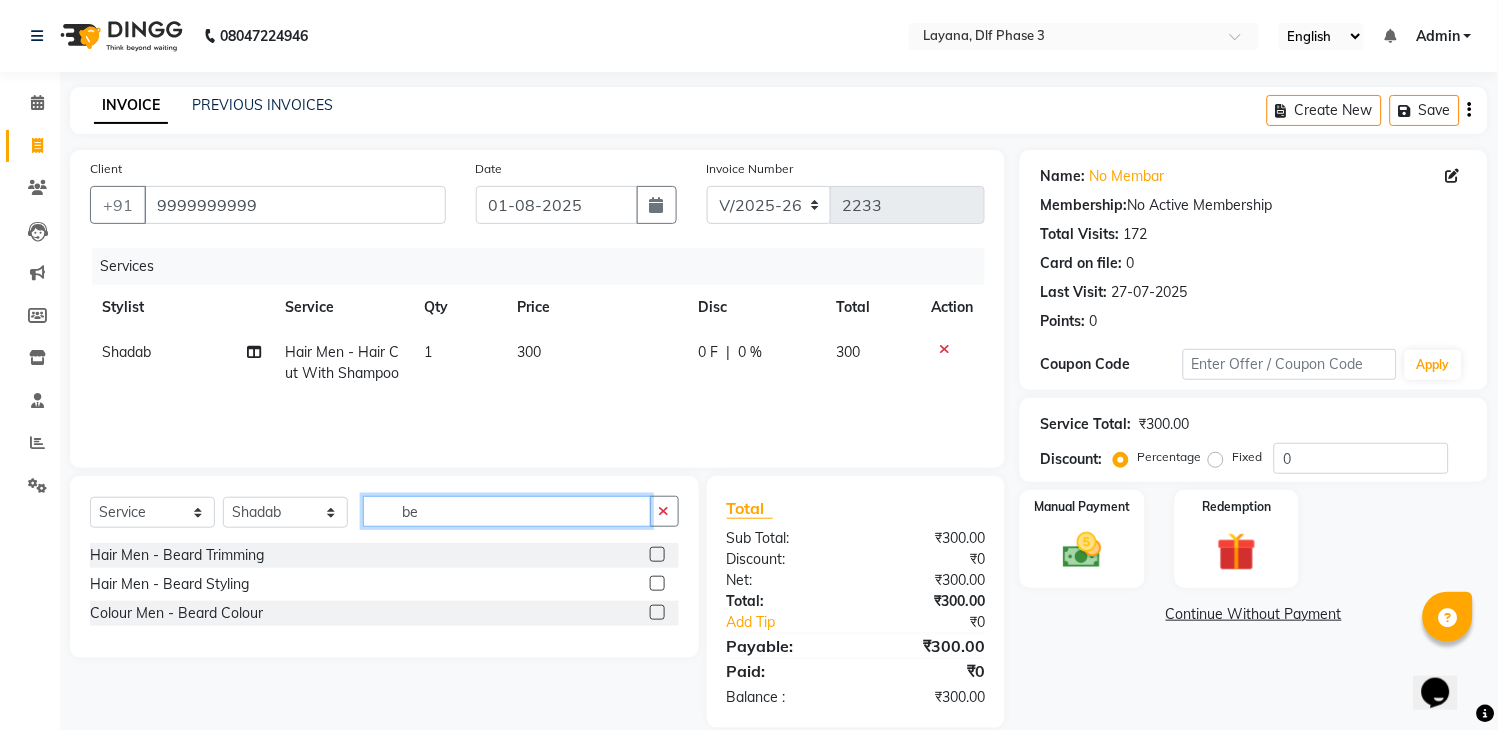 type on "be" 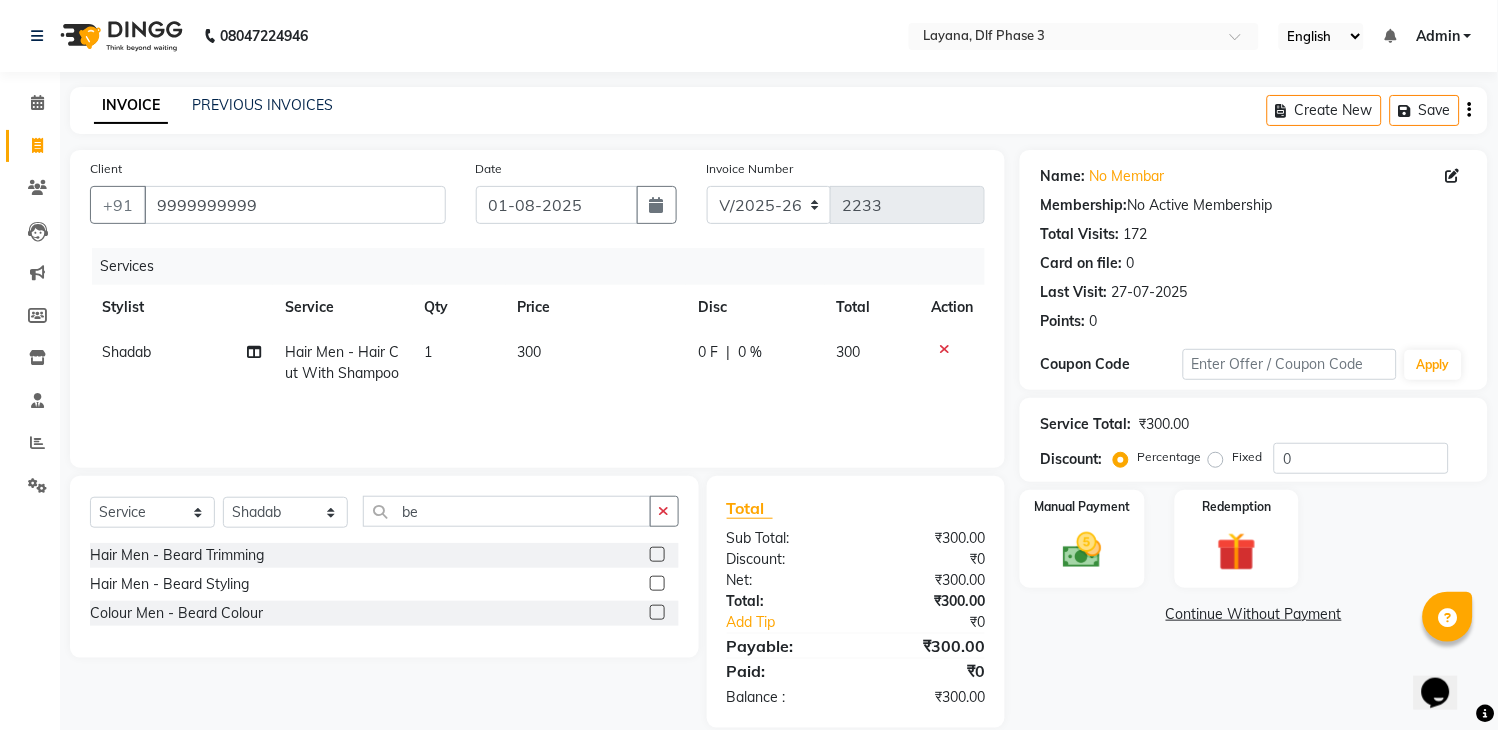 click 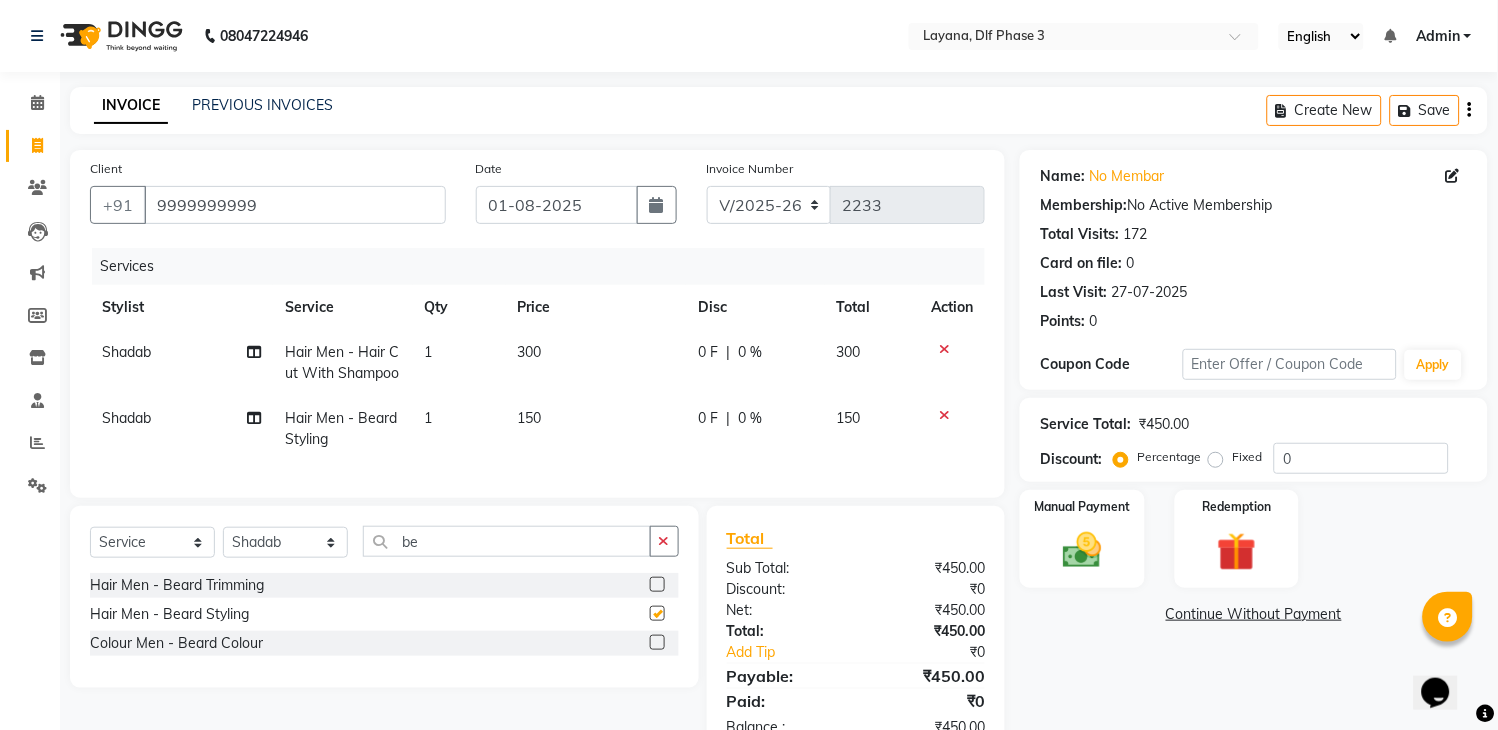checkbox on "false" 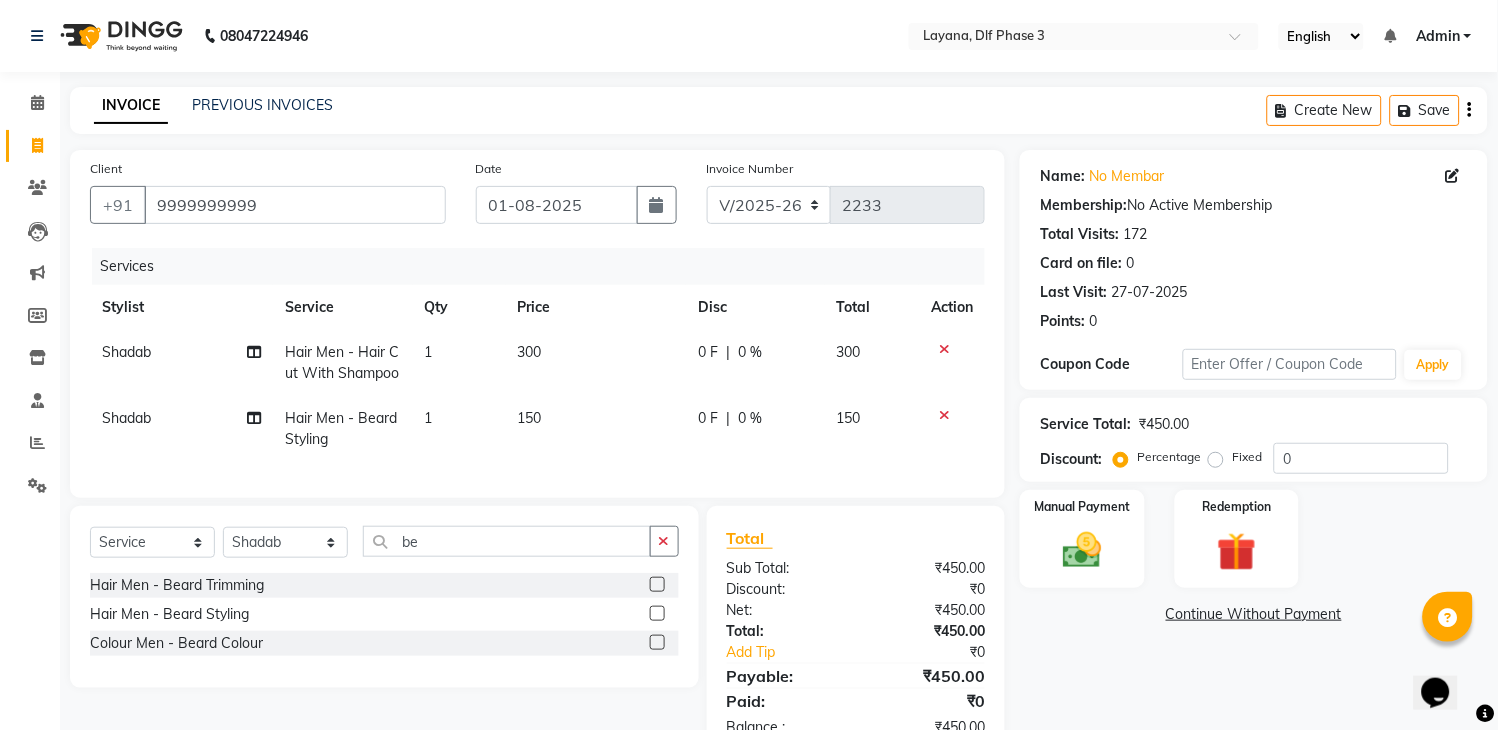 click on "150" 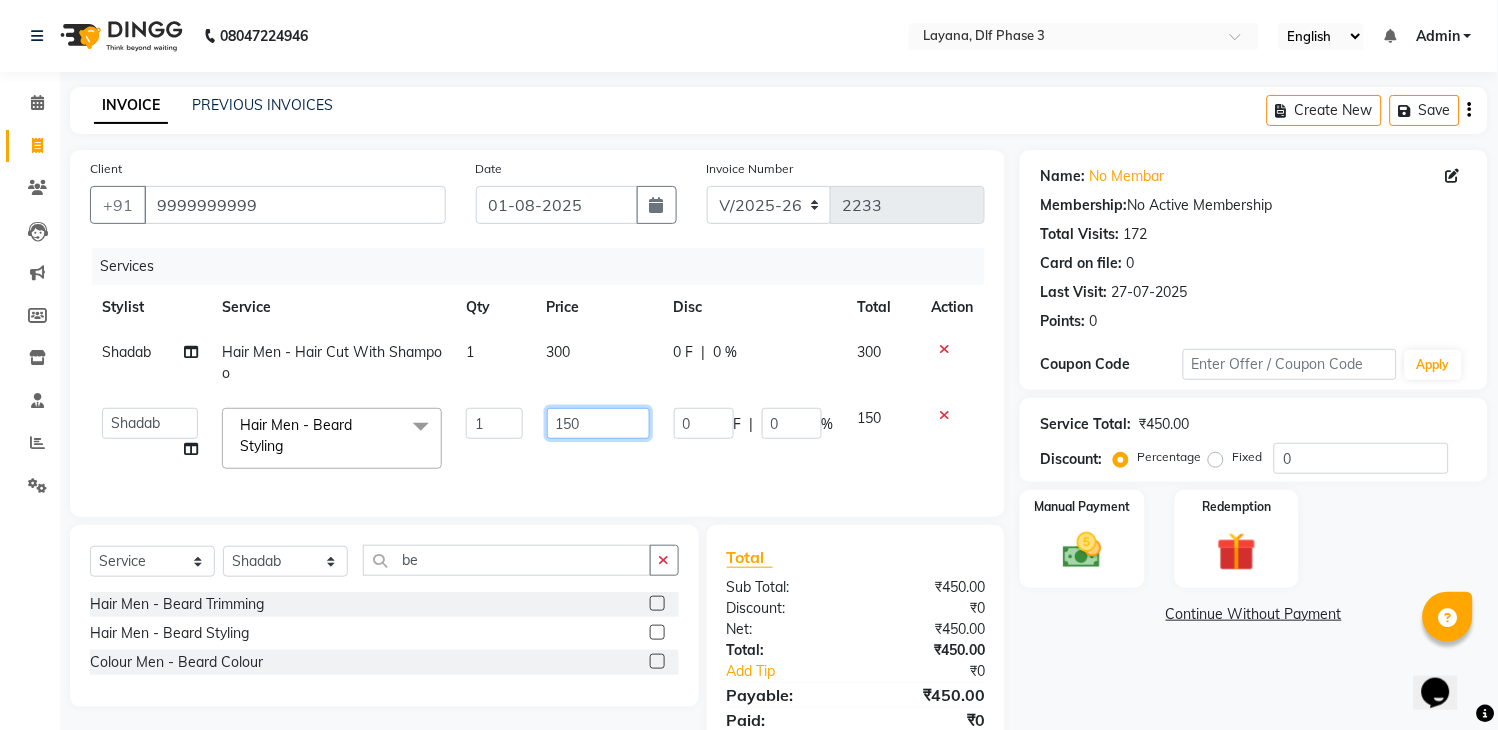 click on "150" 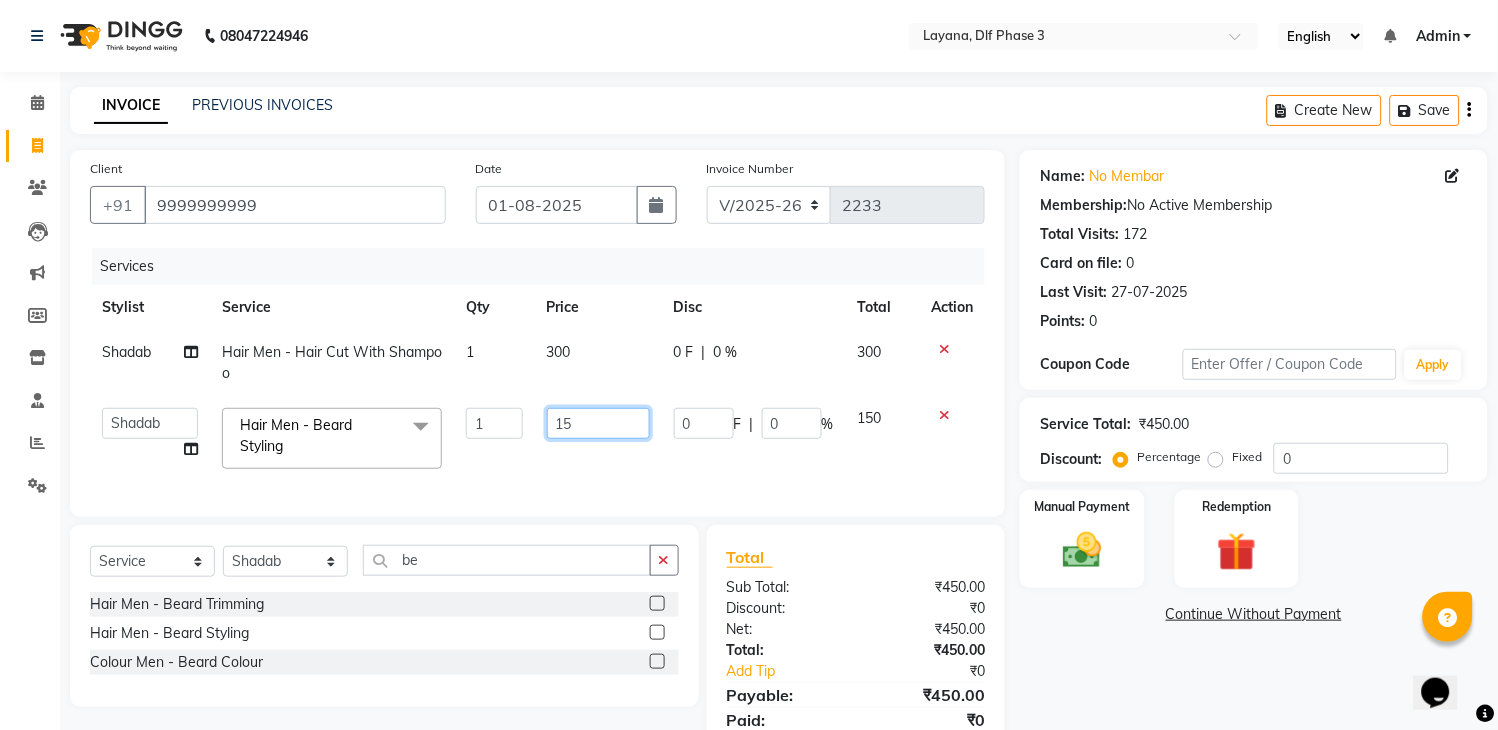 type on "1" 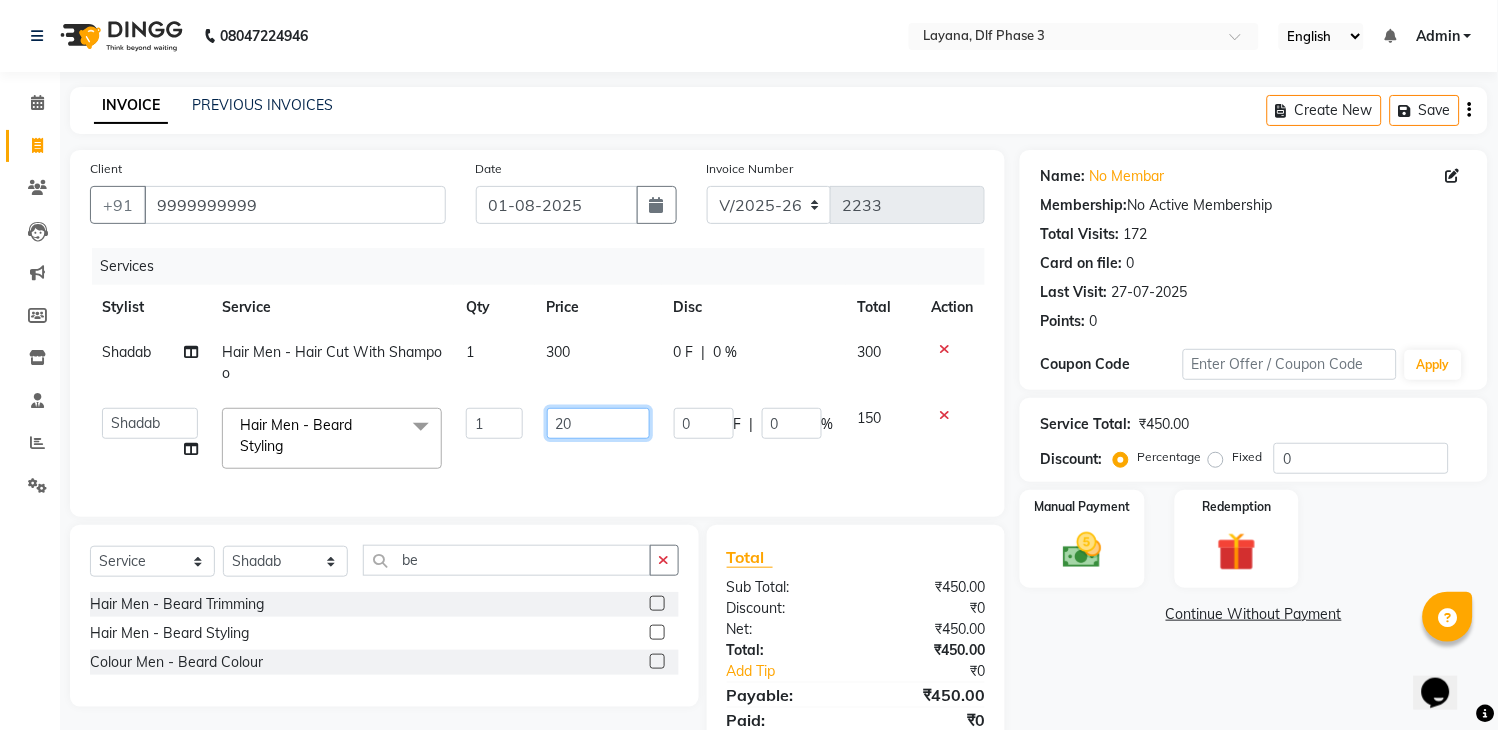 type on "200" 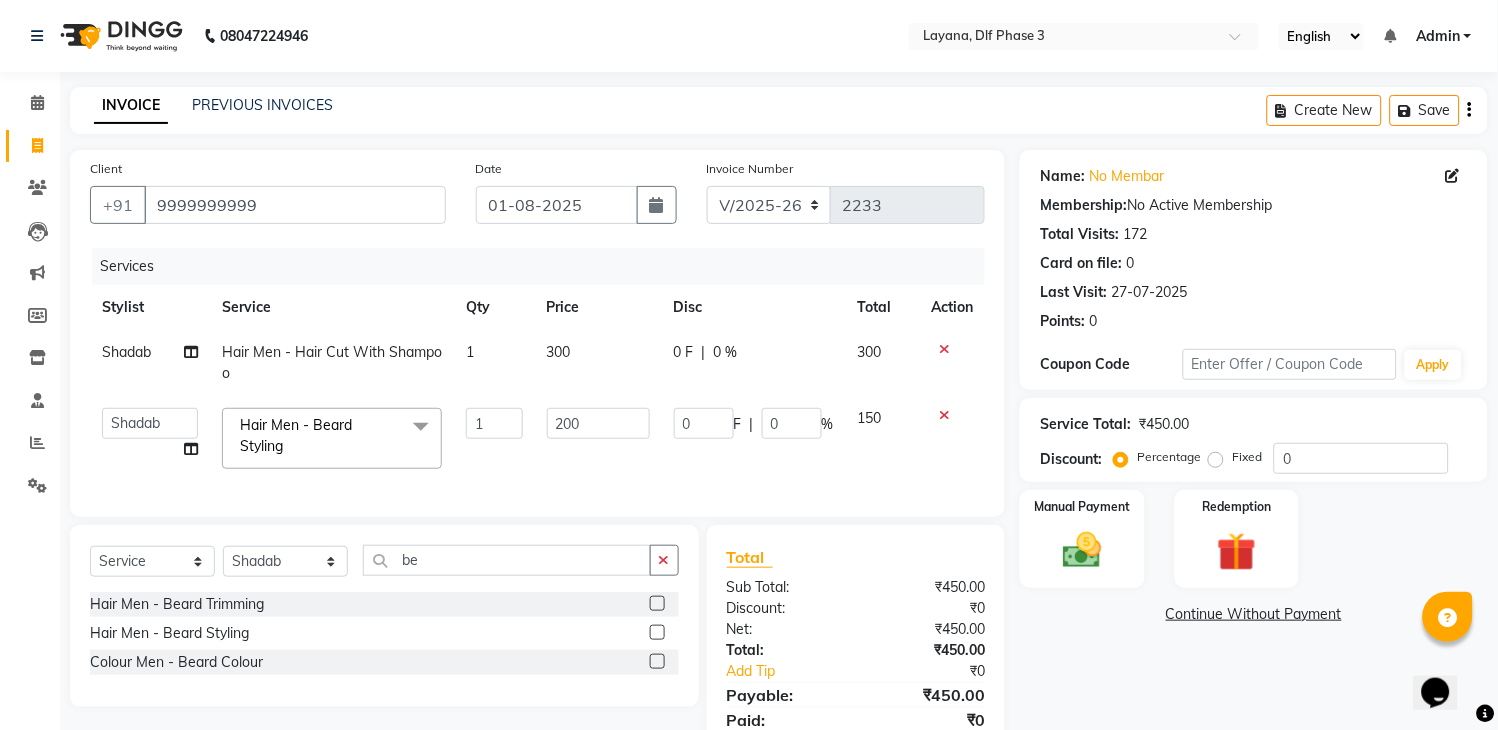 click on "Services Stylist Service Qty Price Disc Total Action Shadab Hair Men - Hair Cut With Shampoo 1 300 0 F | 0 % 300  Aakhil   Attul   kamal   Kartik    keshav   sanjana   Shadab   supriya  Hair Men - Beard Styling  x Hair Men - Baby Boy Hair Cut (Upto 5 Year) Hair Men - Hair Cut Hair Men - Hair Cut With Shampoo Hair Men - Shampoo & Conditioner Hair Men - Shave Hair Men - Beard Trimming Hair Men - Beard Styling Hair Men - Hair Styling Without Hair Cut Colour  - Hair Colour Colour Men - Beard Colour Colour Men - Highlights Hair Rituals  - Hair Spa Hair Rituals - Mythis Spa Hair Rituals  - Head Massage (20 Min) LOREAL TRETMANT SPA ANTI DANDRAFF TRETMENT spa Schwarzkopf spa KERA SOUL Treatment spa GYPSY - Matcha And Dates GYPSY - Poof  GYPSY - Anti dandruff with drynes GK - Deep Conditioner STYLE - MOROCCAN and ARGAN spa STYLE - Dead sea 2 in 1 spa STYLE - HAMP spa Texture Service Men - Straight Therapy Texture Service Men - Keratin Threading Men - Forehead Threading Men - Cheeks Threading Men - Full Face Clean-Up" 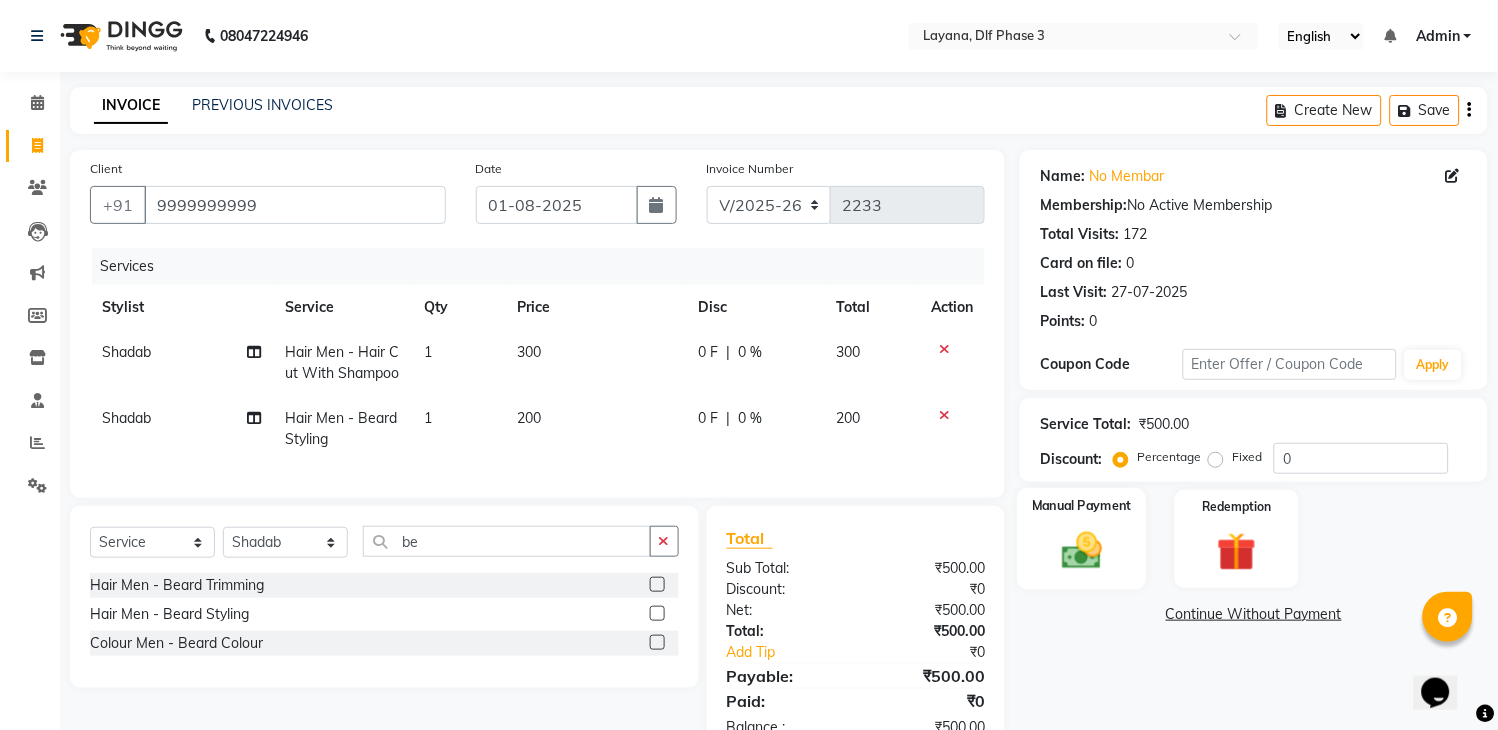click 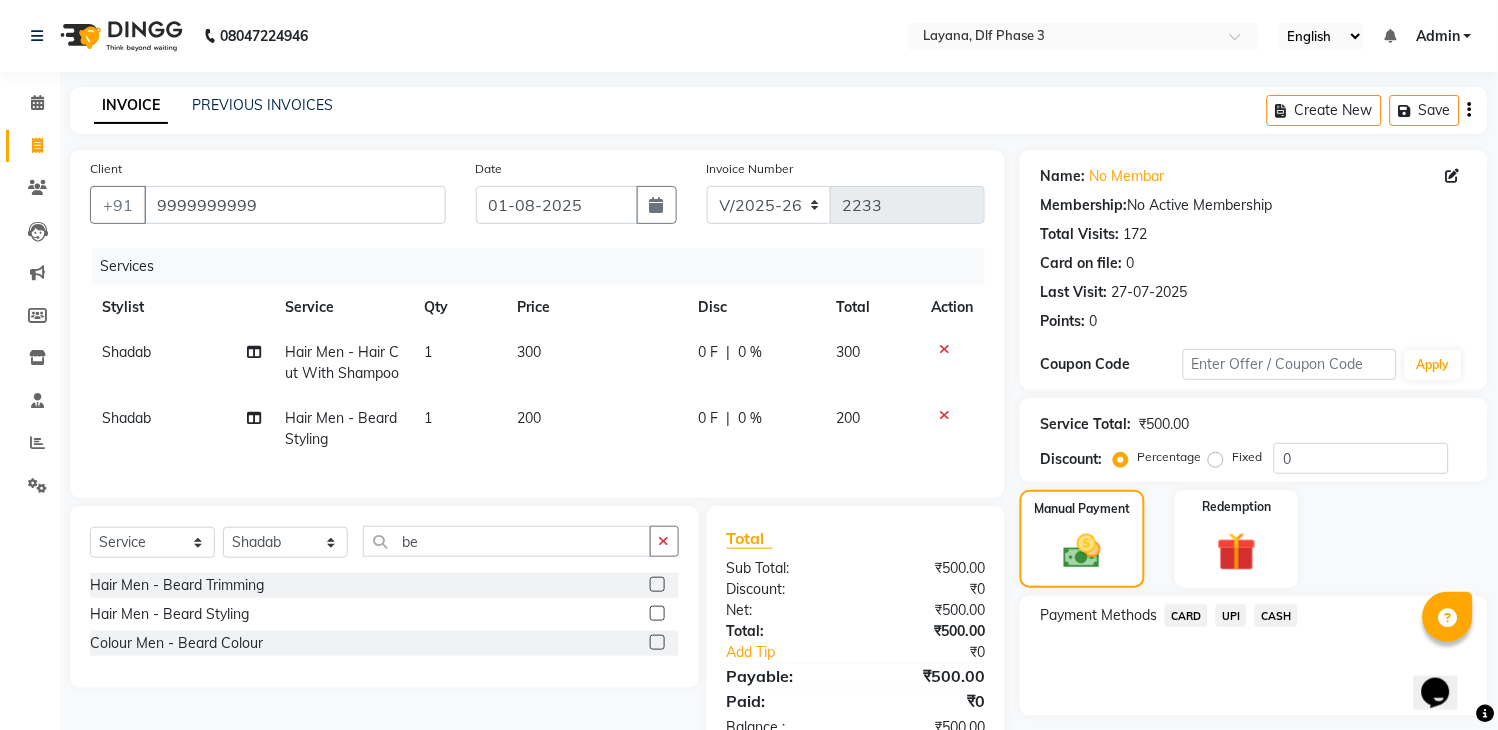 click on "CASH" 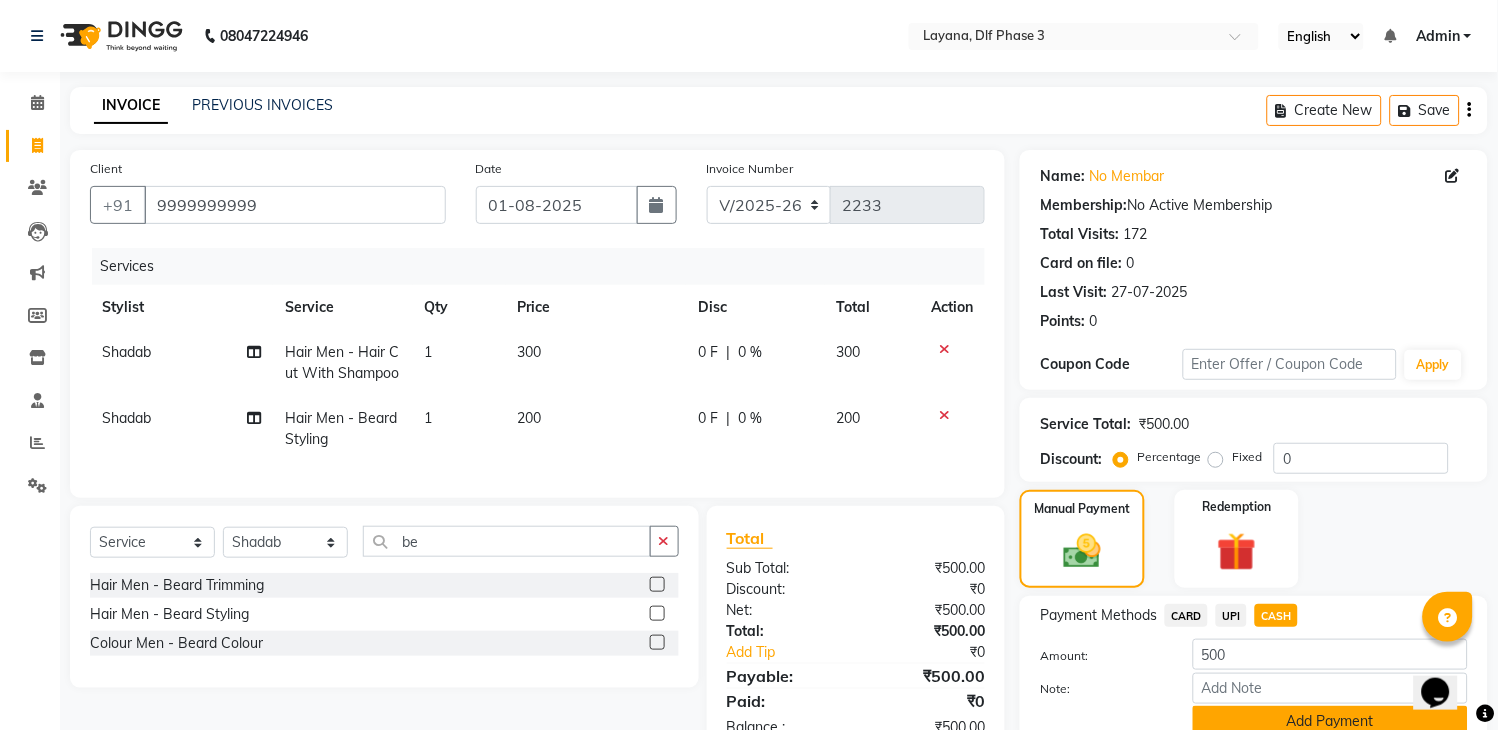 click on "Add Payment" 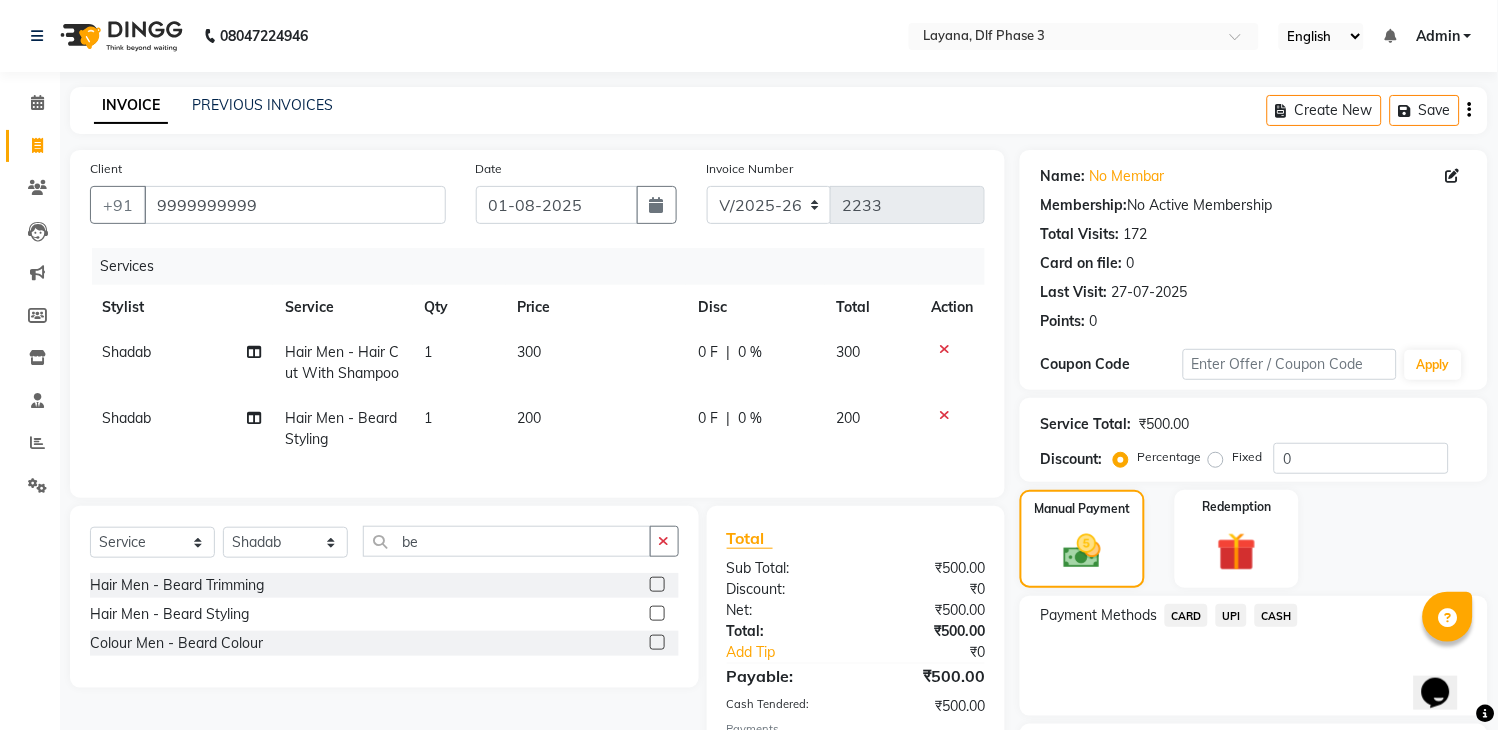 scroll, scrollTop: 170, scrollLeft: 0, axis: vertical 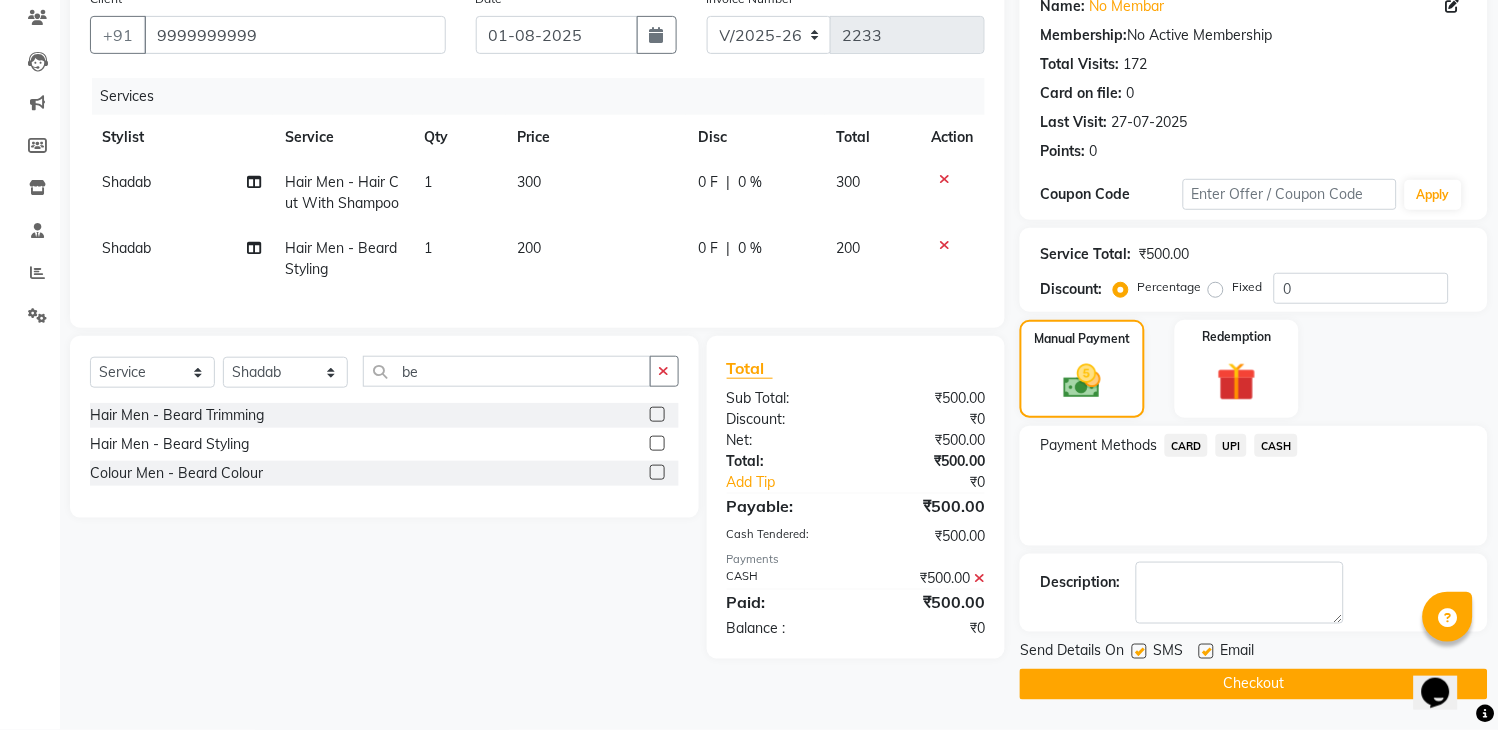 click on "Checkout" 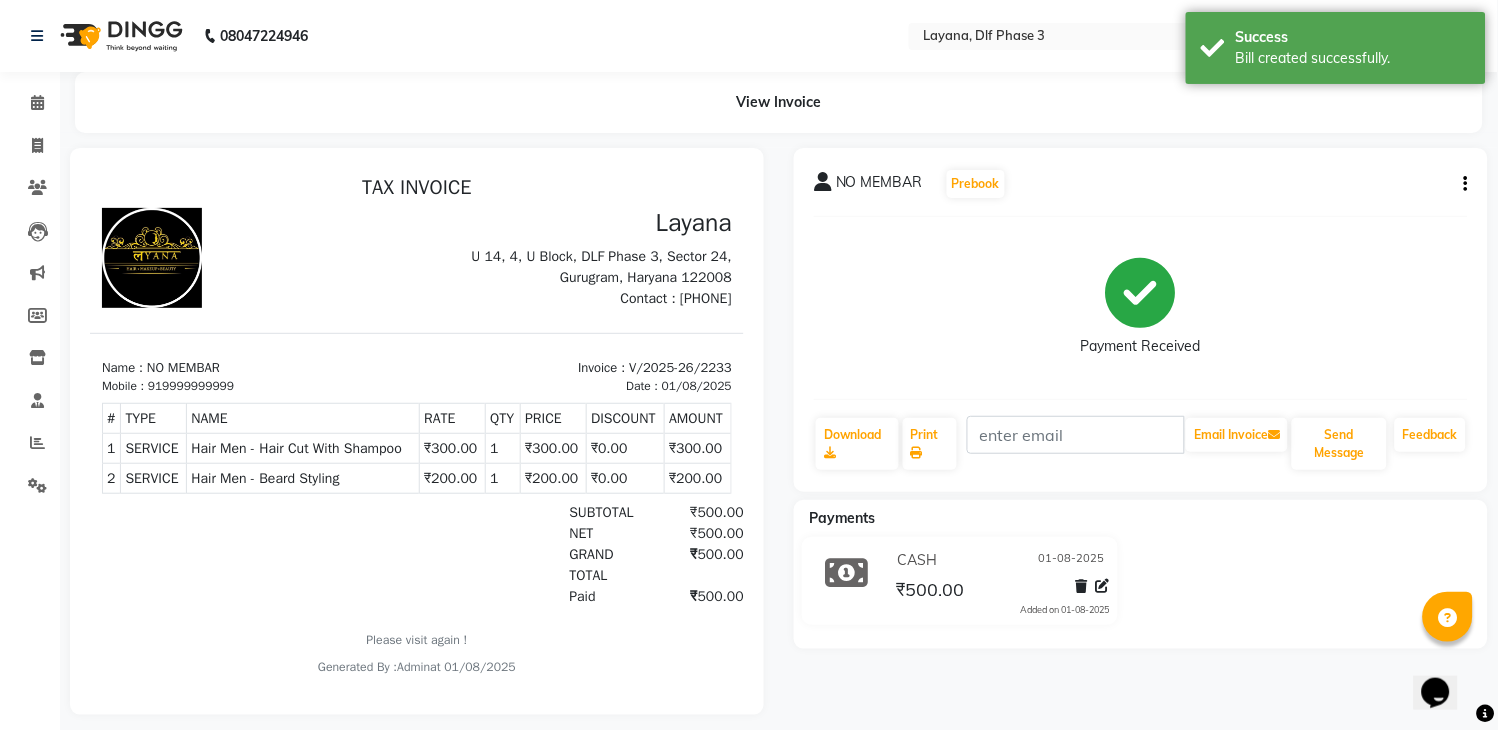 scroll, scrollTop: 0, scrollLeft: 0, axis: both 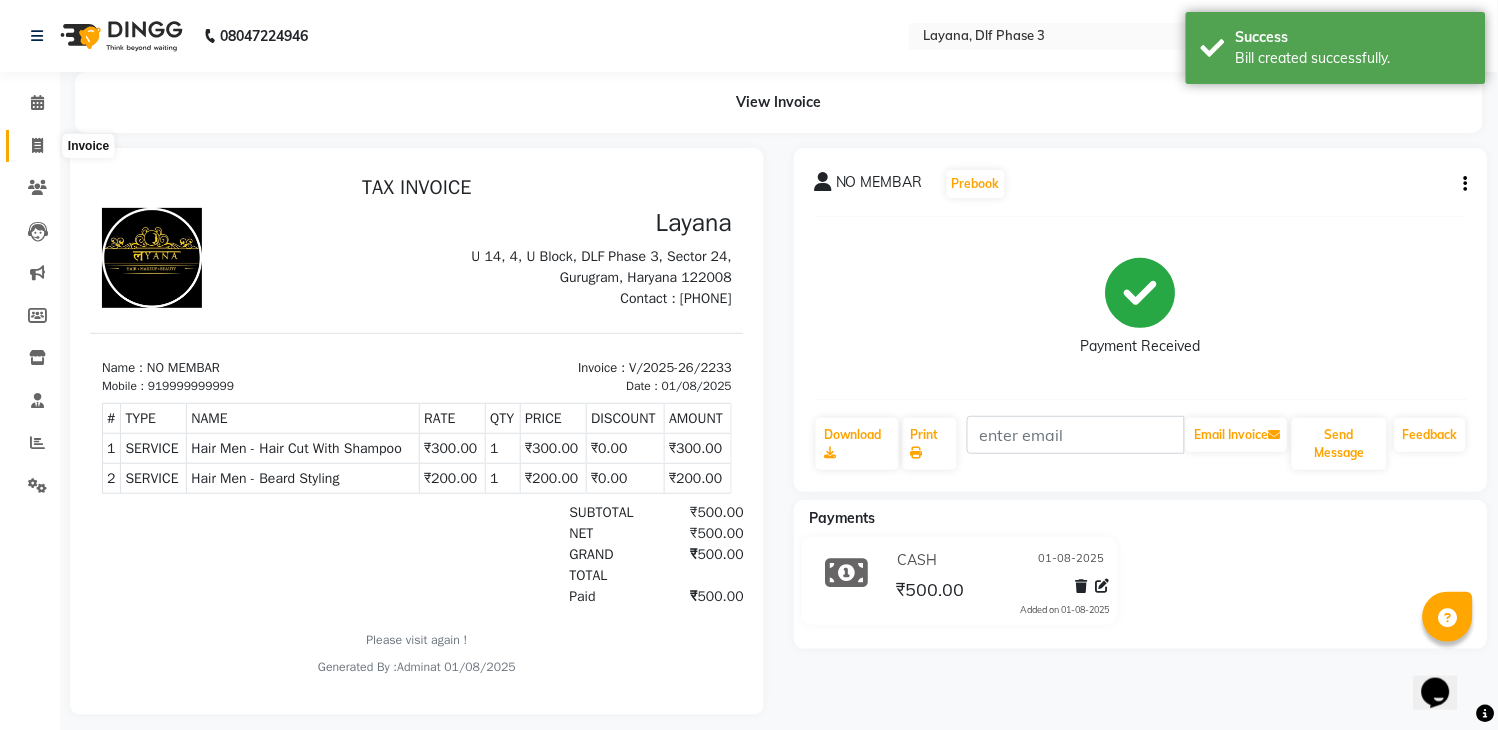 click 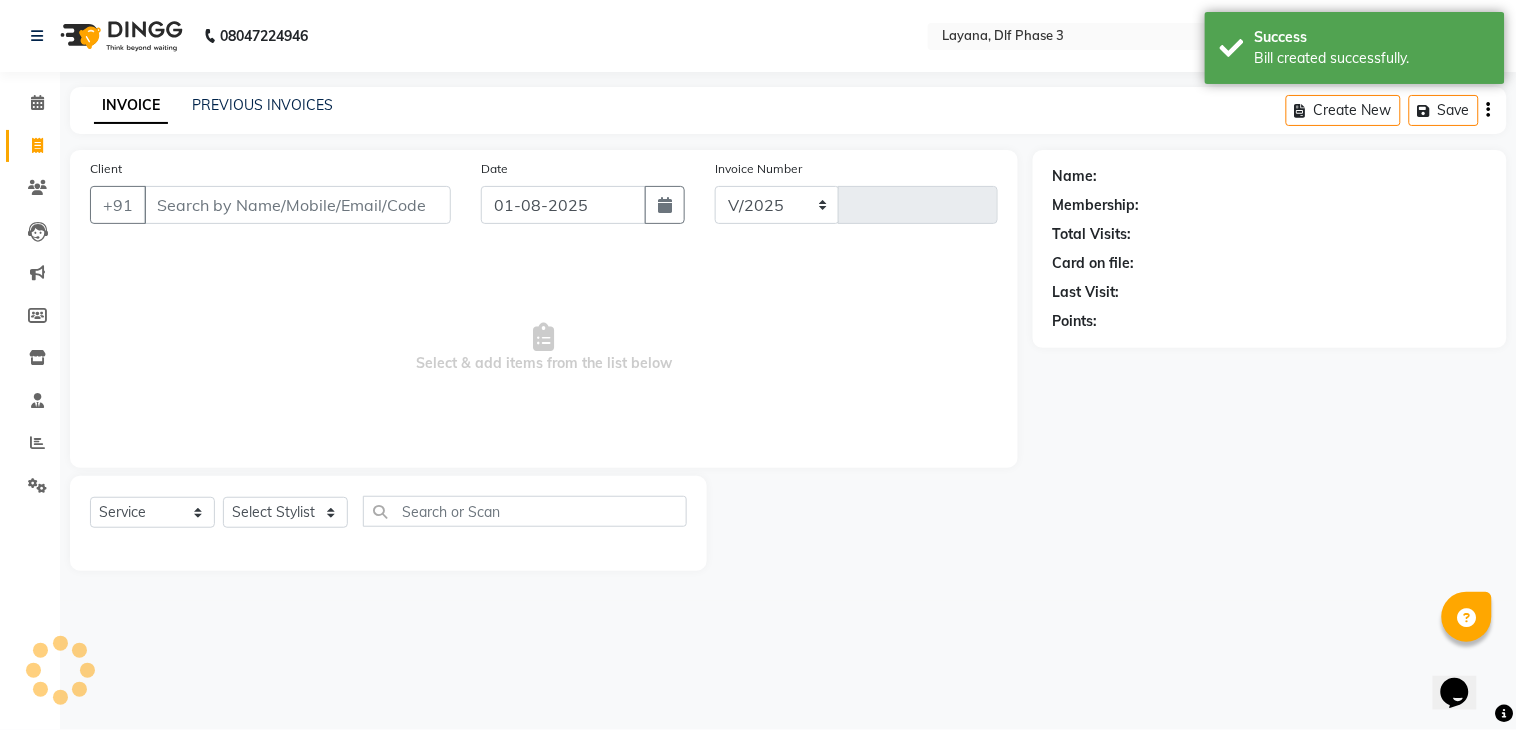 select on "6973" 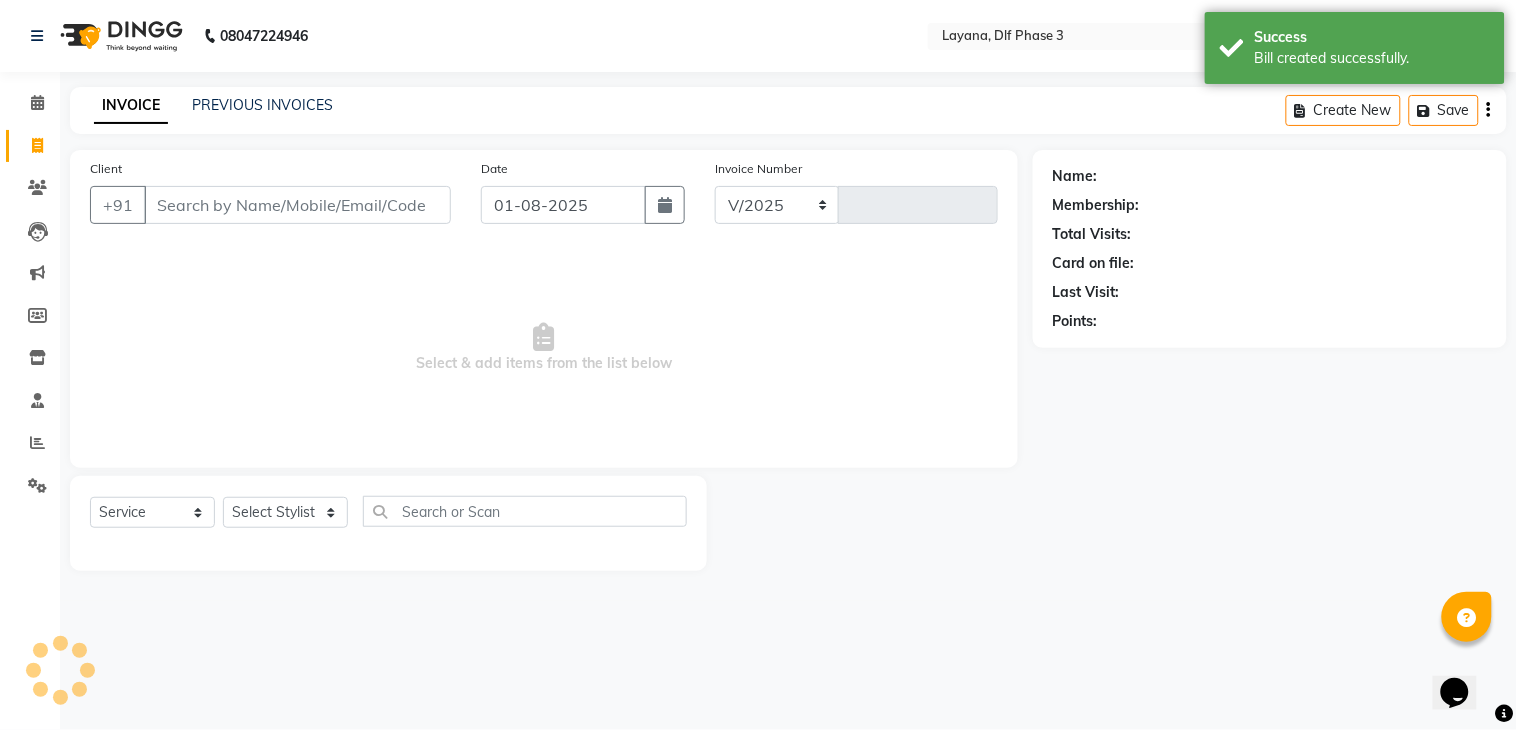 type on "2234" 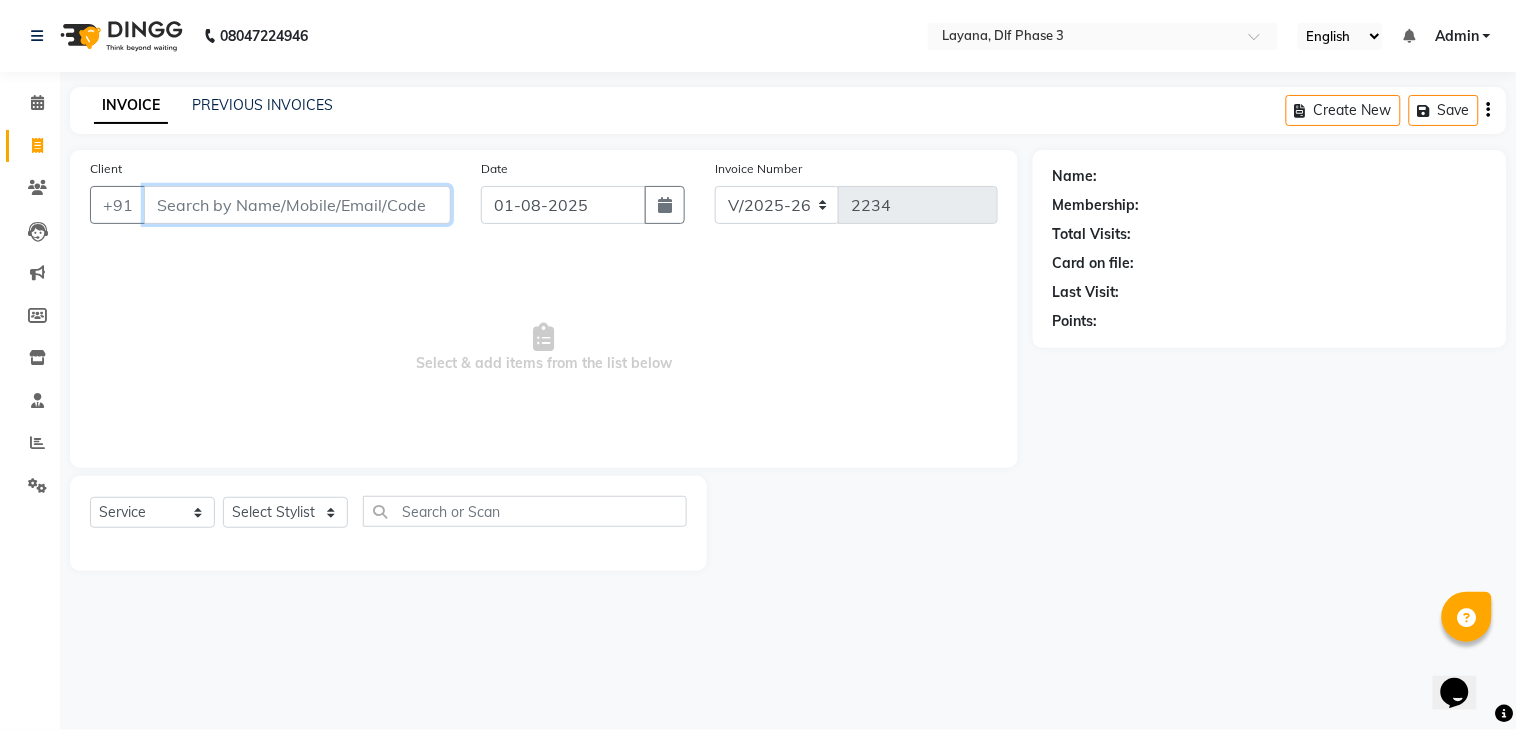 click on "Client" at bounding box center (297, 205) 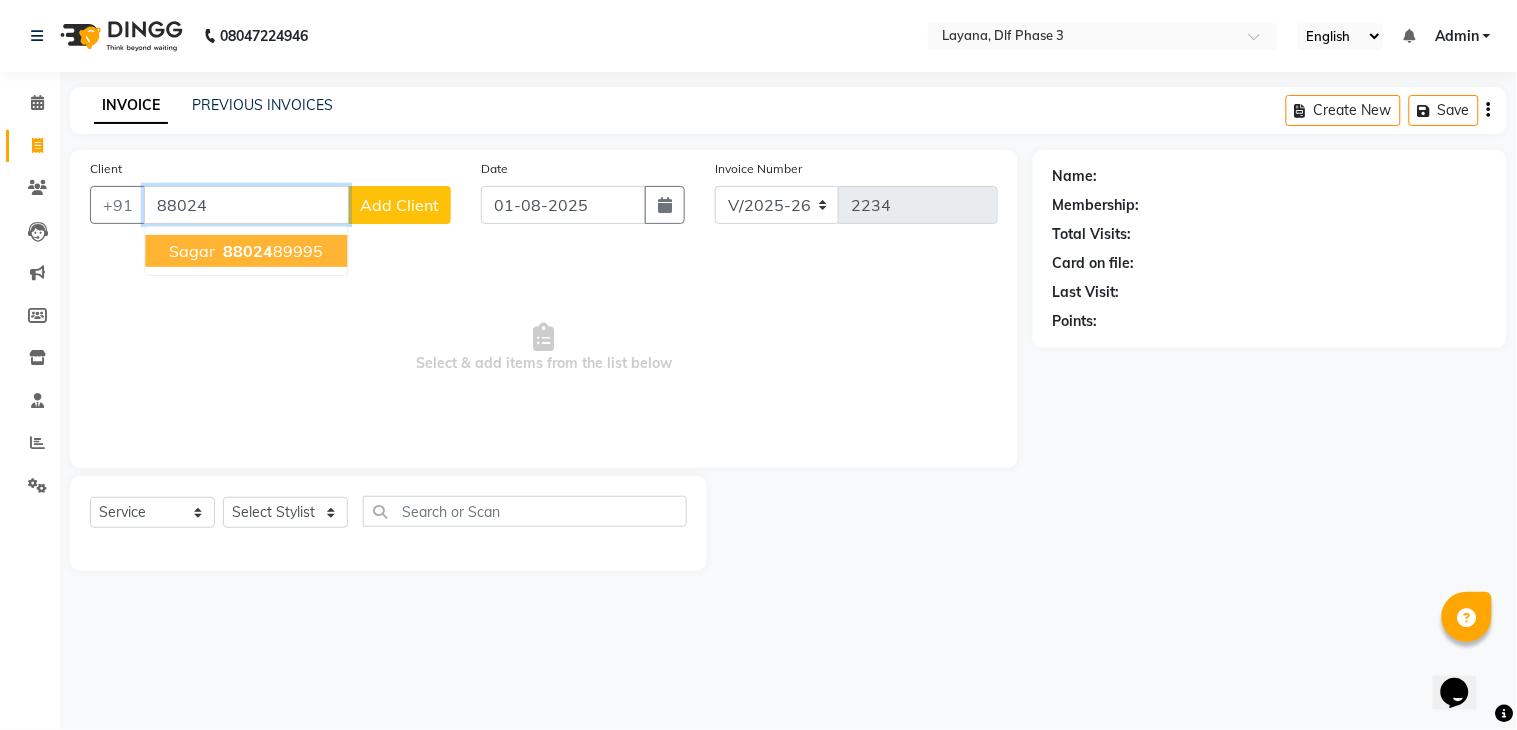 click on "88024 89995" at bounding box center (271, 251) 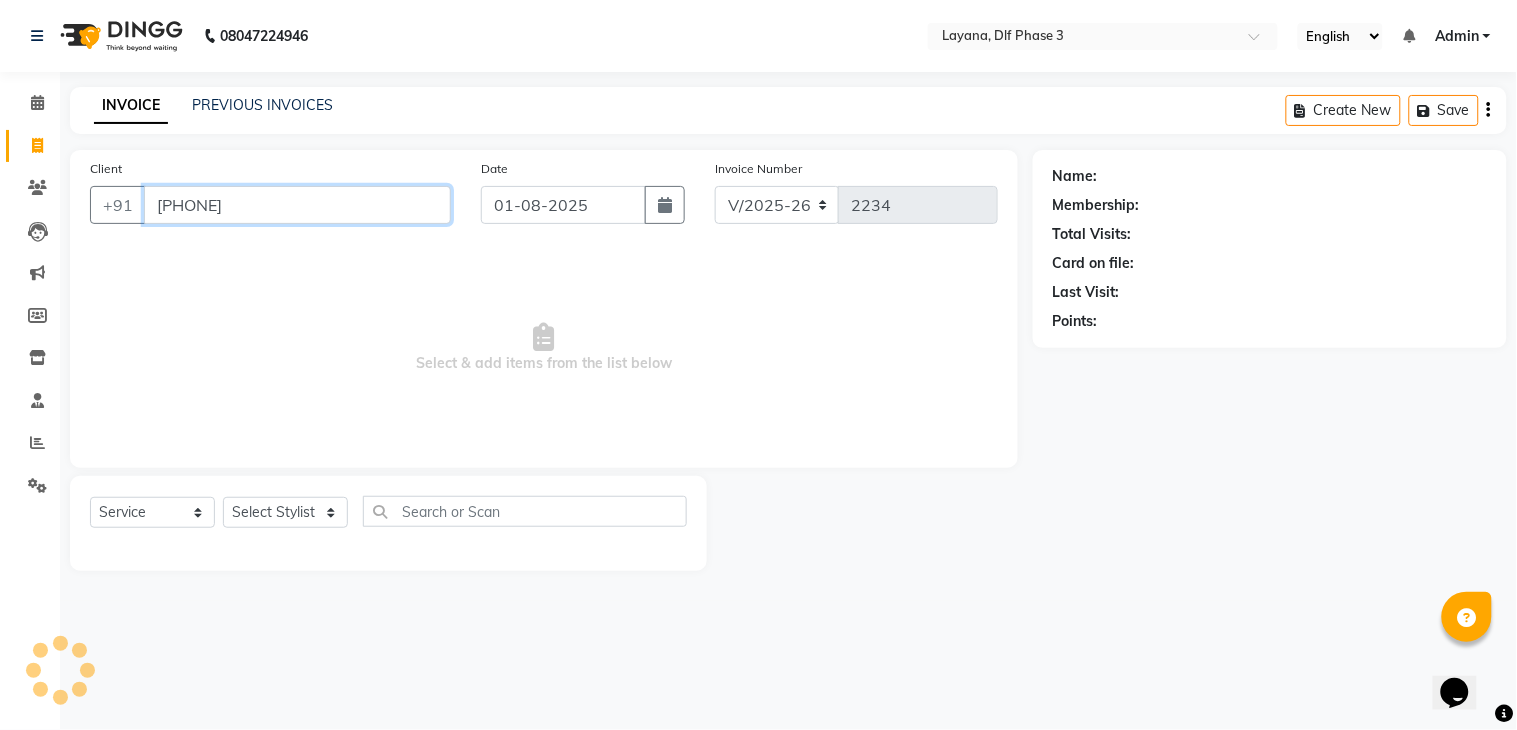 type on "8802489995" 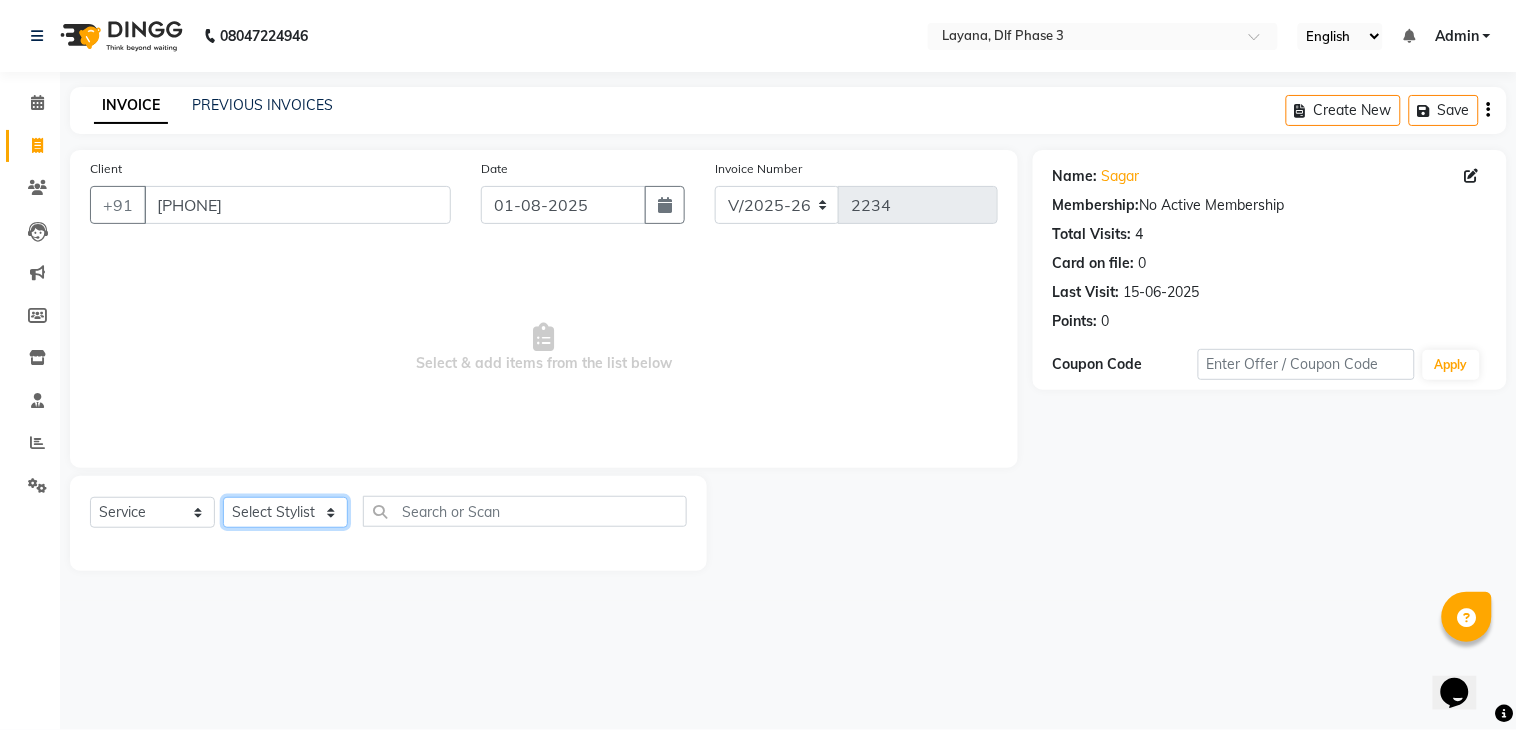 click on "Select Stylist Aakhil Attul kamal Kartik  keshav sanjana Shadab supriya" 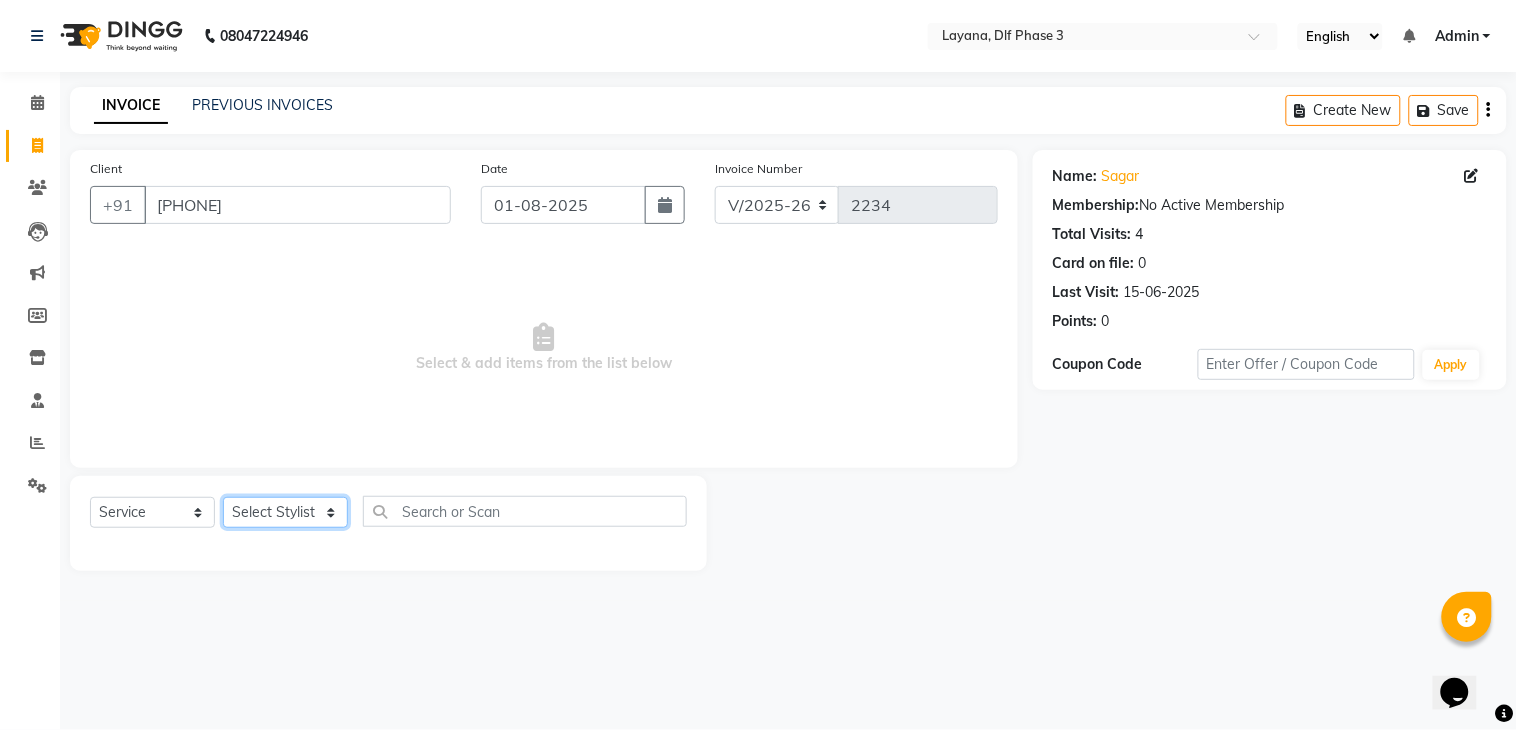 select on "85237" 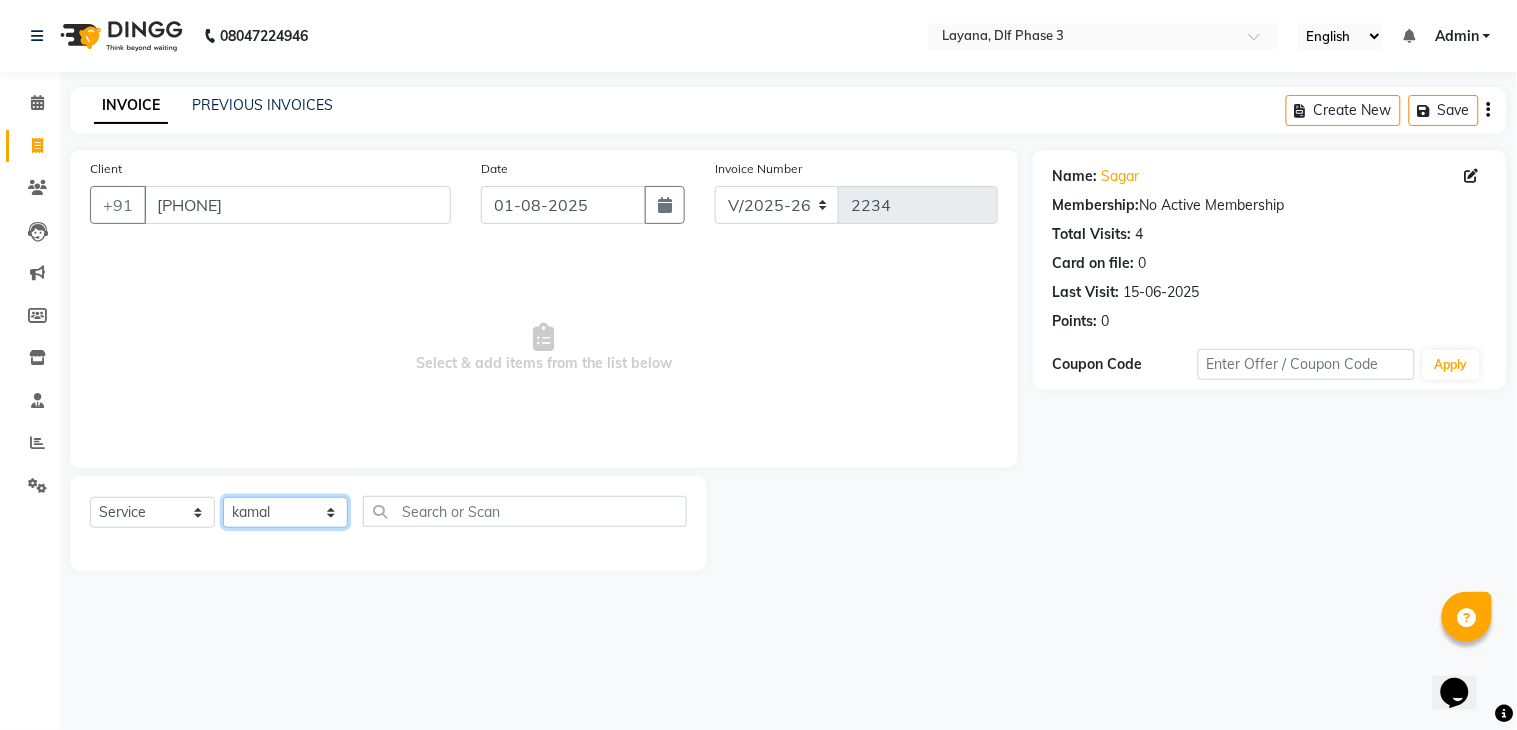 click on "Select Stylist Aakhil Attul kamal Kartik  keshav sanjana Shadab supriya" 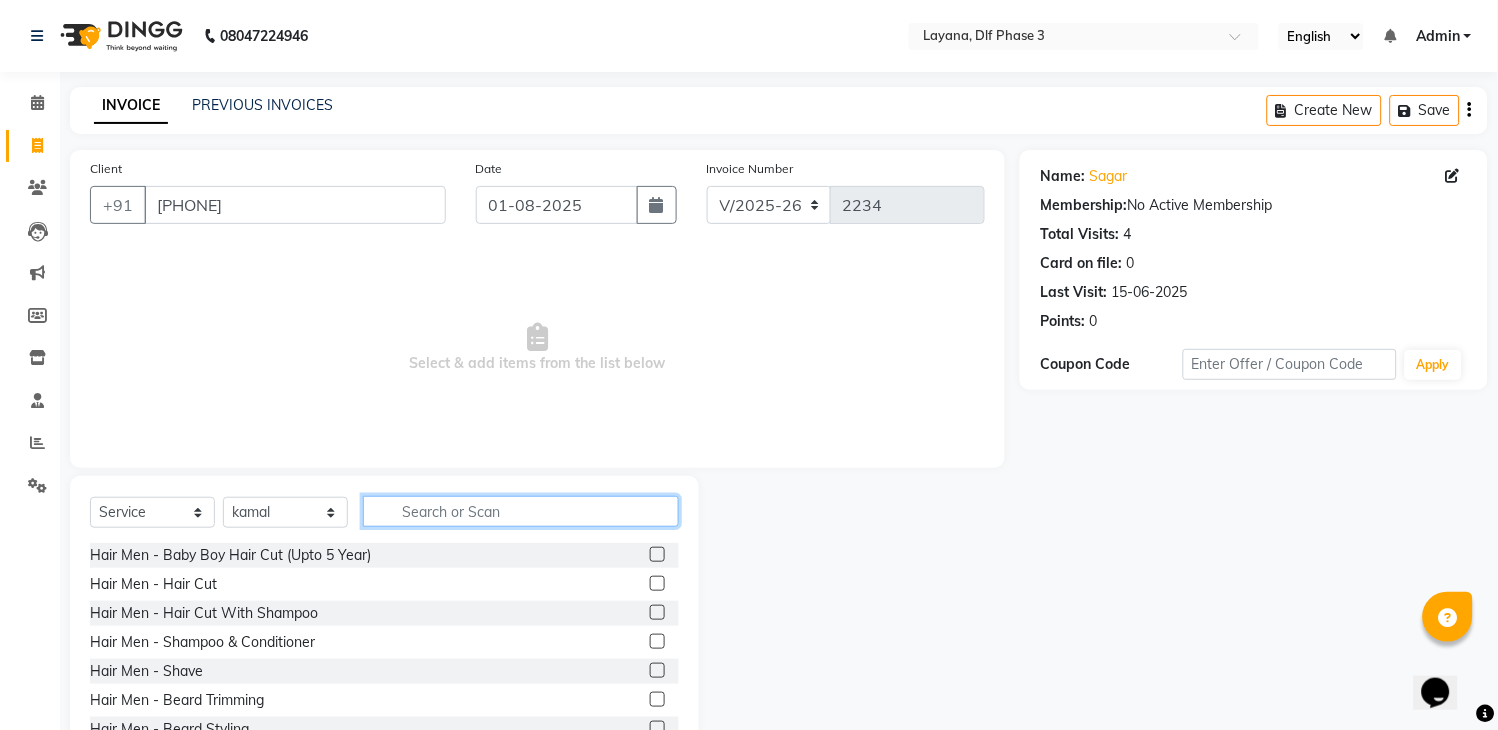 click 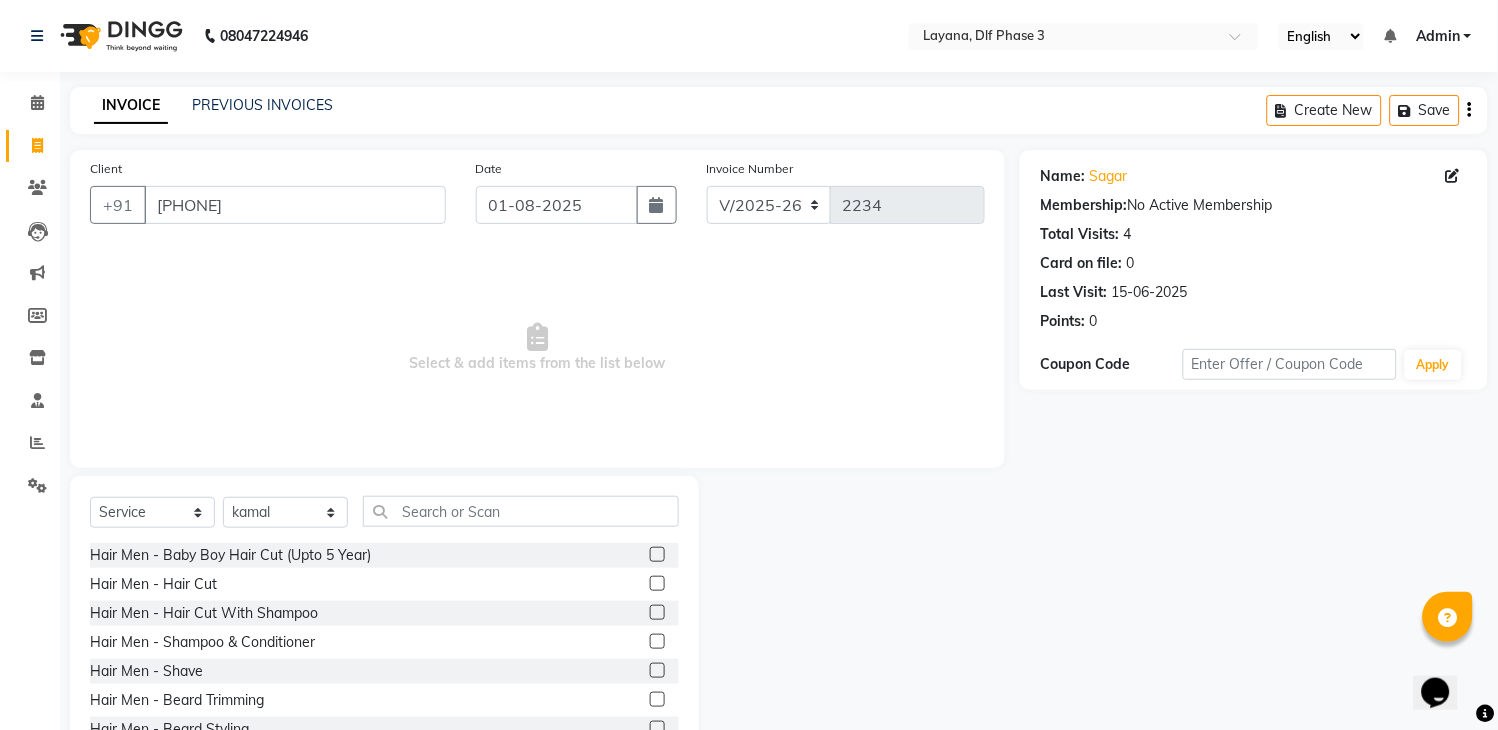 click 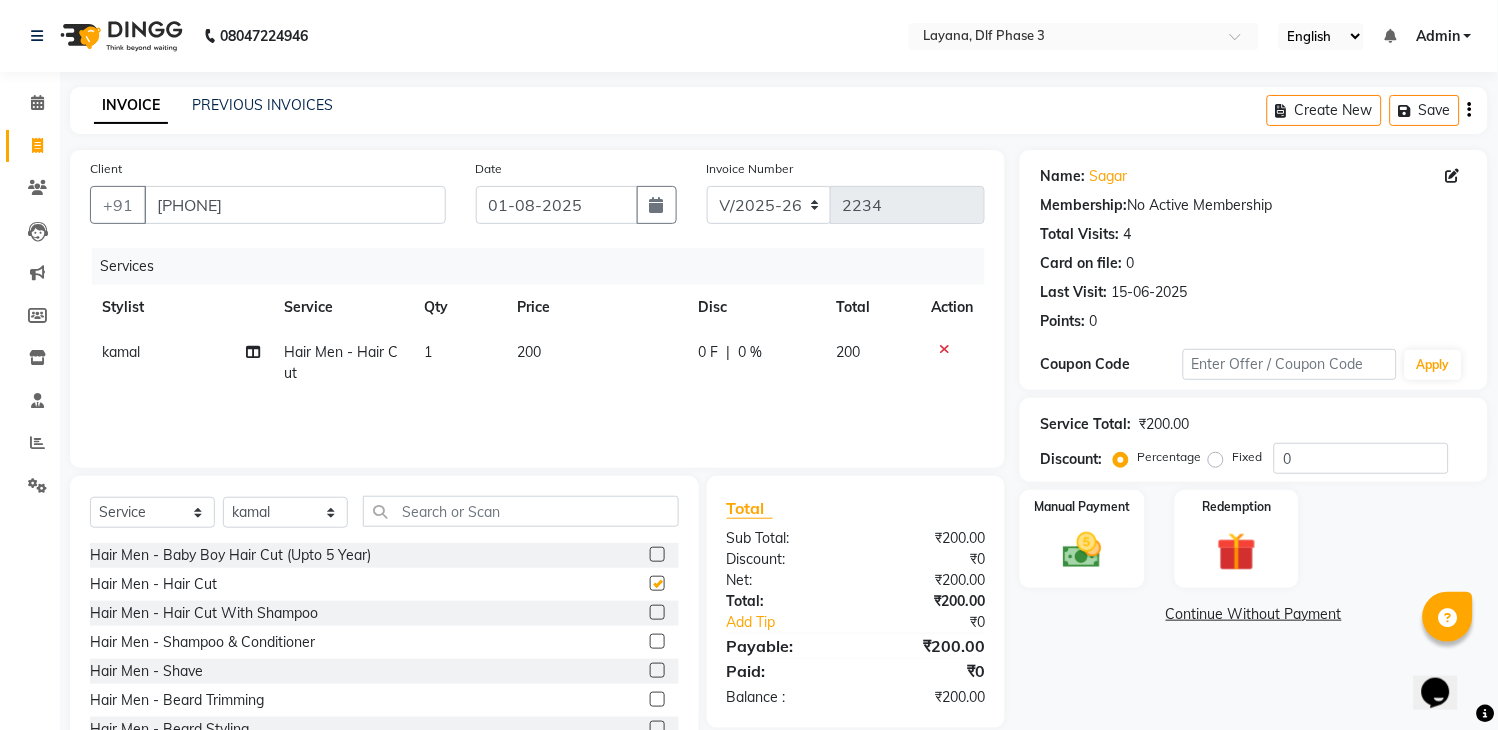 checkbox on "false" 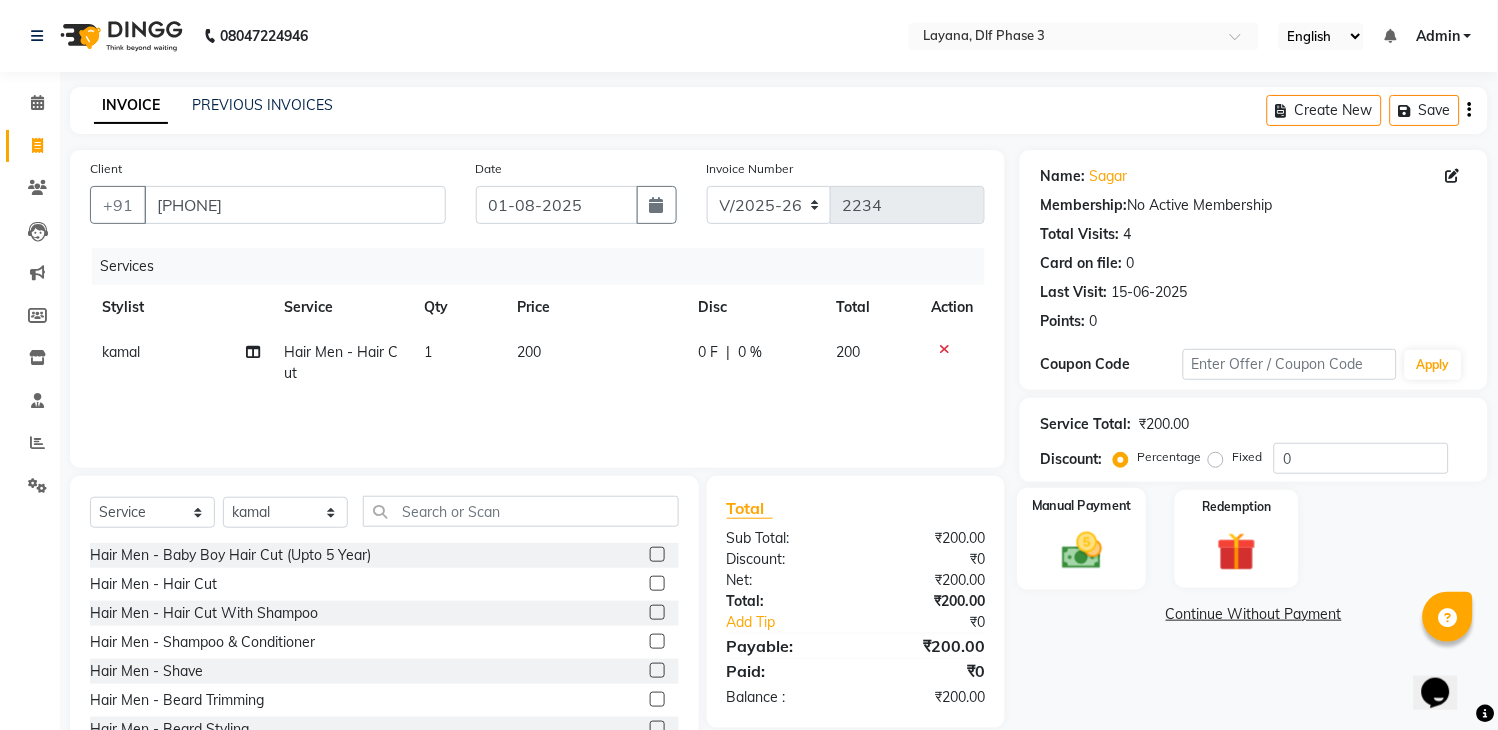 click 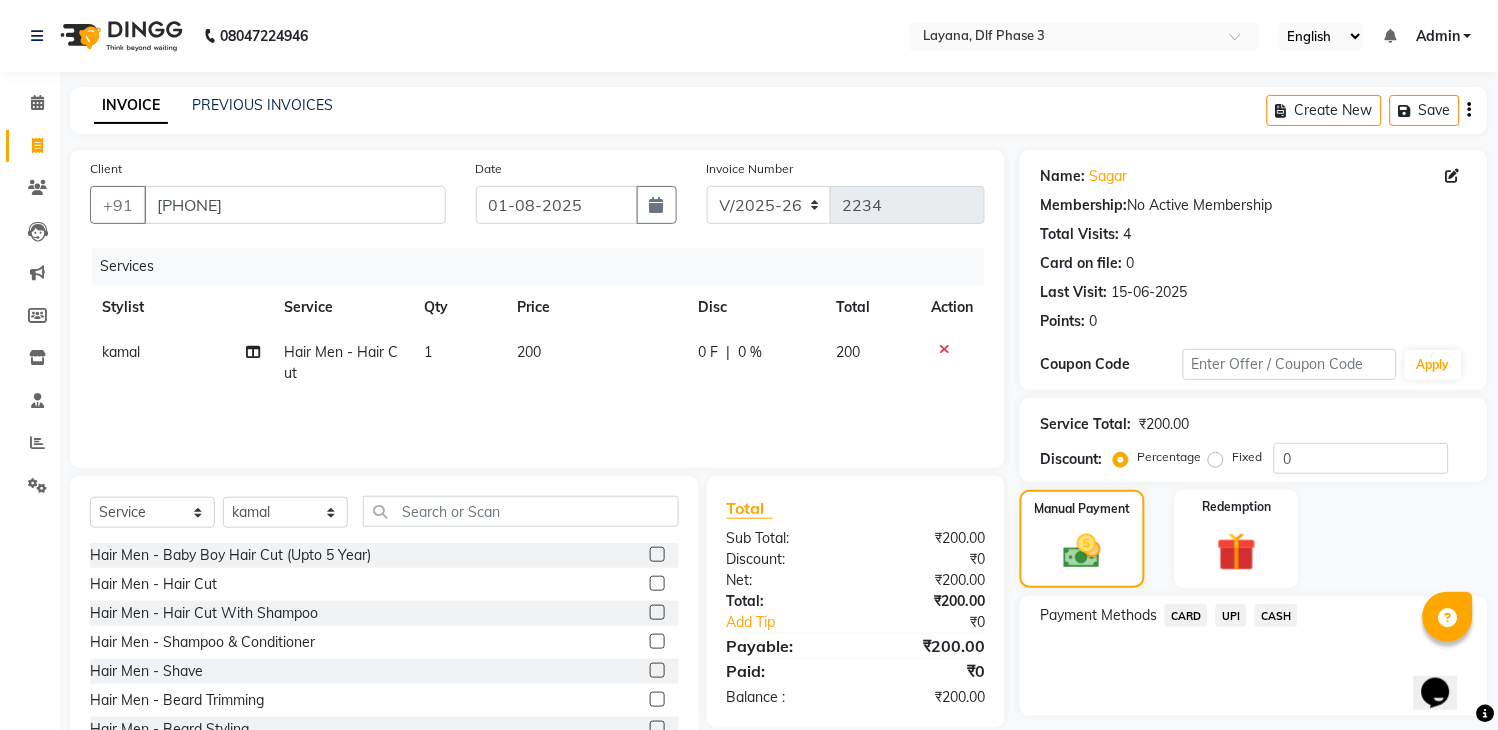 click on "UPI" 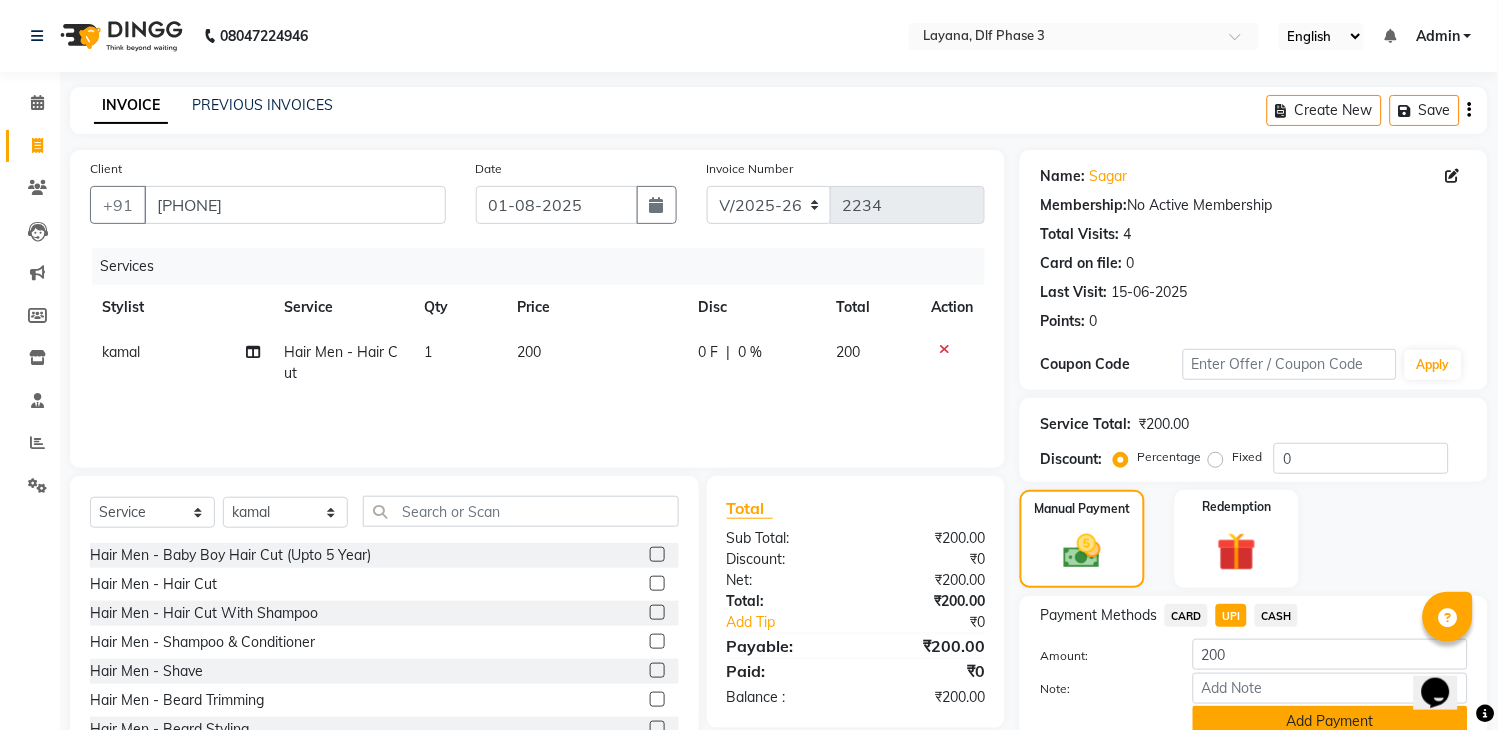 click on "Add Payment" 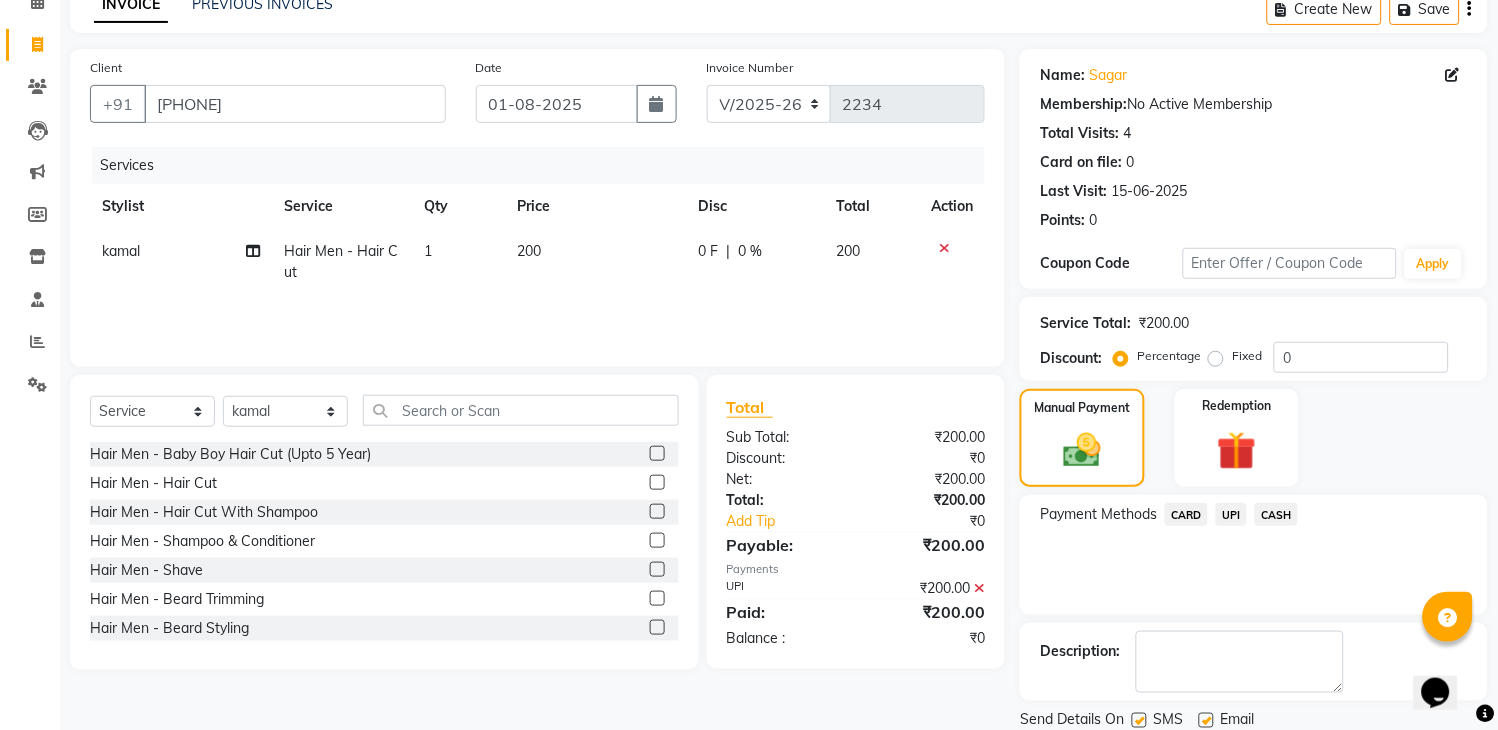 scroll, scrollTop: 170, scrollLeft: 0, axis: vertical 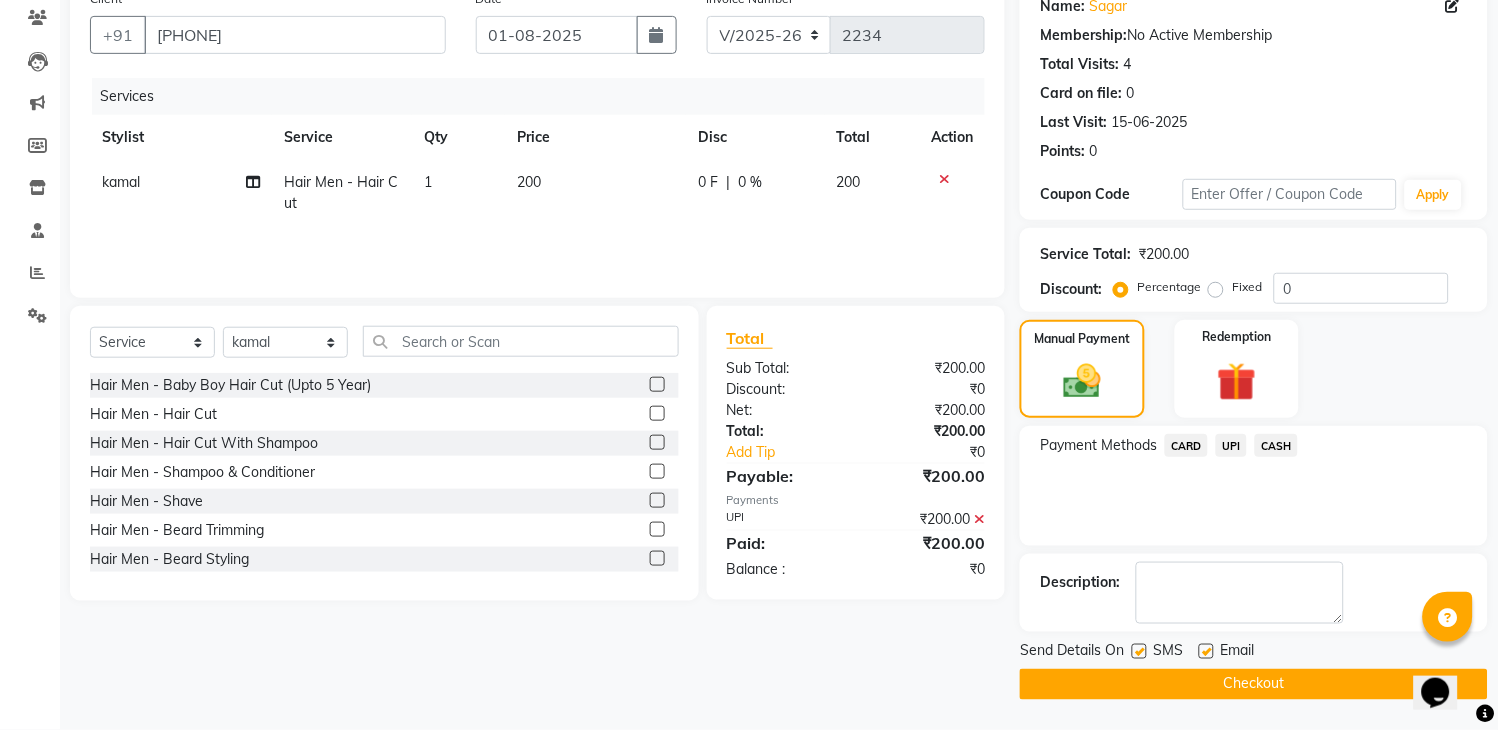 click on "Checkout" 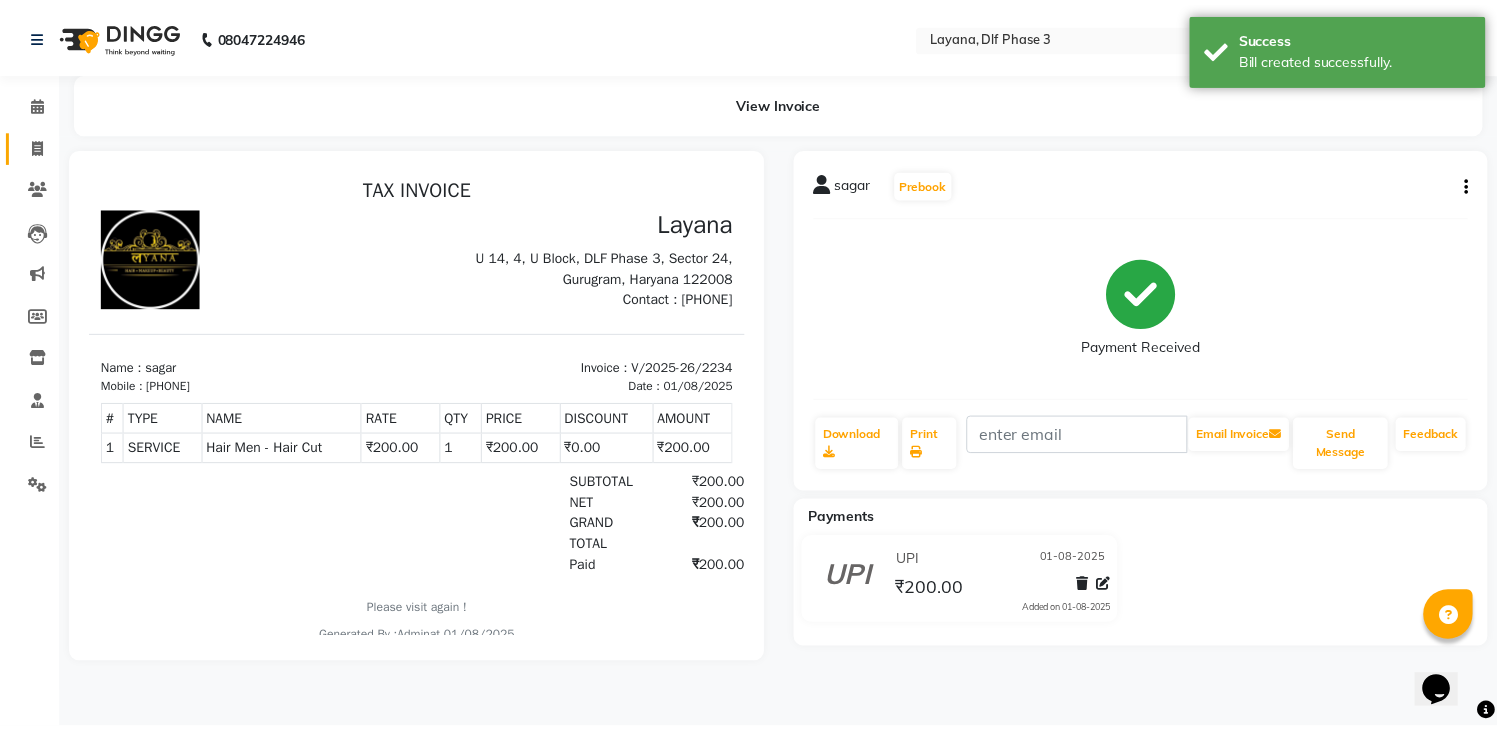 scroll, scrollTop: 0, scrollLeft: 0, axis: both 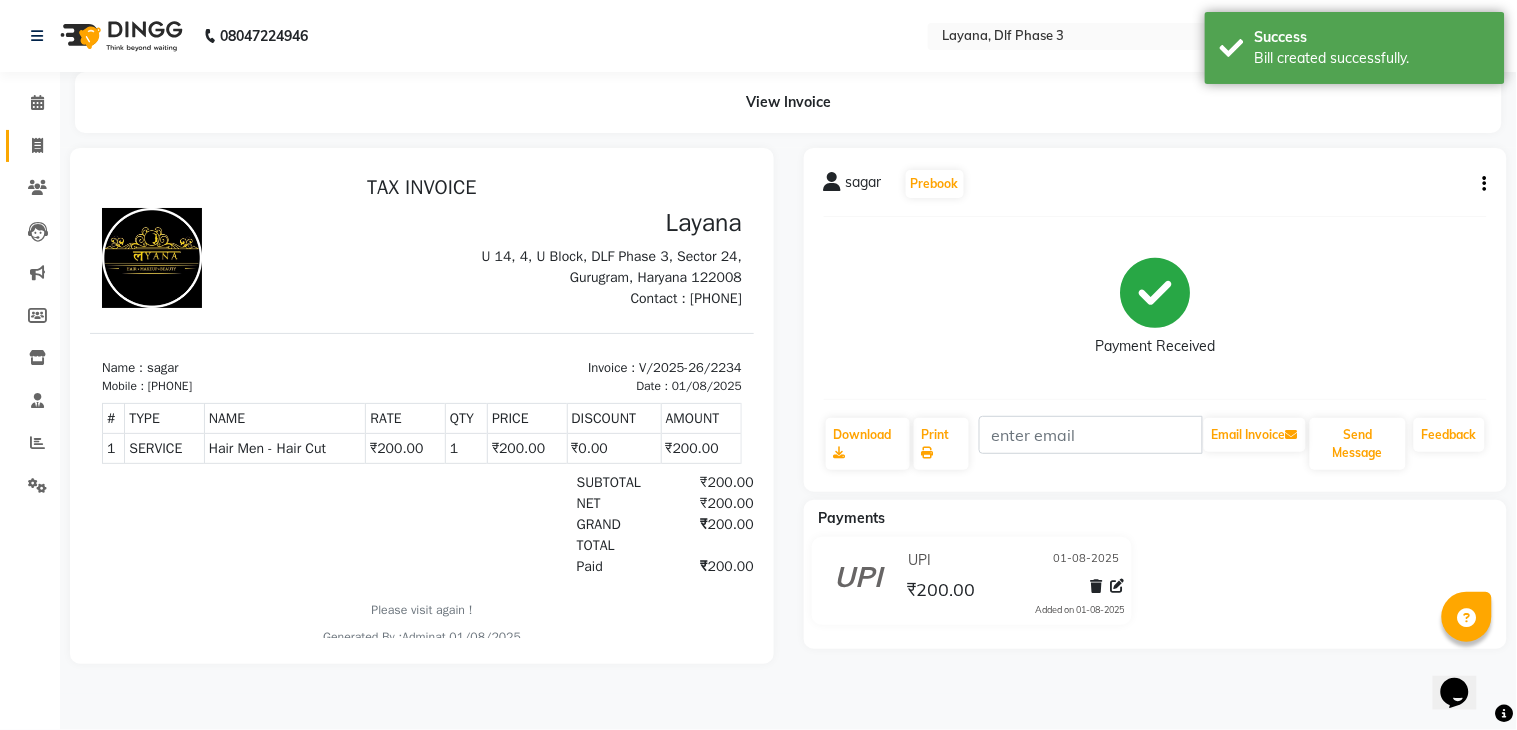 click on "Invoice" 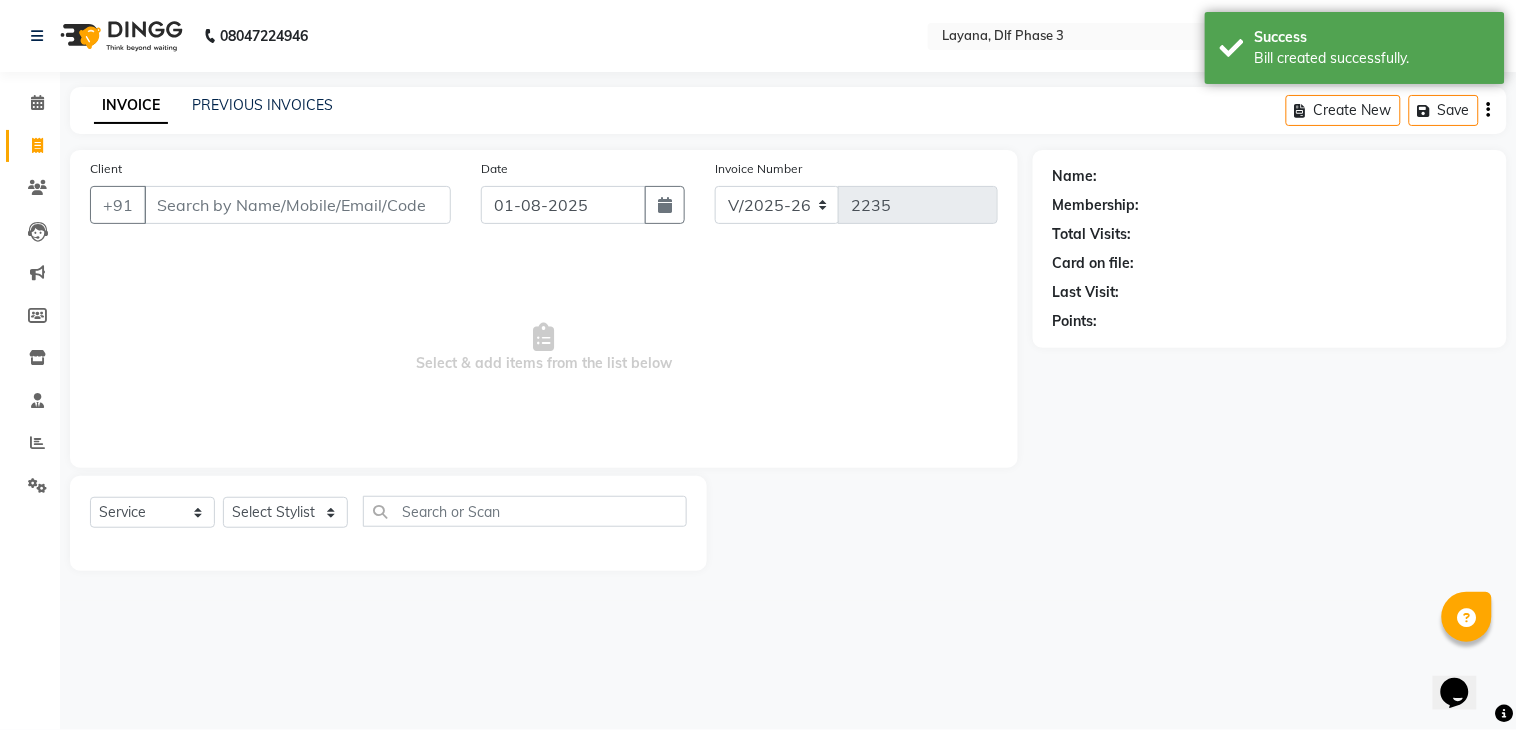 click on "Client" at bounding box center (297, 205) 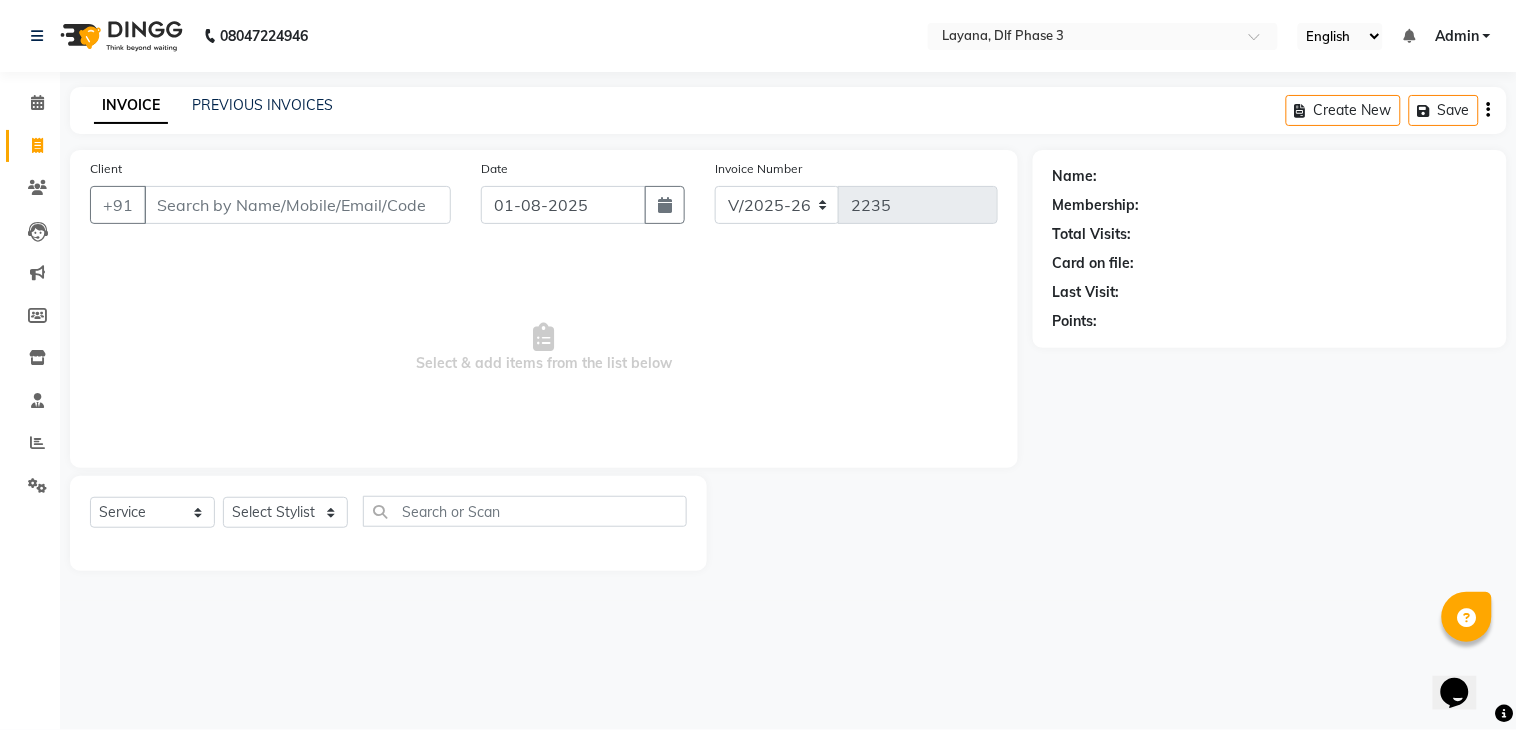 click on "Client" at bounding box center [297, 205] 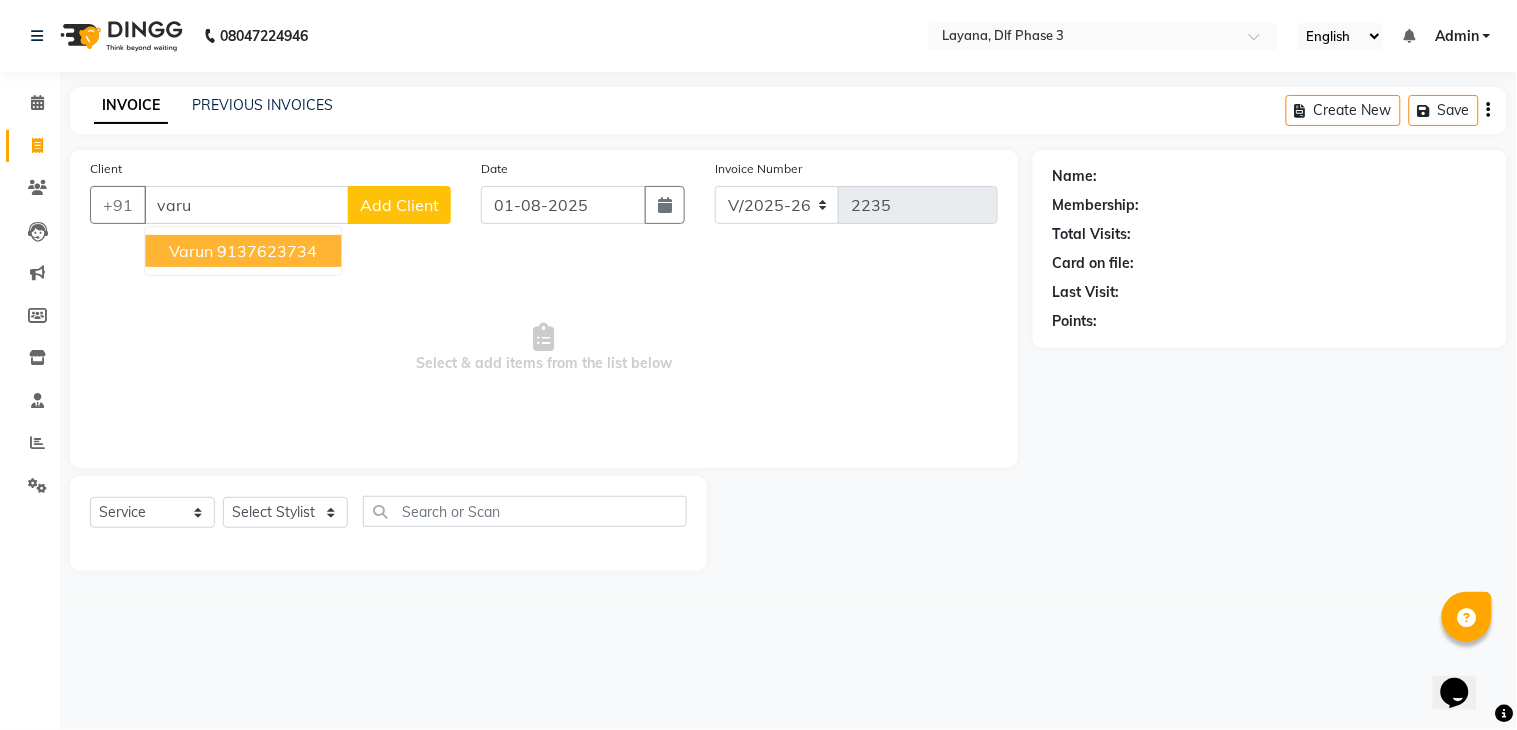 click on "9137623734" at bounding box center (267, 251) 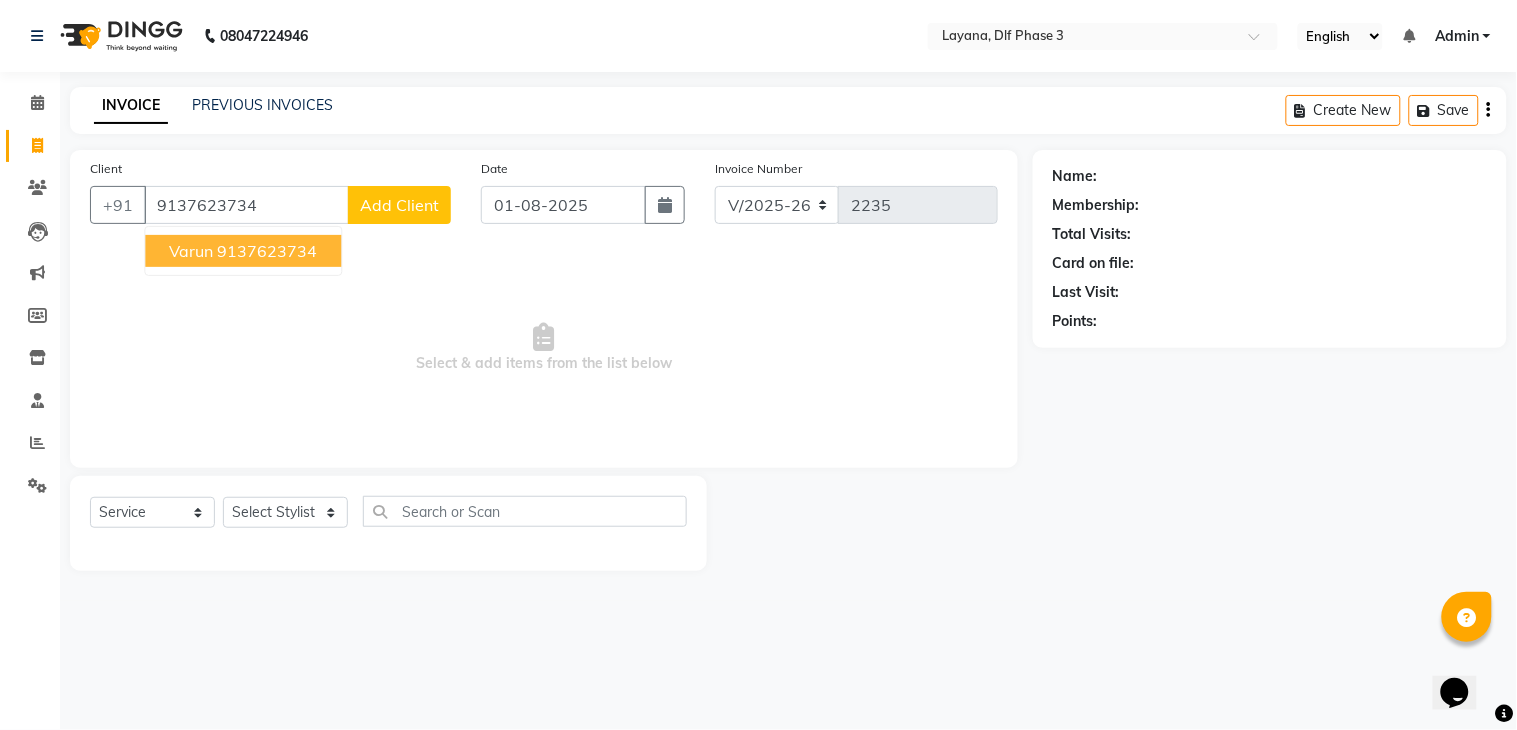 type on "9137623734" 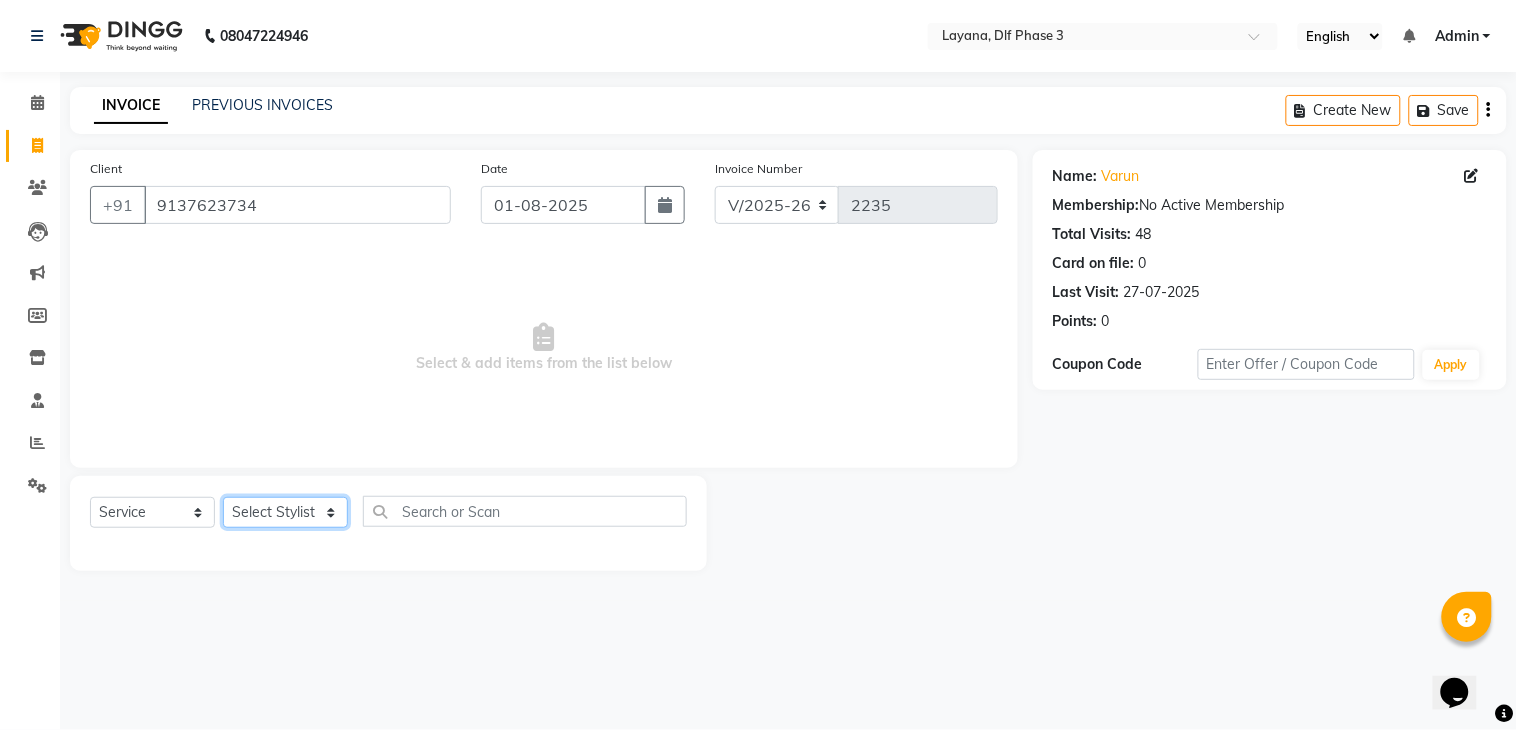 click on "Select Stylist Aakhil Attul kamal Kartik  keshav sanjana Shadab supriya" 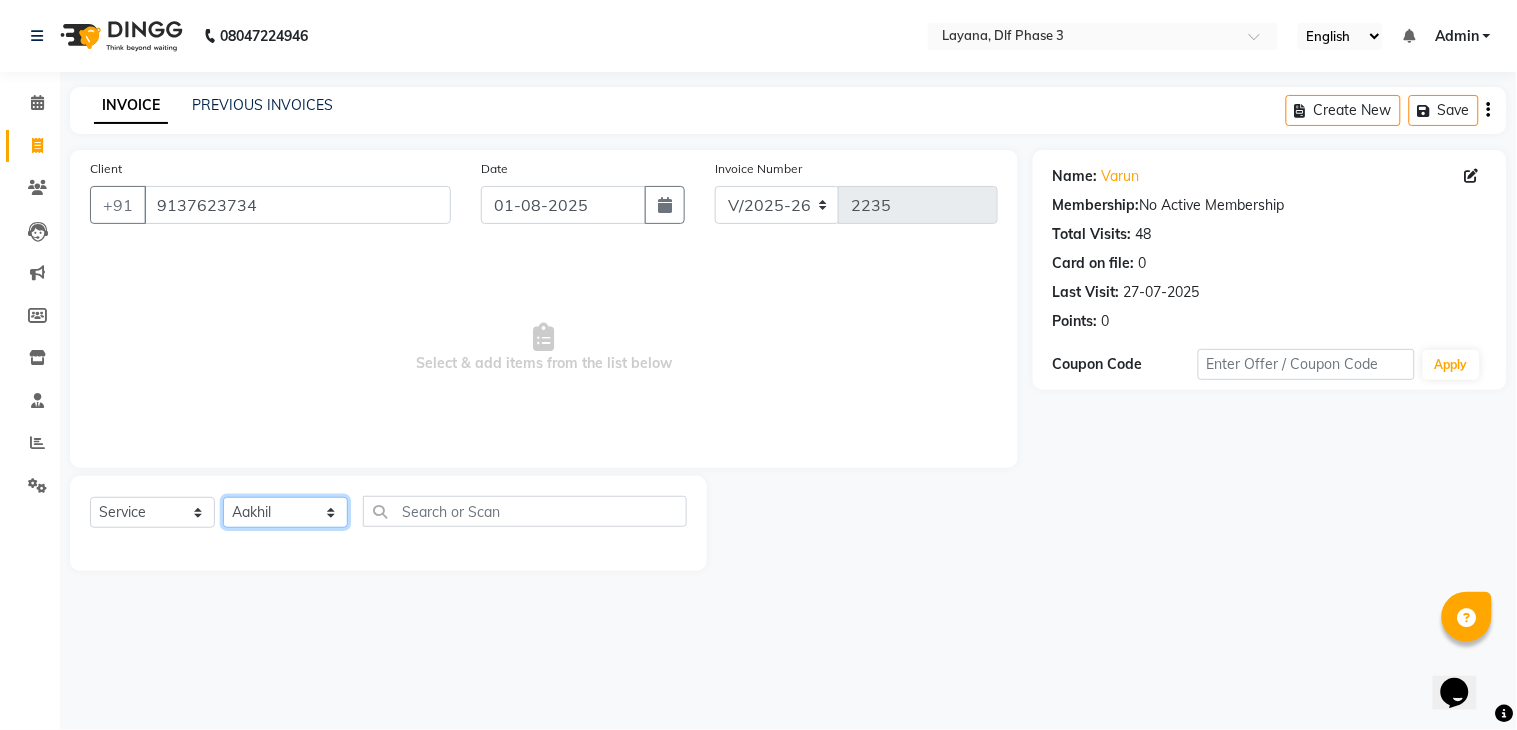 click on "Select Stylist Aakhil Attul kamal Kartik  keshav sanjana Shadab supriya" 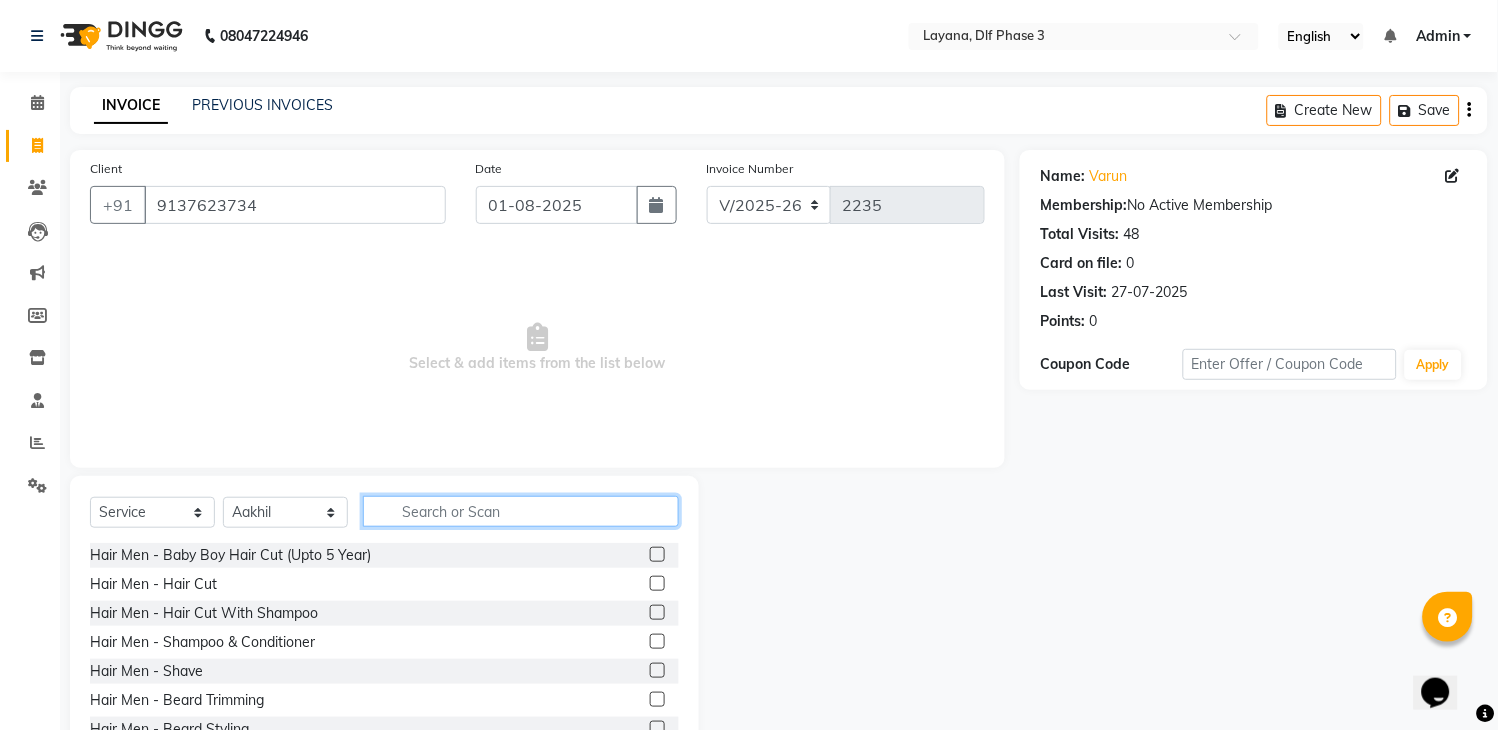 click 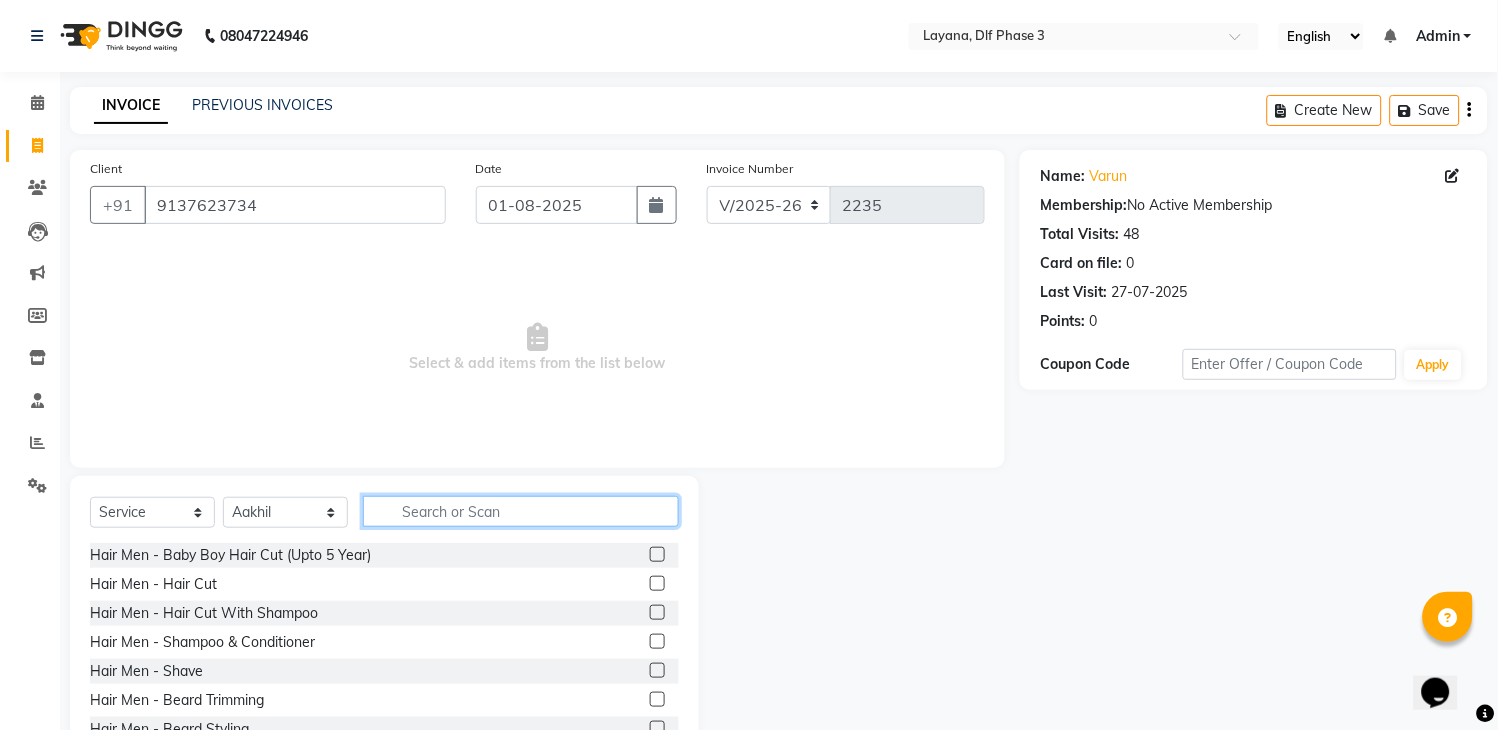 click 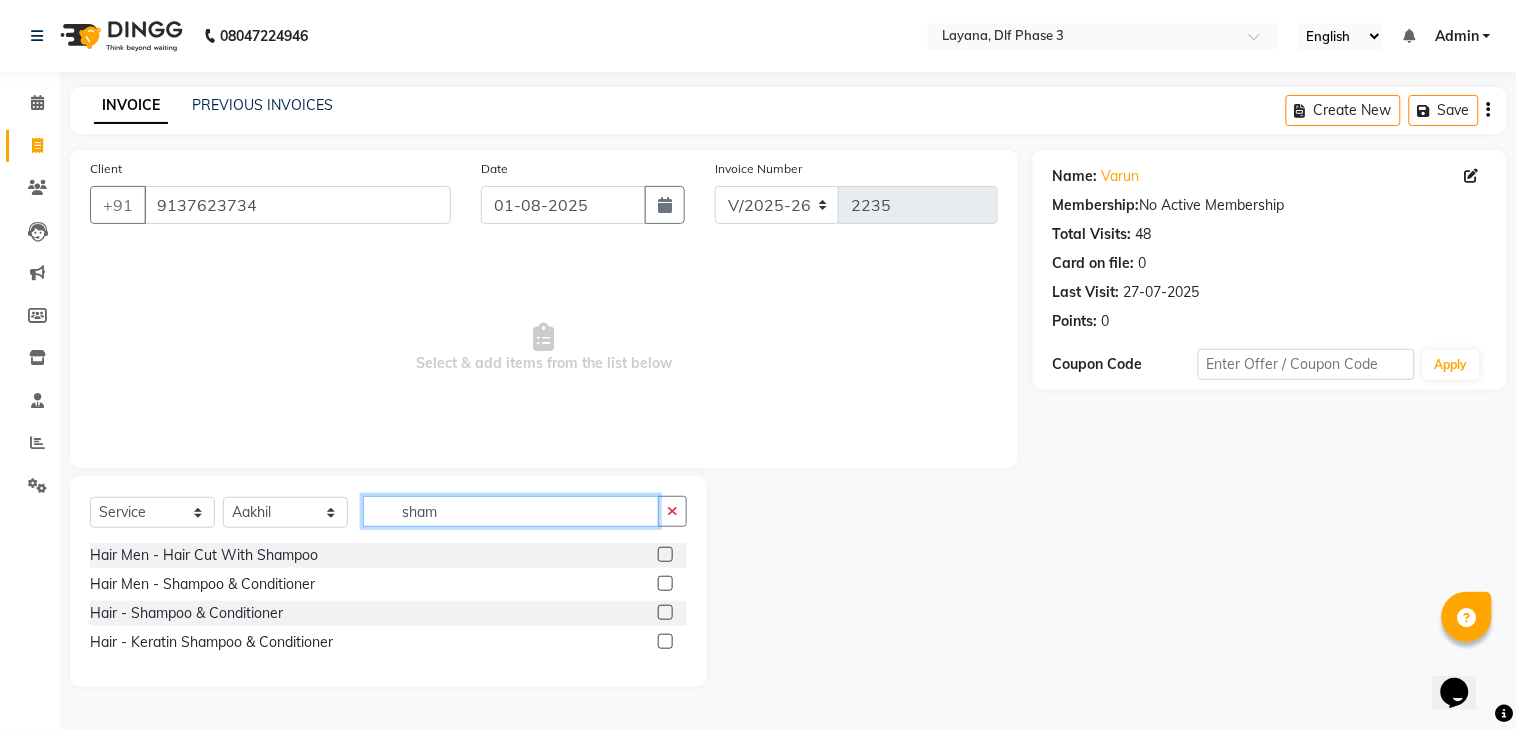 type on "sham" 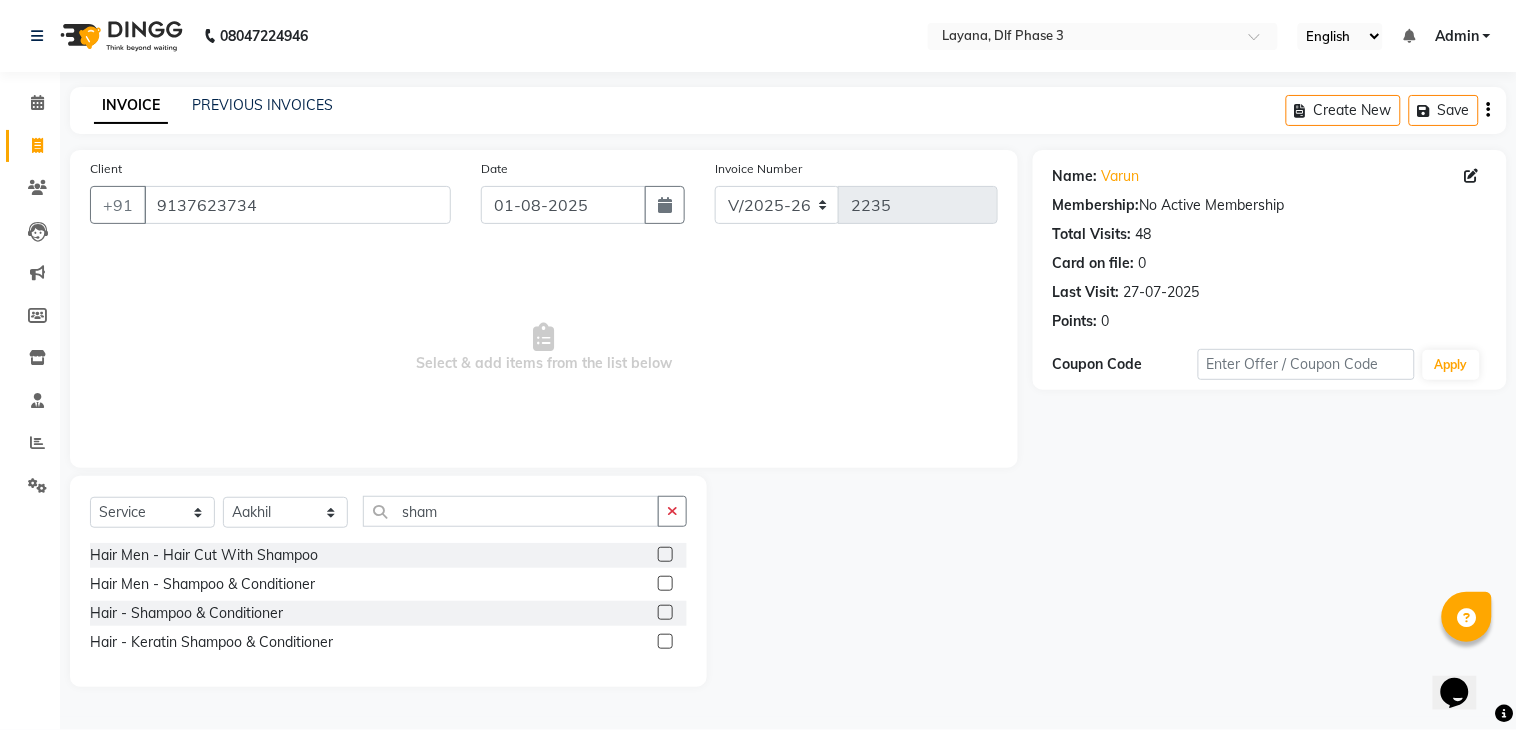 click 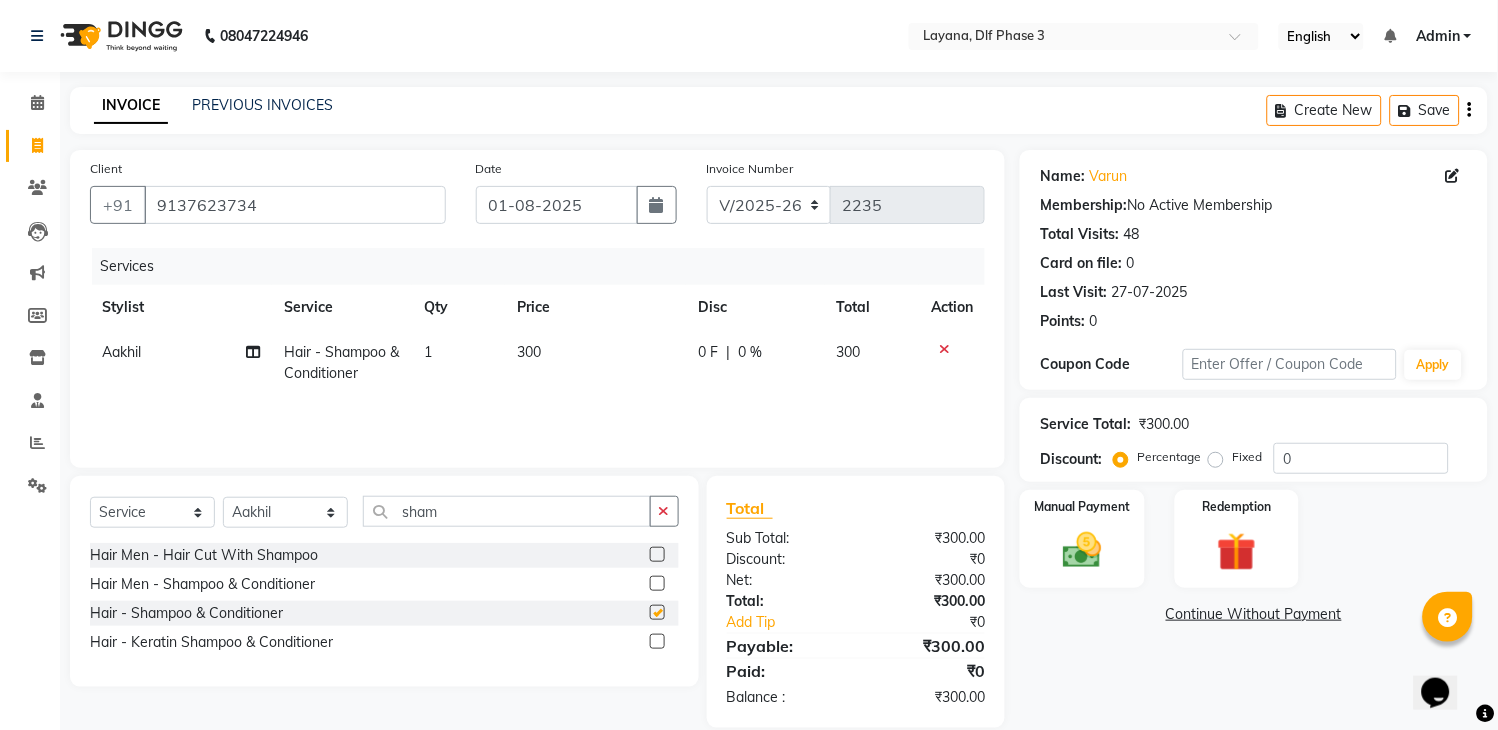 checkbox on "false" 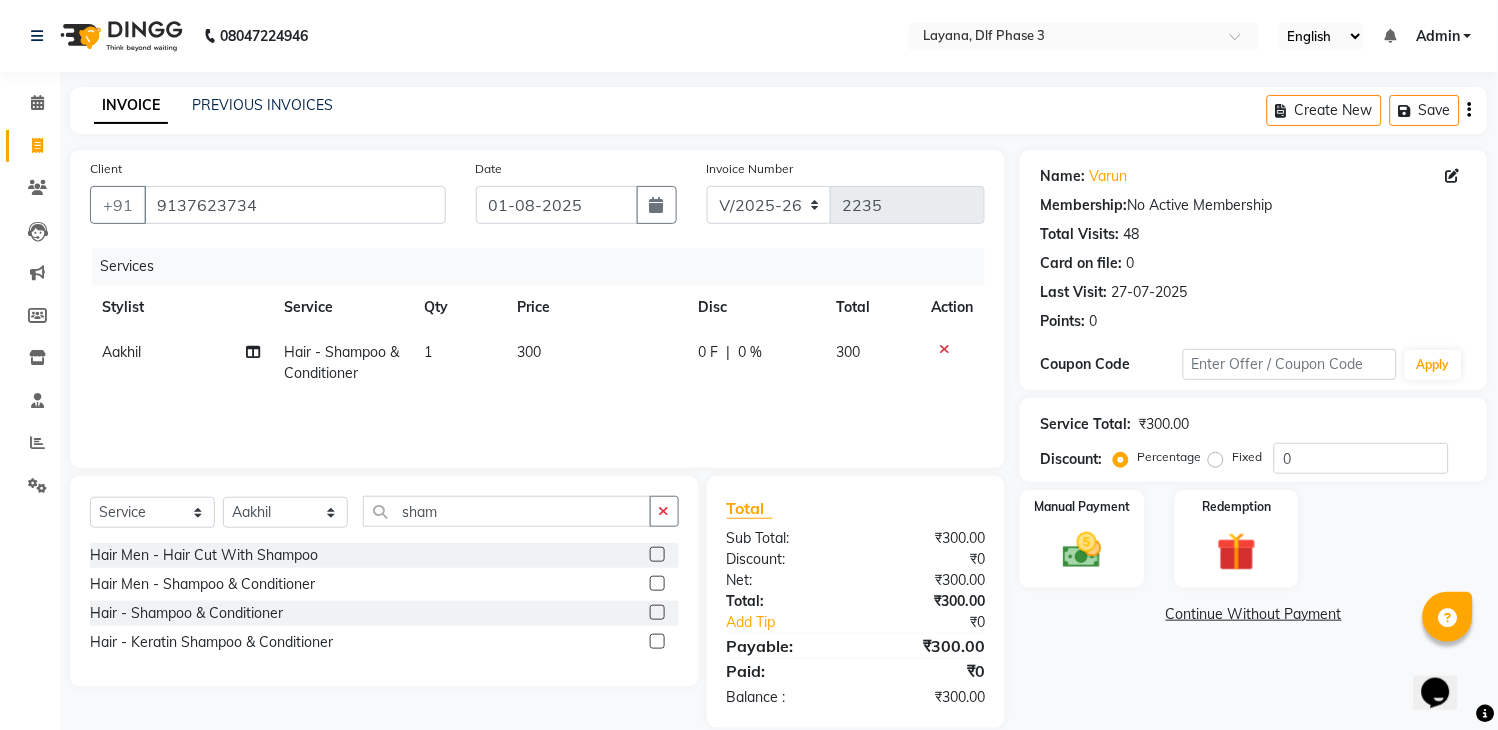 click 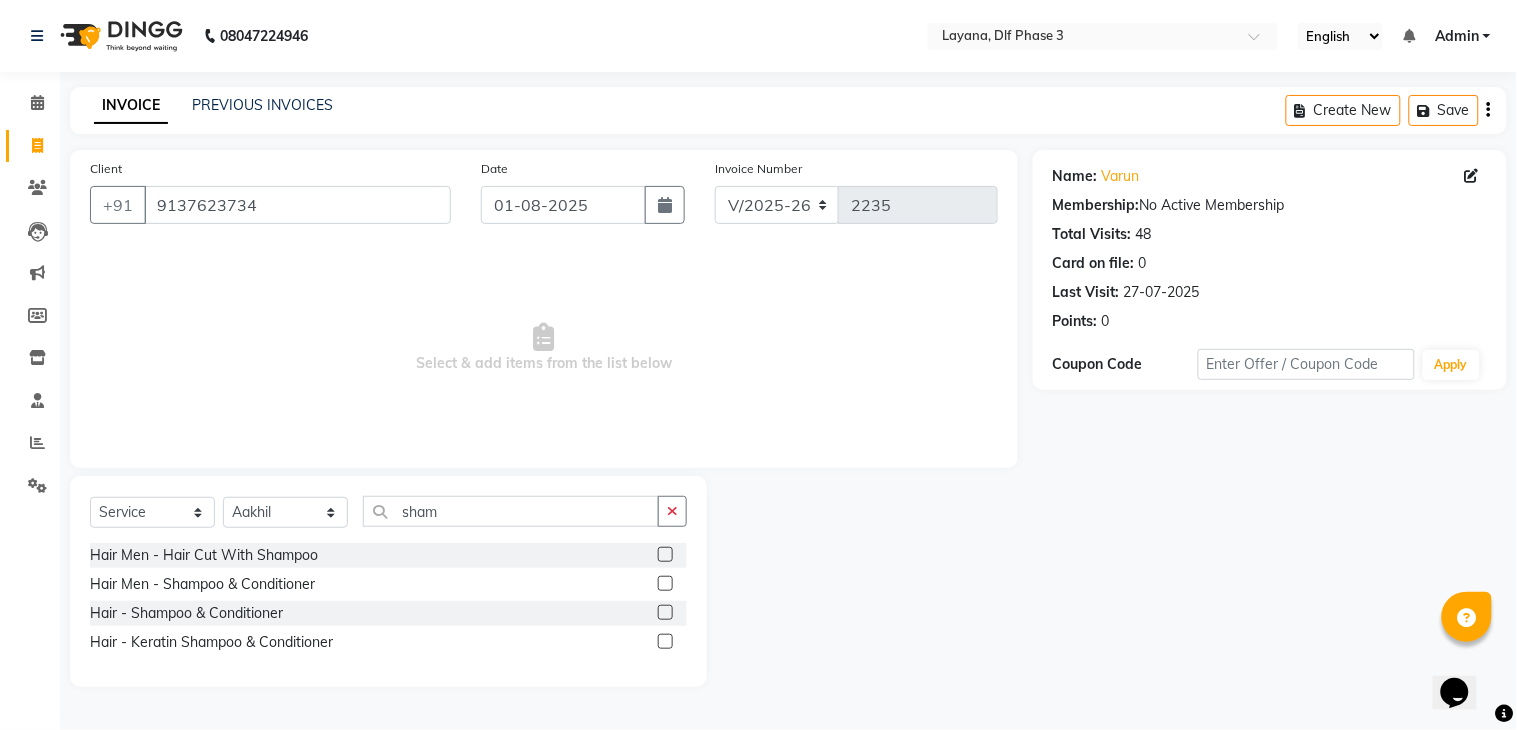 click 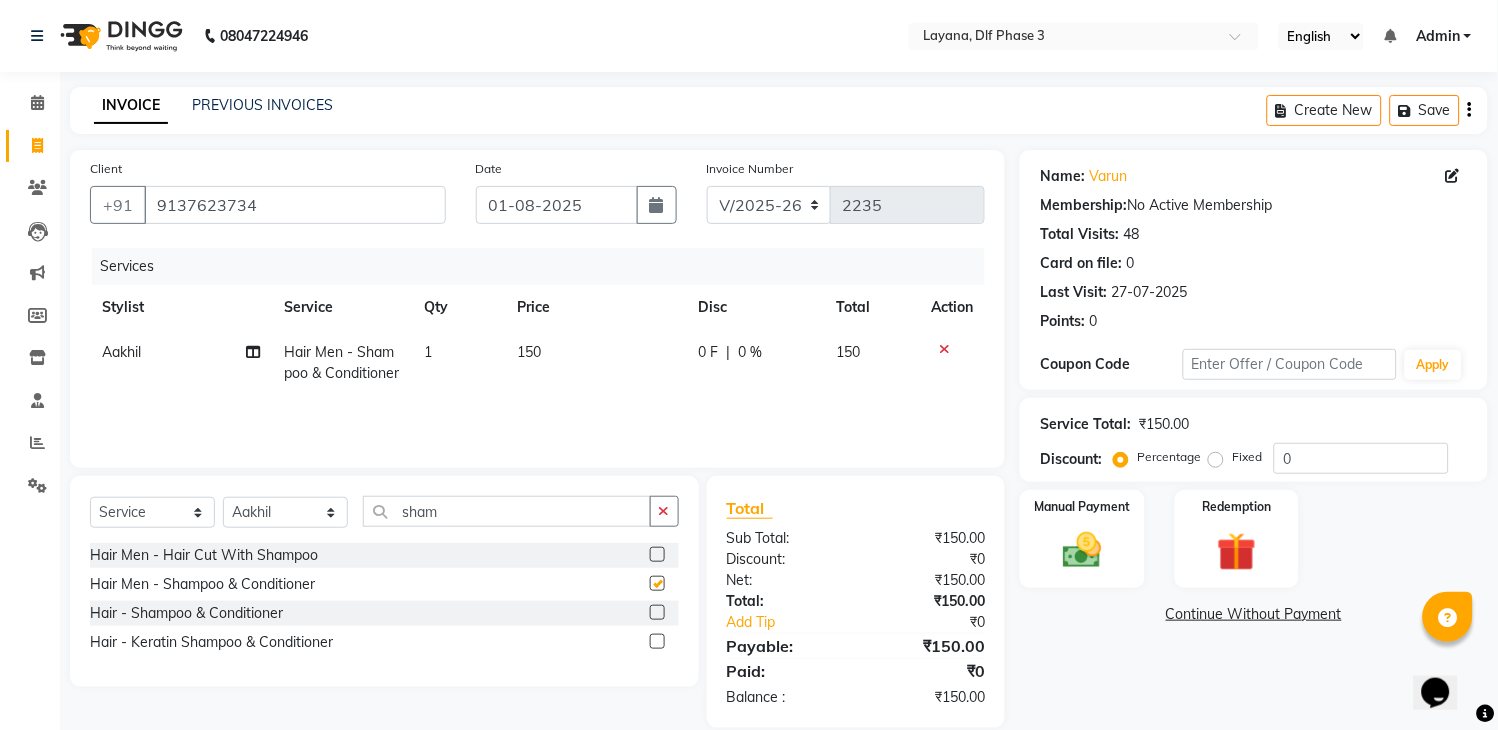 checkbox on "false" 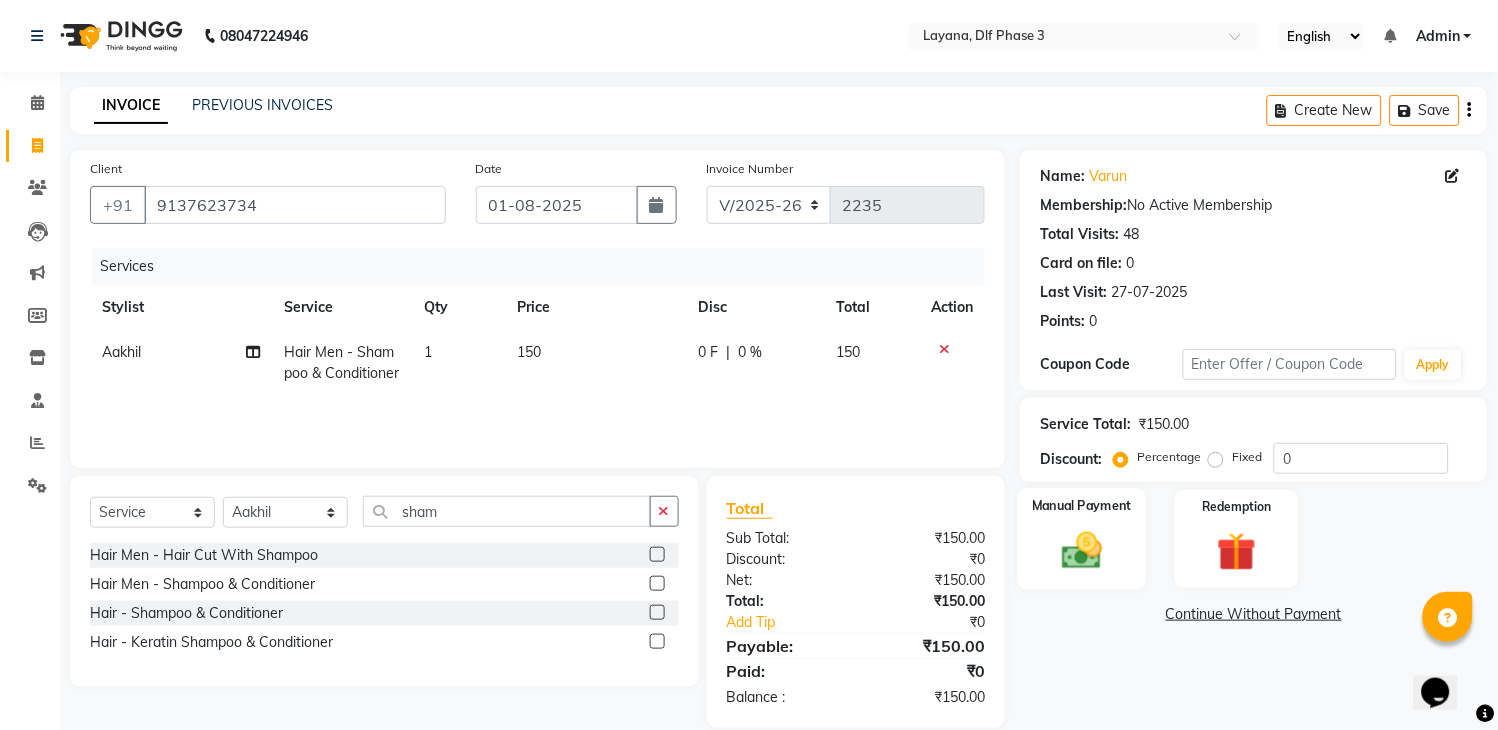 click 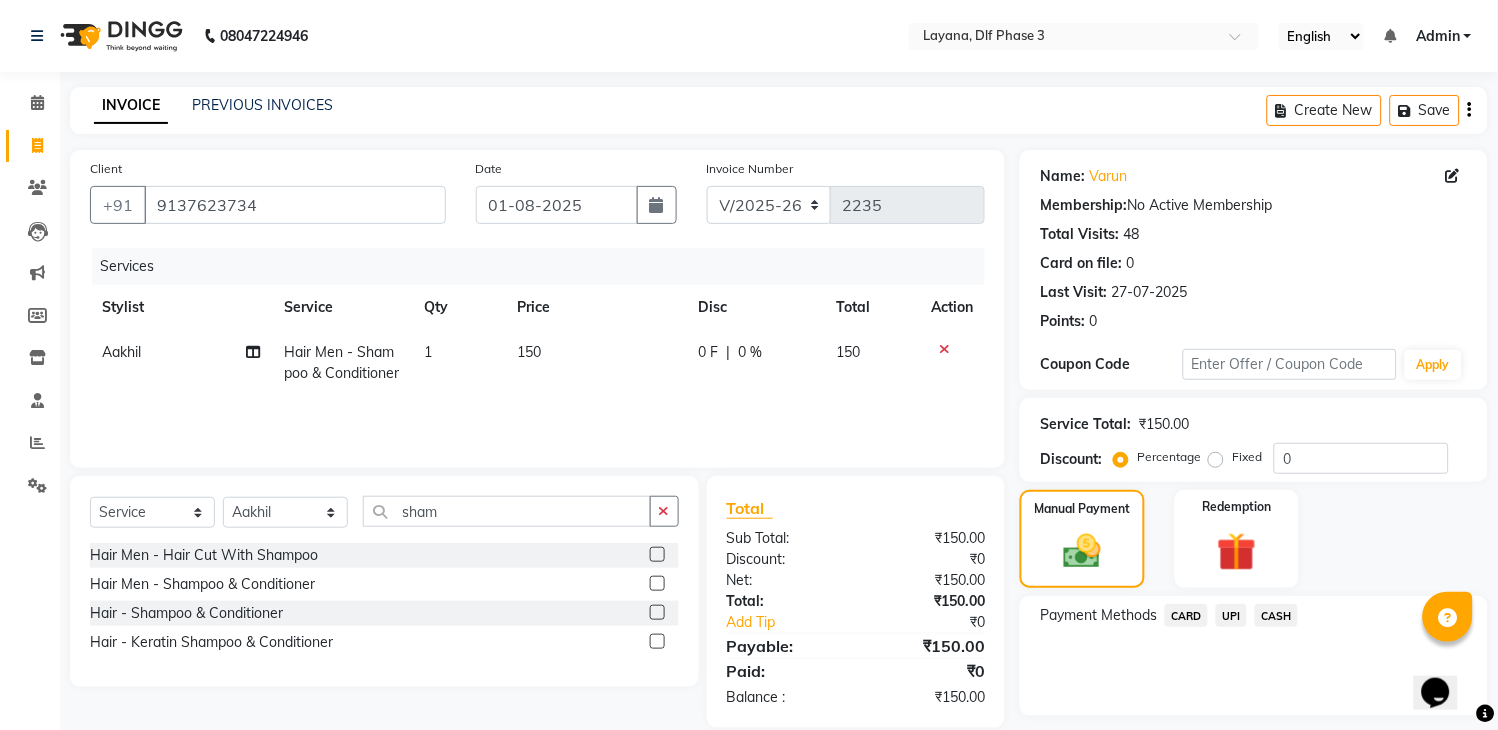 click on "CARD" 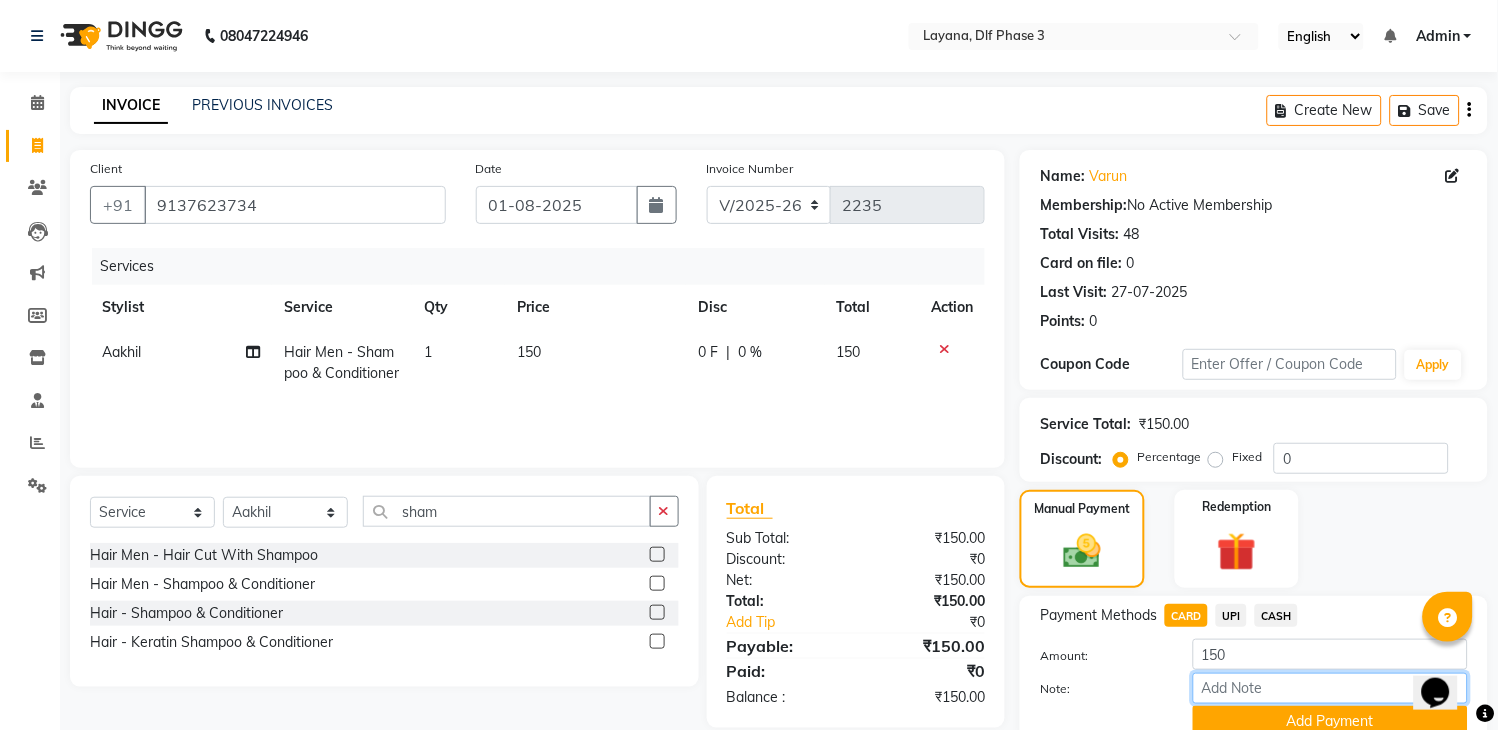click on "Note:" at bounding box center [1330, 688] 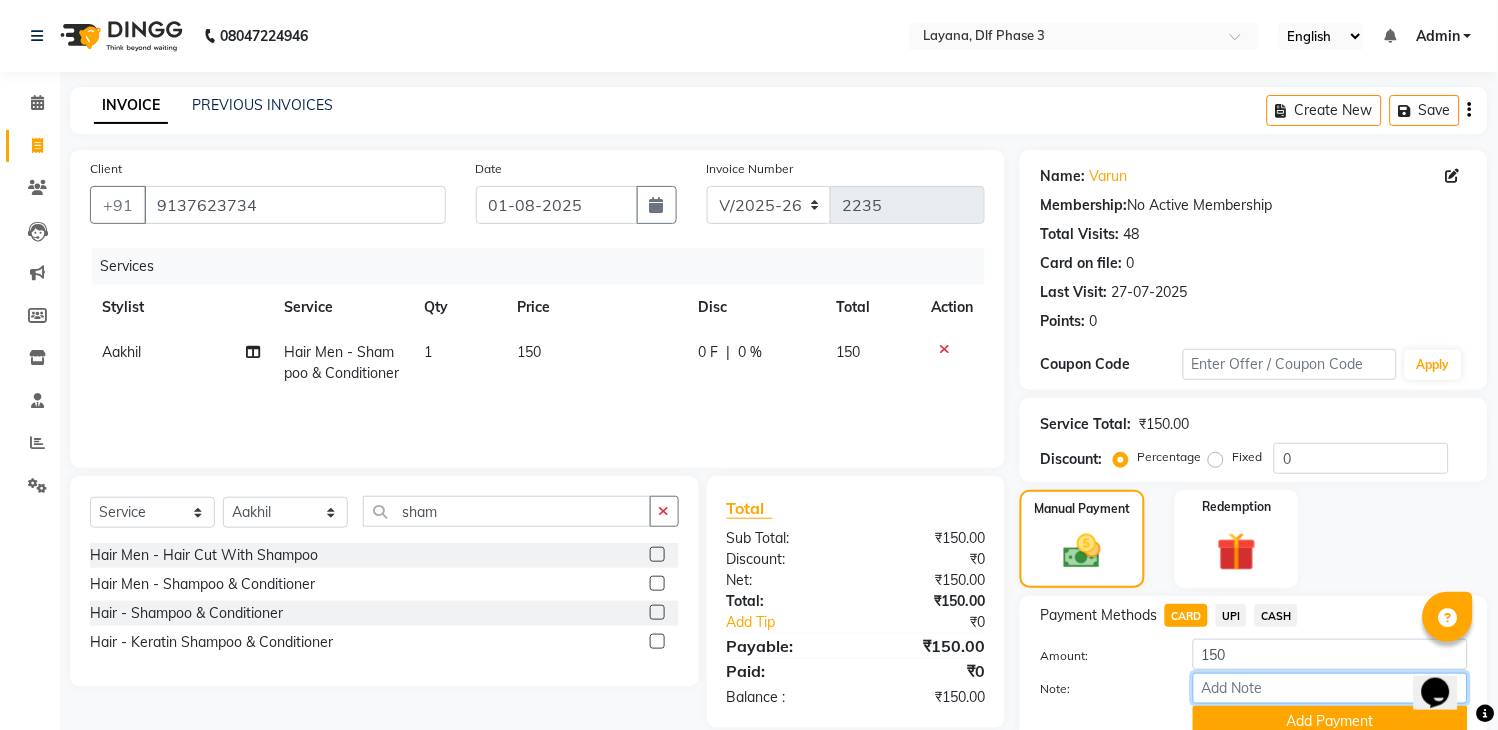 type on "50 tip" 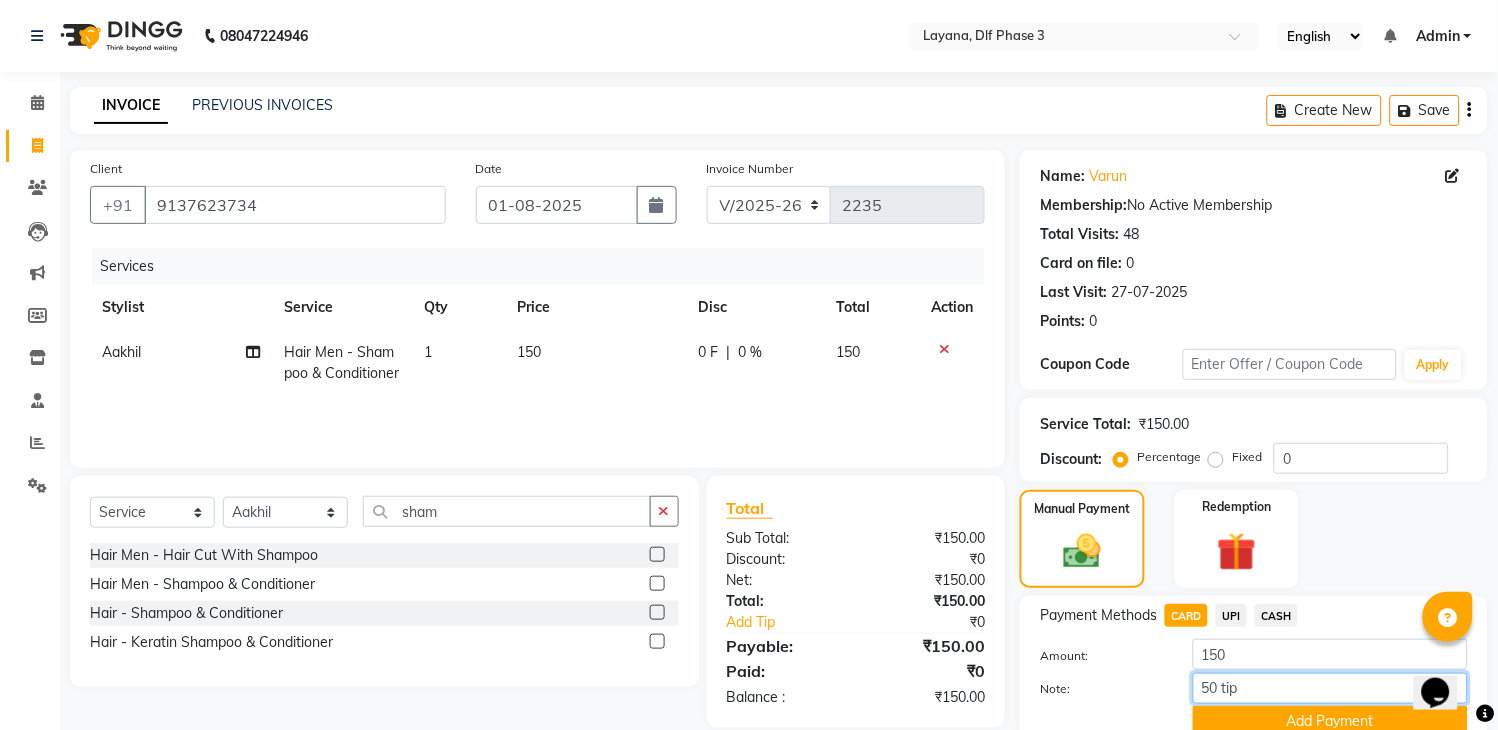scroll, scrollTop: 86, scrollLeft: 0, axis: vertical 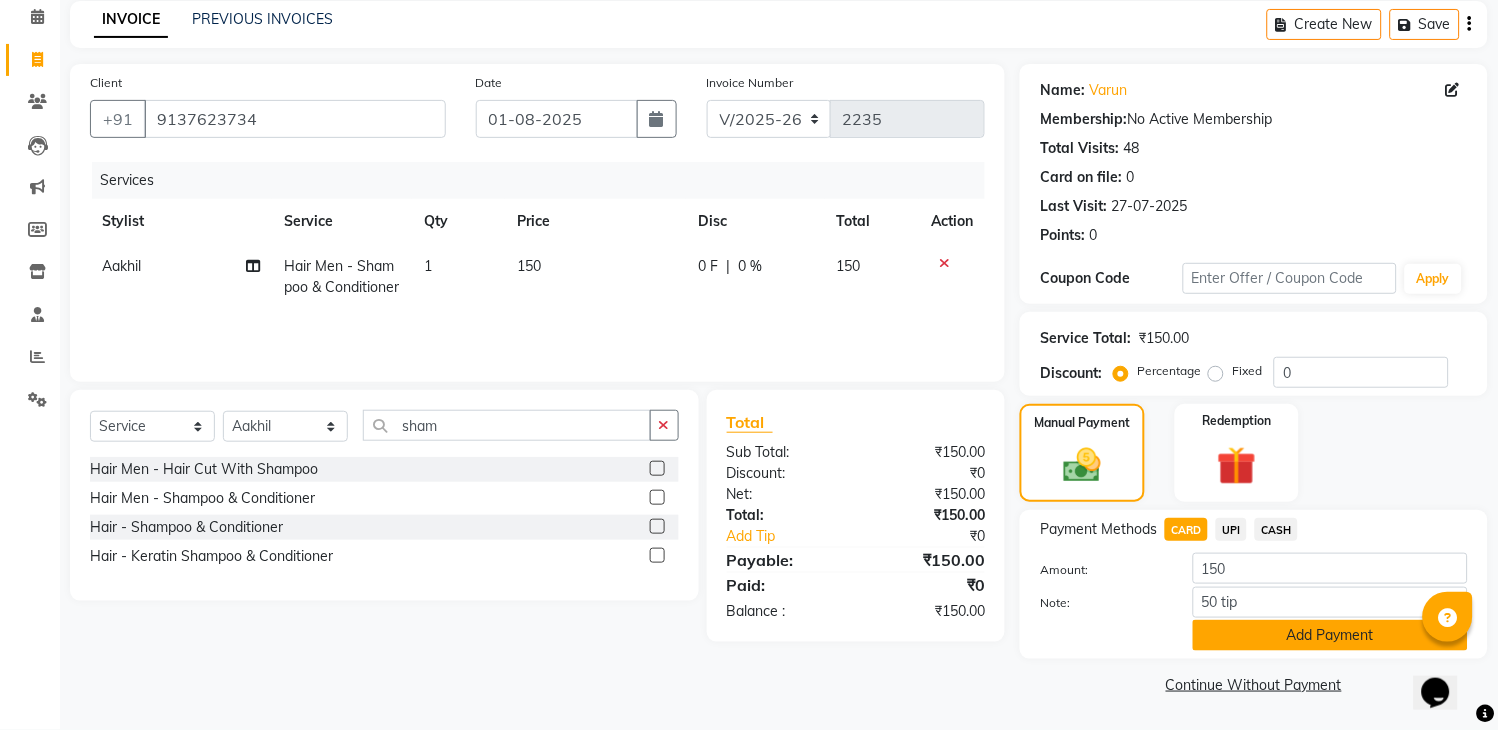 click on "Add Payment" 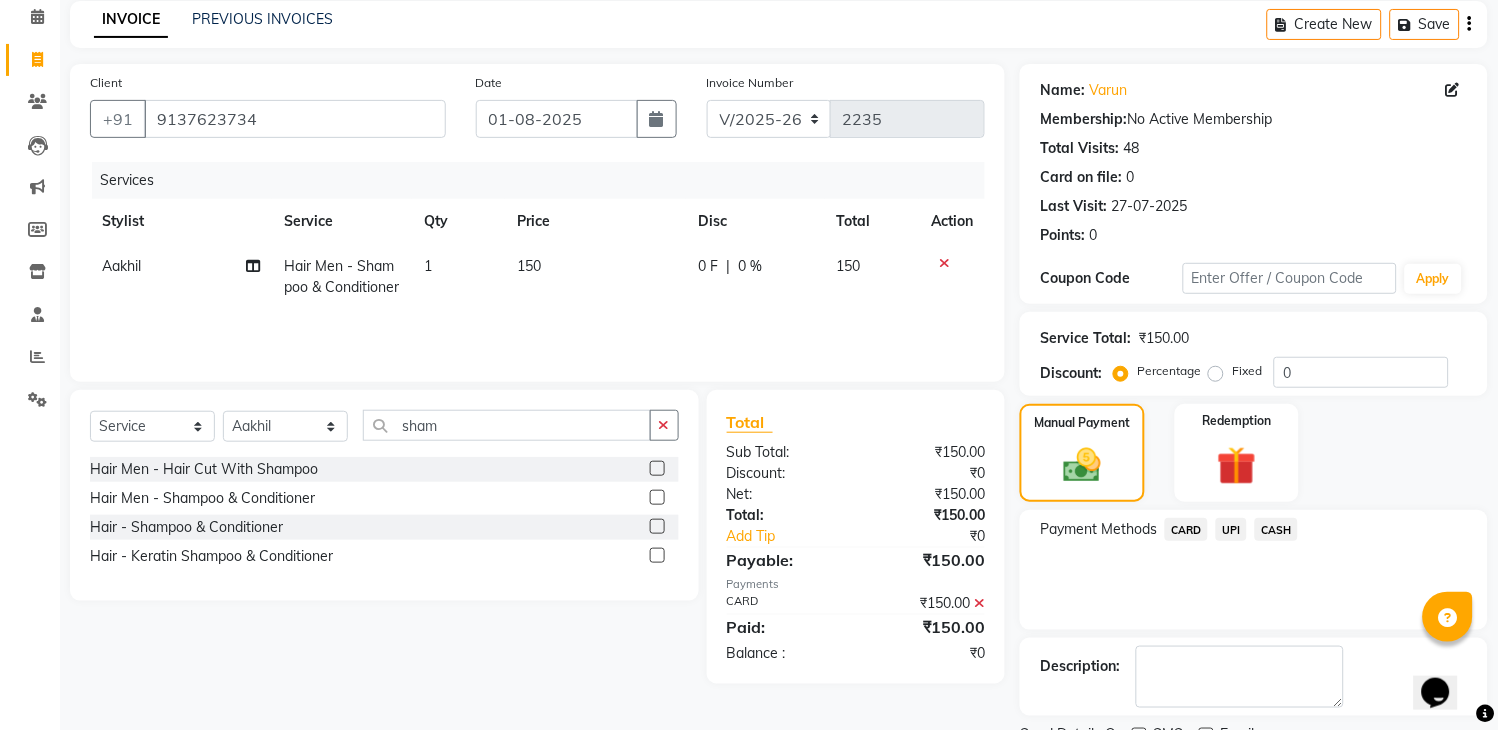 scroll, scrollTop: 170, scrollLeft: 0, axis: vertical 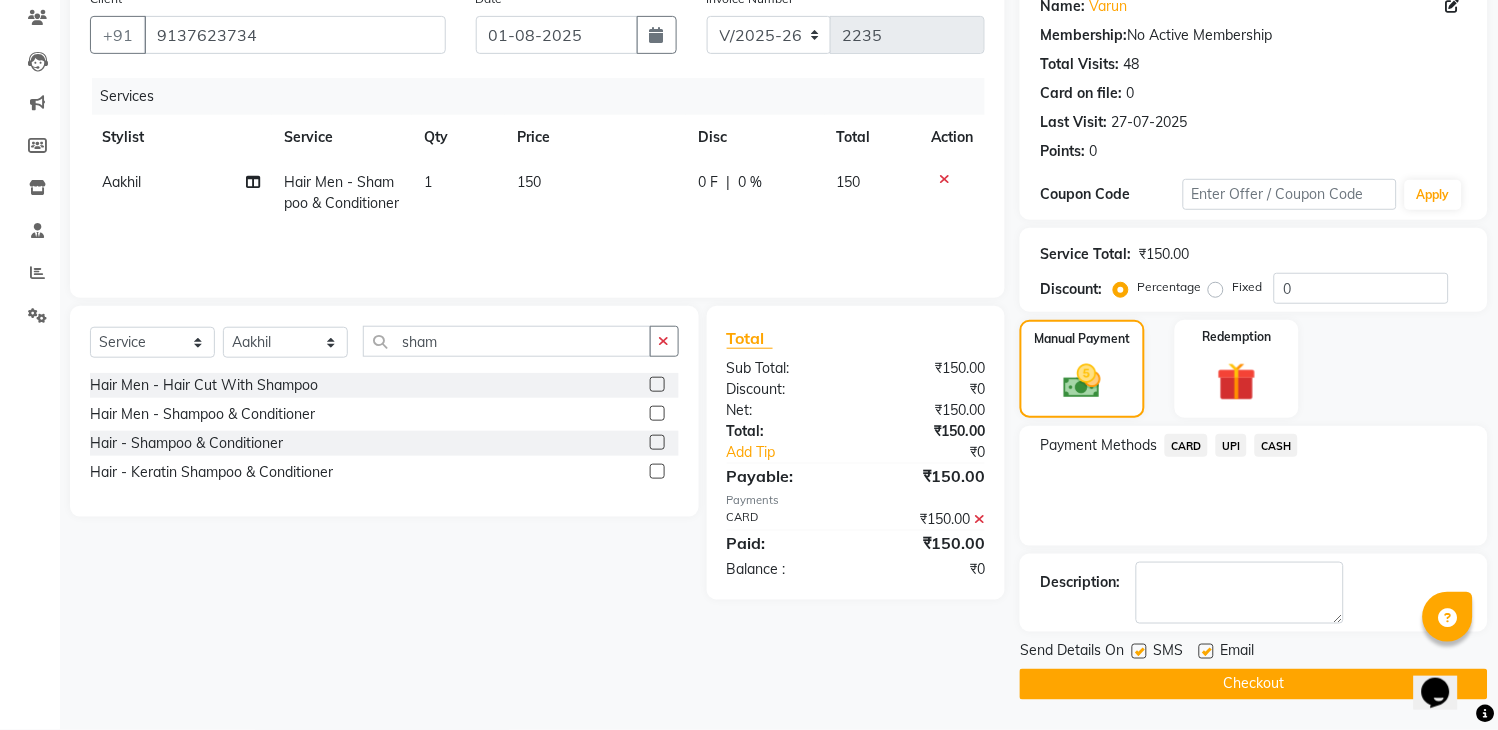 click on "Checkout" 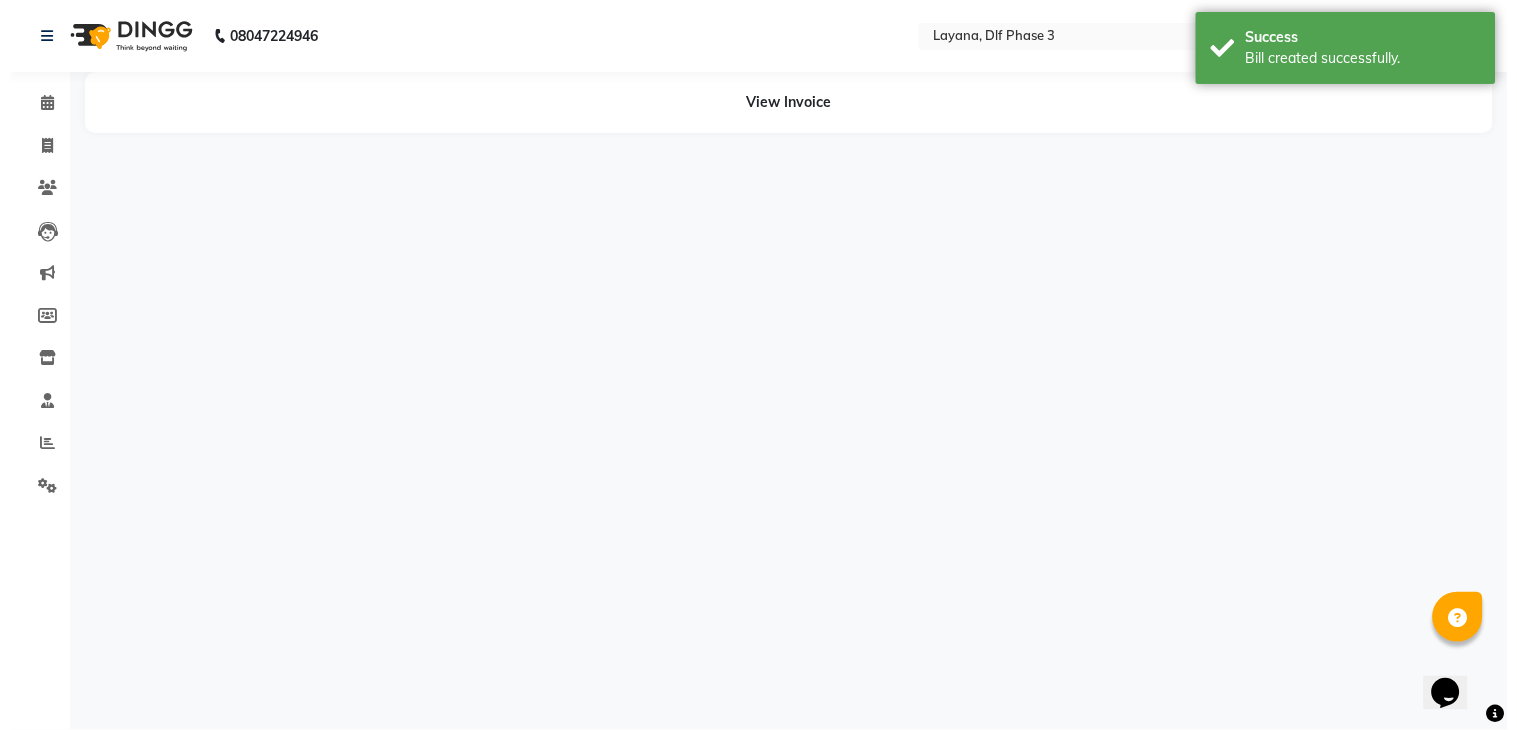 scroll, scrollTop: 0, scrollLeft: 0, axis: both 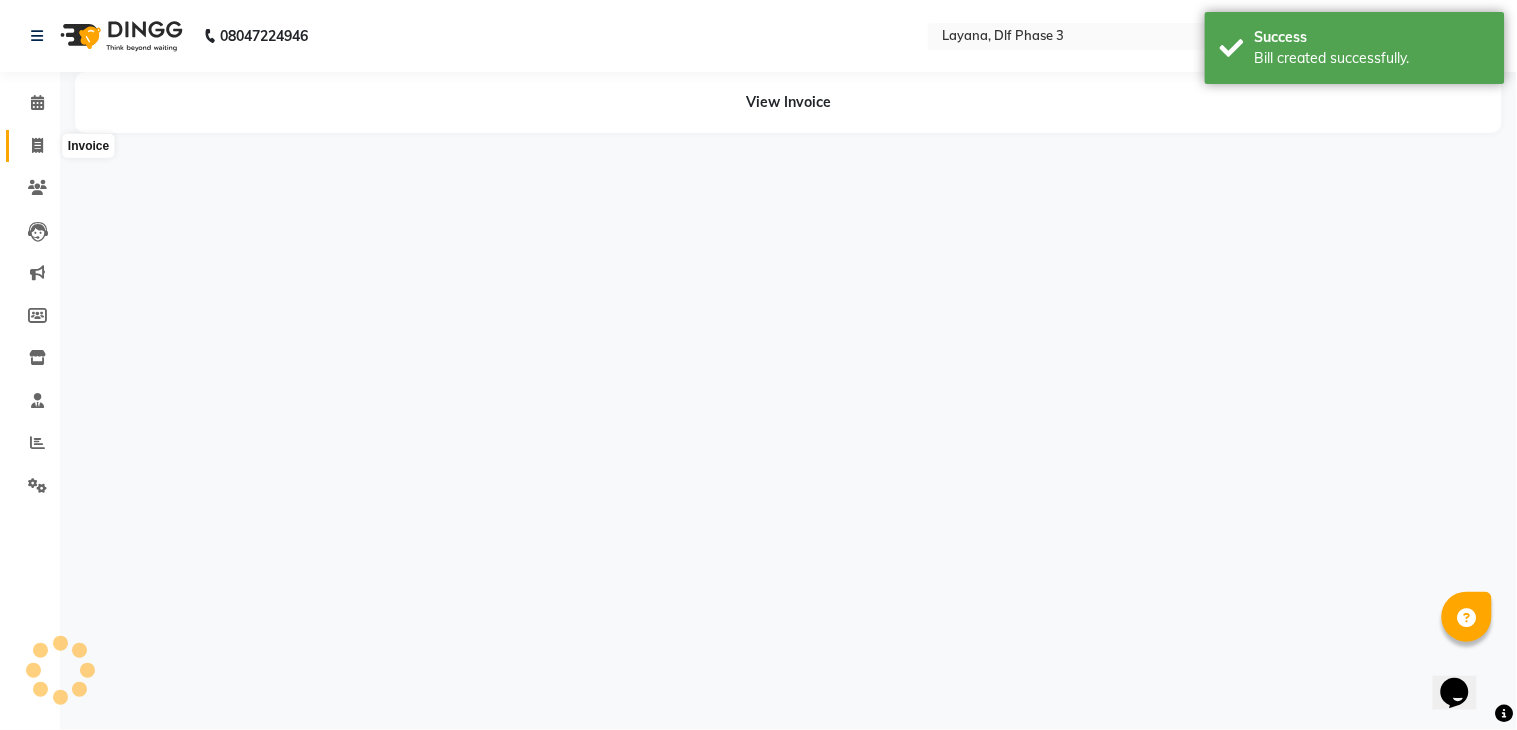 click 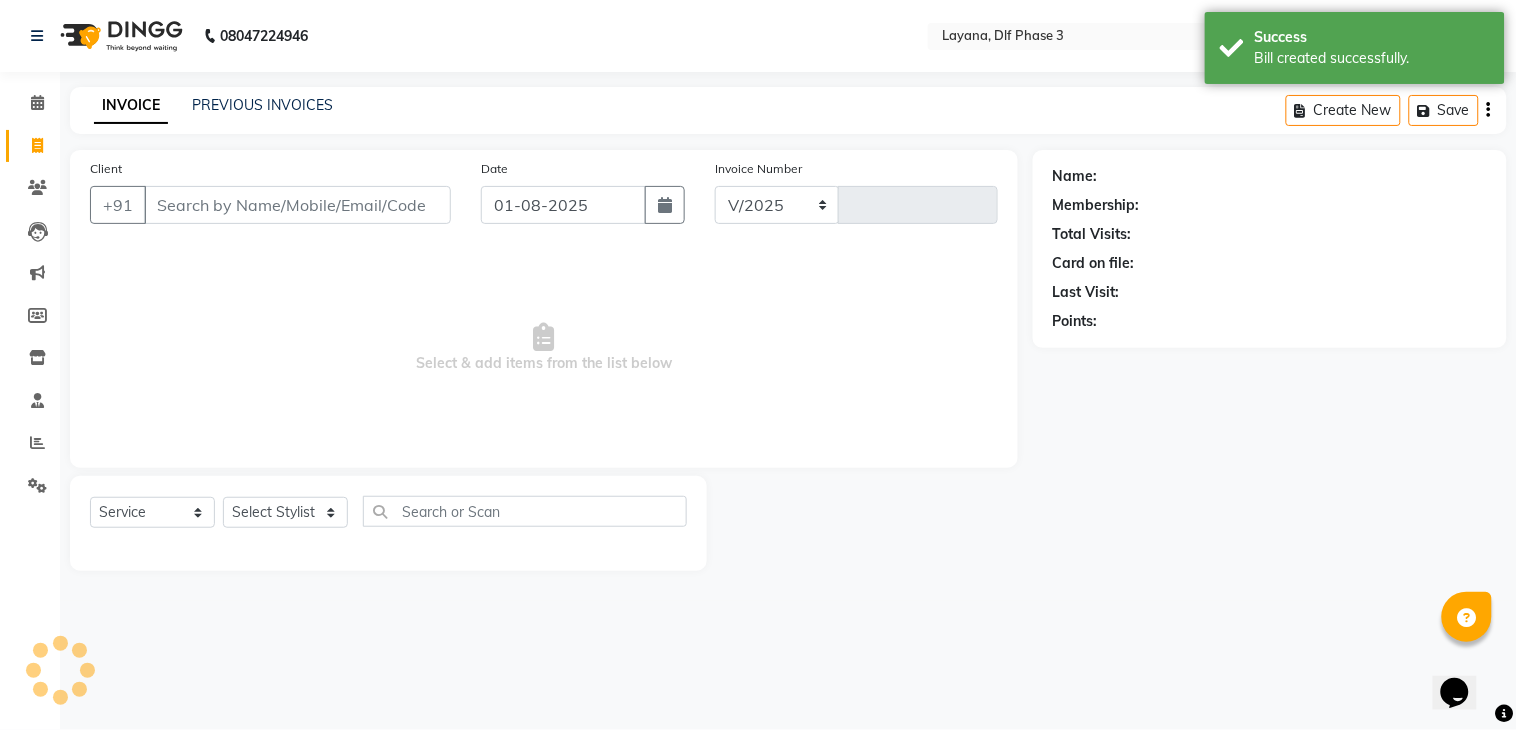 select on "6973" 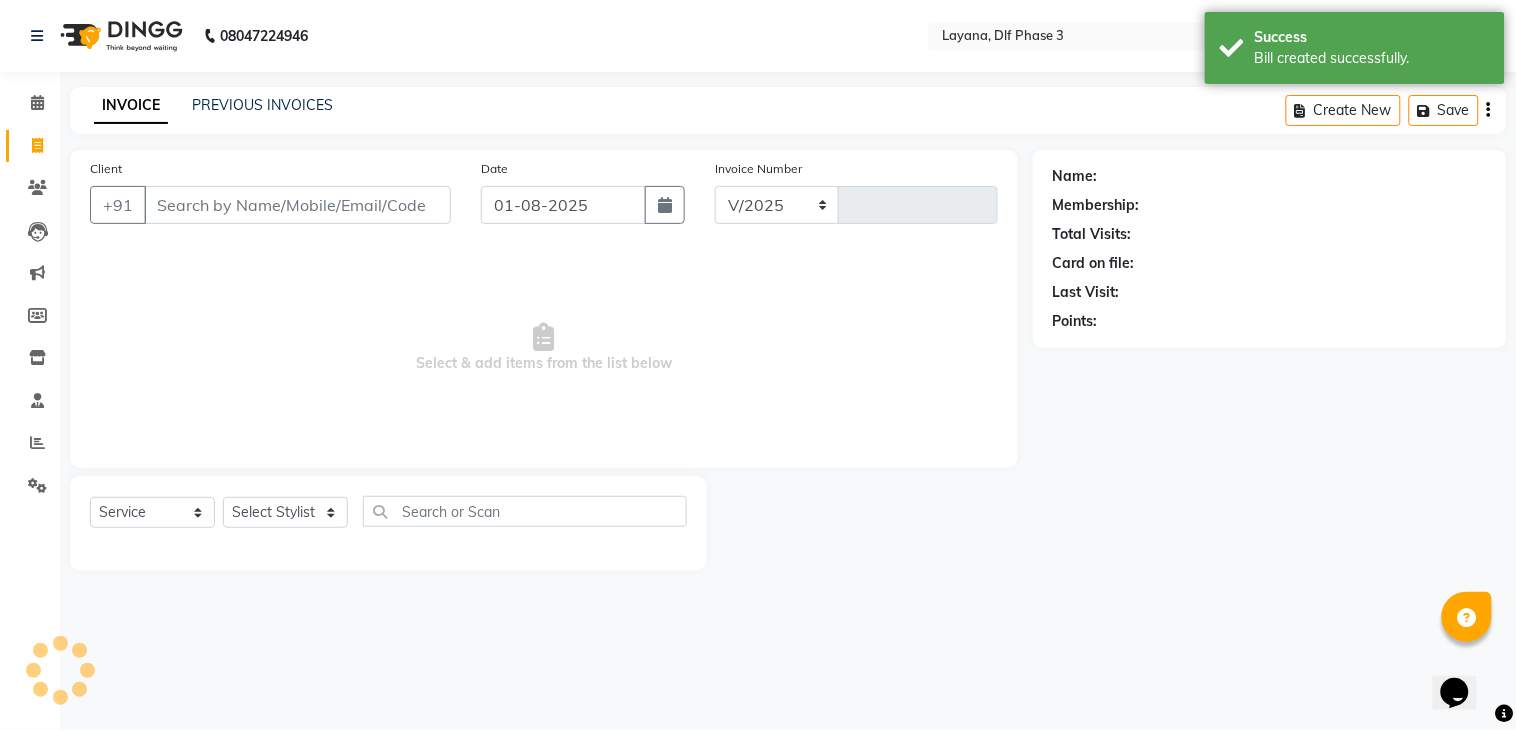 type on "2236" 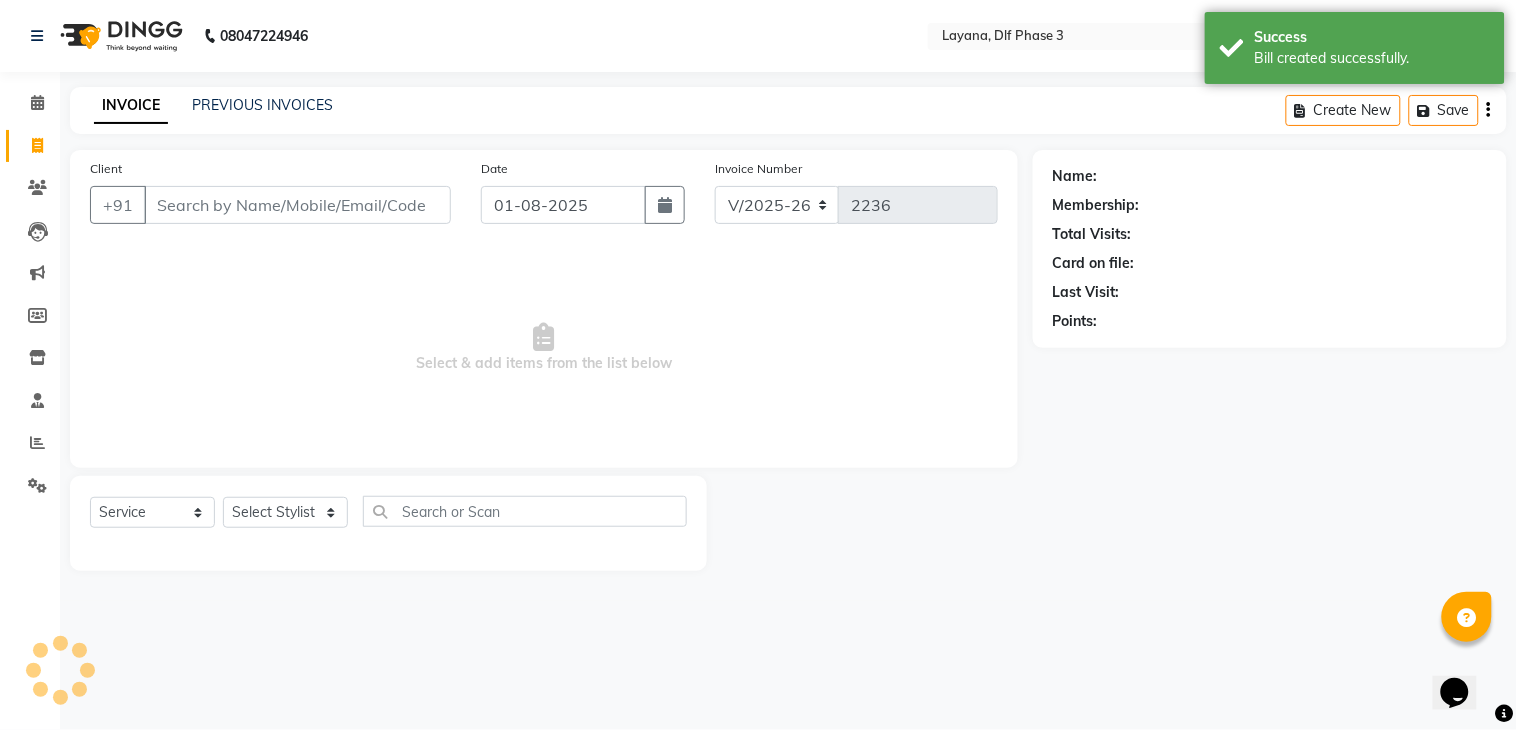 click on "Client" at bounding box center (297, 205) 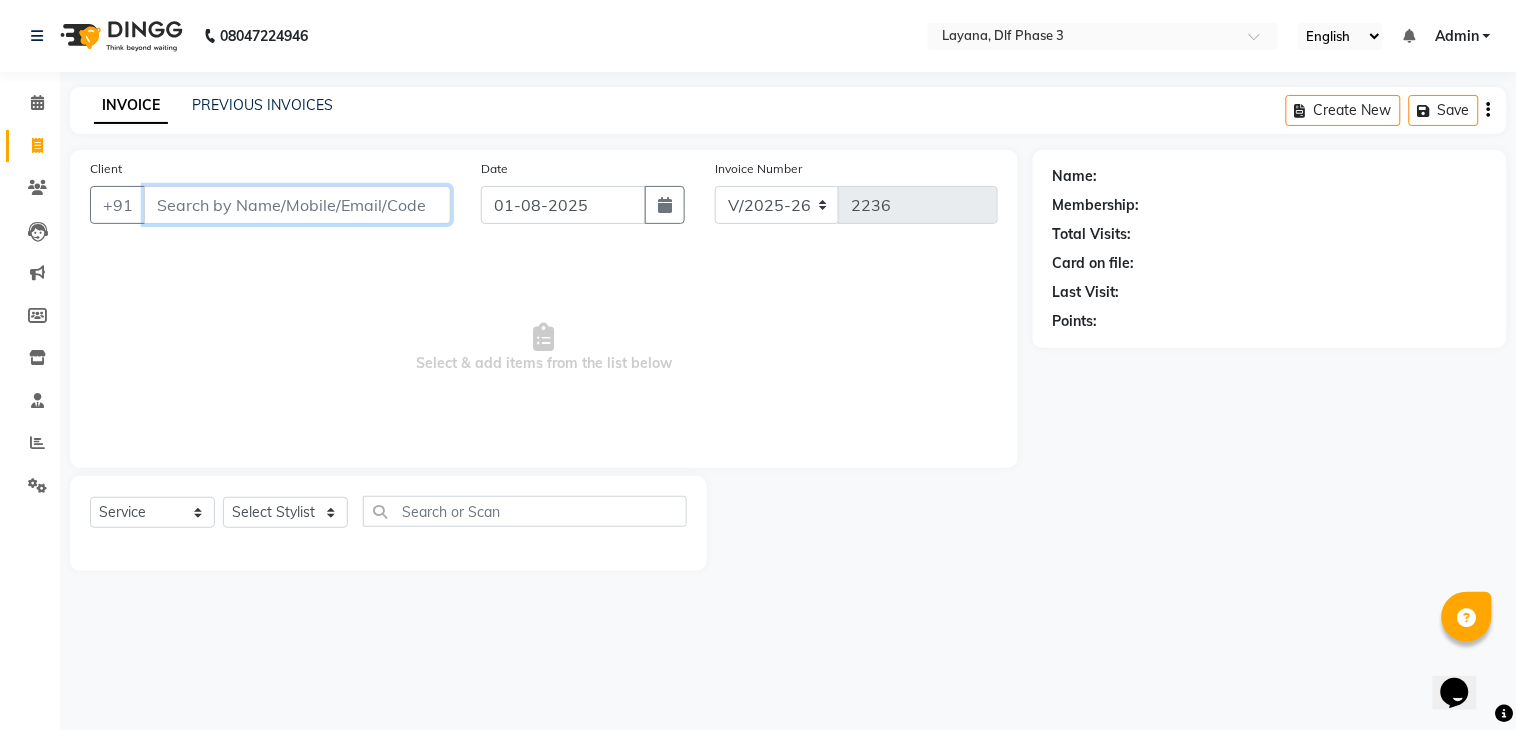 click on "Client" at bounding box center [297, 205] 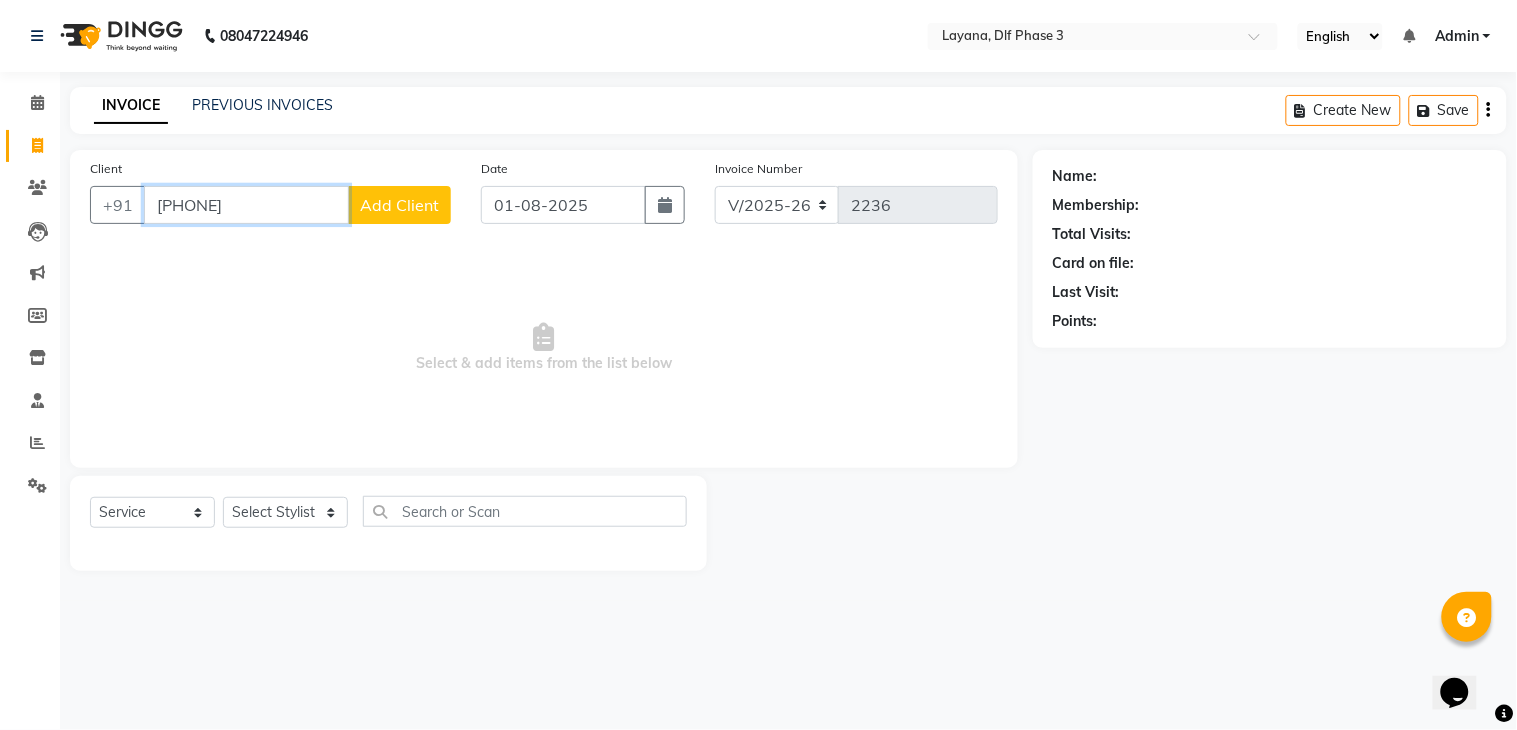 type on "9936067263" 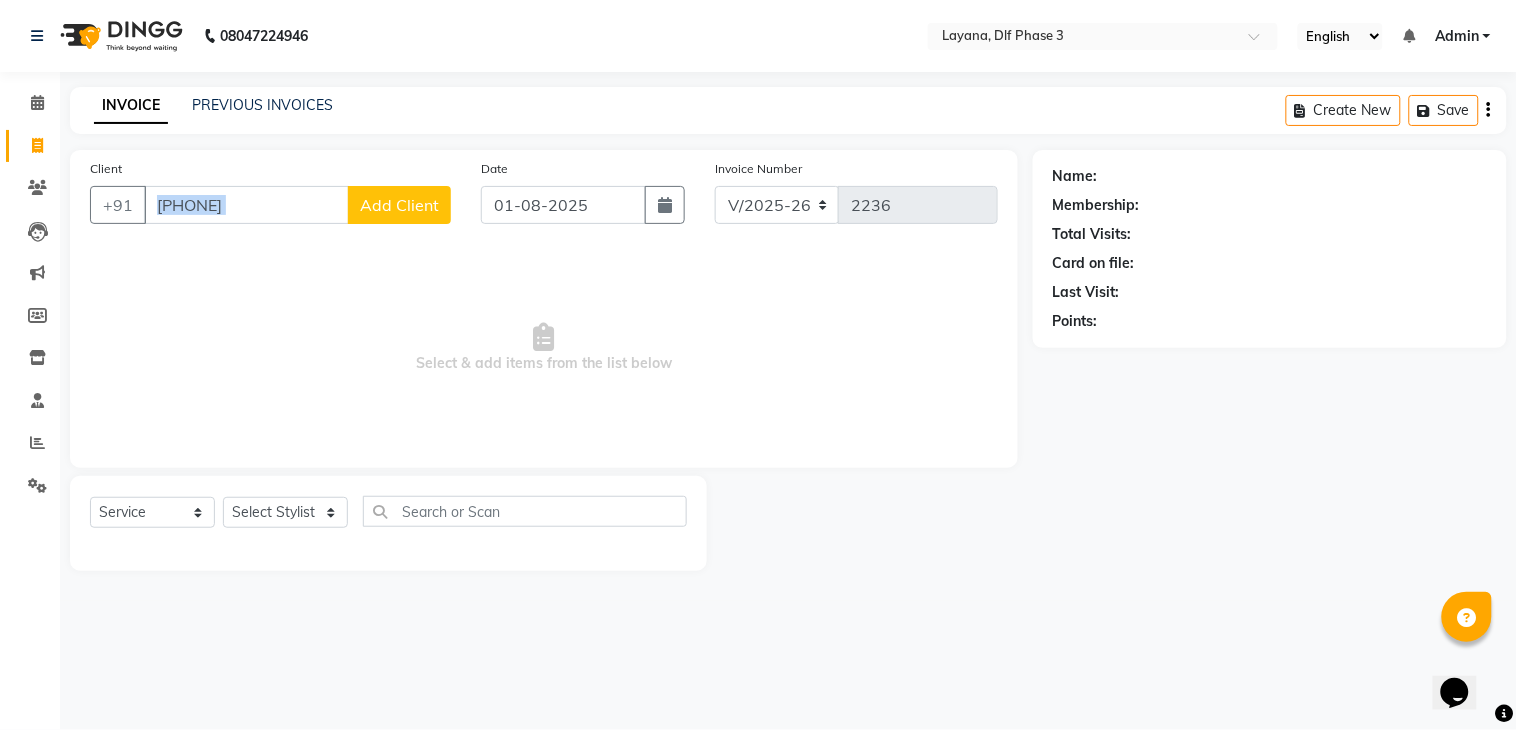 click on "Client +91 9936067263 Add Client" 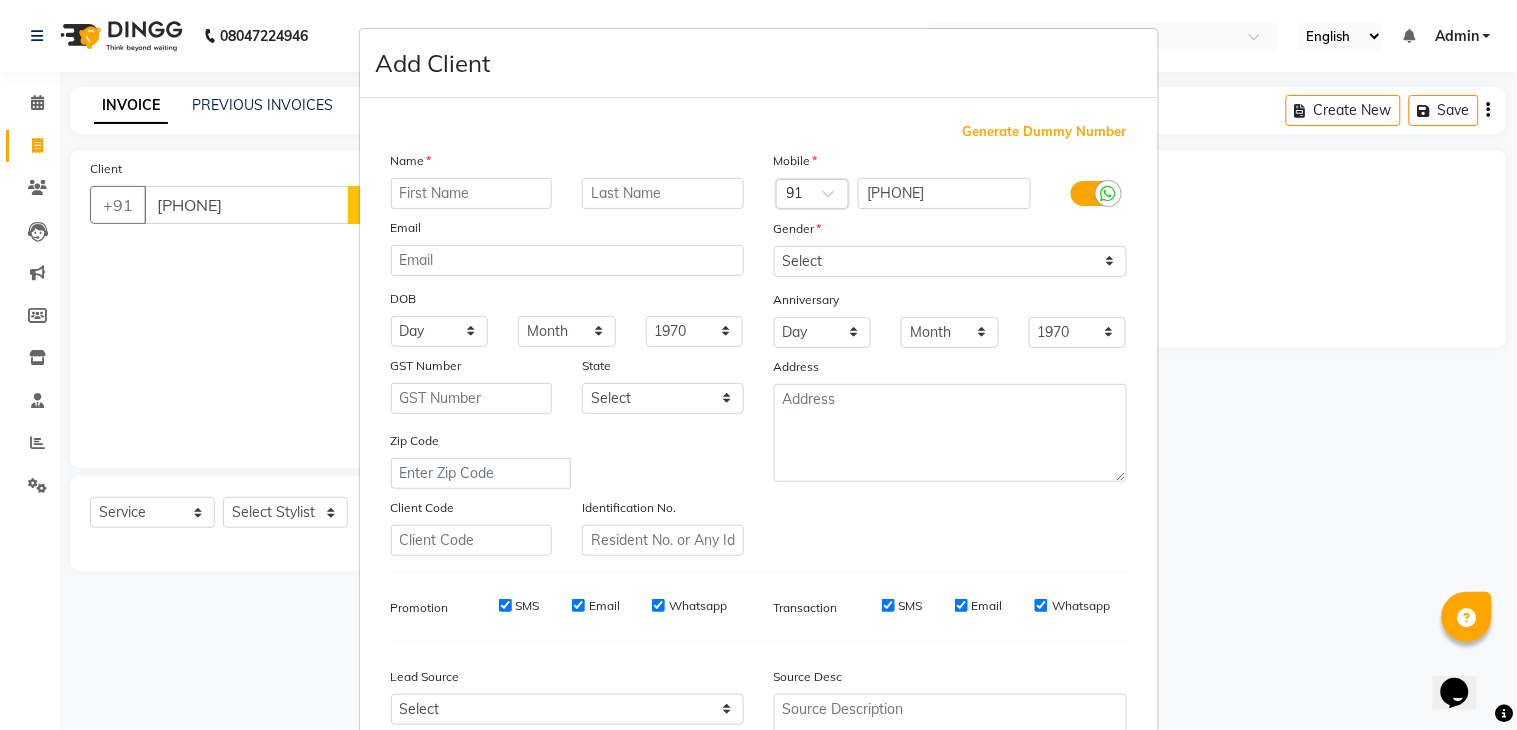 click at bounding box center [472, 193] 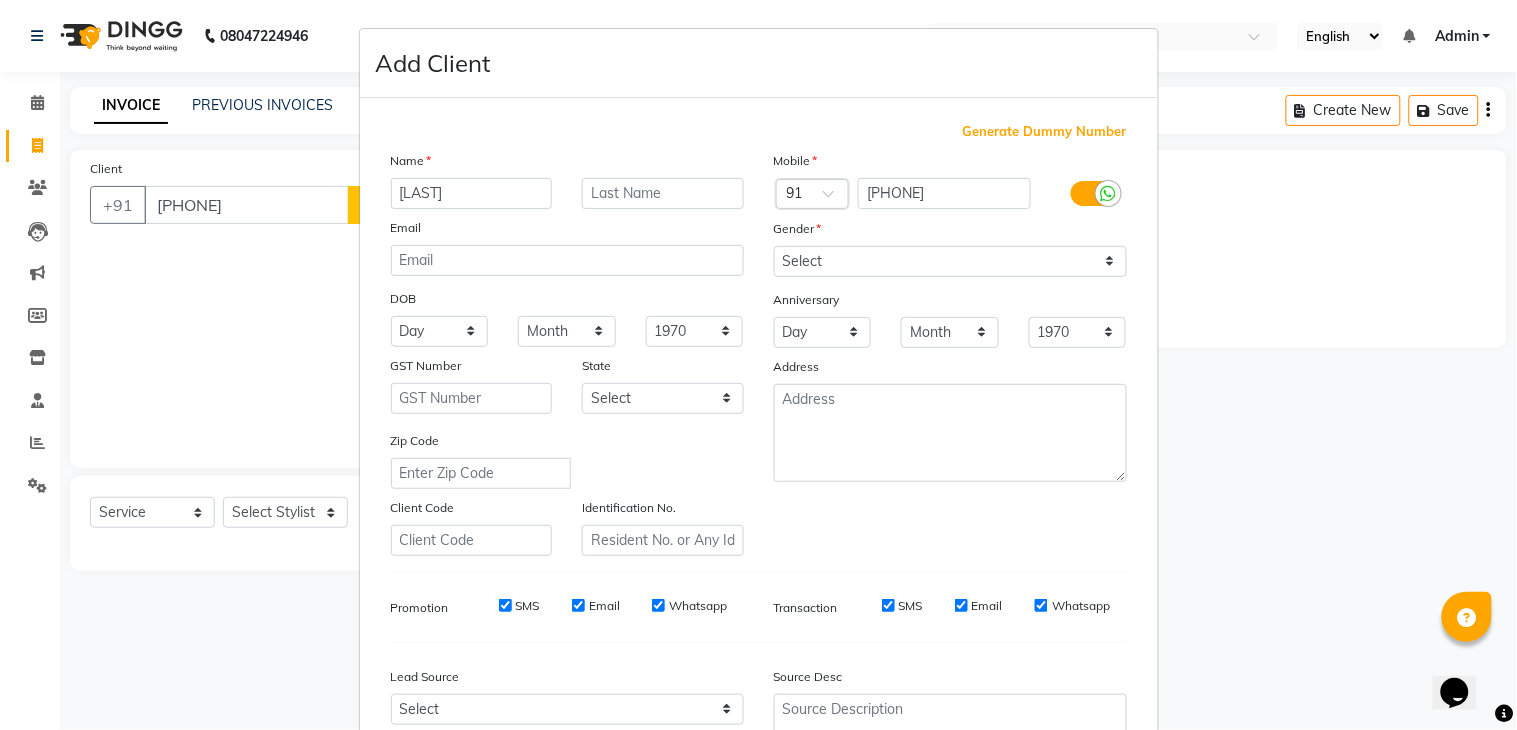 type on "garji" 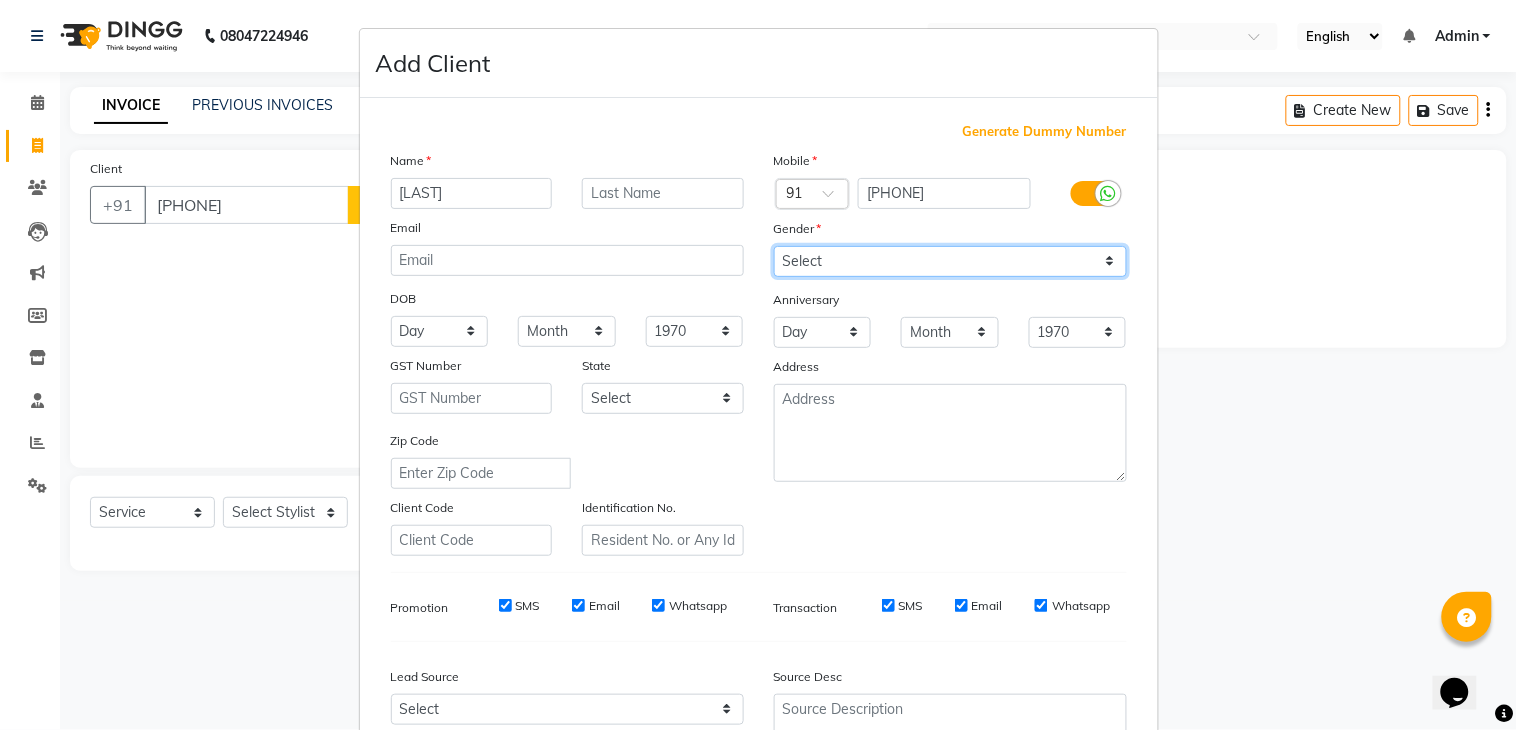 click on "Select Male Female Other Prefer Not To Say" at bounding box center [950, 261] 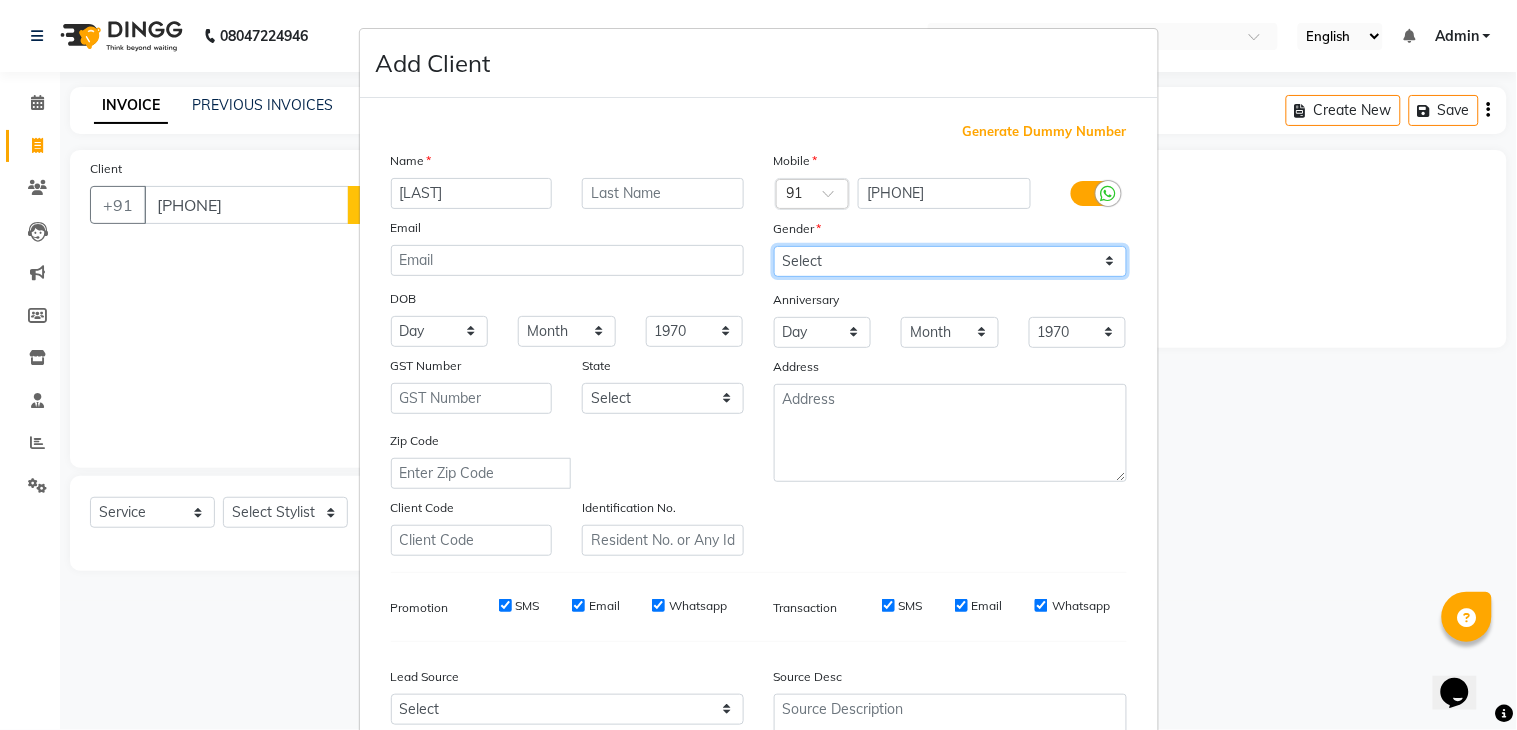 select on "female" 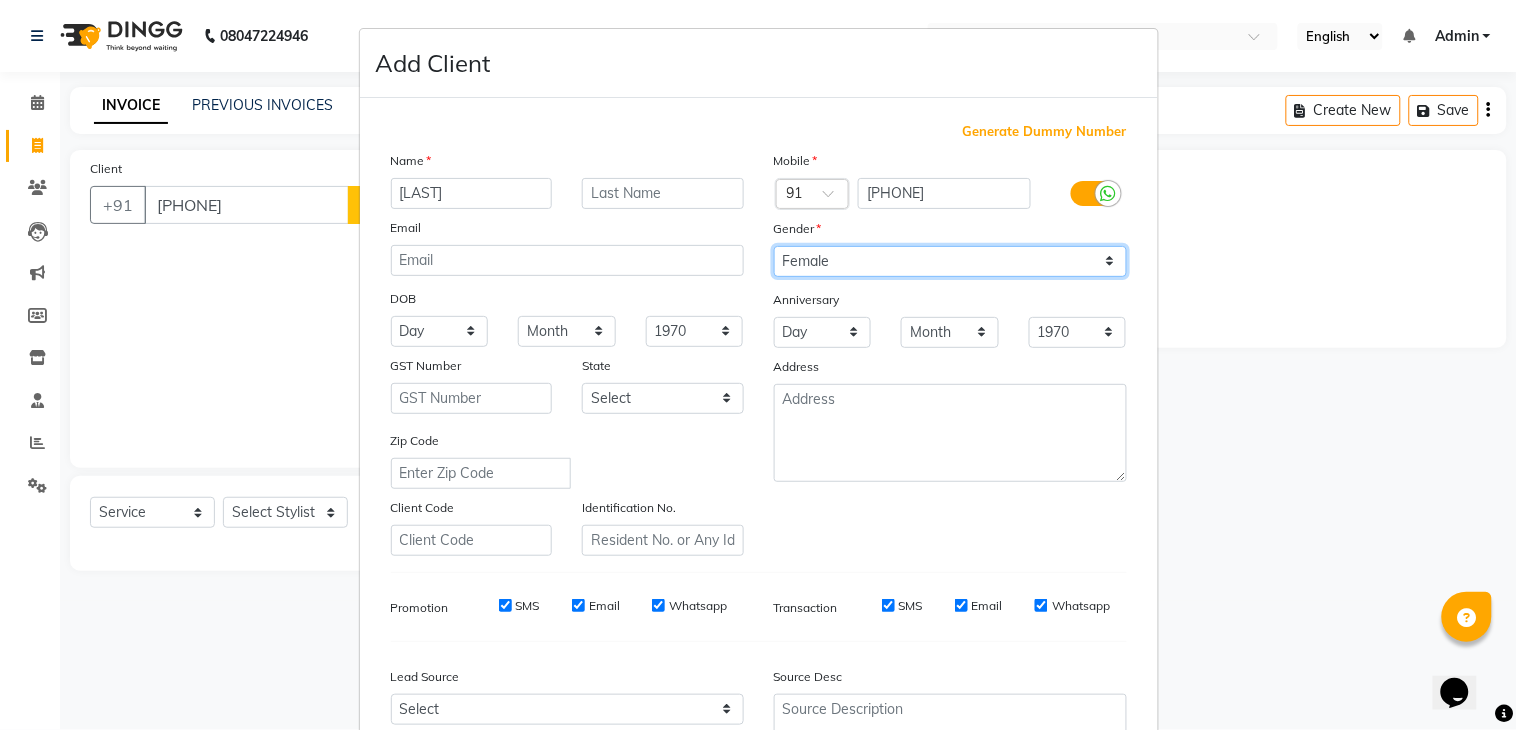 click on "Select Male Female Other Prefer Not To Say" at bounding box center (950, 261) 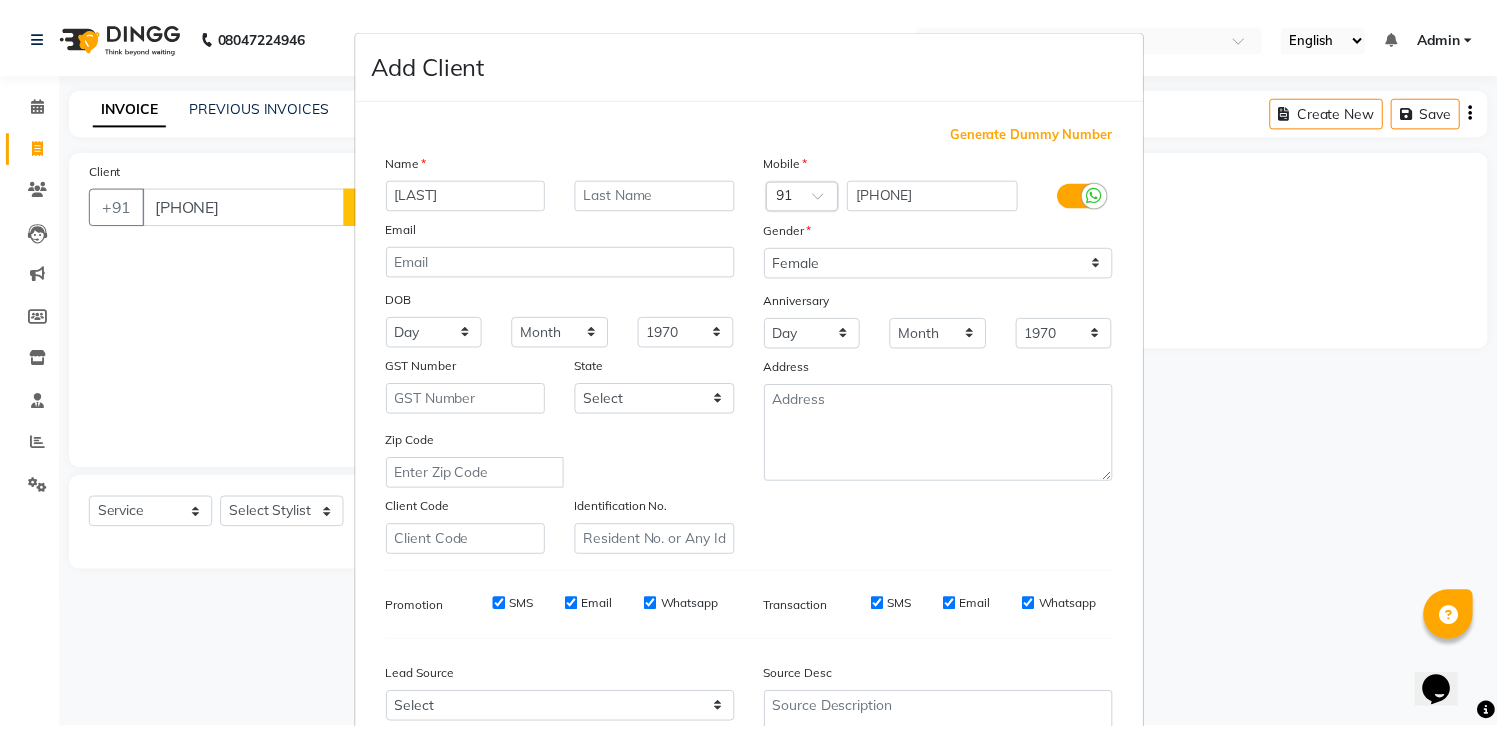 scroll, scrollTop: 194, scrollLeft: 0, axis: vertical 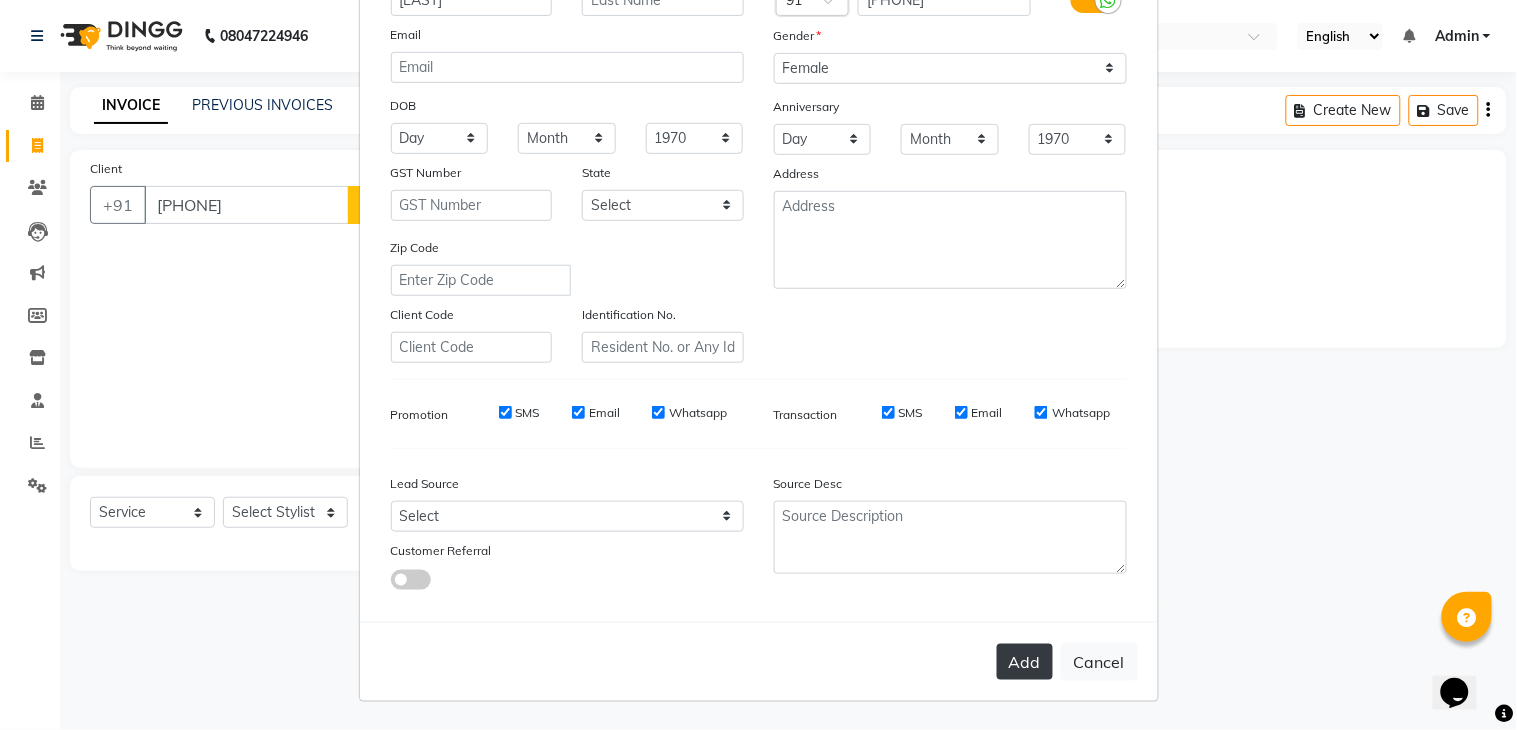 click on "Add" at bounding box center [1025, 662] 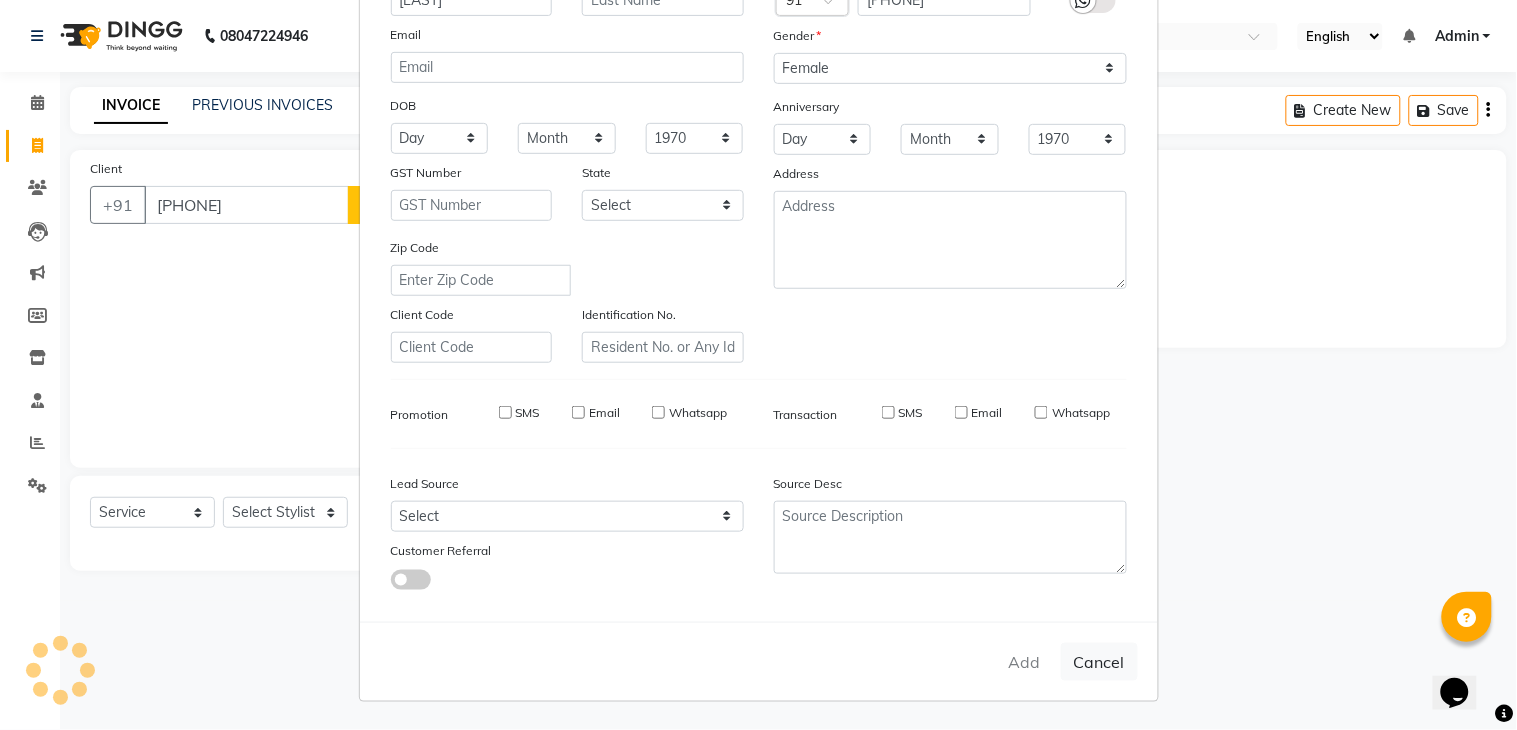 type 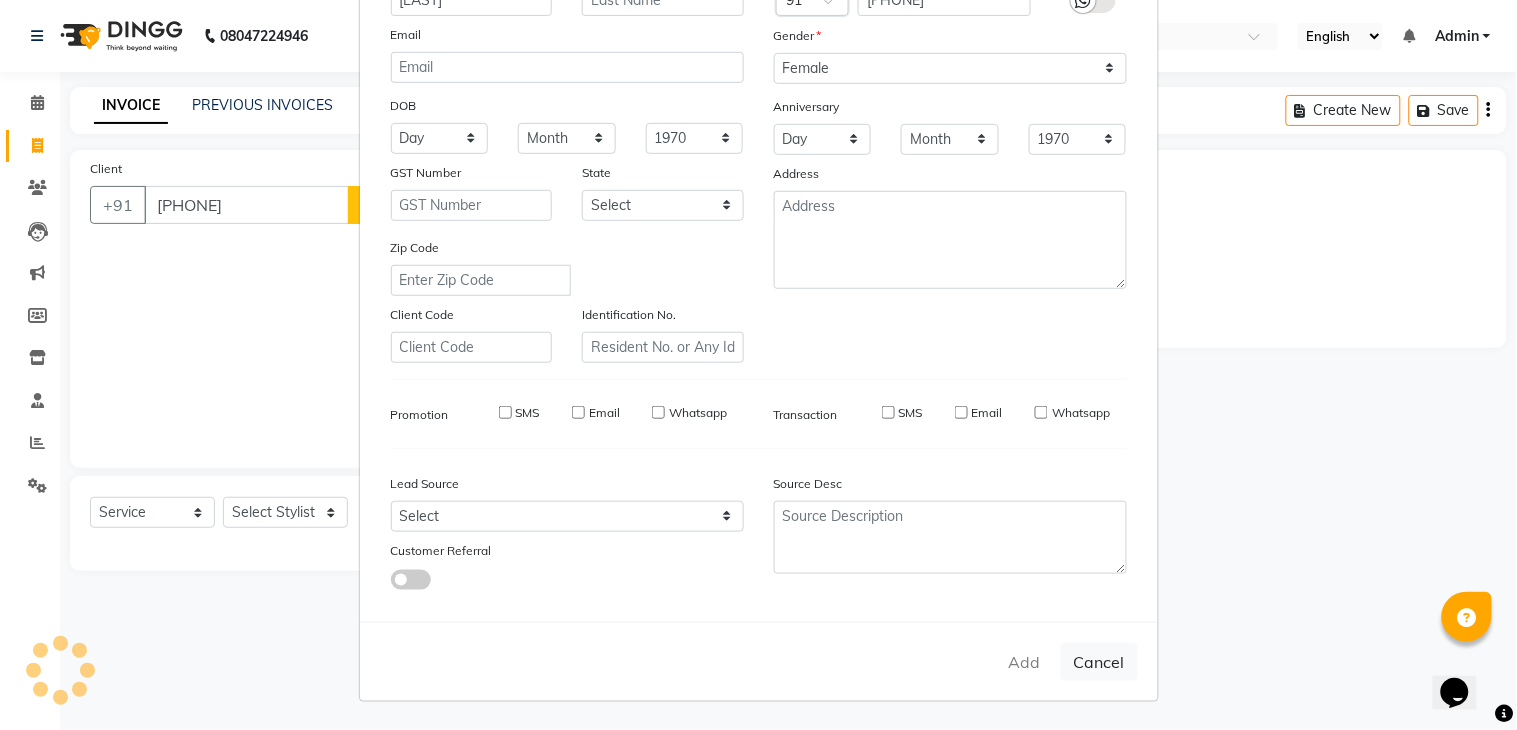 select 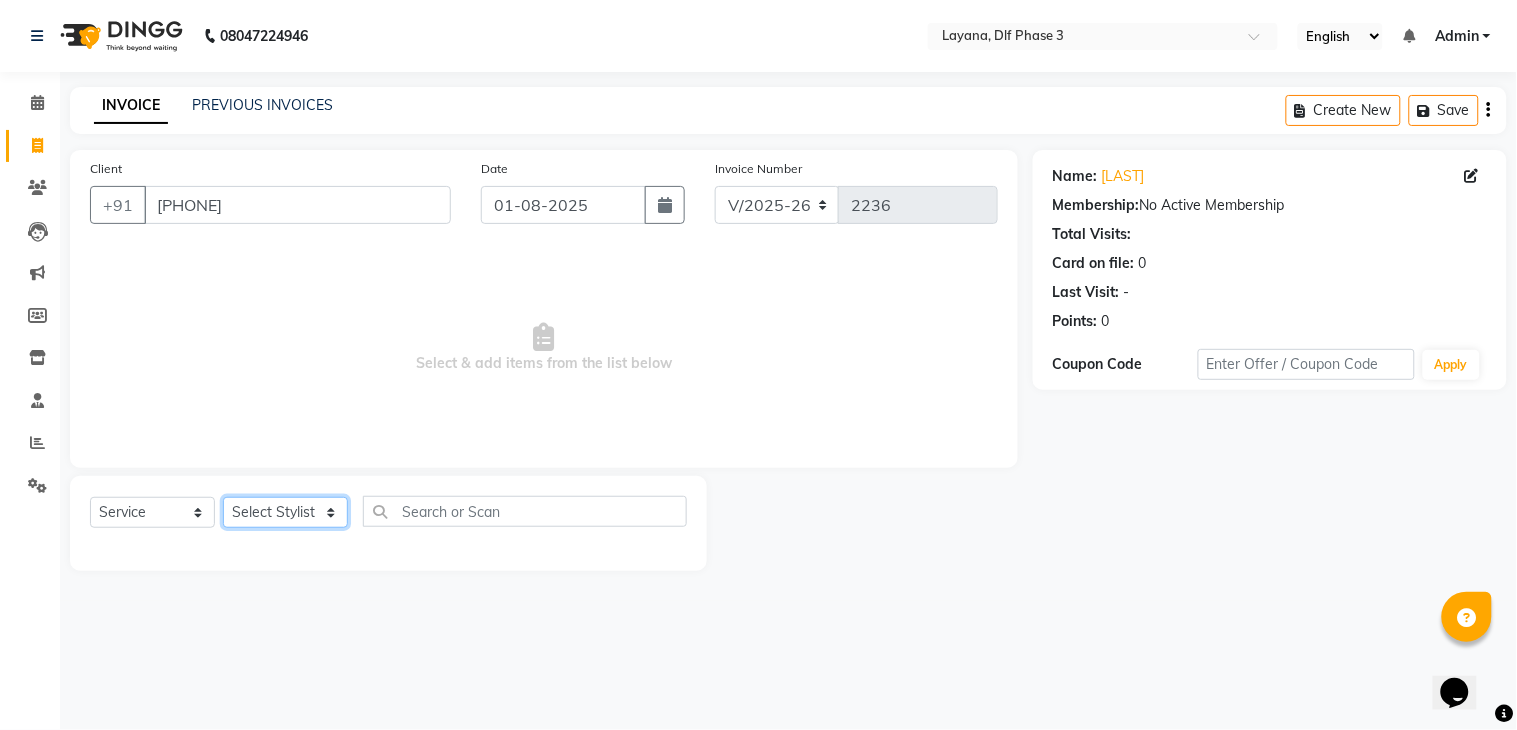 click on "Select Stylist Aakhil Attul kamal Kartik  keshav sanjana Shadab supriya" 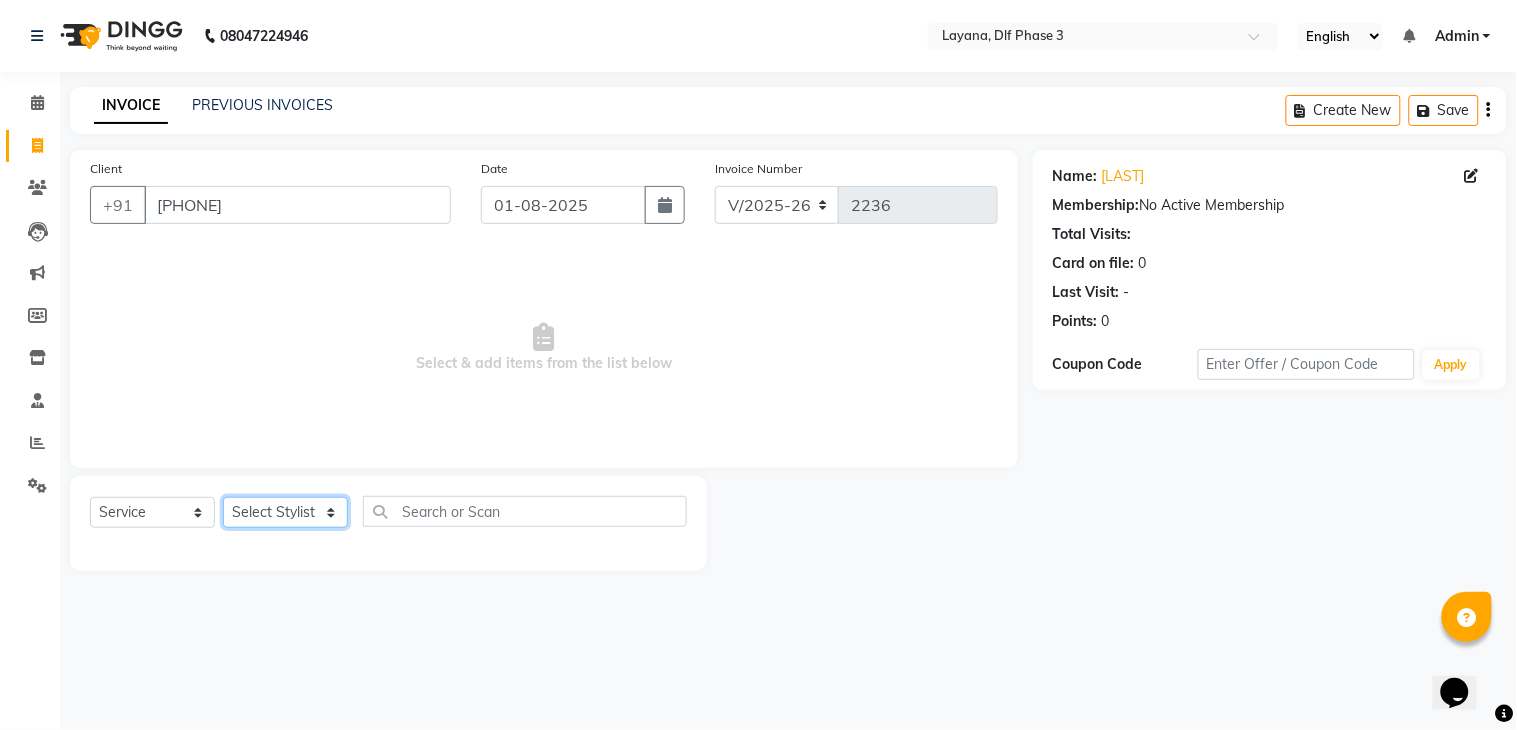 select on "74482" 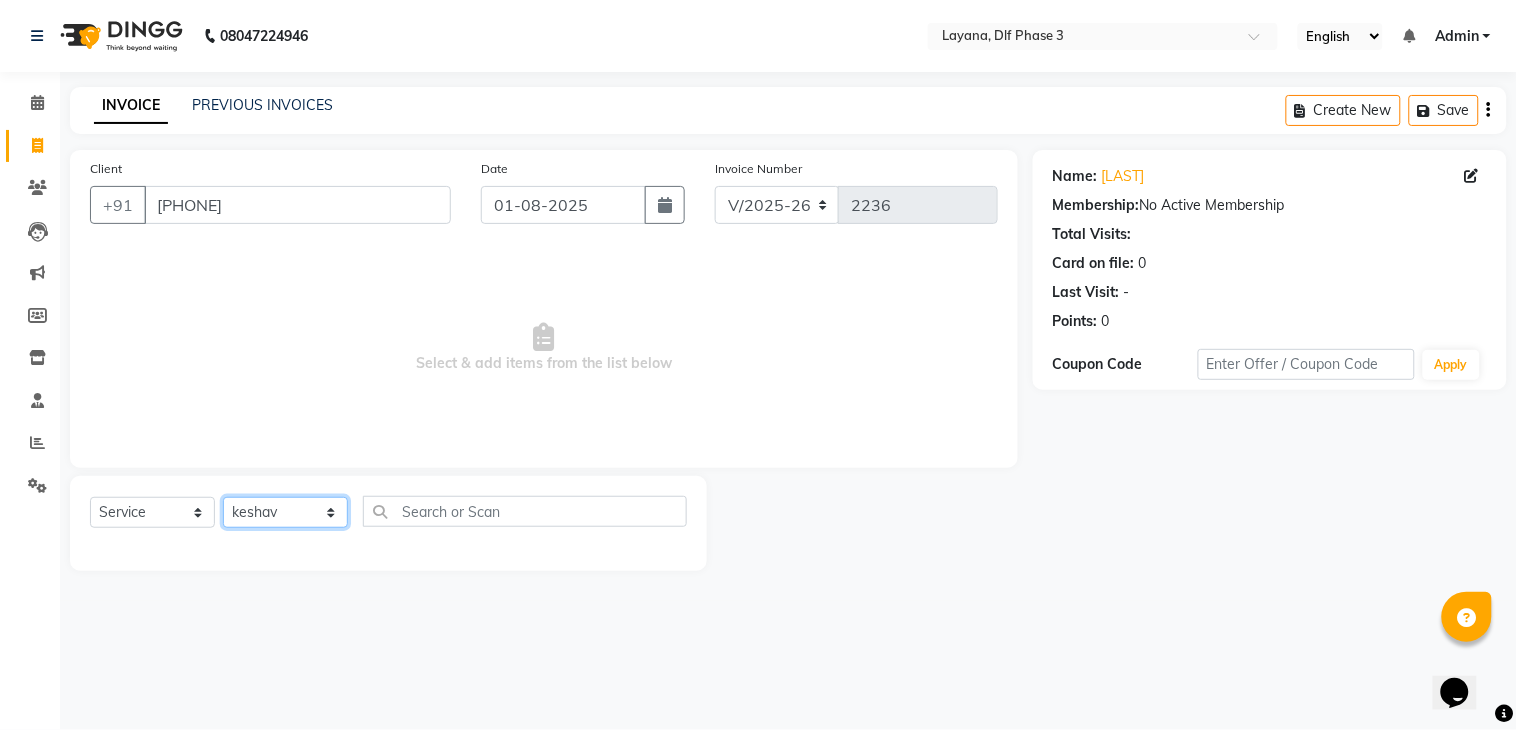 click on "Select Stylist Aakhil Attul kamal Kartik  keshav sanjana Shadab supriya" 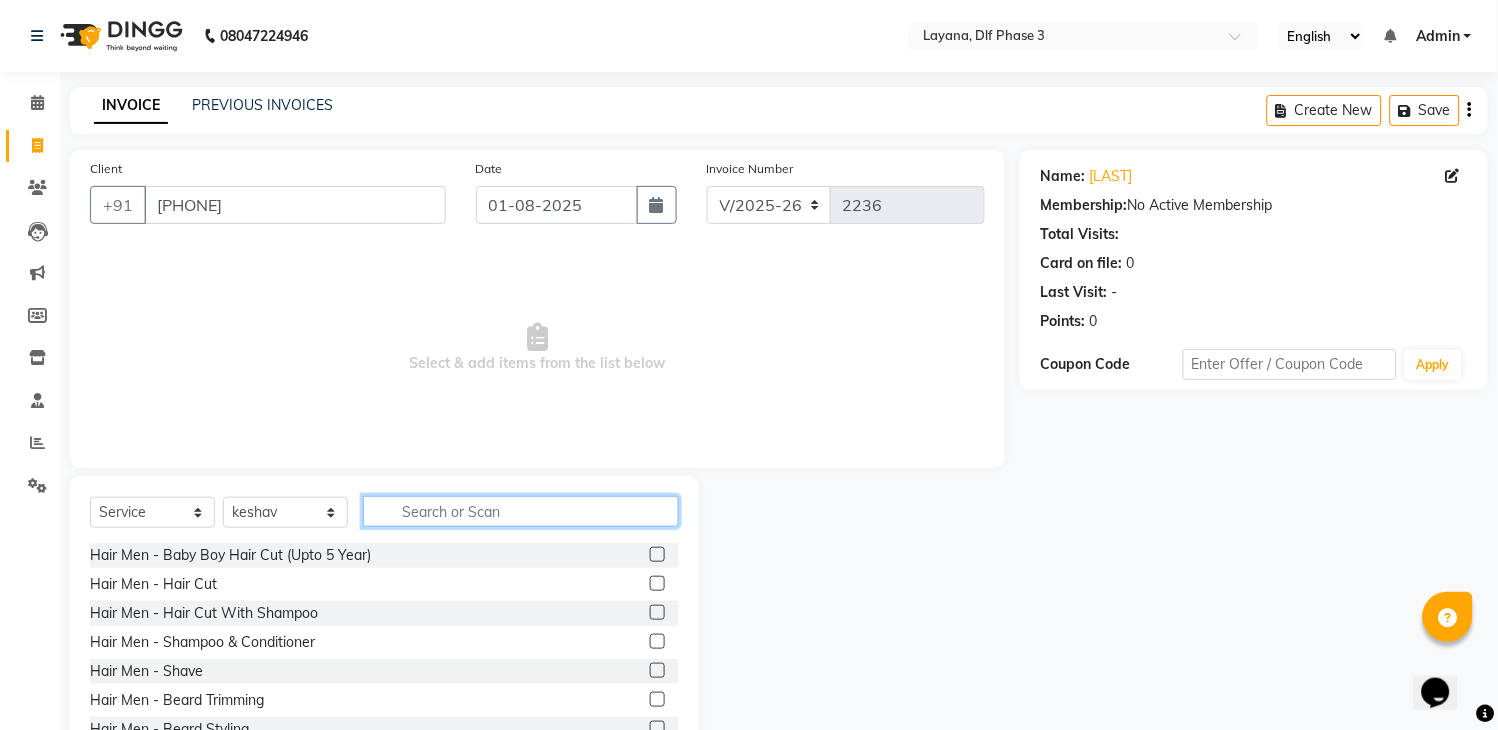 click 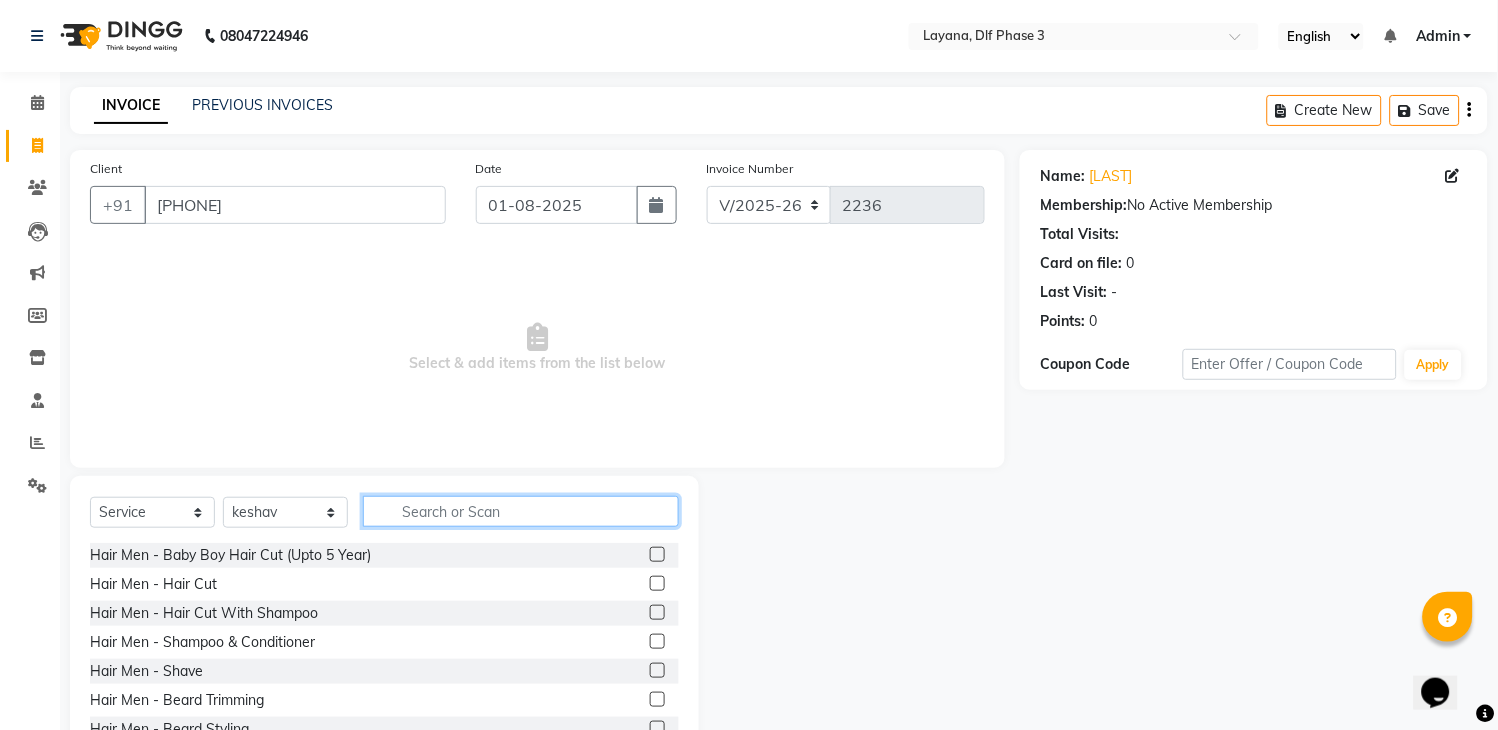 click 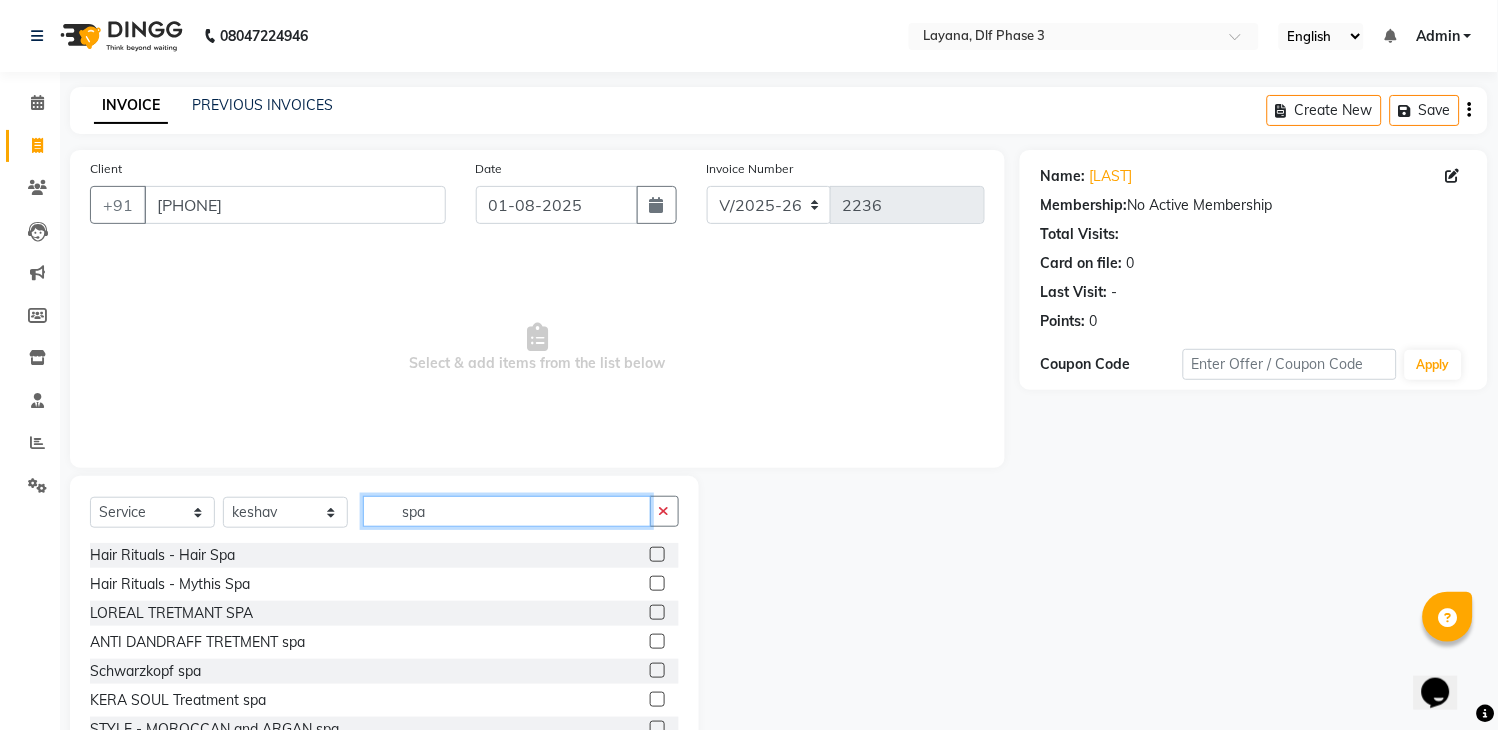 type on "spa" 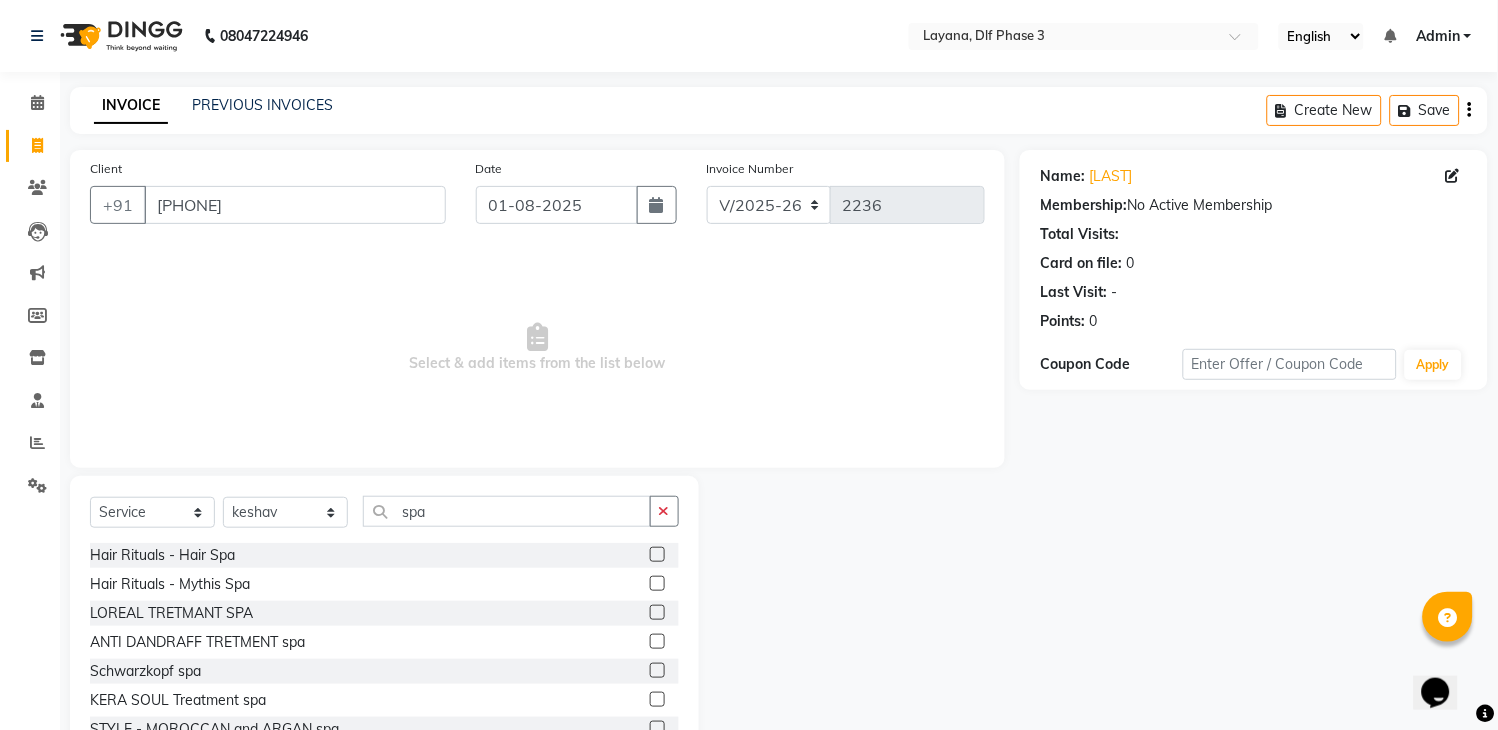 click 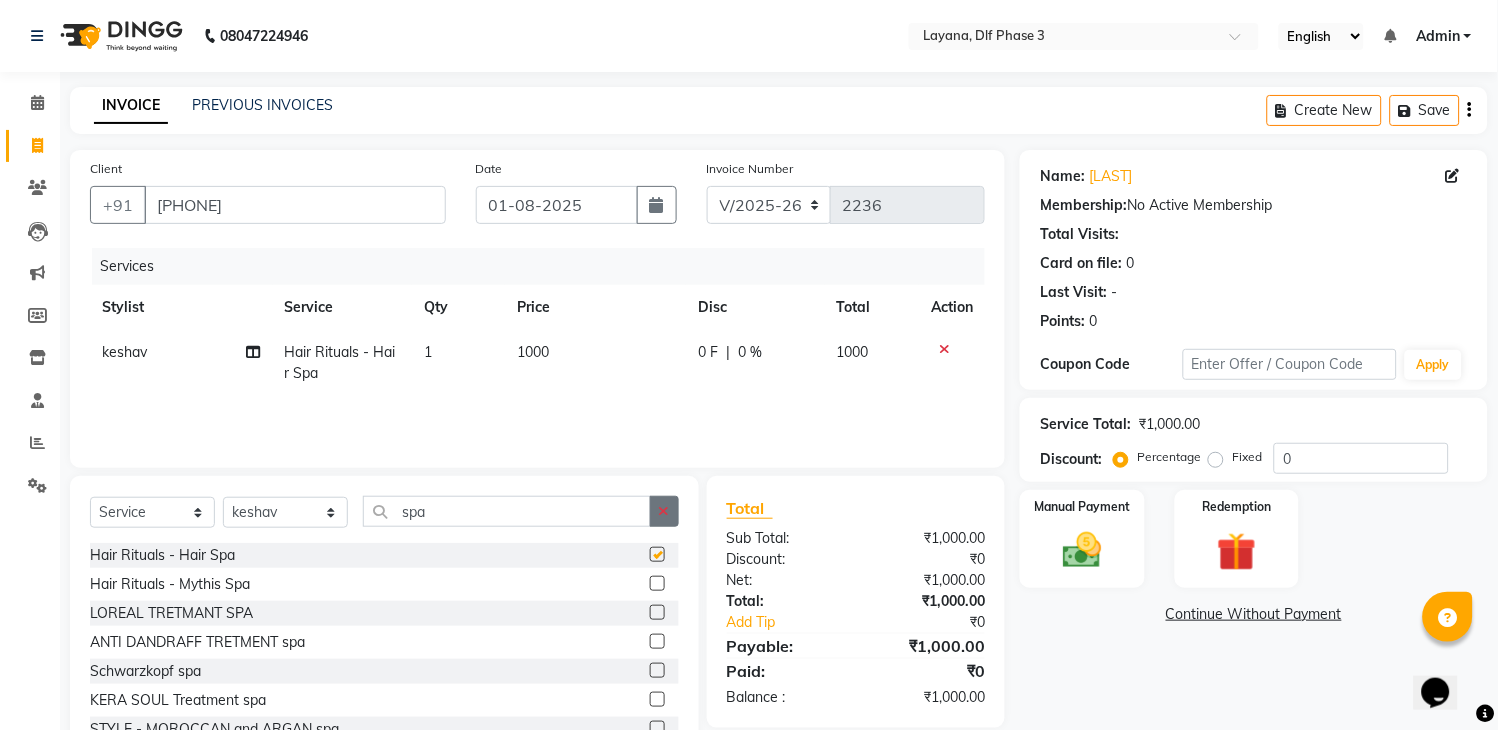 checkbox on "false" 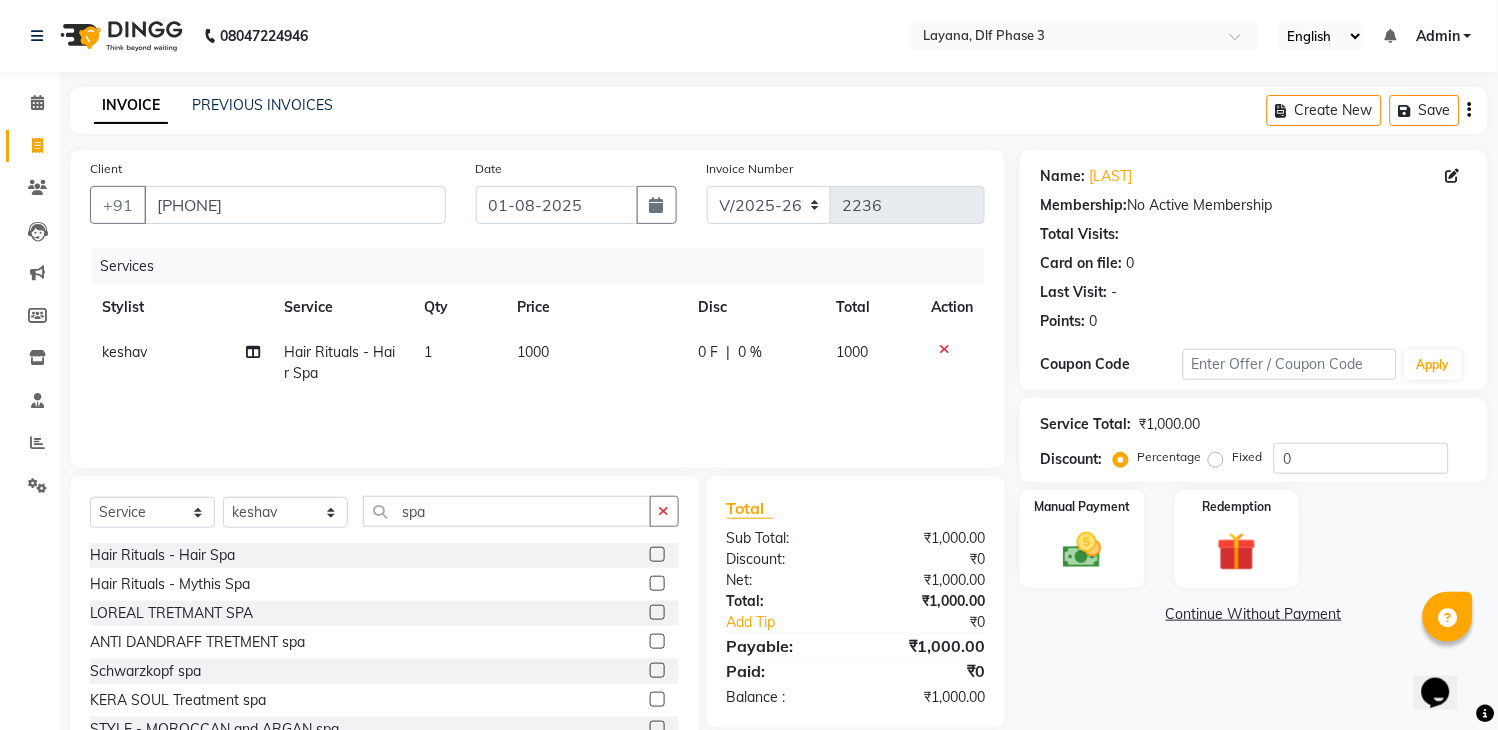 click 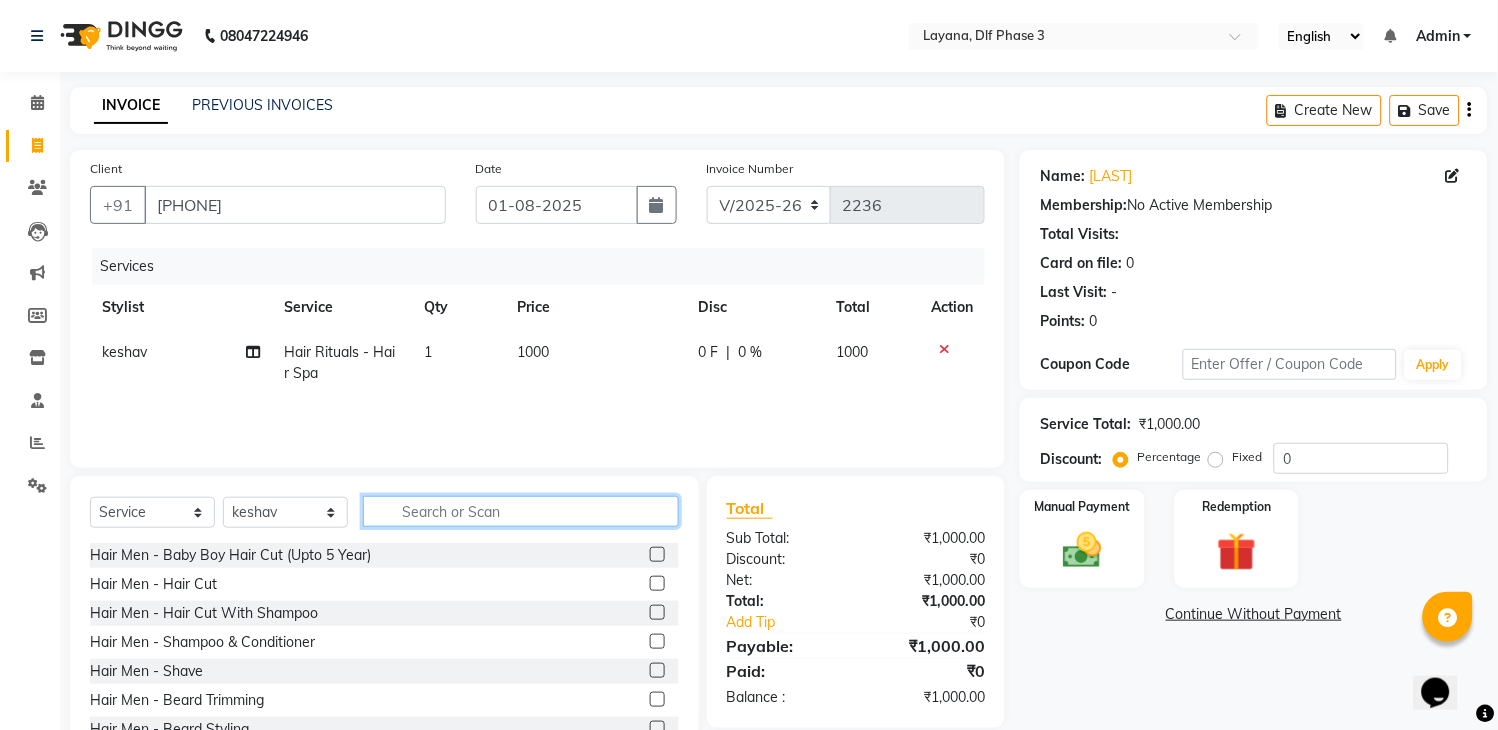 click 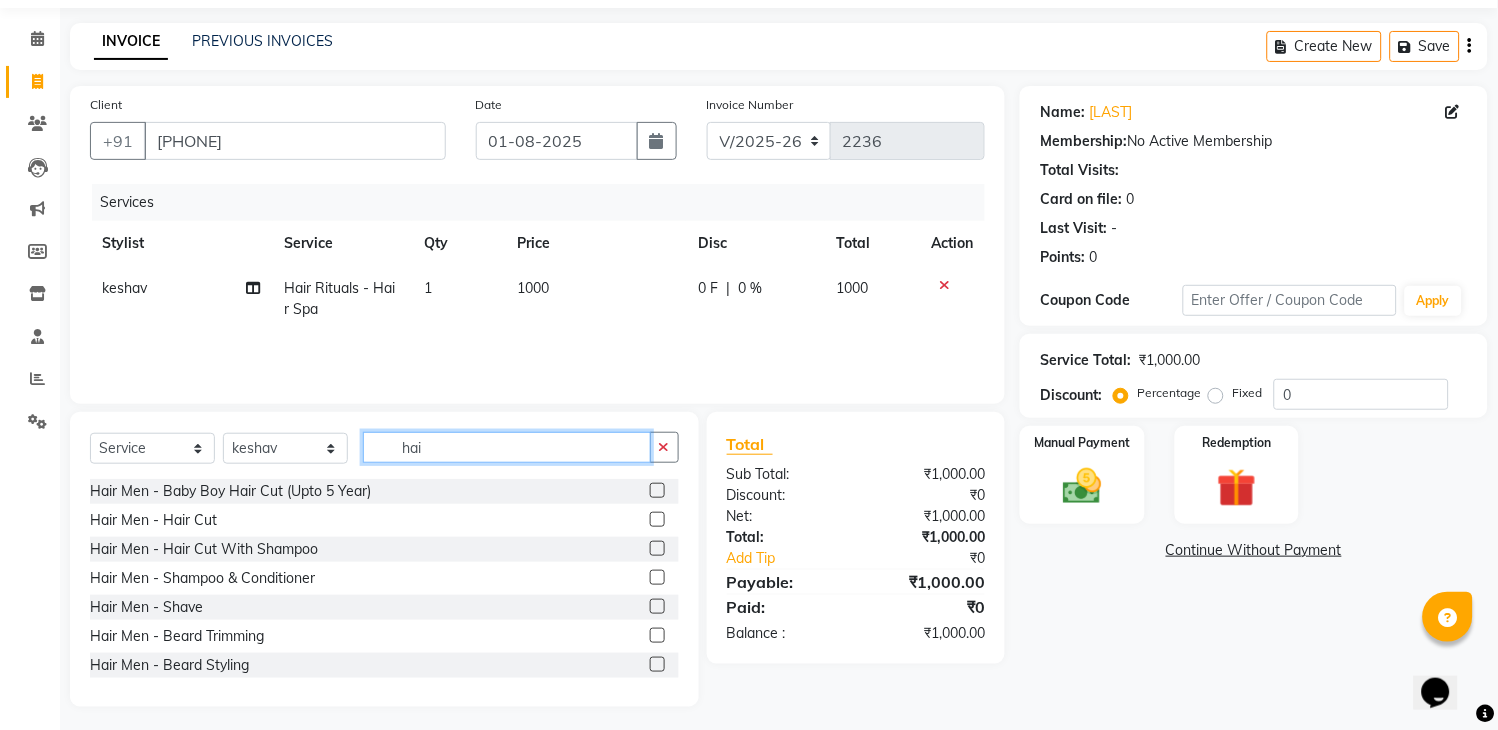 scroll, scrollTop: 71, scrollLeft: 0, axis: vertical 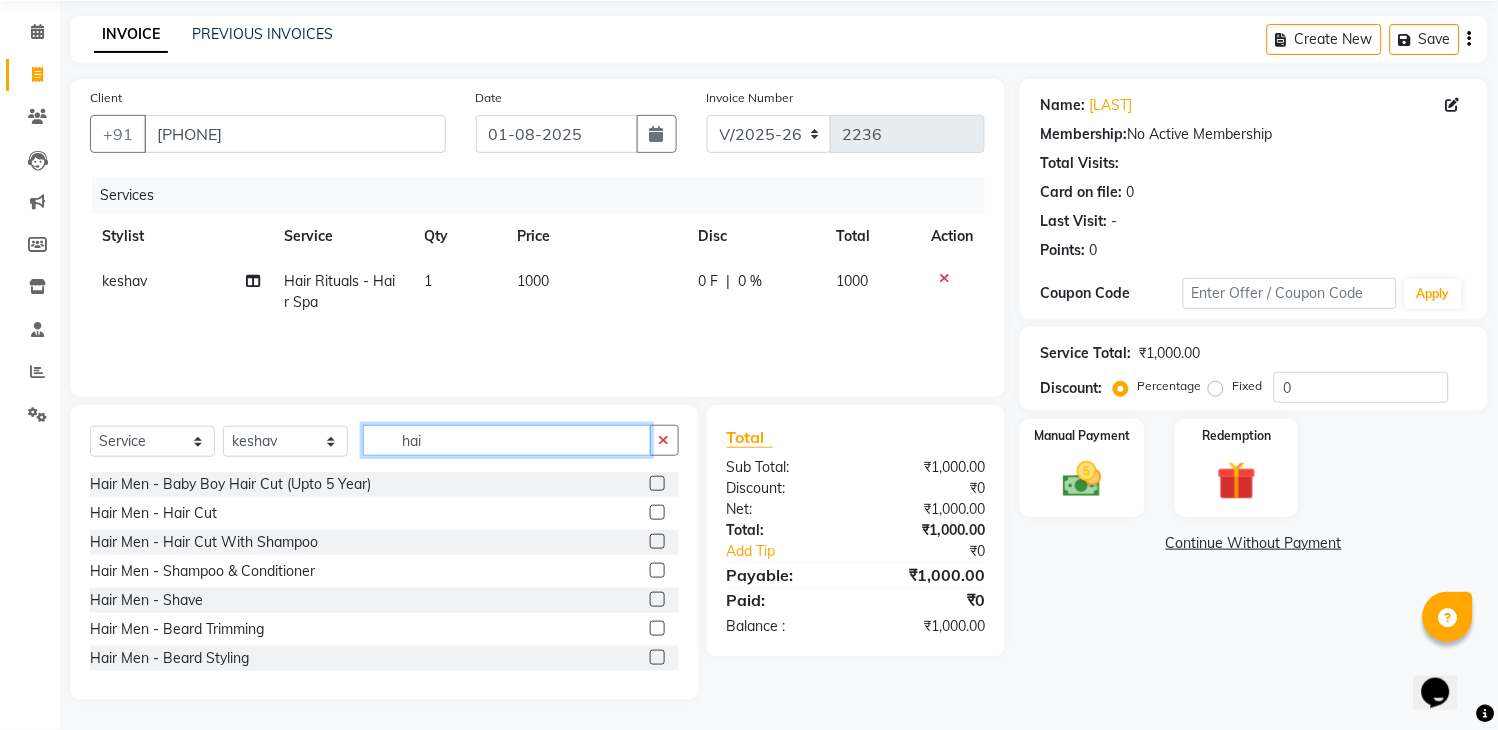 click on "hai" 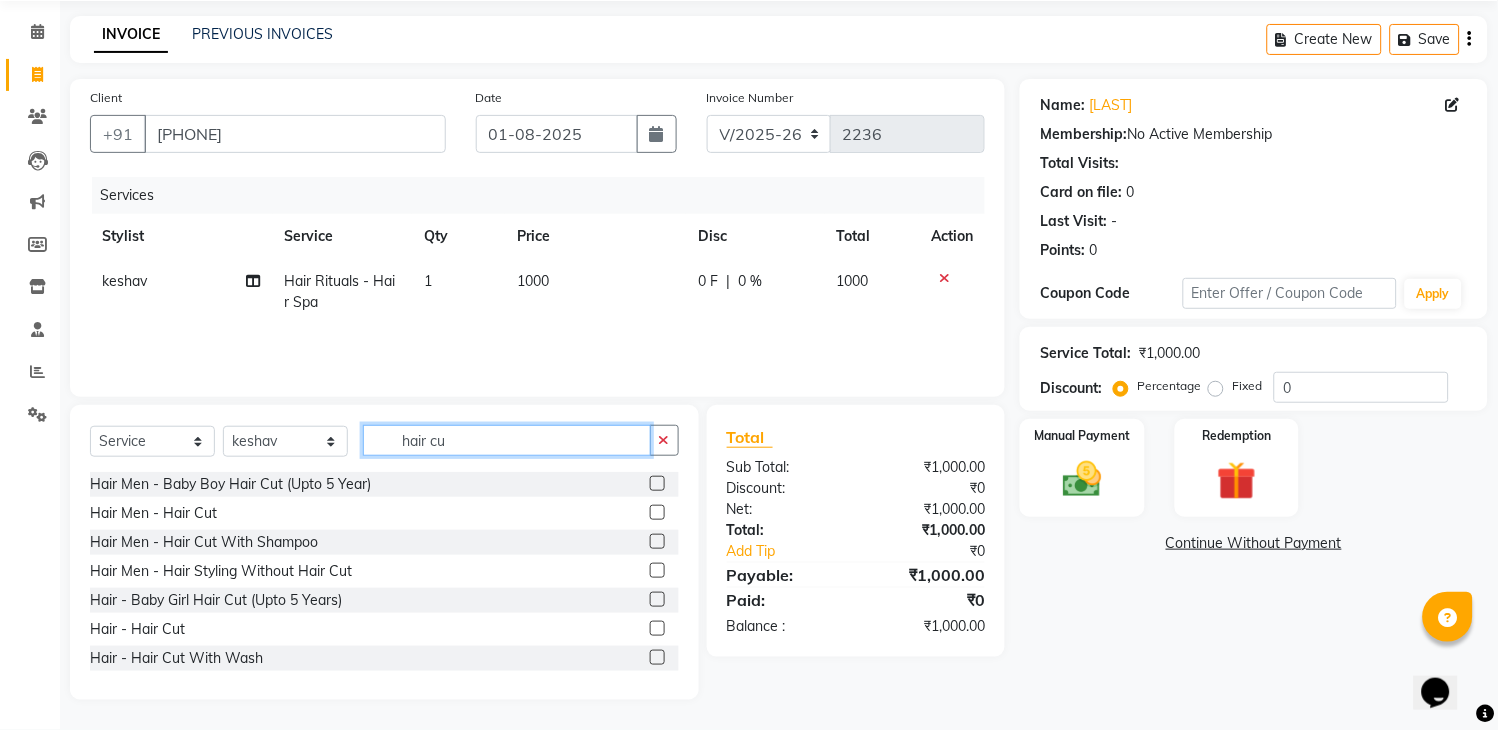 type on "hair cu" 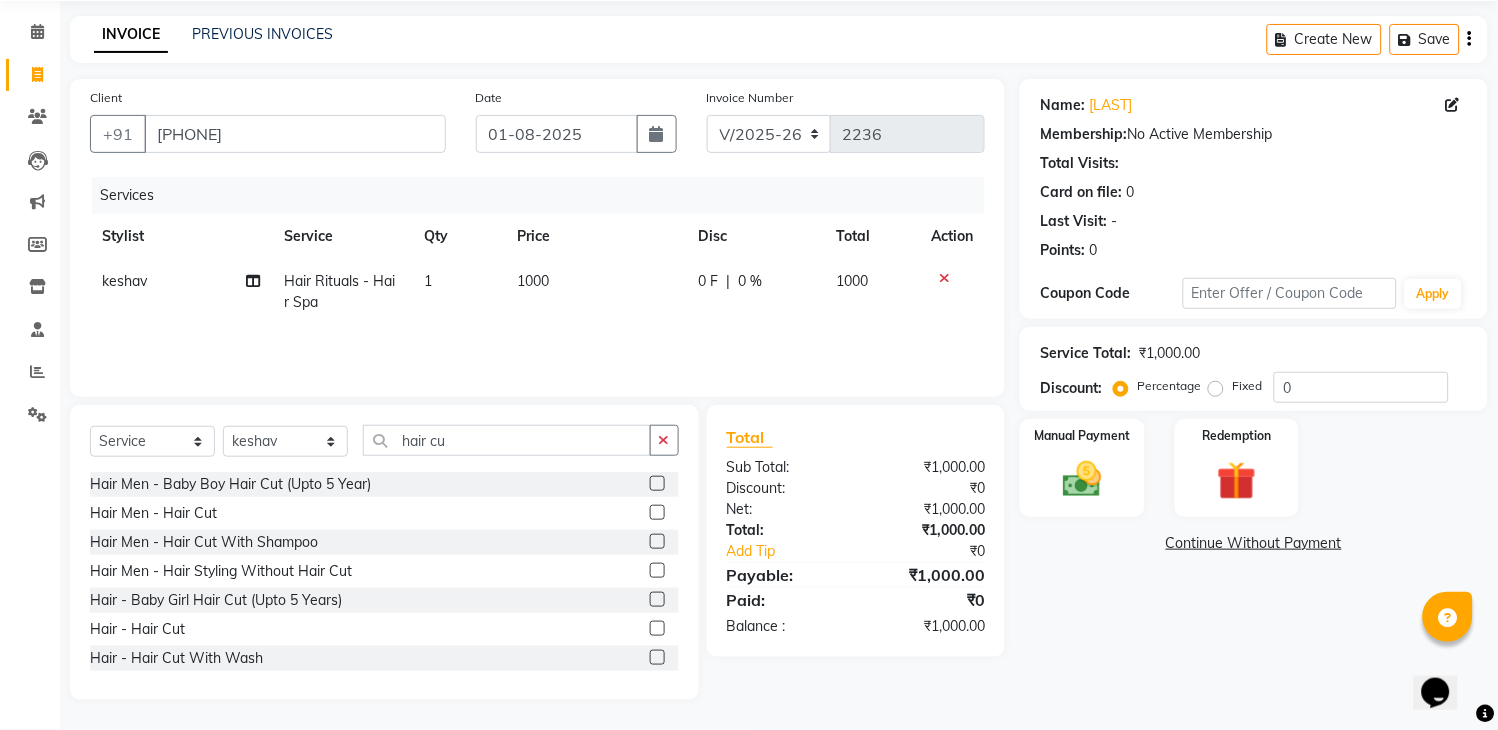 click 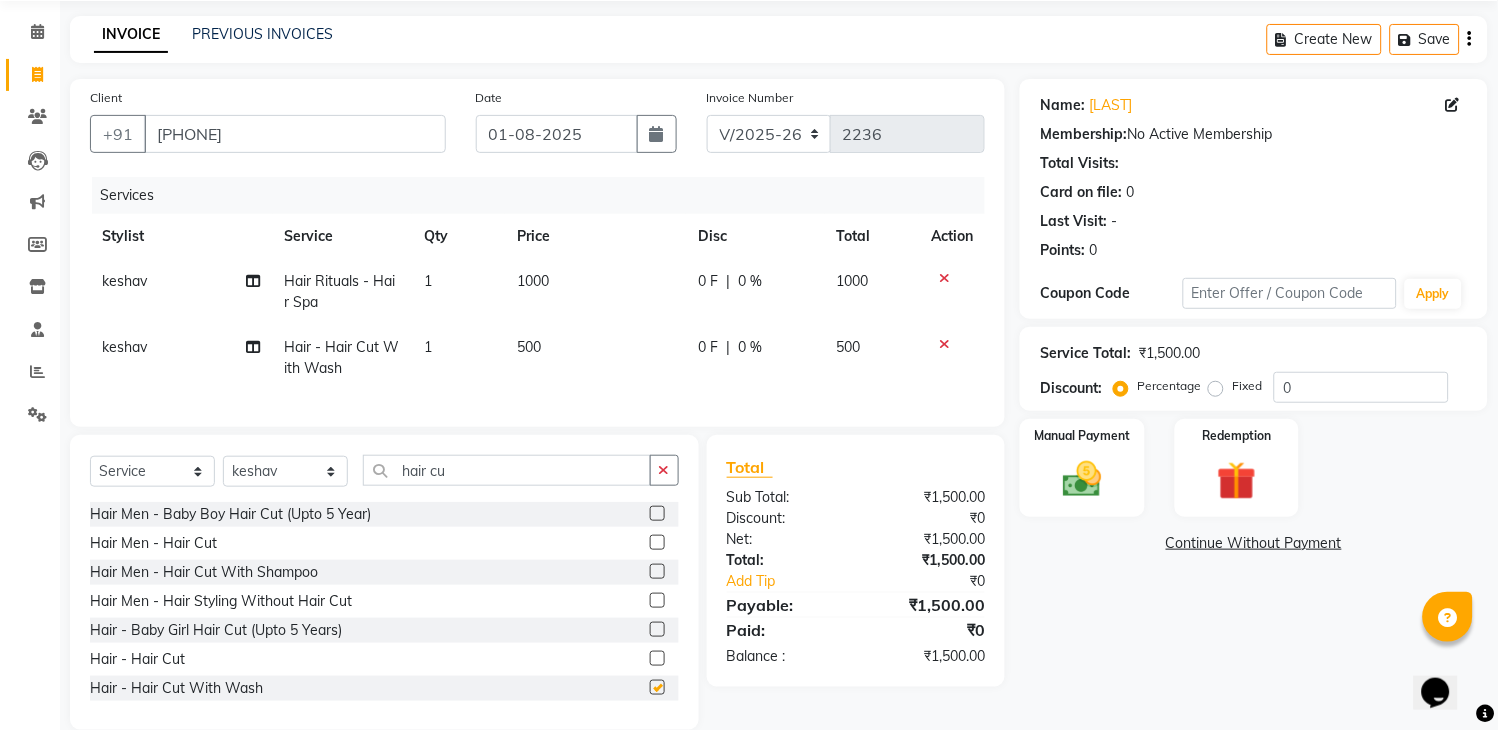 checkbox on "false" 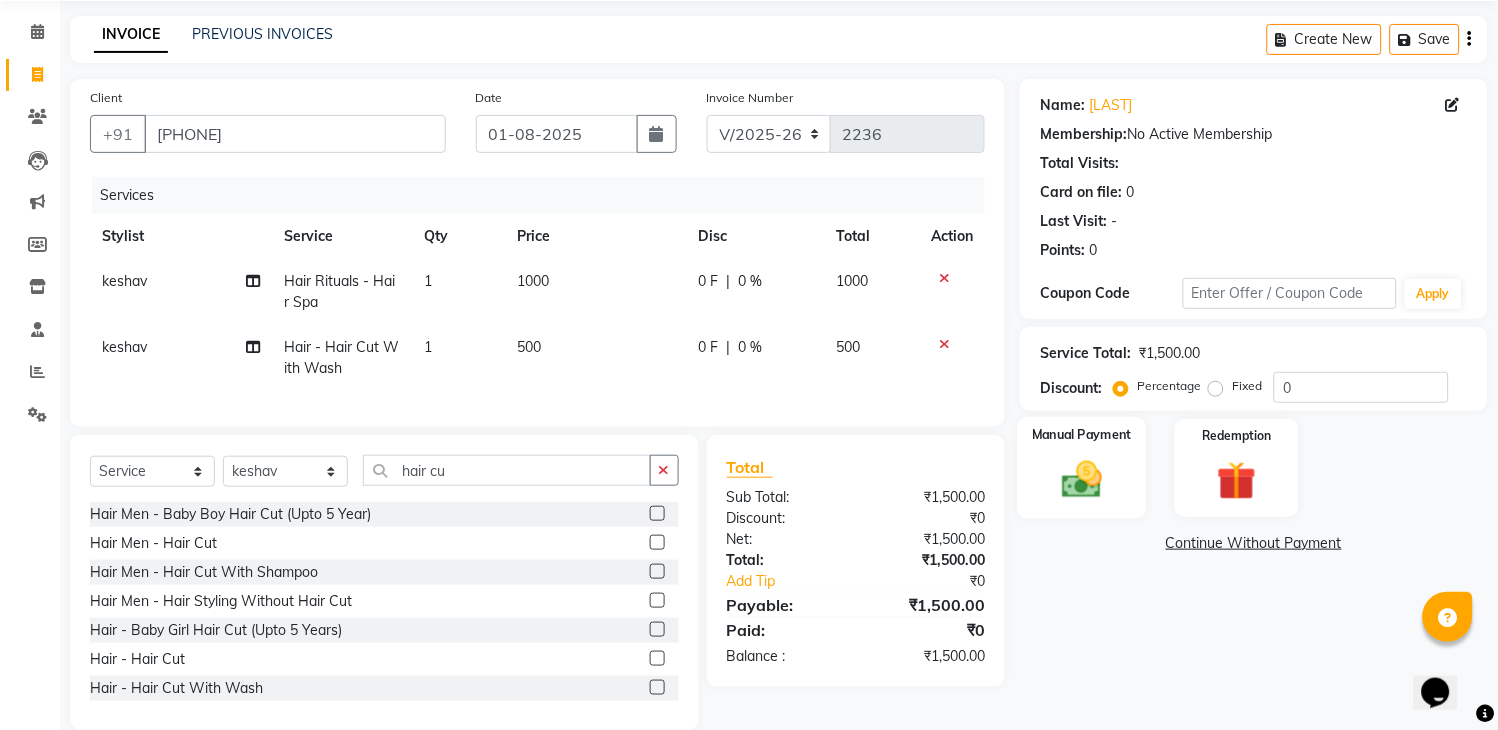 click on "Manual Payment" 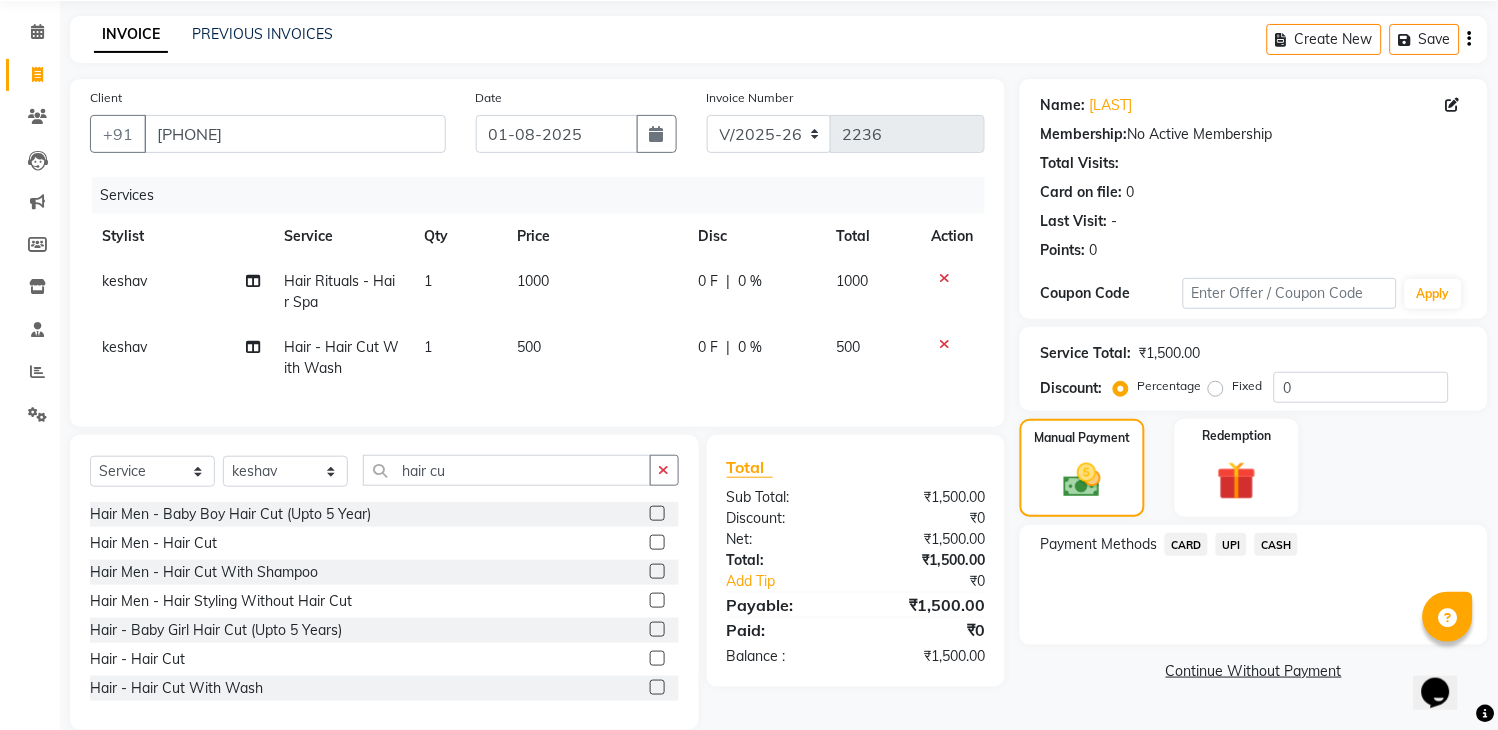 click on "UPI" 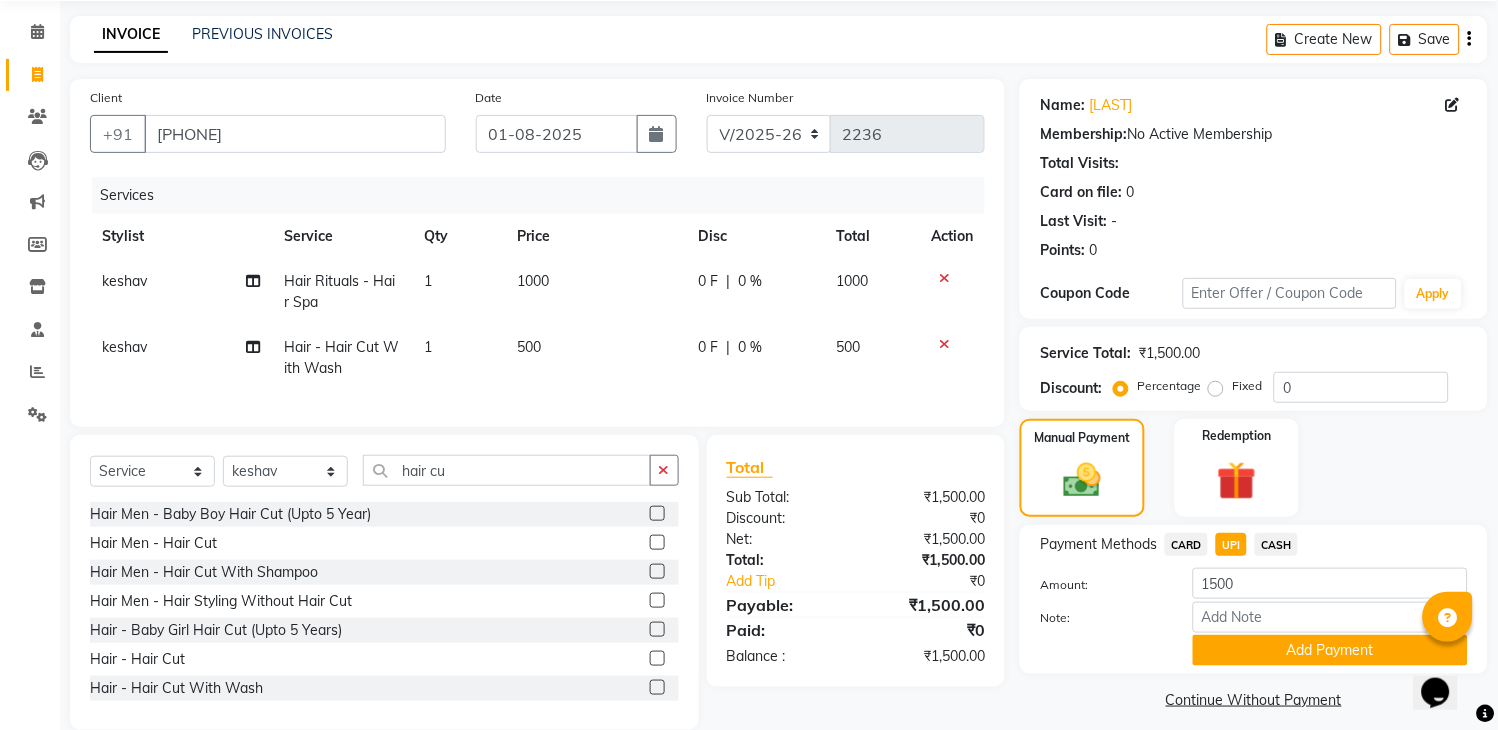 click on "CARD" 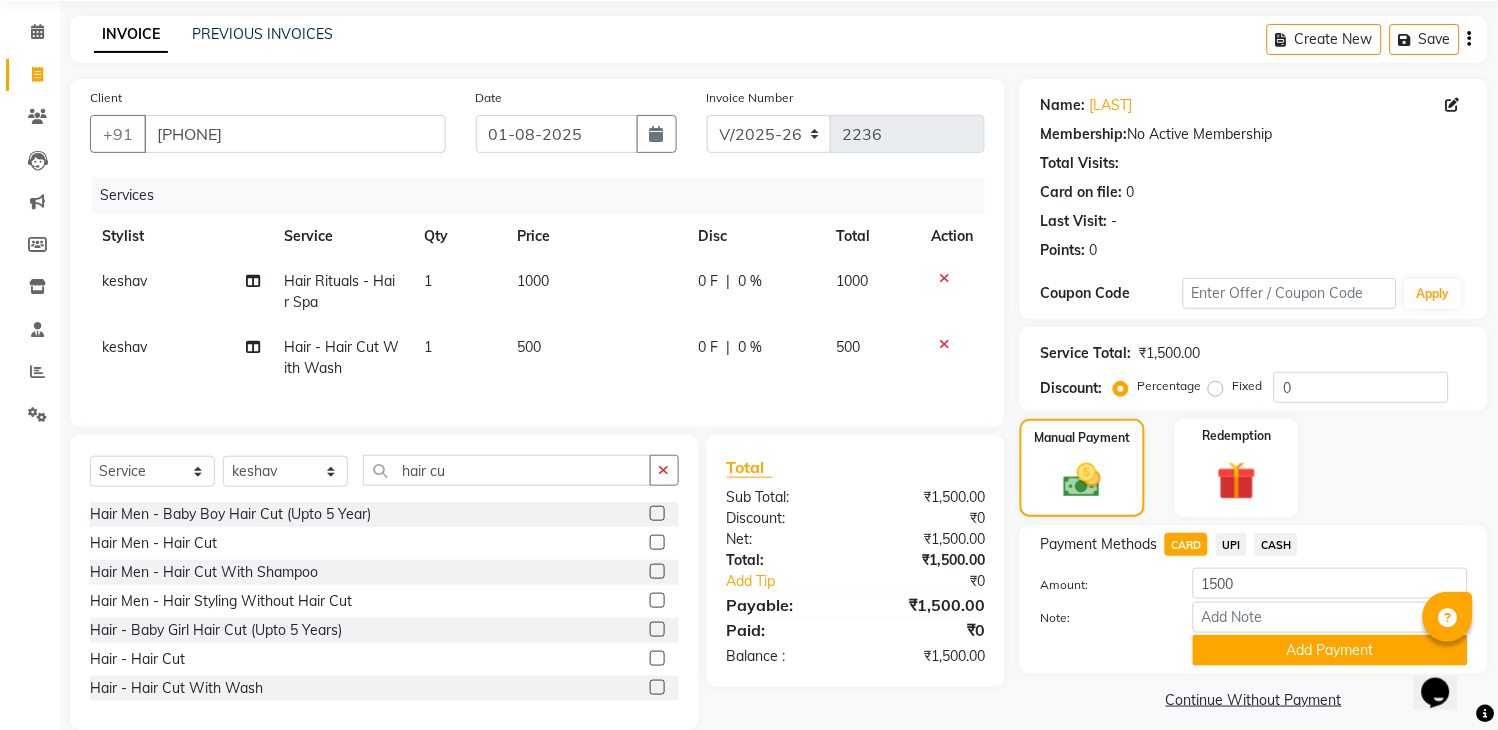 click on "Add Payment" 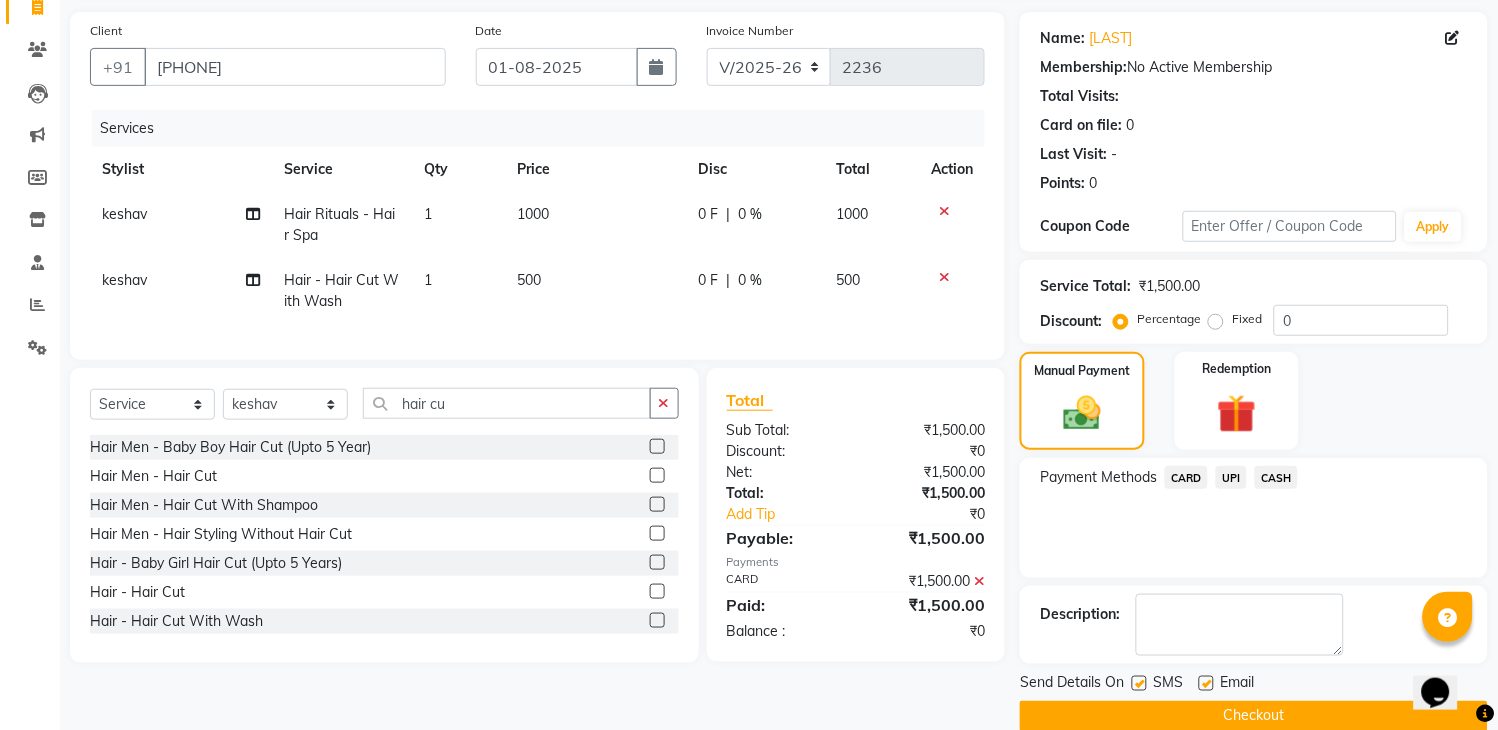 scroll, scrollTop: 170, scrollLeft: 0, axis: vertical 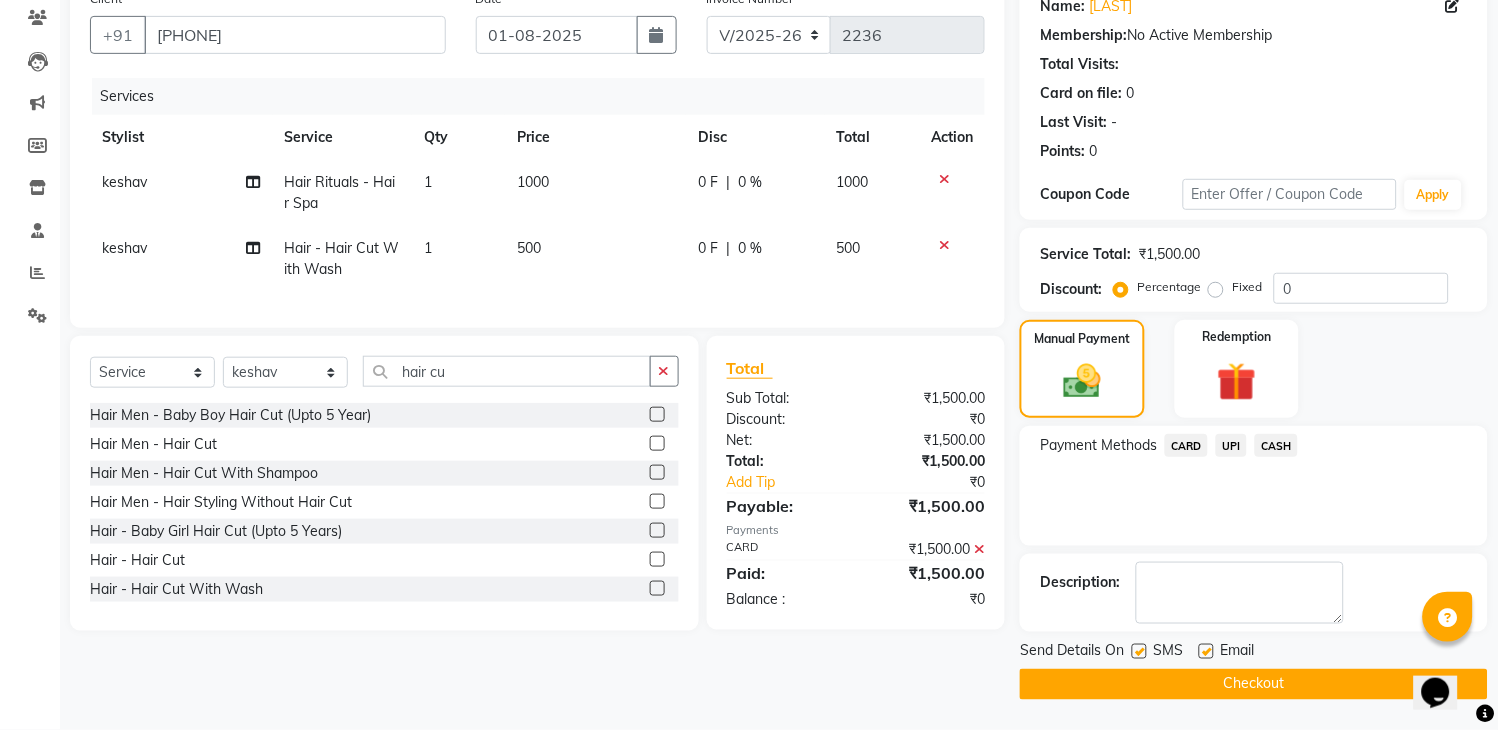 click on "Checkout" 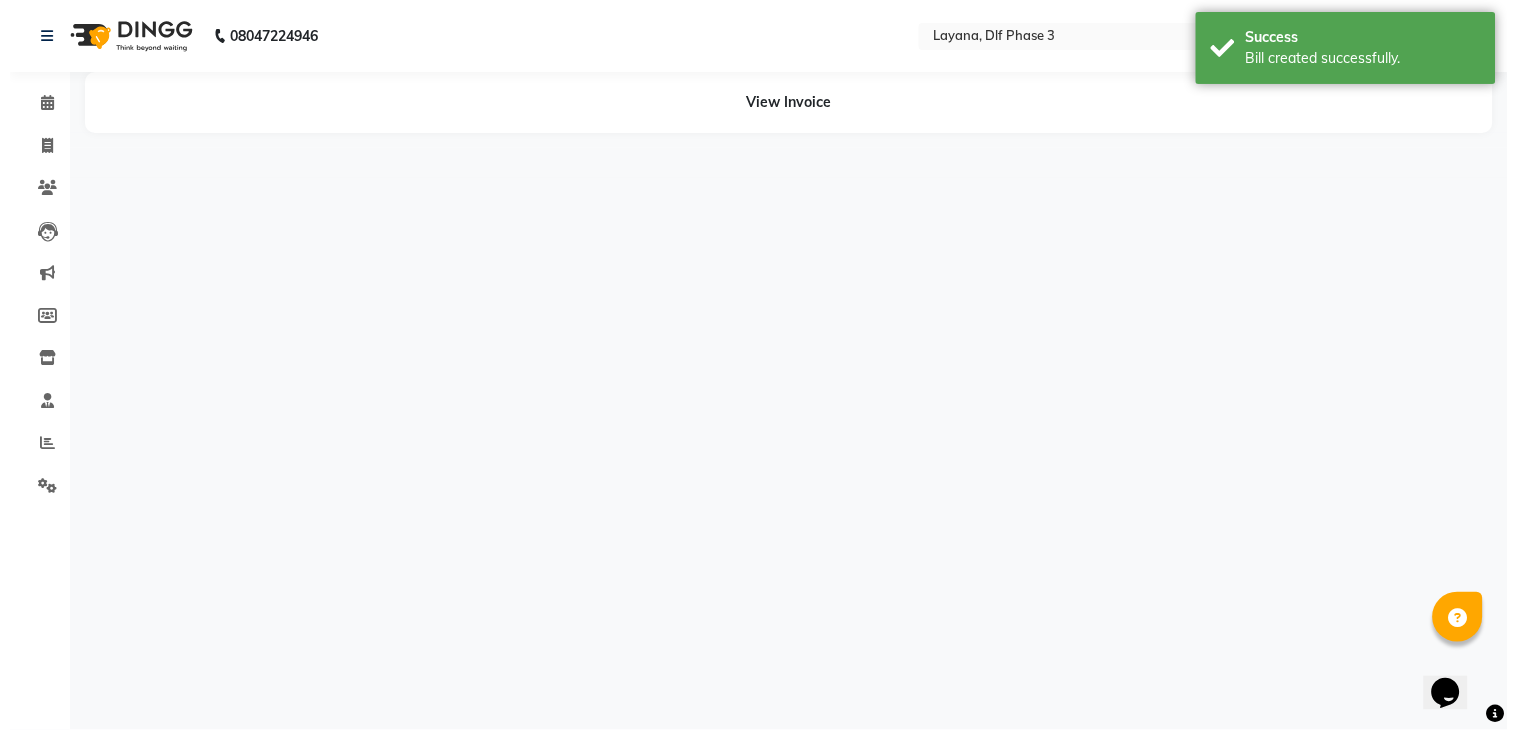 scroll, scrollTop: 0, scrollLeft: 0, axis: both 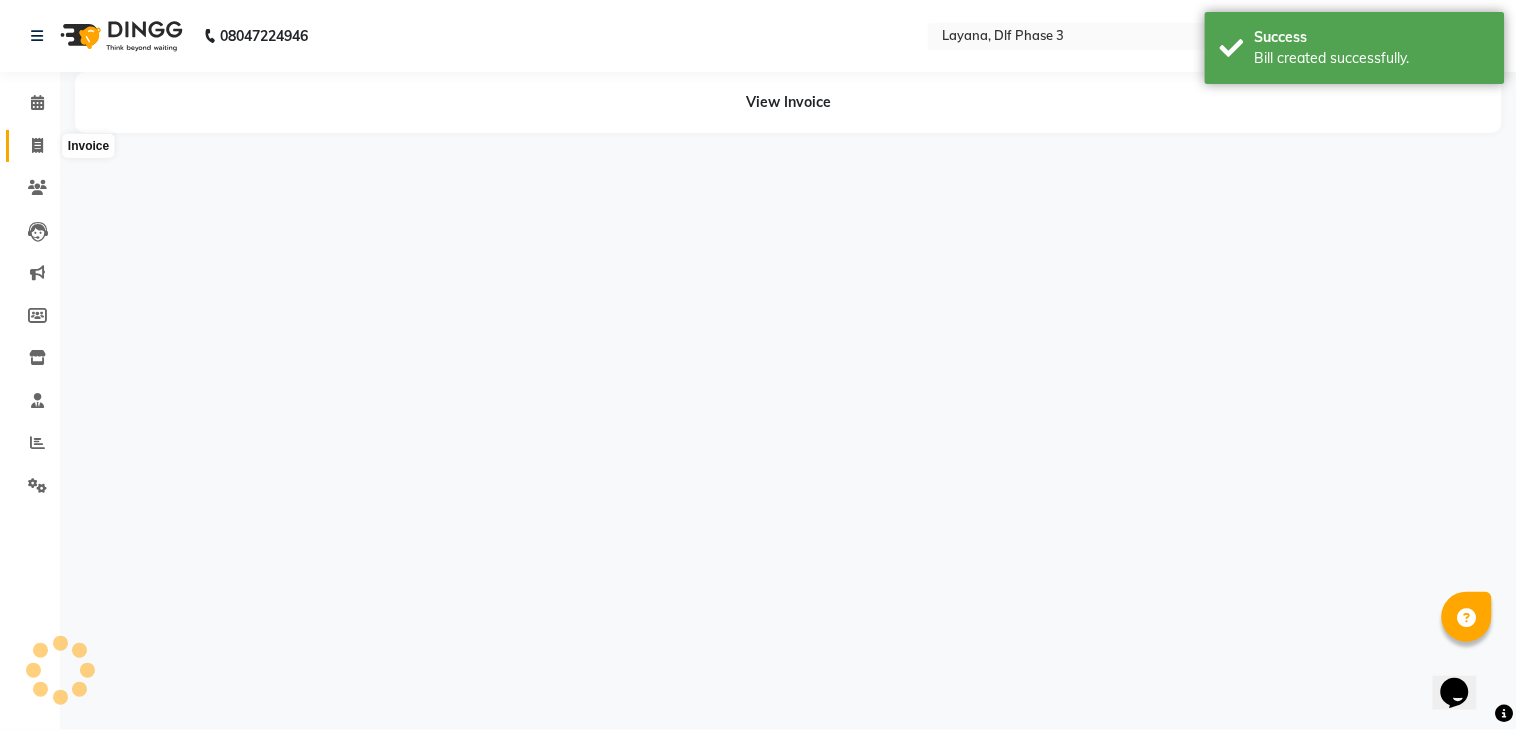 click 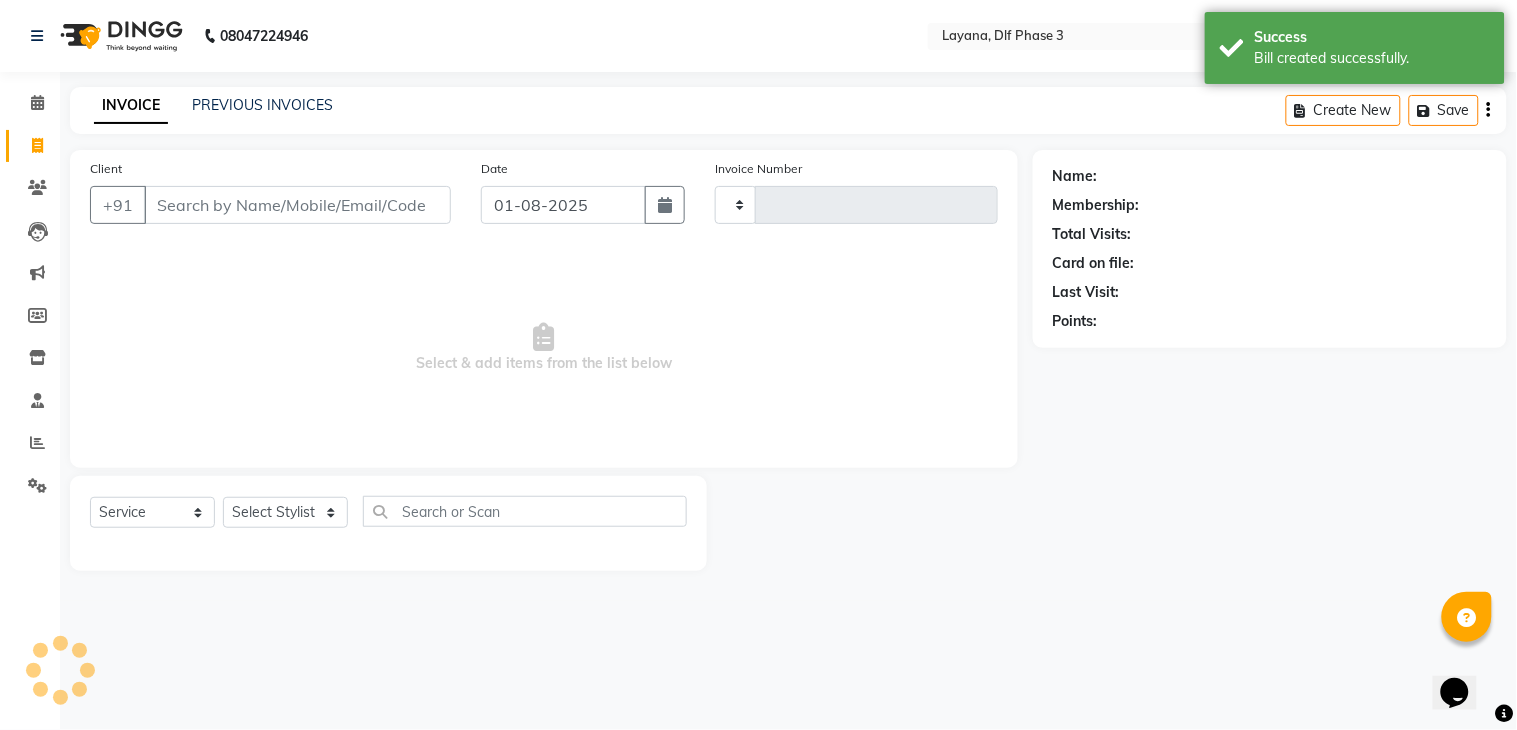 type on "2237" 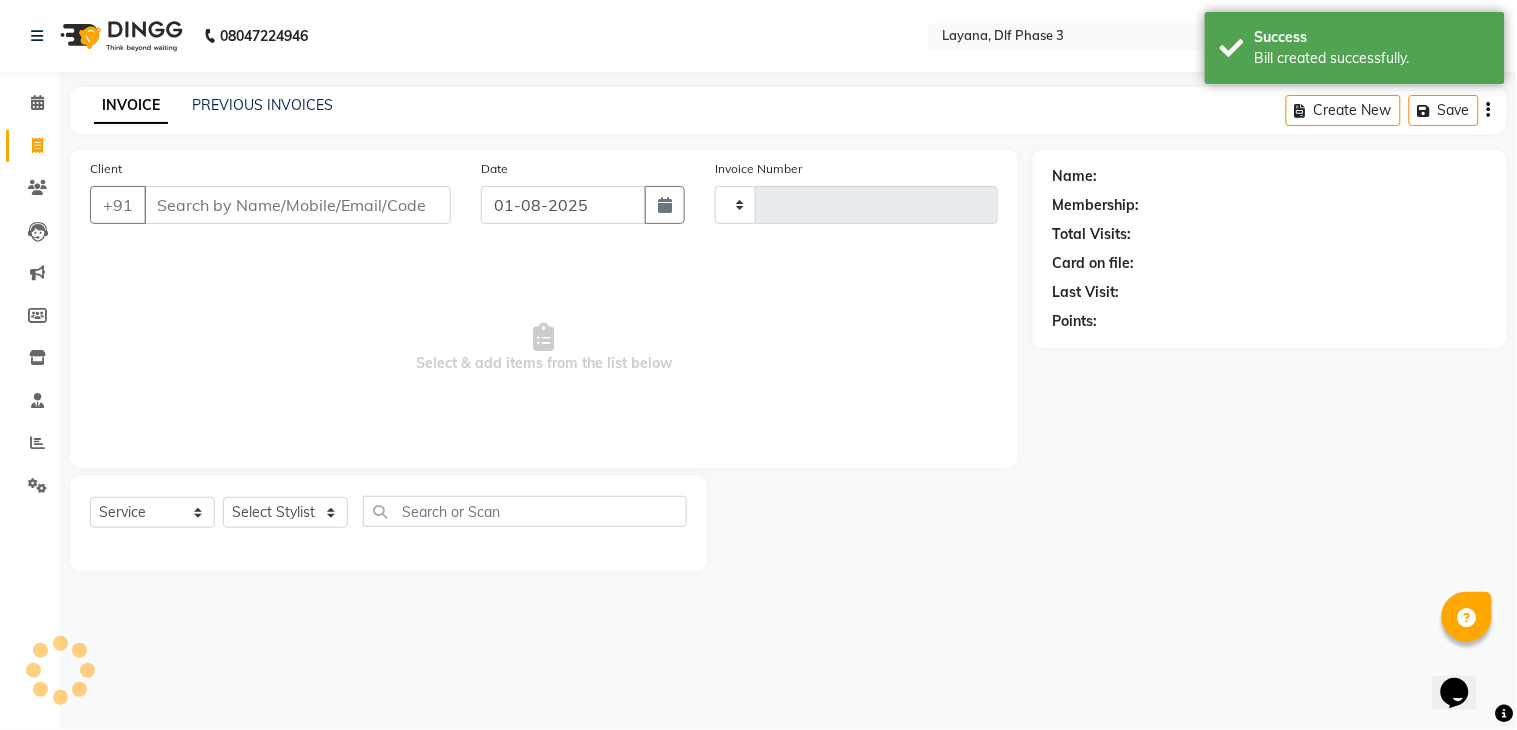 select on "6973" 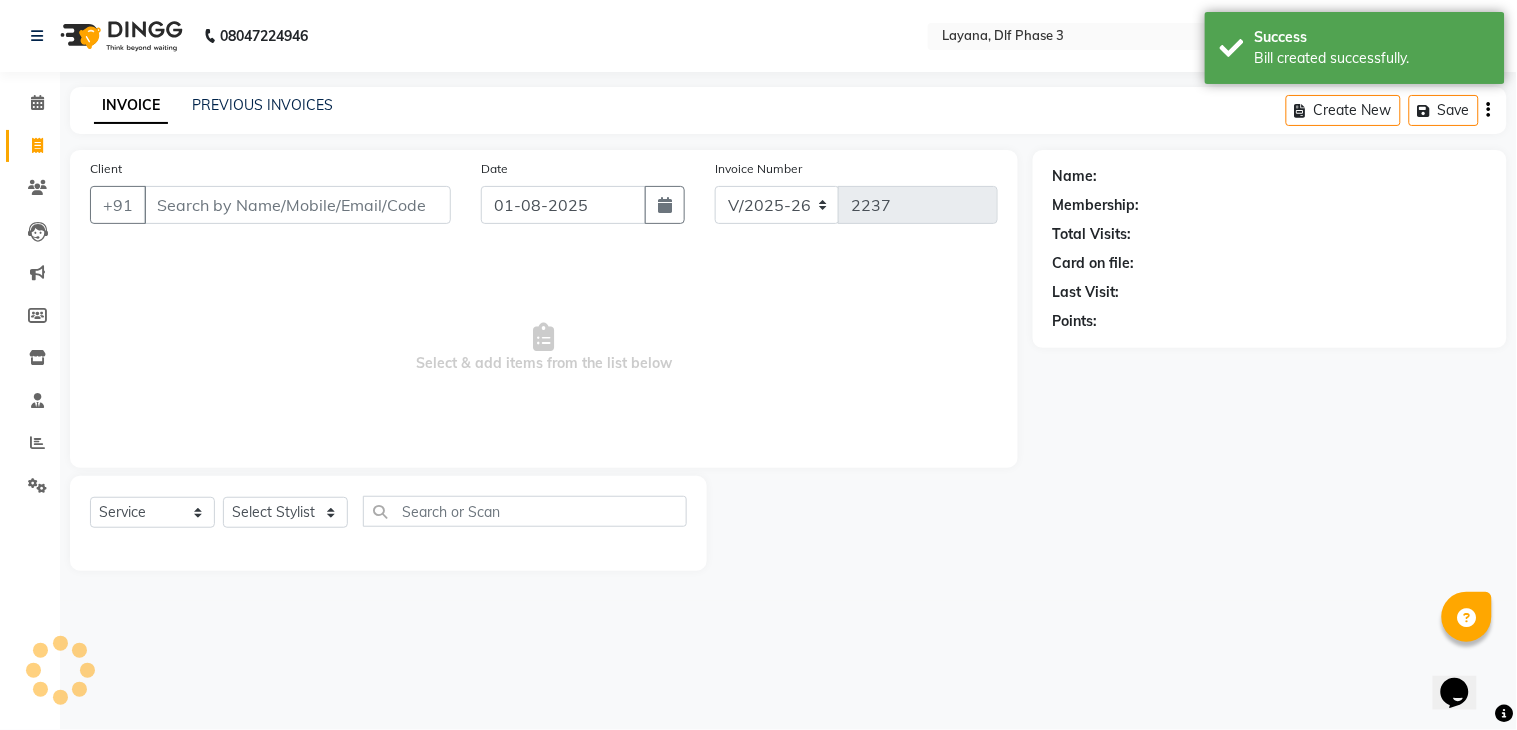 click on "Client" at bounding box center [297, 205] 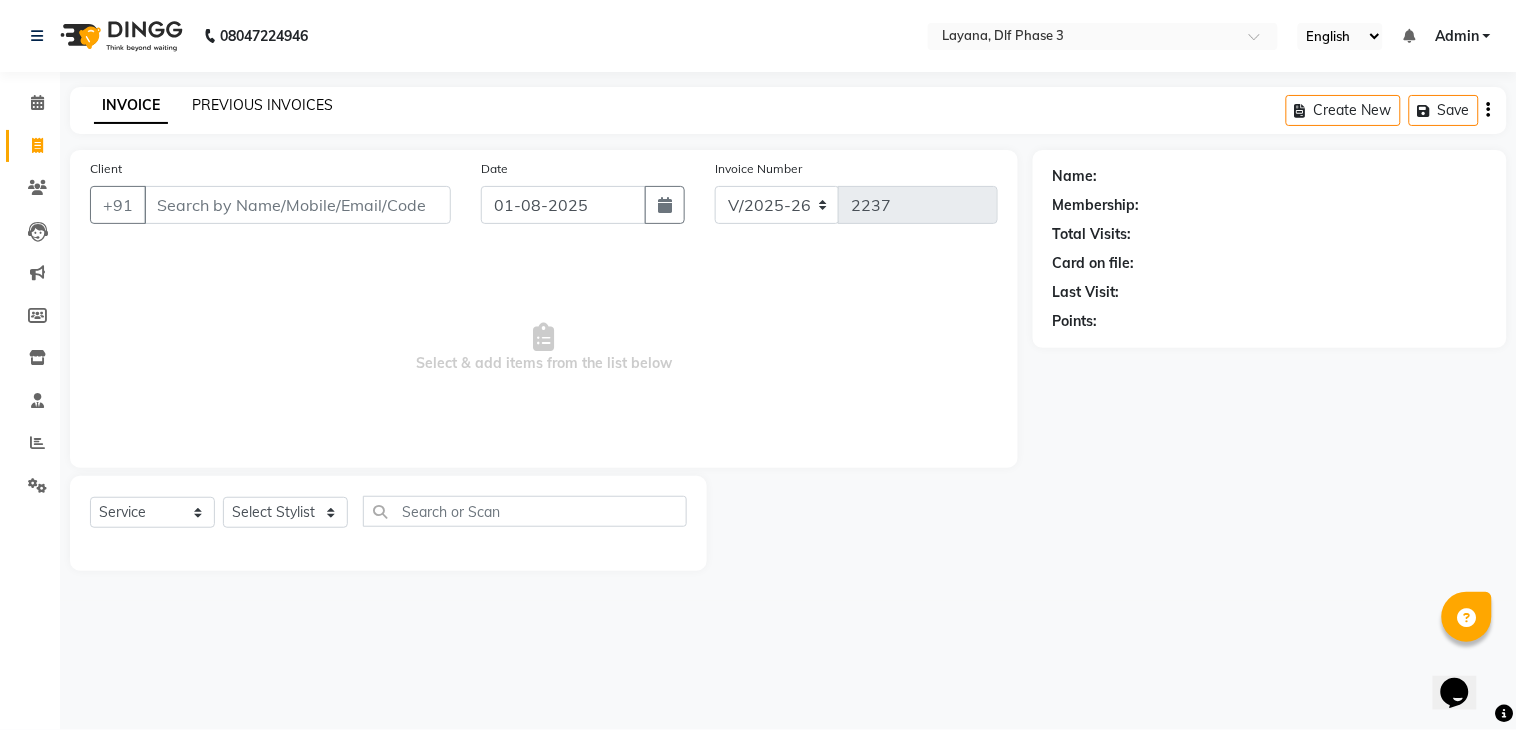 click on "PREVIOUS INVOICES" 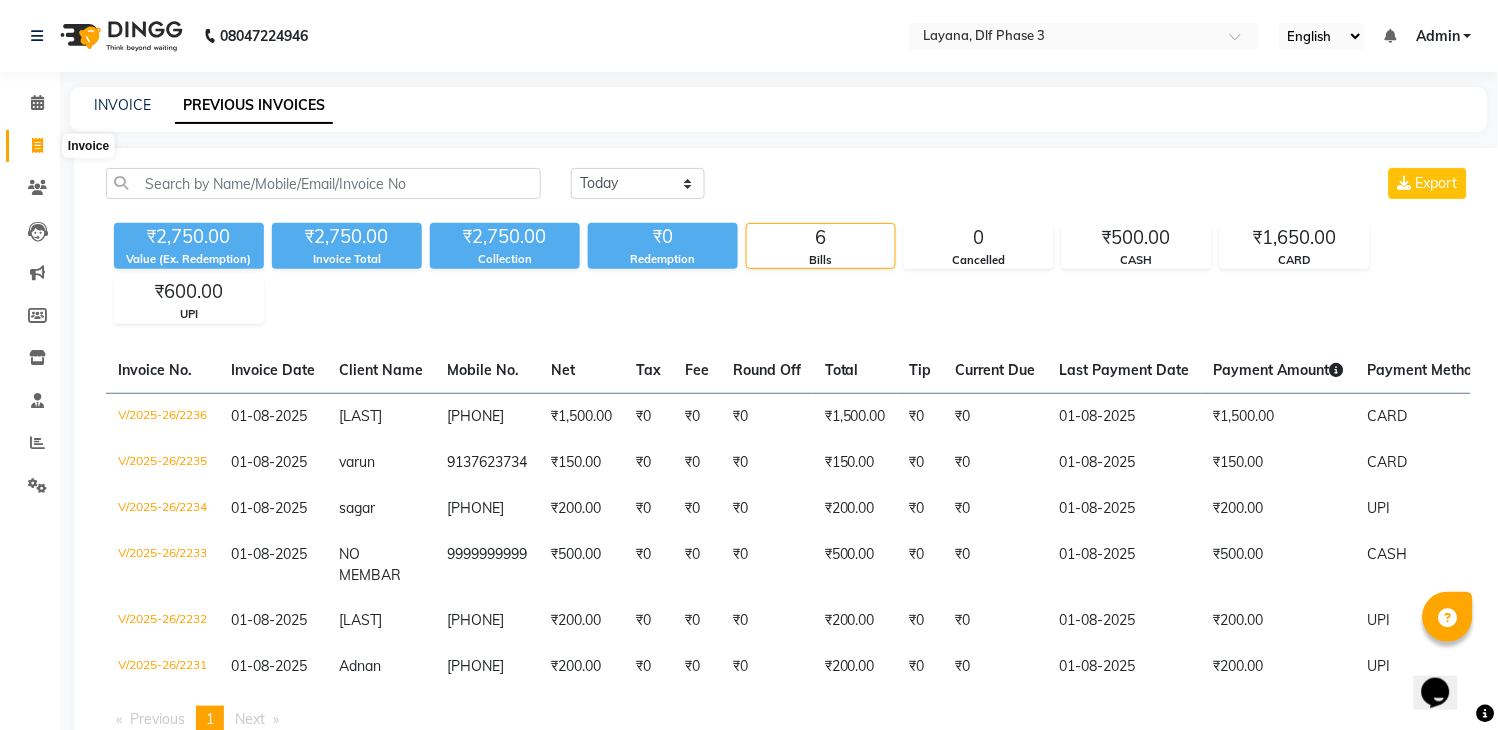 click 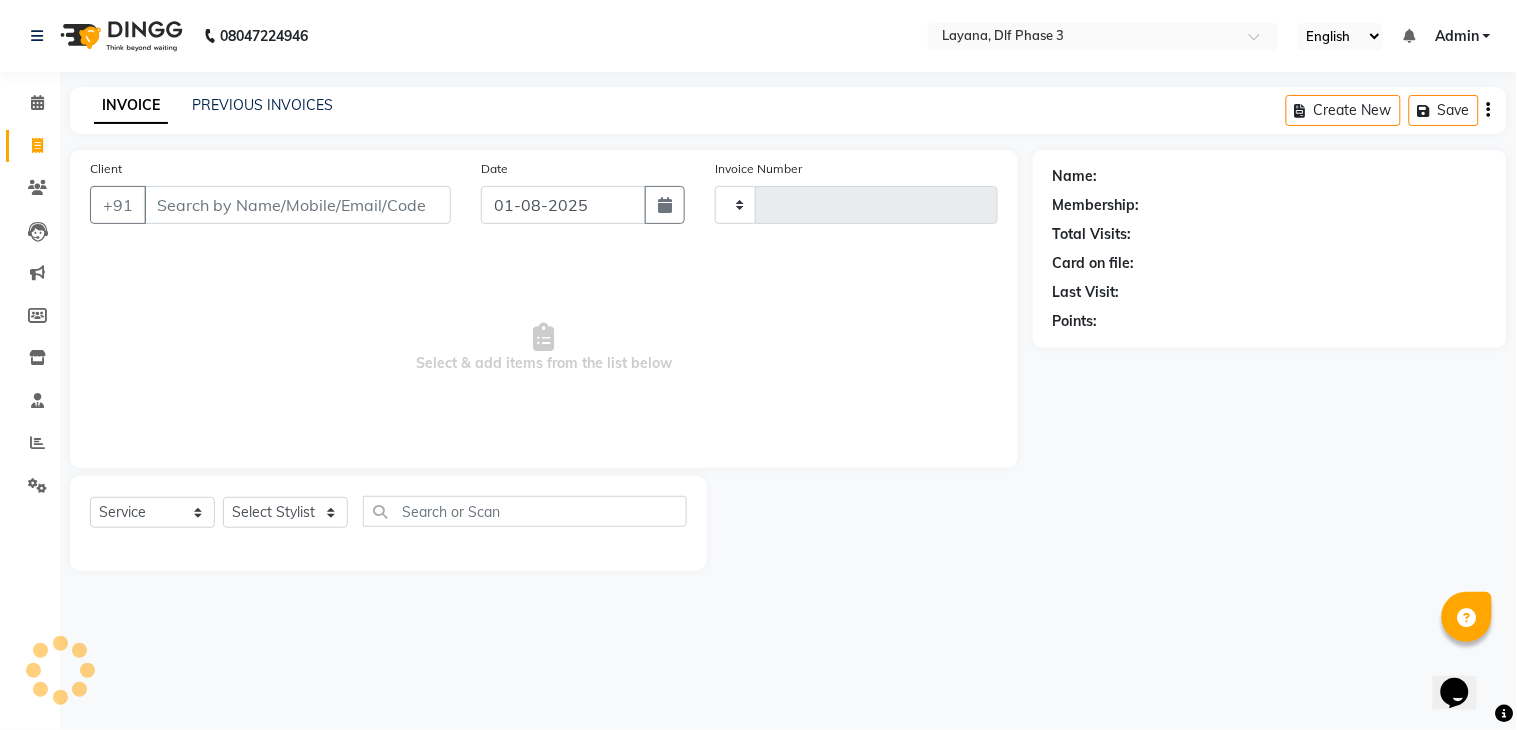 type on "2237" 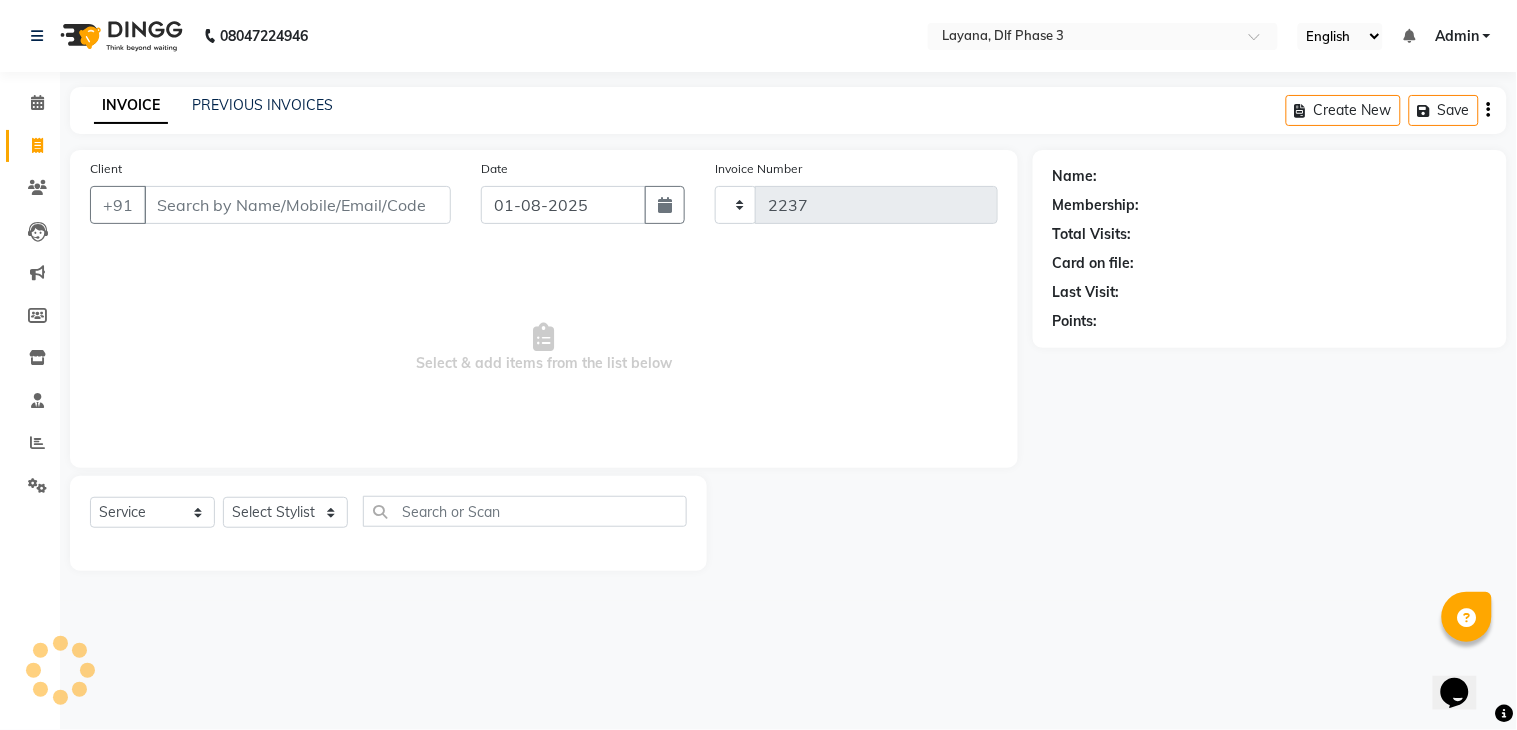 select on "6973" 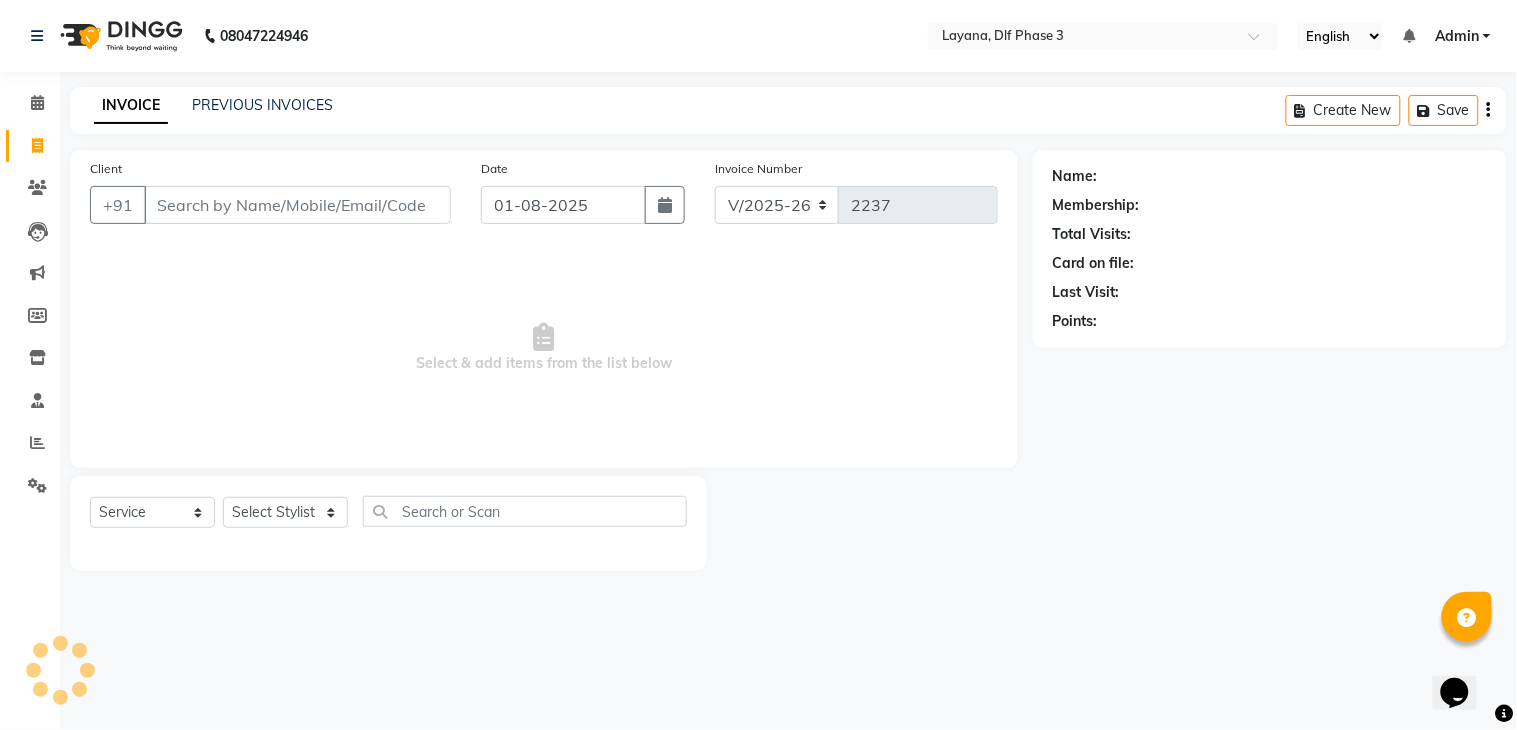 click on "Client" at bounding box center (297, 205) 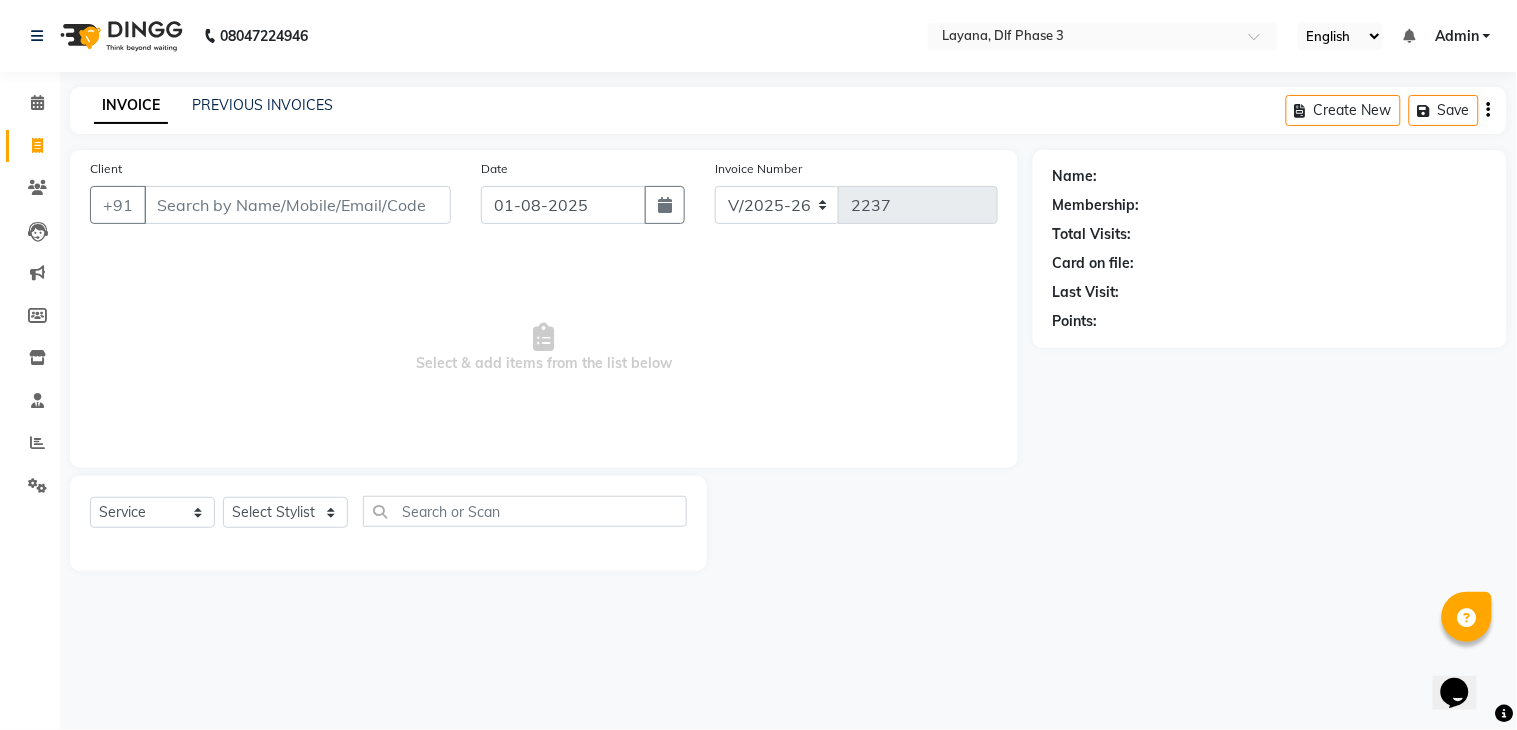 click on "Client" at bounding box center [297, 205] 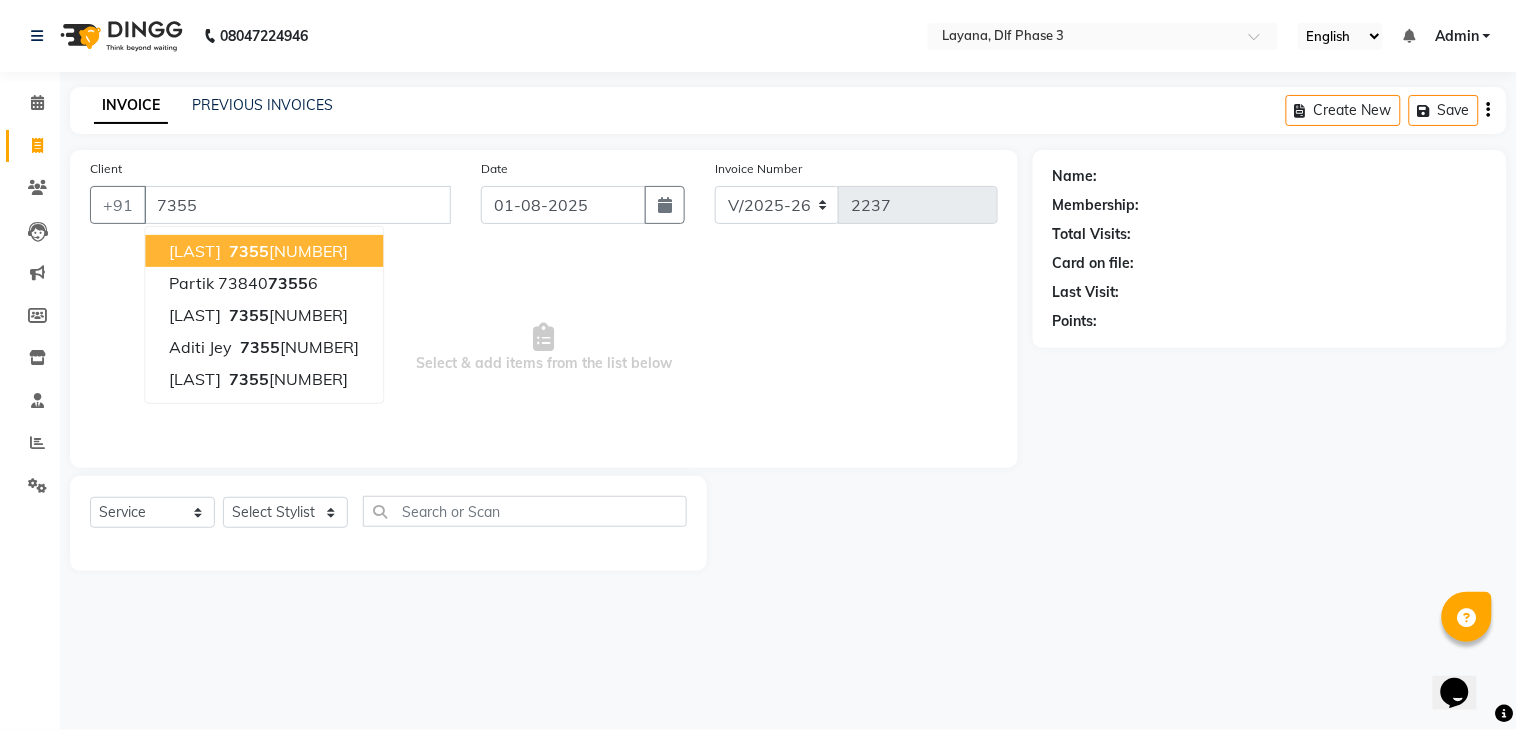click on "7355" at bounding box center (297, 205) 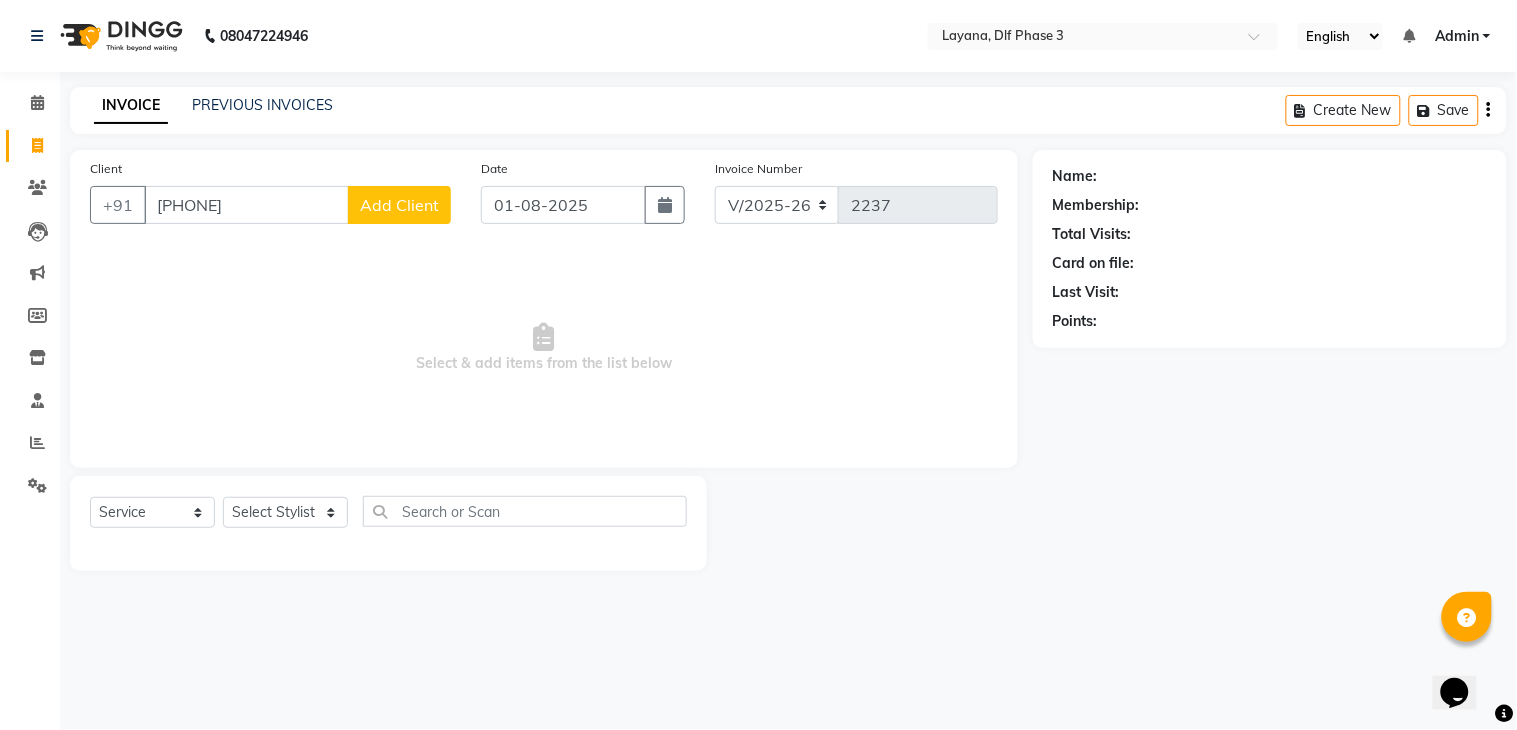 type on "7355963360" 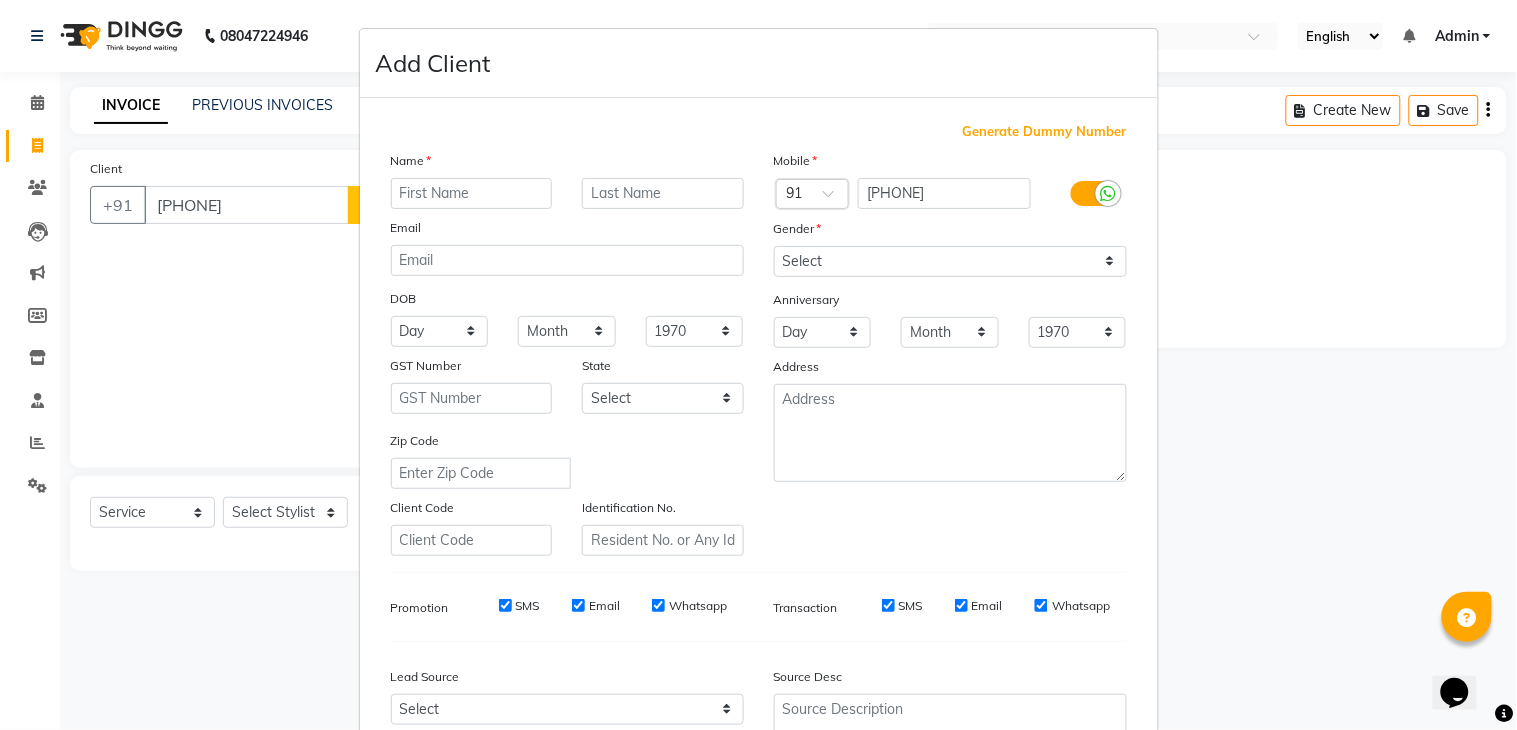 click at bounding box center (472, 193) 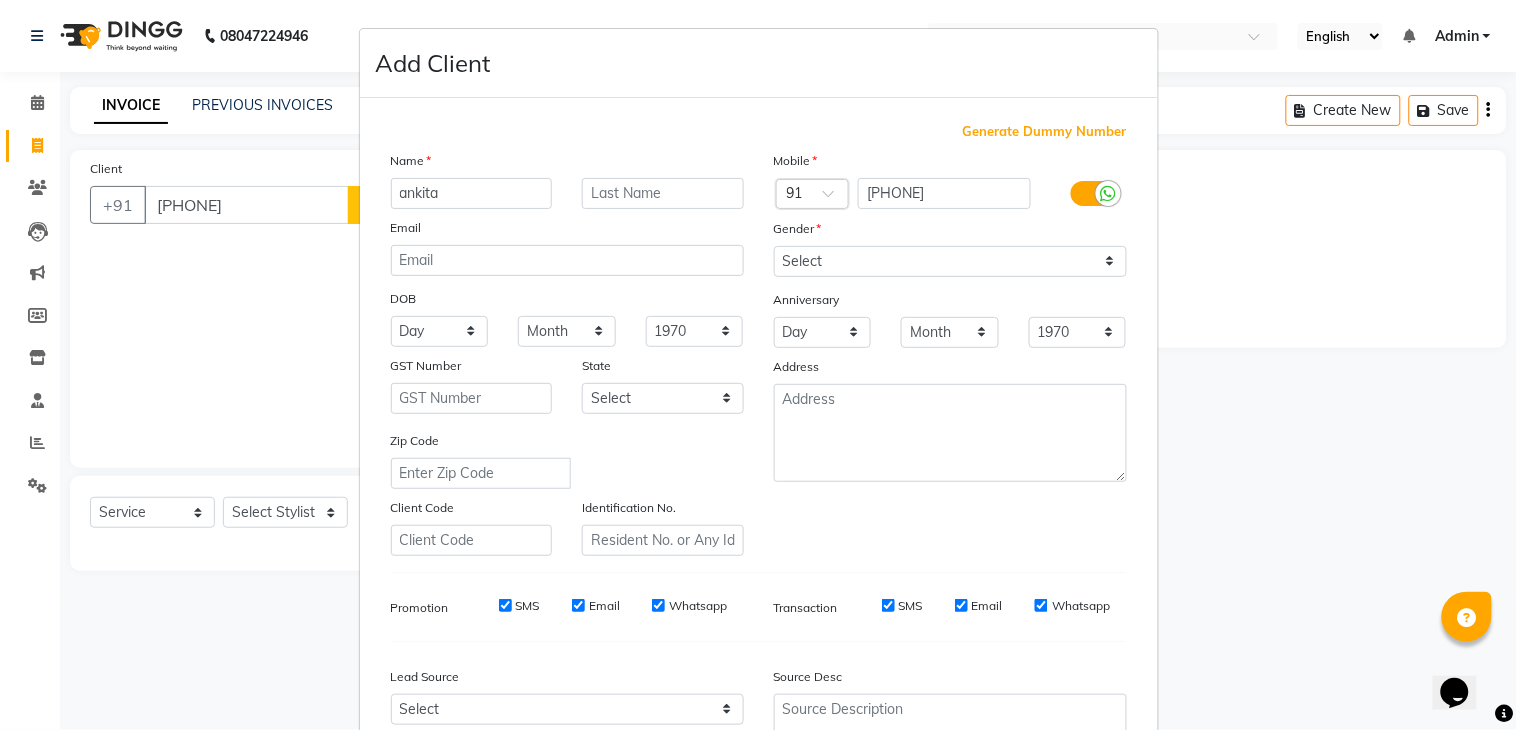click on "ankita" at bounding box center (472, 193) 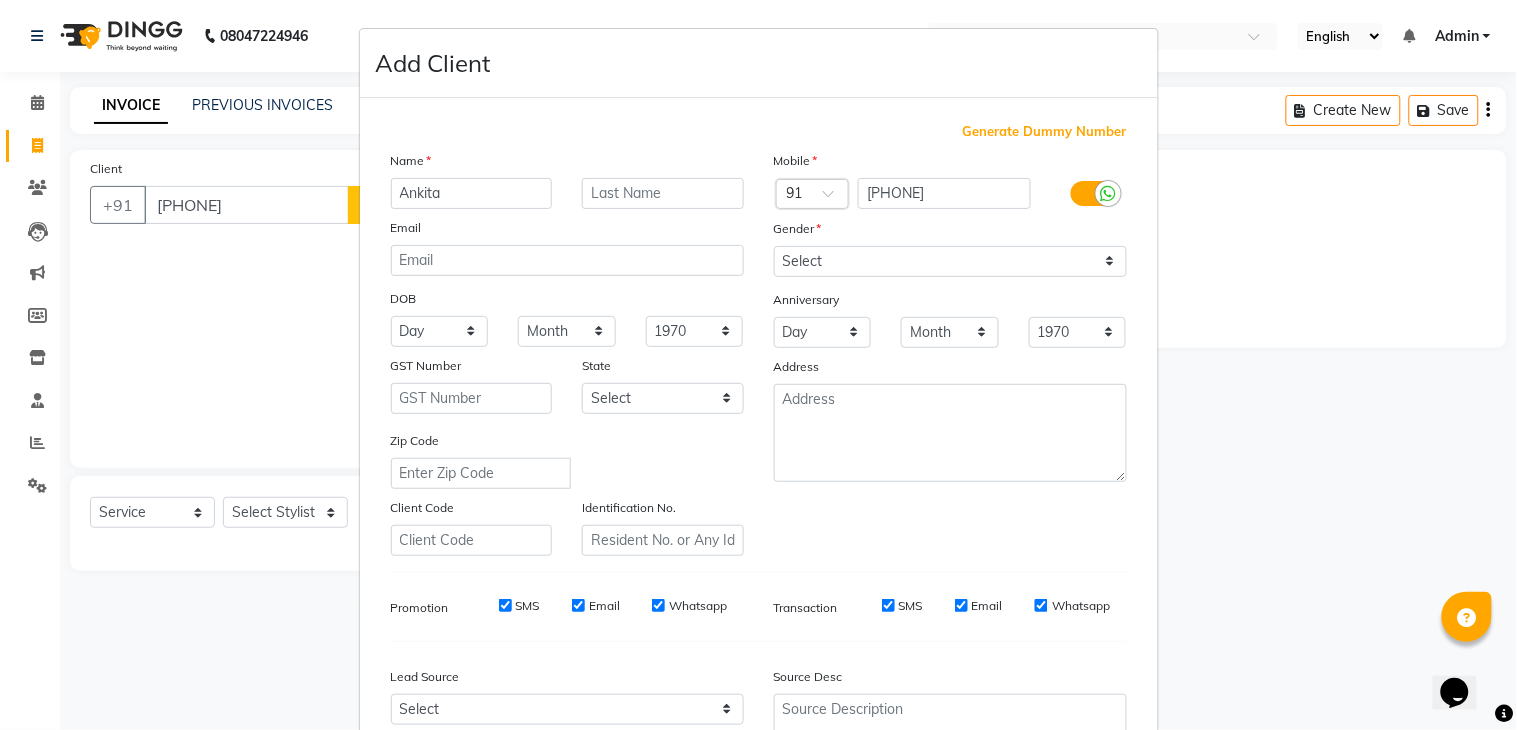 type on "Ankita" 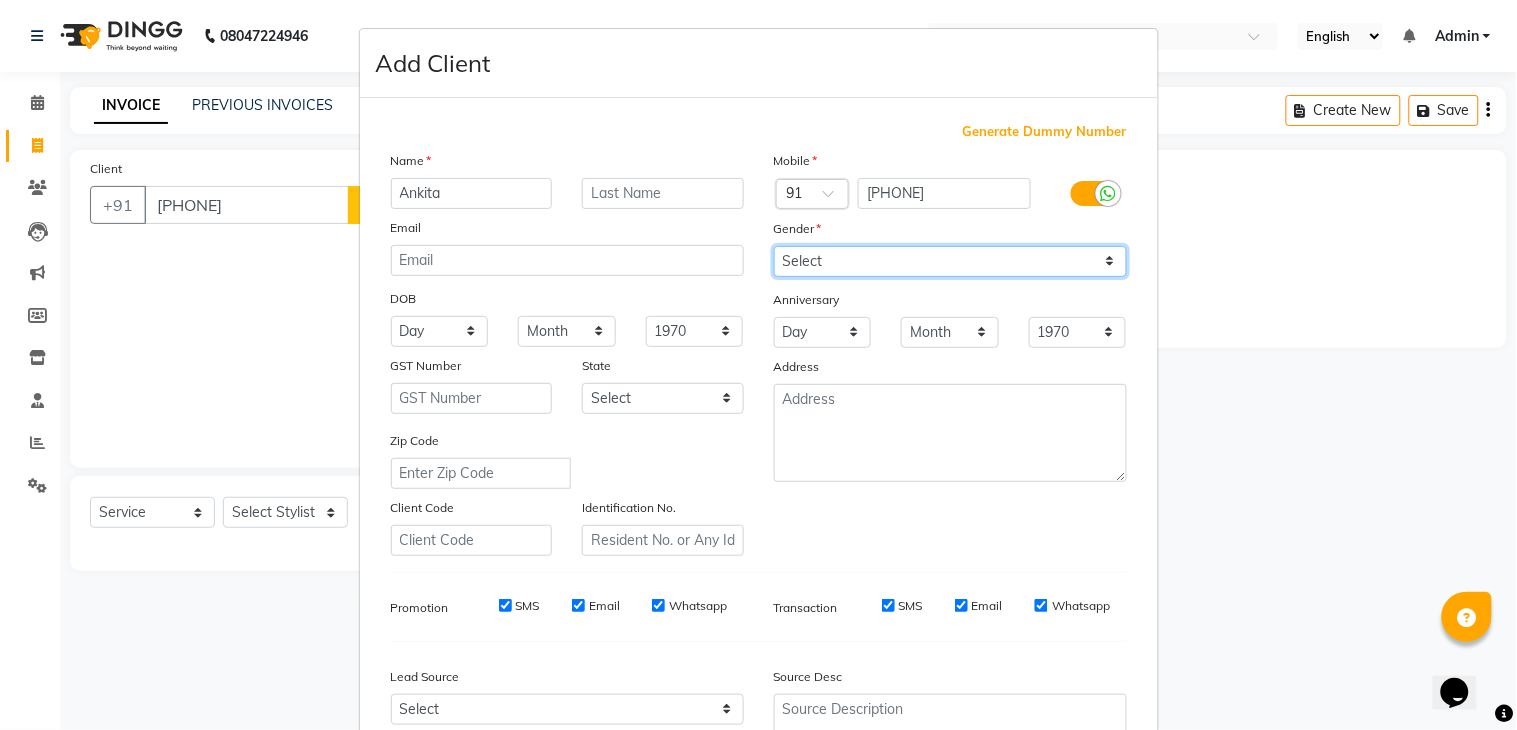 click on "Select Male Female Other Prefer Not To Say" at bounding box center (950, 261) 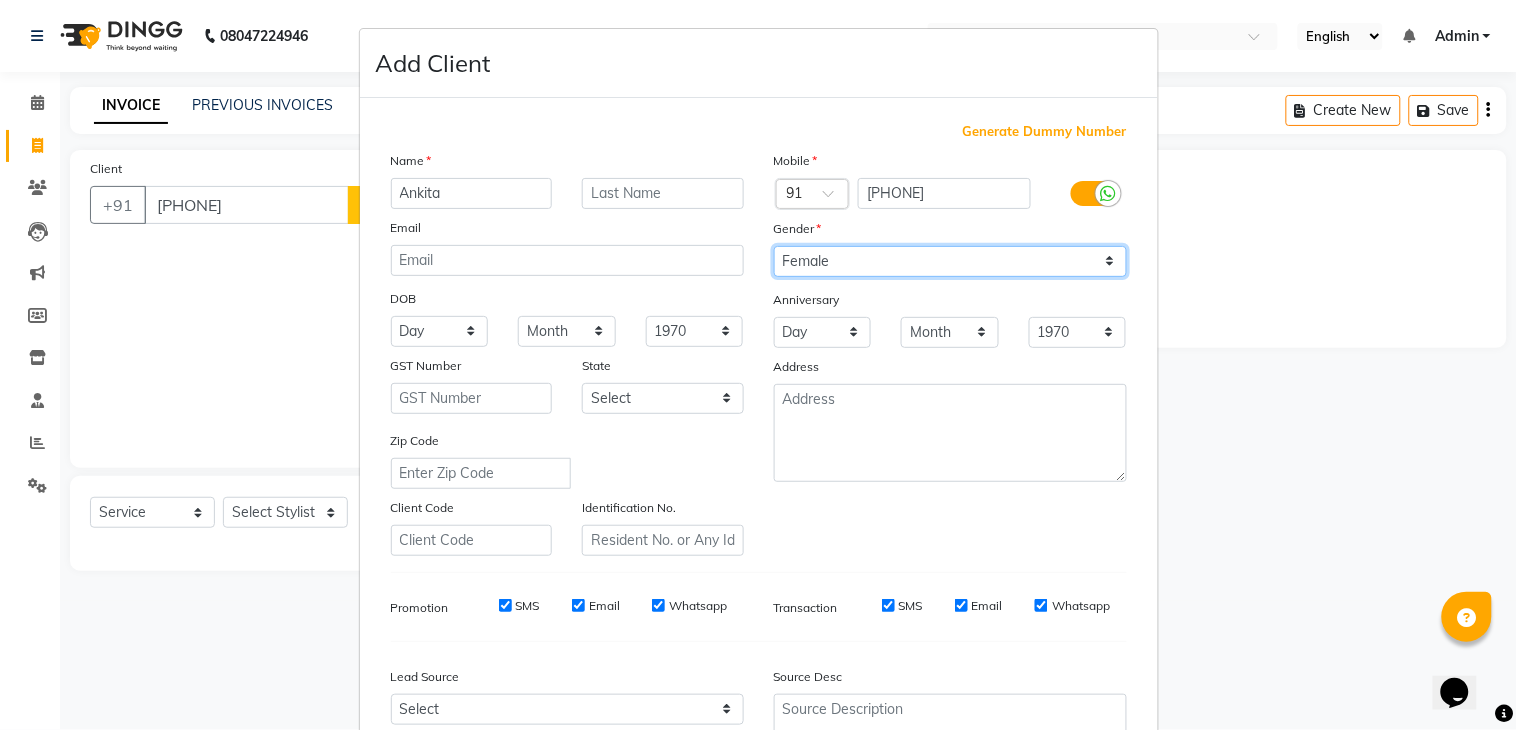 click on "Select Male Female Other Prefer Not To Say" at bounding box center (950, 261) 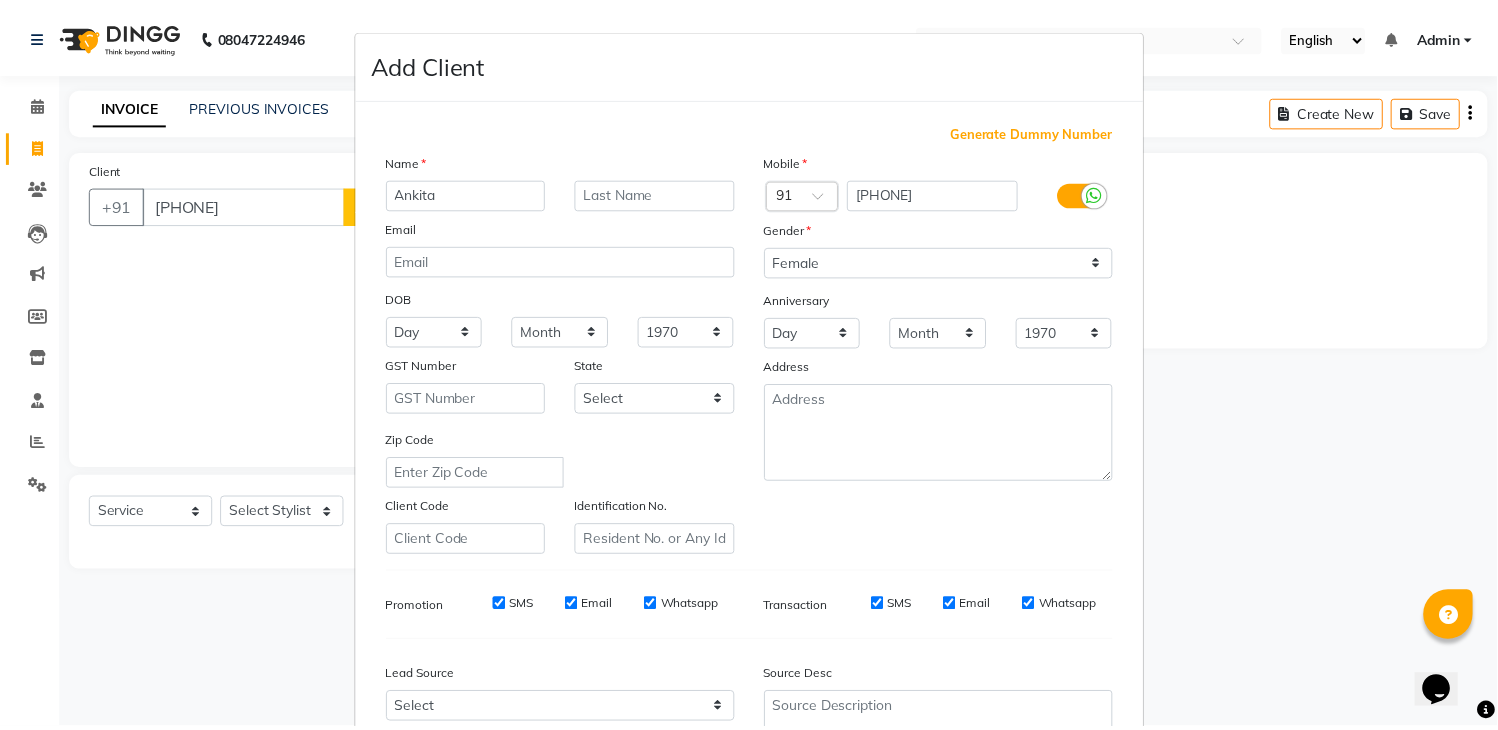 scroll, scrollTop: 194, scrollLeft: 0, axis: vertical 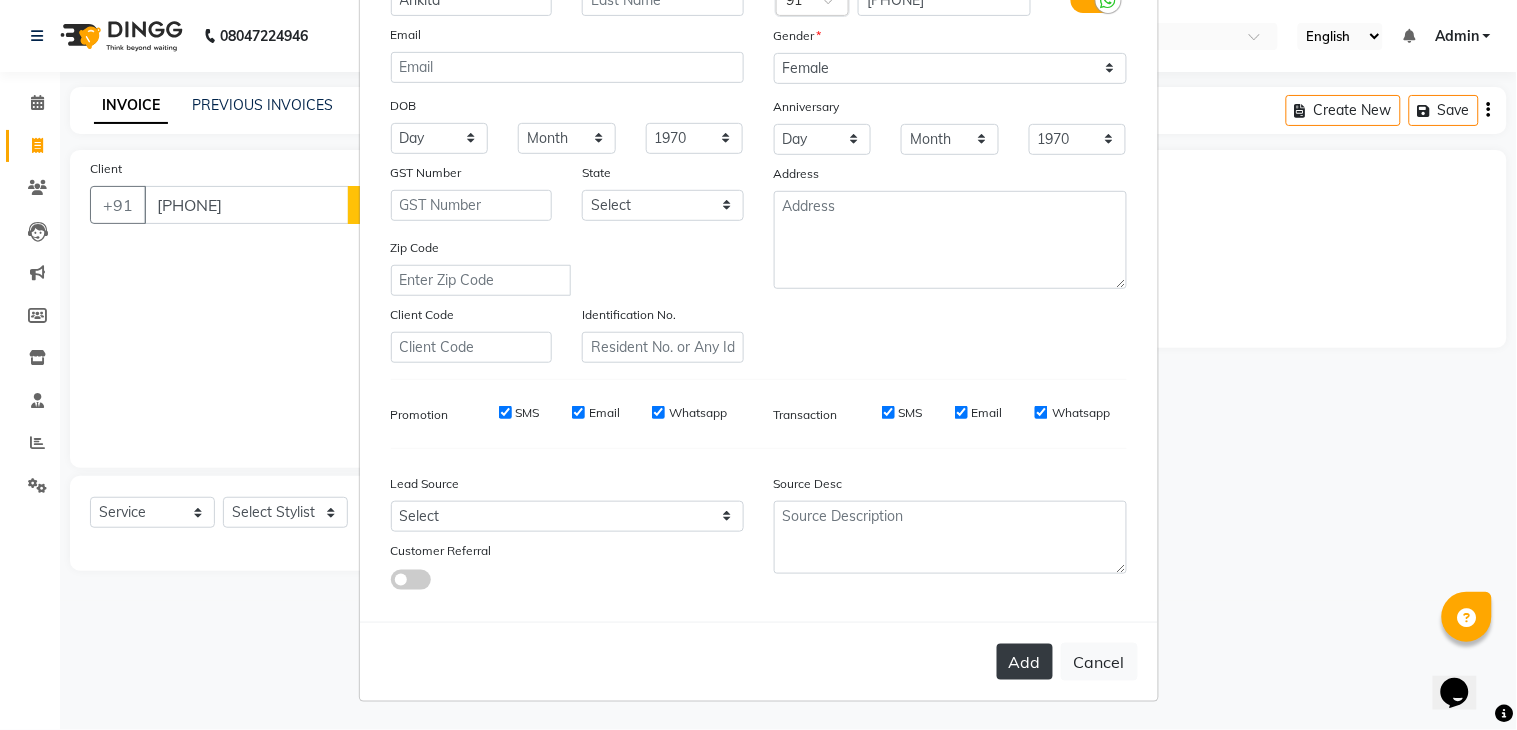 click on "Add" at bounding box center (1025, 662) 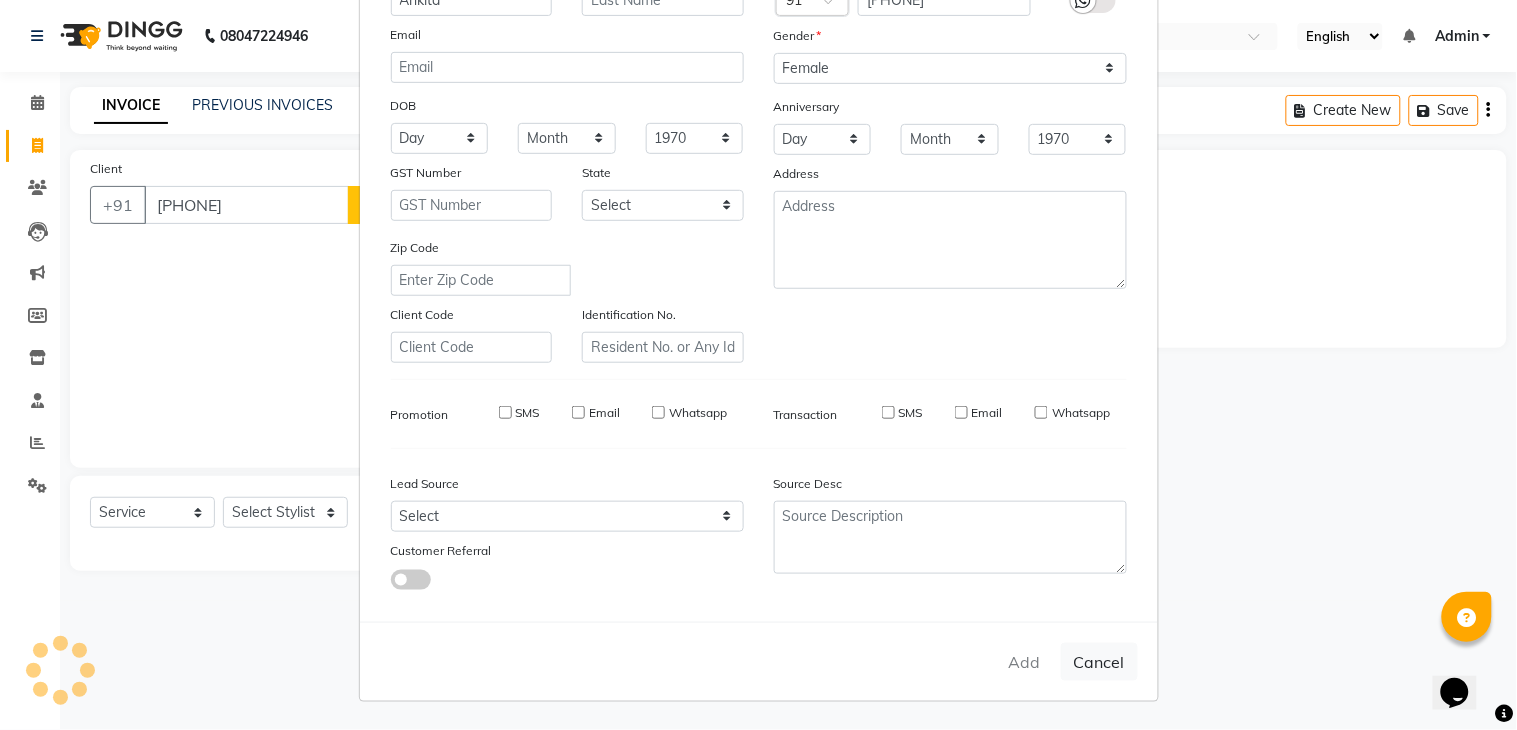 type 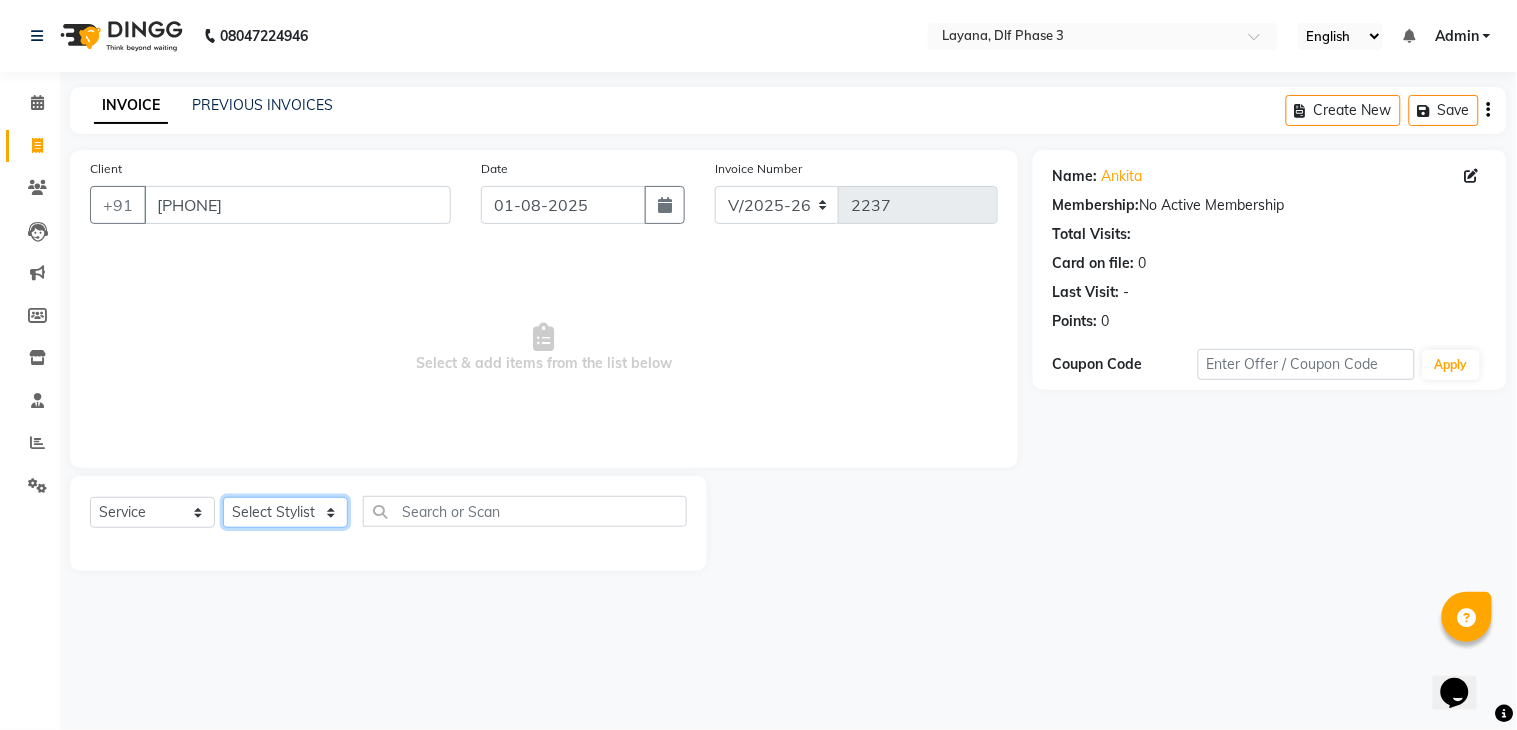click on "Select Stylist Aakhil Attul kamal Kartik  keshav sanjana Shadab supriya" 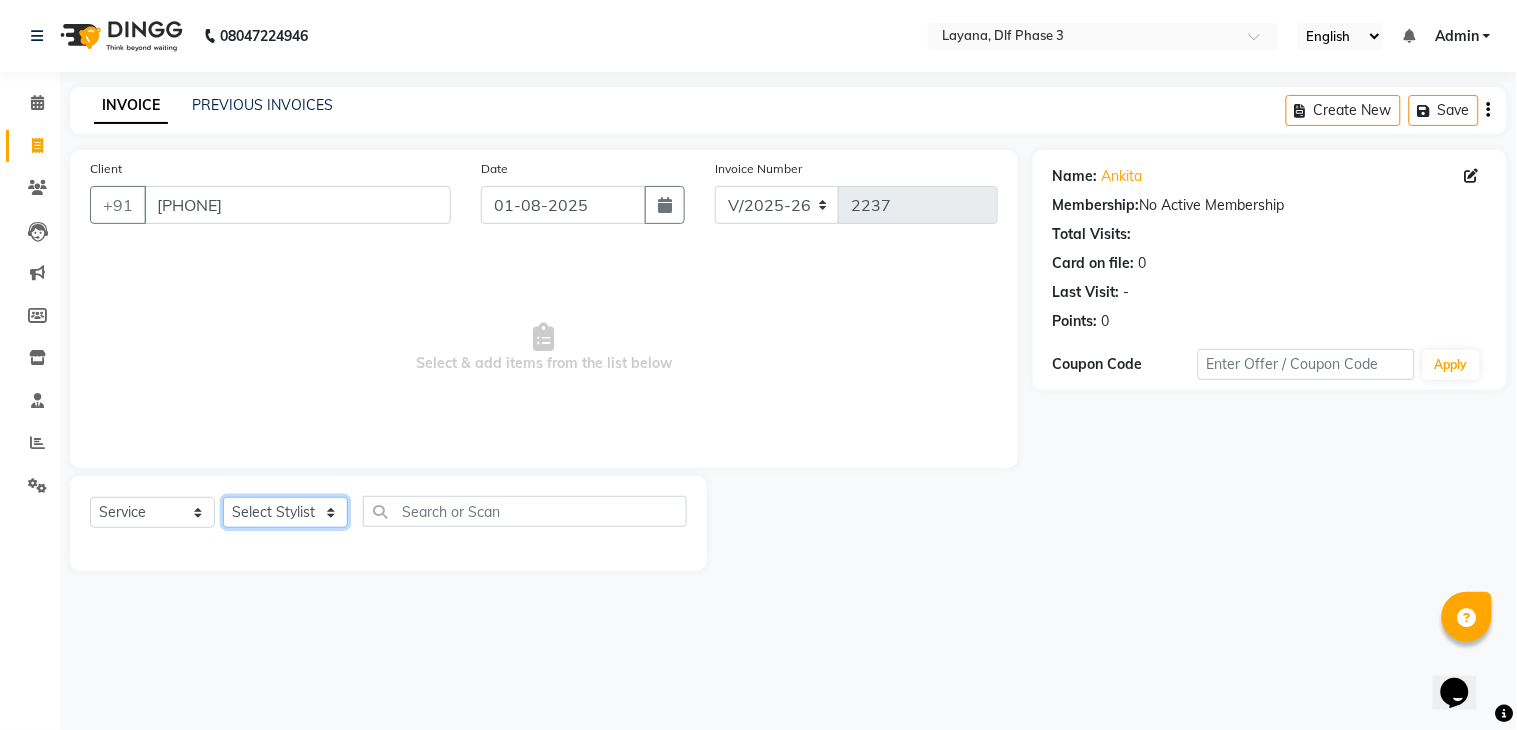 select on "57636" 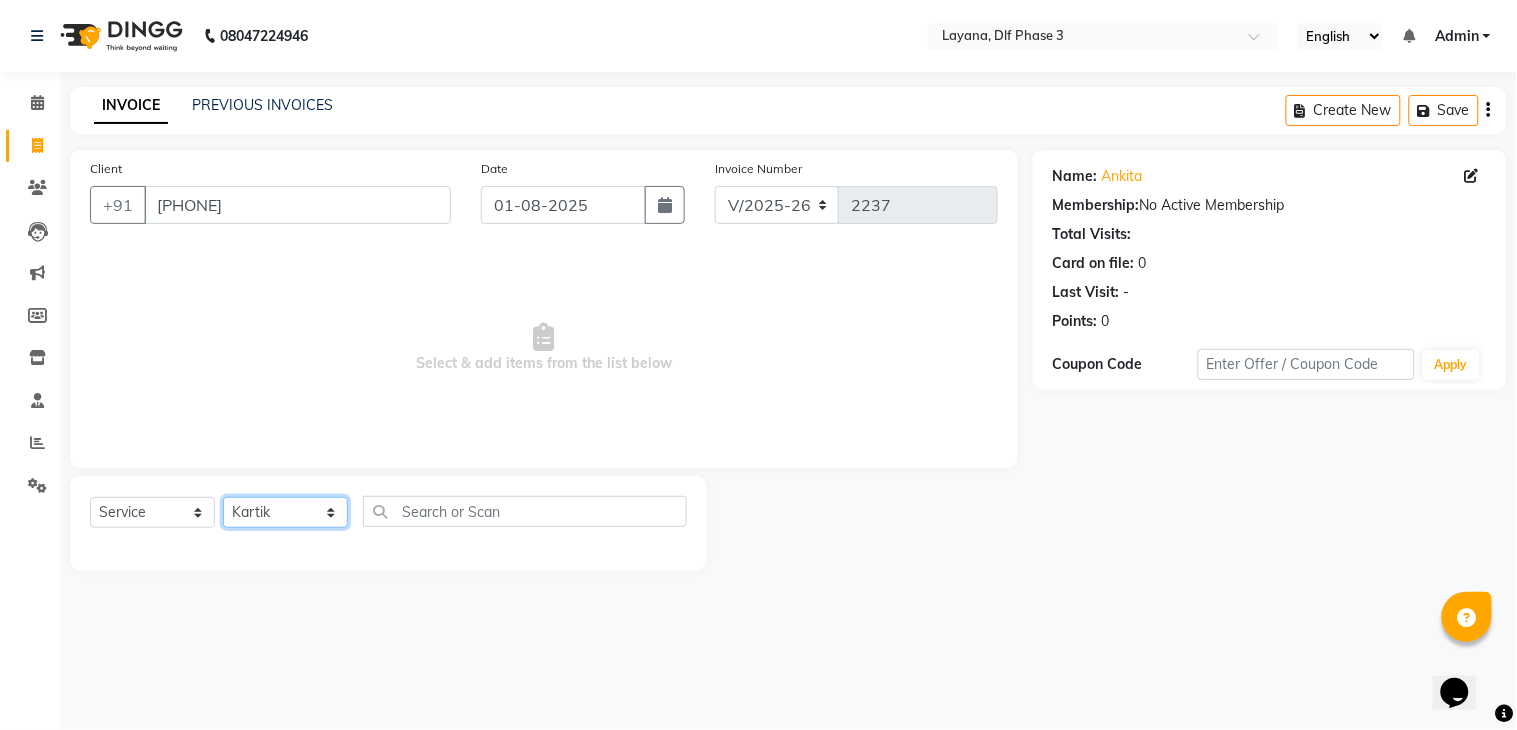 click on "Select Stylist Aakhil Attul kamal Kartik  keshav sanjana Shadab supriya" 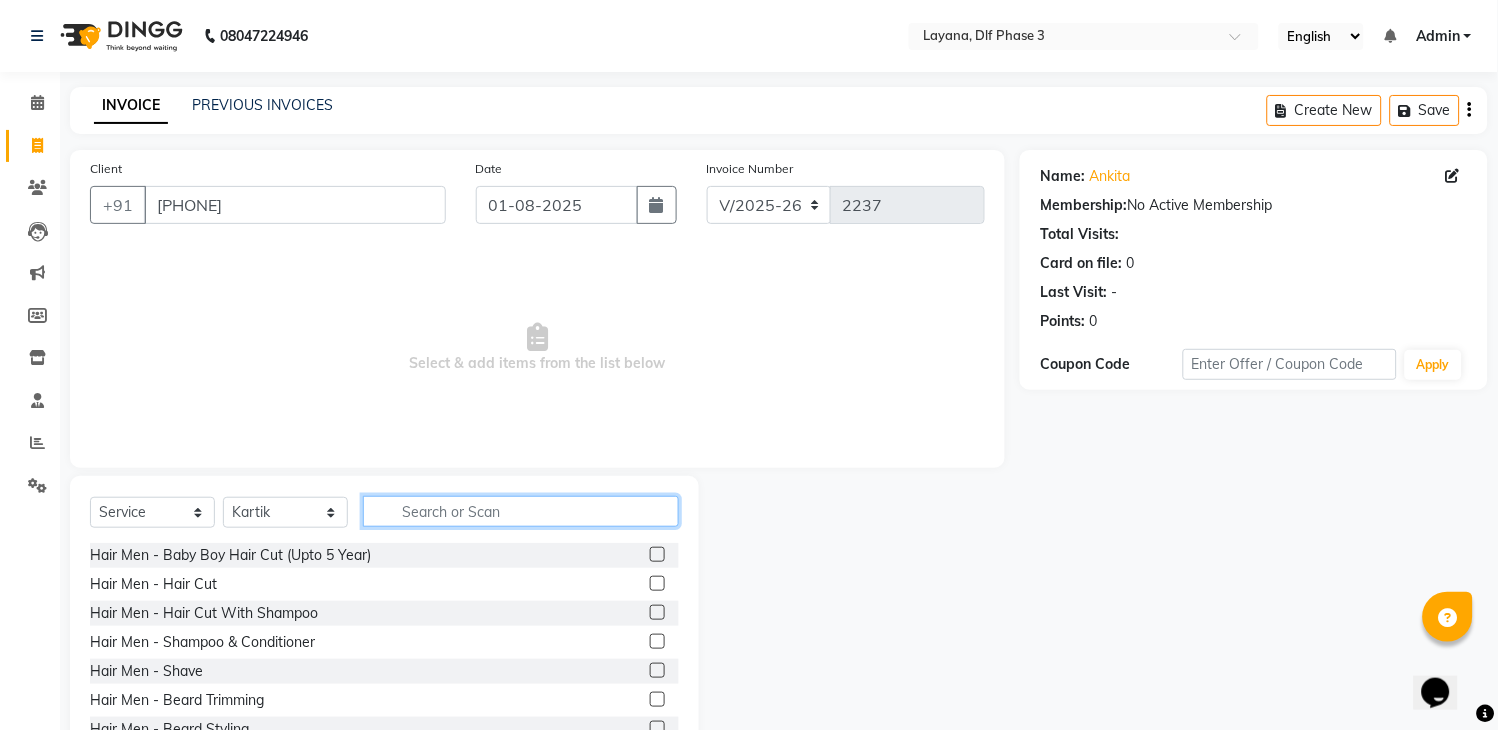 click 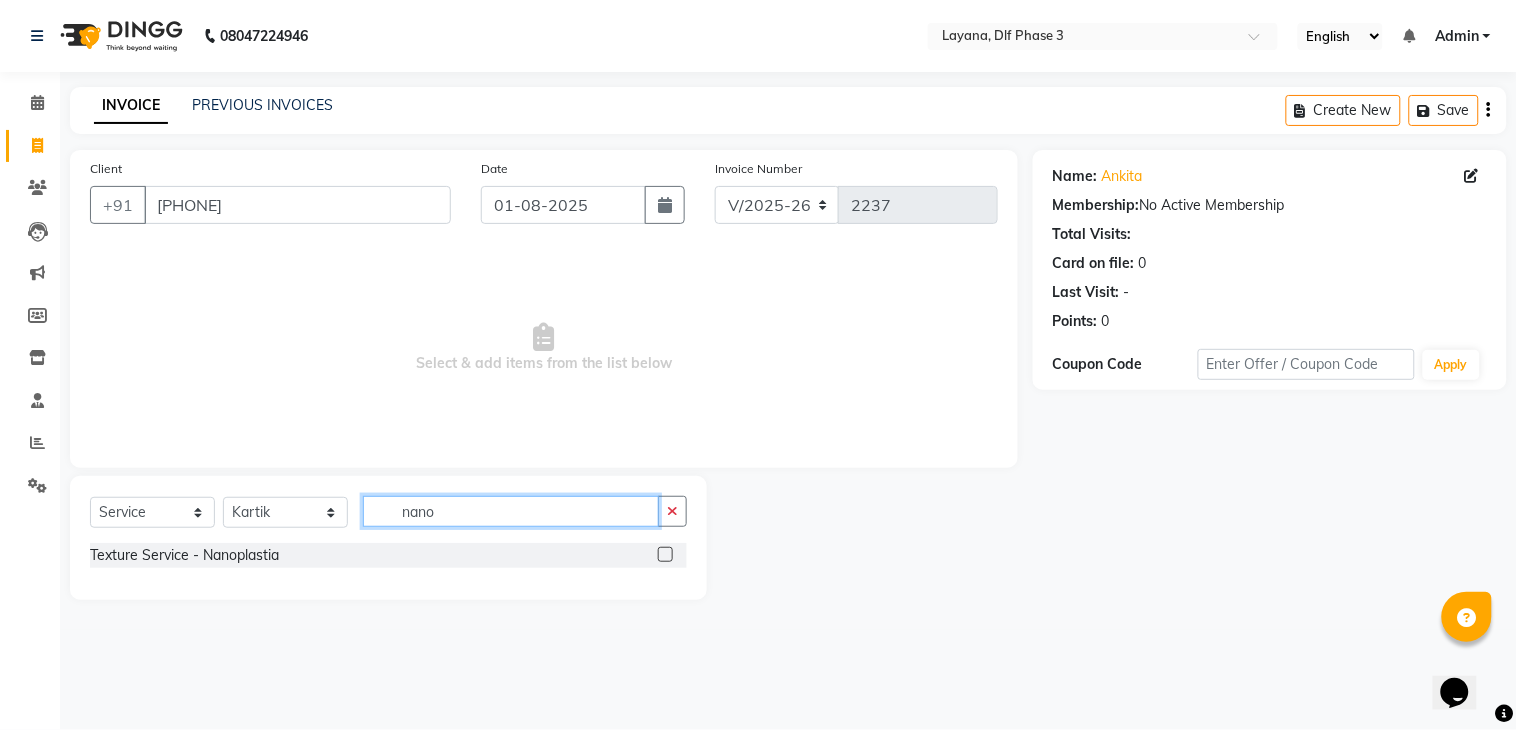 type on "nano" 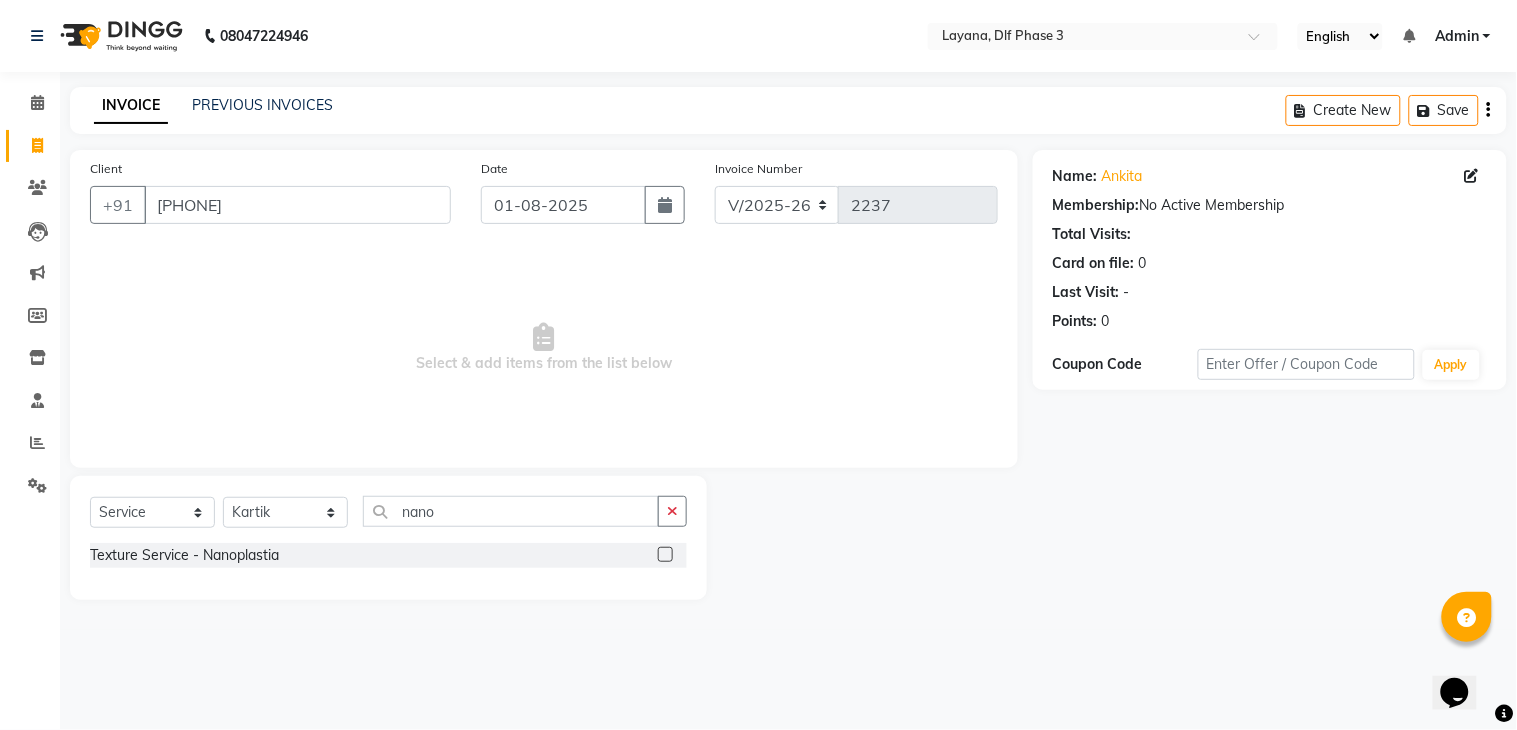 click 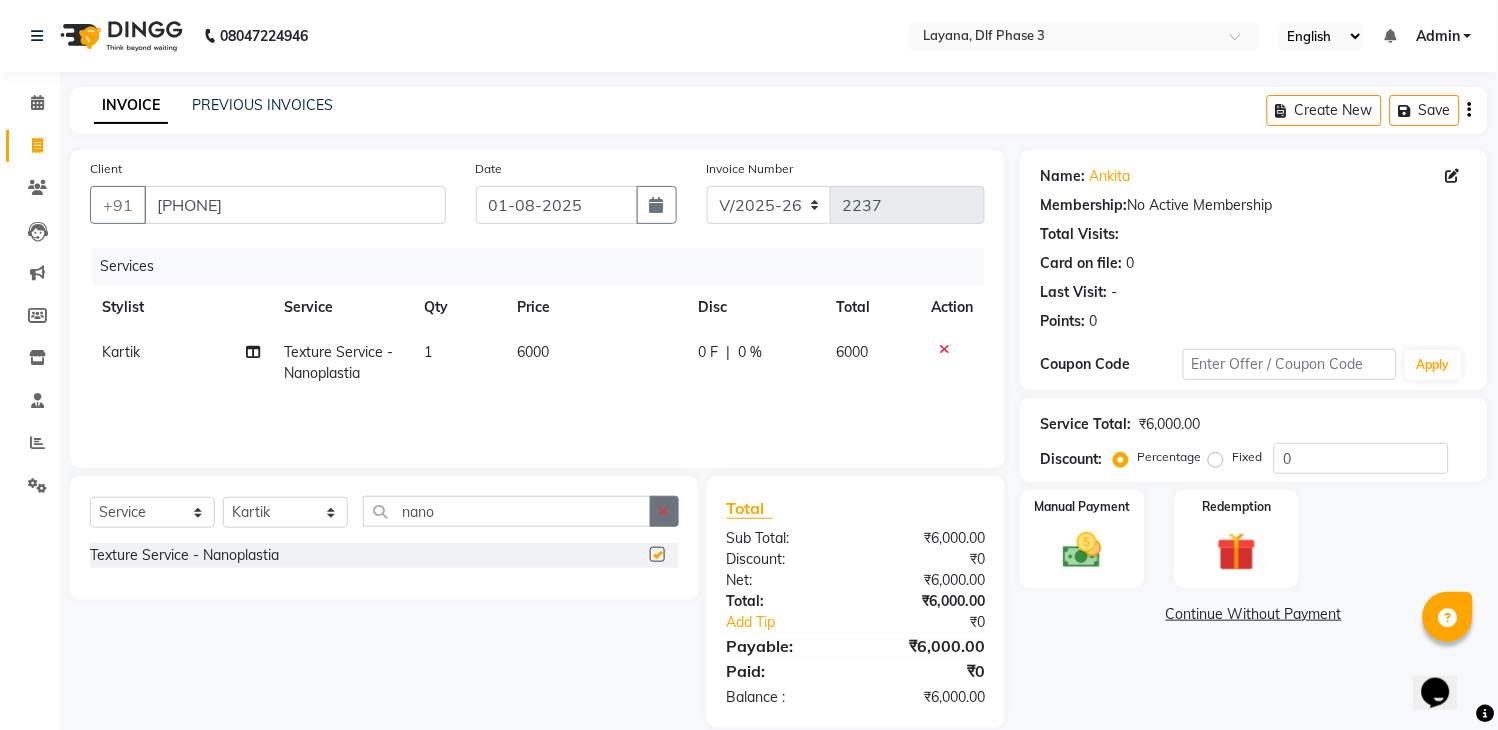 checkbox on "false" 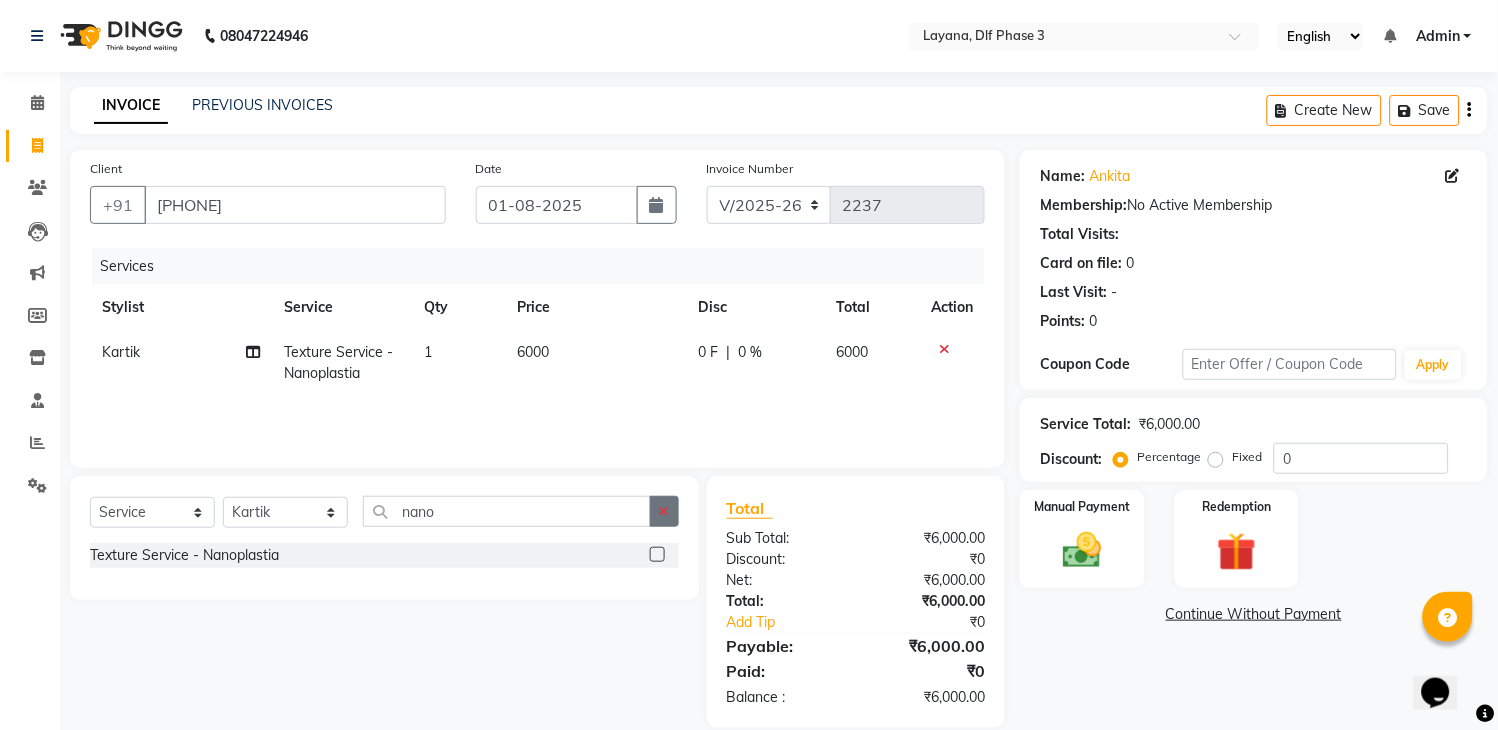 click 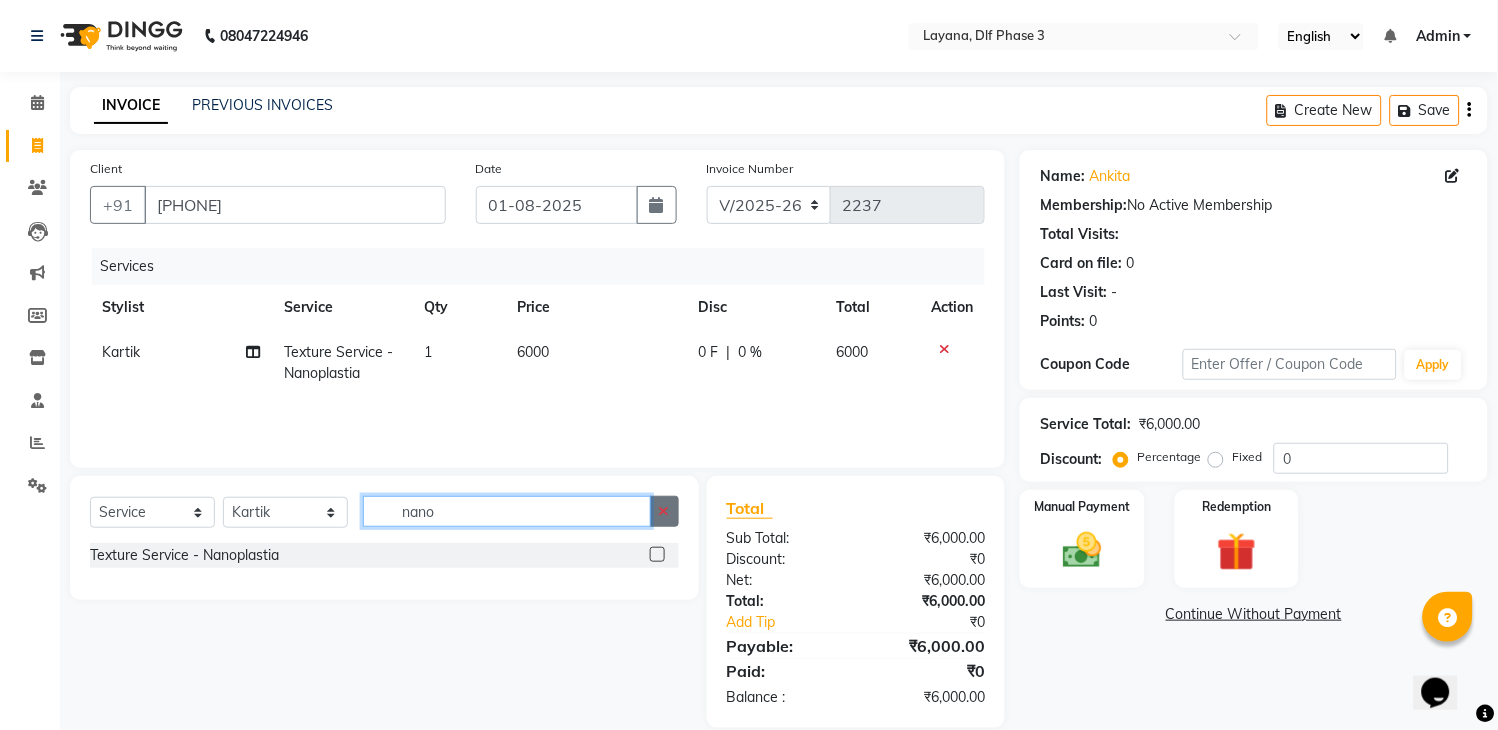 type 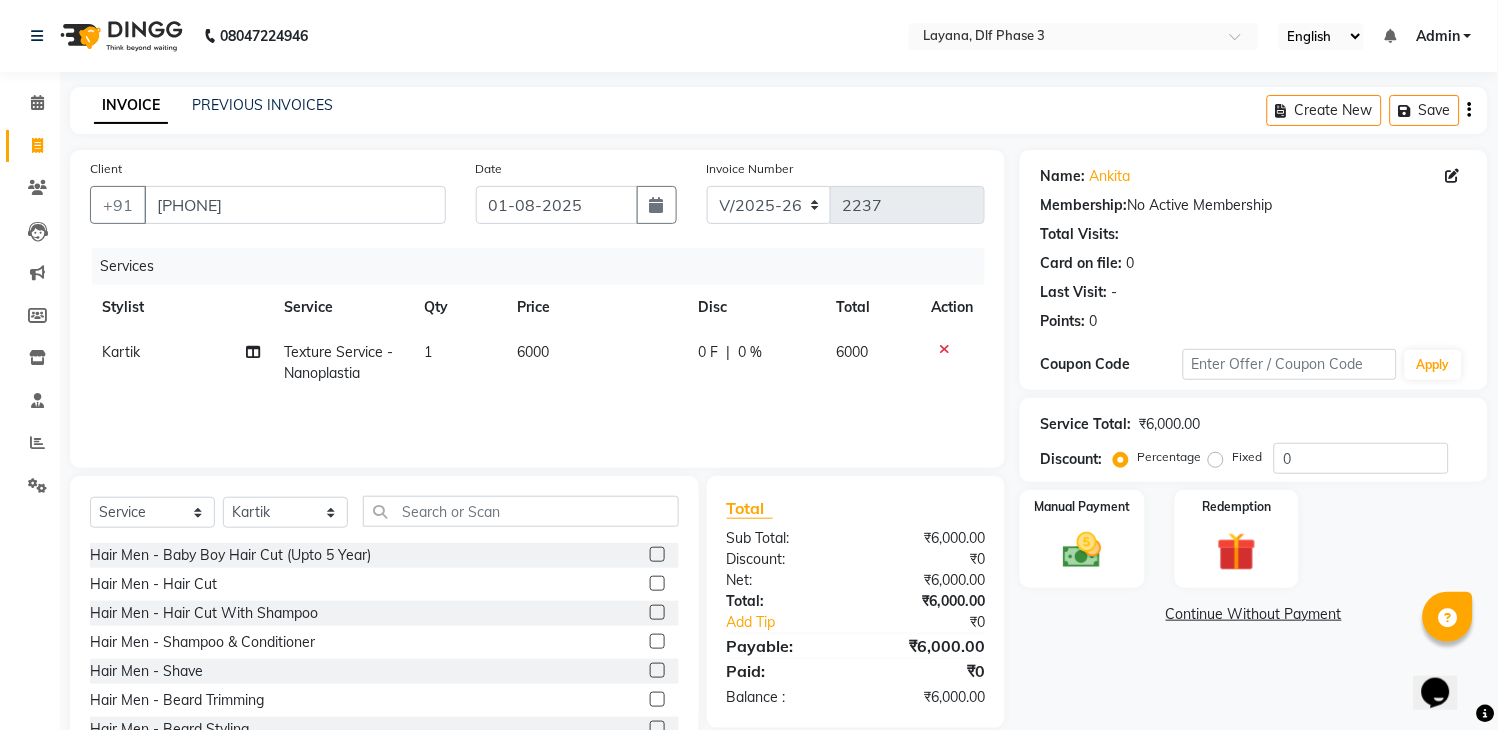 click on "0 F | 0 %" 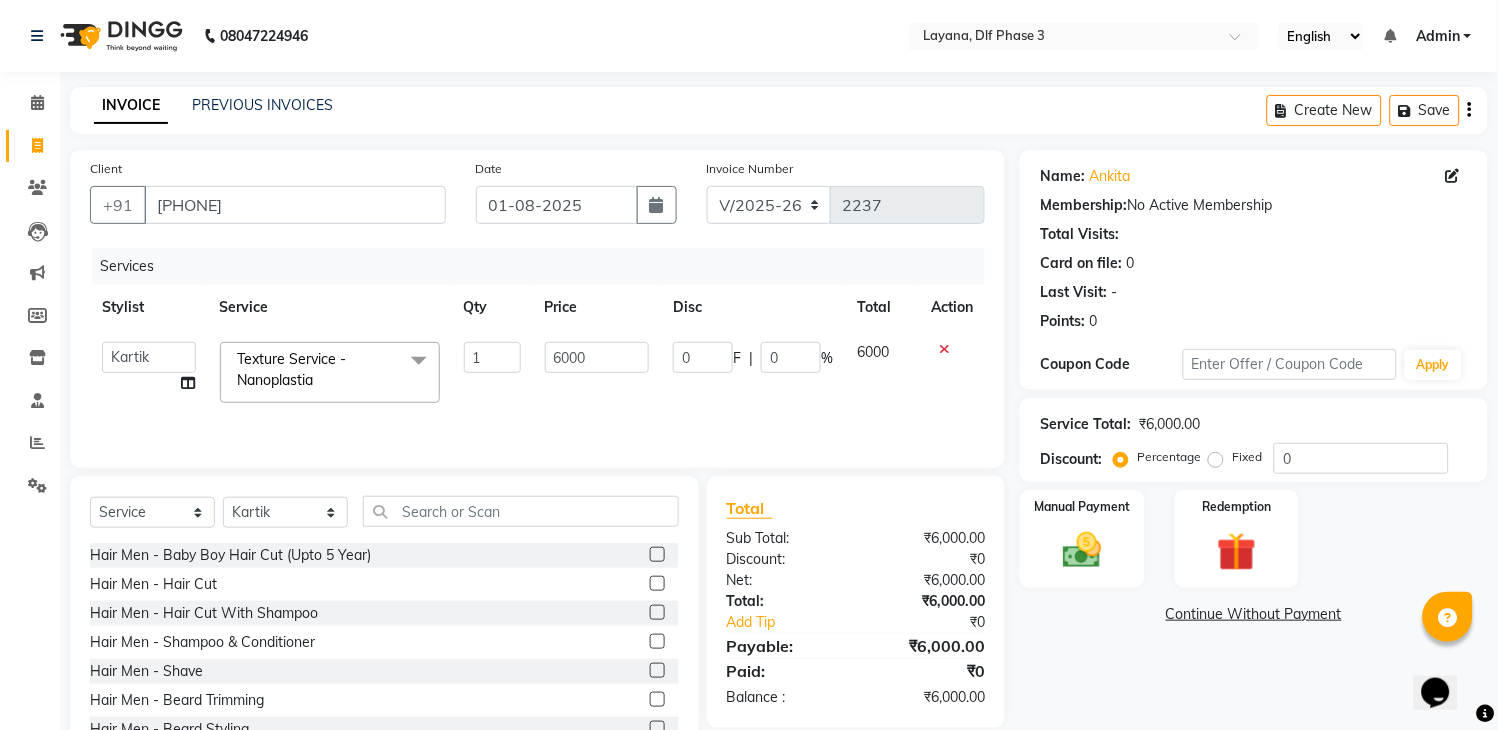 click on "0" 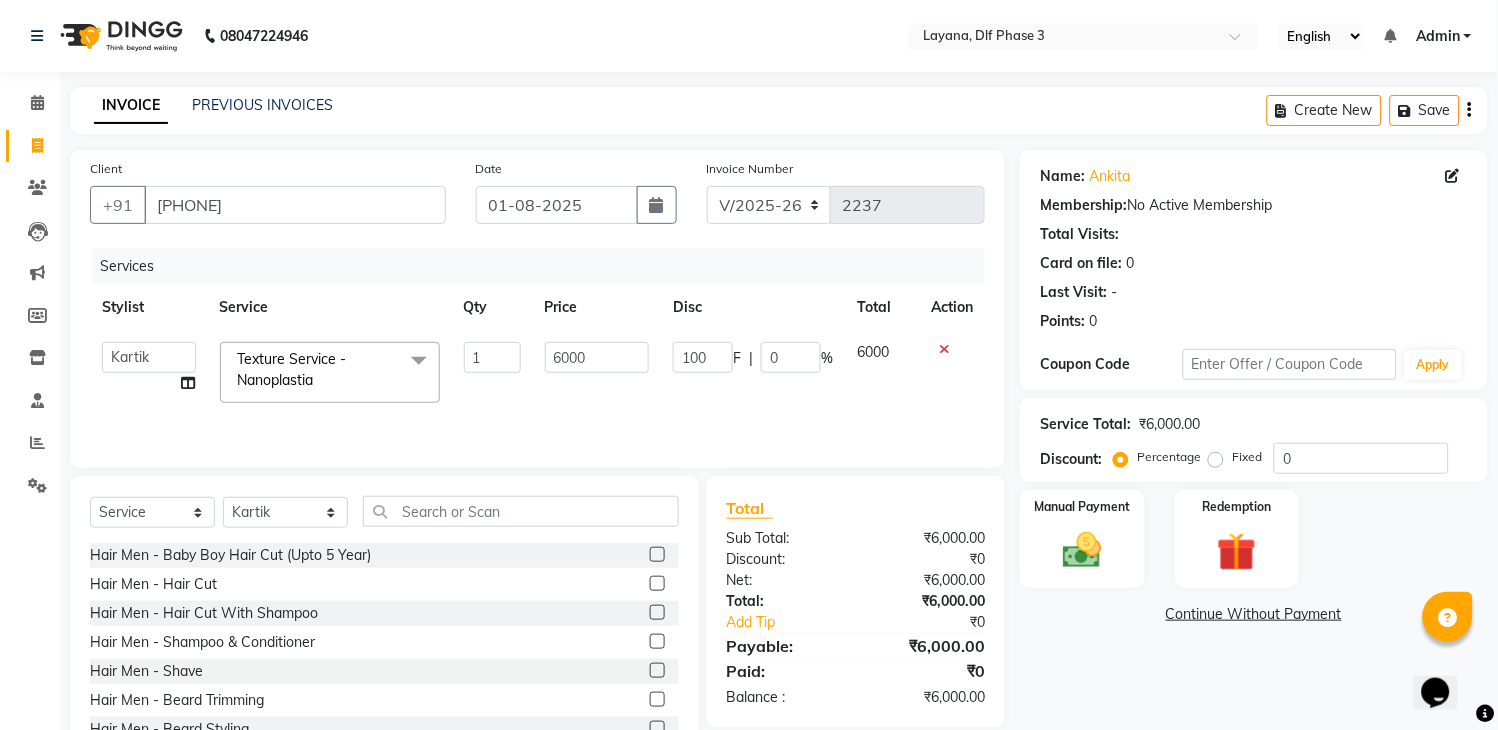 type on "1000" 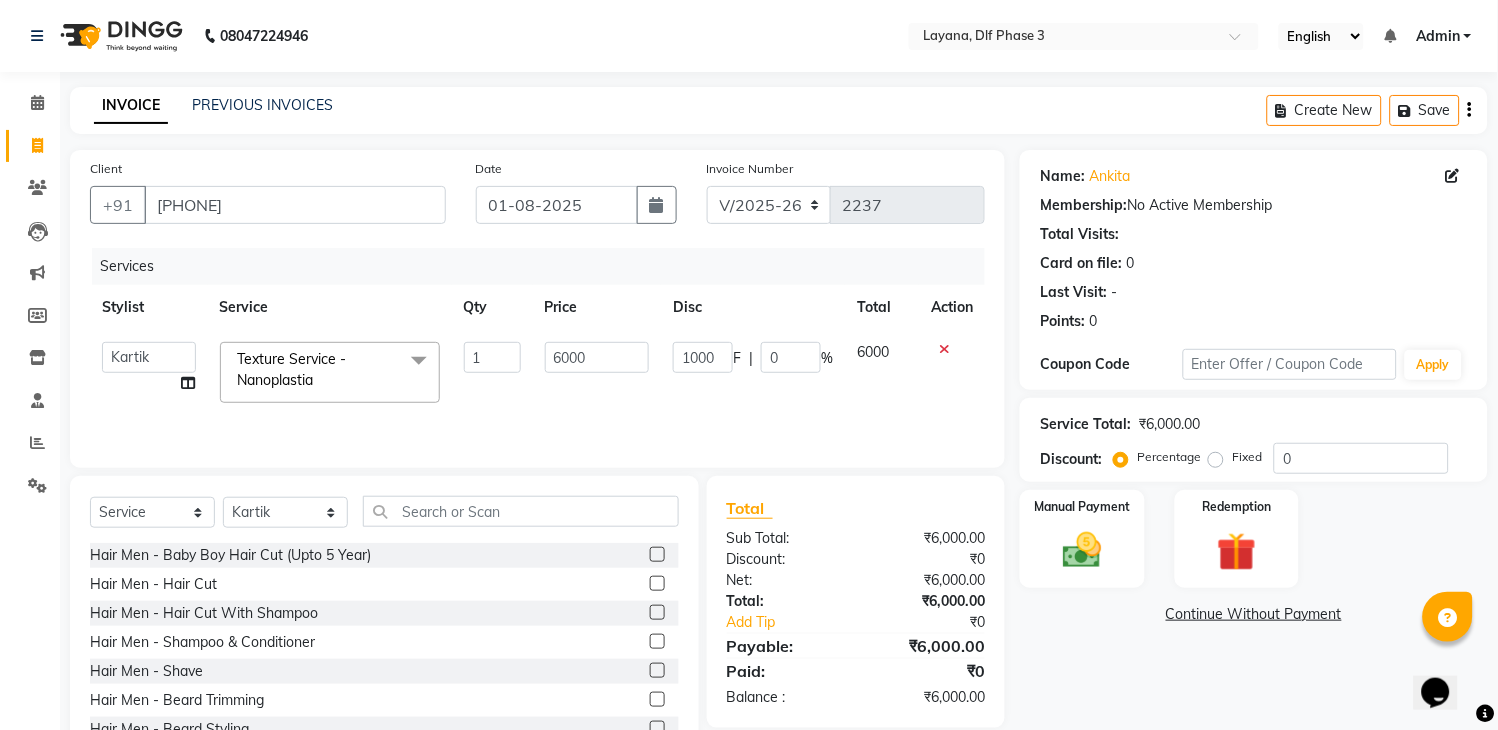 click on "1000 F | 0 %" 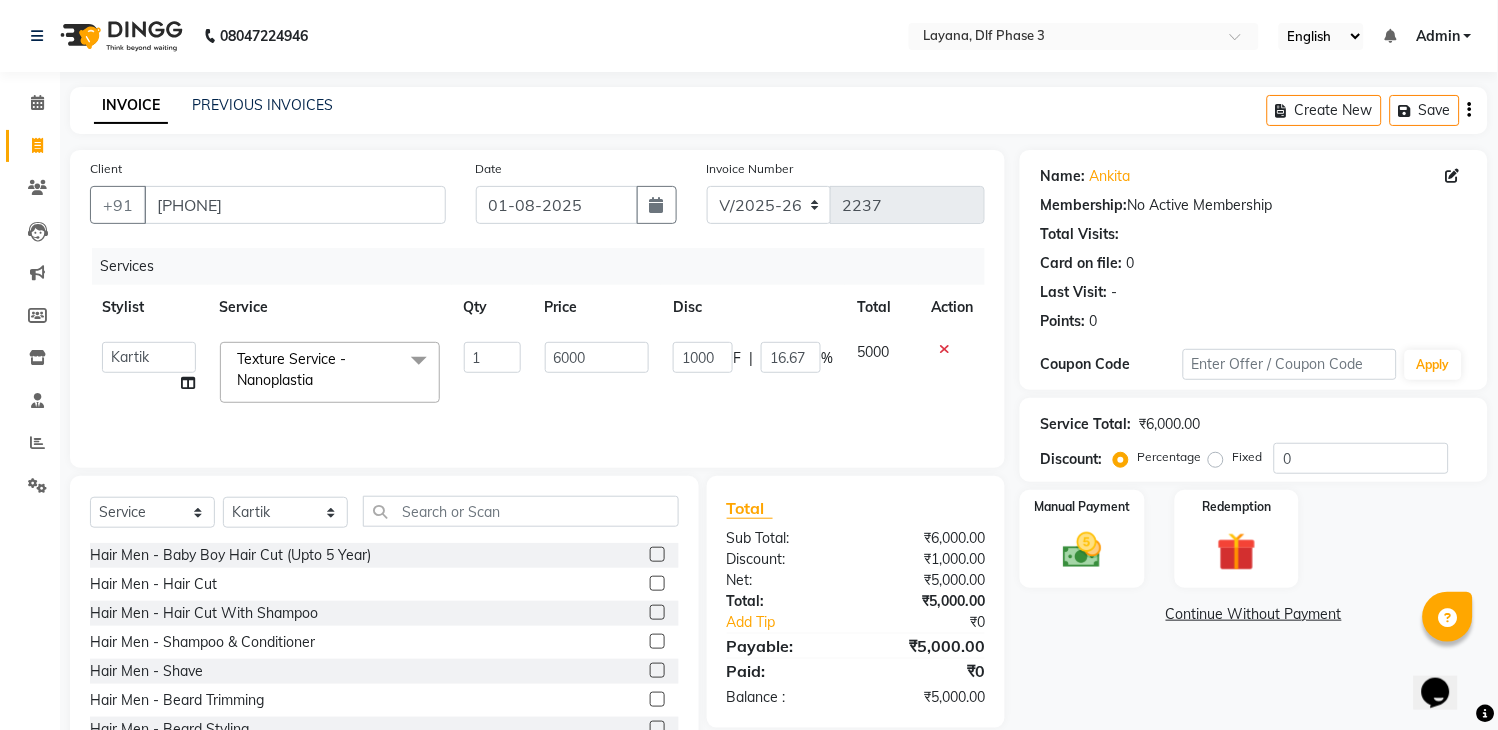 scroll, scrollTop: 43, scrollLeft: 0, axis: vertical 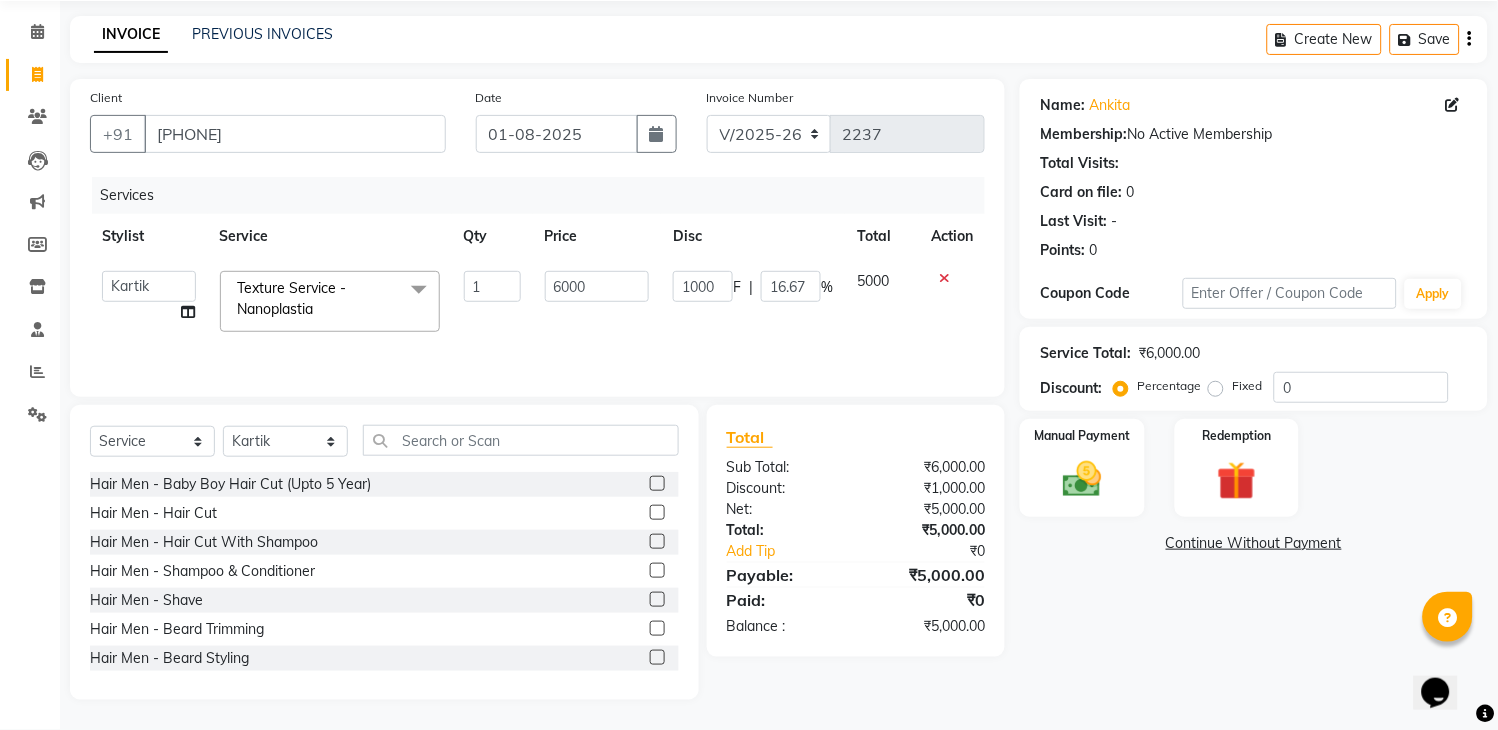 click on "1000 F | 16.67 %" 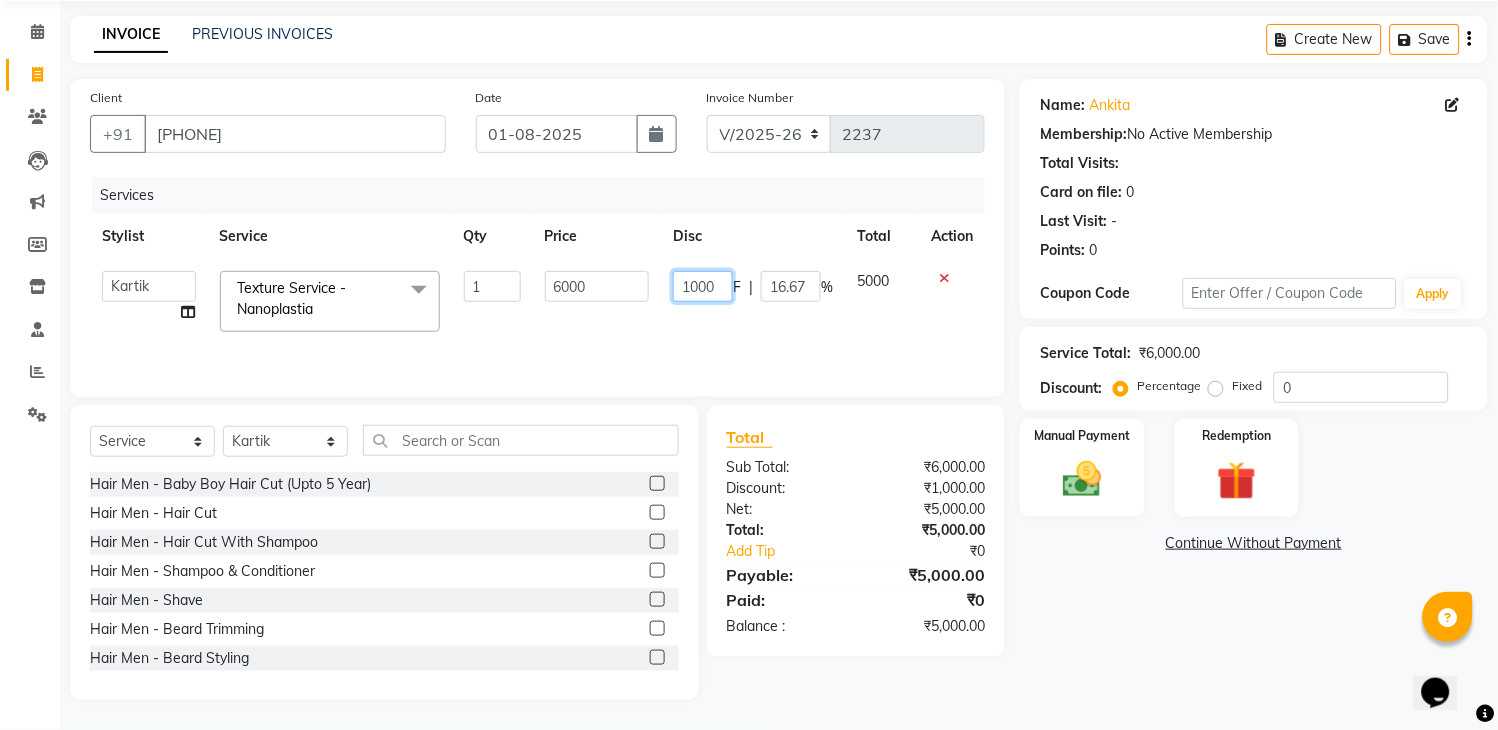 click on "1000" 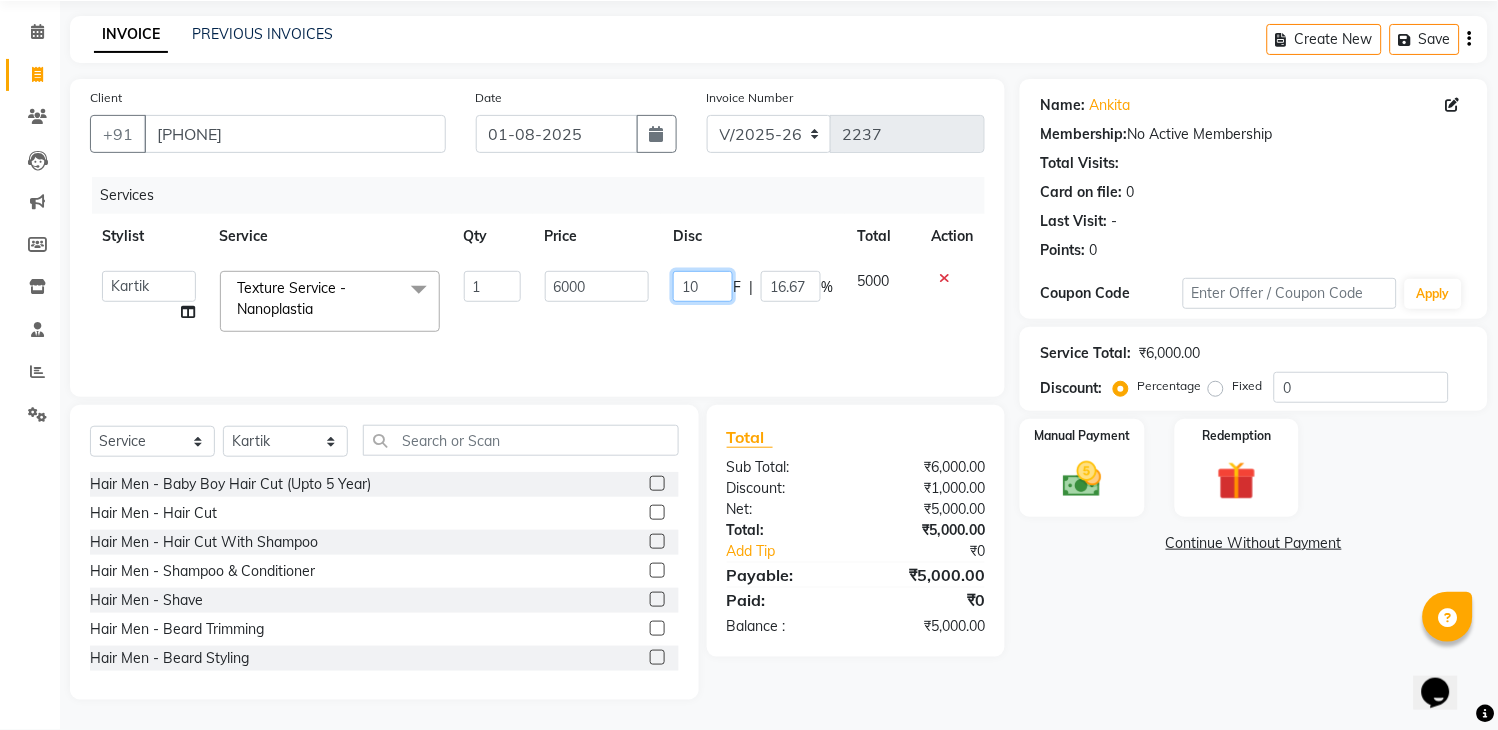 type on "1" 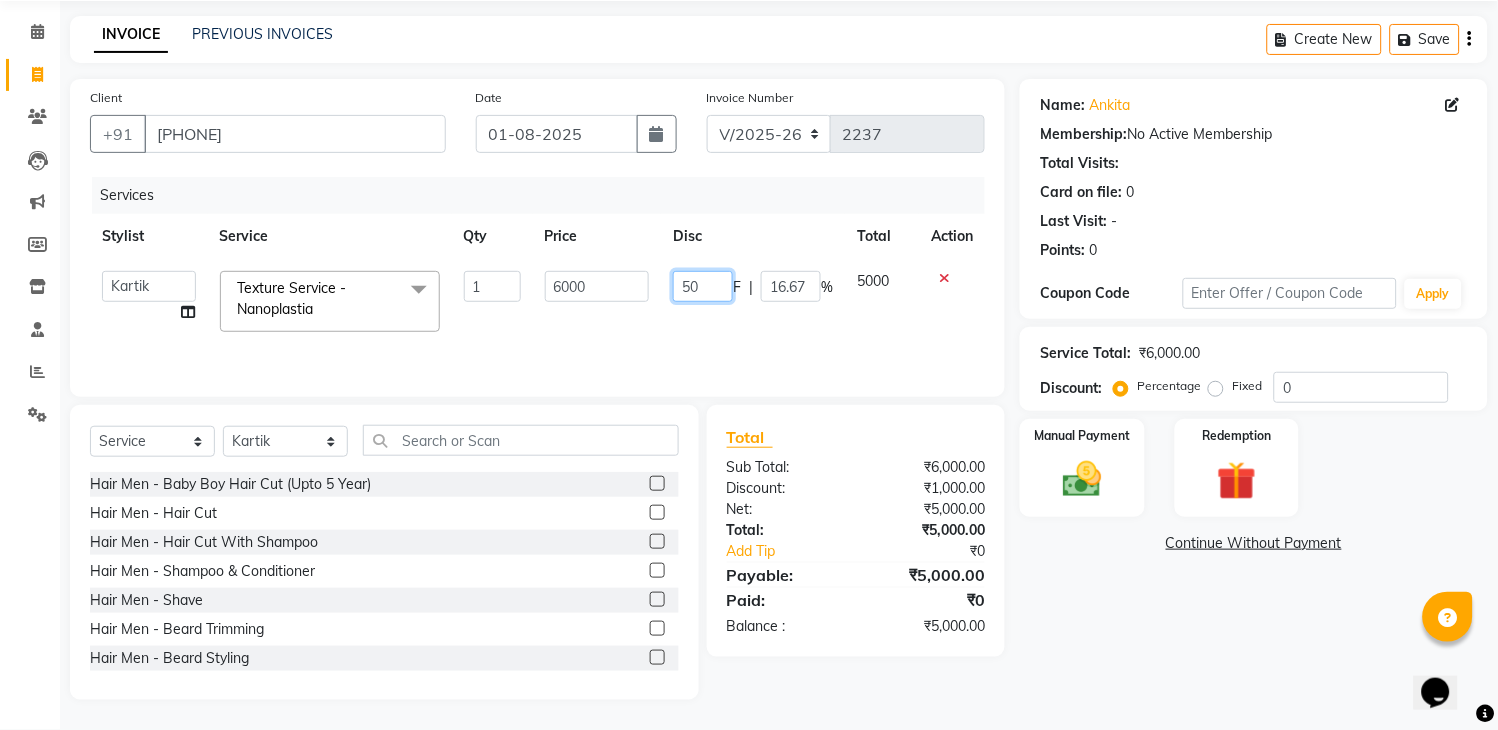 type on "500" 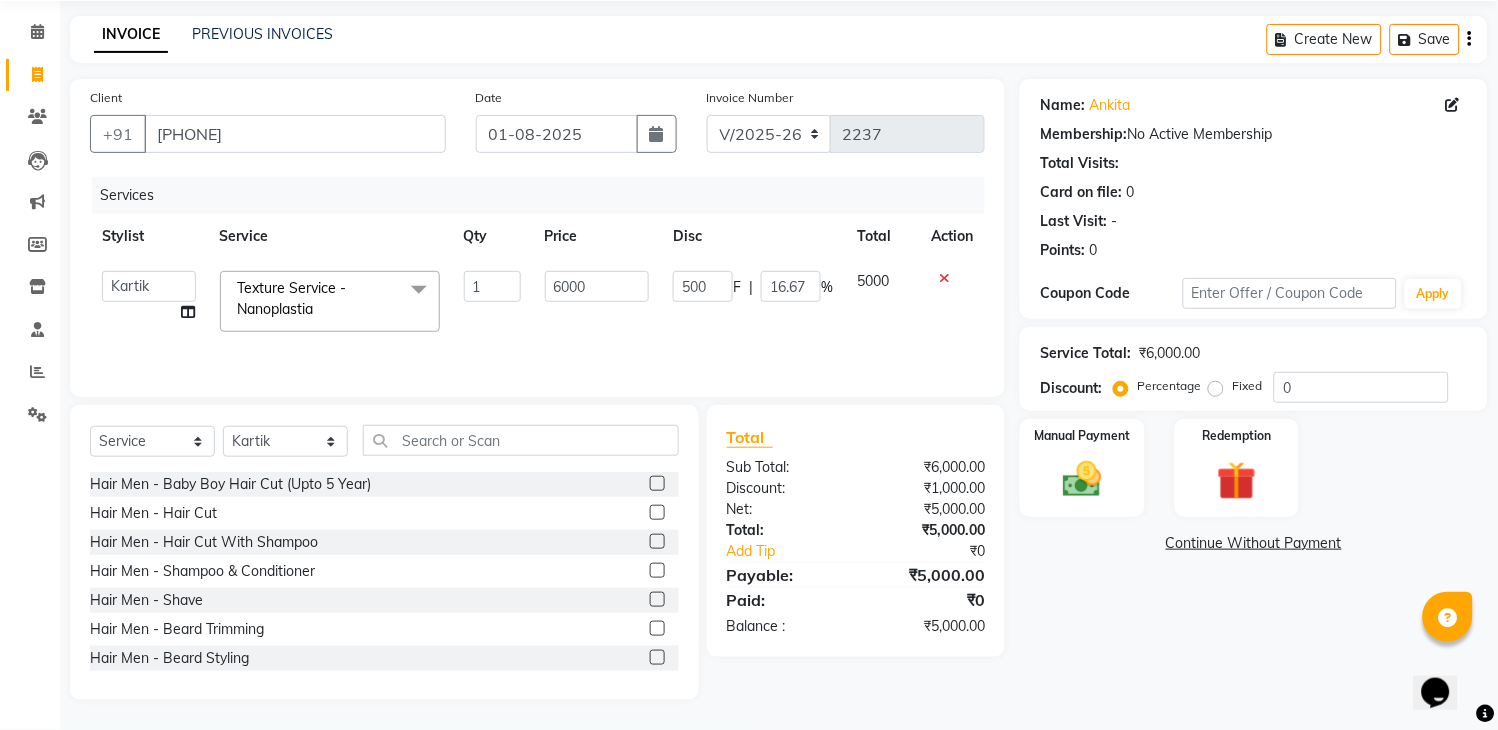 click on "500 F | 16.67 %" 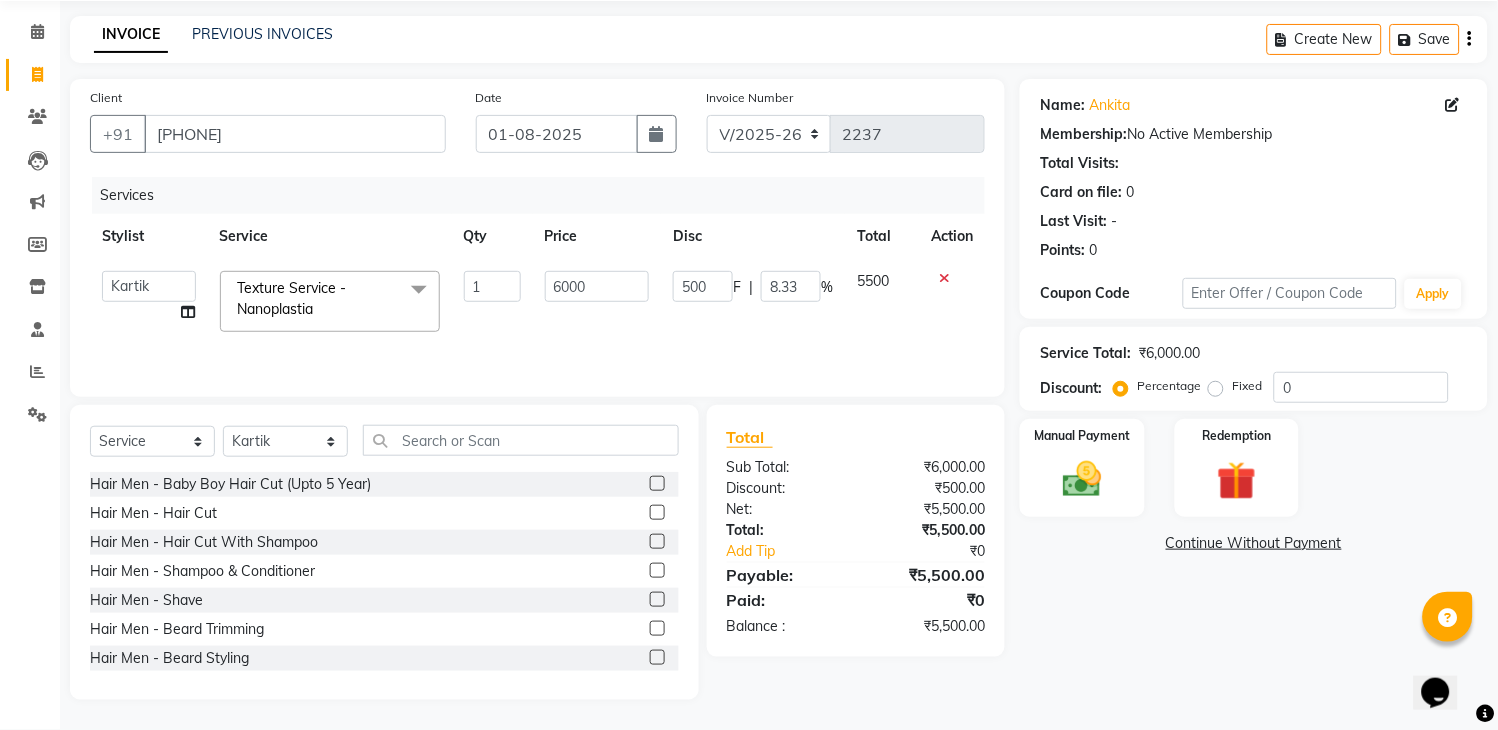 scroll, scrollTop: 73, scrollLeft: 0, axis: vertical 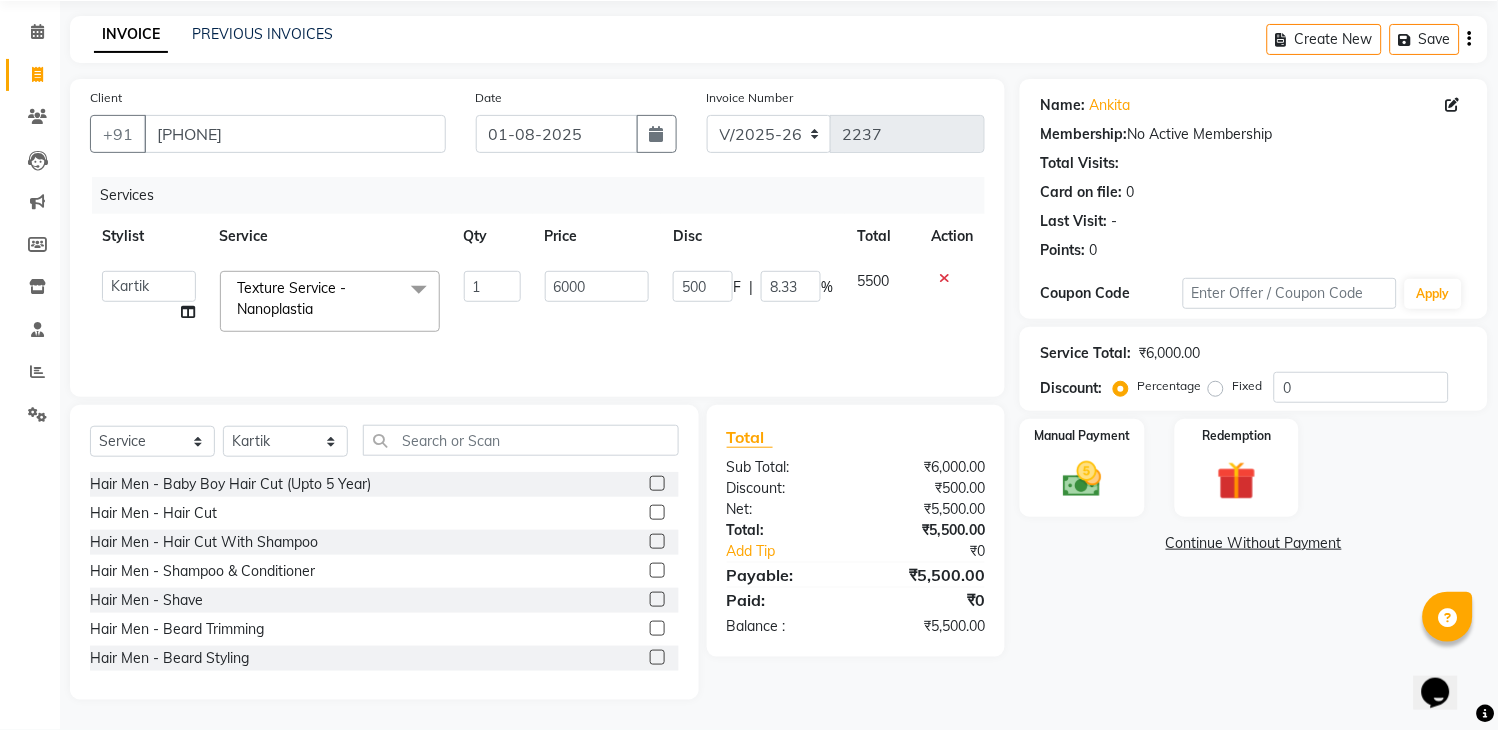 click on "5500" 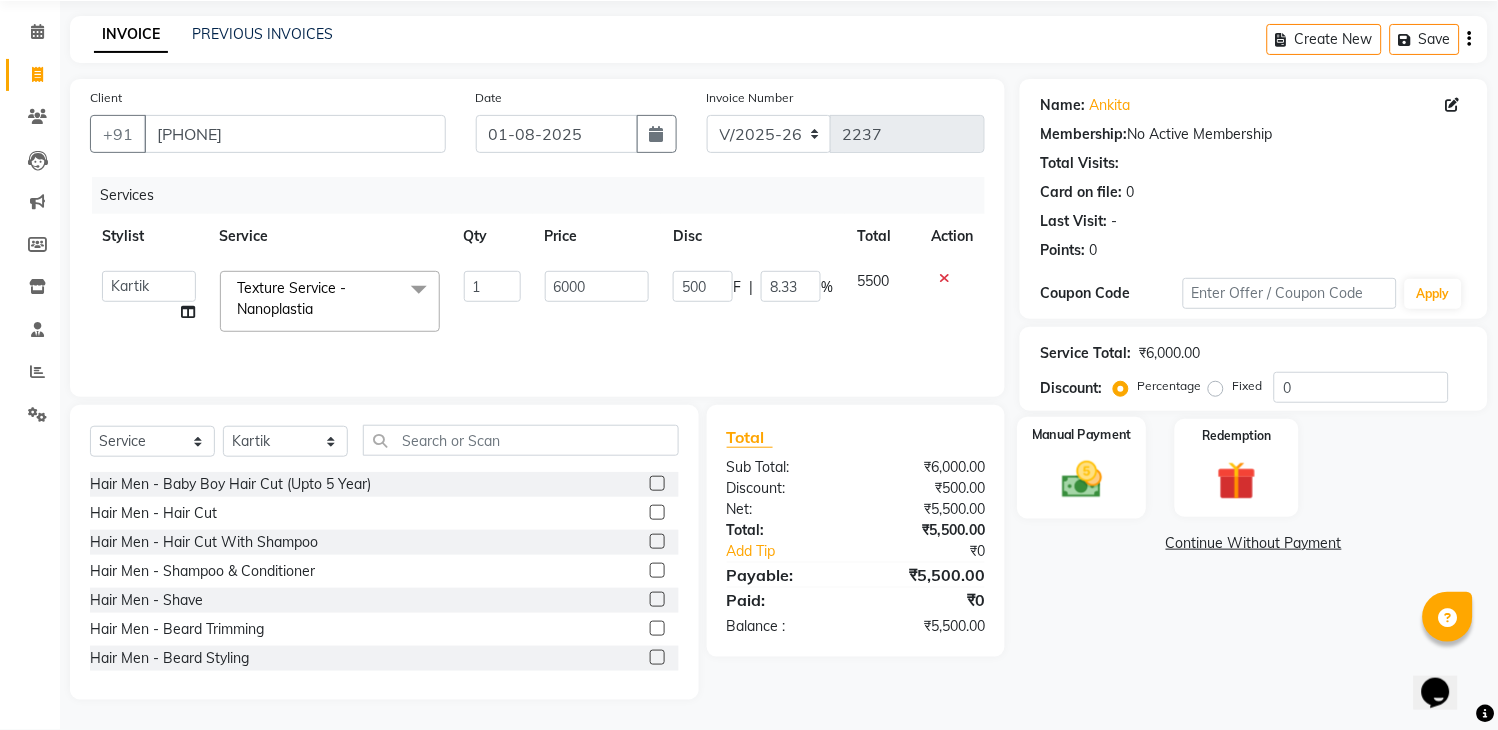 click 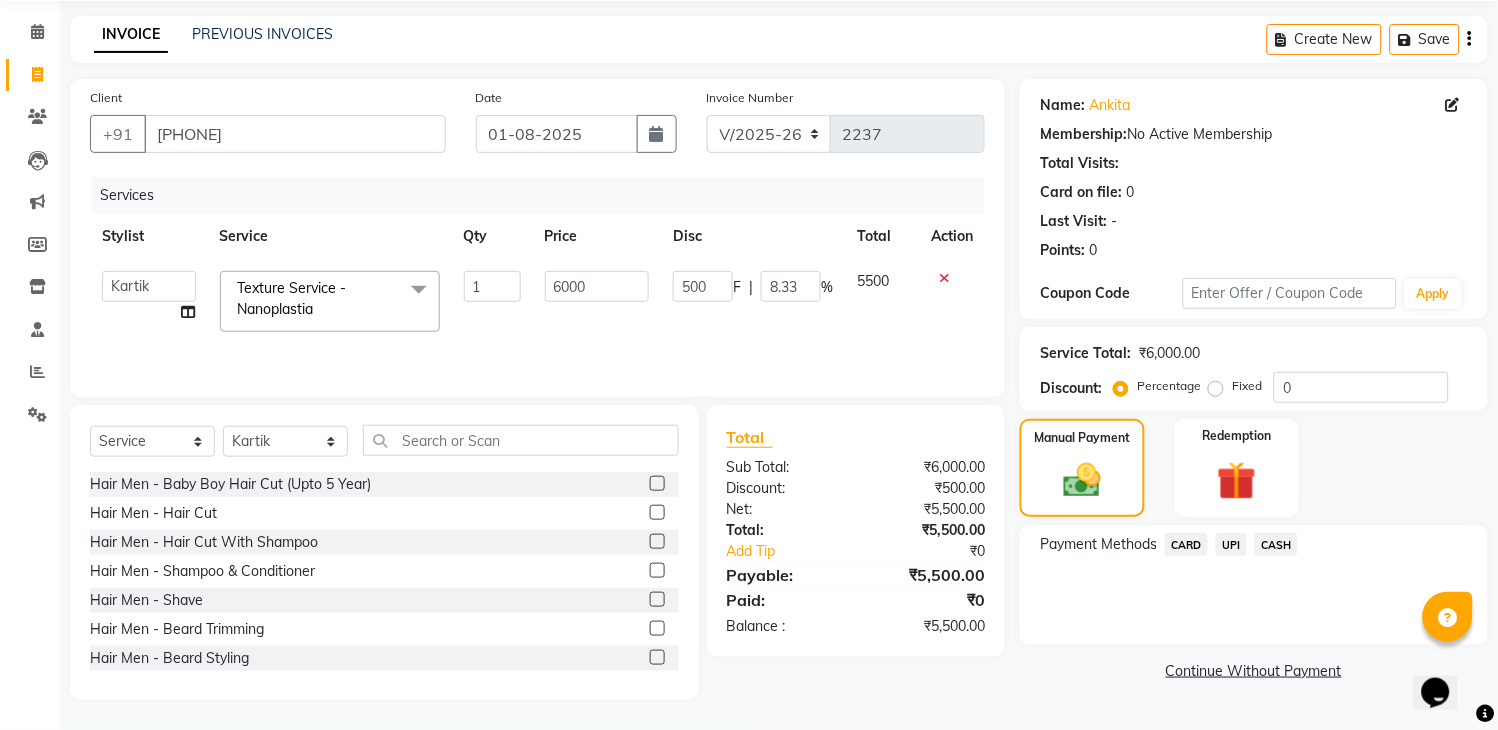 click on "UPI" 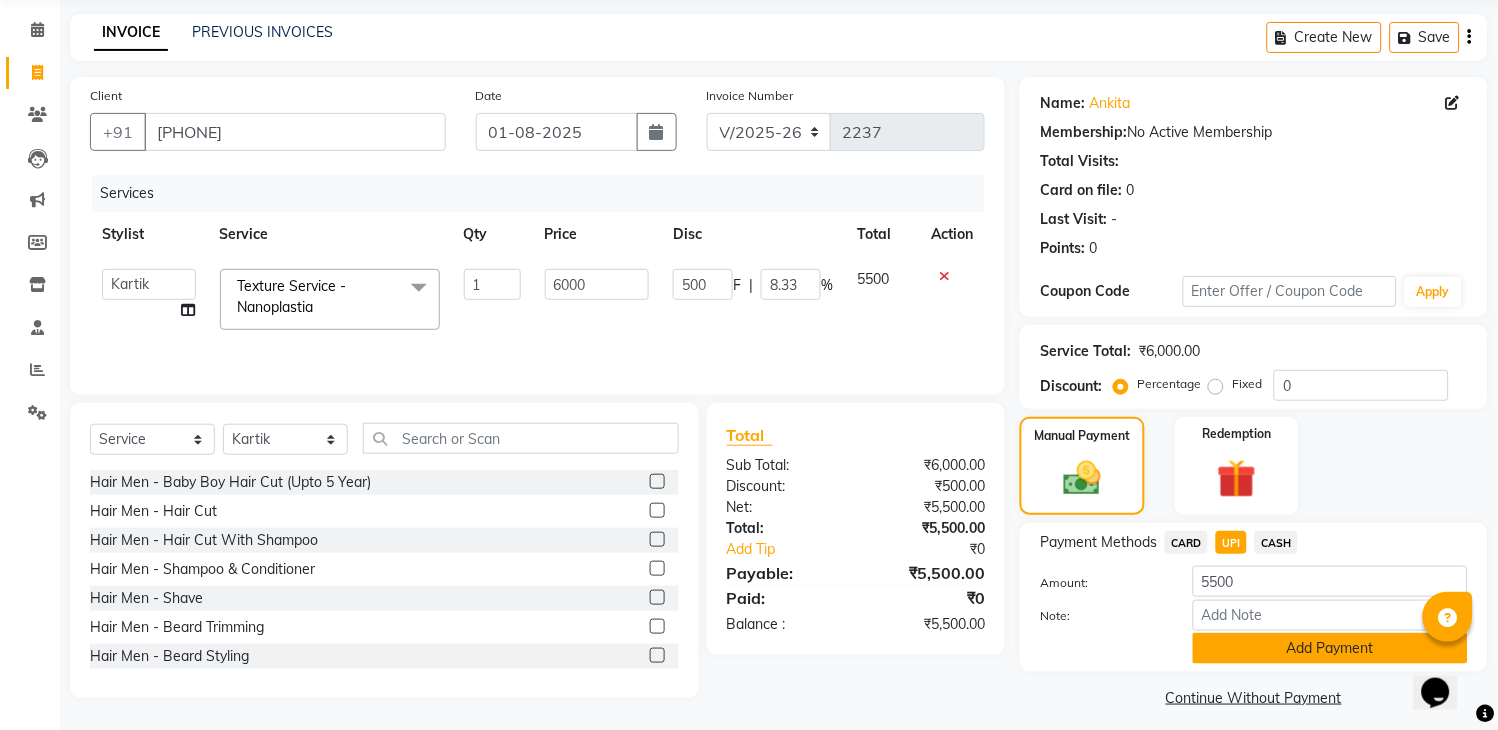 click on "Add Payment" 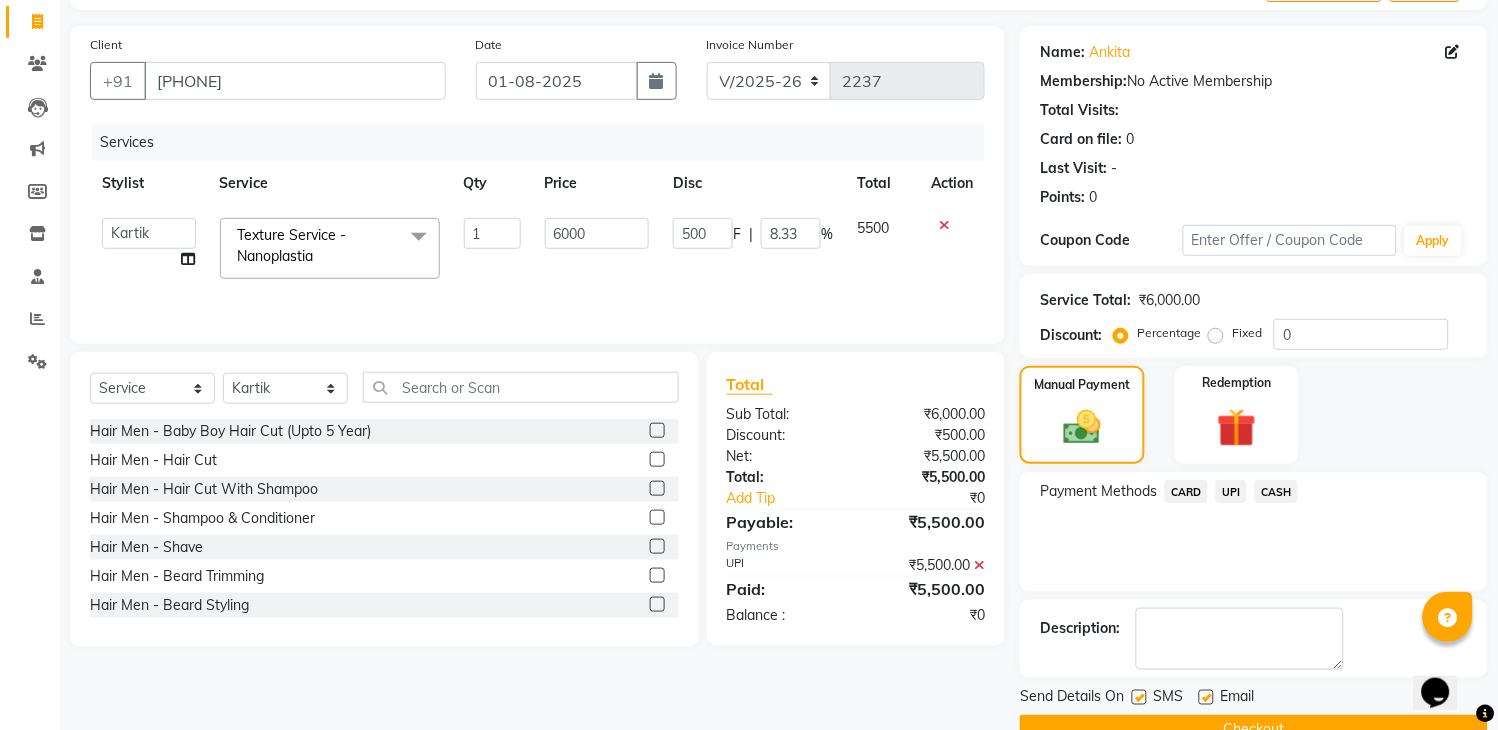 scroll, scrollTop: 170, scrollLeft: 0, axis: vertical 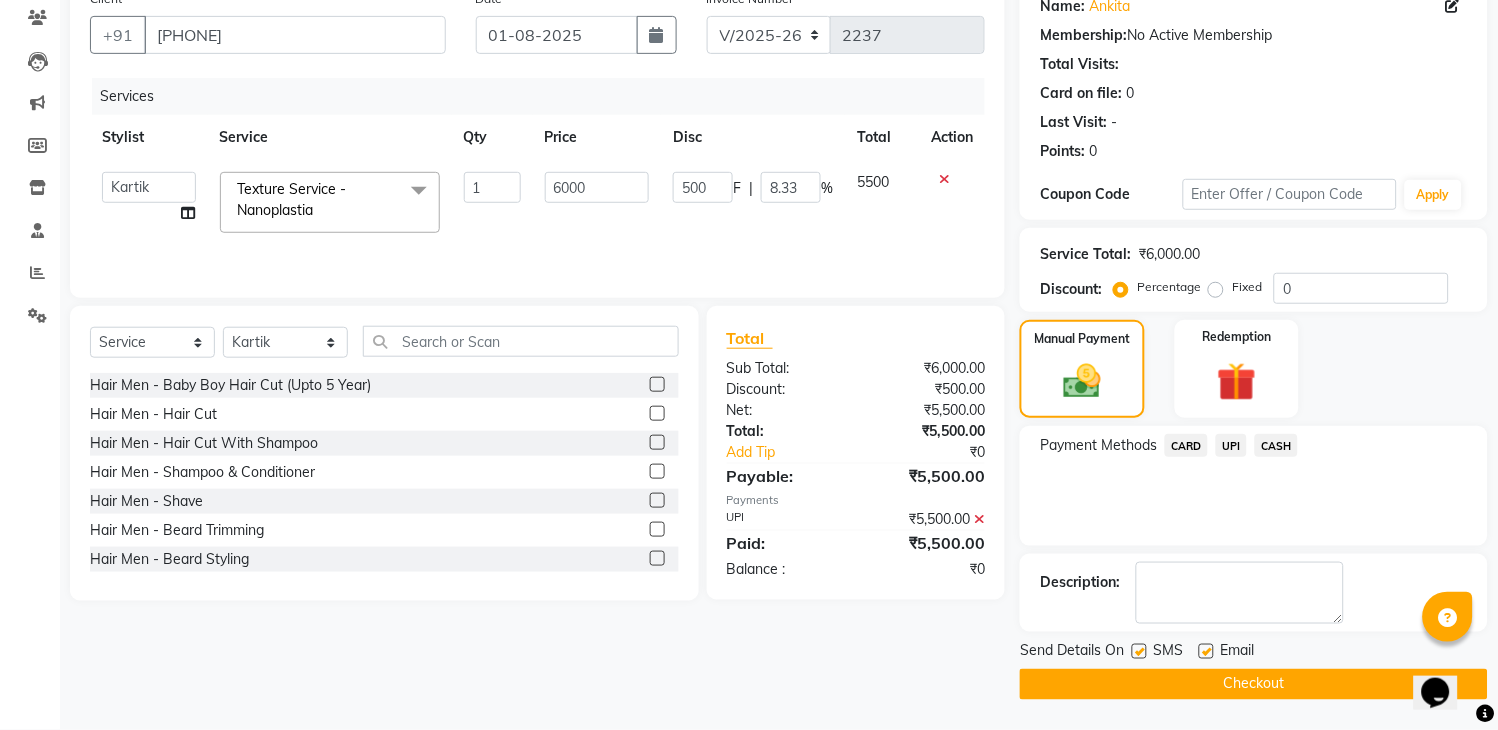 click on "Checkout" 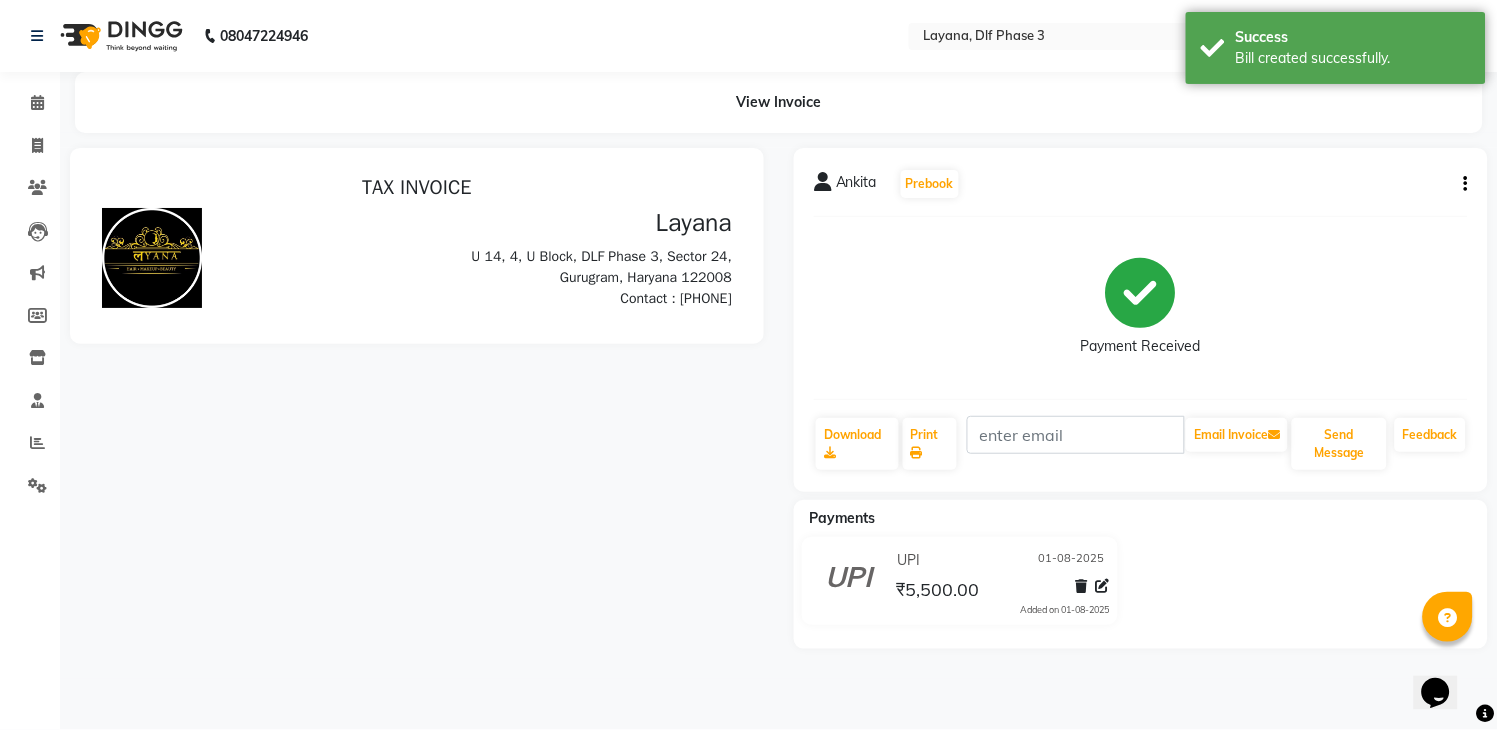scroll, scrollTop: 0, scrollLeft: 0, axis: both 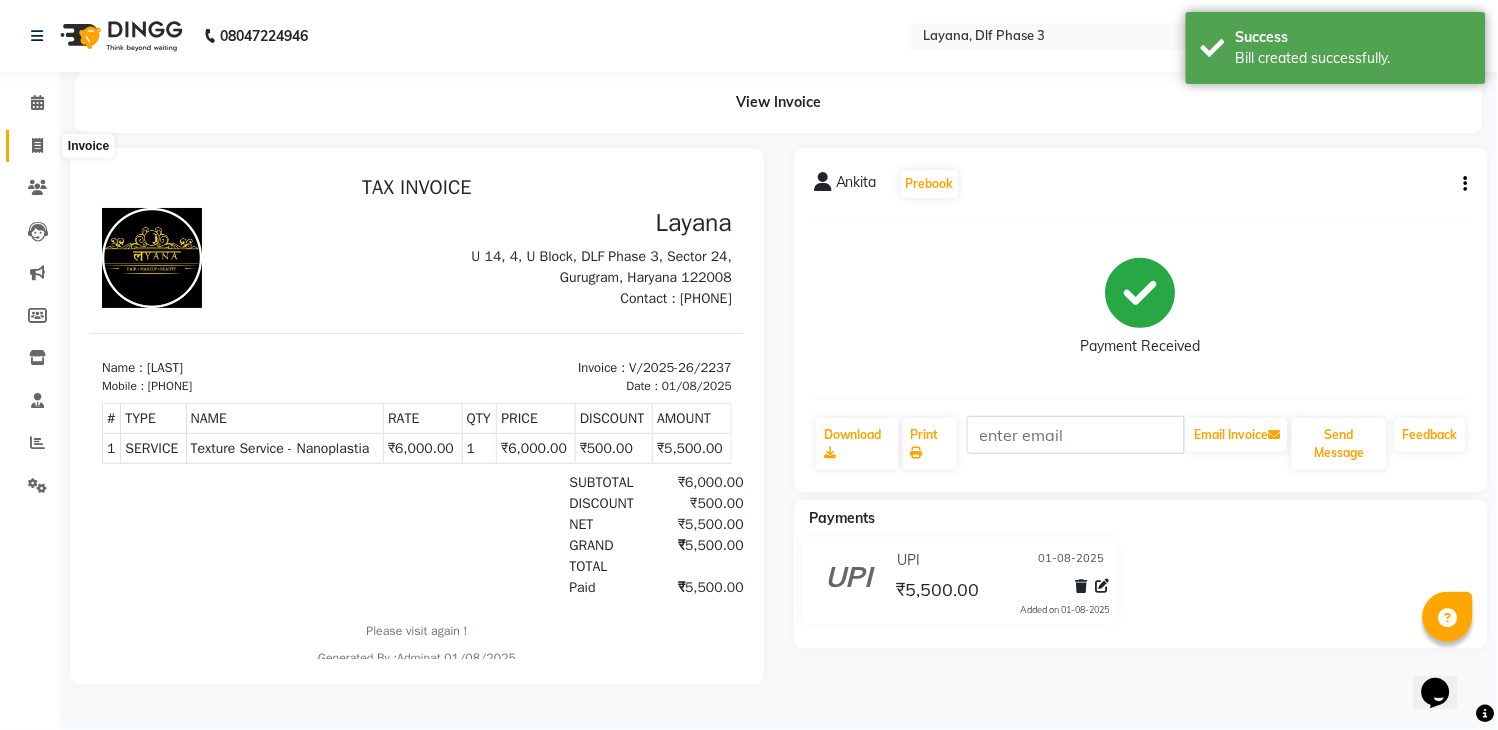 click 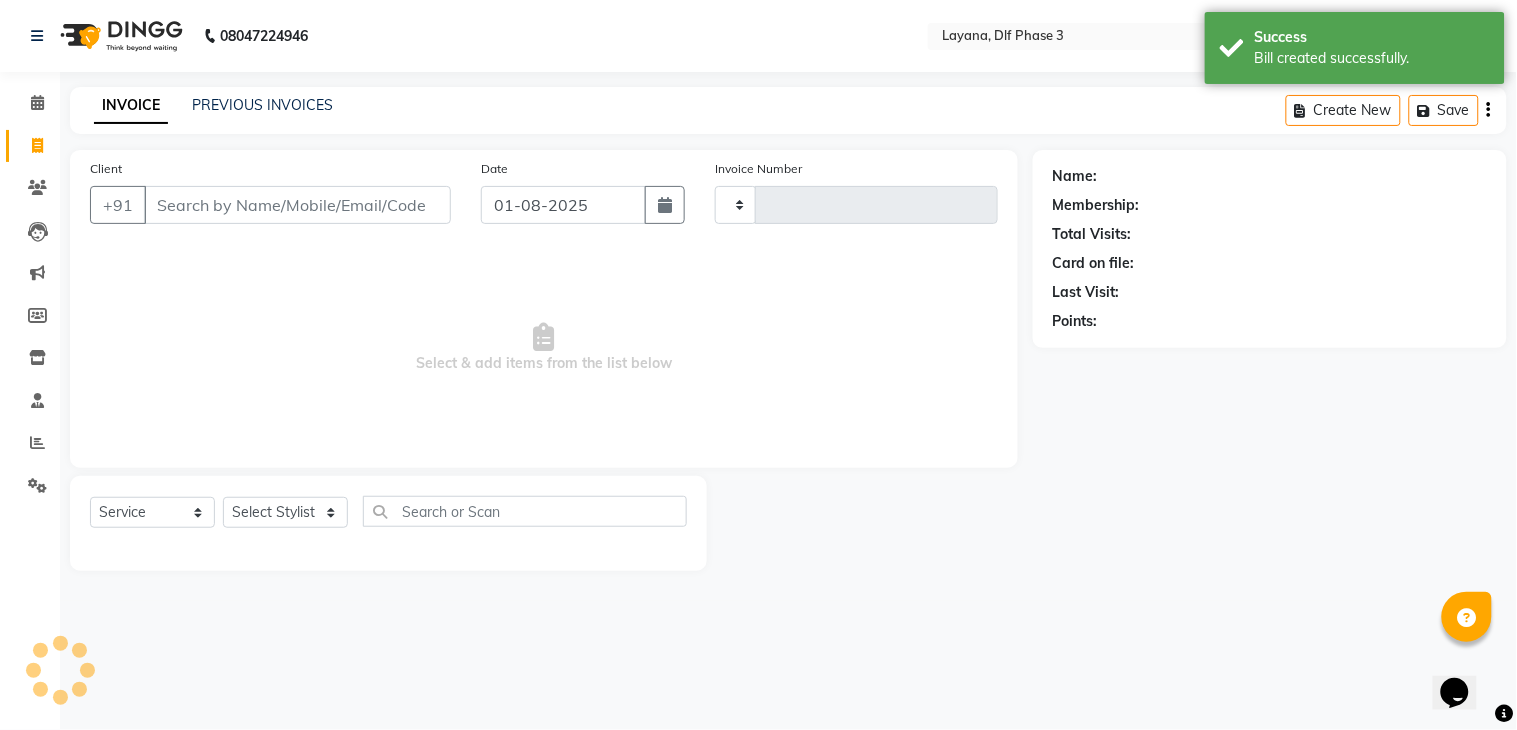 type on "2238" 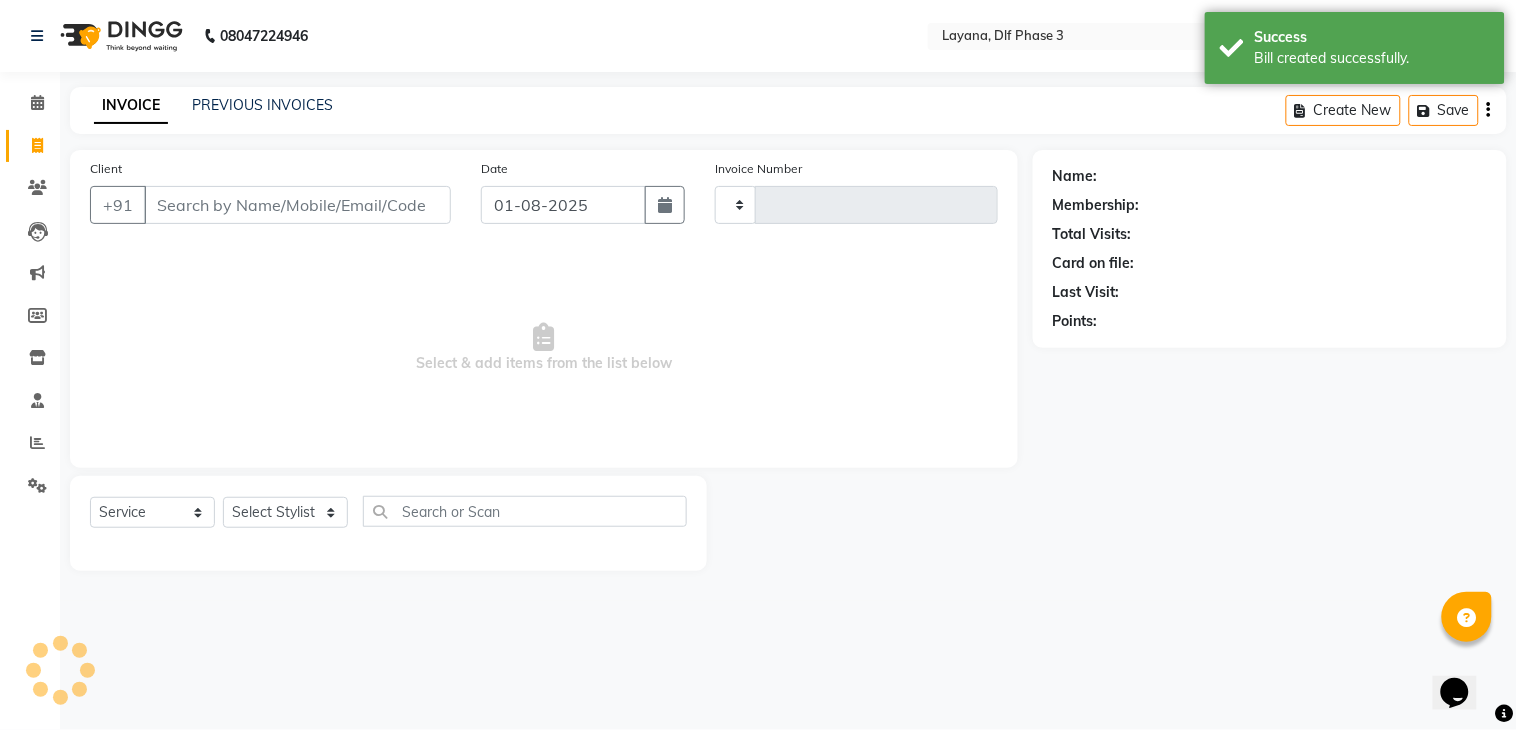 select on "6973" 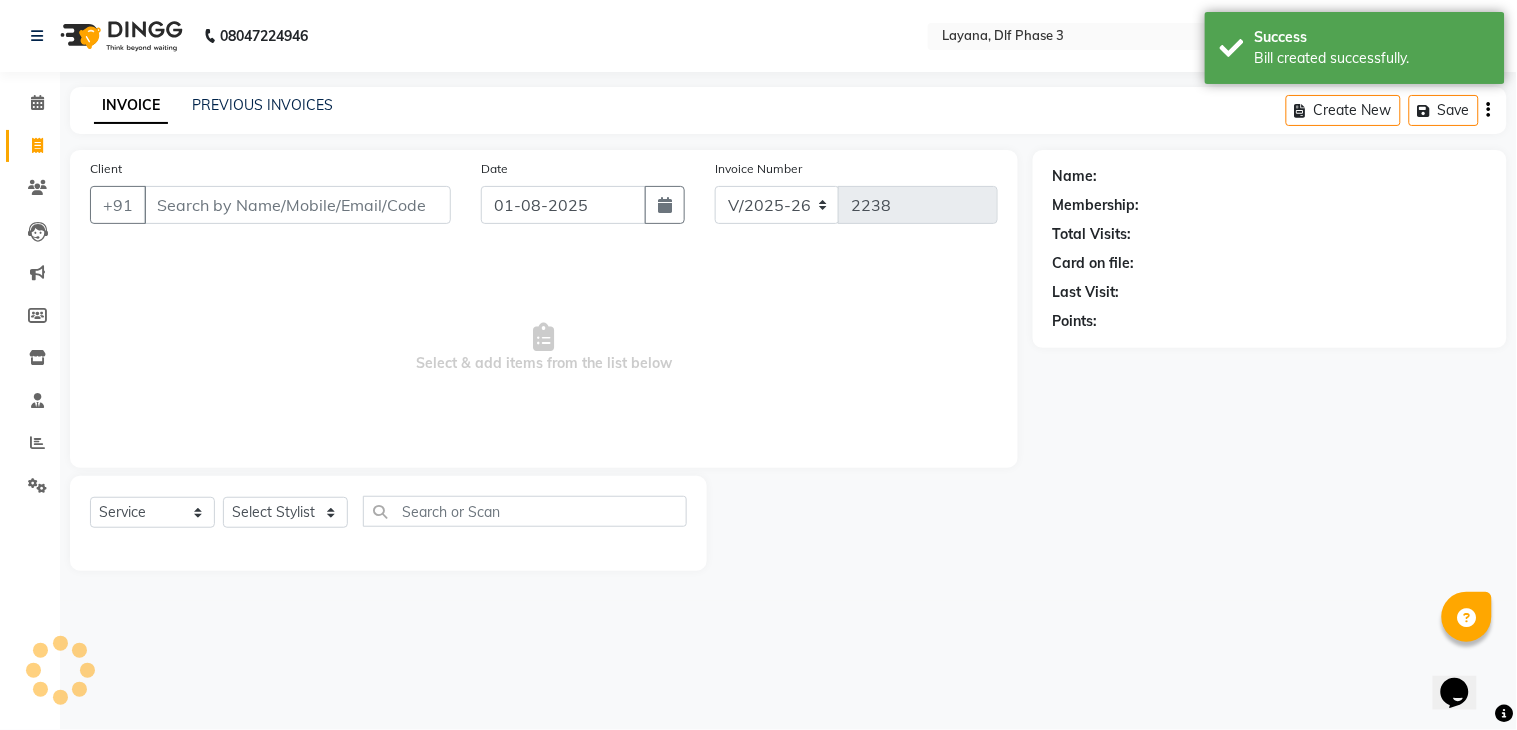 click on "Client" at bounding box center (297, 205) 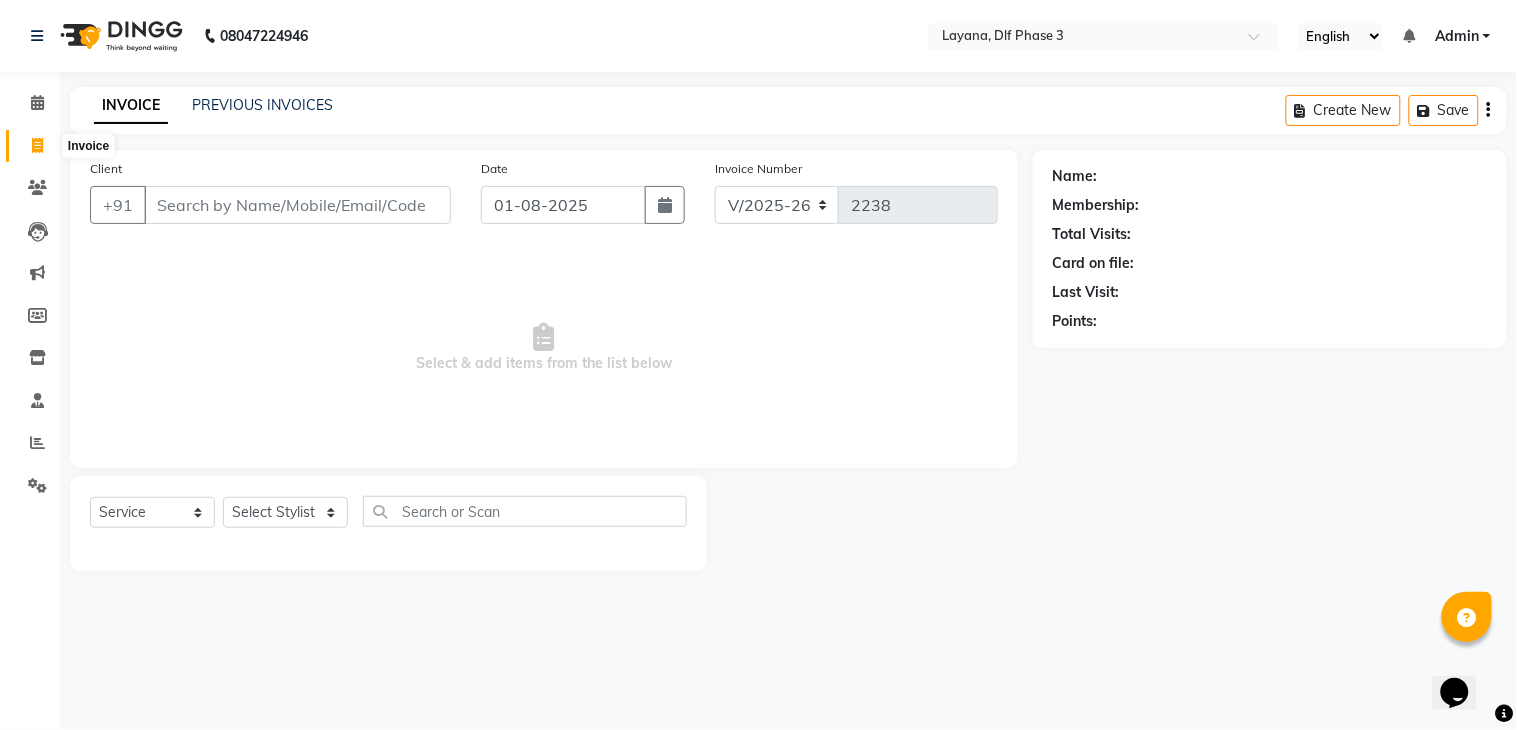click 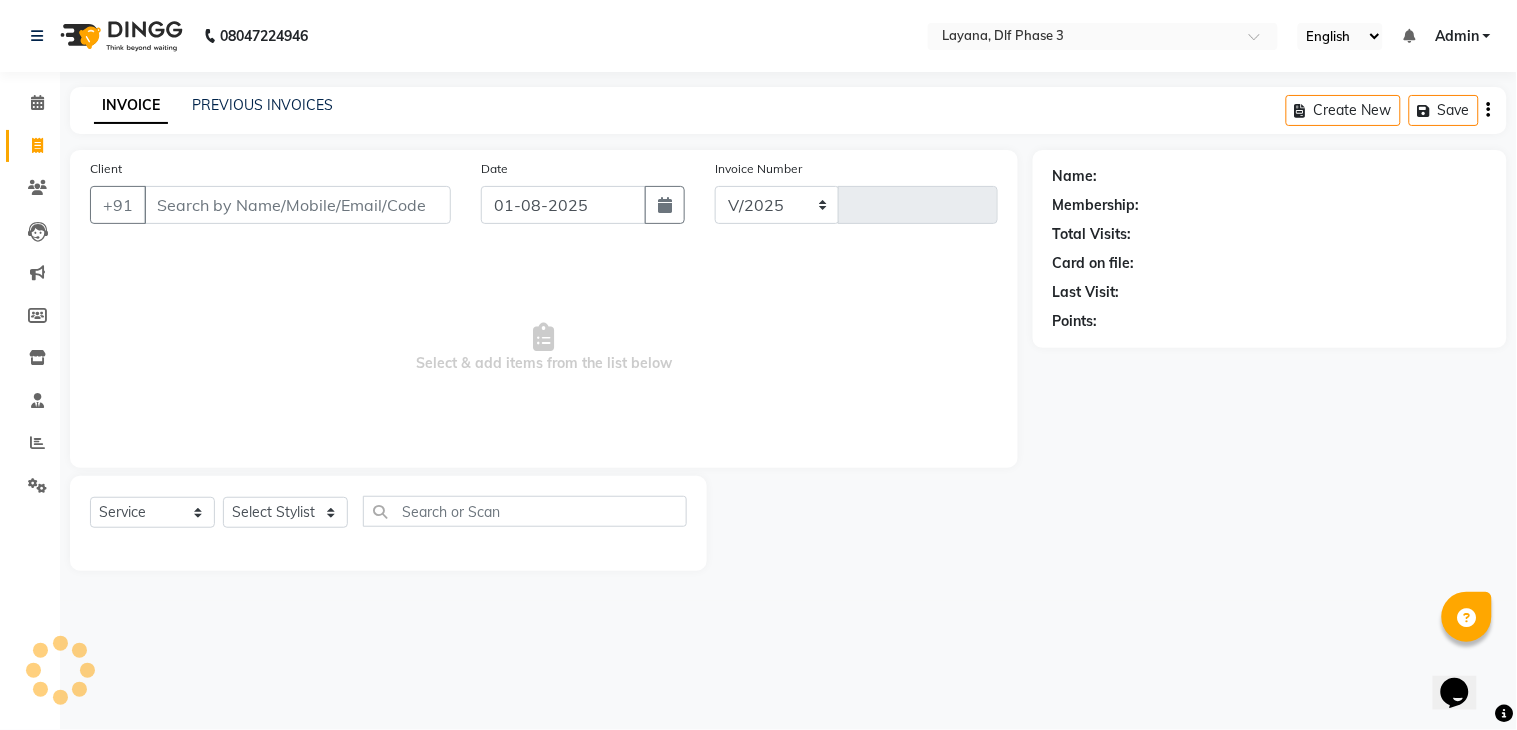 select on "6973" 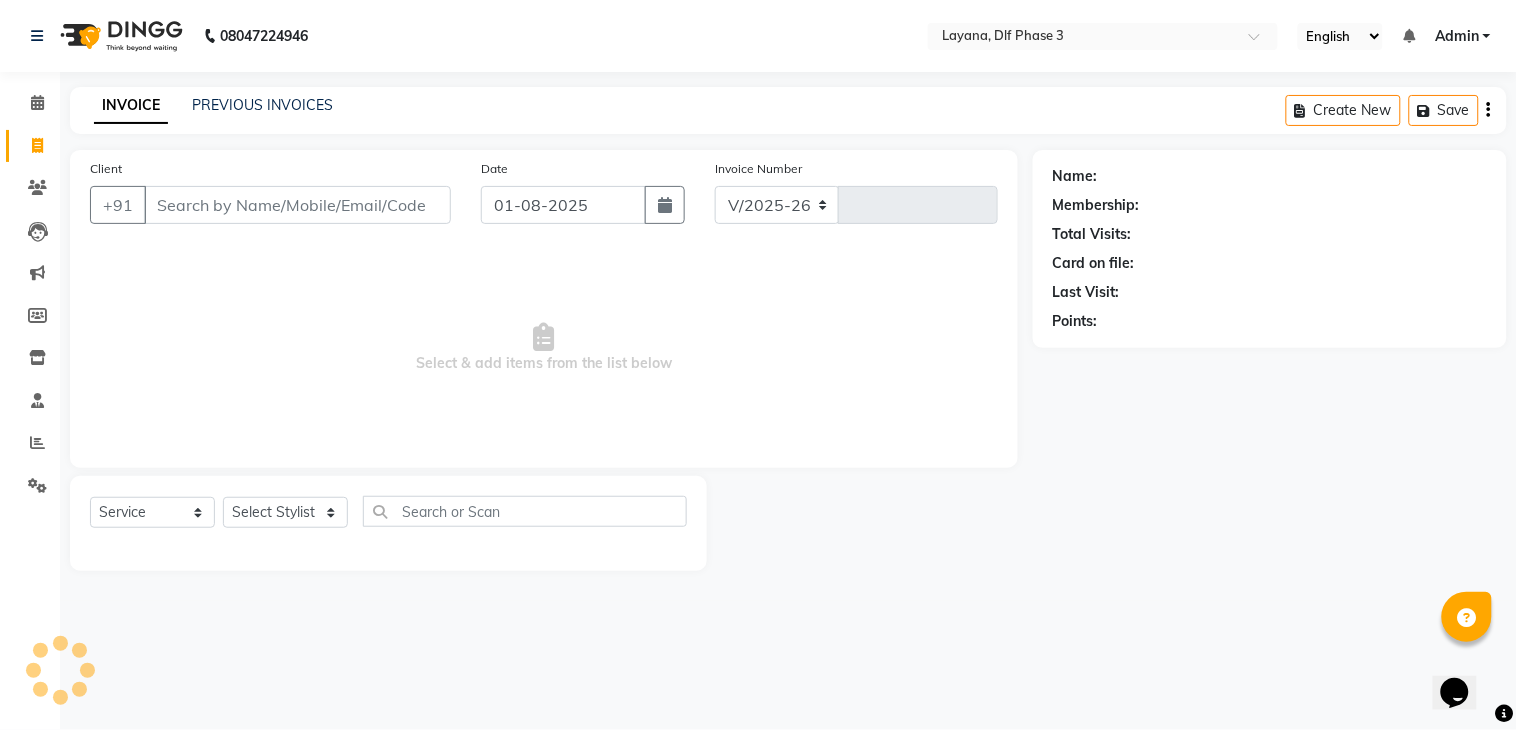 type on "2238" 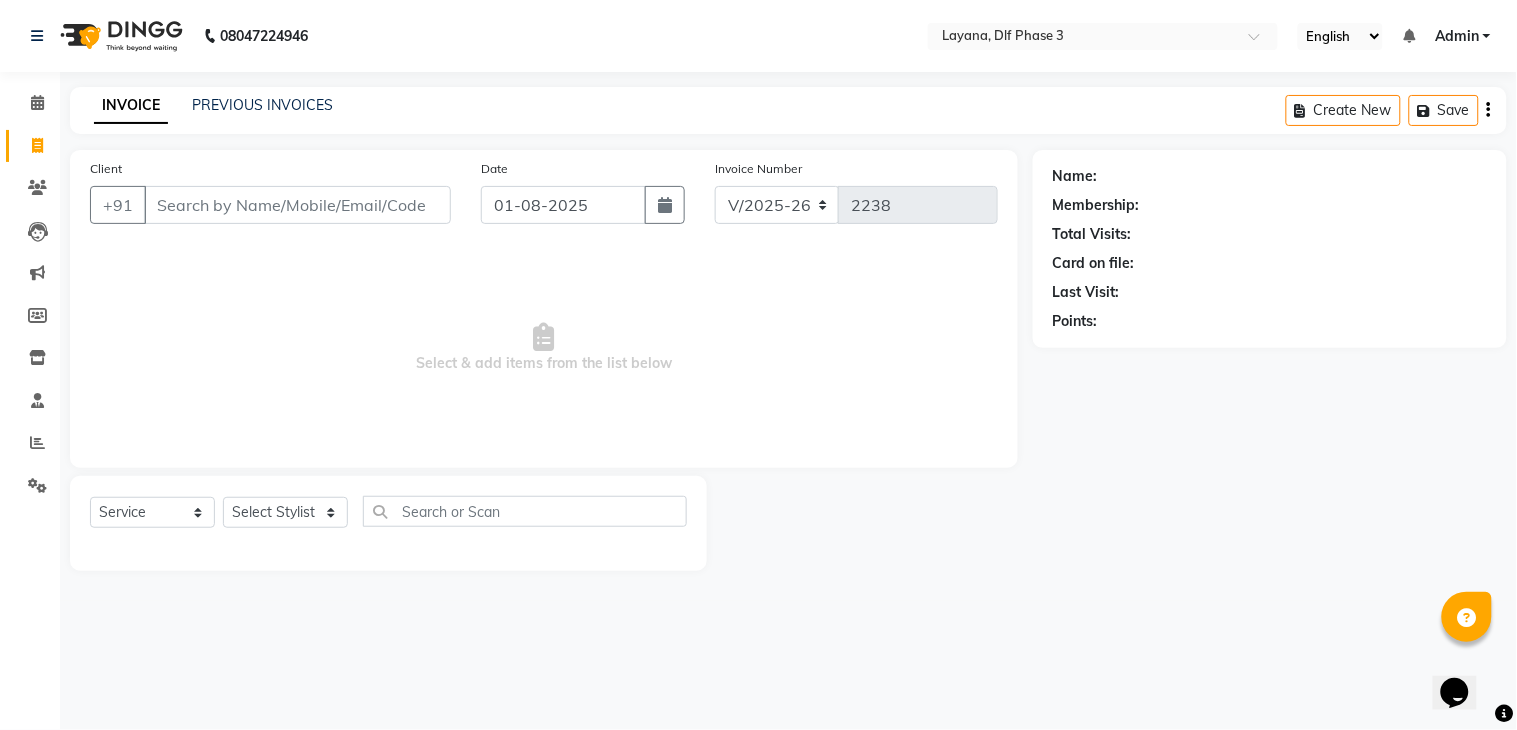 click on "Client" at bounding box center [297, 205] 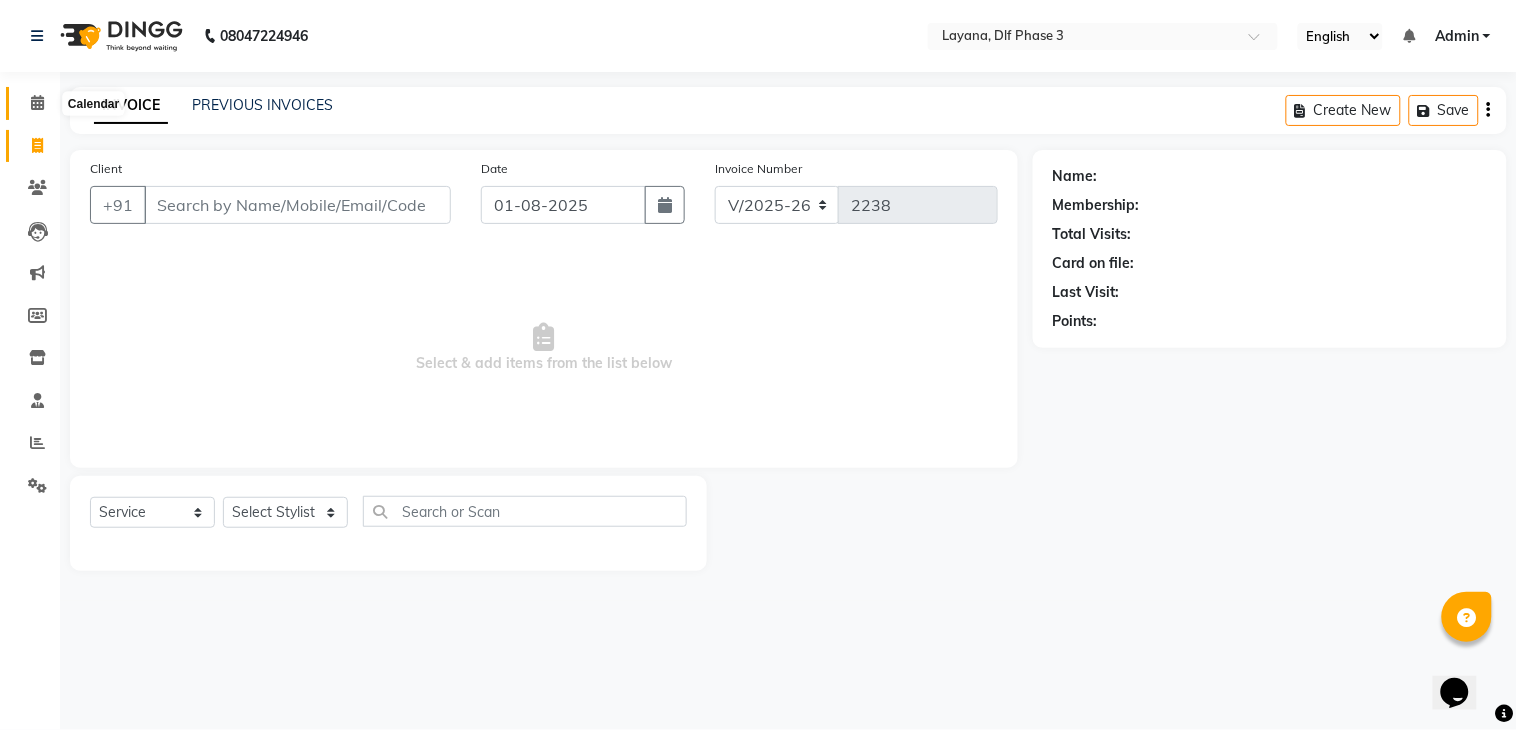 click 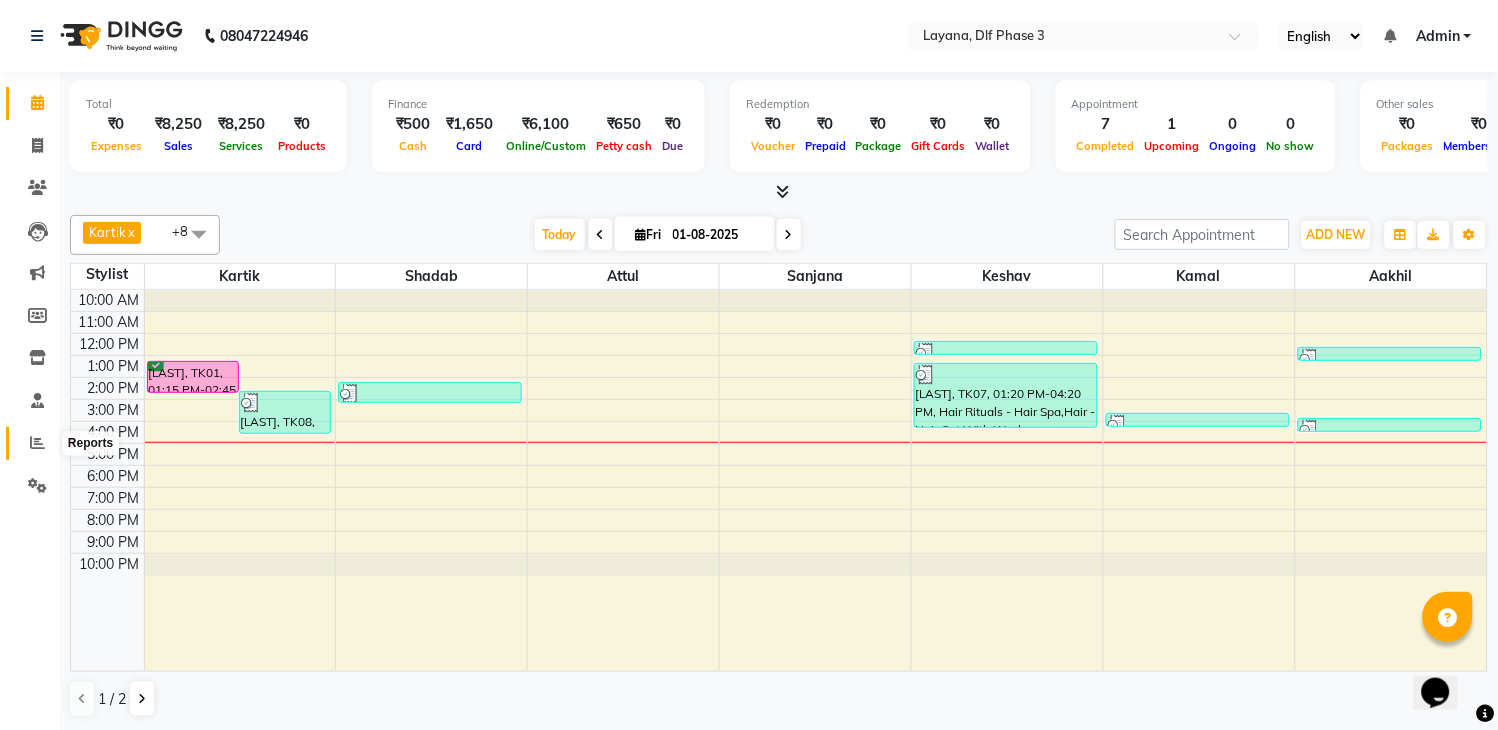 click 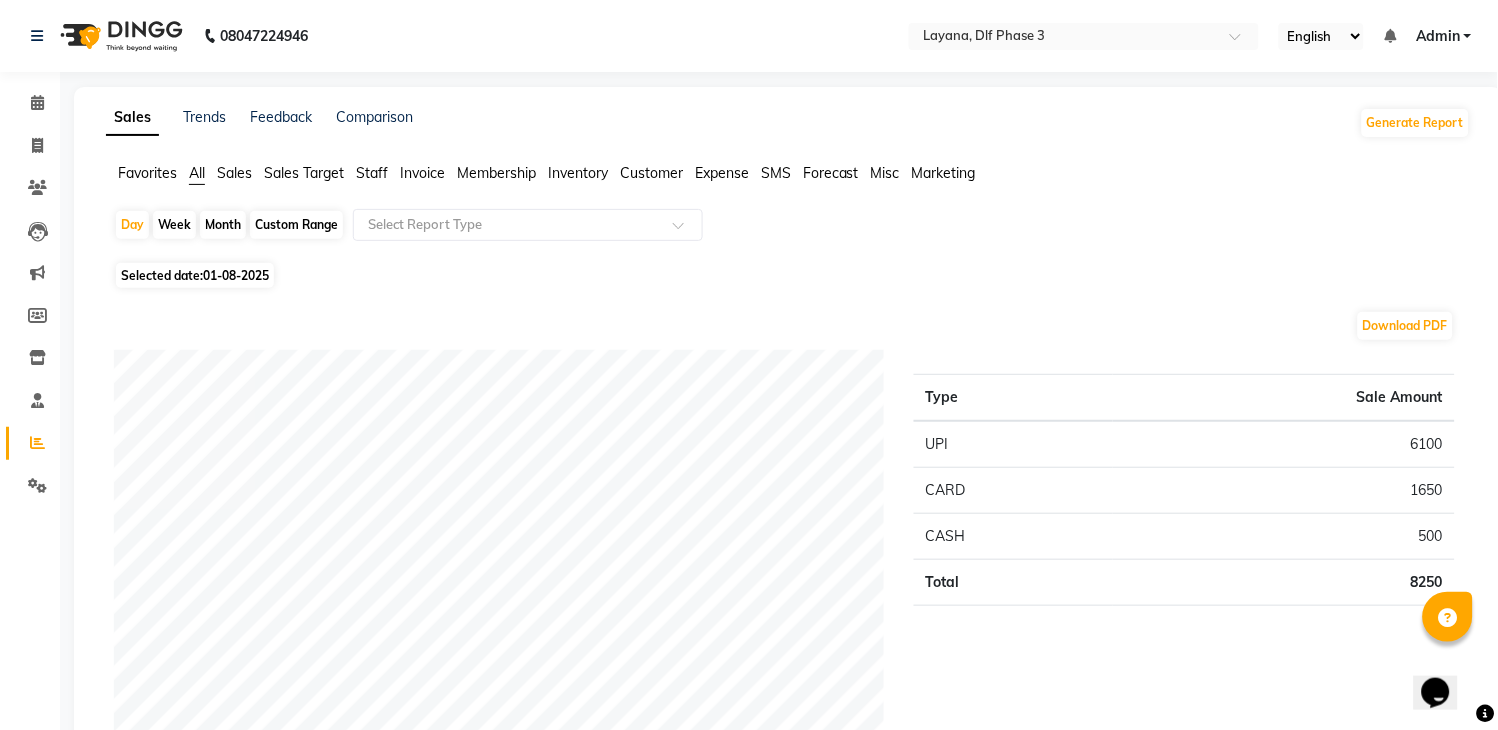 click on "01-08-2025" 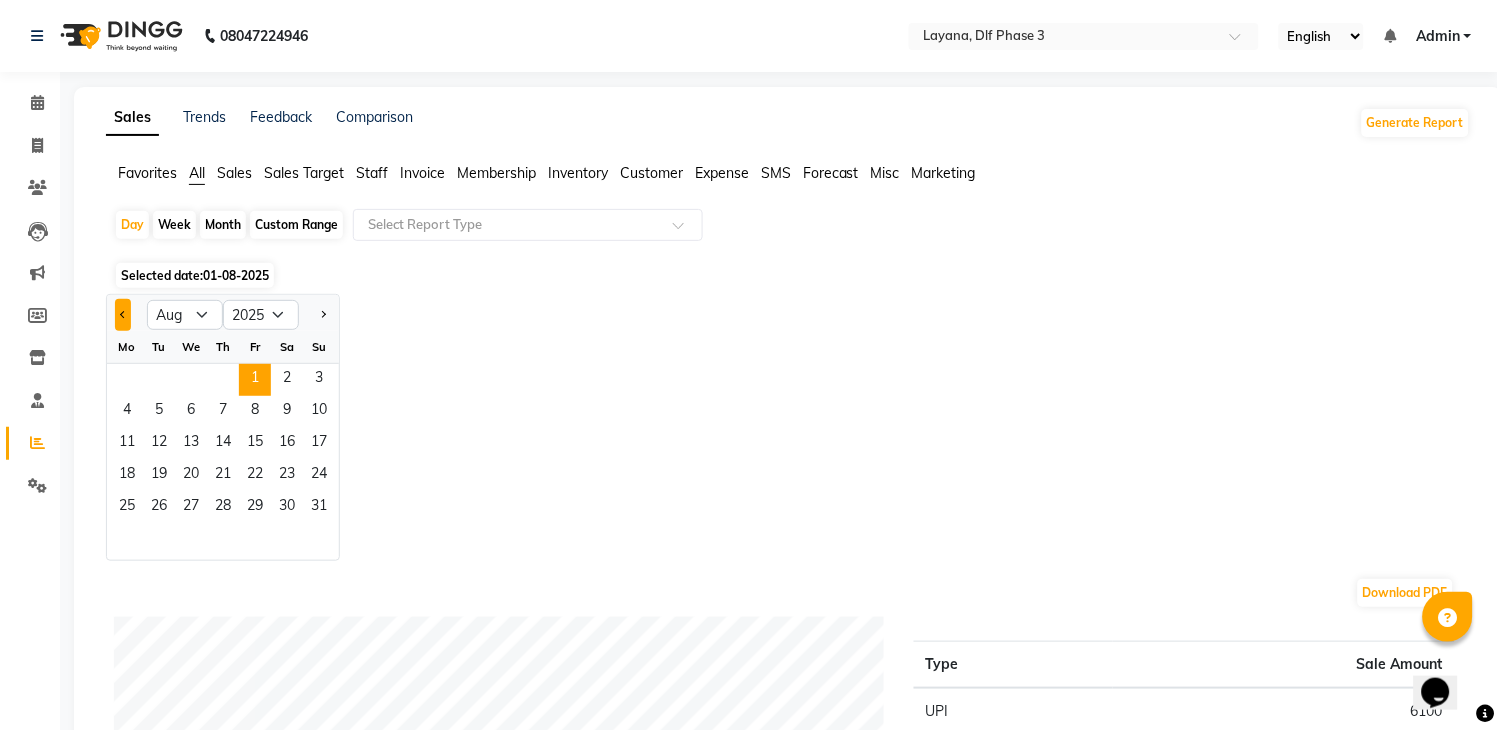 click 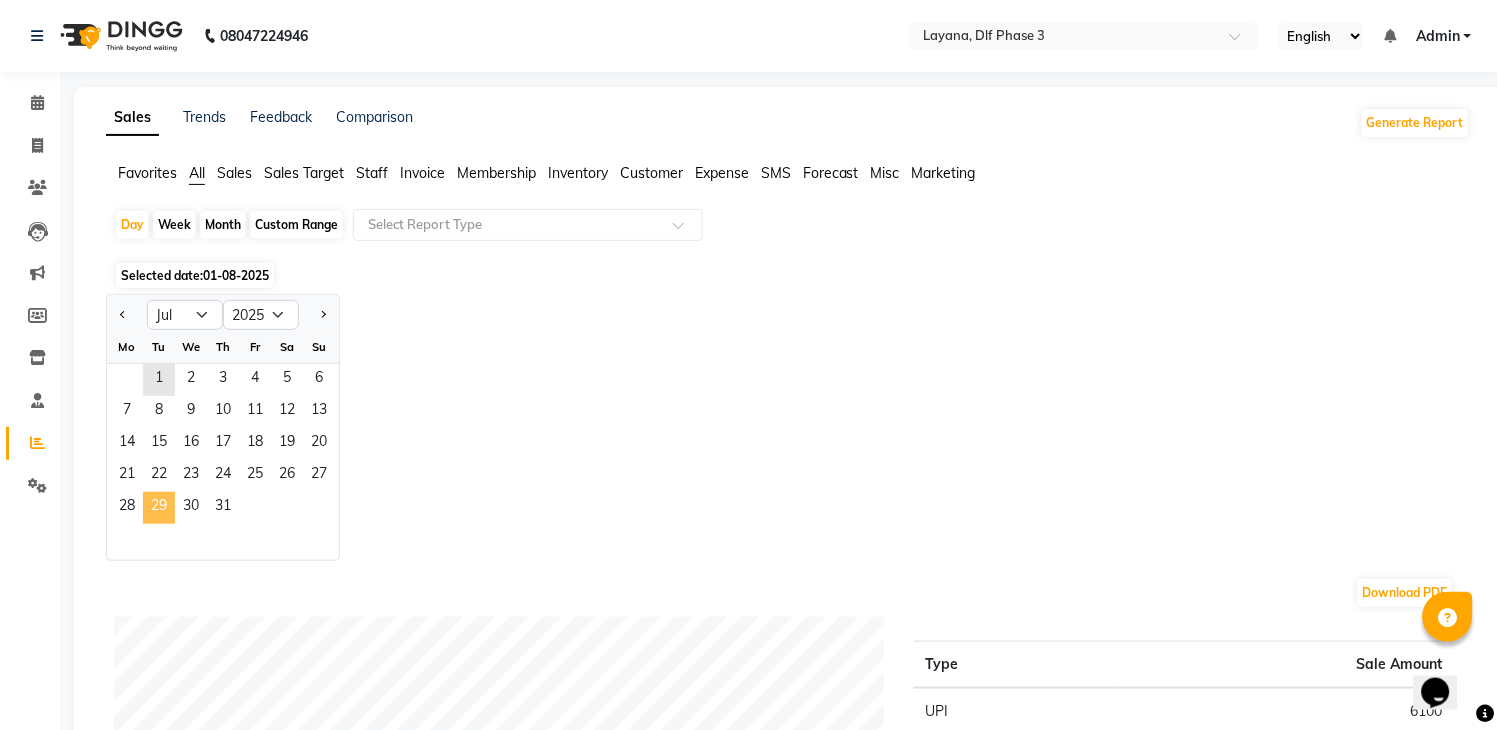 click on "29" 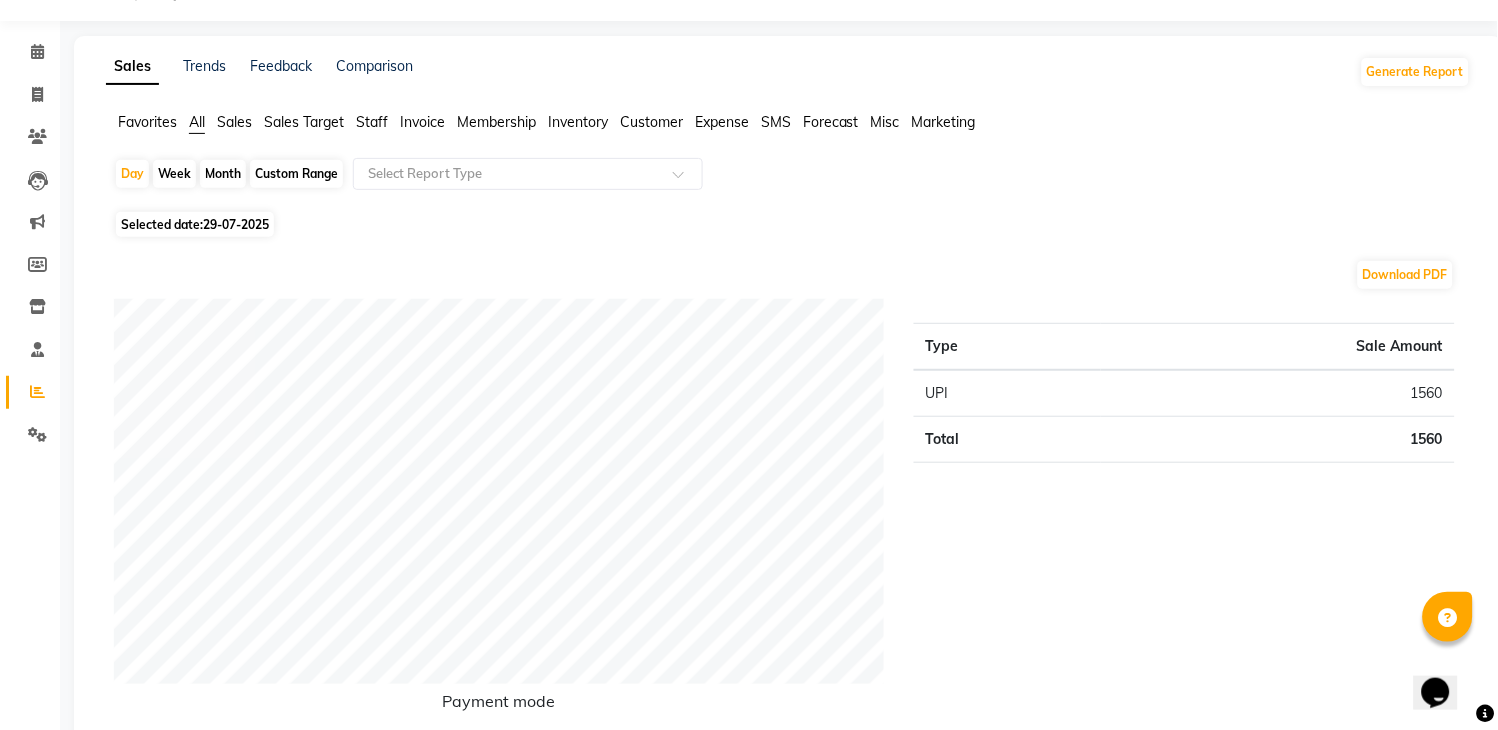 scroll, scrollTop: 0, scrollLeft: 0, axis: both 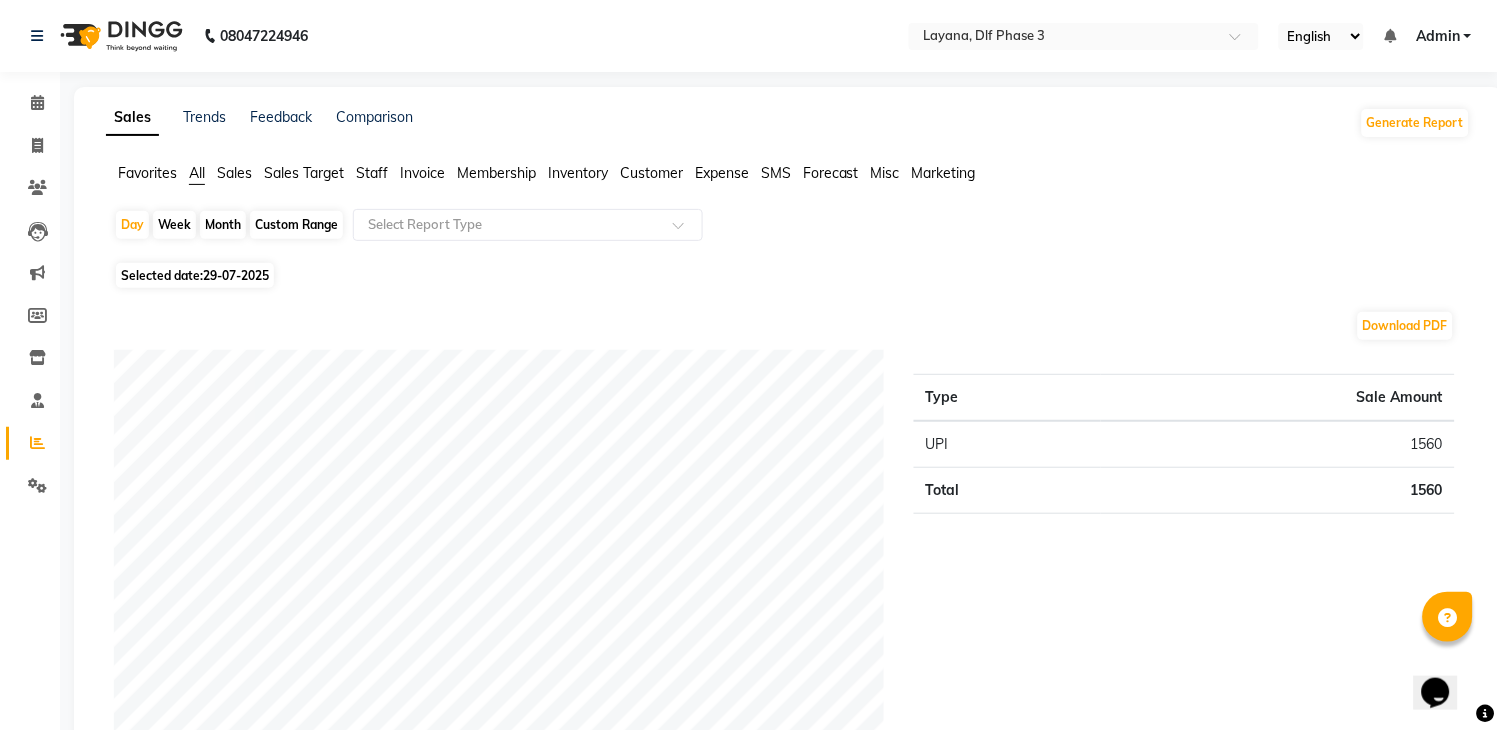 click on "29-07-2025" 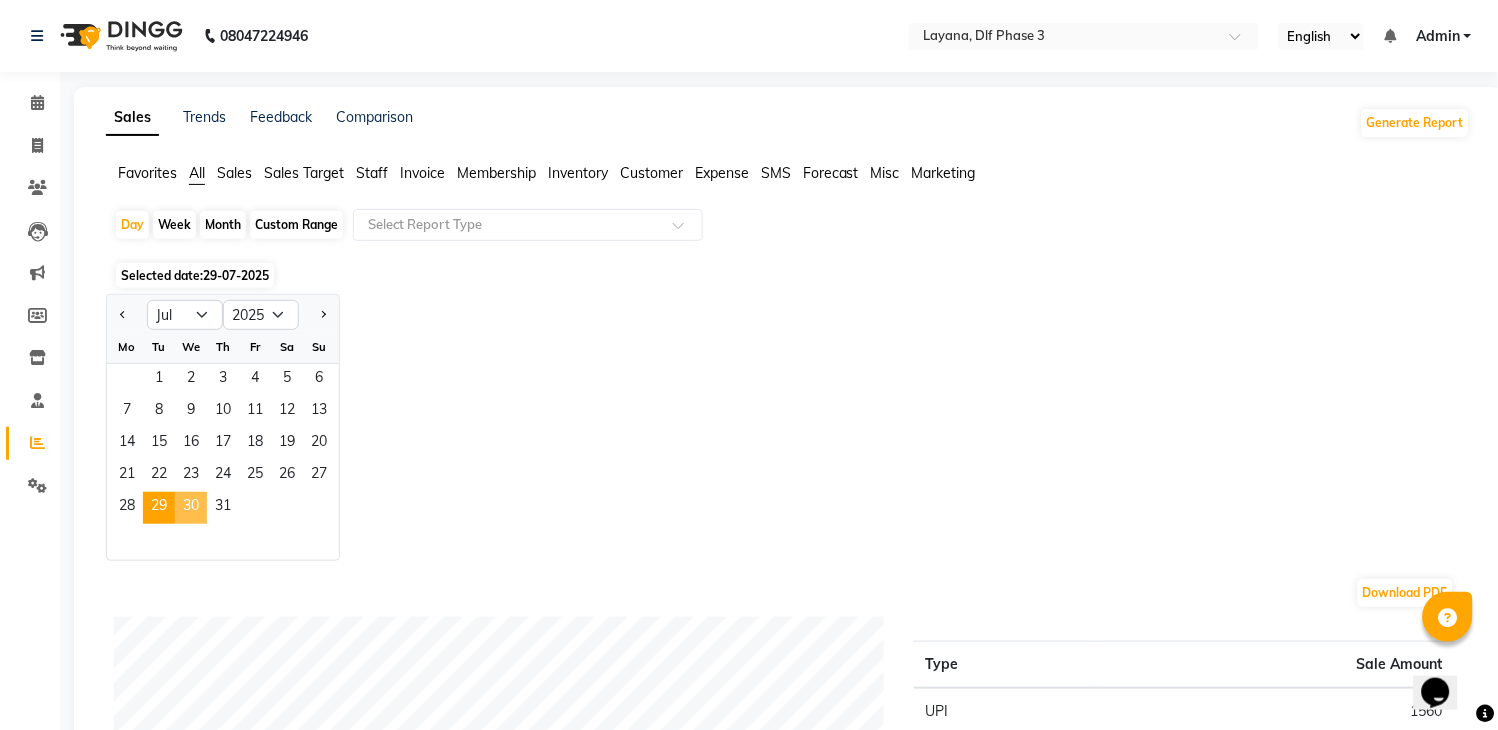 click on "30" 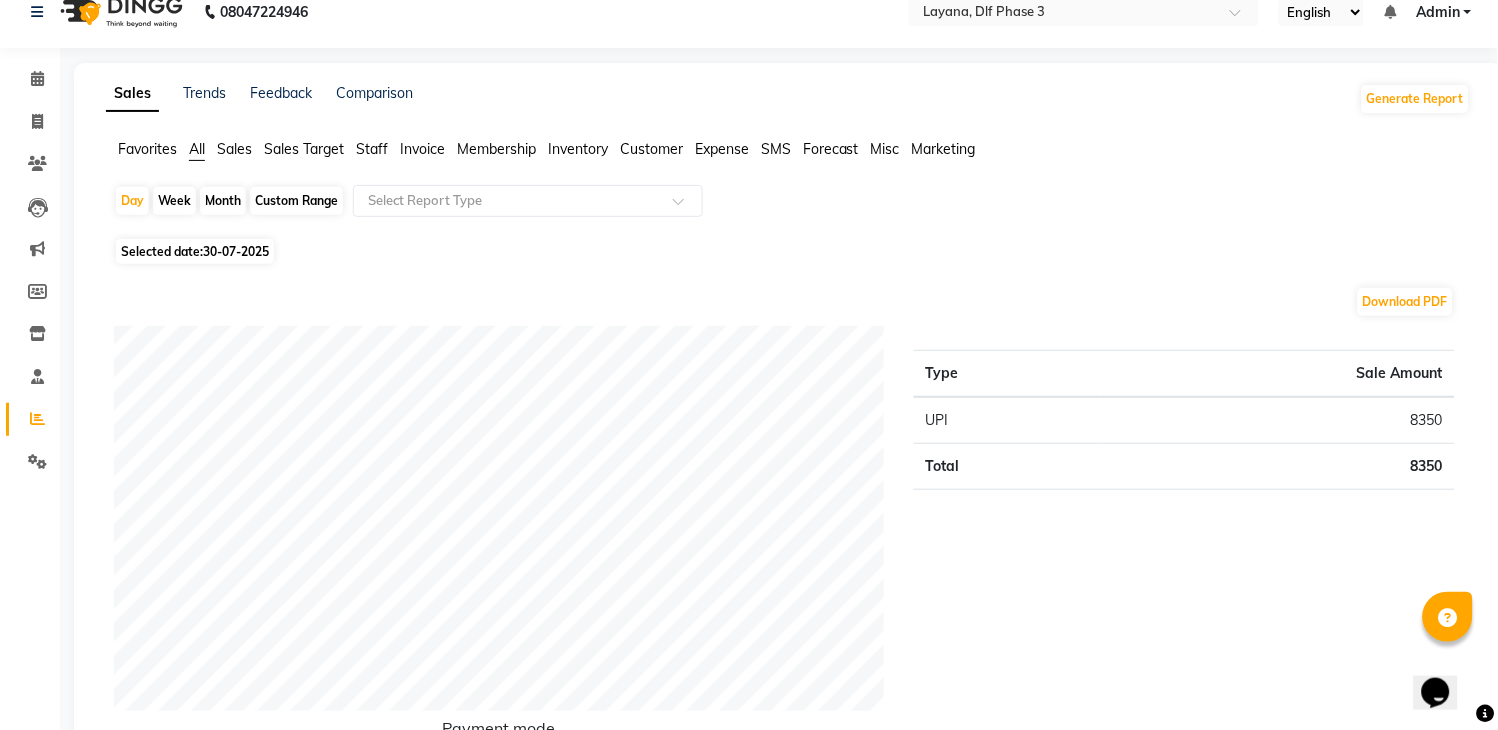 scroll, scrollTop: 0, scrollLeft: 0, axis: both 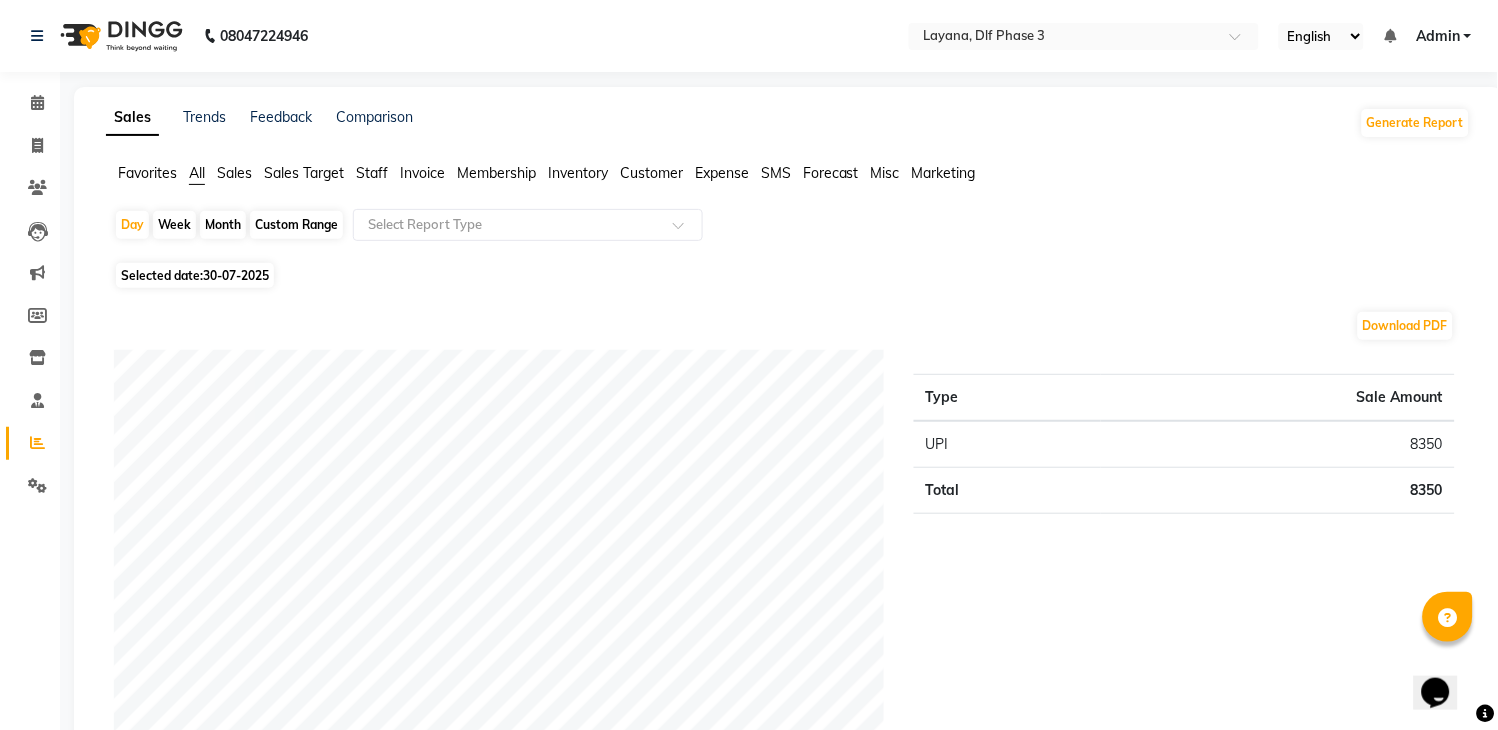 click on "Selected date:  30-07-2025" 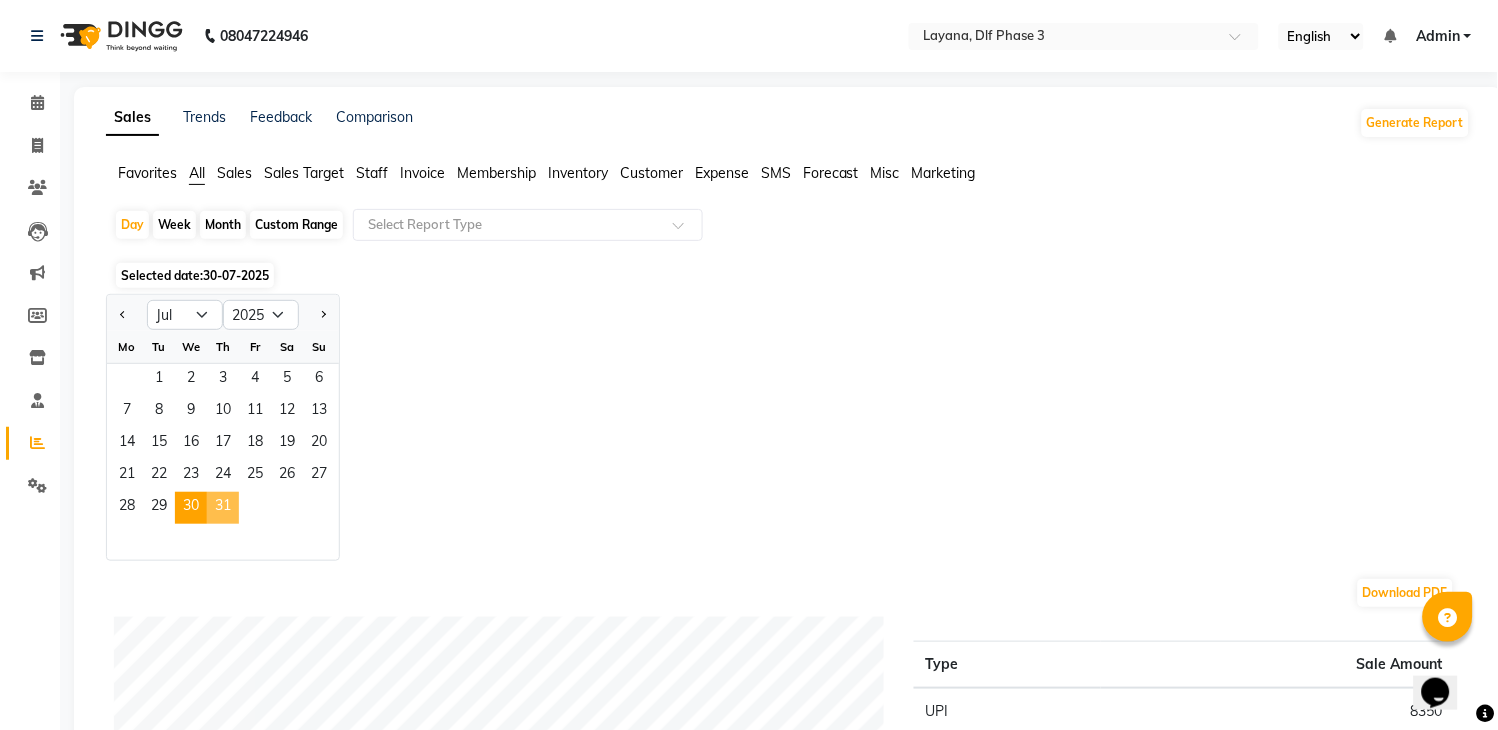 click on "31" 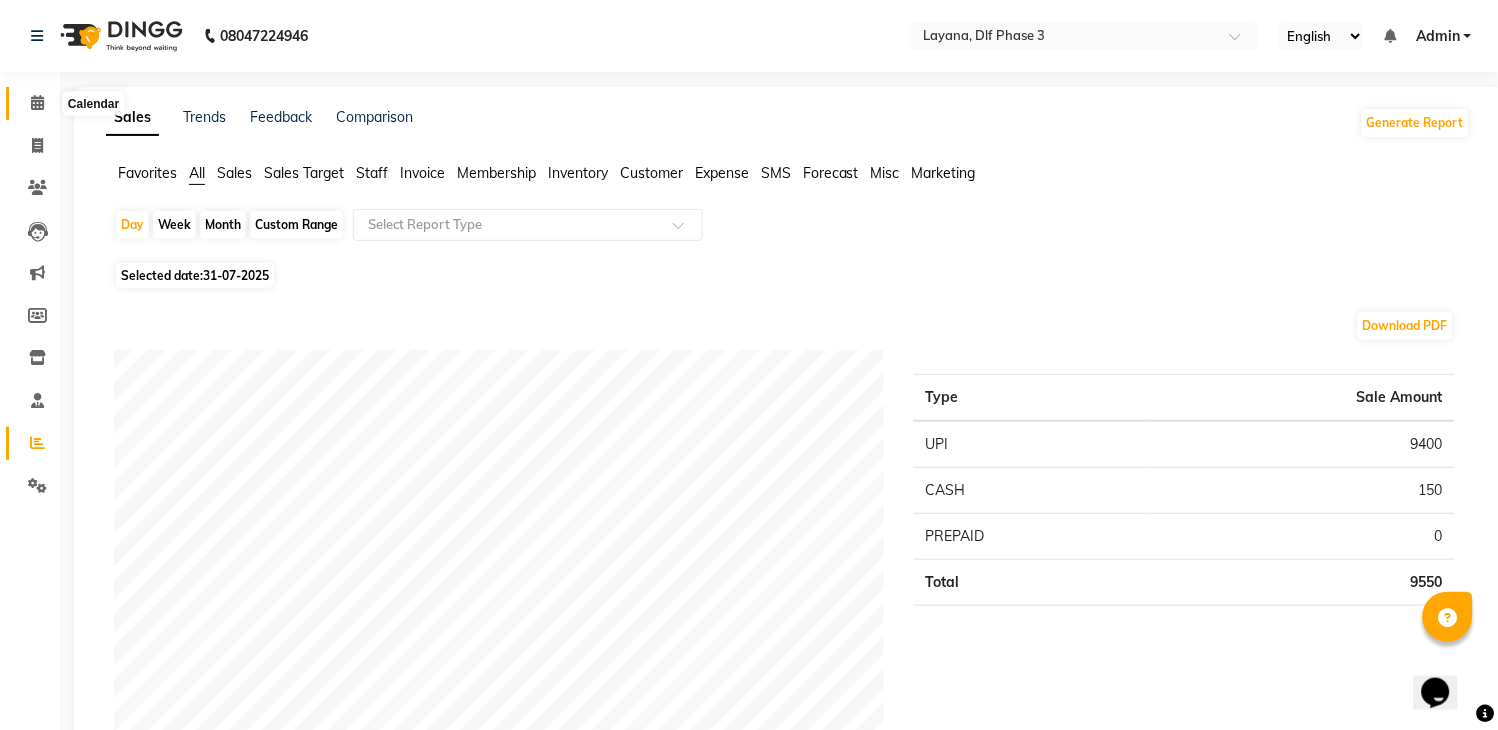 click 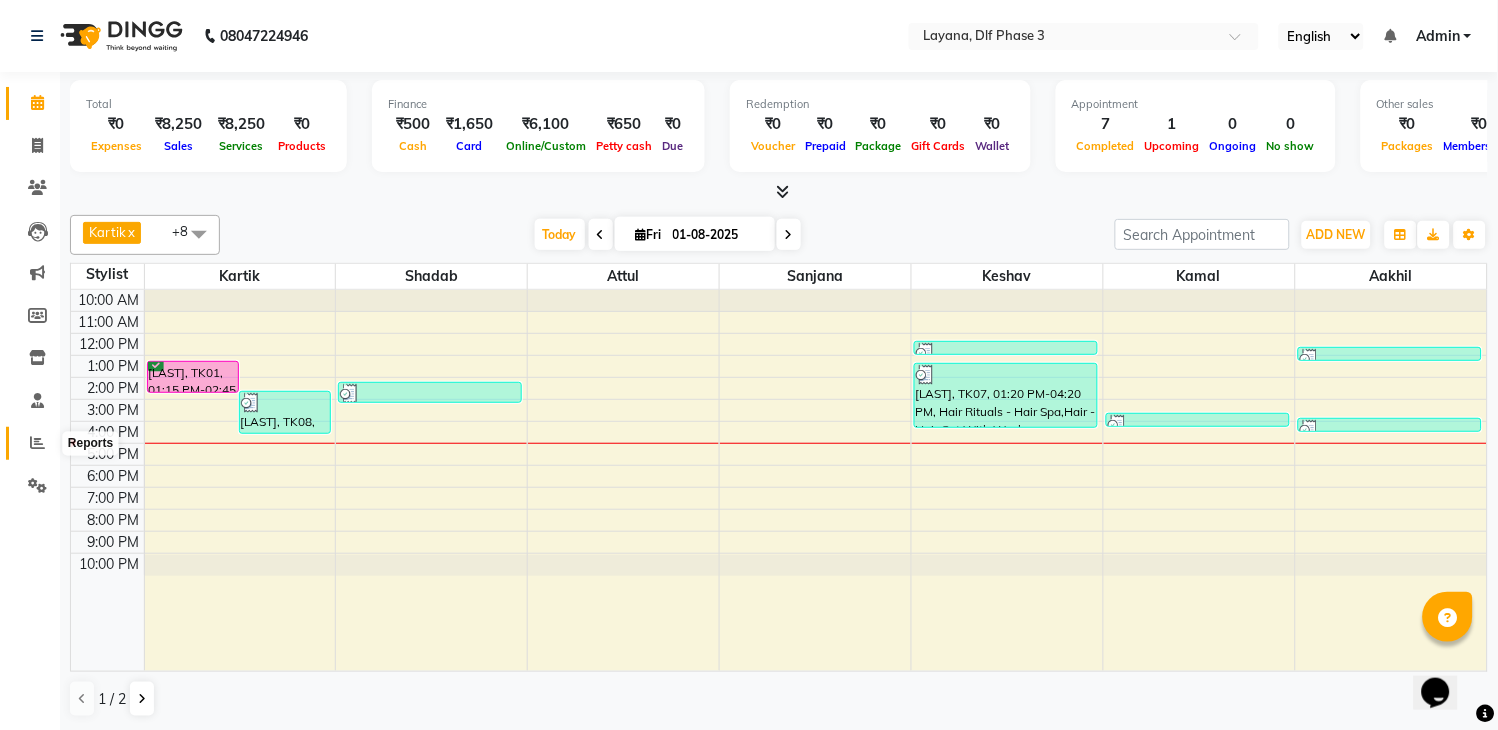 click 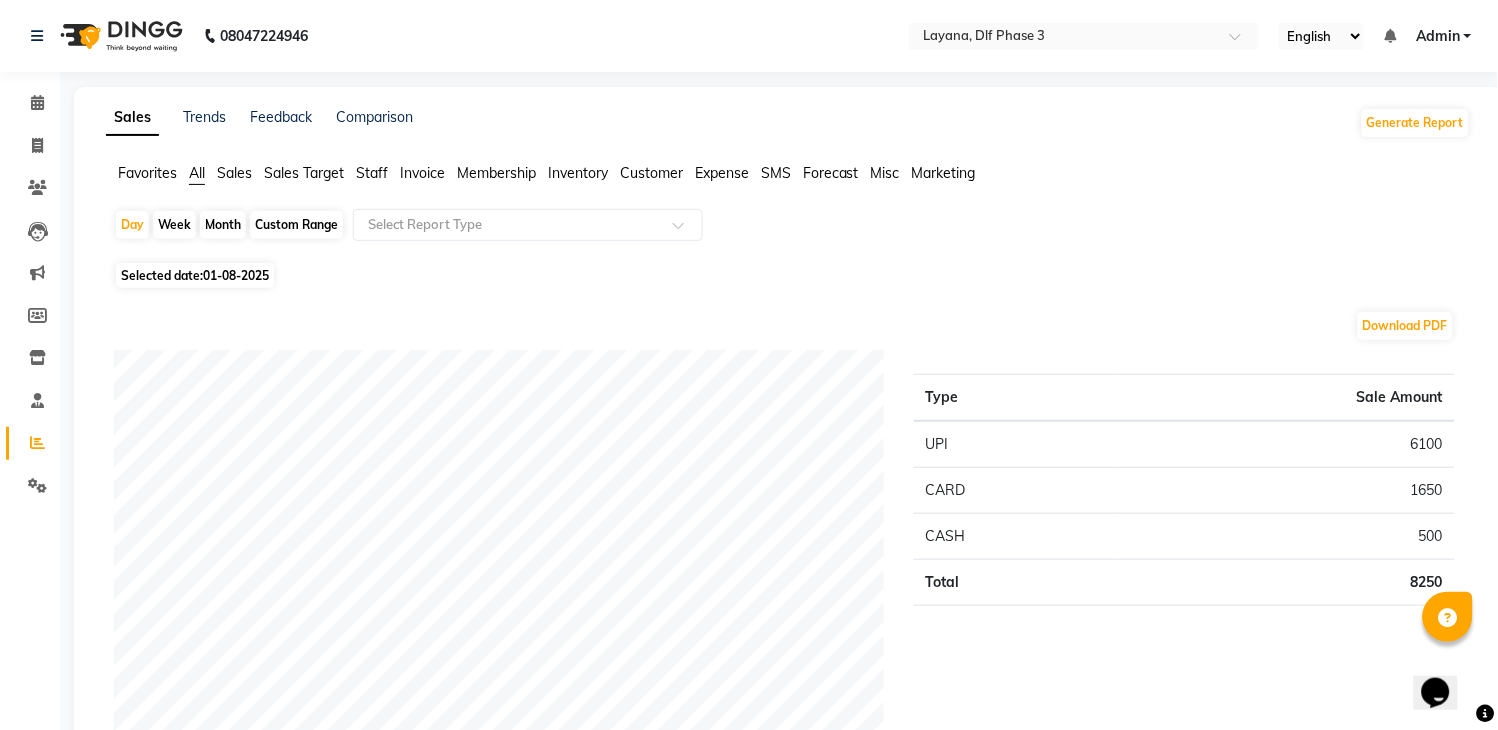 click on "01-08-2025" 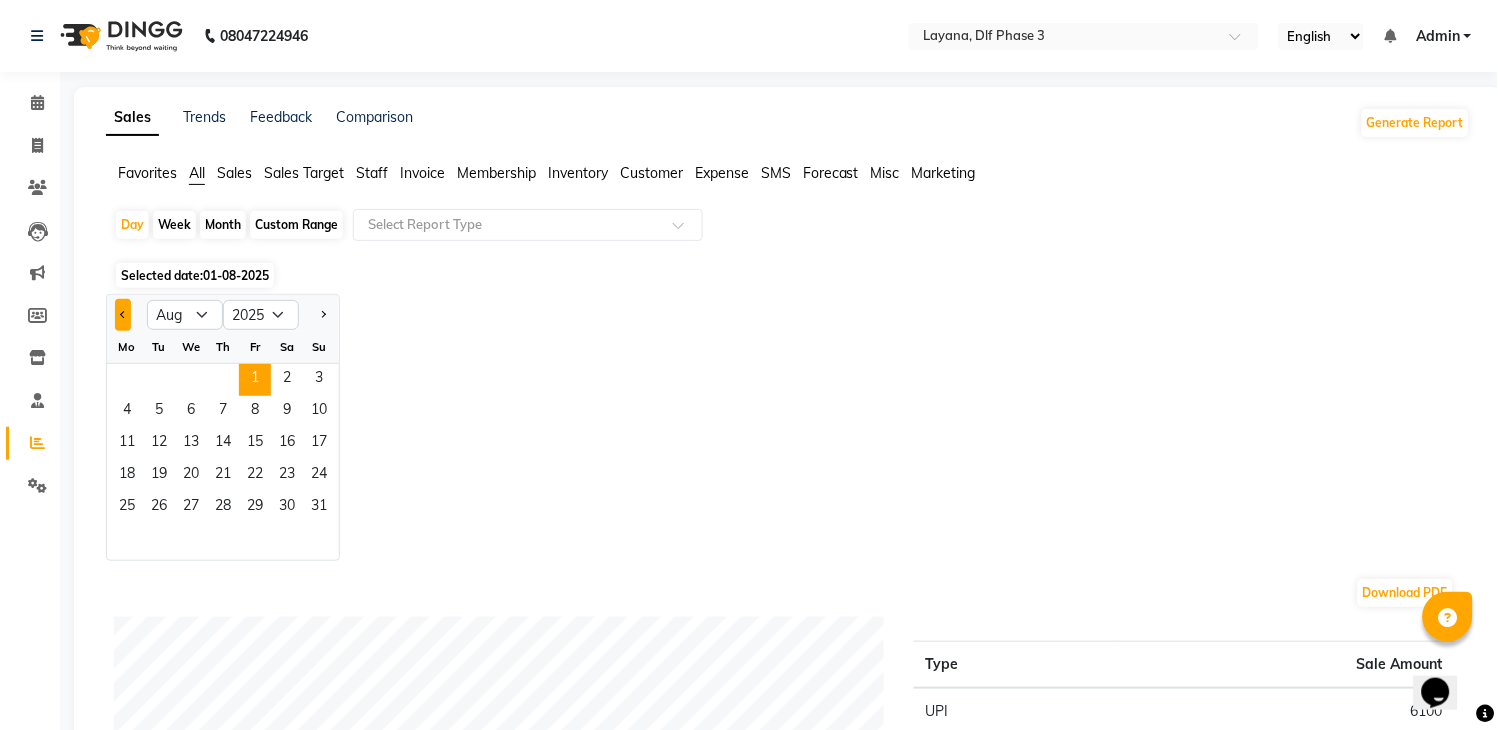 click 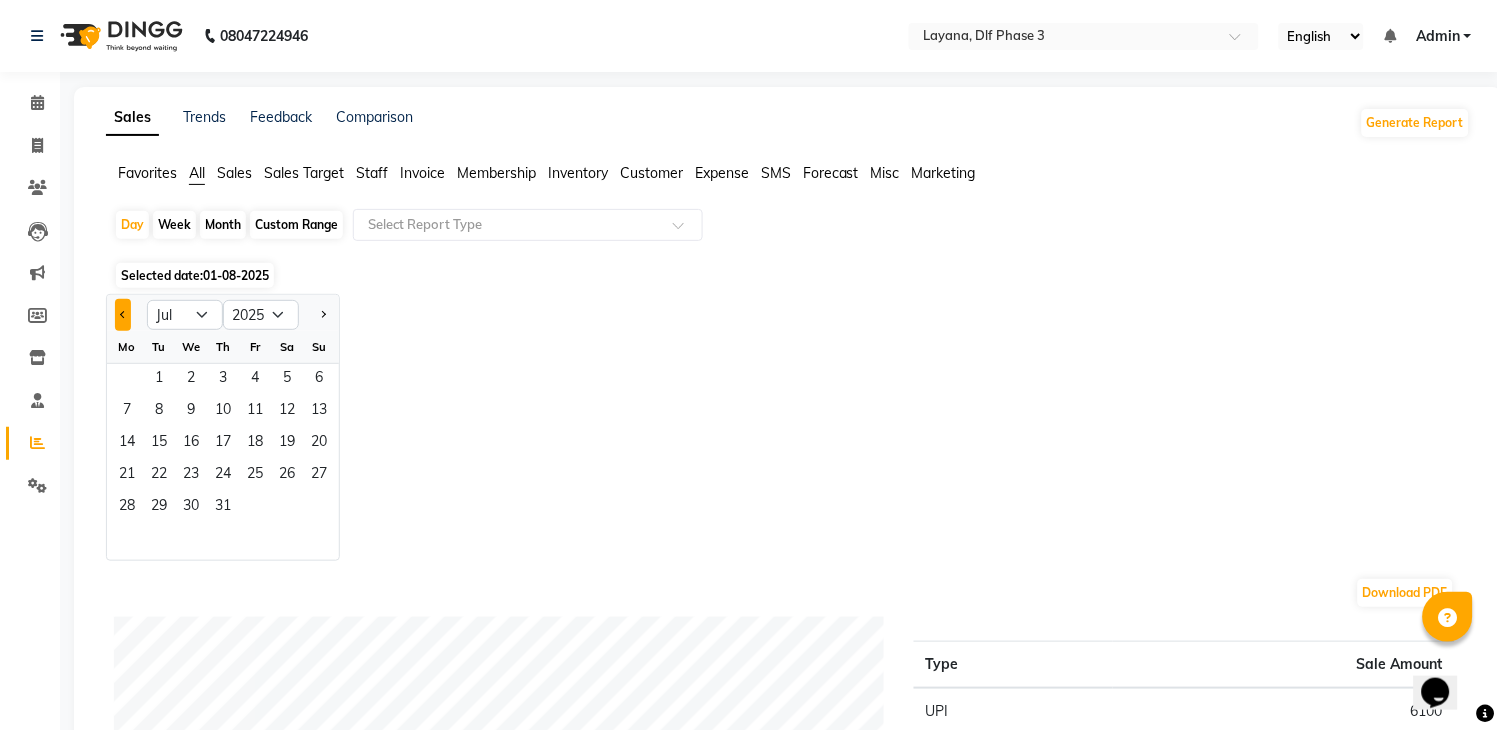 click 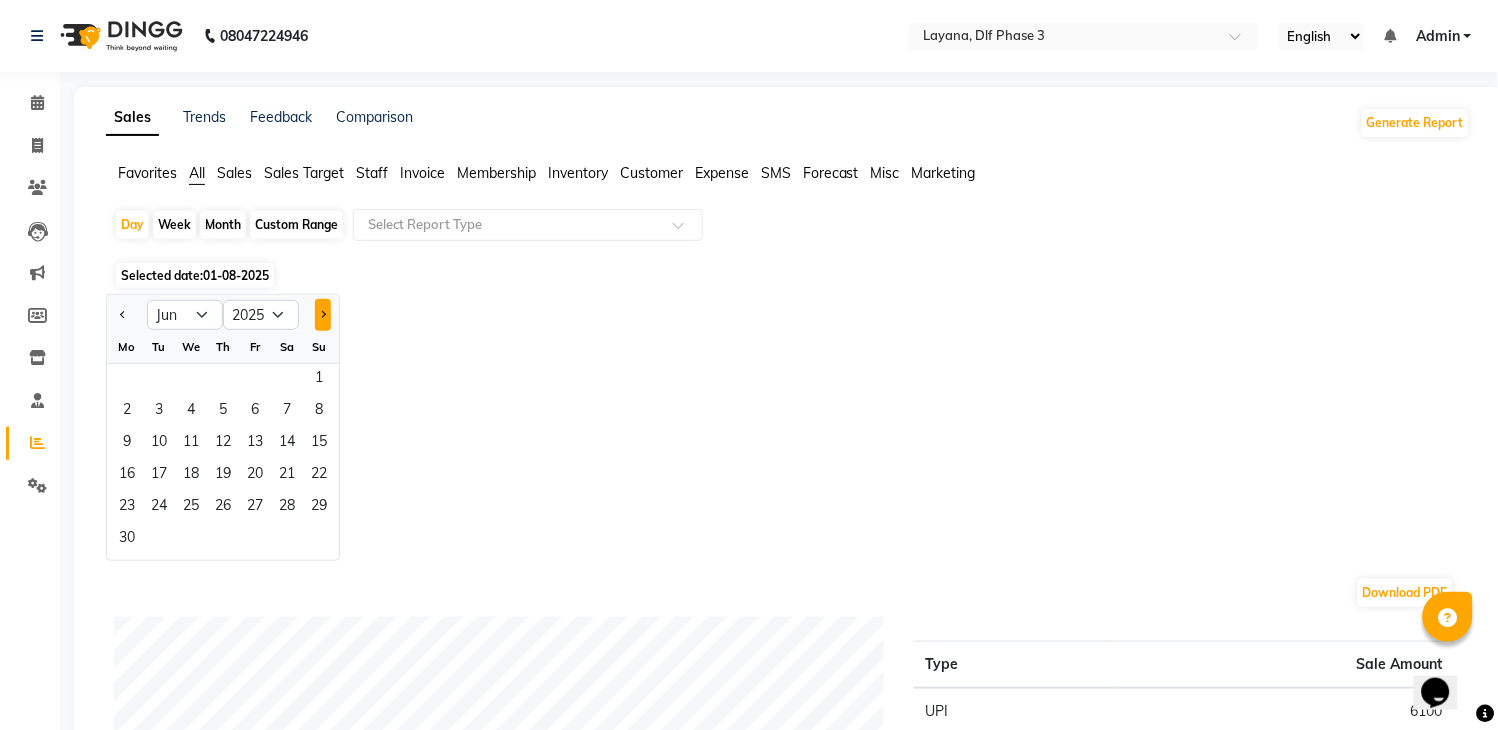 click 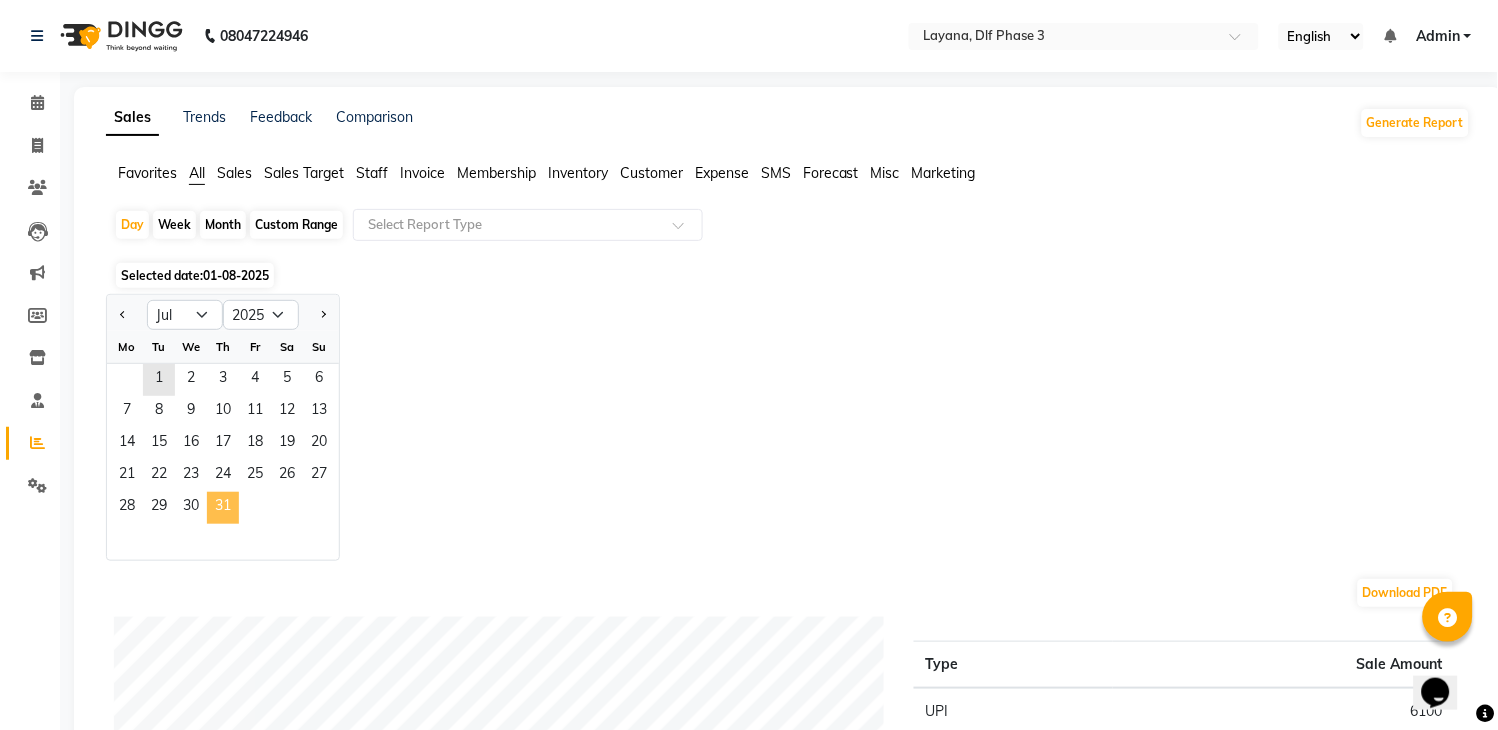 click on "31" 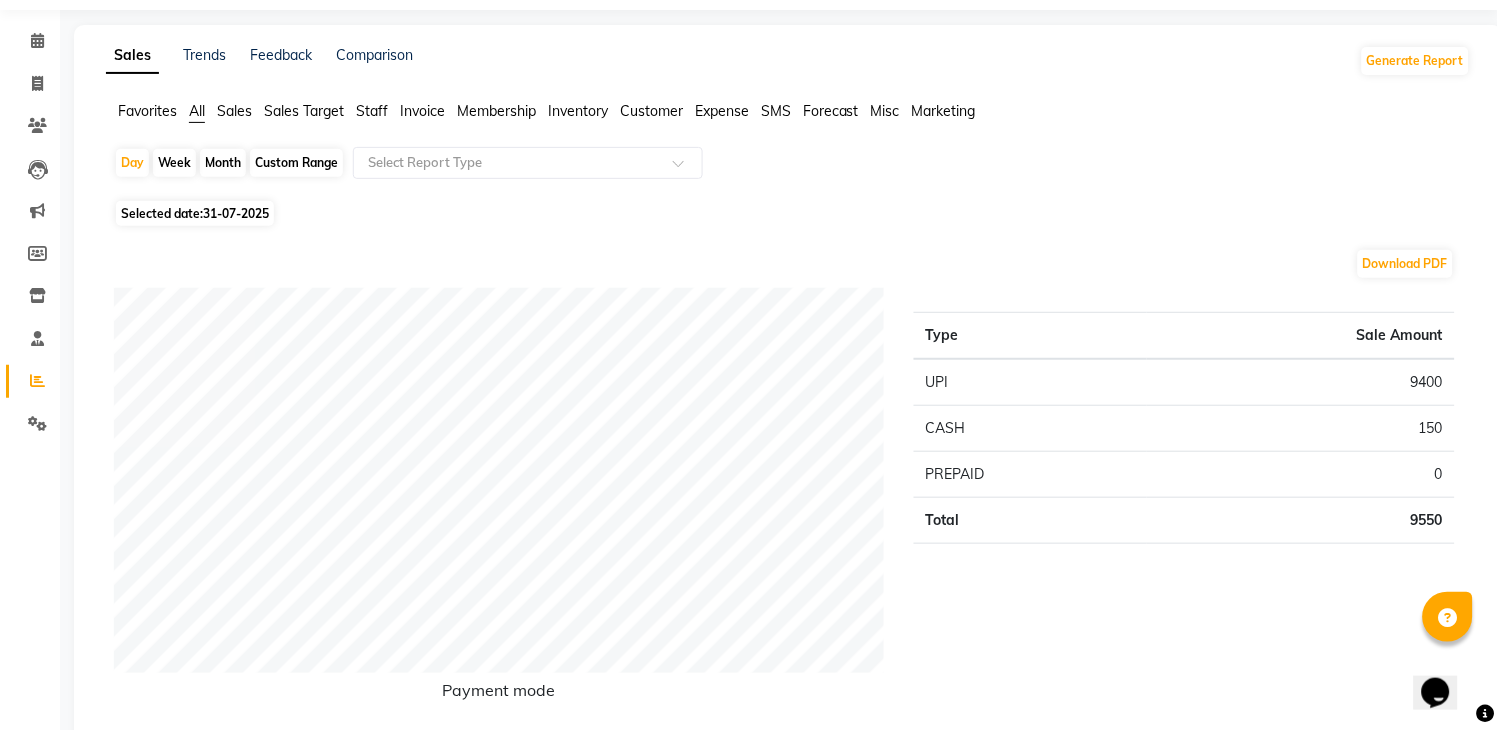 scroll, scrollTop: 0, scrollLeft: 0, axis: both 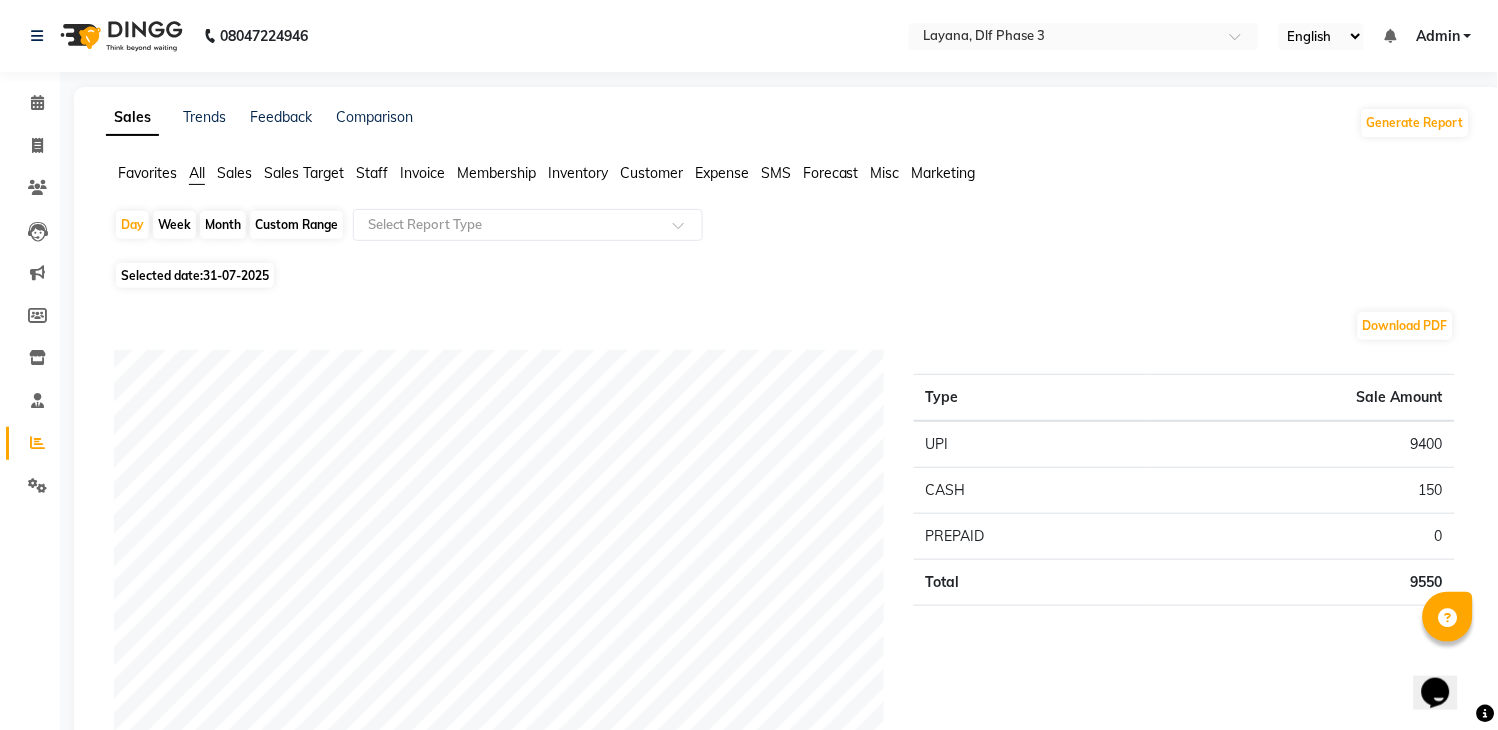 click on "Month" 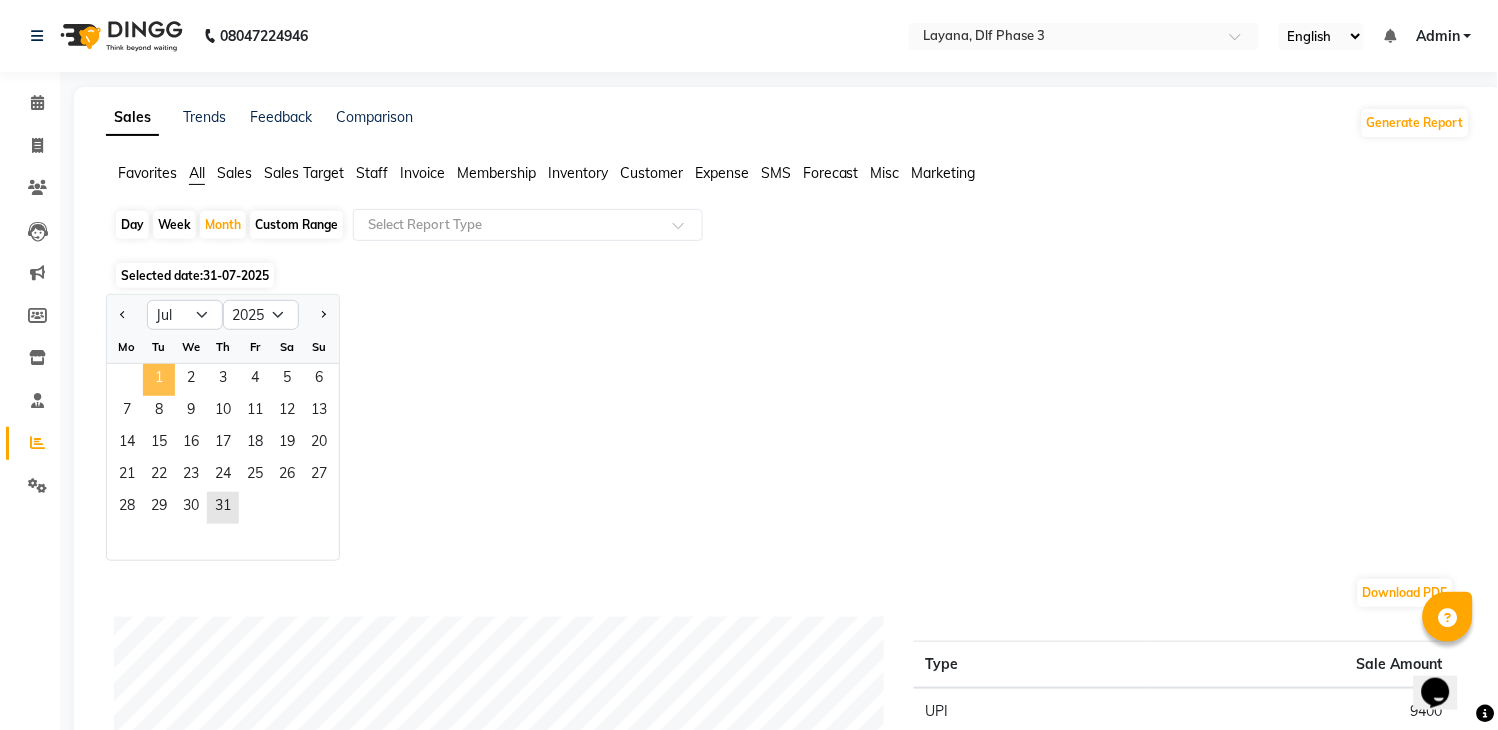 click on "1" 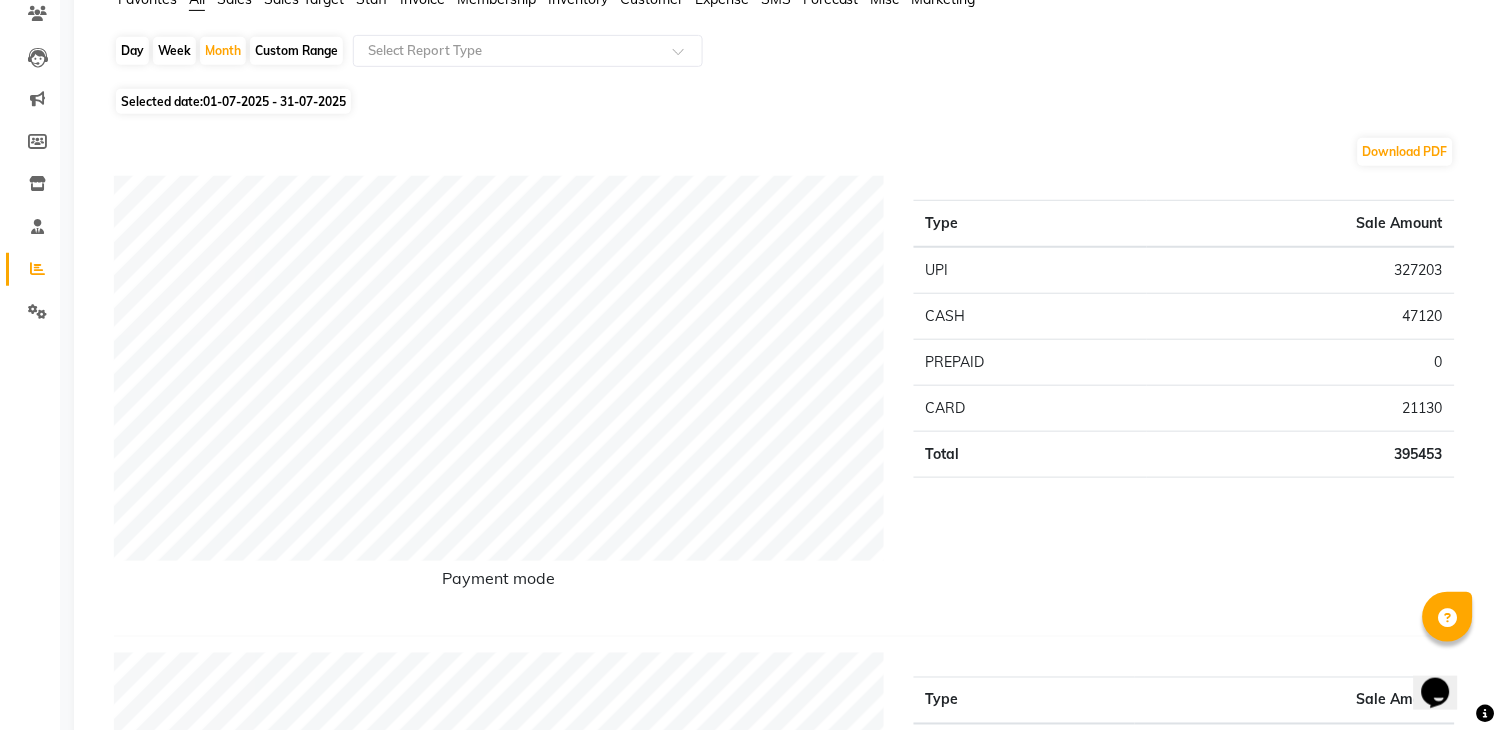 scroll, scrollTop: 180, scrollLeft: 0, axis: vertical 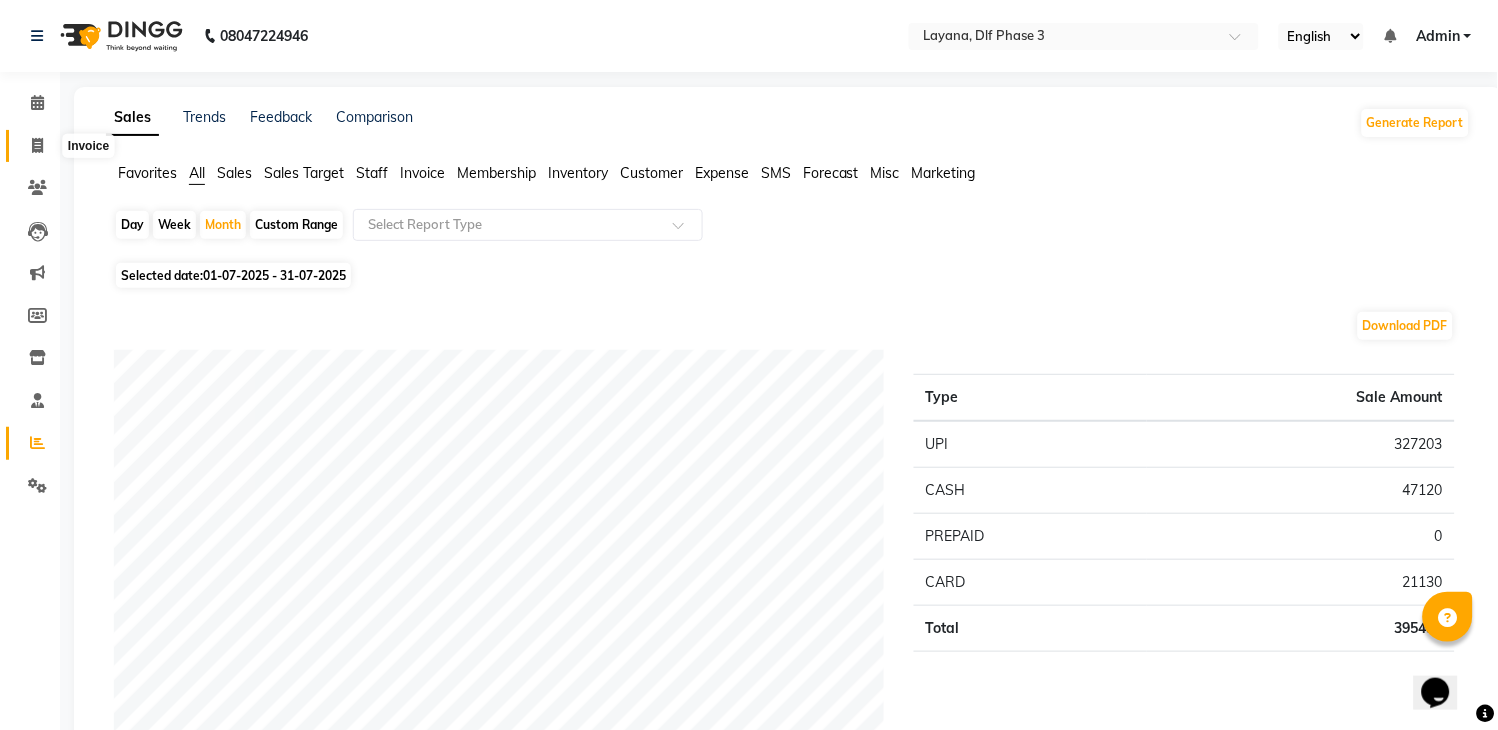 click 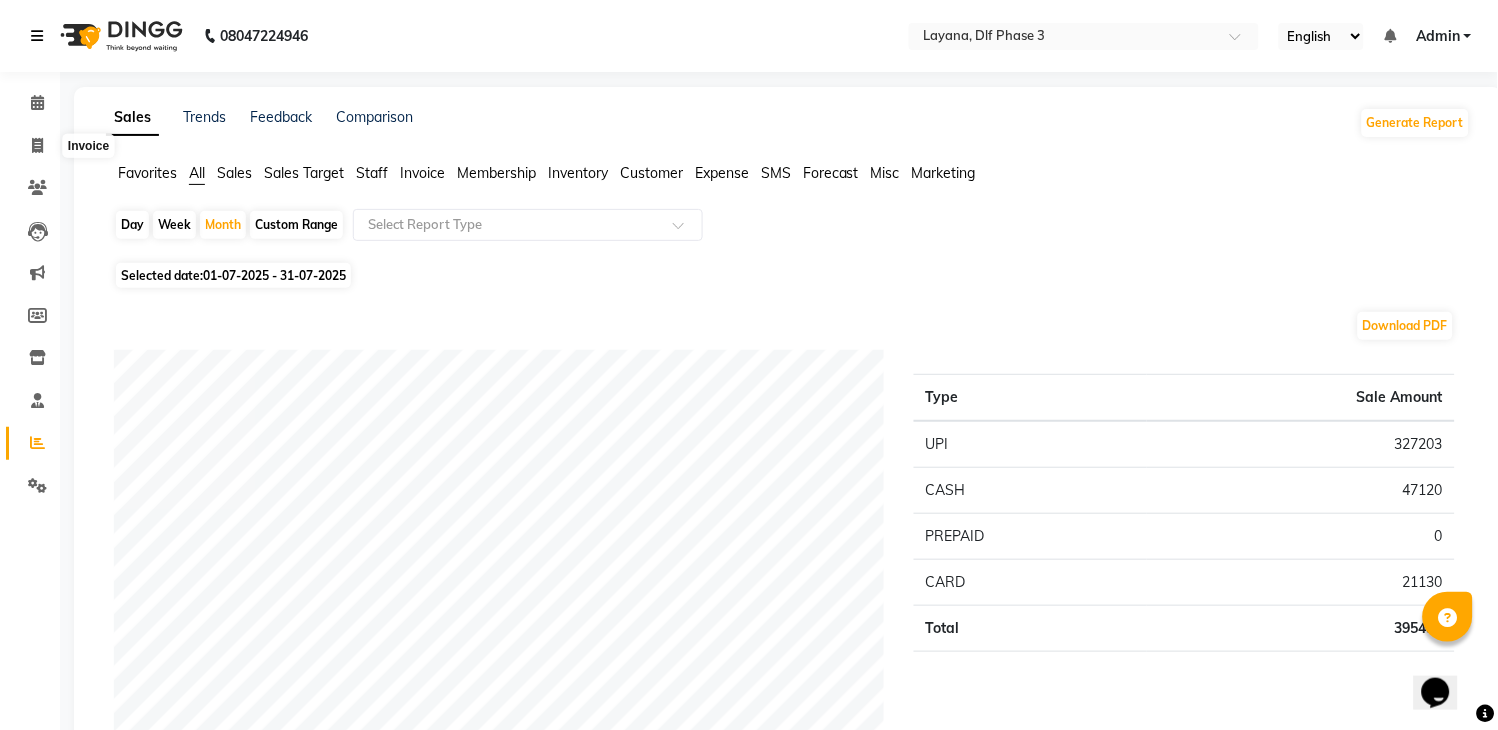 select on "service" 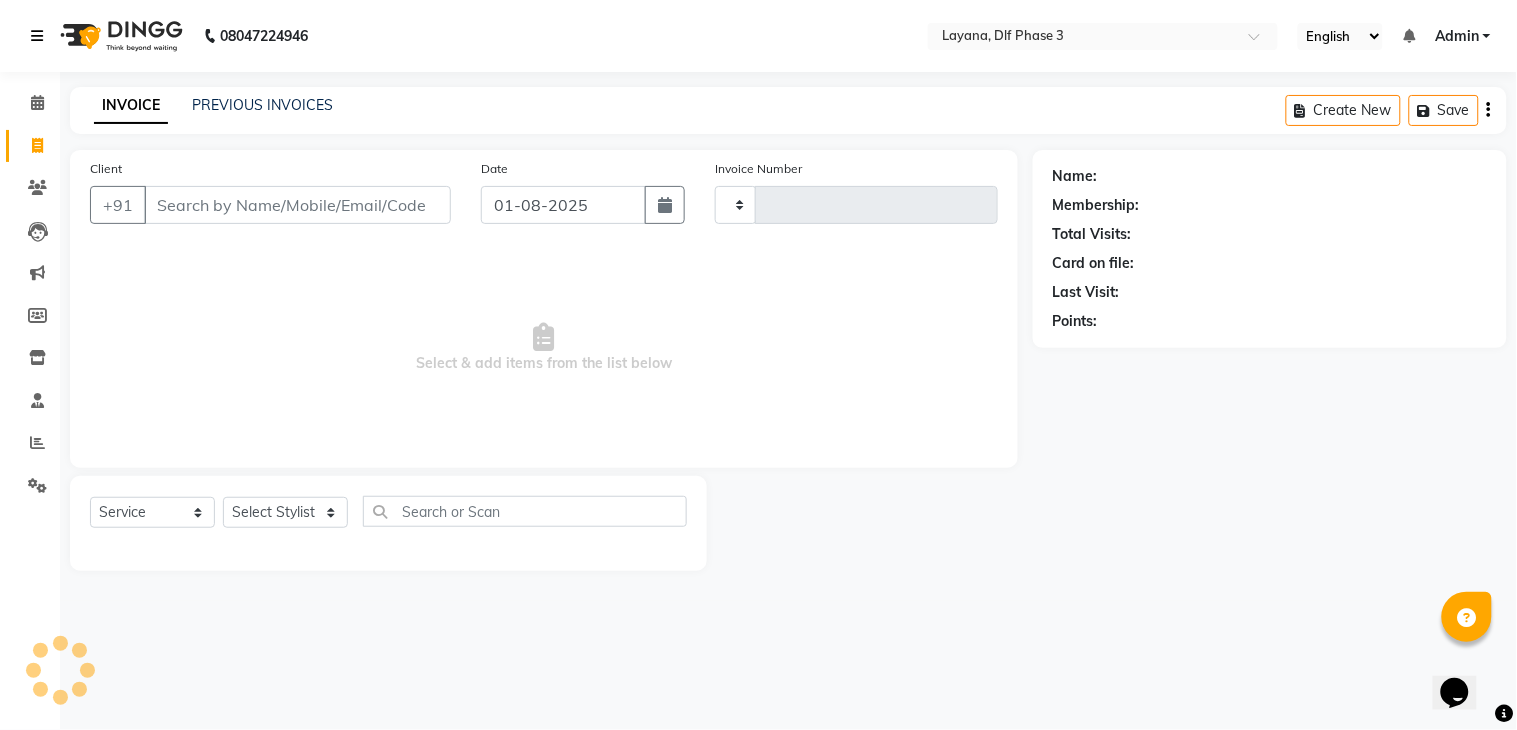 type on "2238" 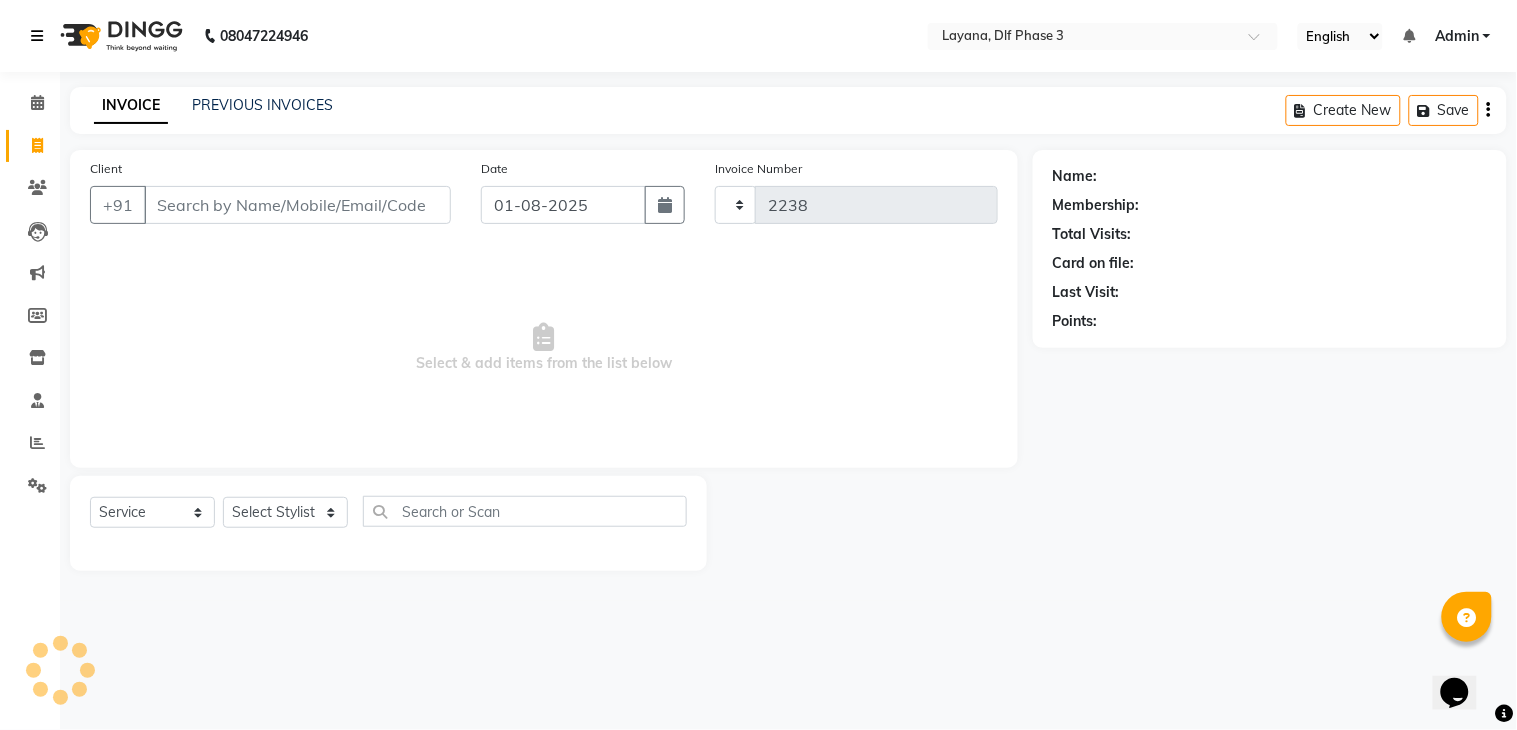 select on "6973" 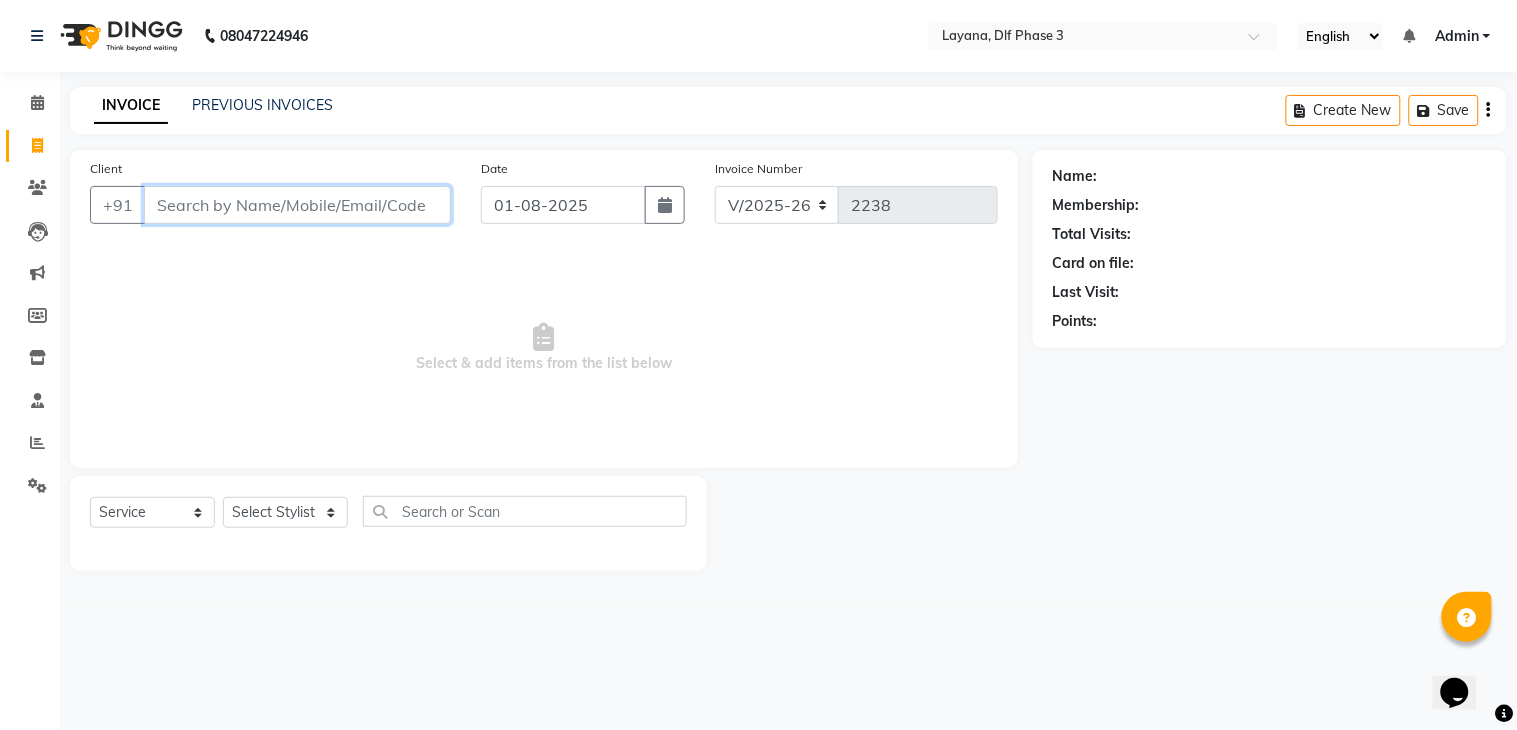 click on "Client" at bounding box center [297, 205] 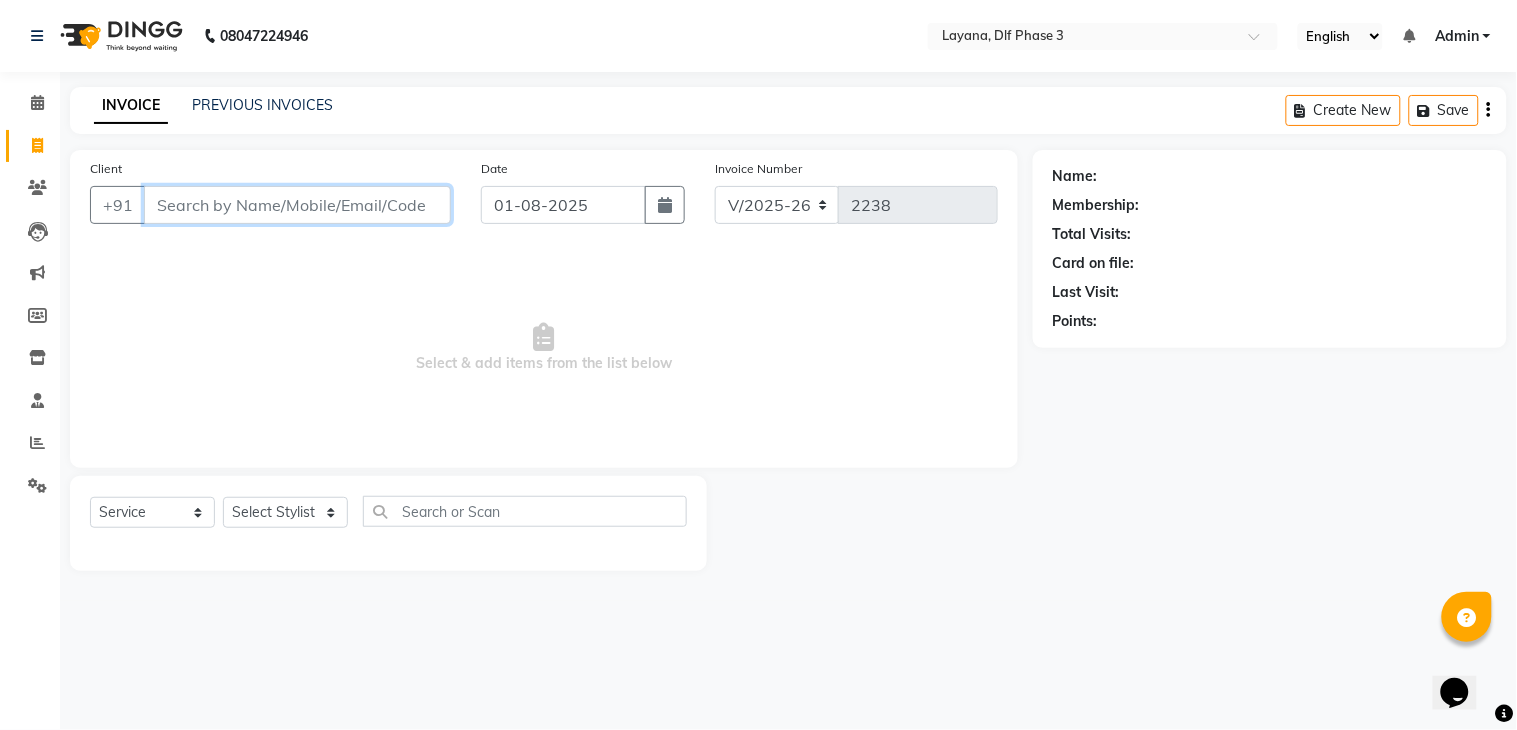 click on "Client" at bounding box center [297, 205] 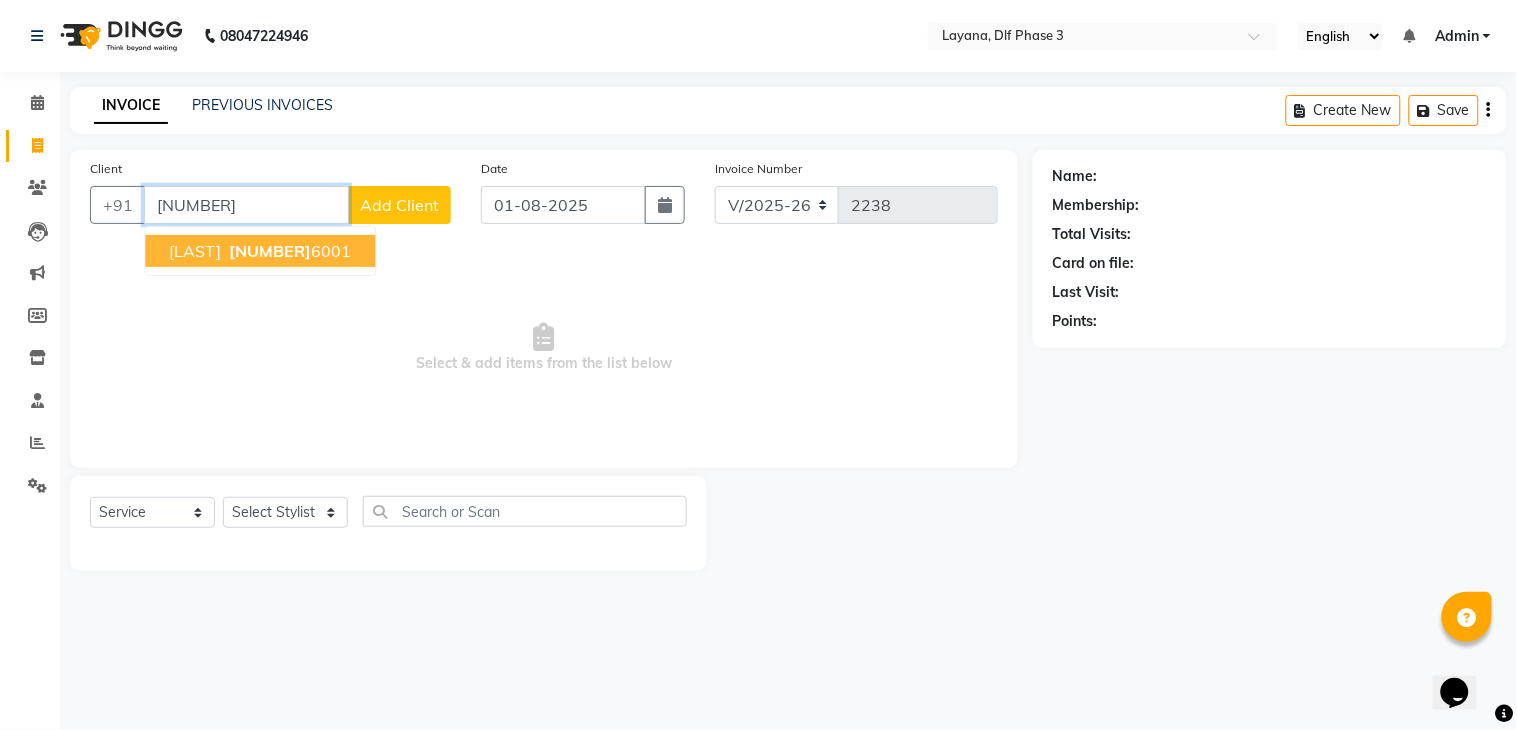 click on "999011" at bounding box center [270, 251] 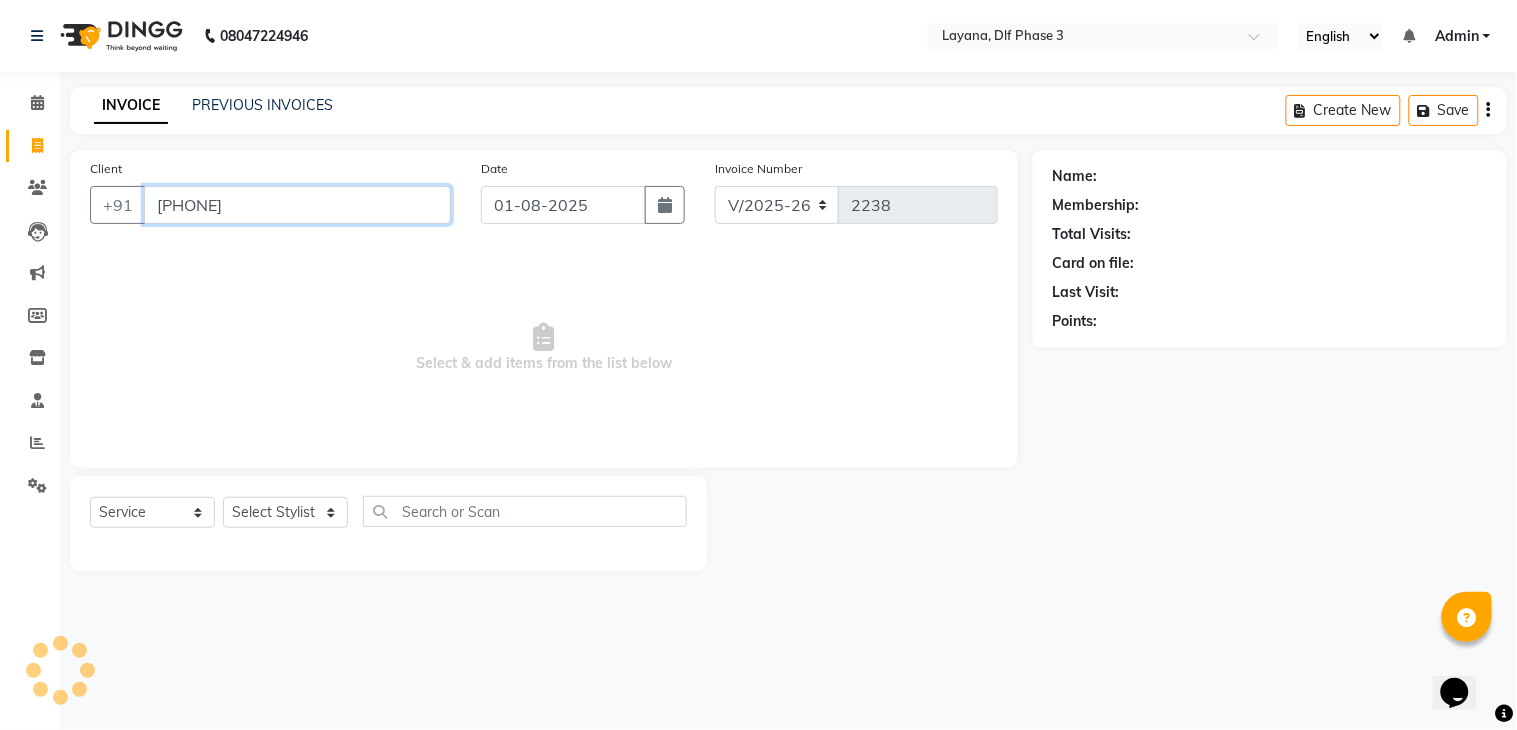 type on "9990116001" 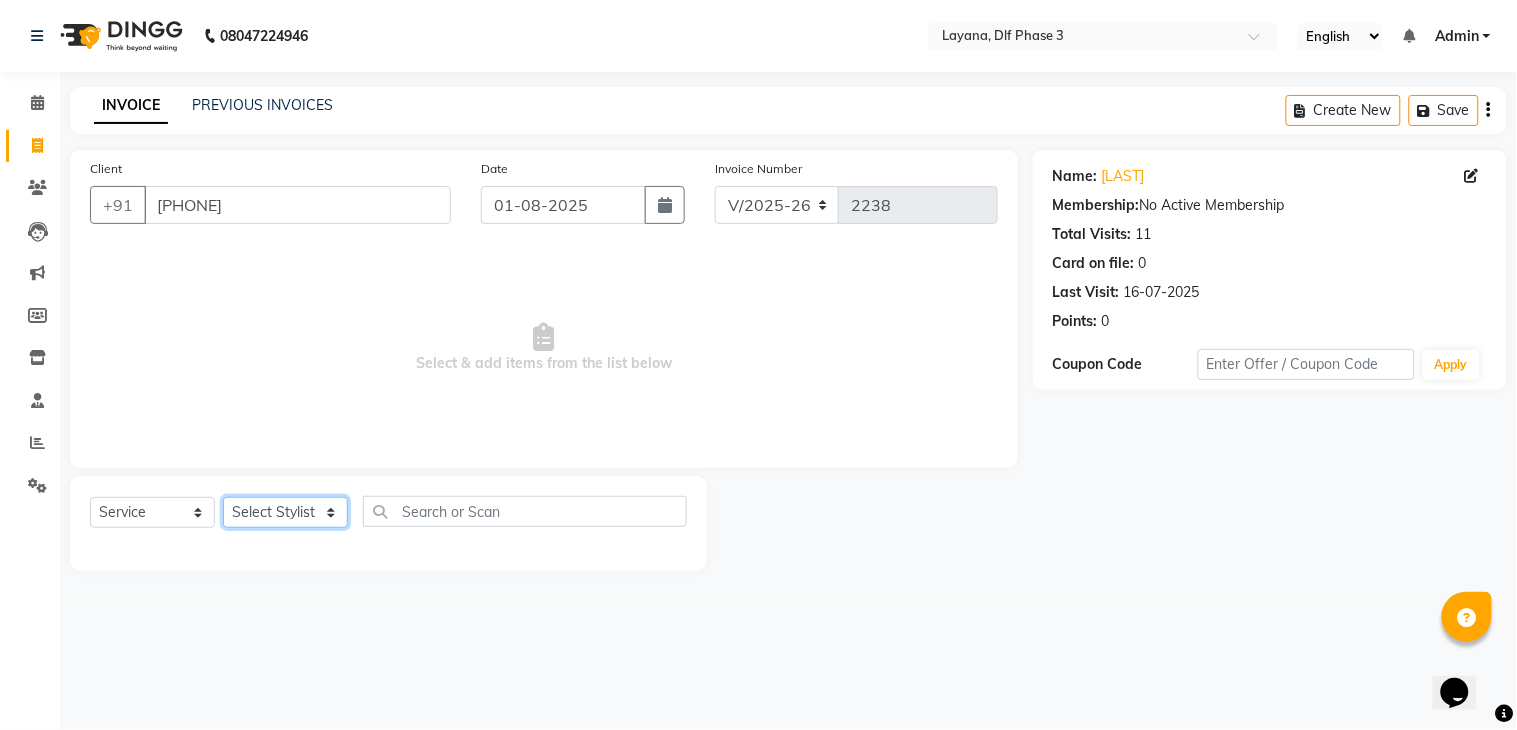 click on "Select Stylist Aakhil Attul kamal Kartik  keshav sanjana Shadab supriya" 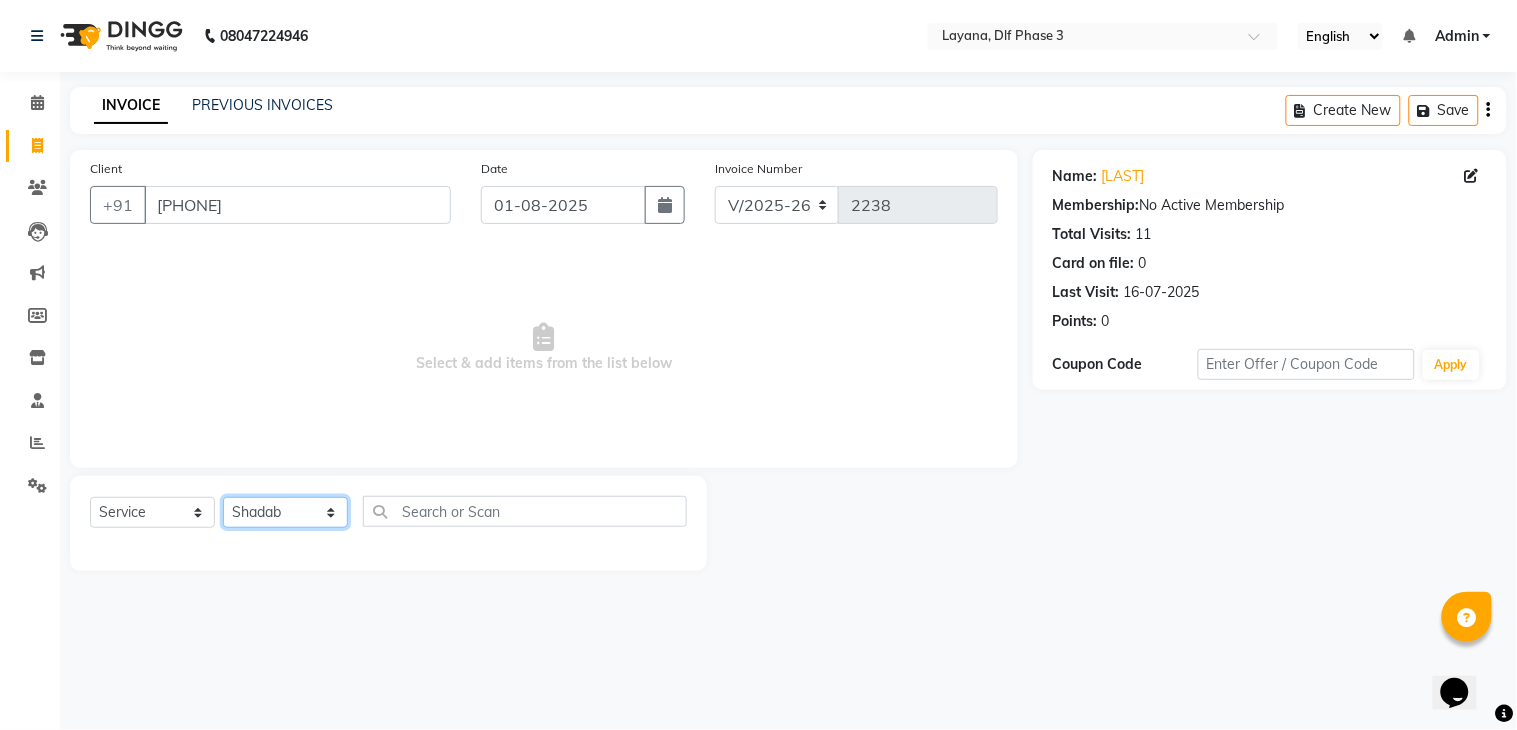 click on "Select Stylist Aakhil Attul kamal Kartik  keshav sanjana Shadab supriya" 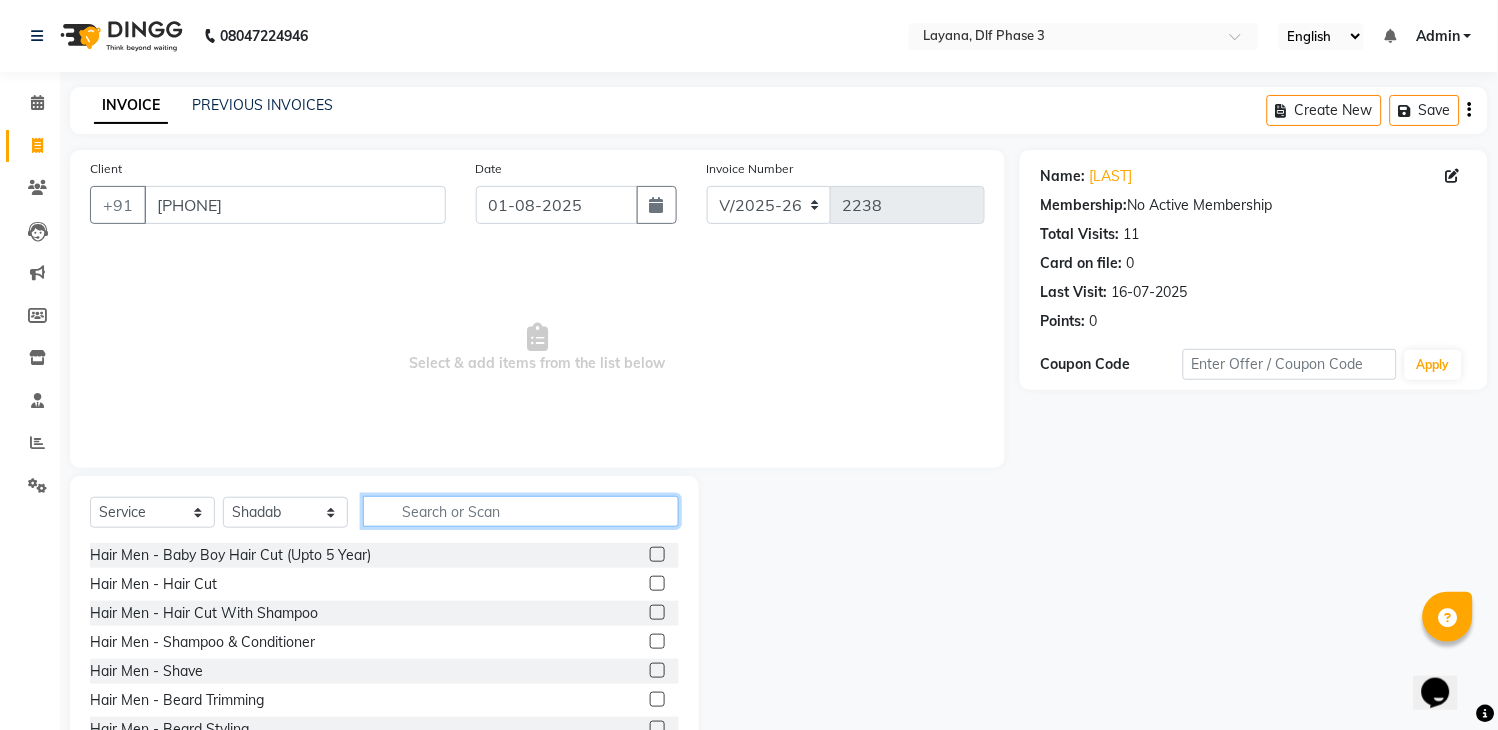 click 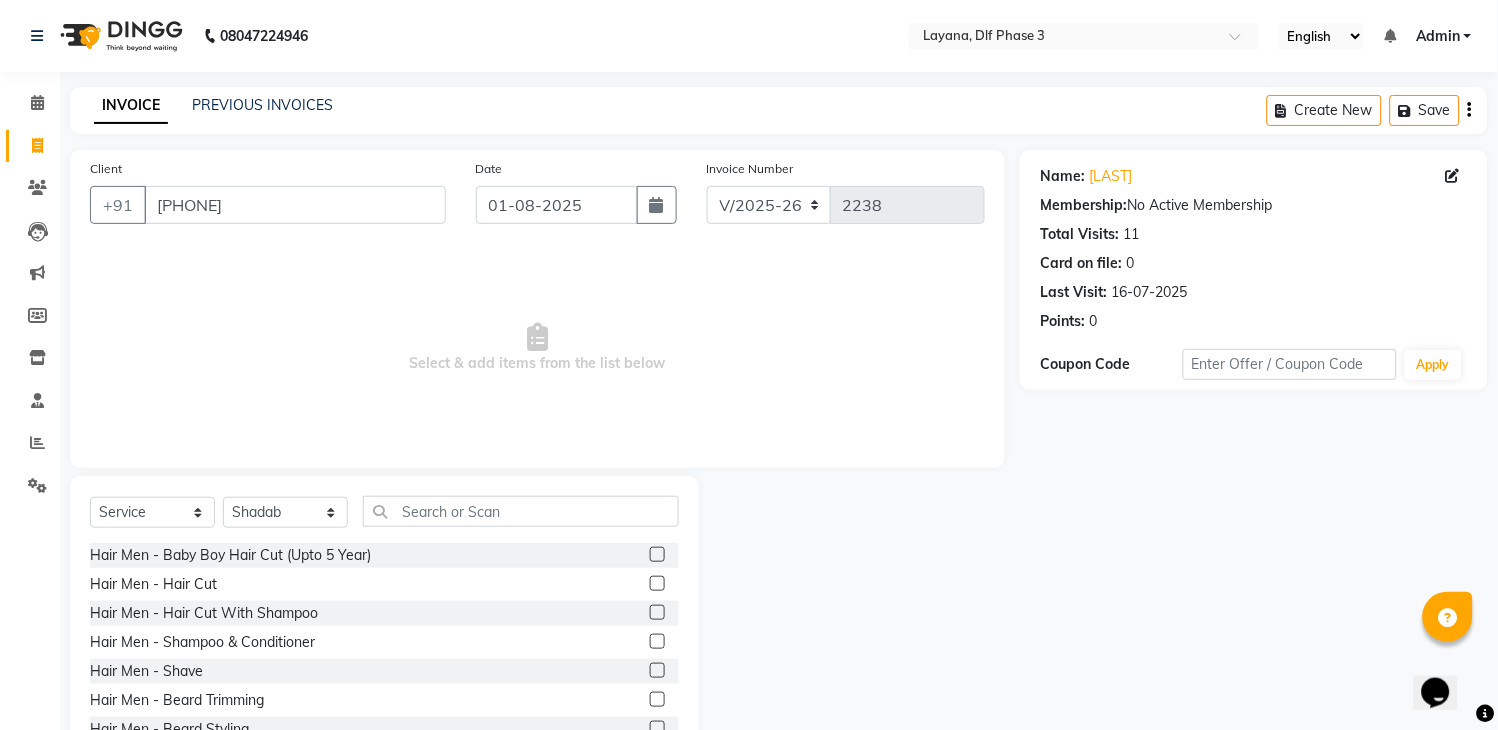 click 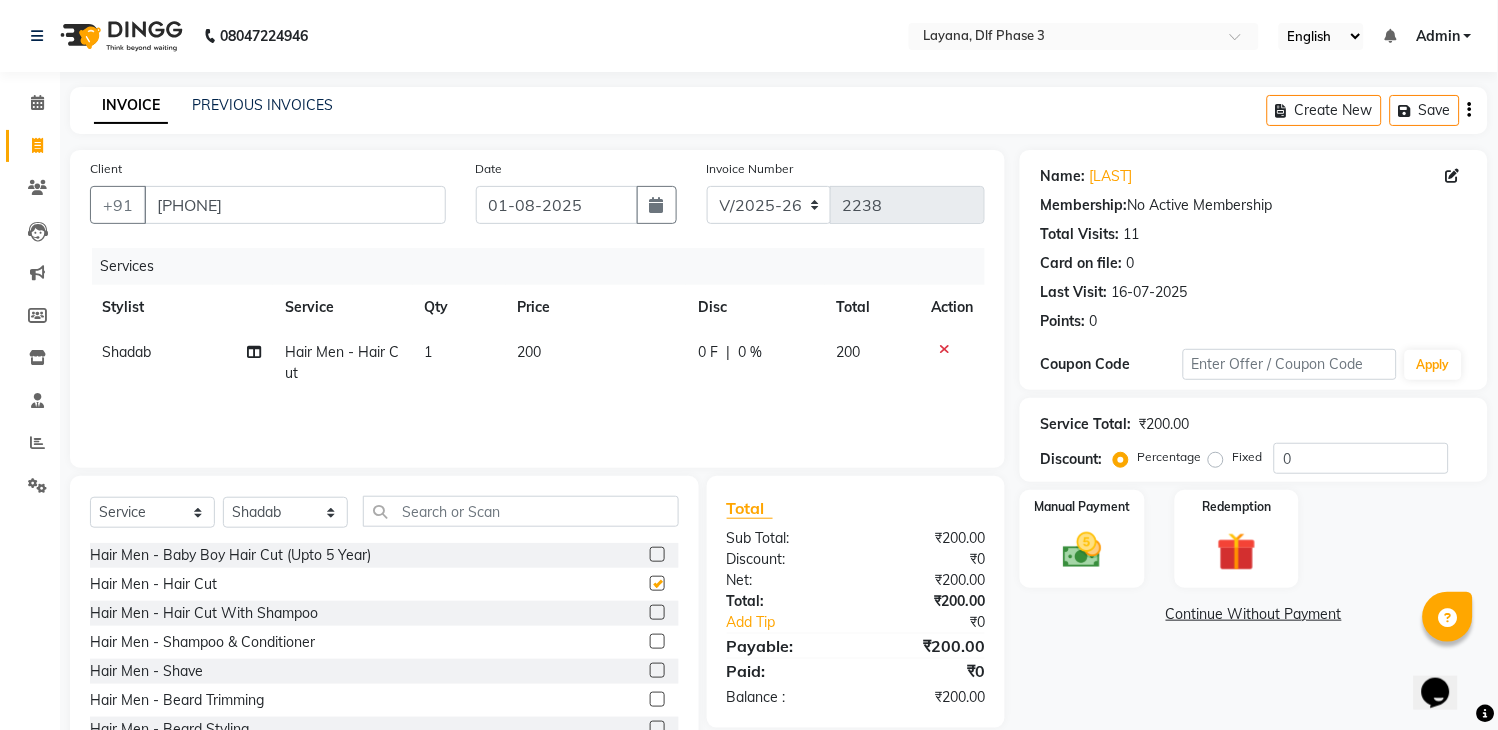 checkbox on "false" 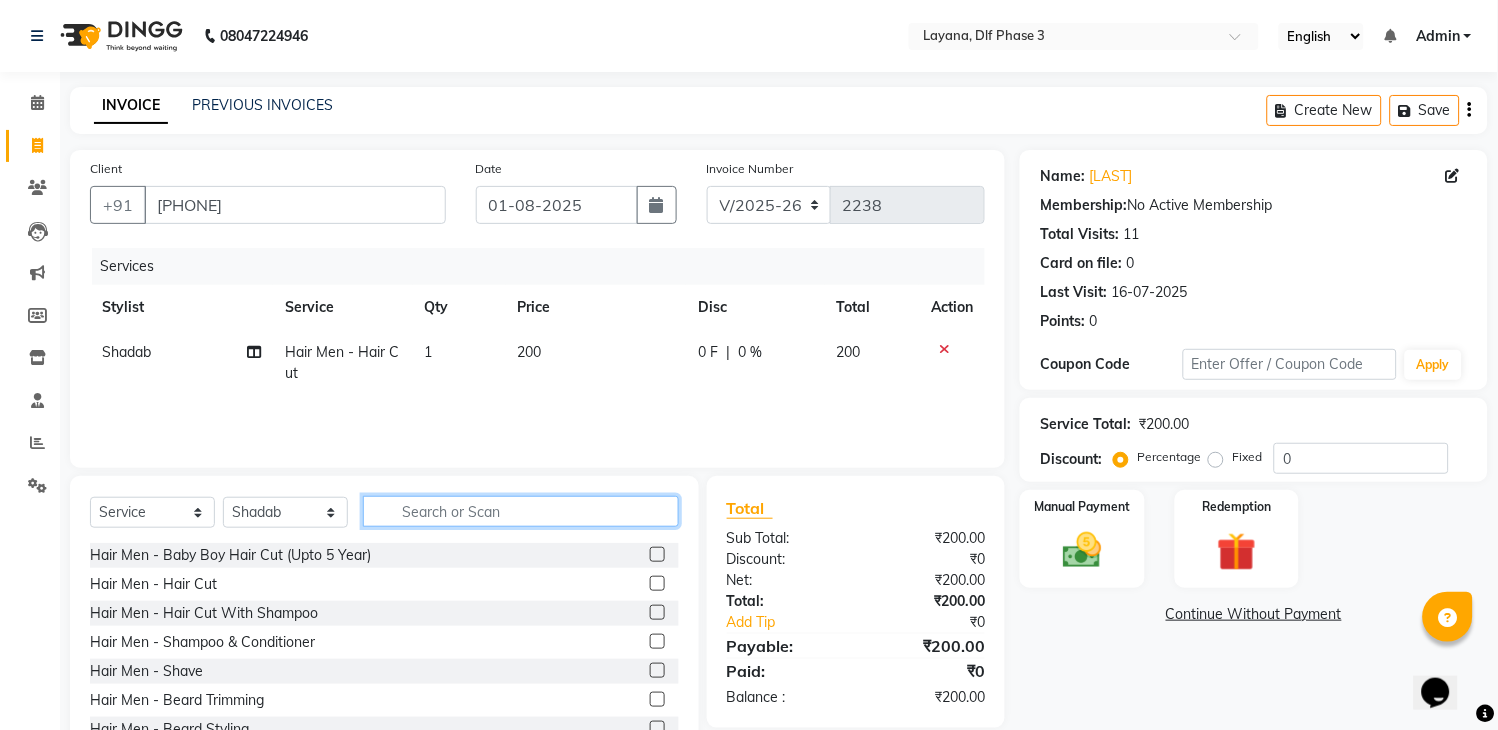 click 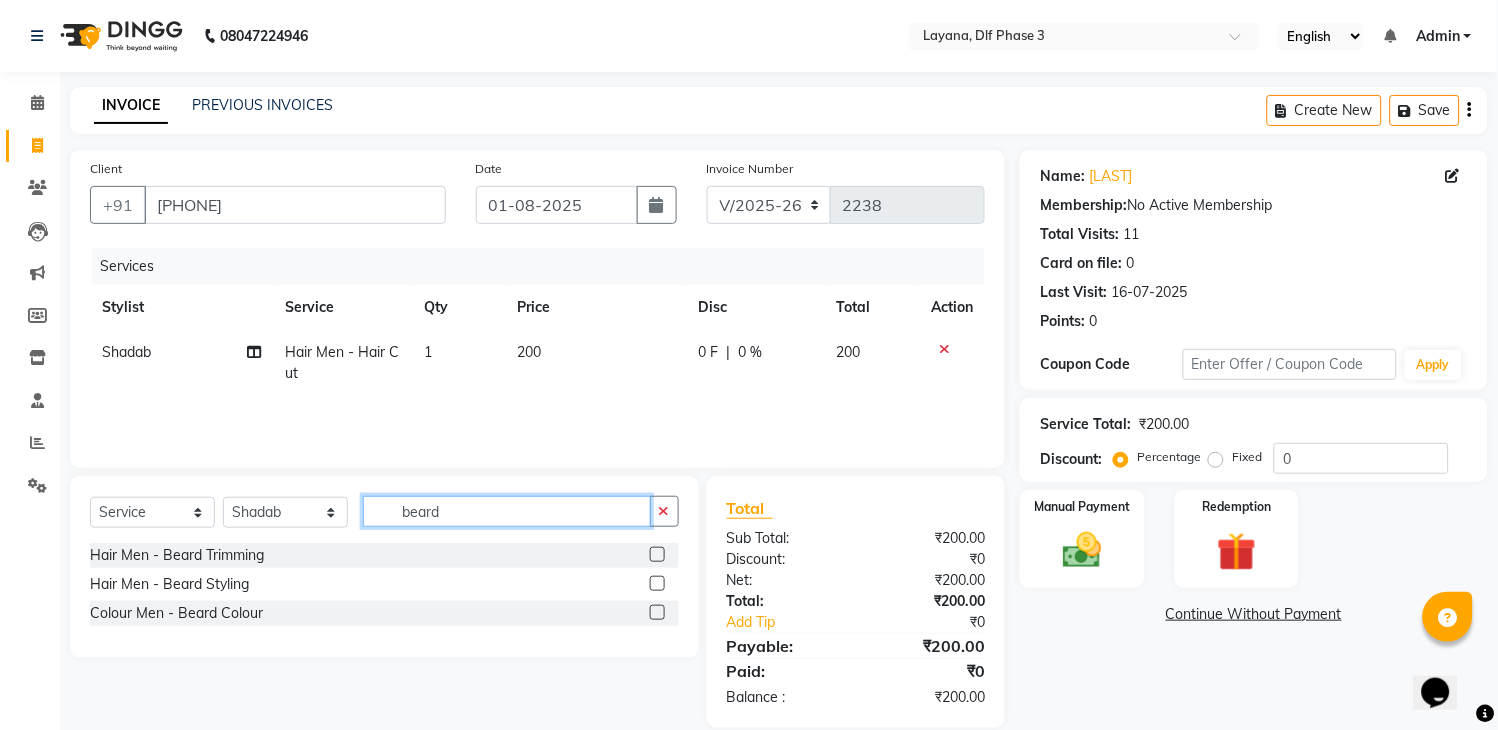 type on "beard" 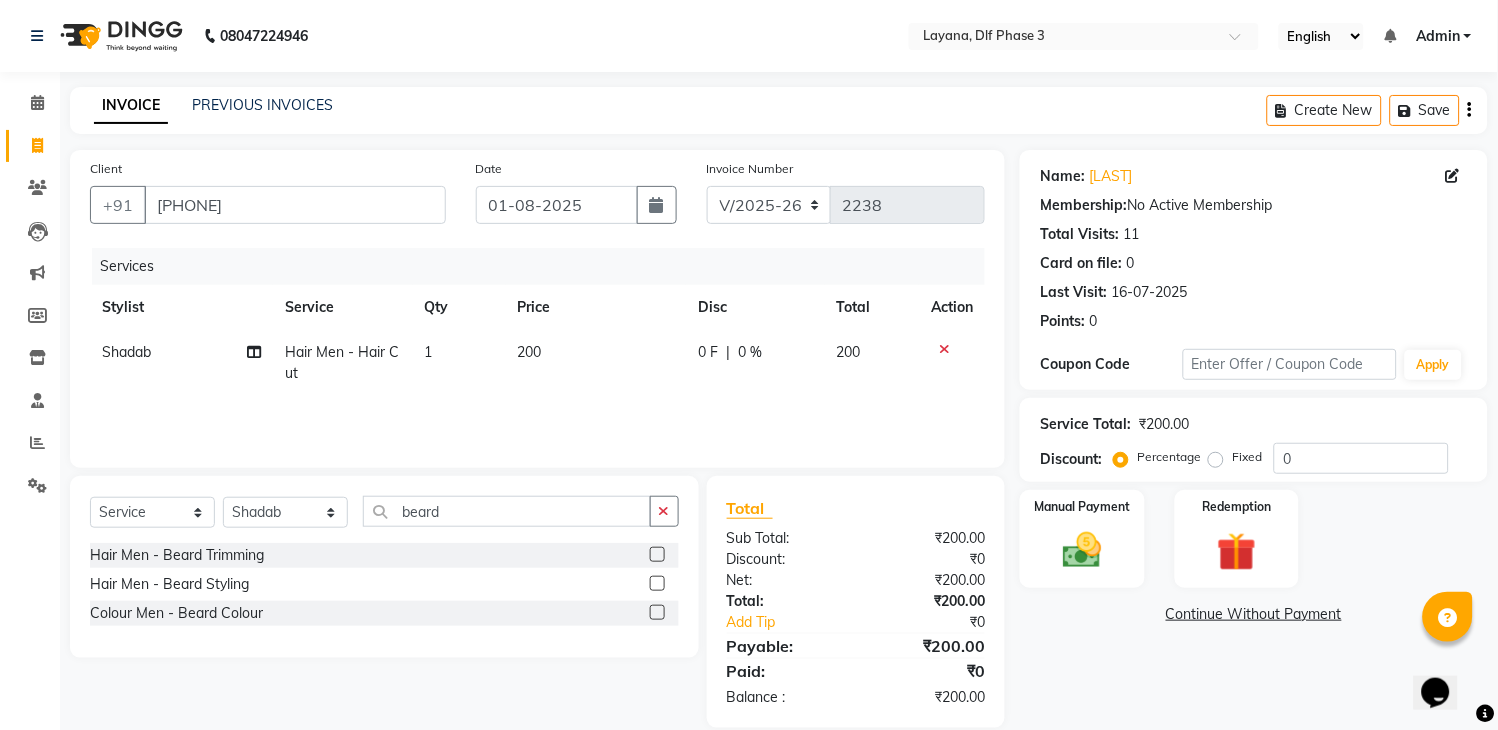 click 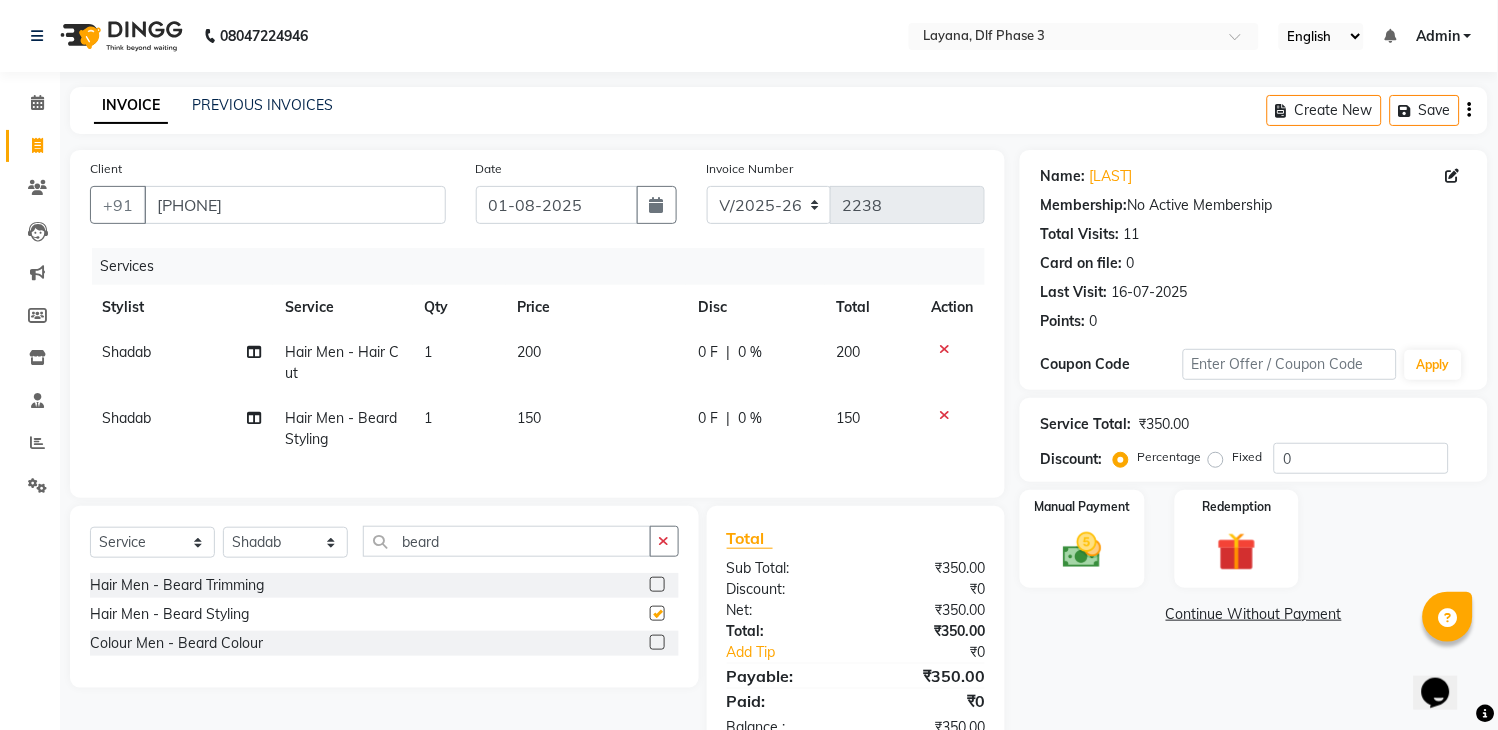 checkbox on "false" 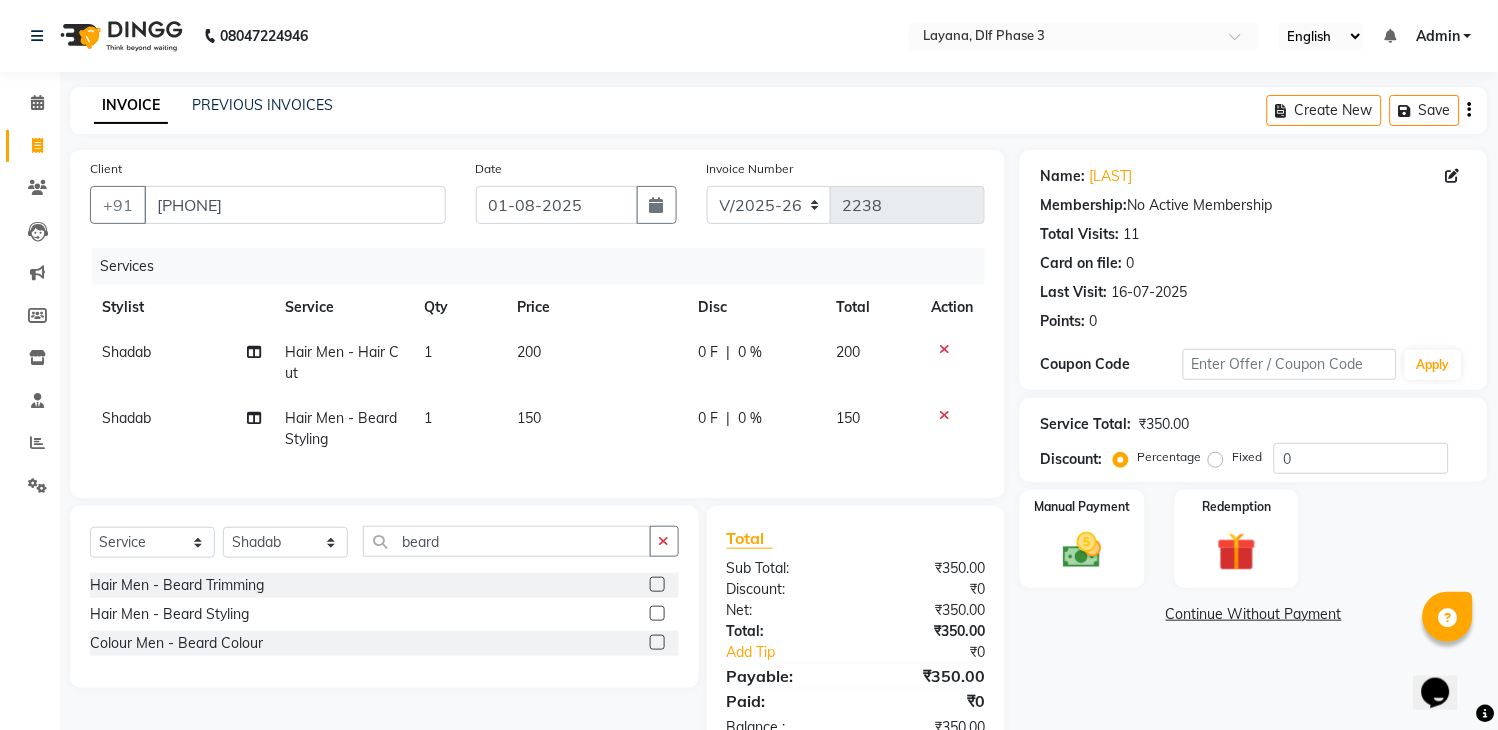 click on "Shadab" 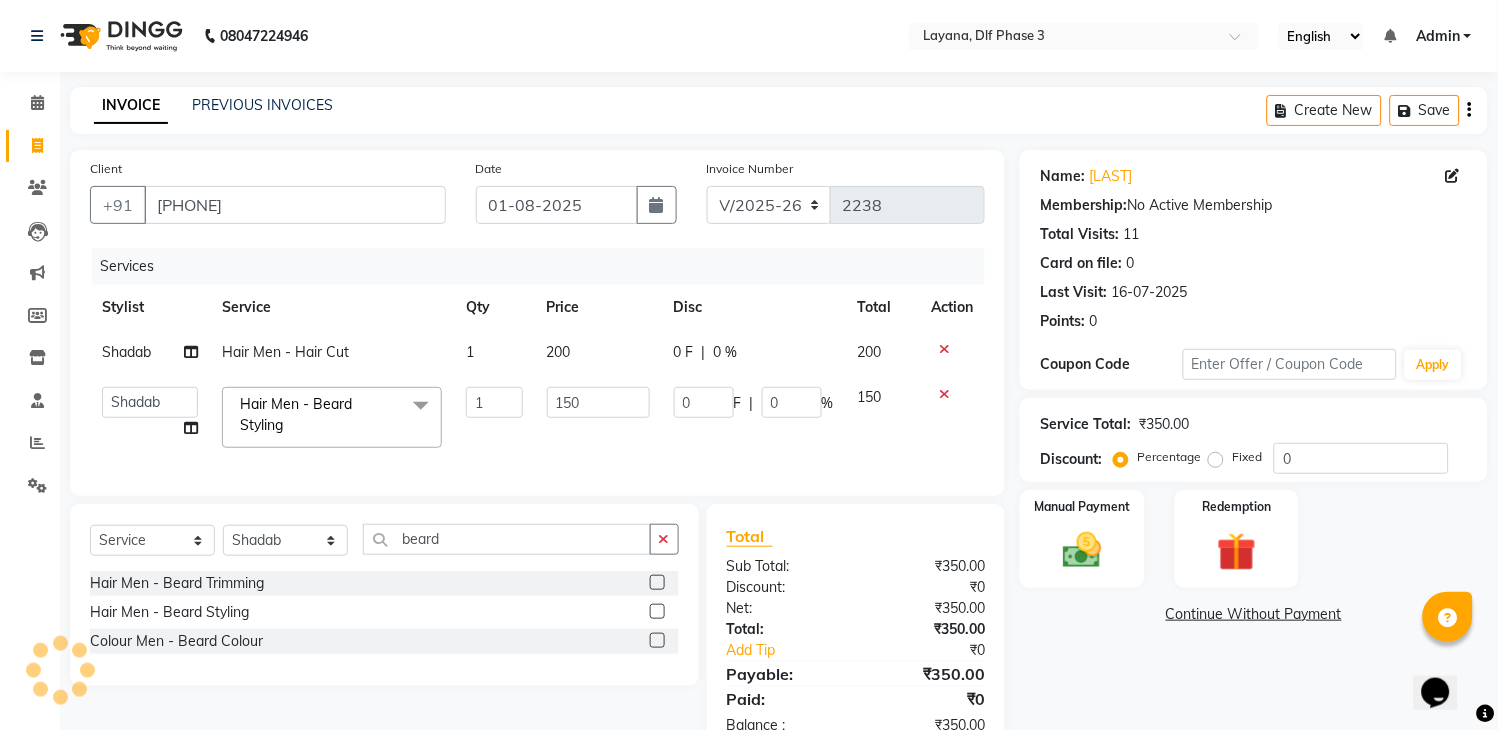 click on "Aakhil   Attul   kamal   Kartik    keshav   sanjana   Shadab   supriya" 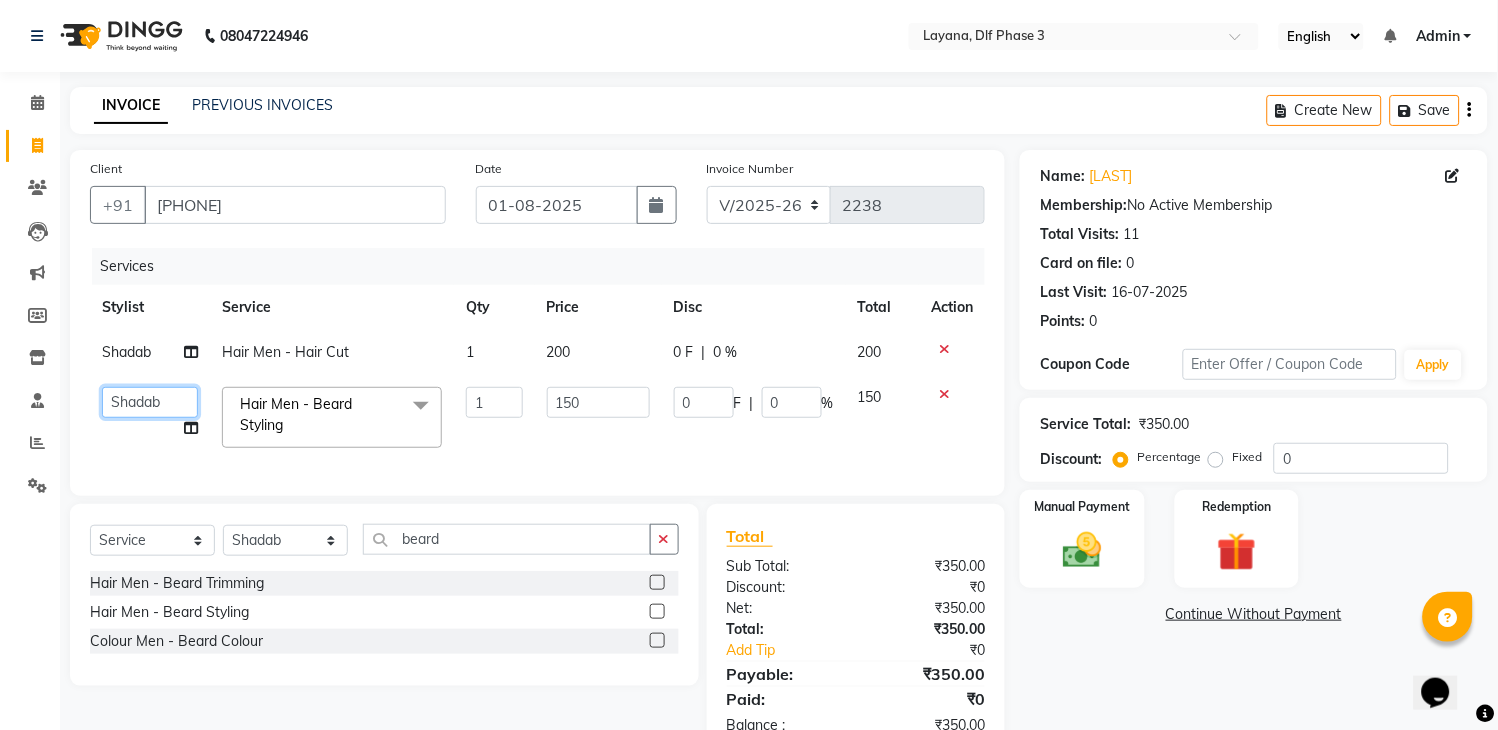 click on "Aakhil   Attul   kamal   Kartik    keshav   sanjana   Shadab   supriya" 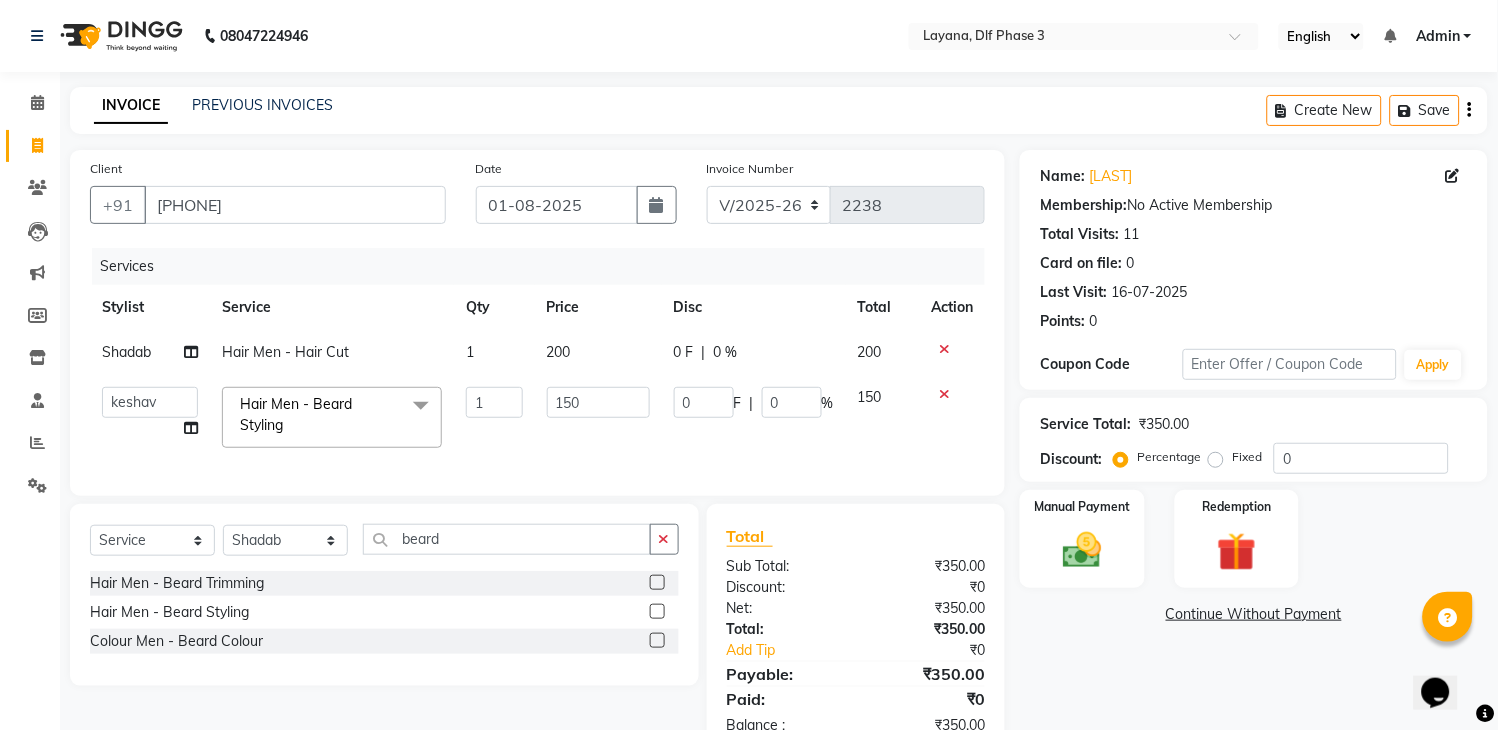 select on "74482" 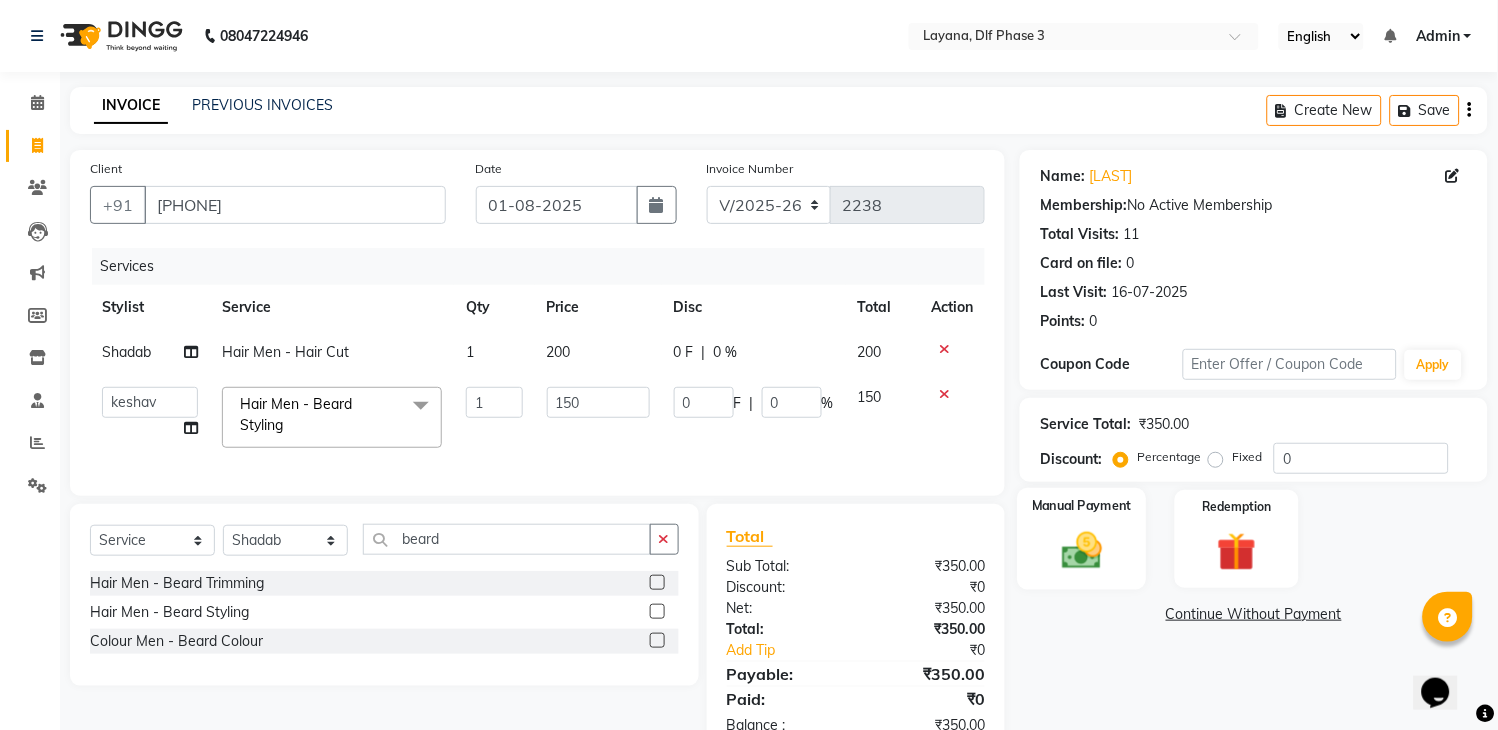 click 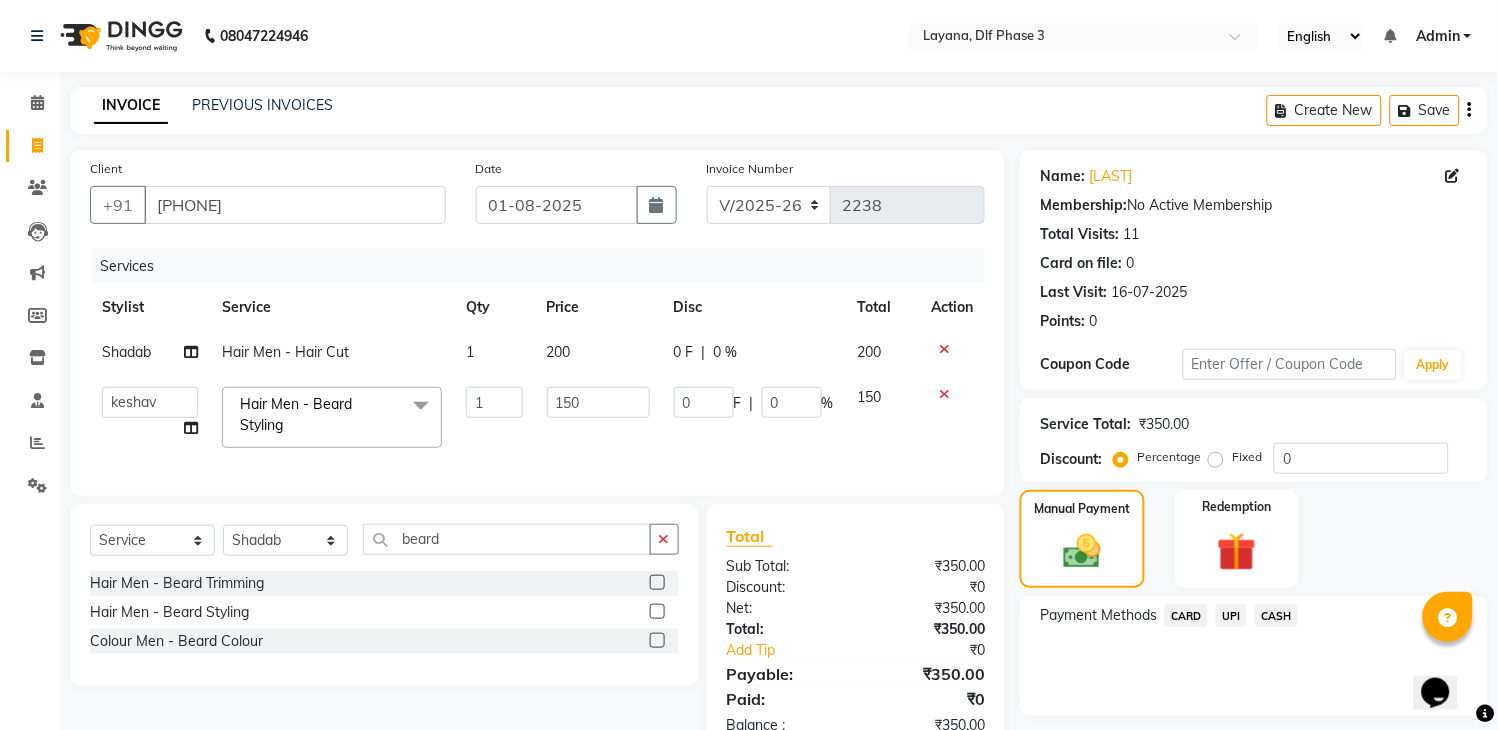 click on "UPI" 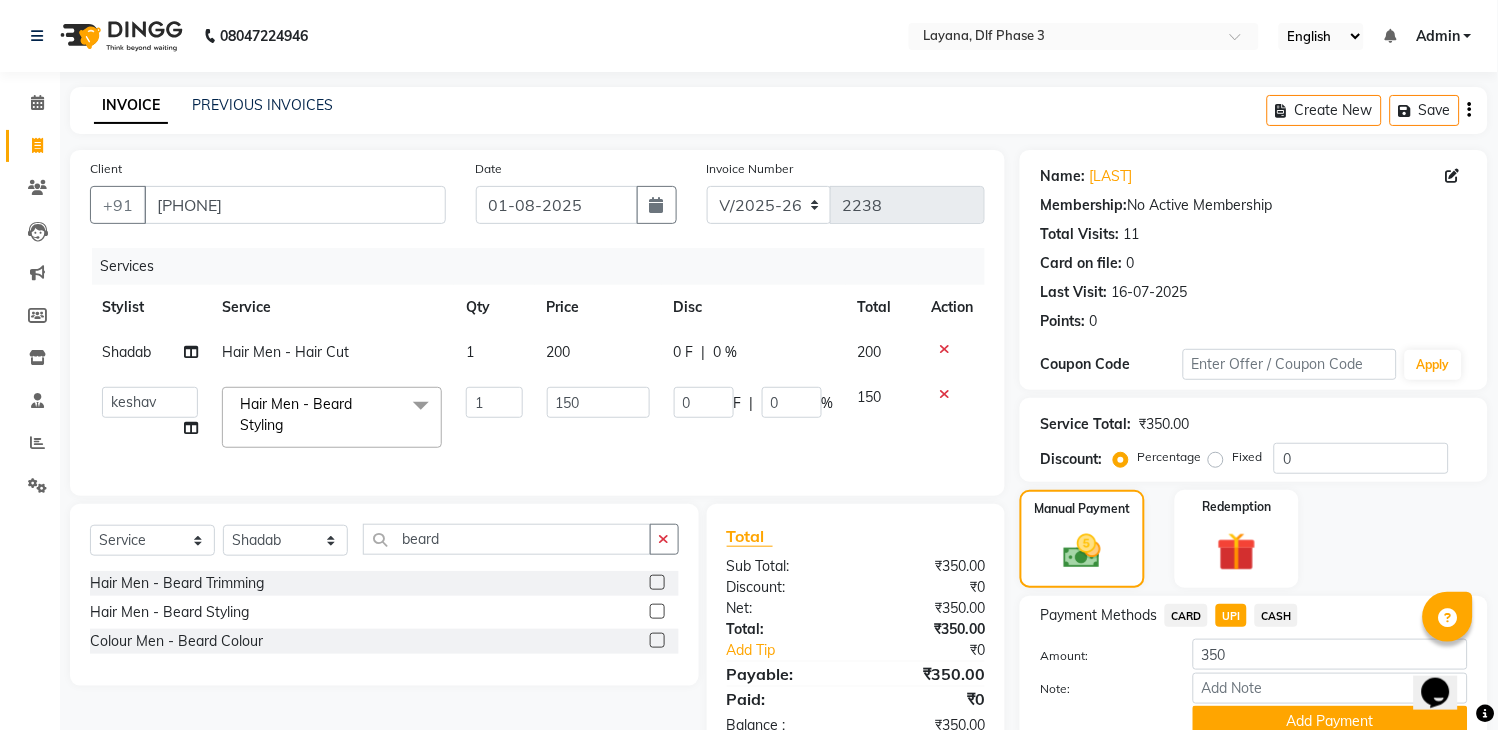 scroll, scrollTop: 86, scrollLeft: 0, axis: vertical 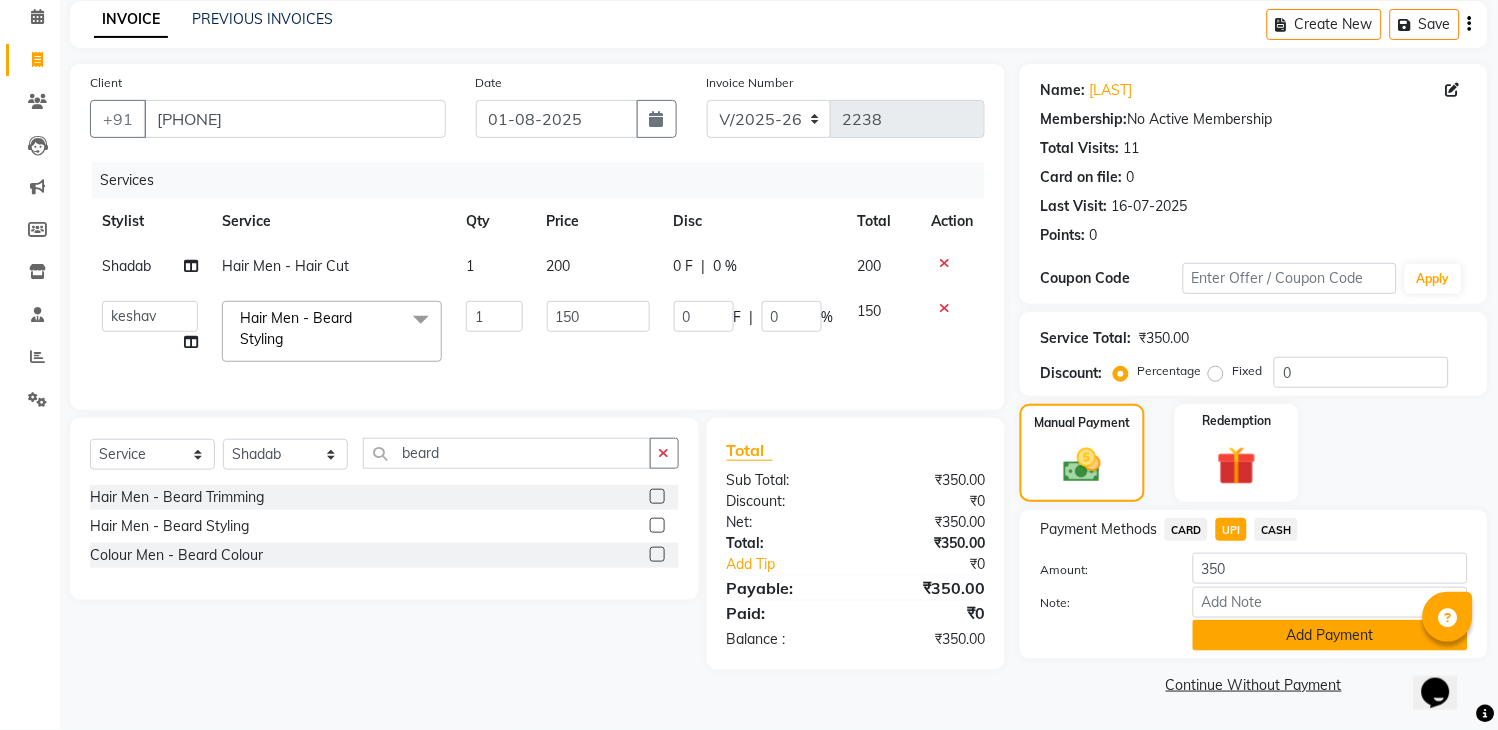 click on "Add Payment" 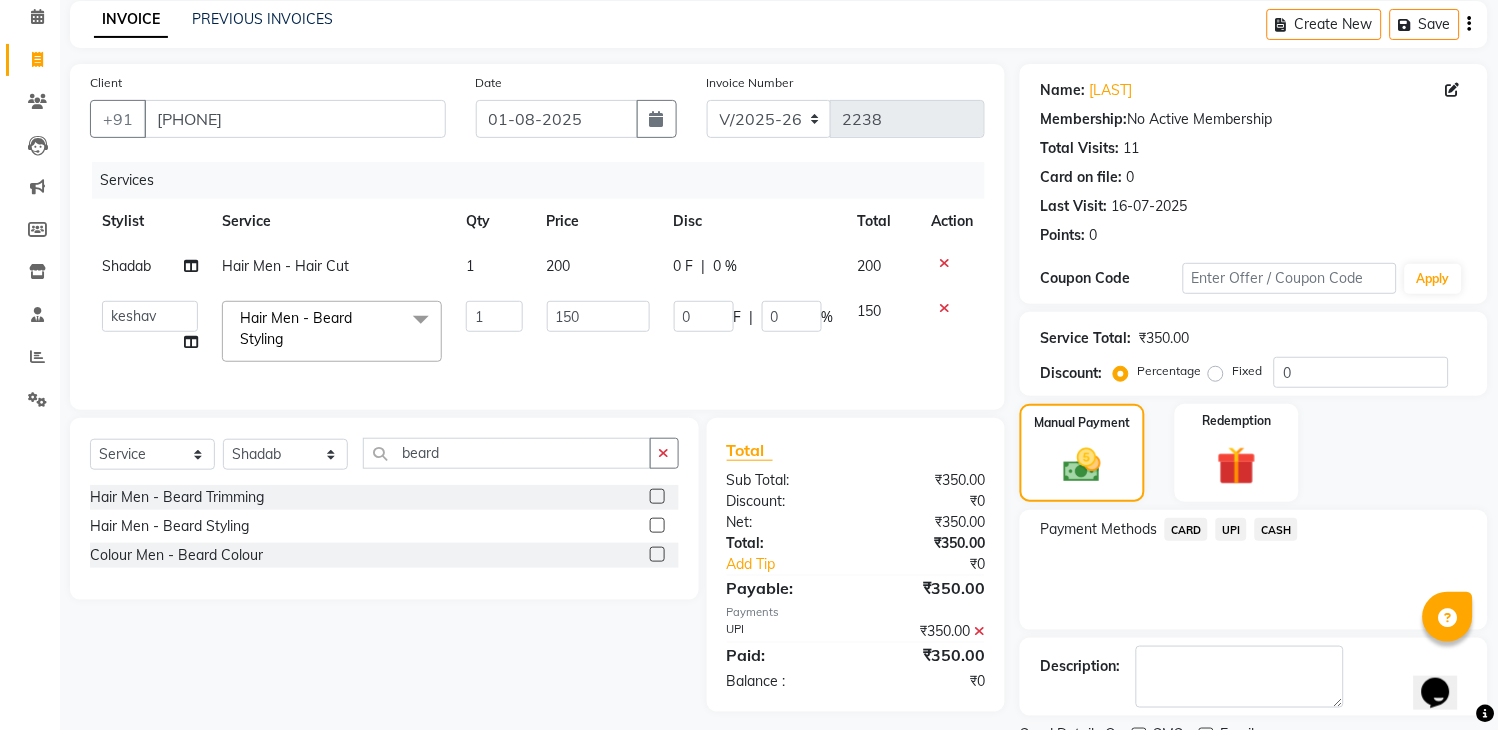 scroll, scrollTop: 170, scrollLeft: 0, axis: vertical 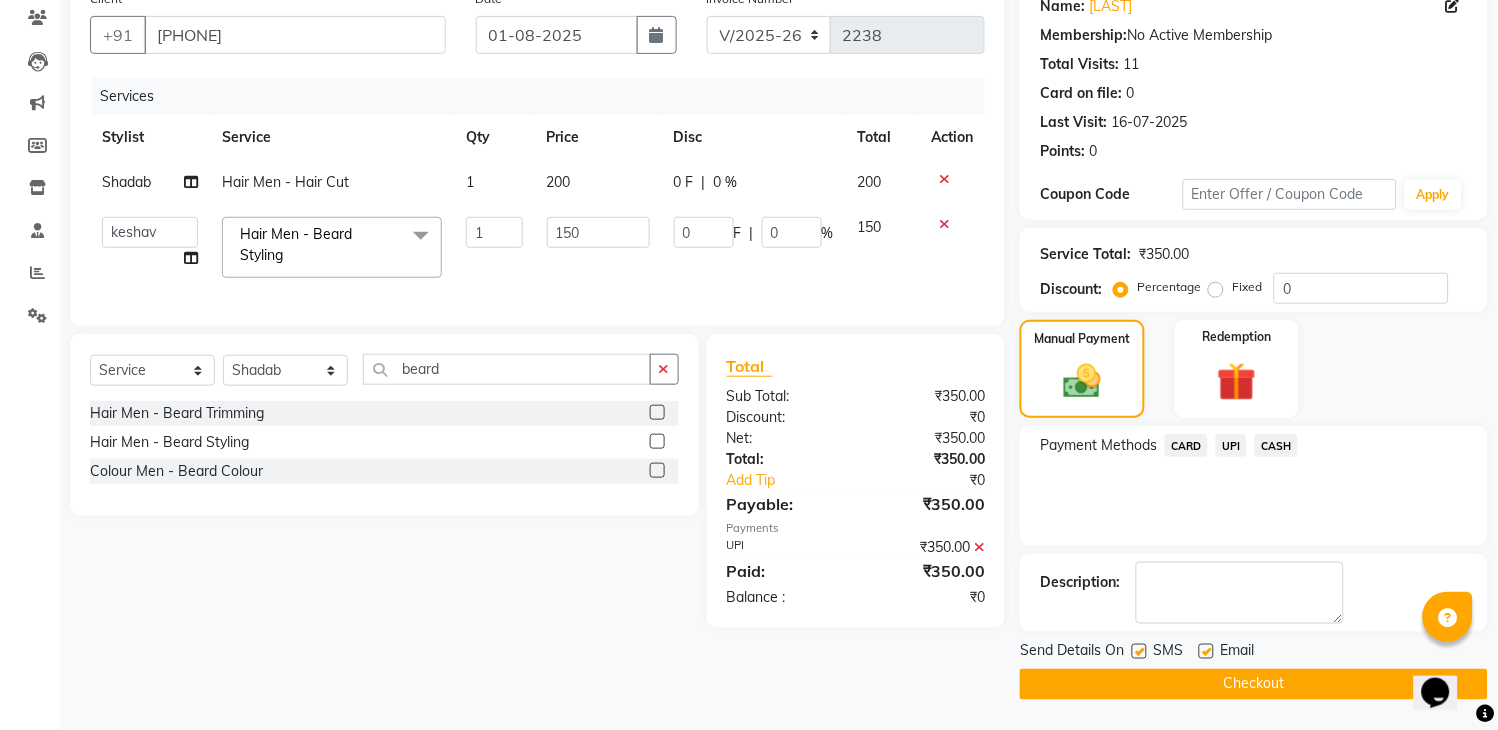 click 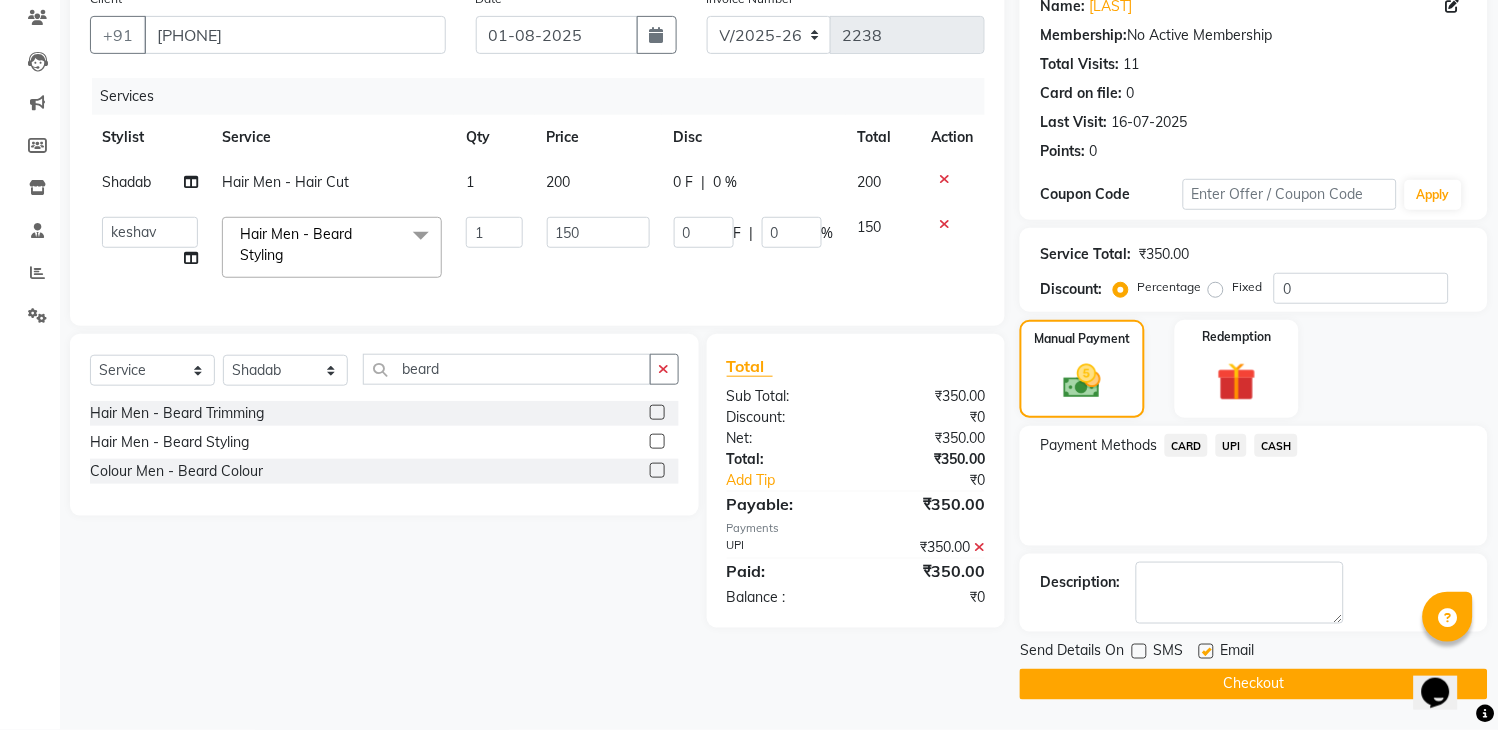 click on "Checkout" 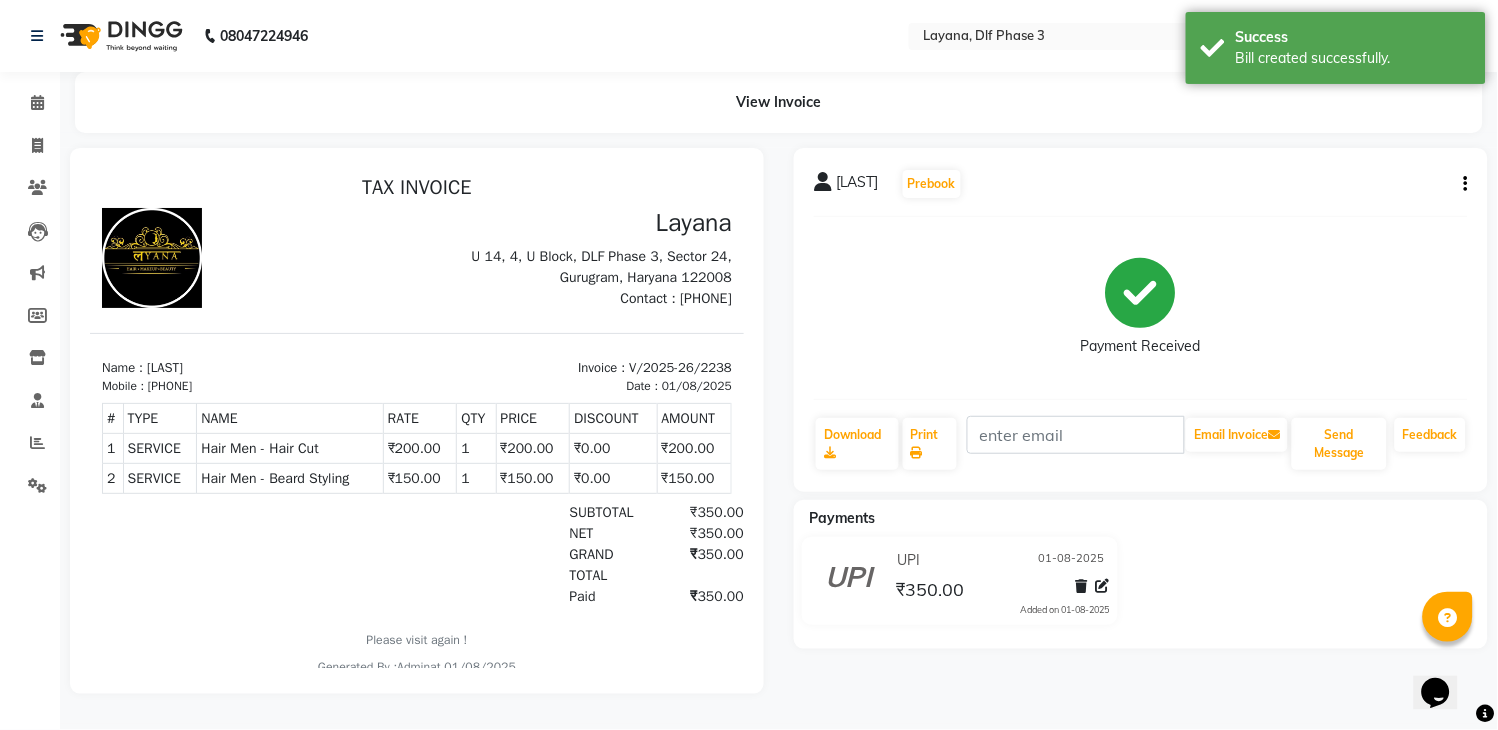 scroll, scrollTop: 0, scrollLeft: 0, axis: both 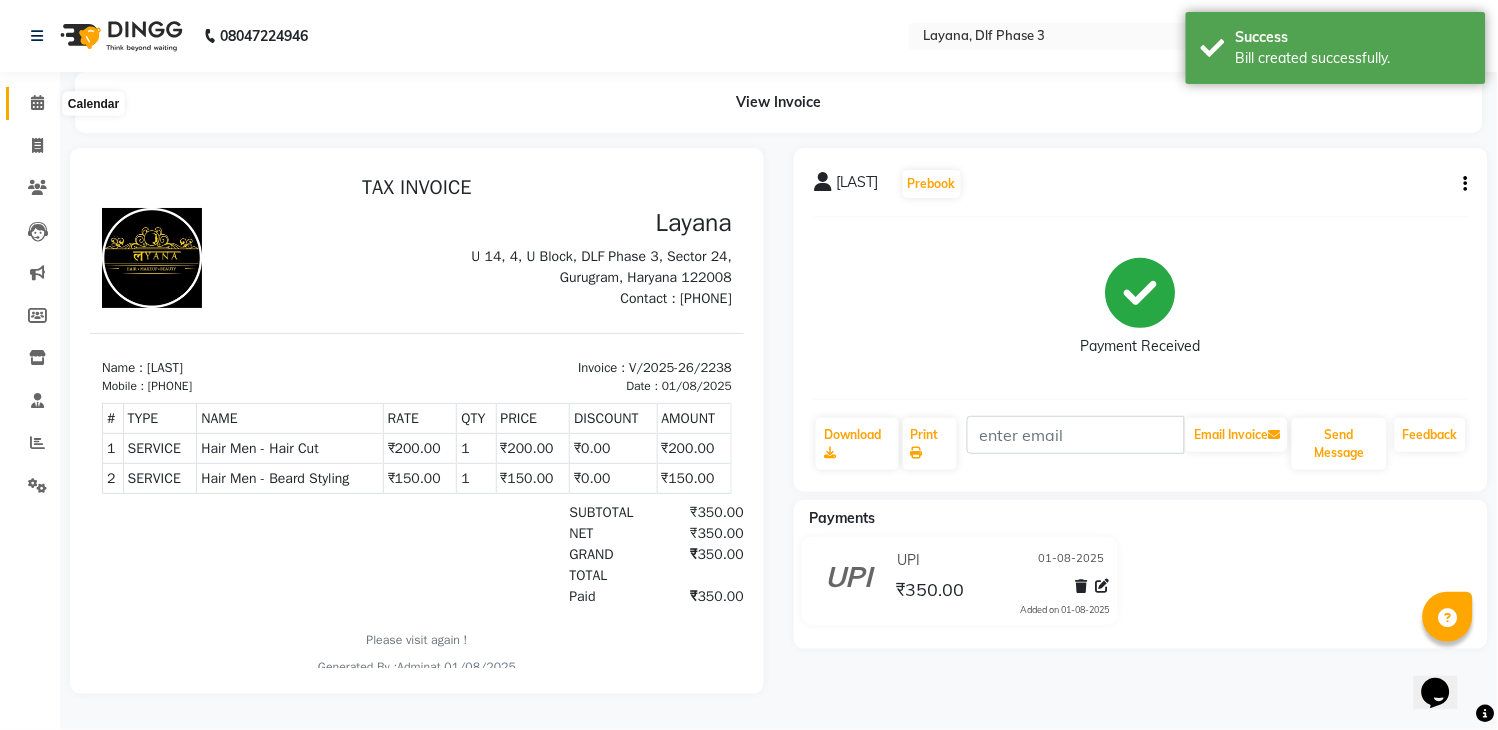 click 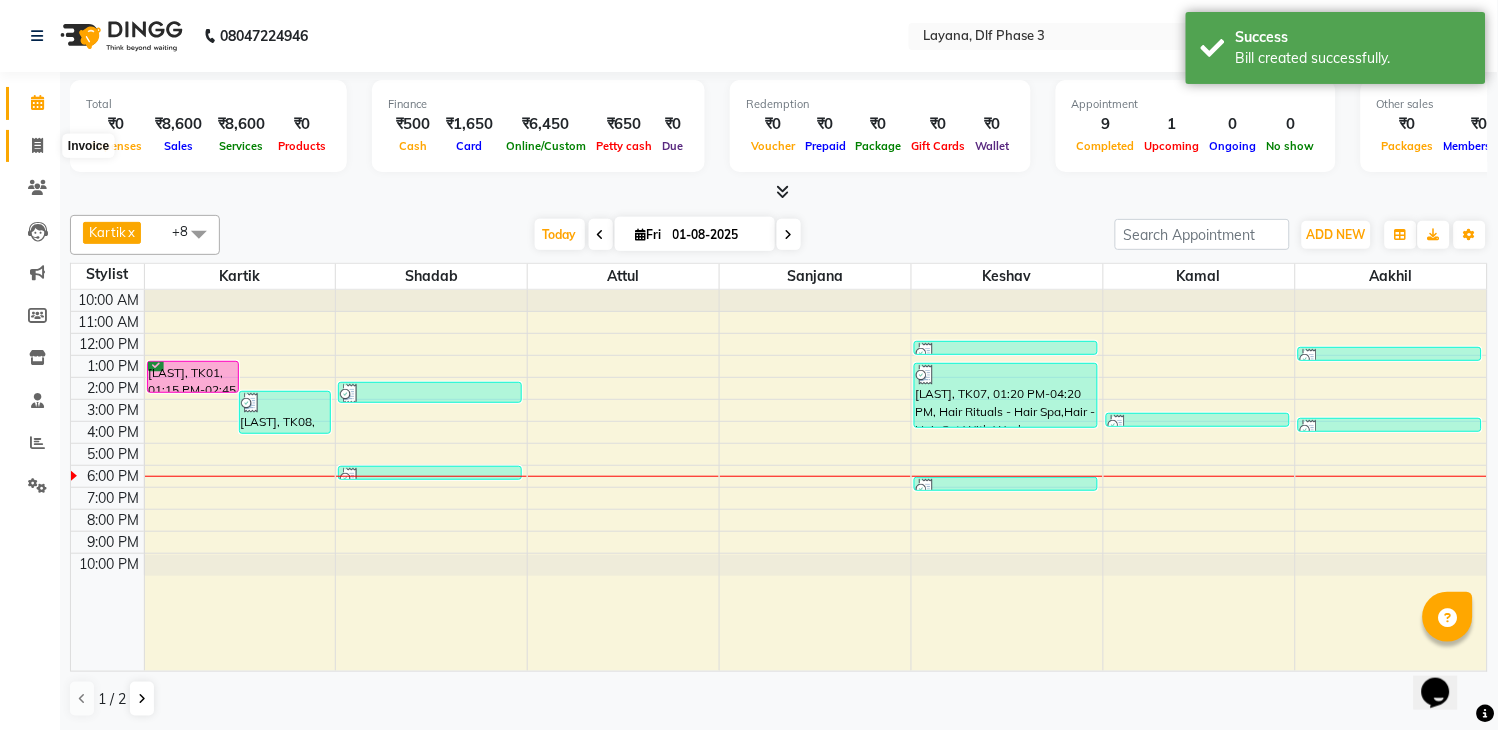 click 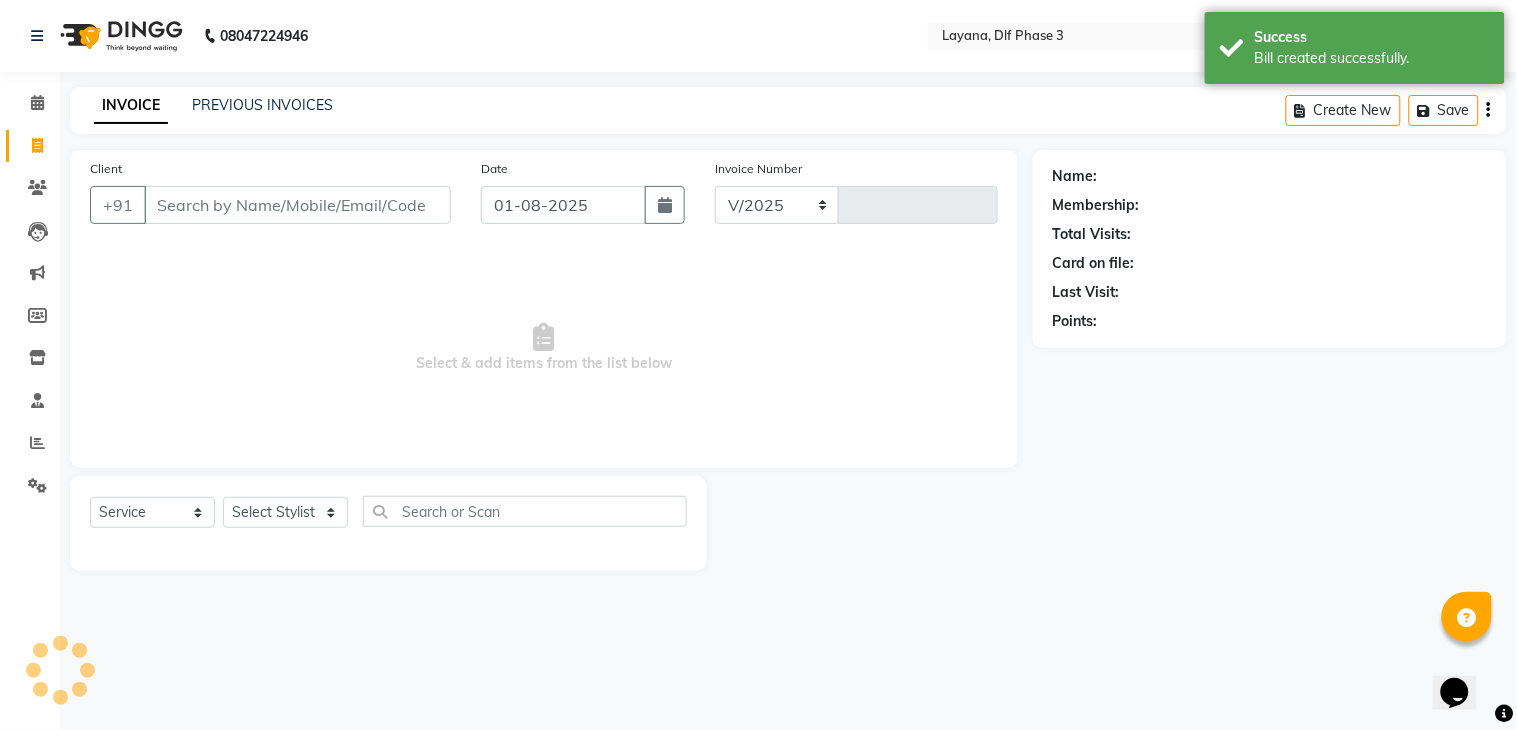 select on "6973" 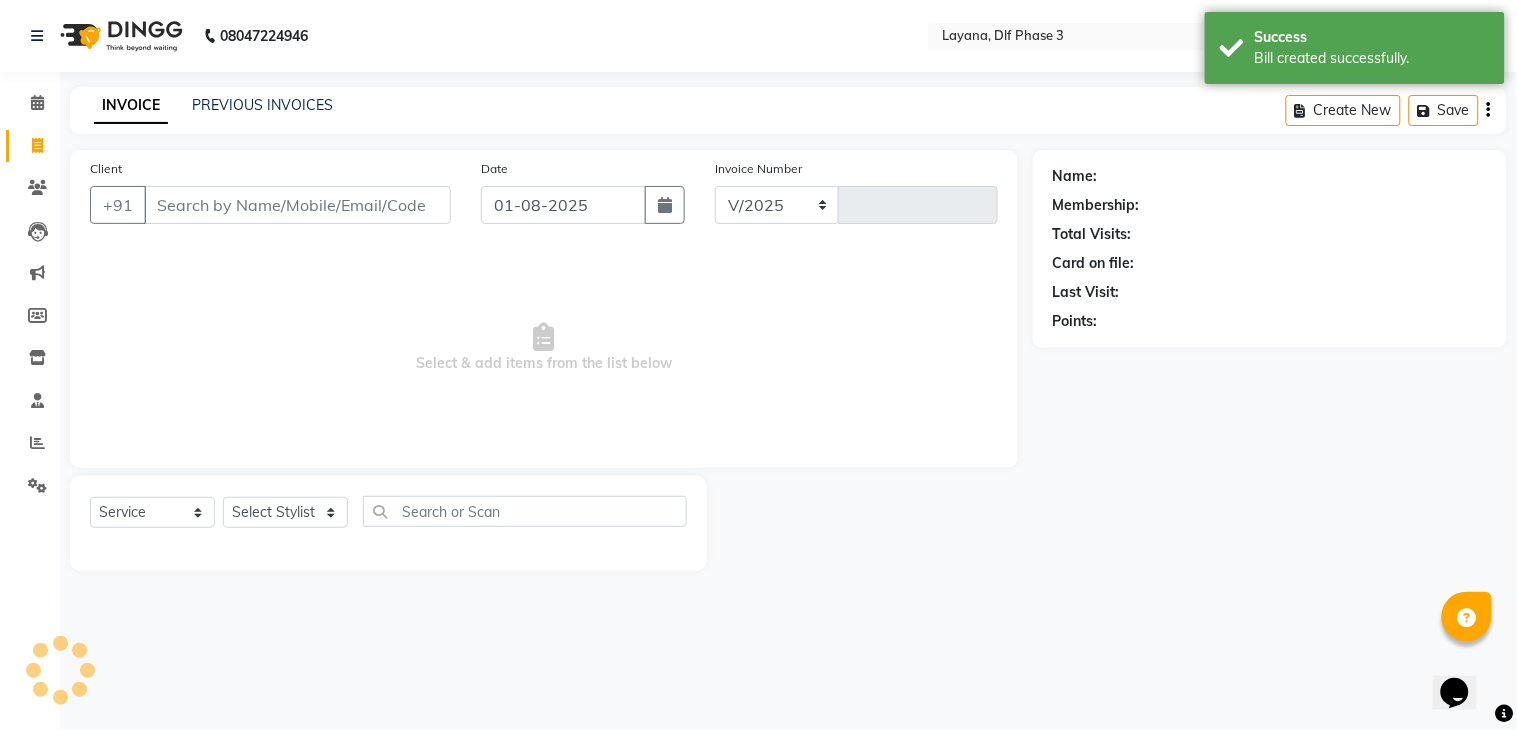 type on "2239" 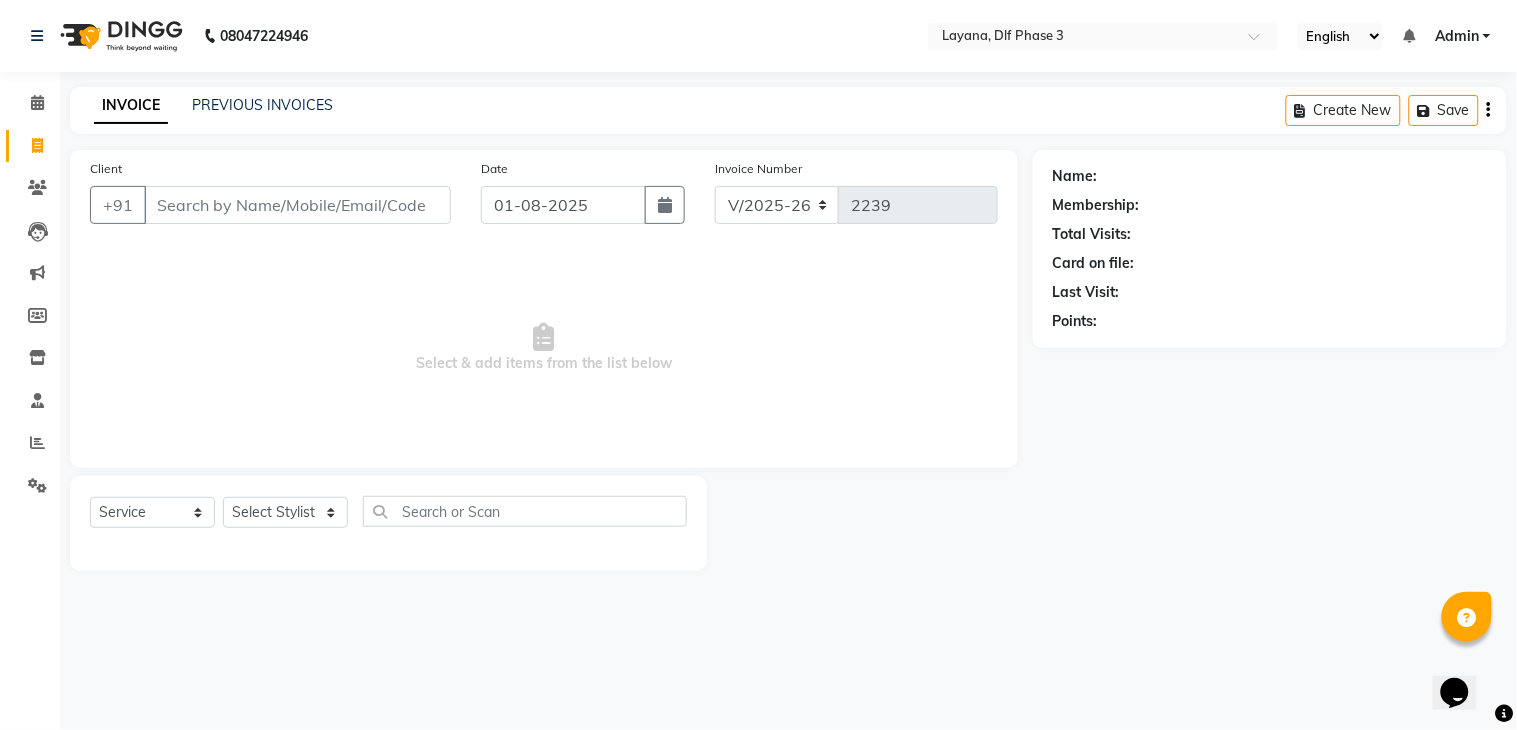 click on "PREVIOUS INVOICES" 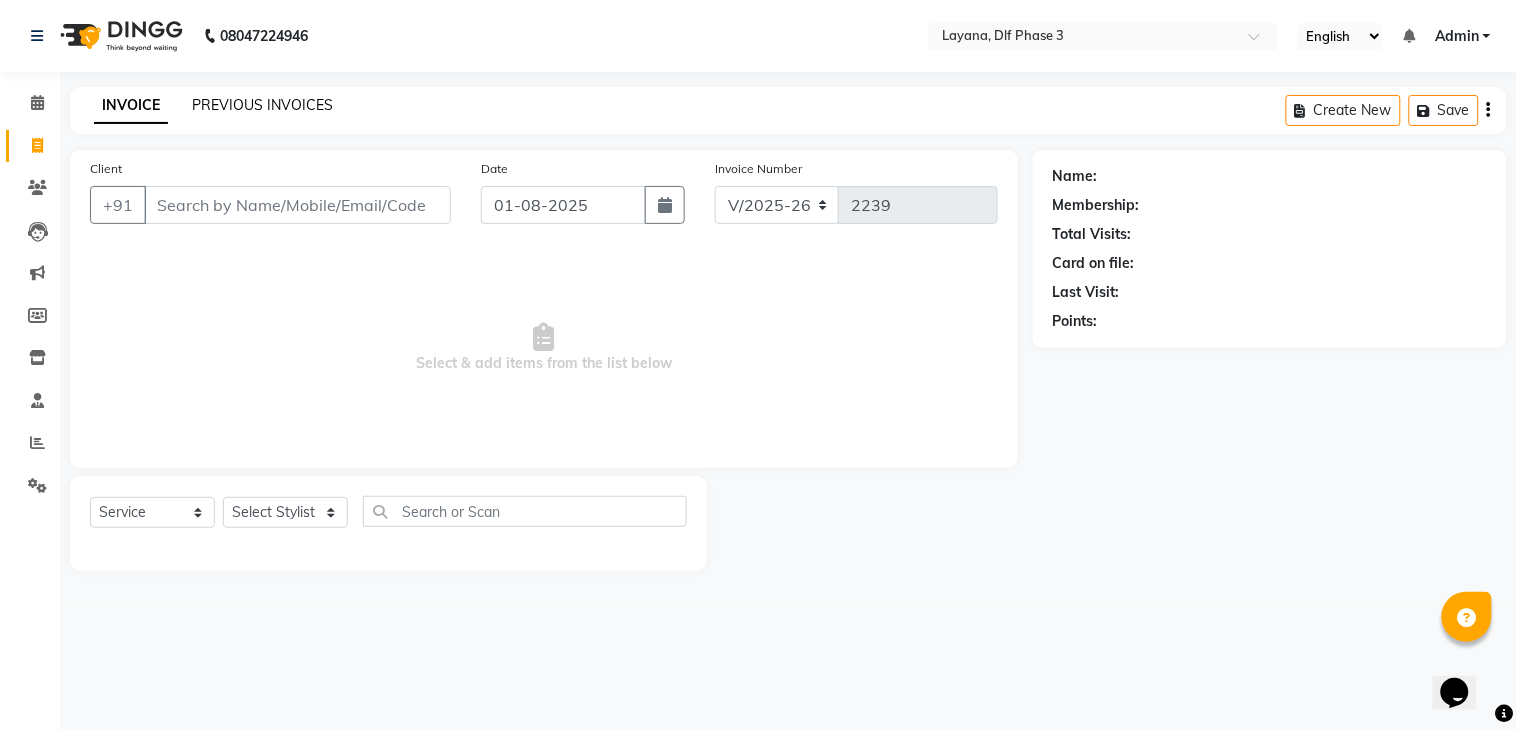click on "PREVIOUS INVOICES" 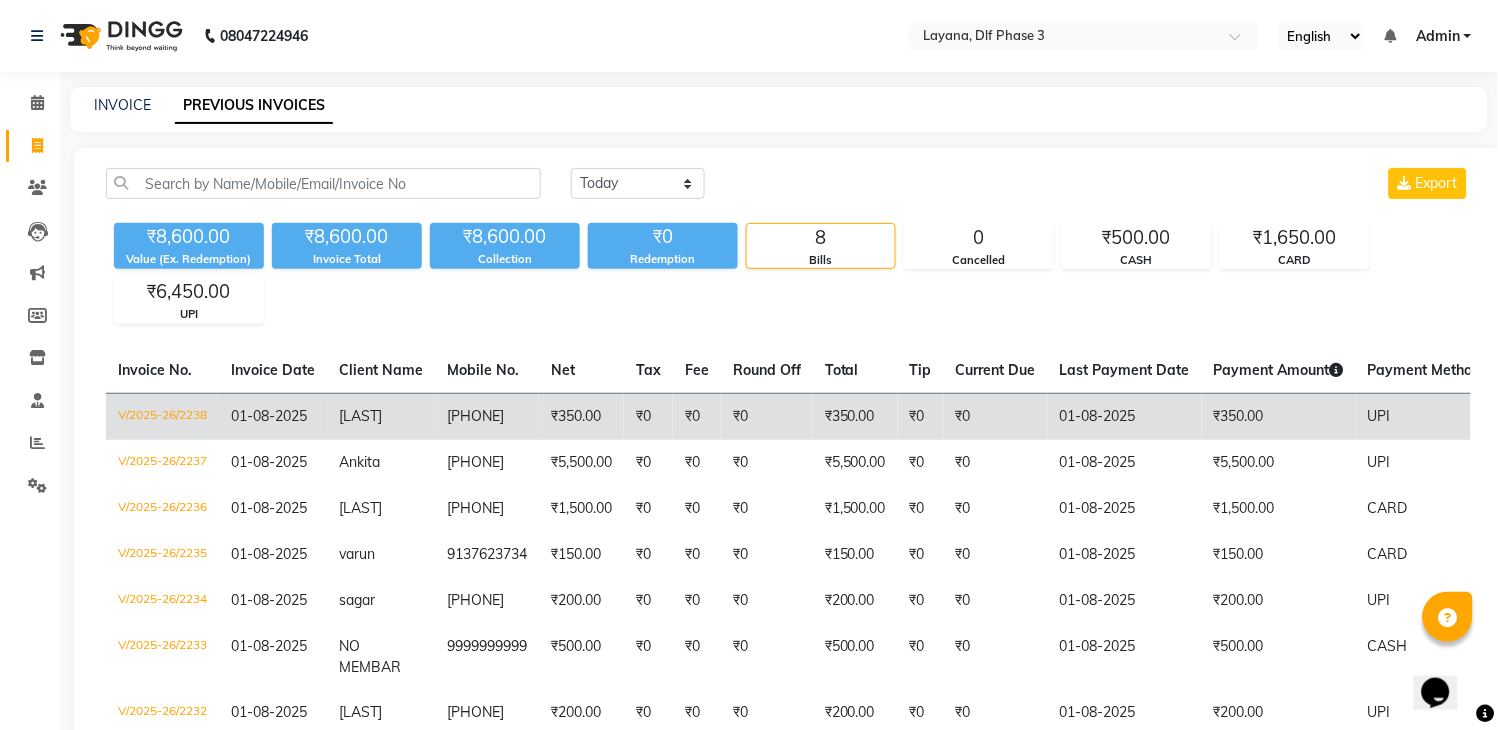 click on "₹350.00" 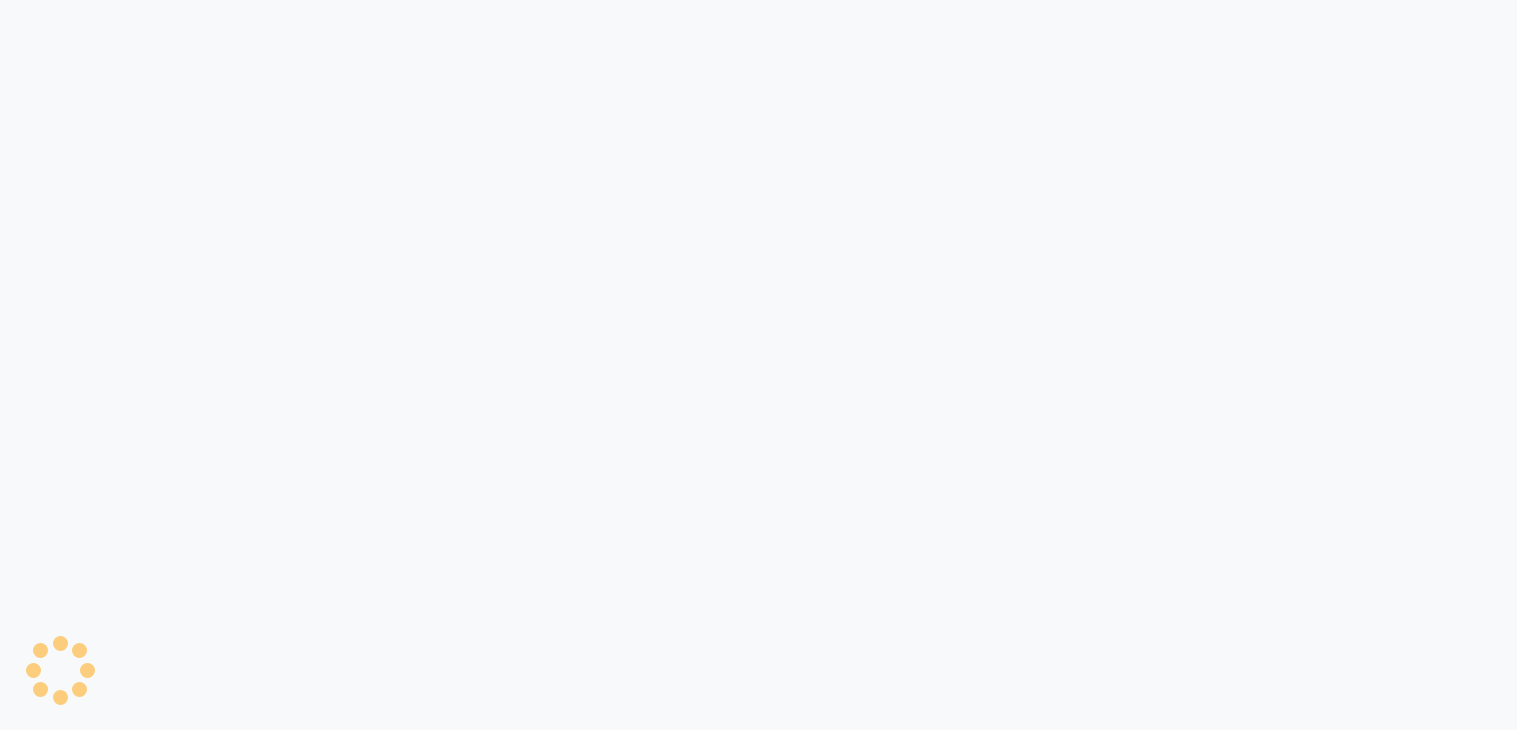 scroll, scrollTop: 0, scrollLeft: 0, axis: both 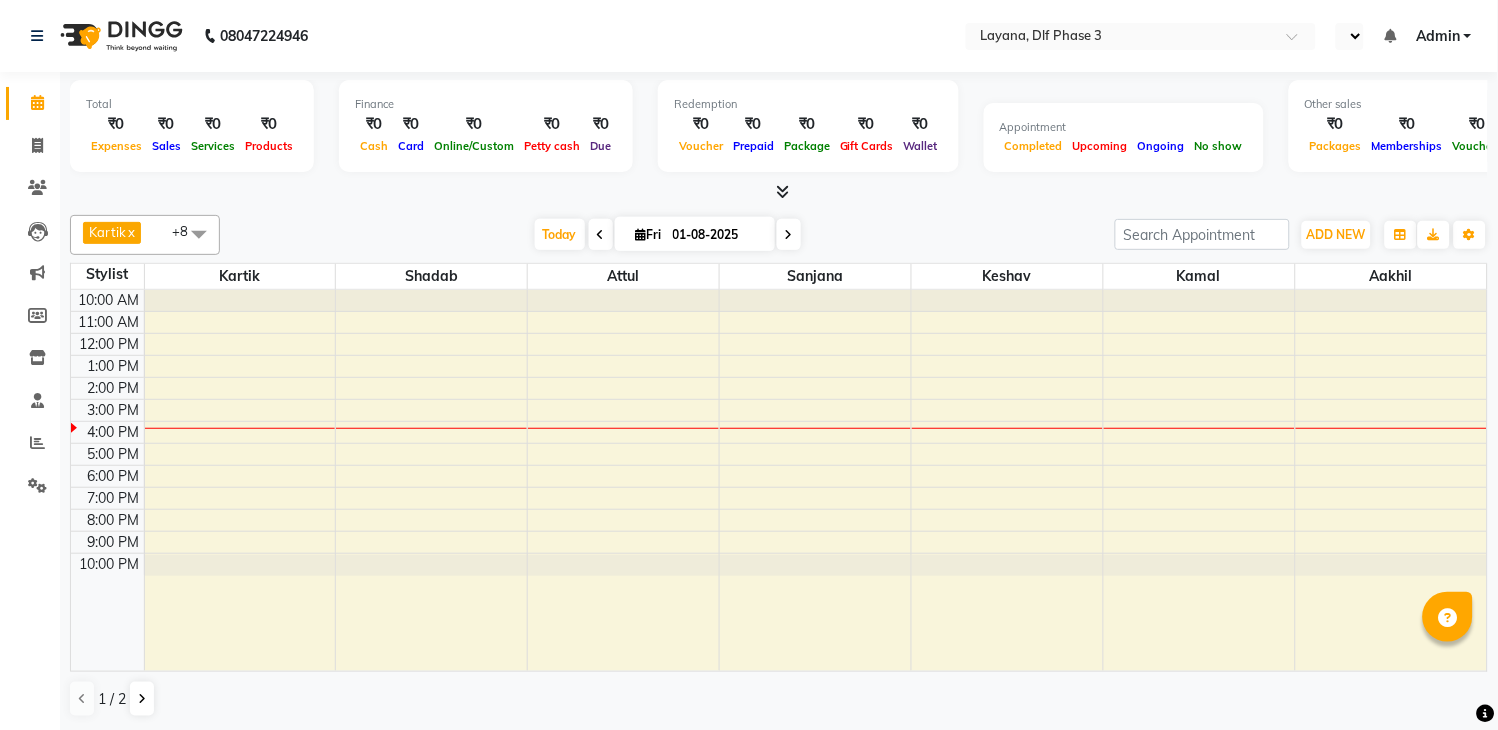 select on "en" 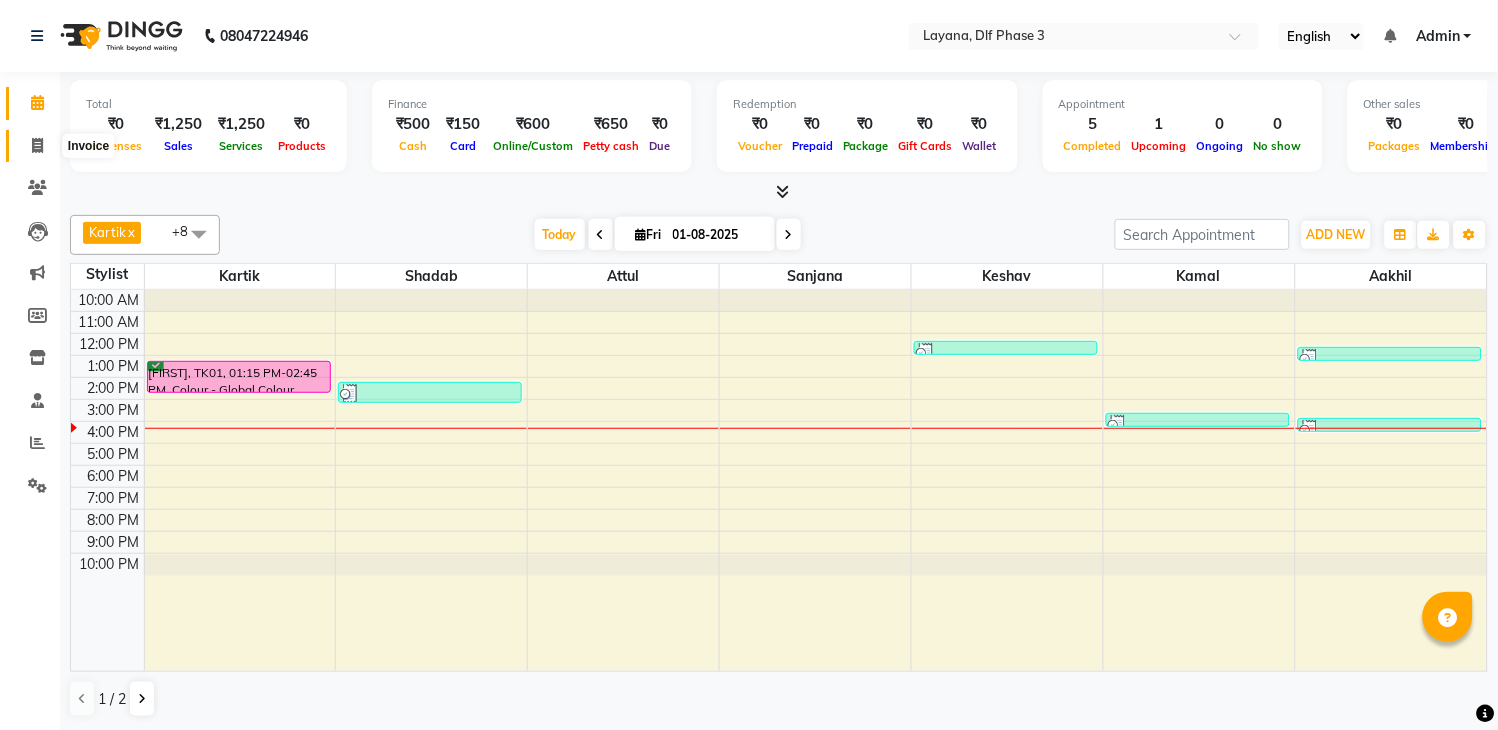 click 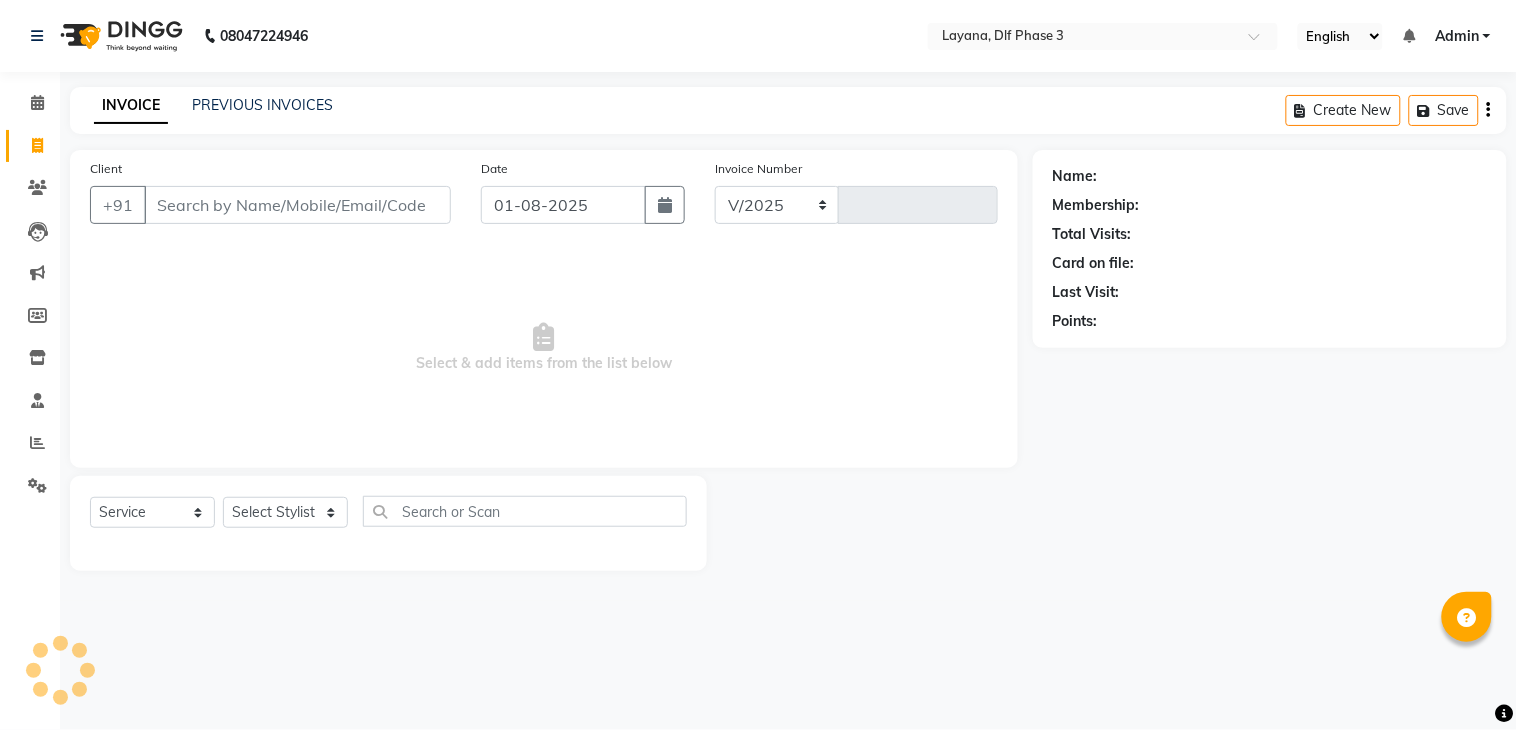 select on "6973" 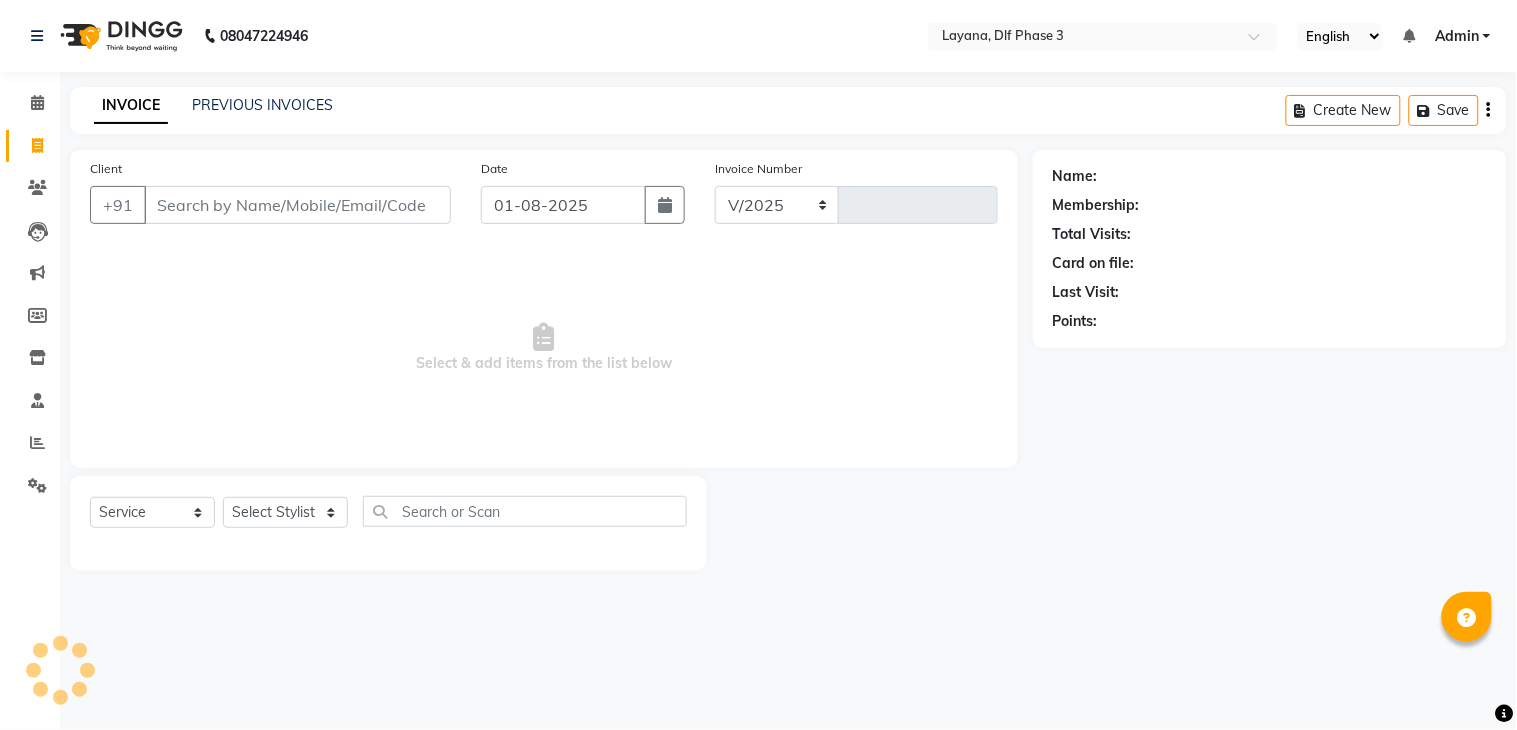 type on "2236" 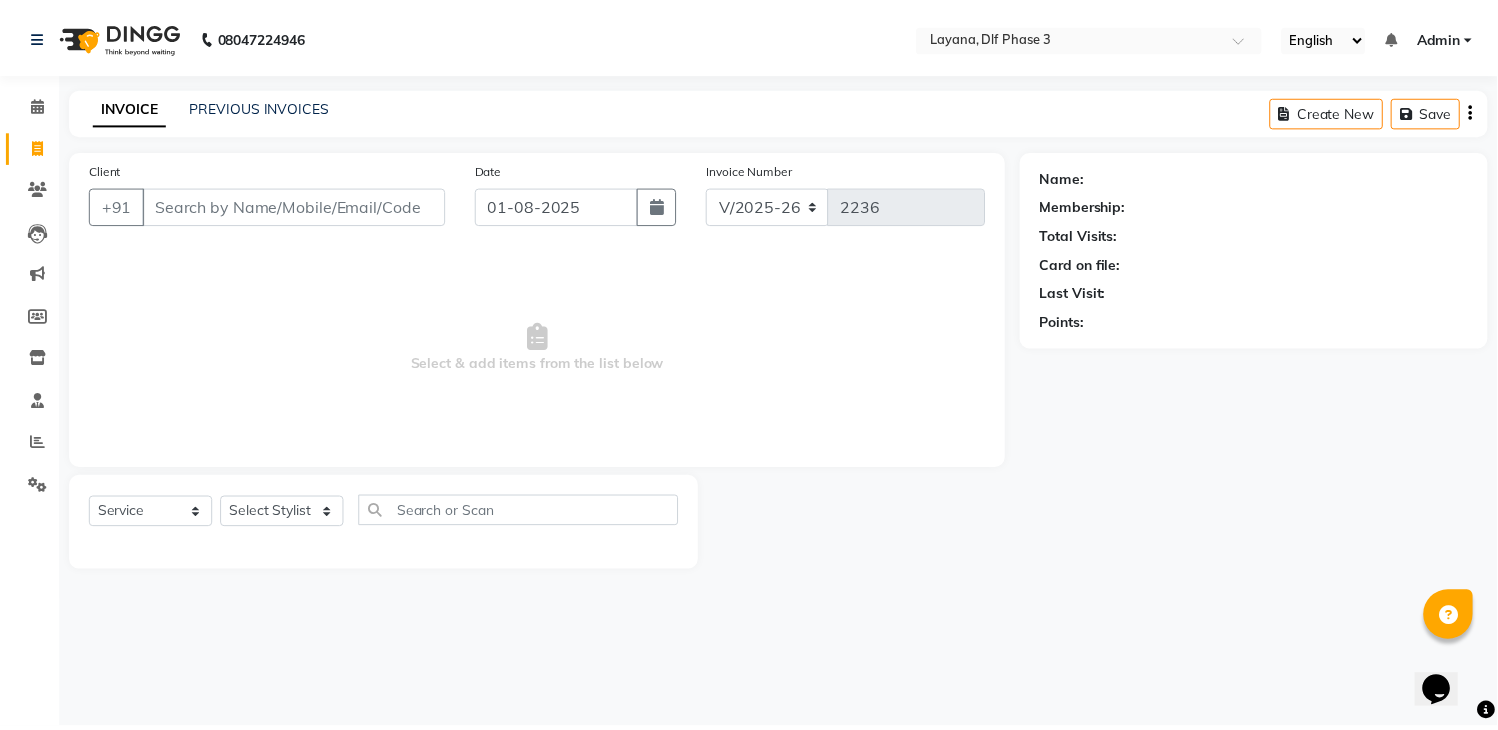 scroll, scrollTop: 0, scrollLeft: 0, axis: both 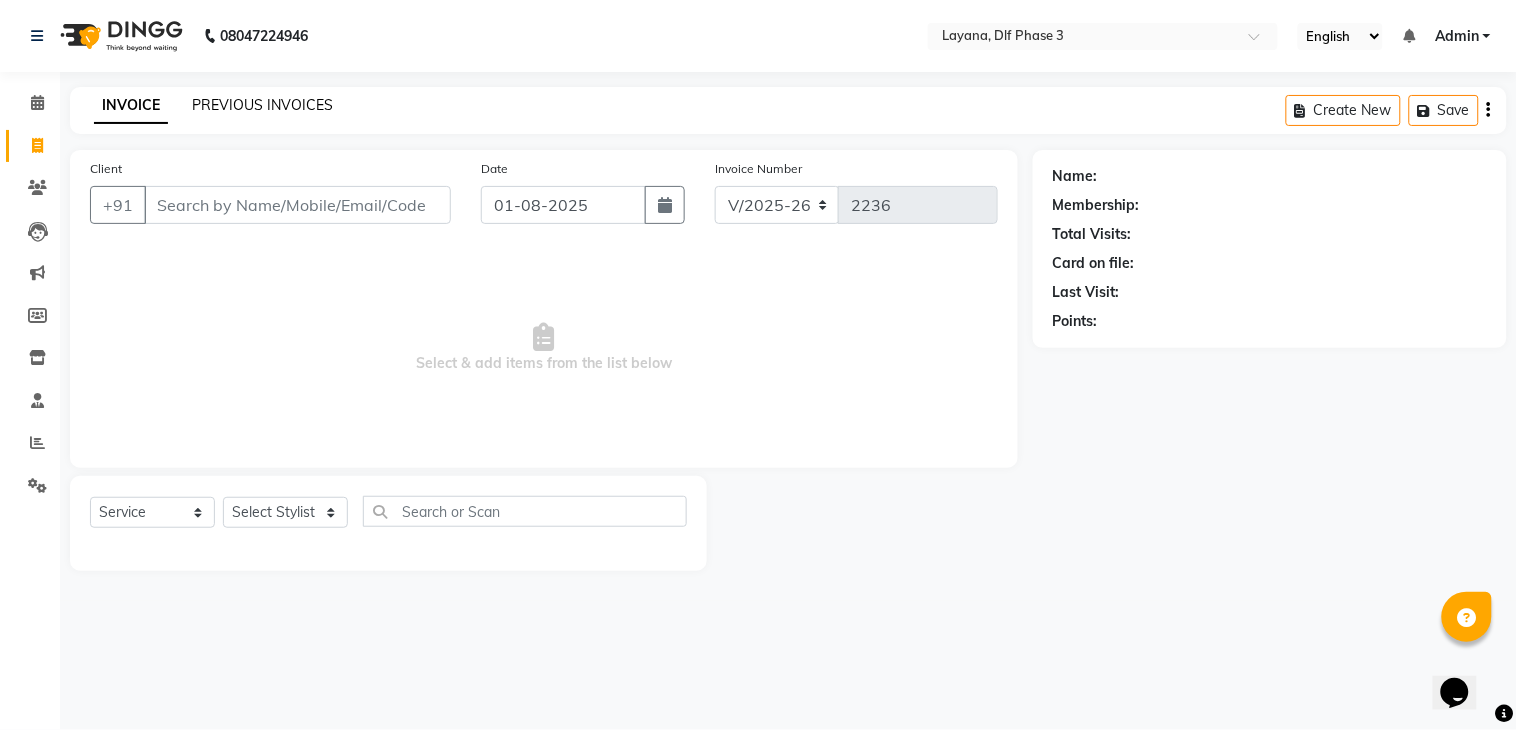click on "PREVIOUS INVOICES" 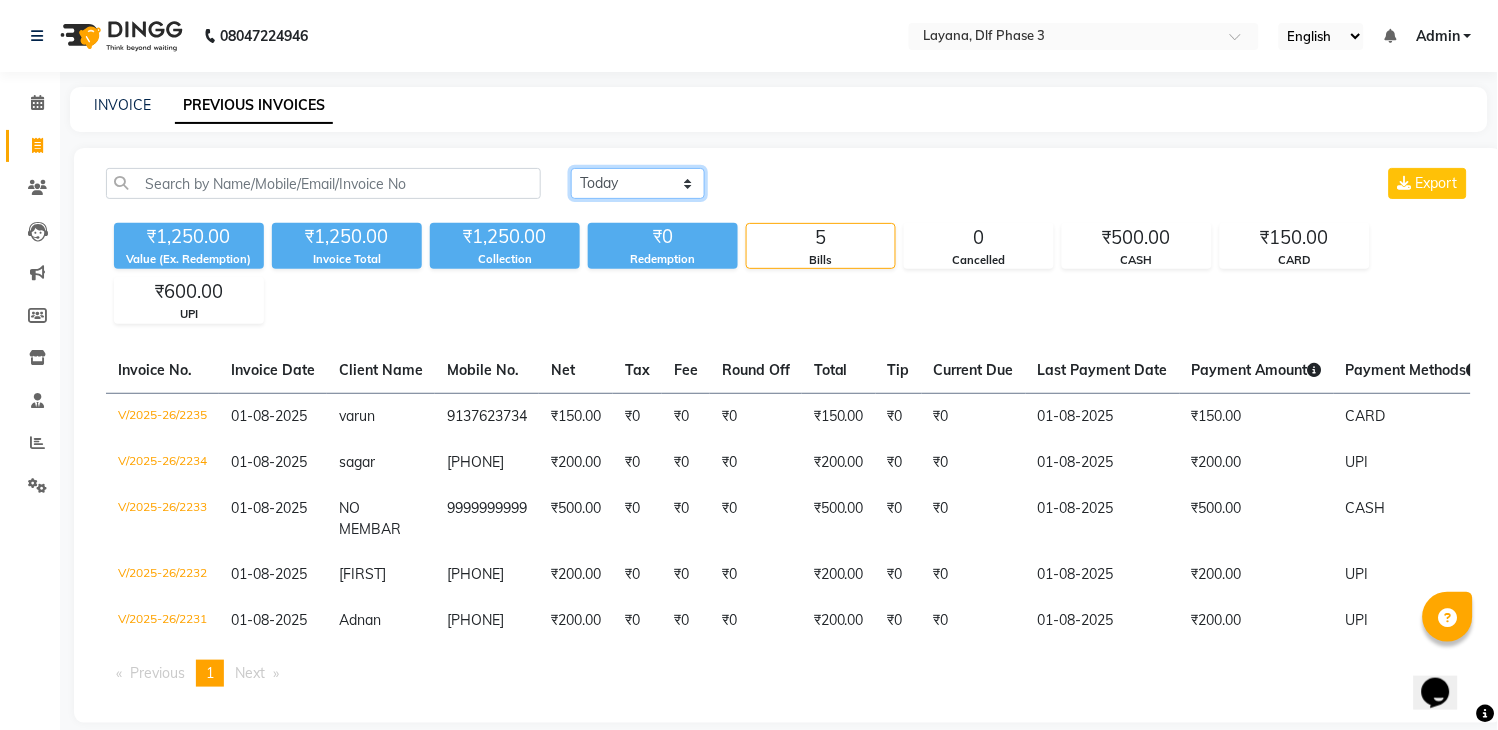 click on "Today Yesterday Custom Range" 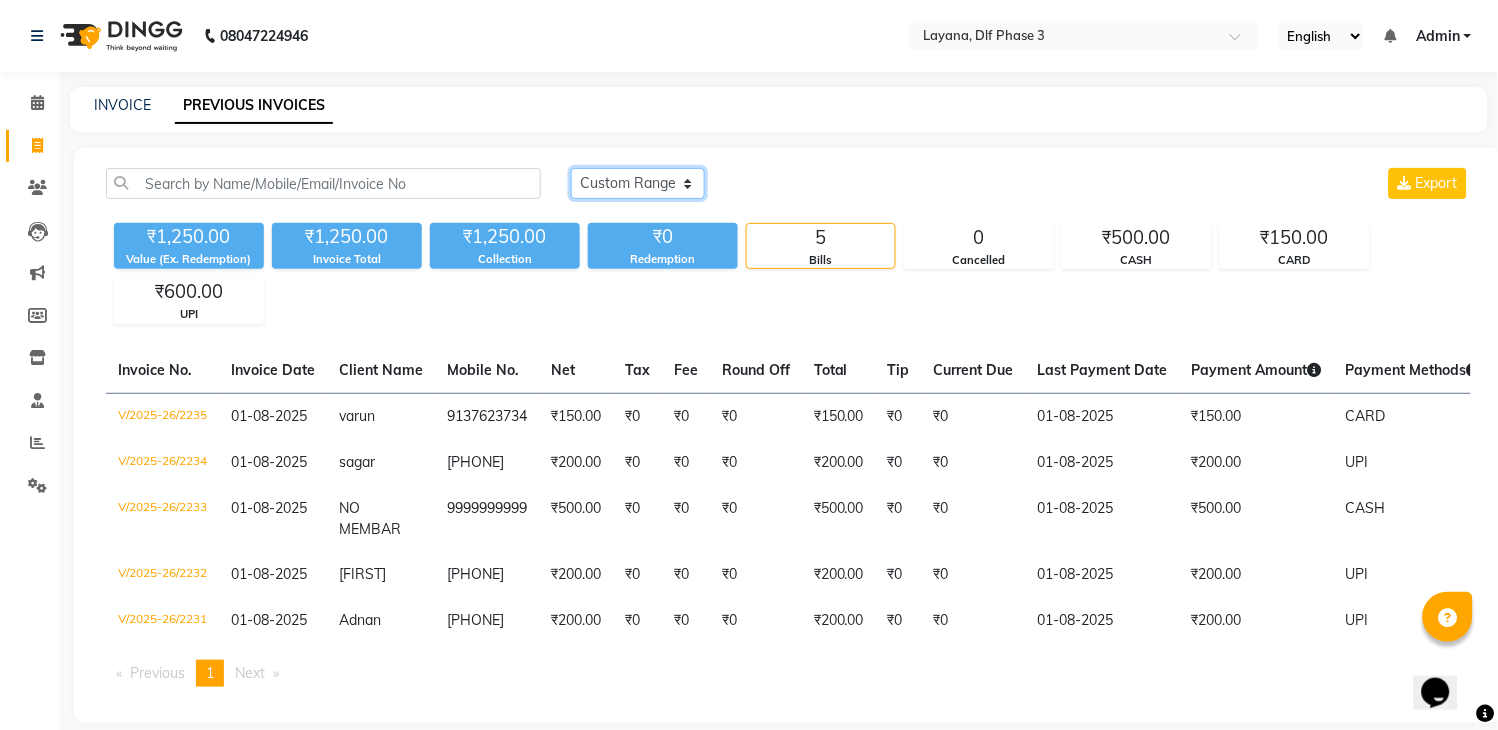 click on "Today Yesterday Custom Range" 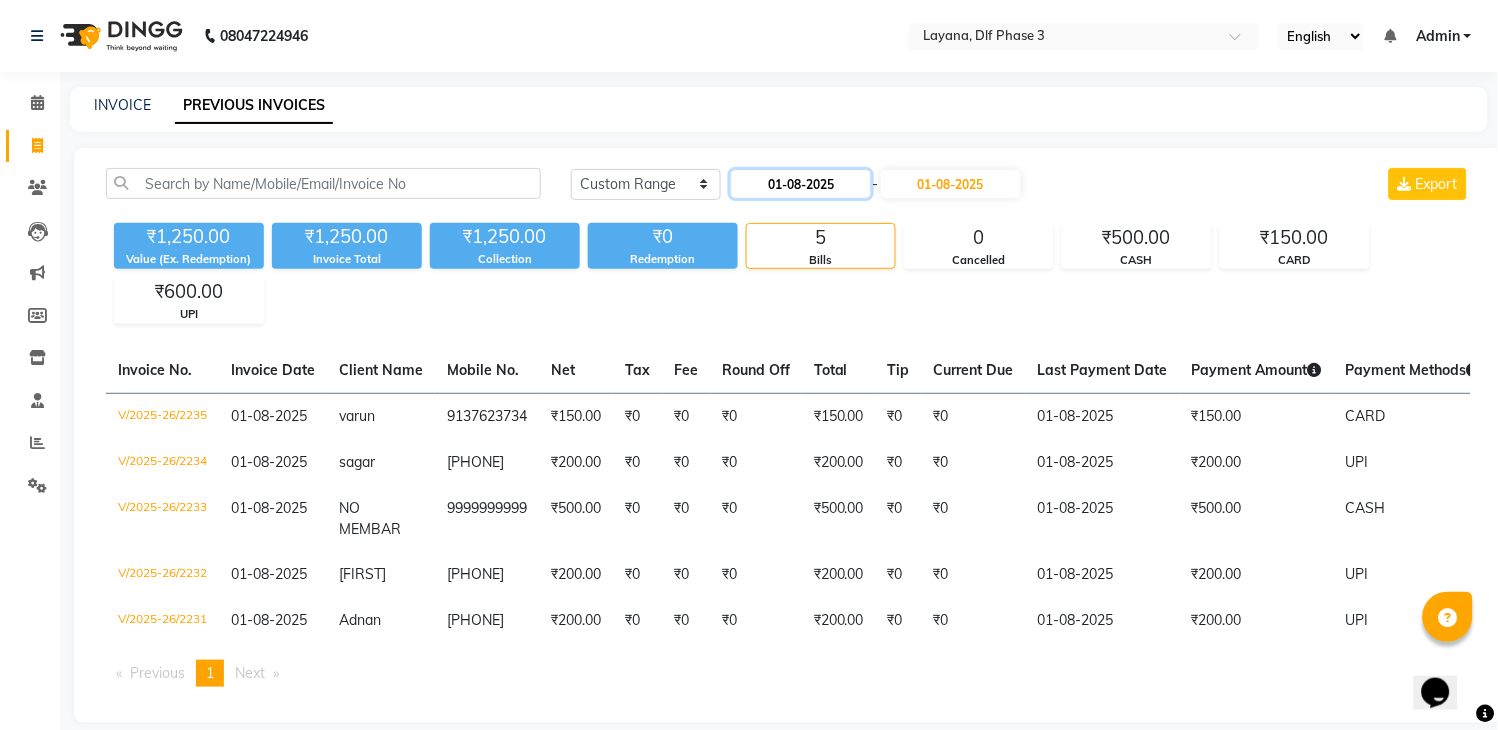 click on "01-08-2025" 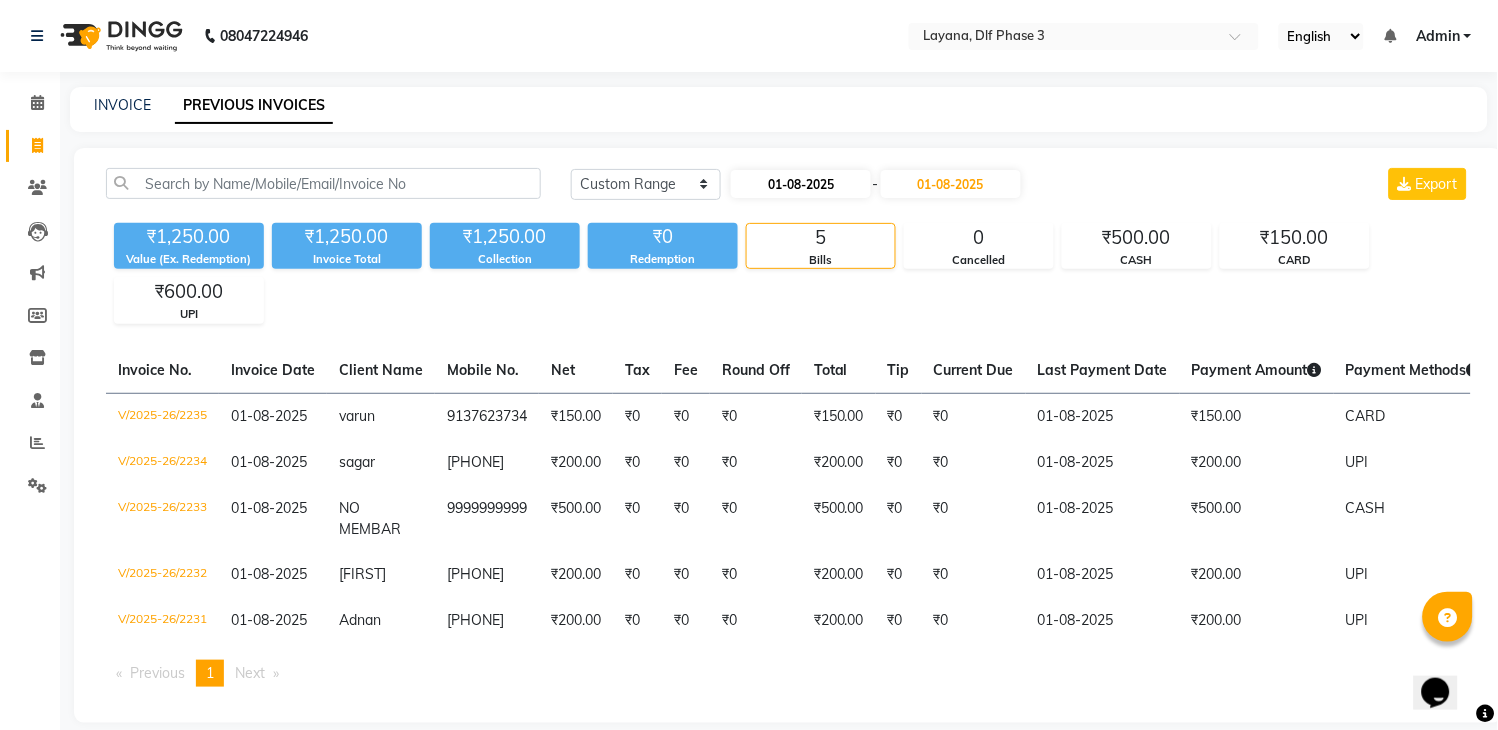 select on "8" 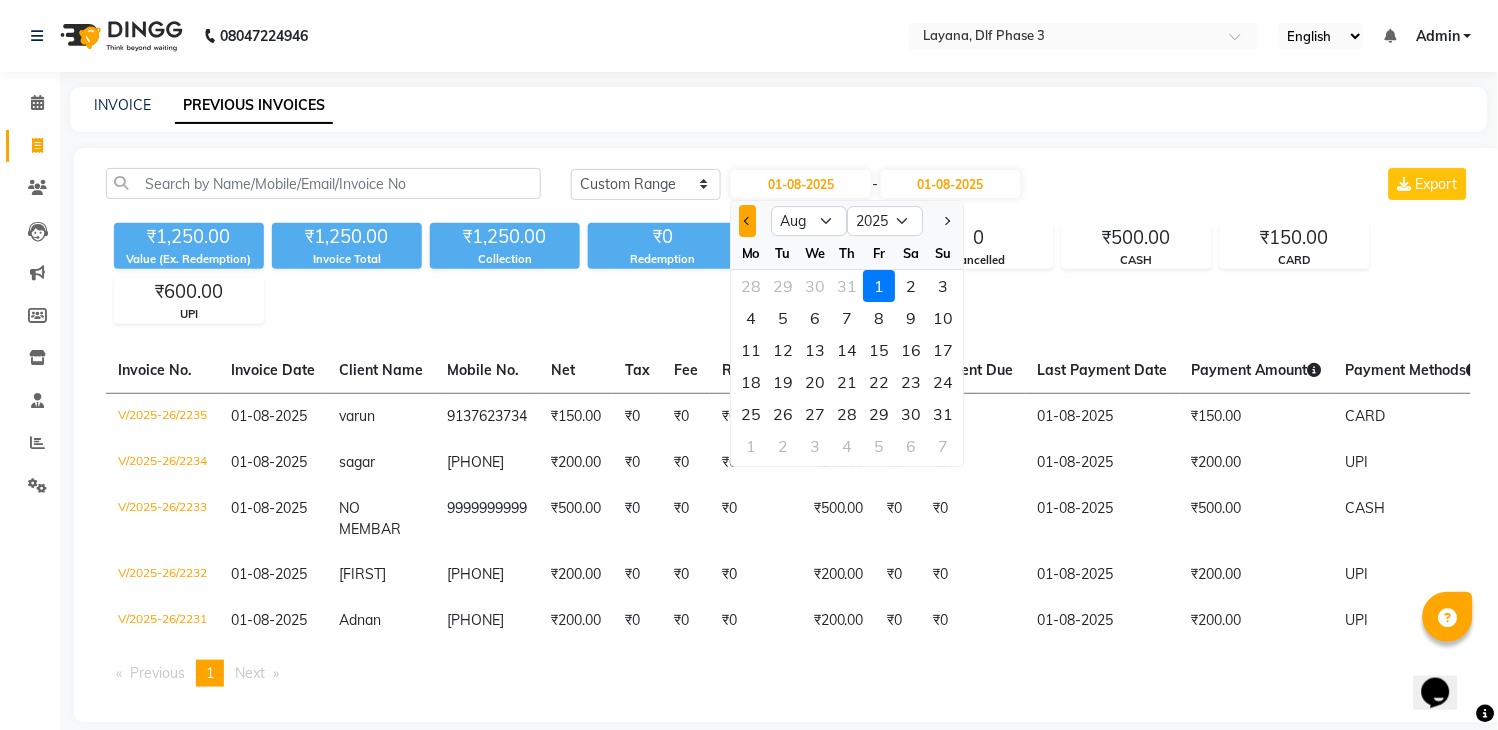 click 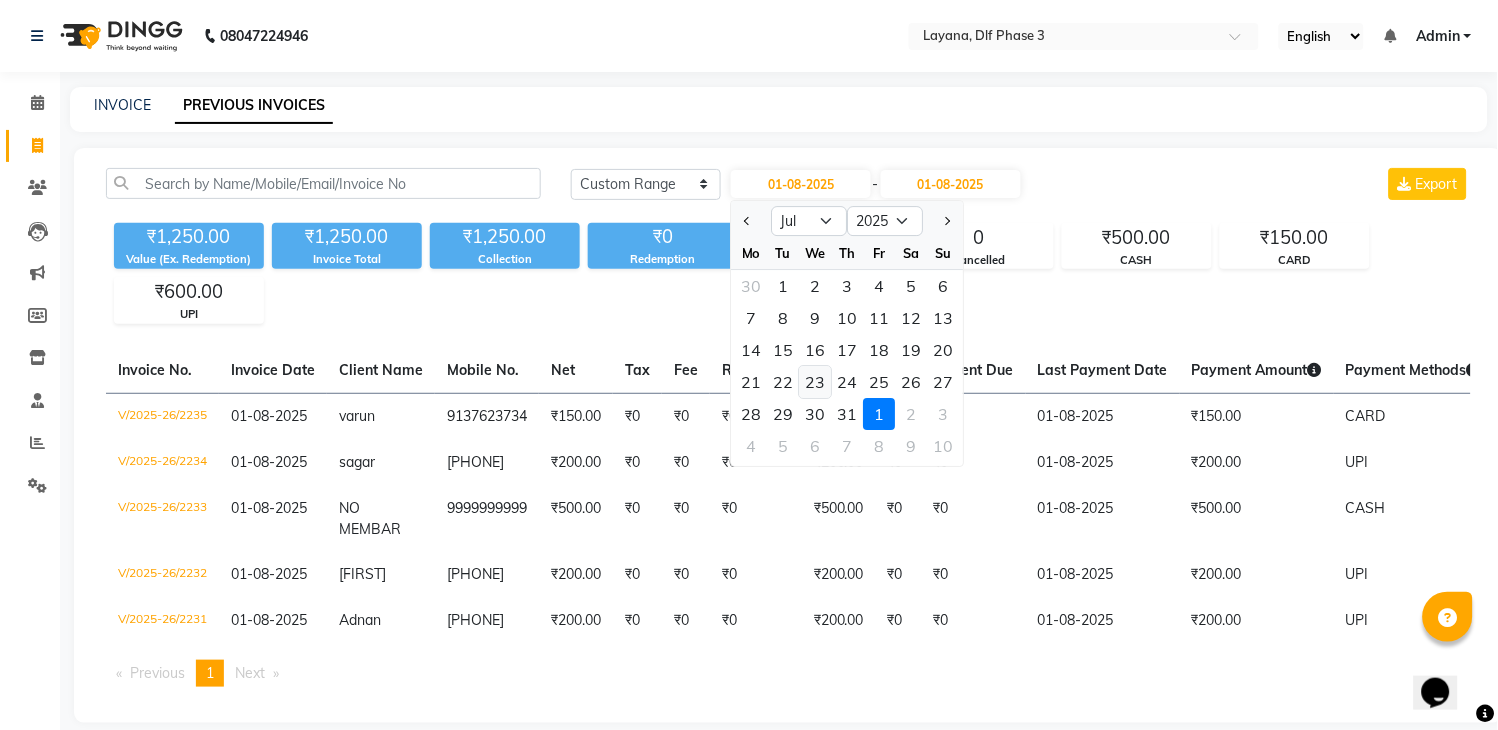 click on "23" 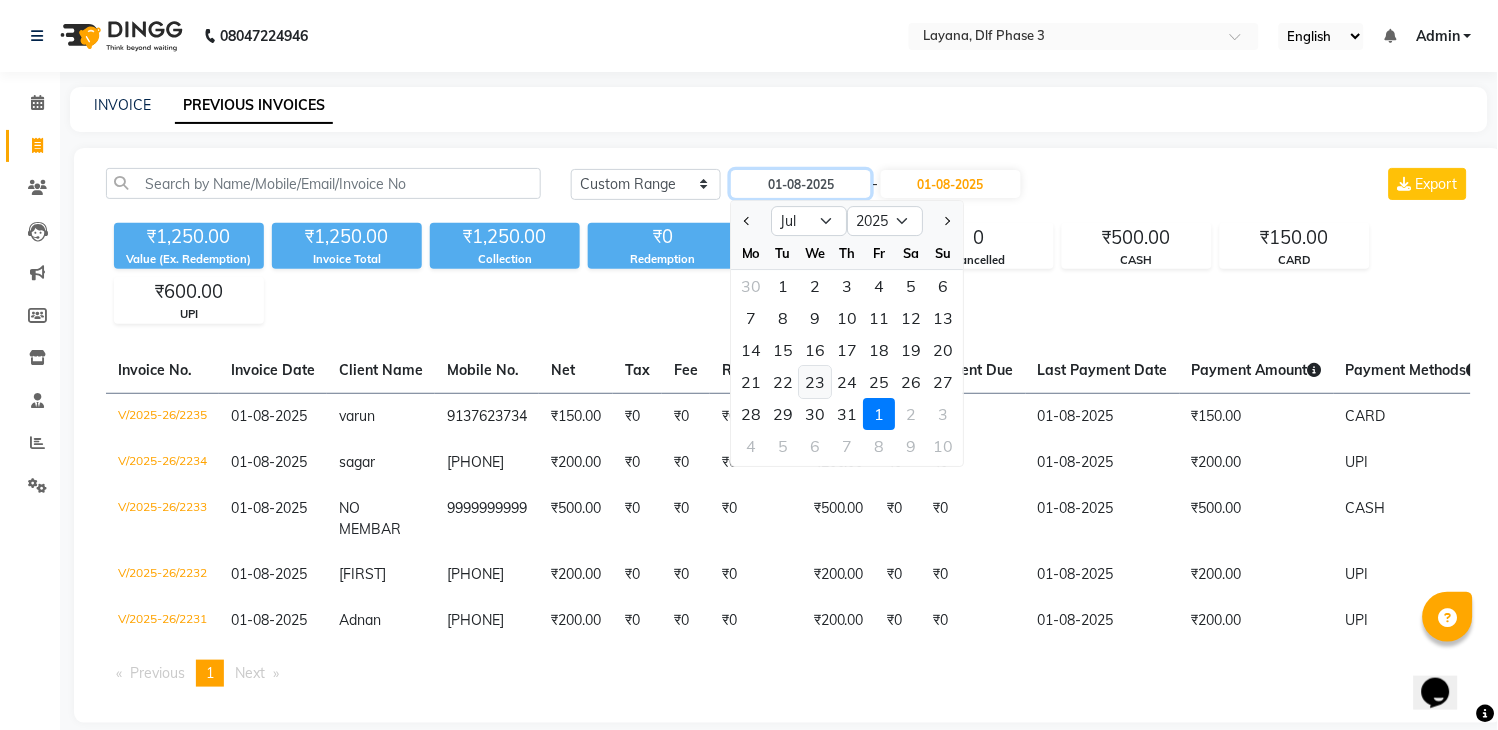 type on "23-07-2025" 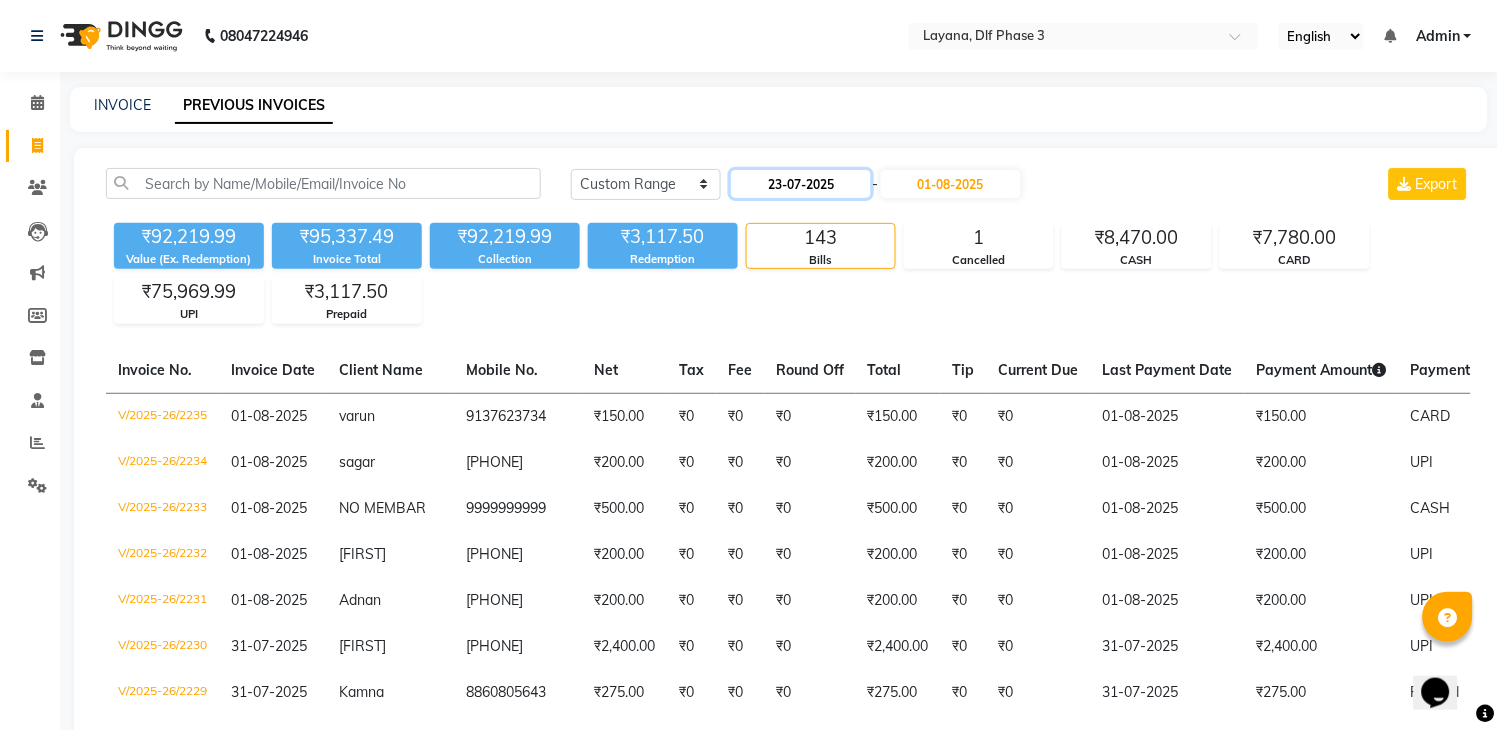 click on "23-07-2025" 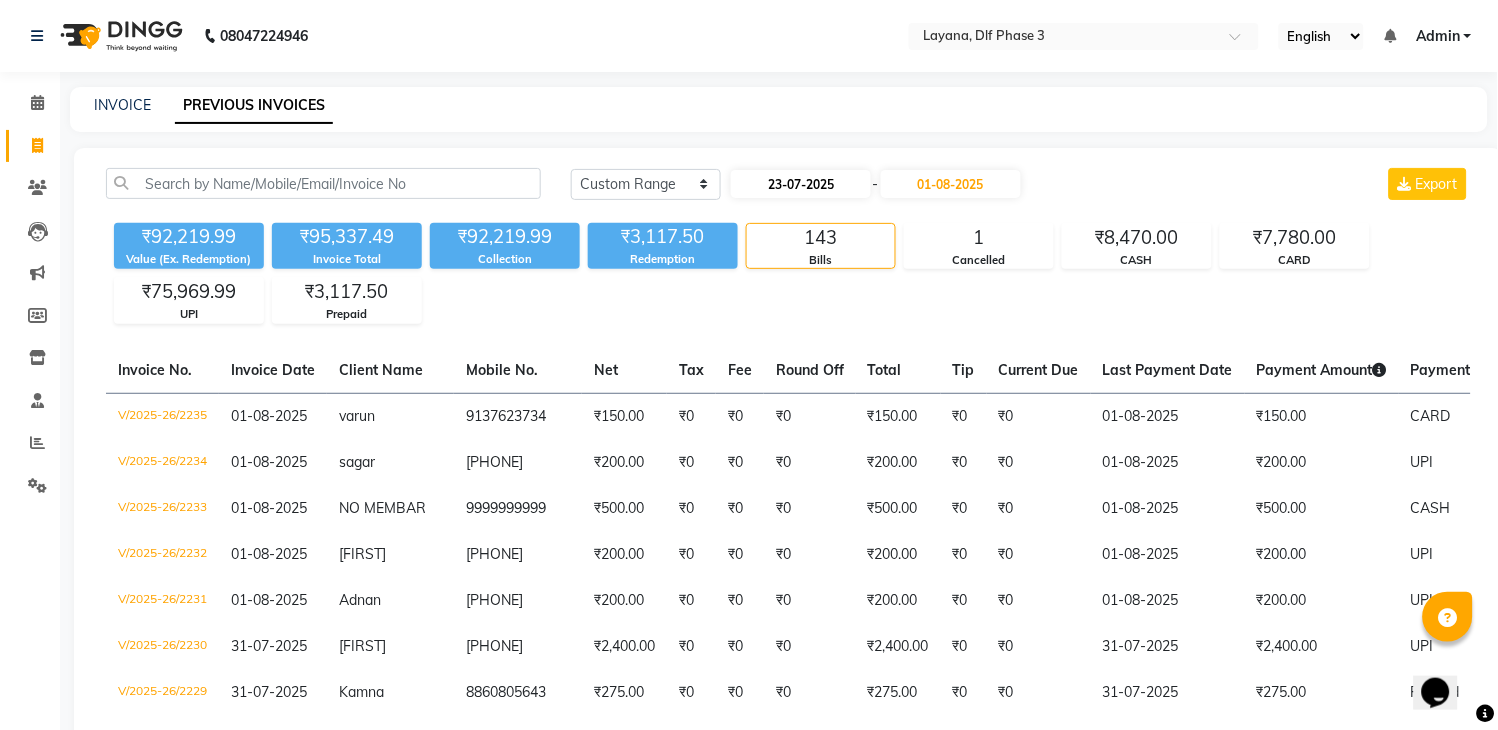select on "7" 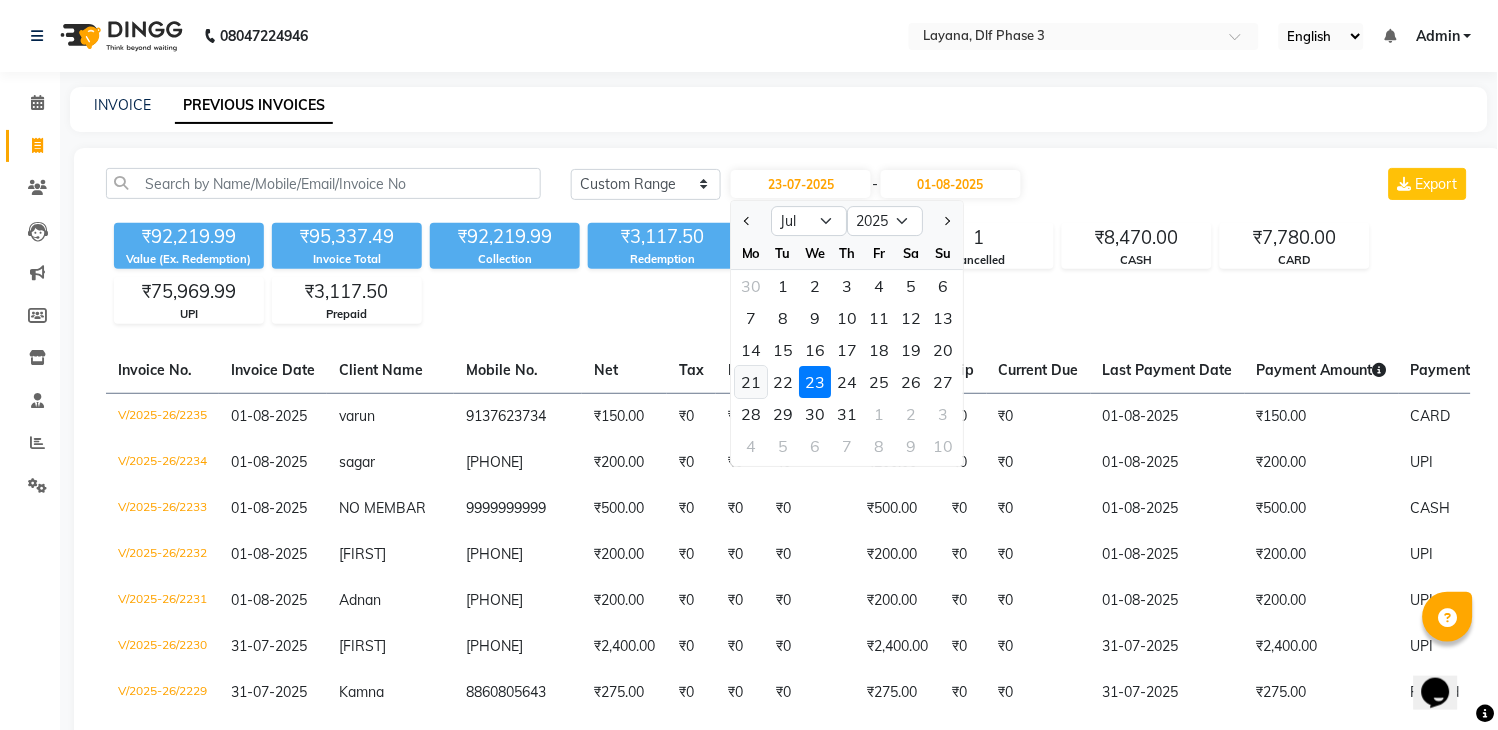 click on "21" 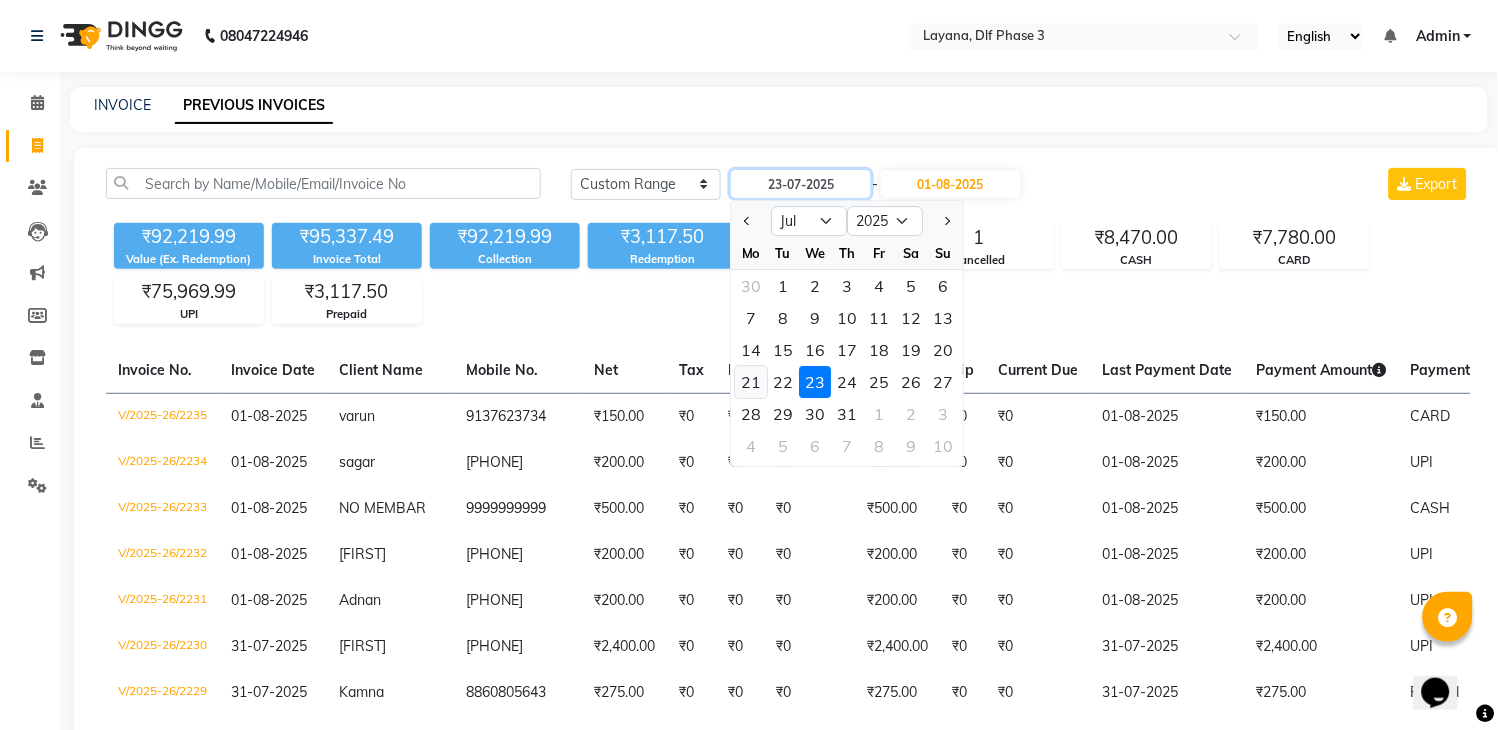 type on "21-07-2025" 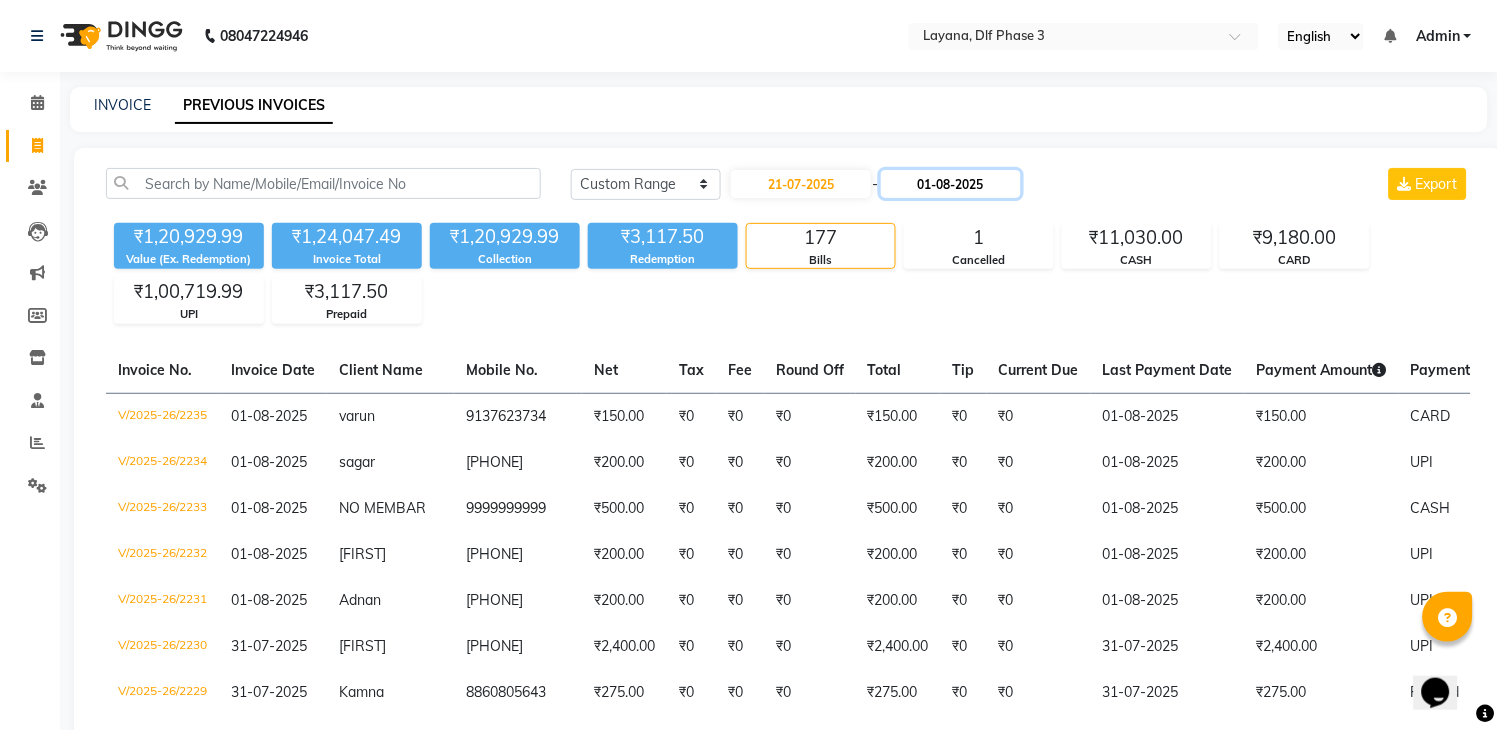 click on "01-08-2025" 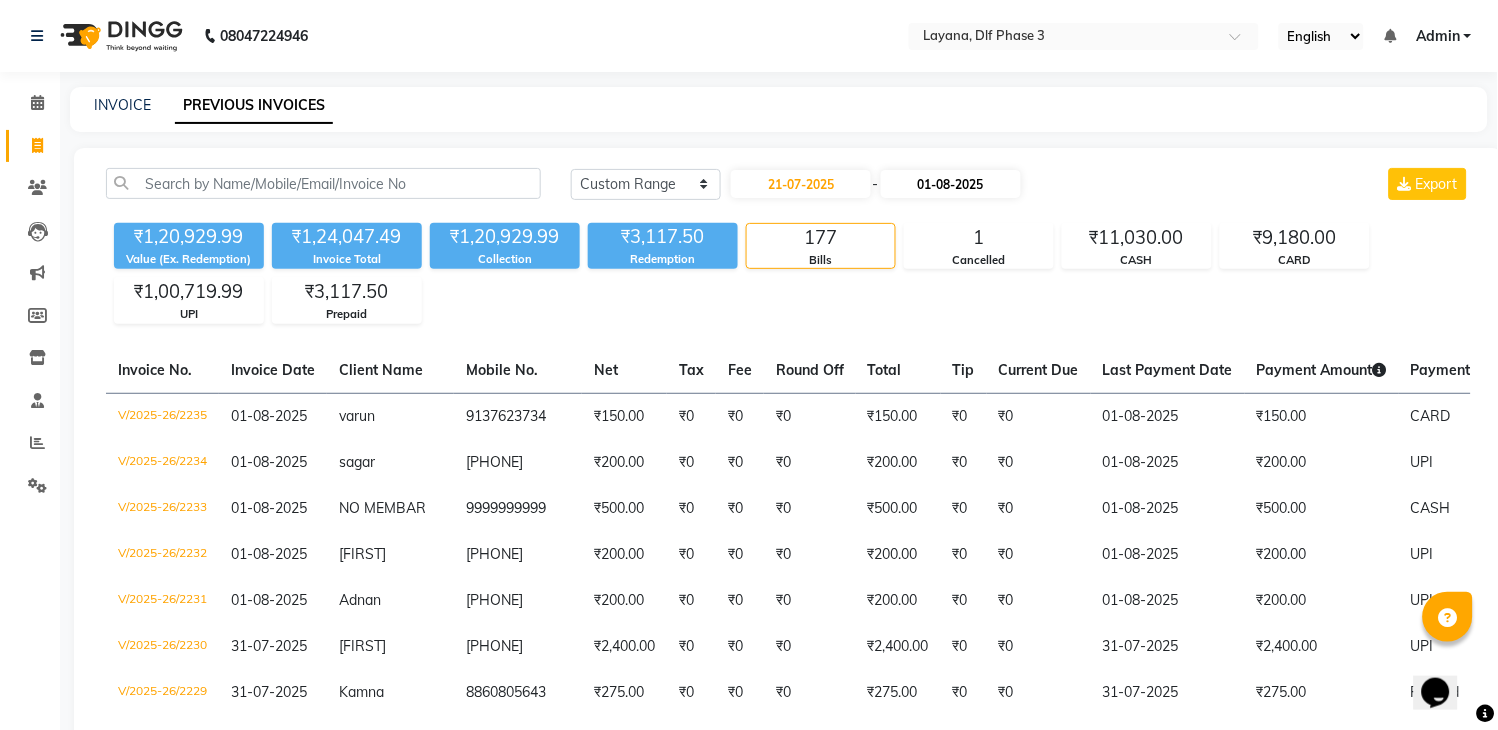 select on "8" 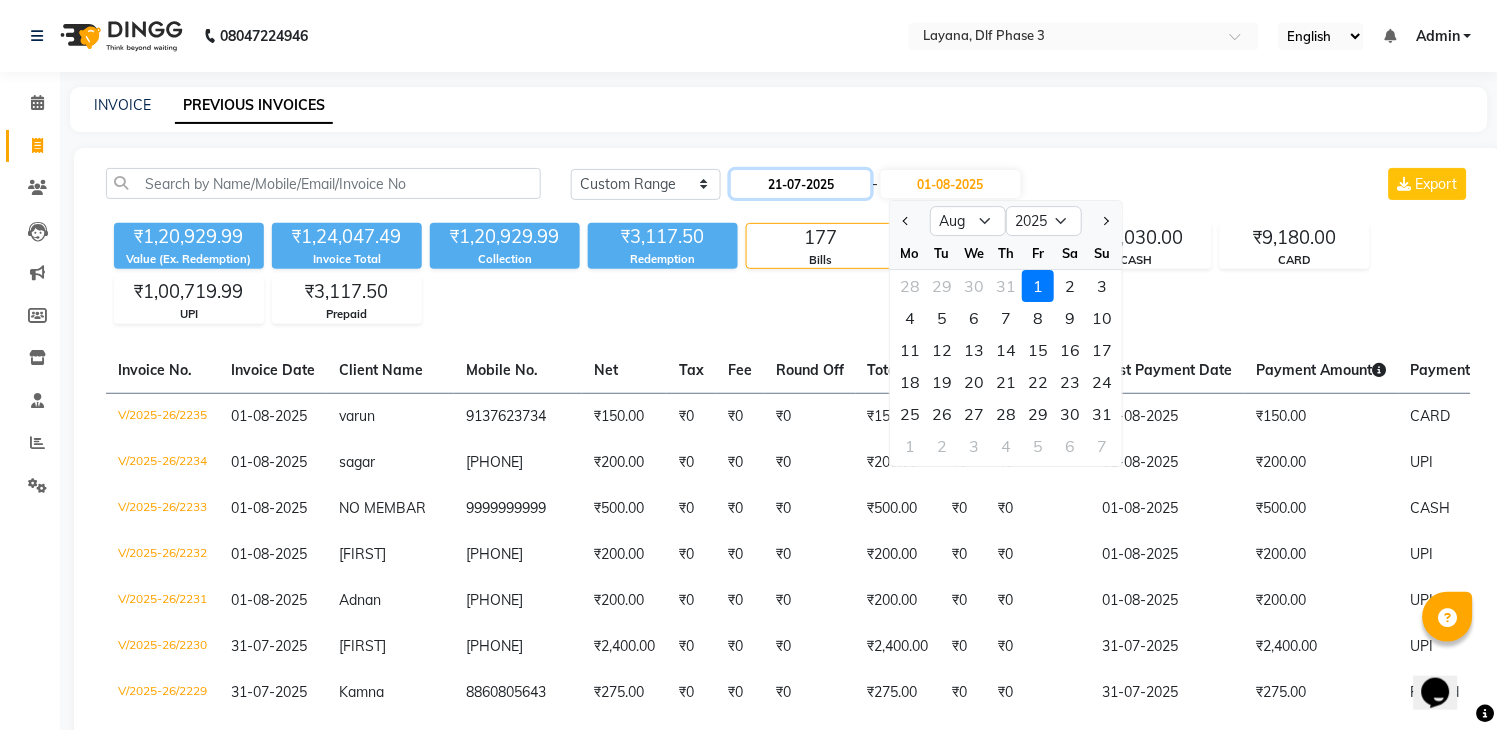 click on "21-07-2025" 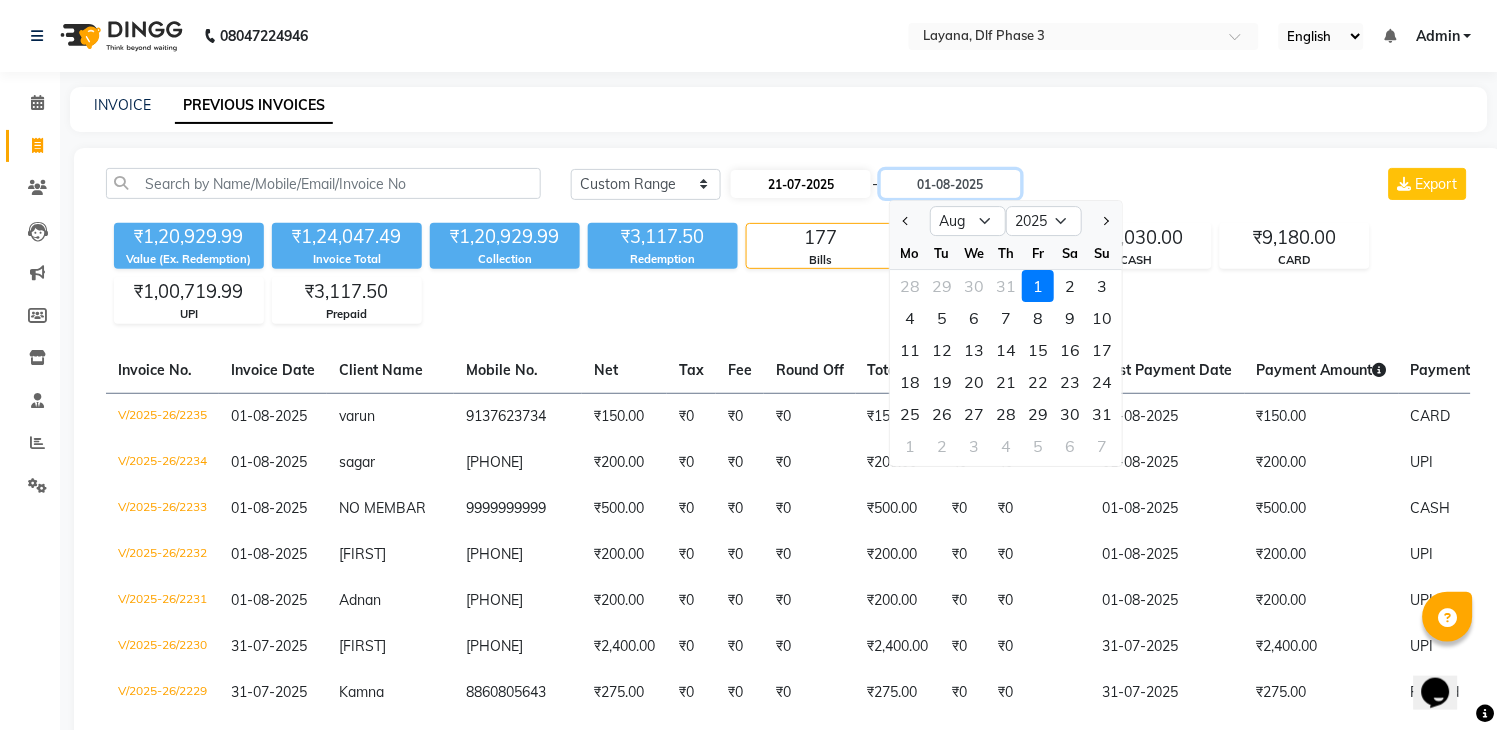select on "7" 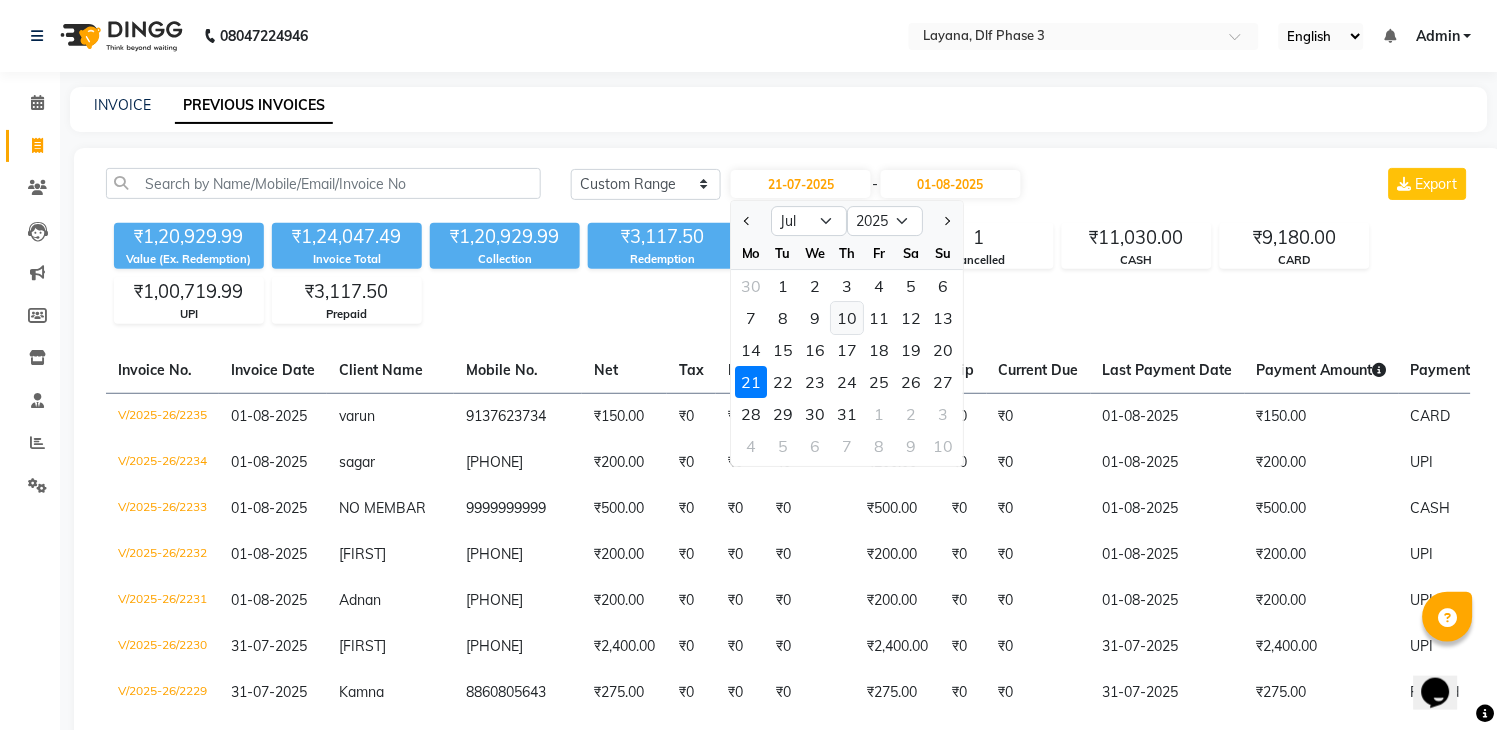click on "10" 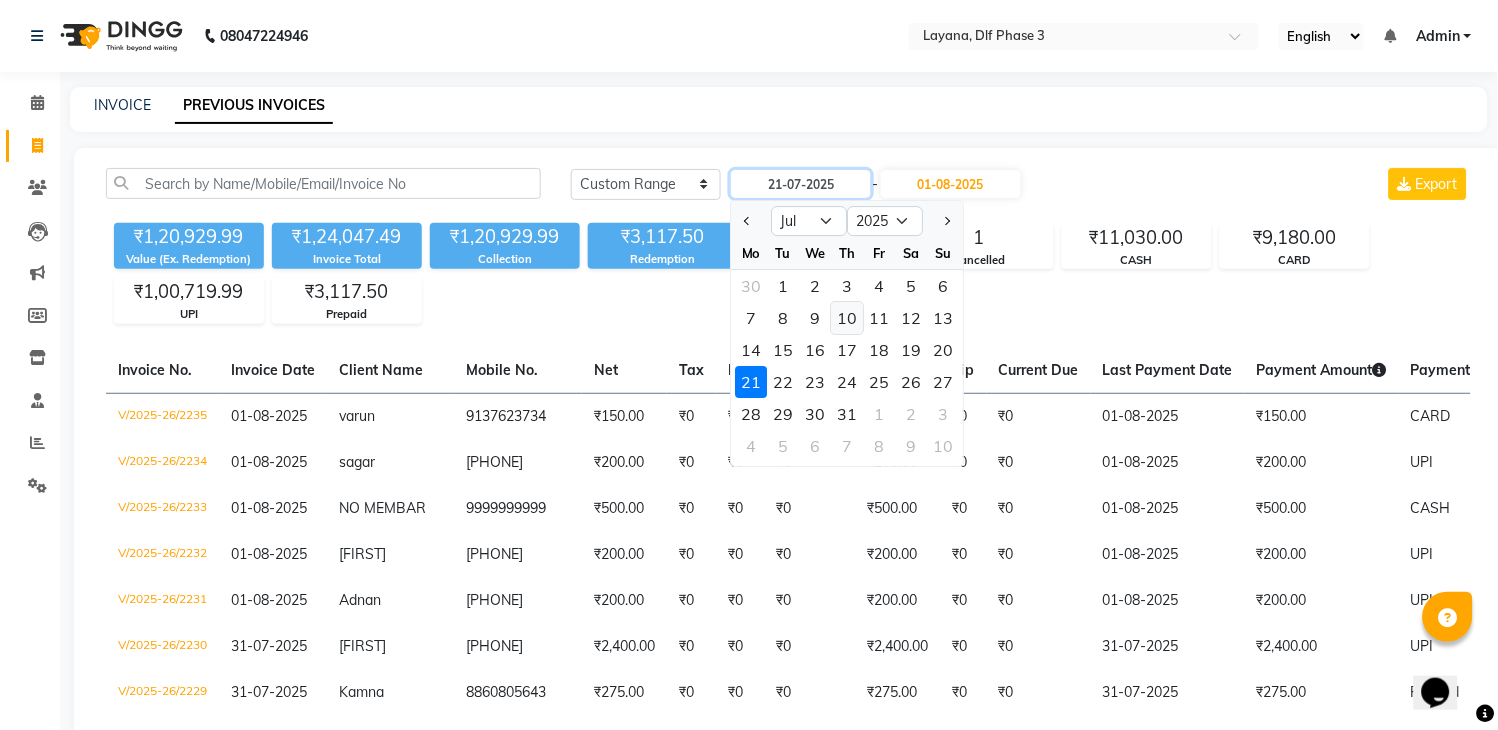 type on "10-07-2025" 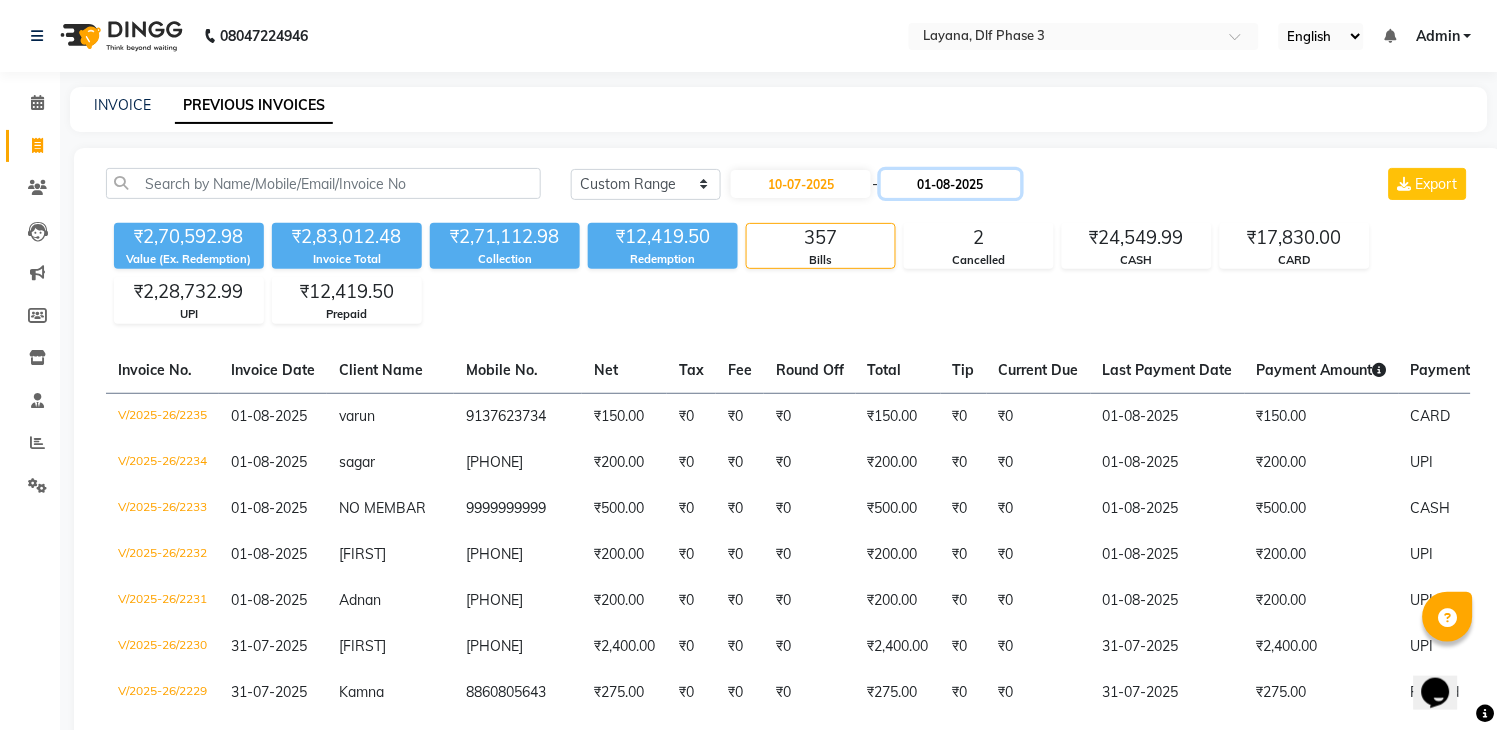 click on "01-08-2025" 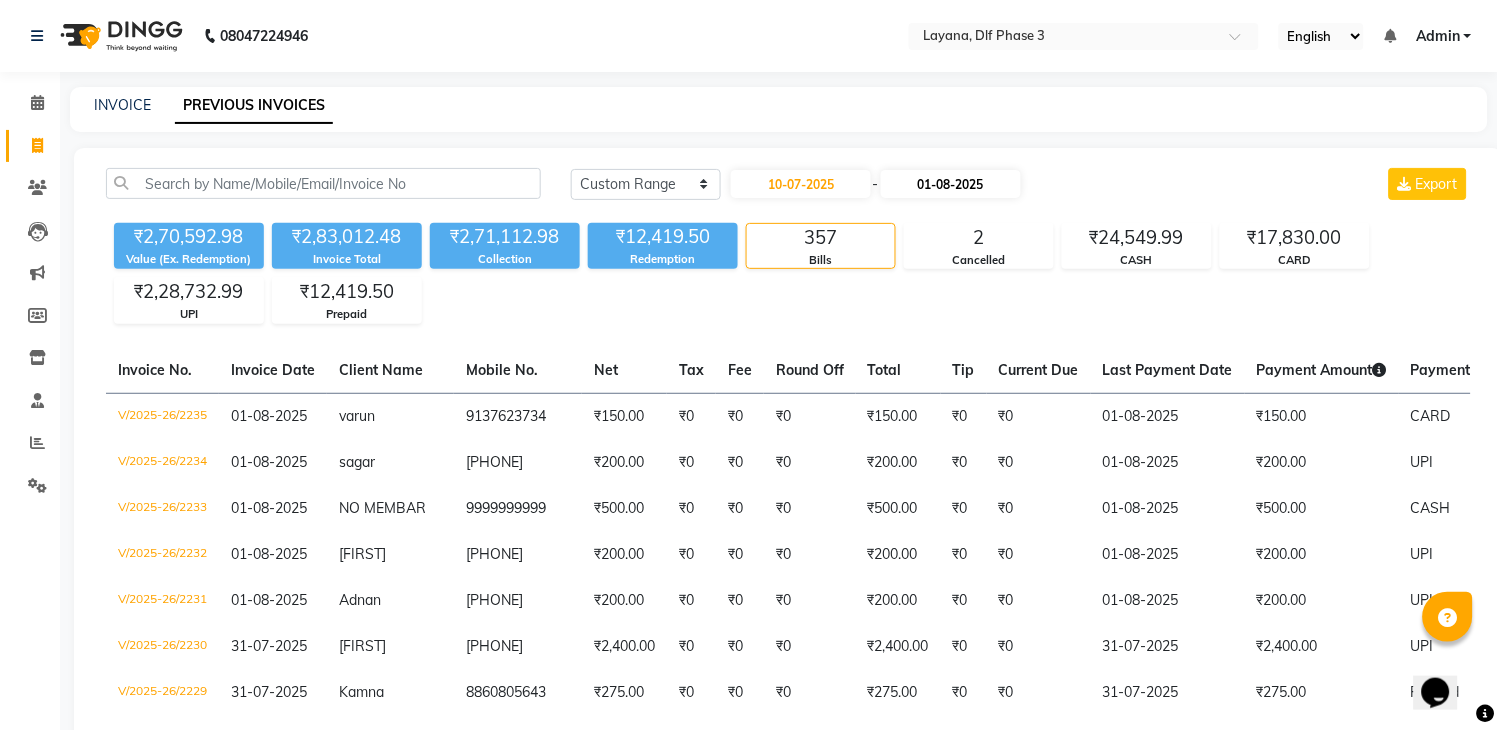 select on "8" 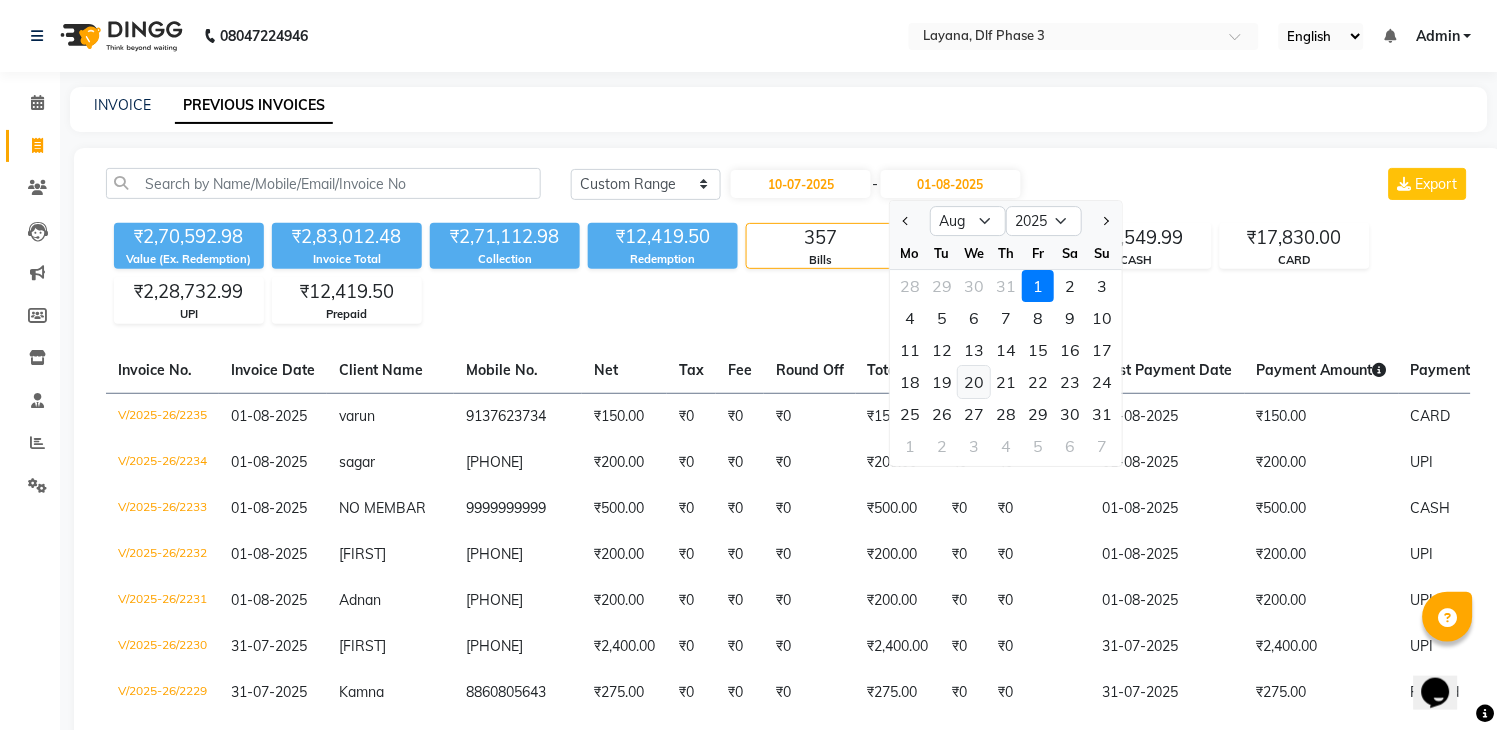 click on "20" 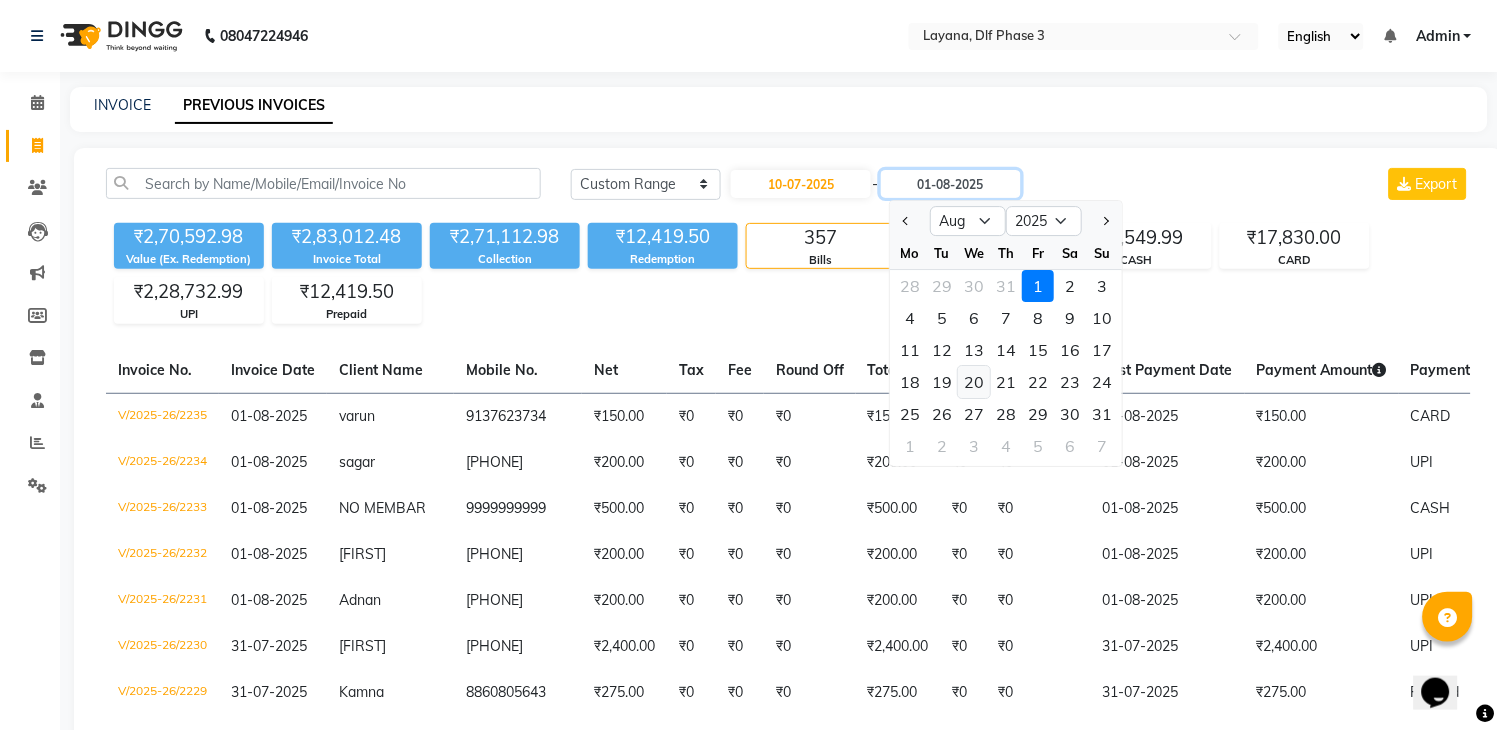 type on "20-08-2025" 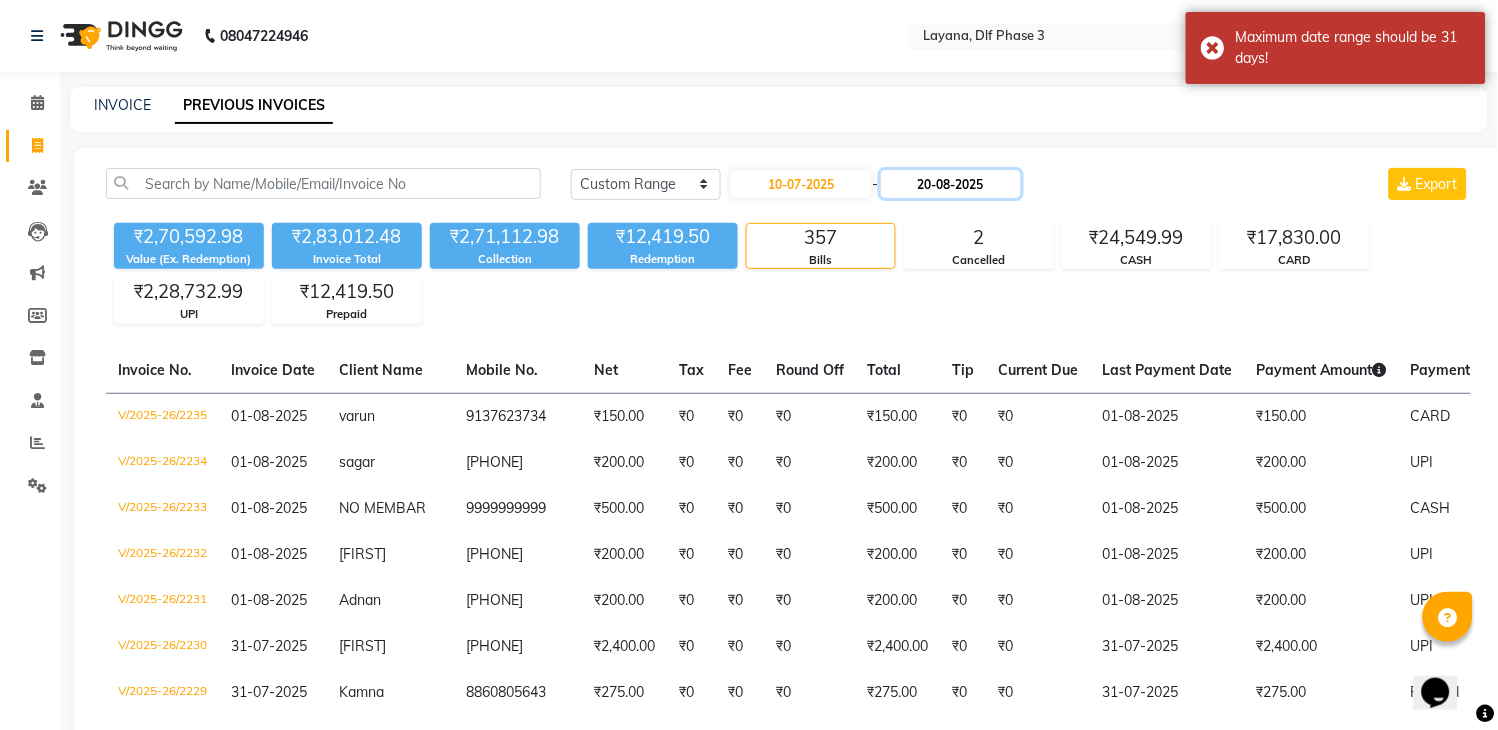 click on "20-08-2025" 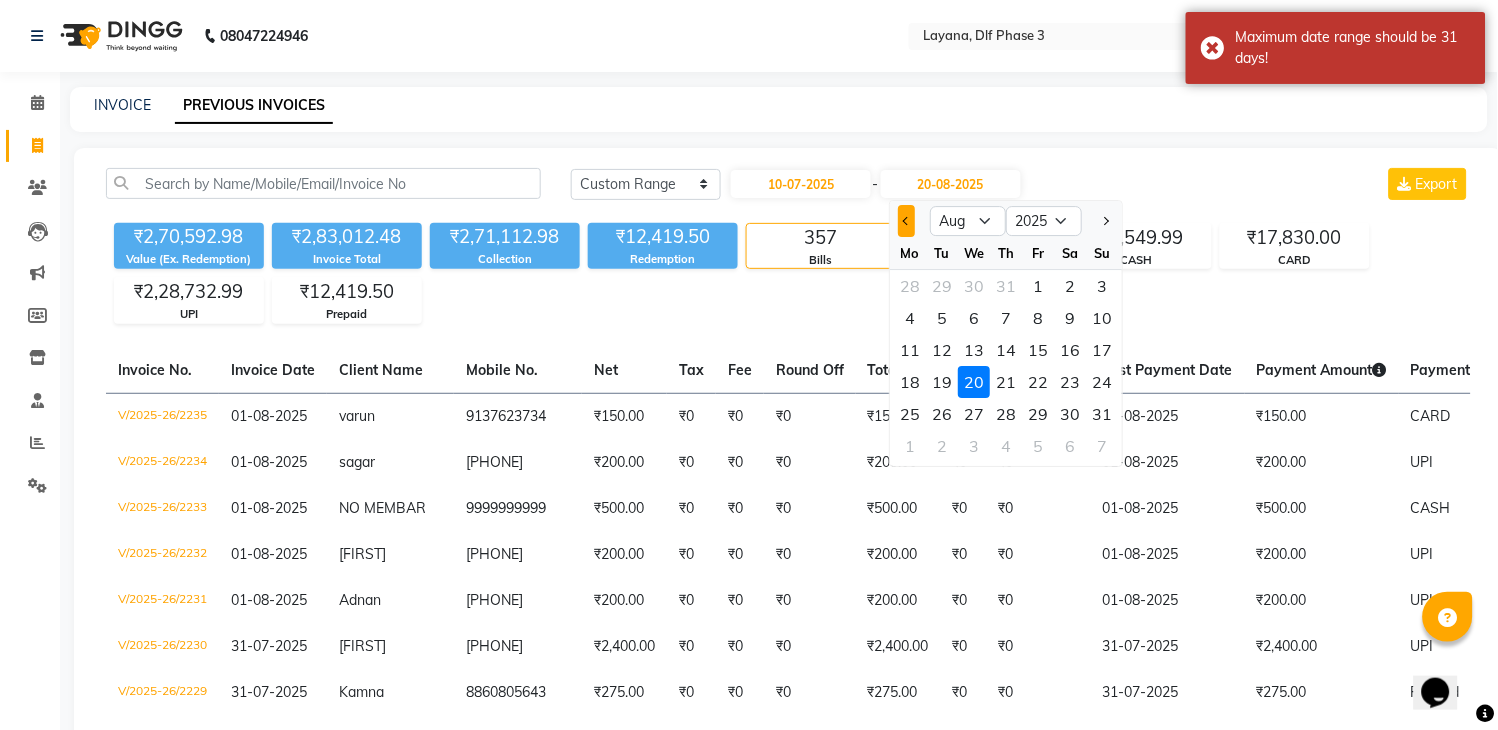 click 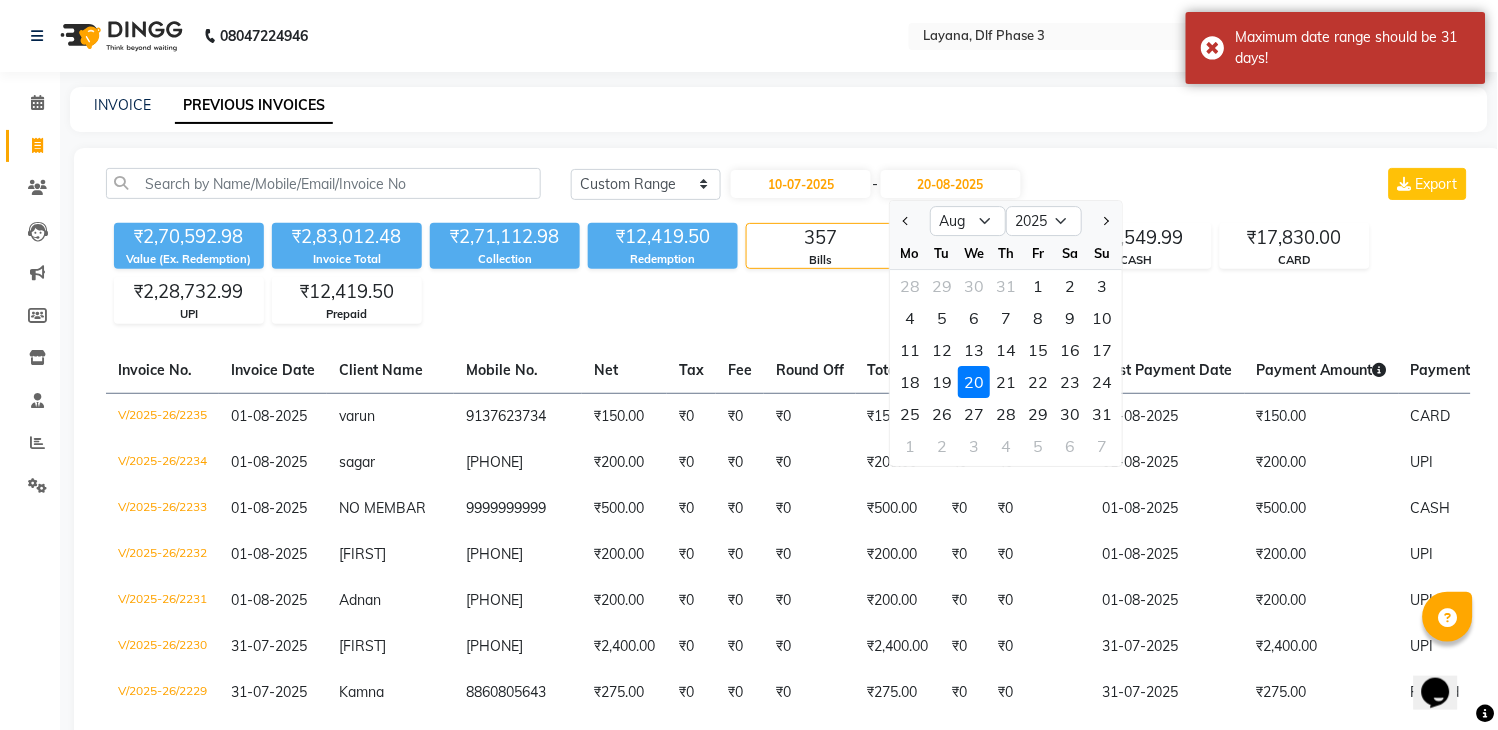 select on "7" 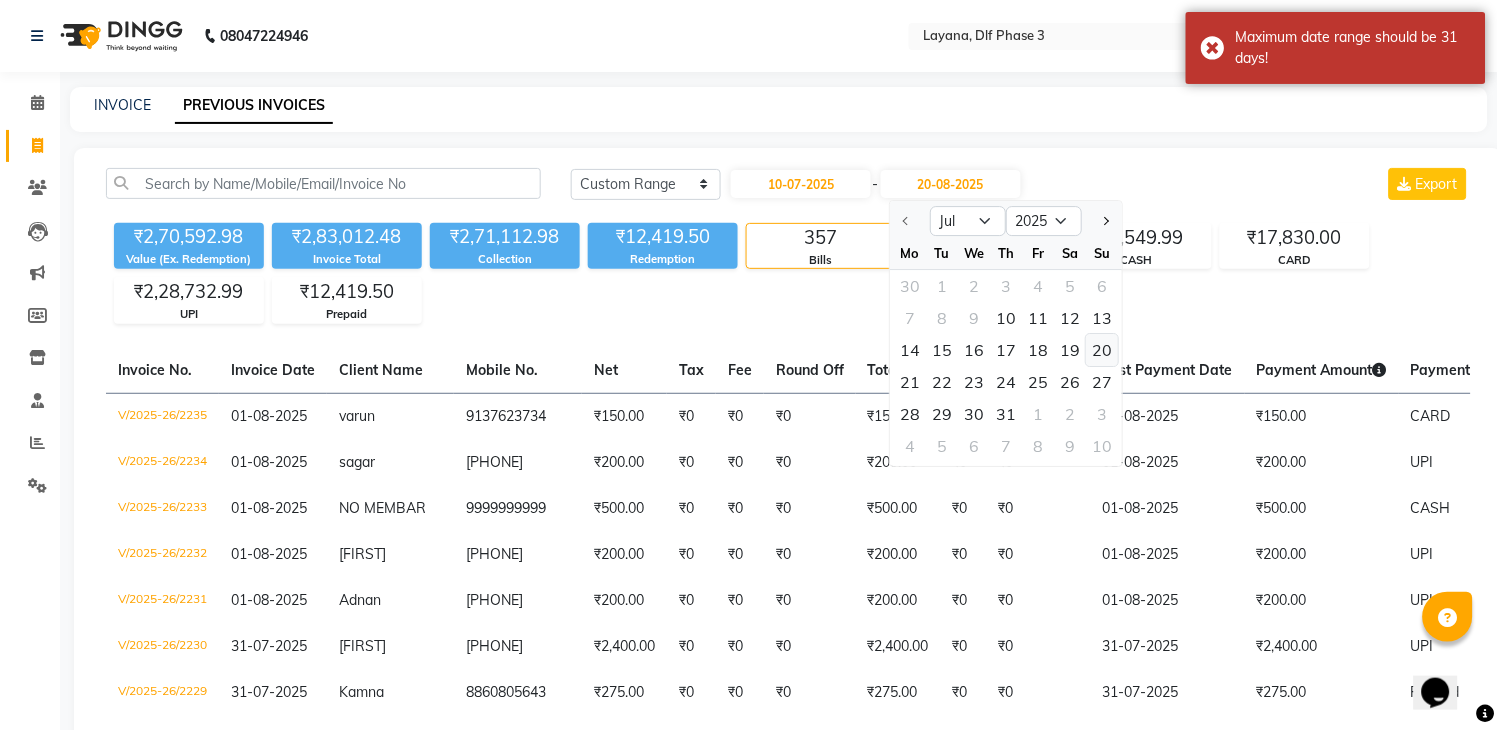 click on "20" 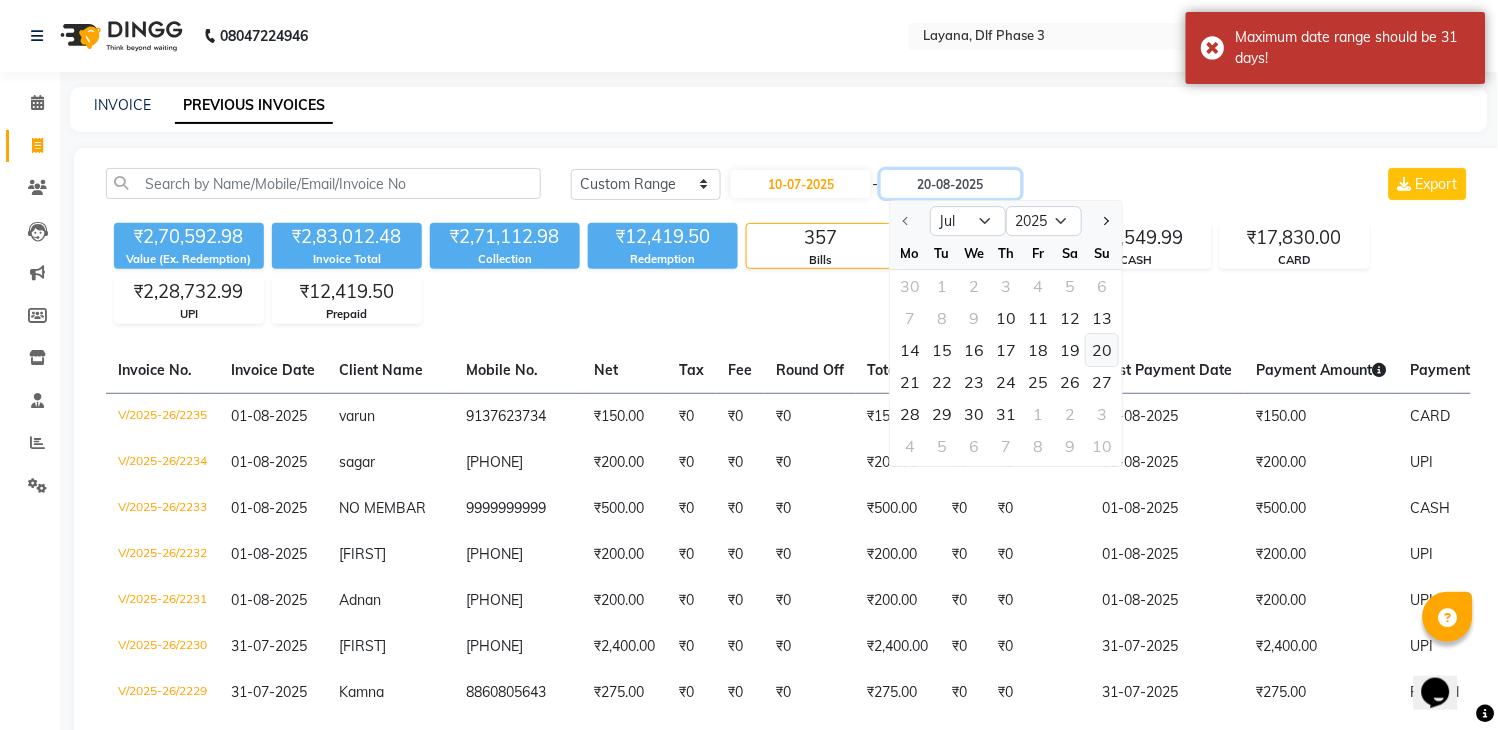 type on "20-07-2025" 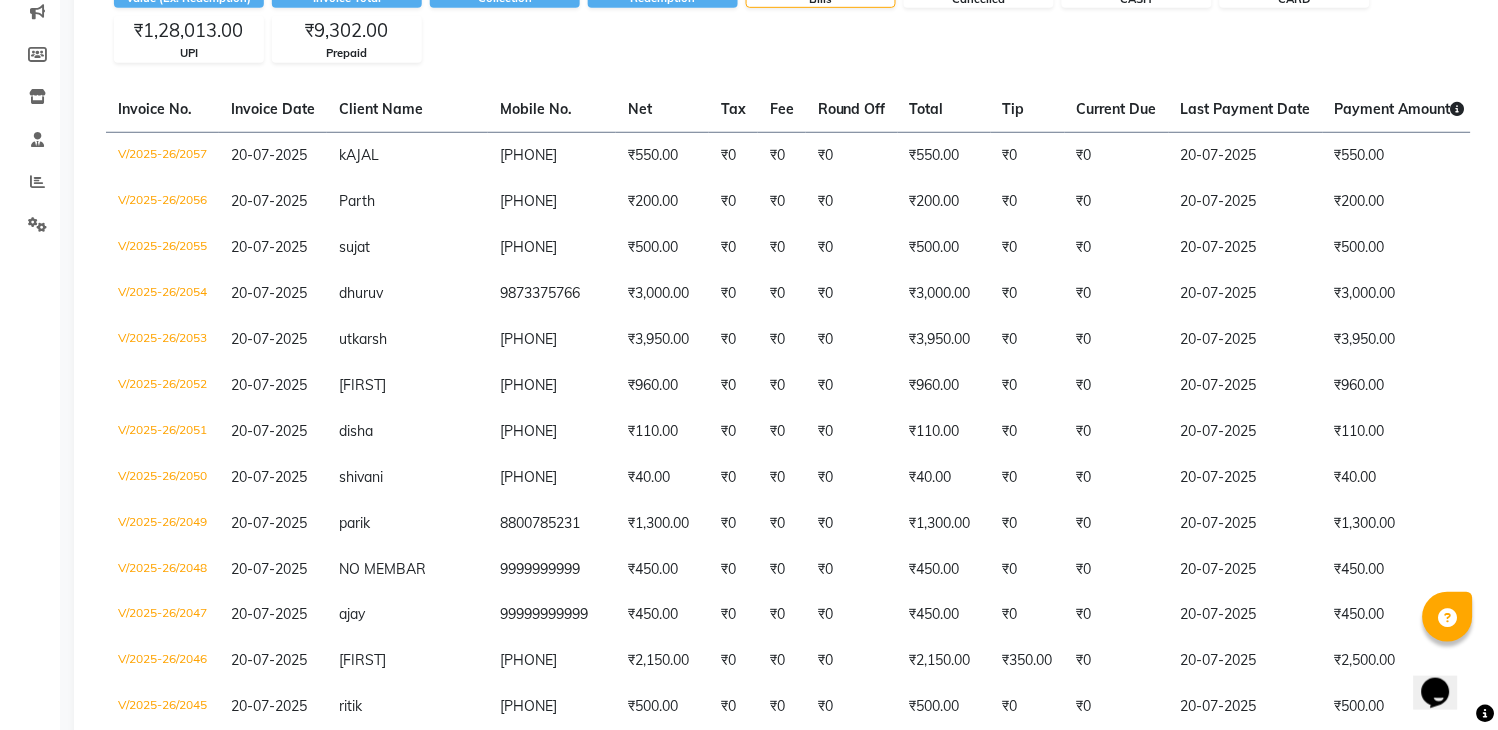 scroll, scrollTop: 270, scrollLeft: 0, axis: vertical 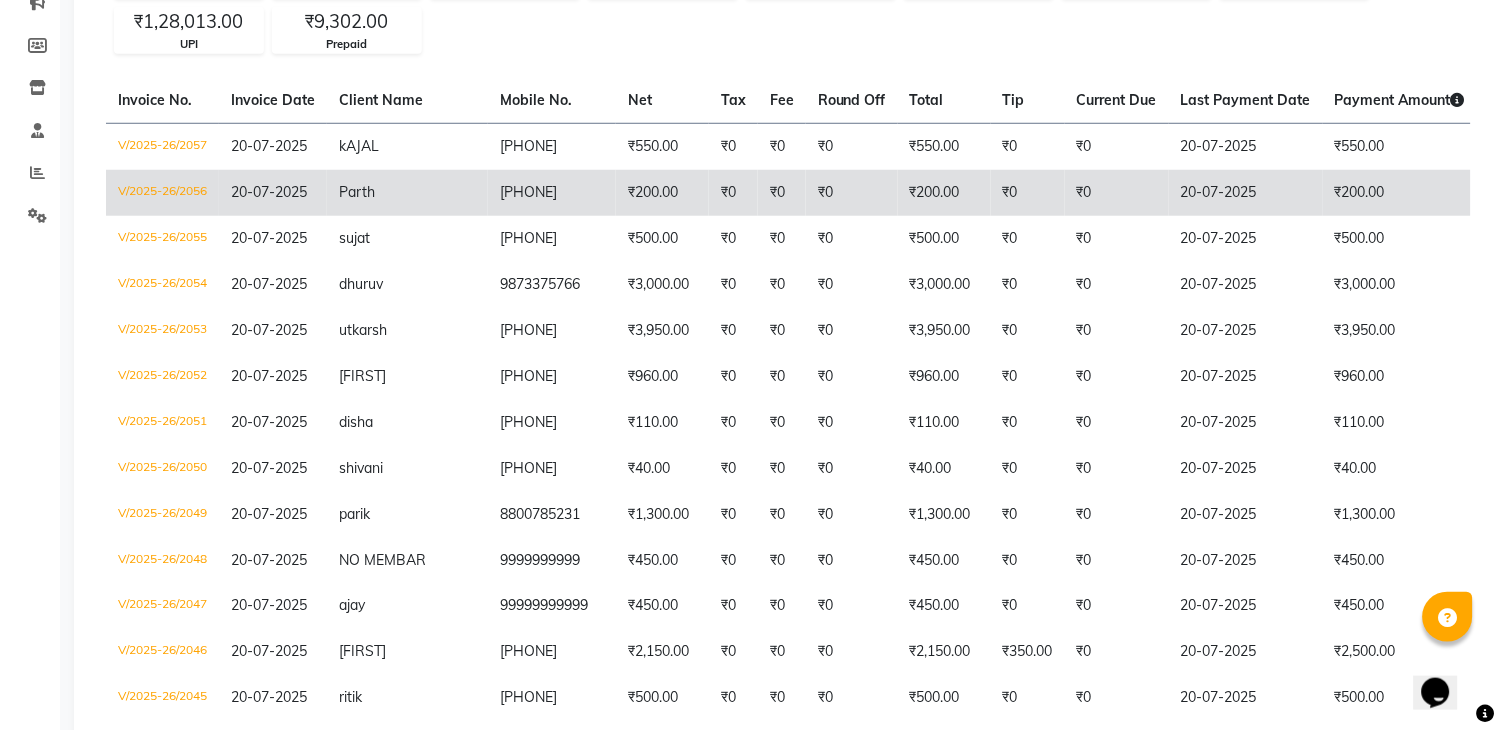 click on "₹0" 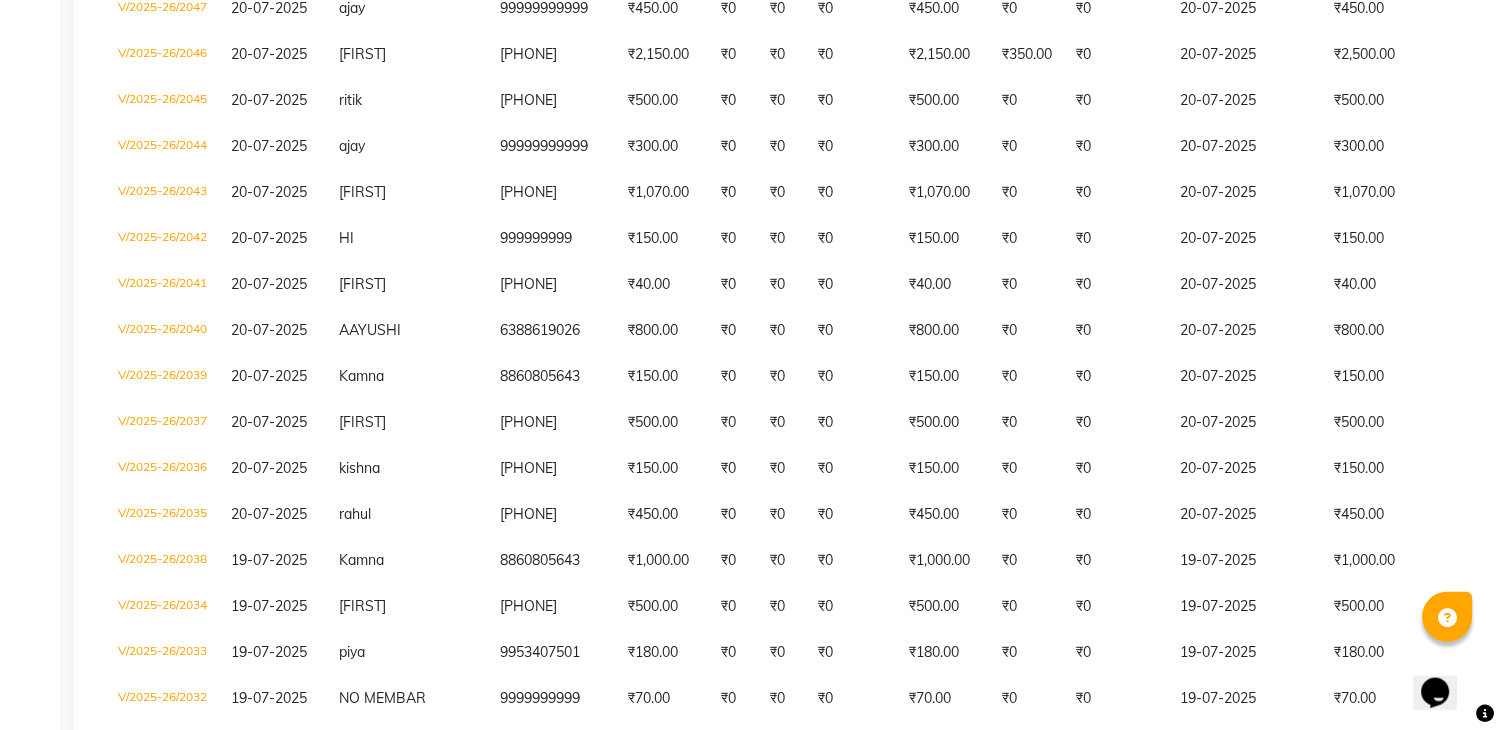 scroll, scrollTop: 876, scrollLeft: 0, axis: vertical 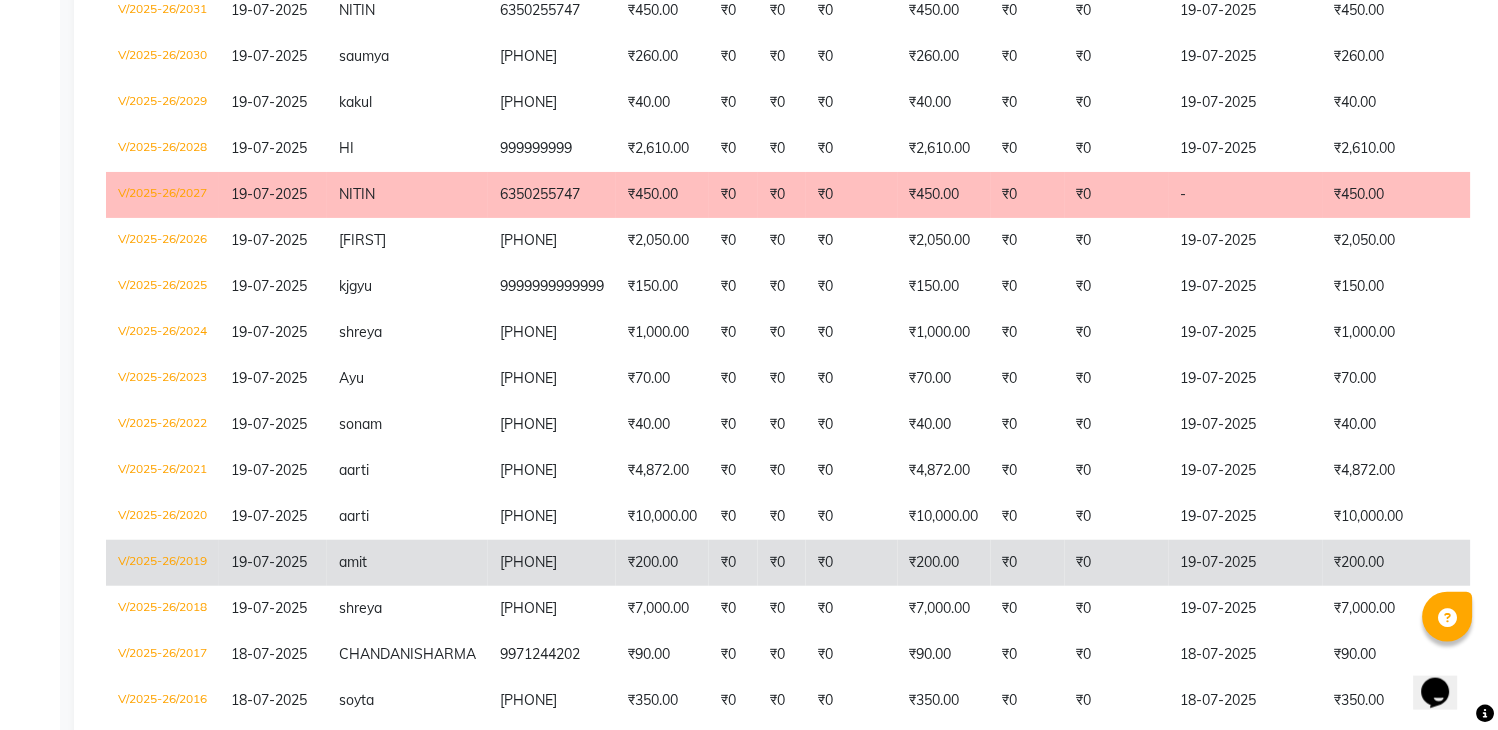 click on "₹200.00" 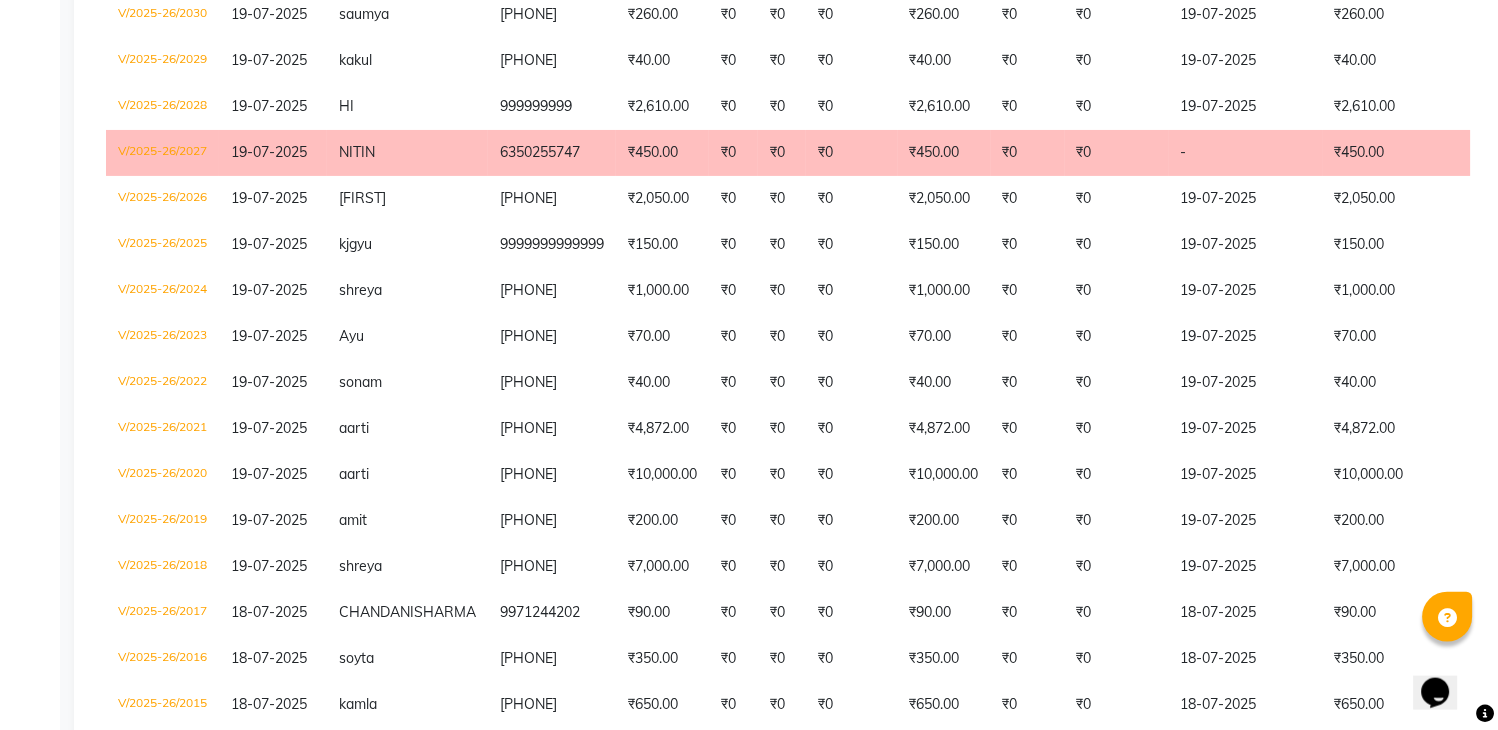 scroll, scrollTop: 1661, scrollLeft: 0, axis: vertical 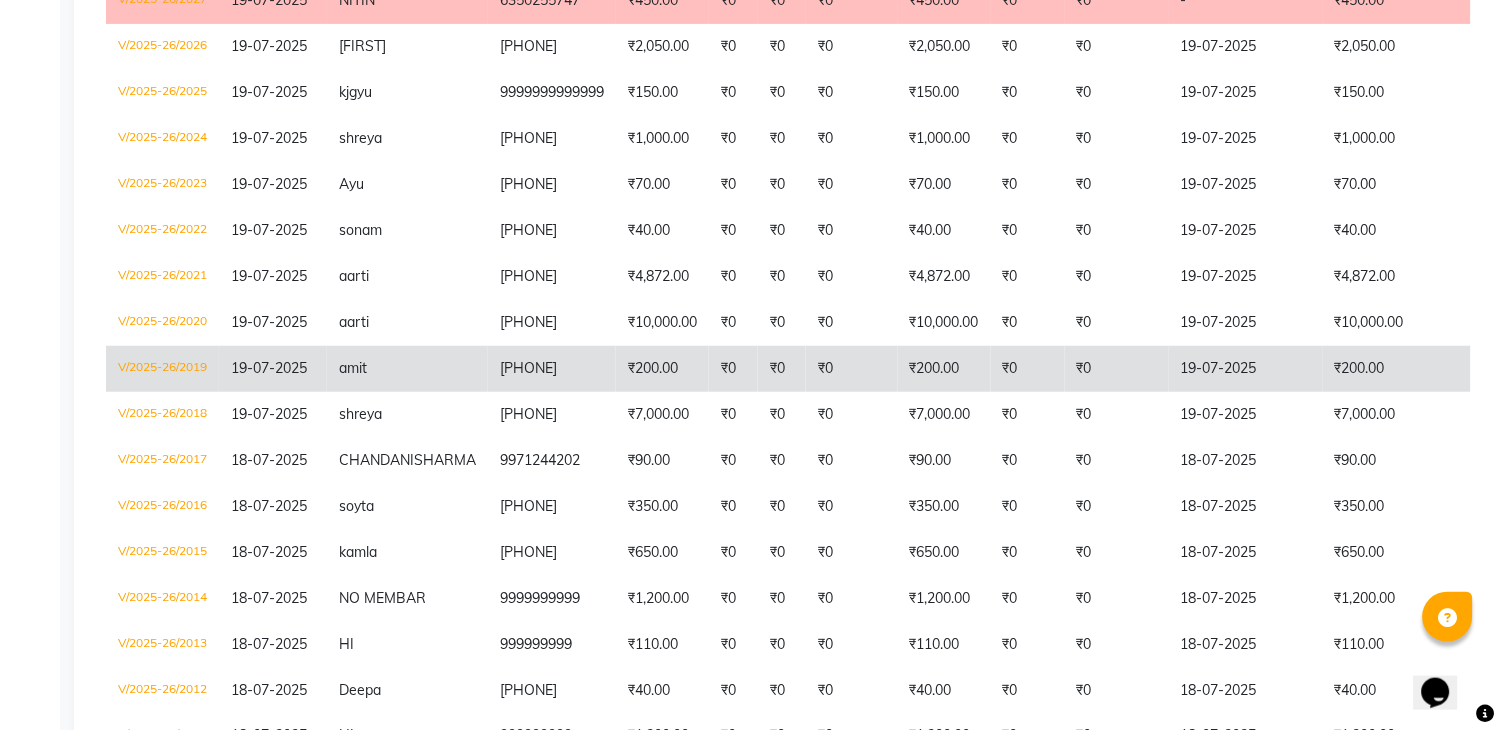 click on "₹0" 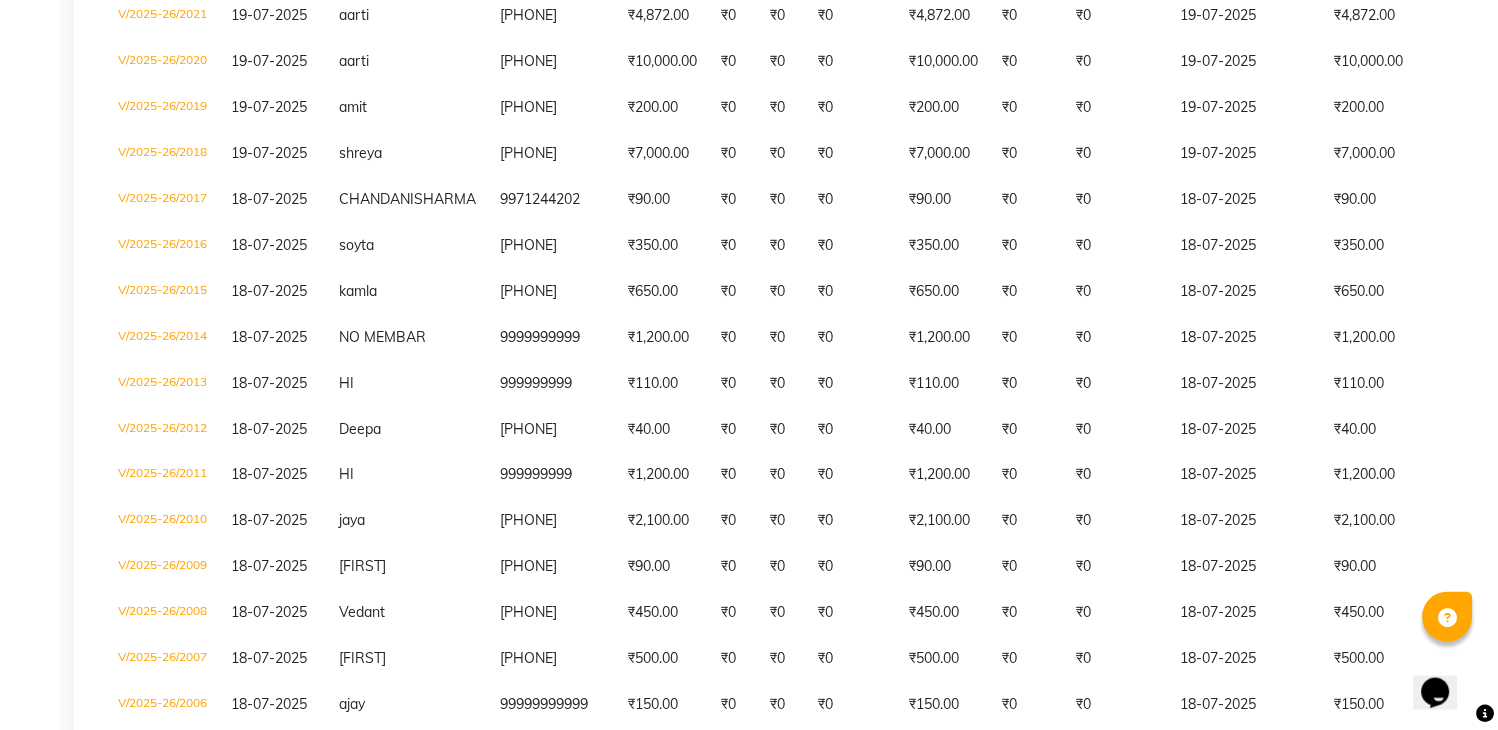 scroll, scrollTop: 2083, scrollLeft: 0, axis: vertical 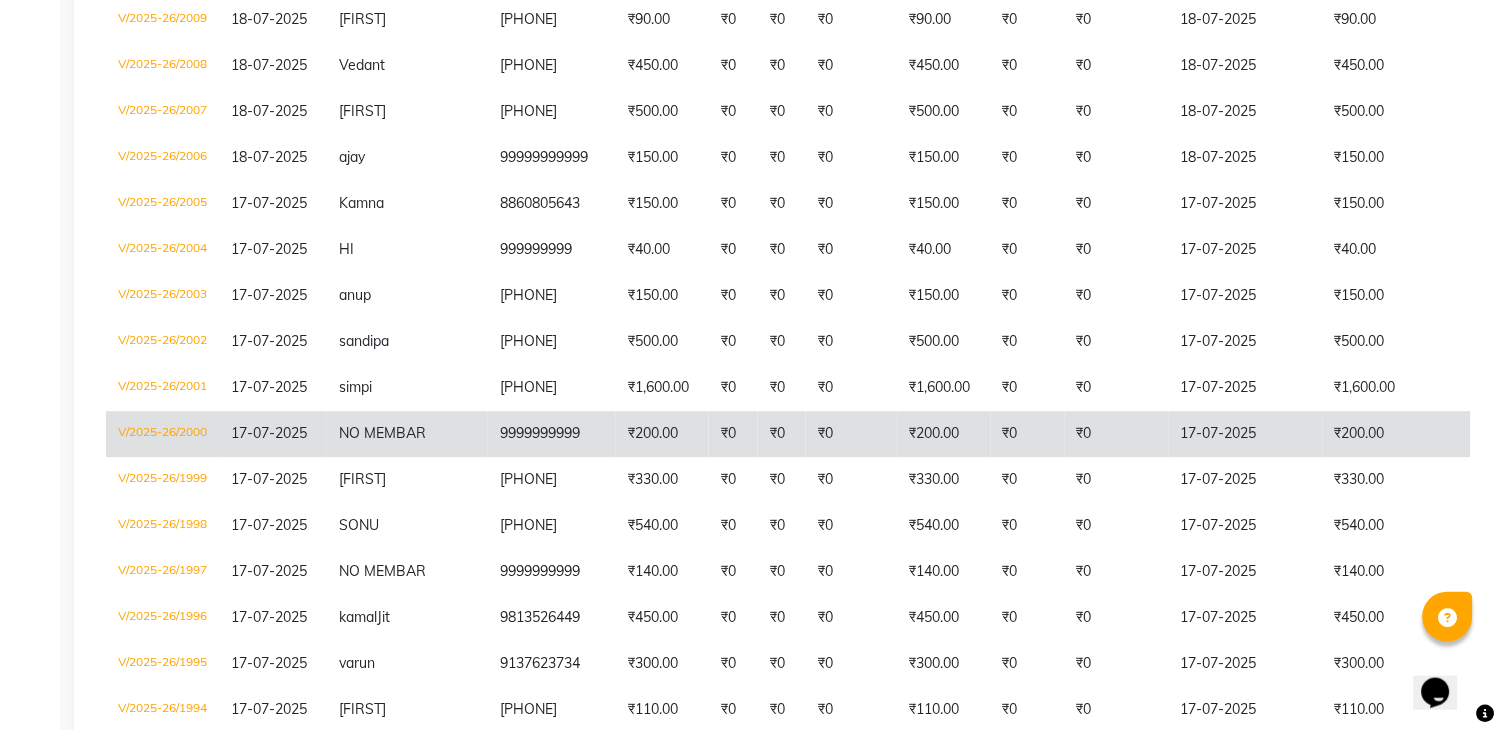 click on "₹0" 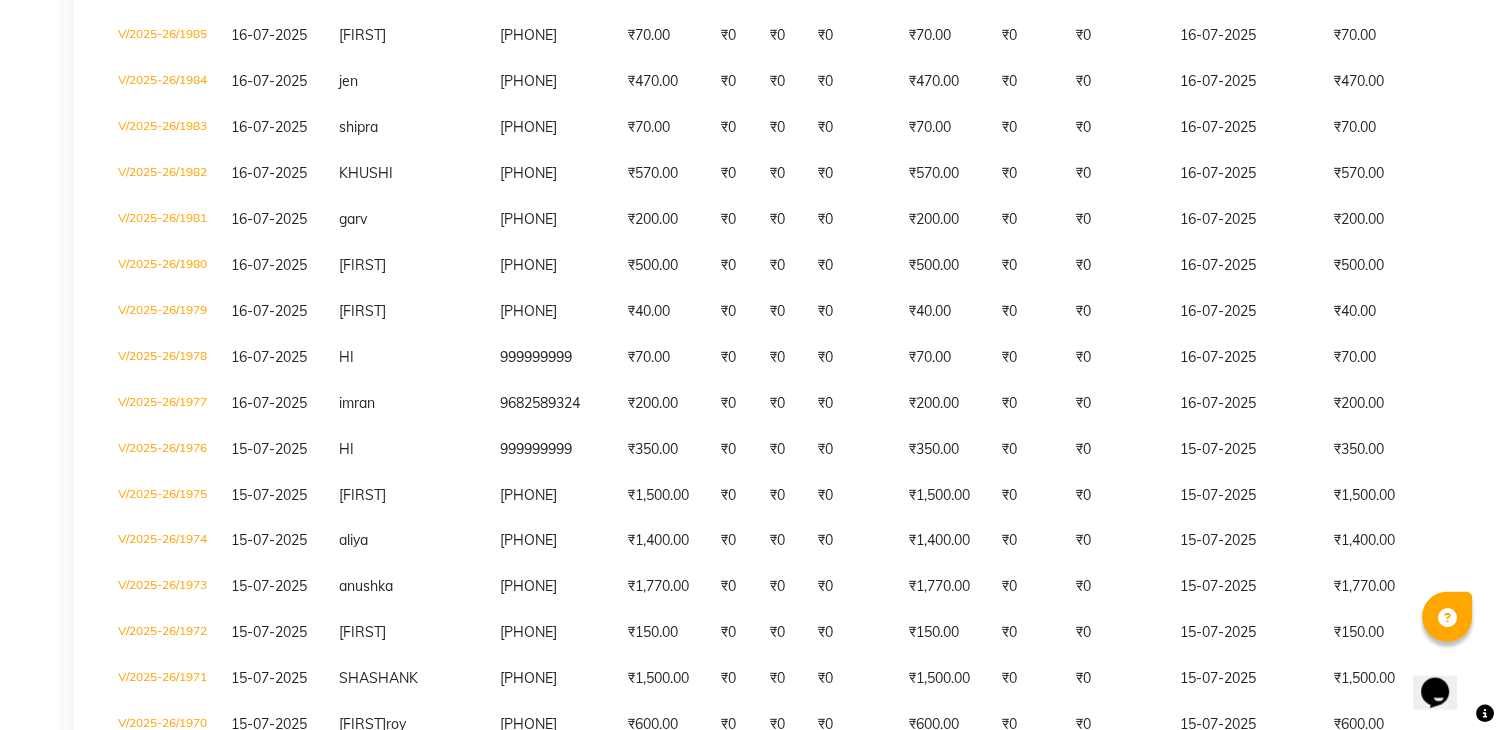 scroll, scrollTop: 3685, scrollLeft: 0, axis: vertical 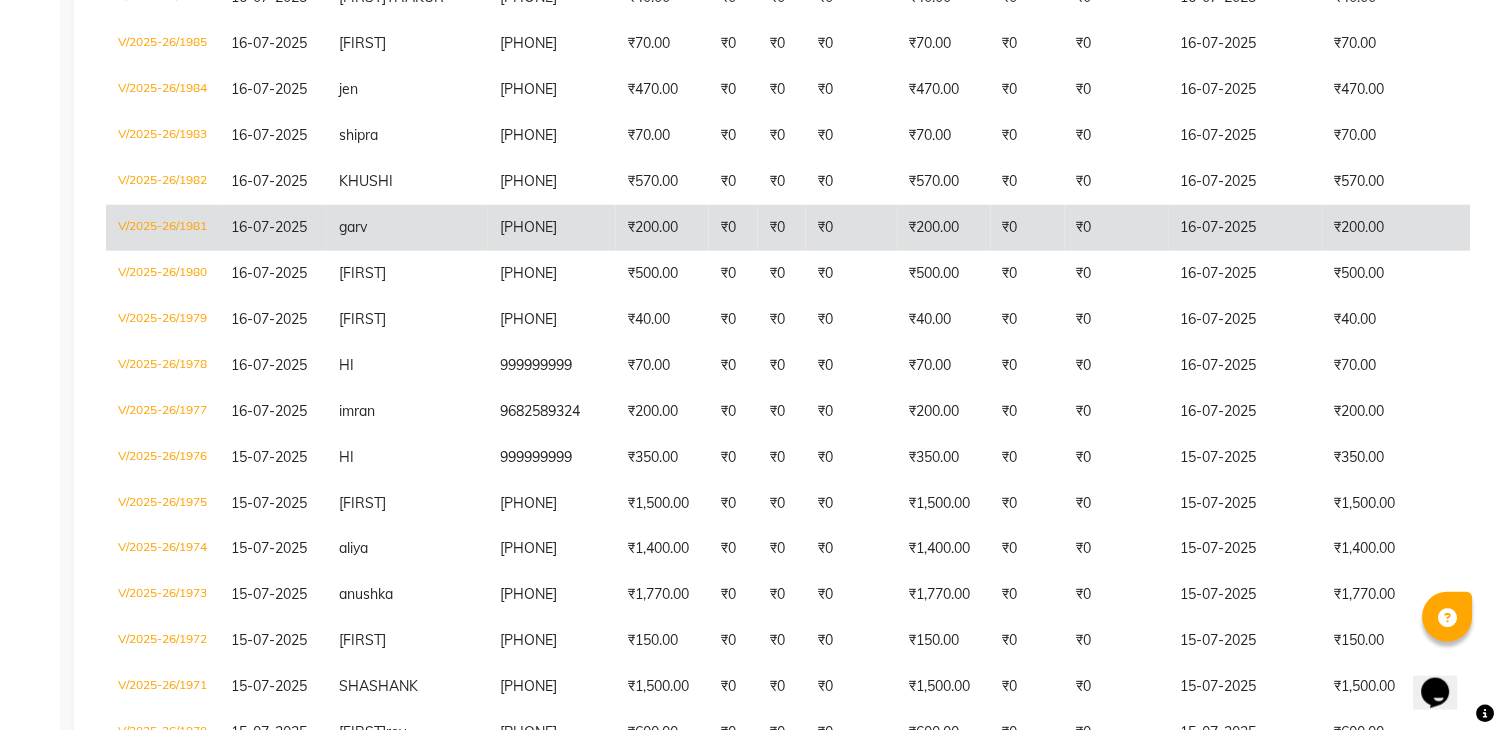 click on "₹200.00" 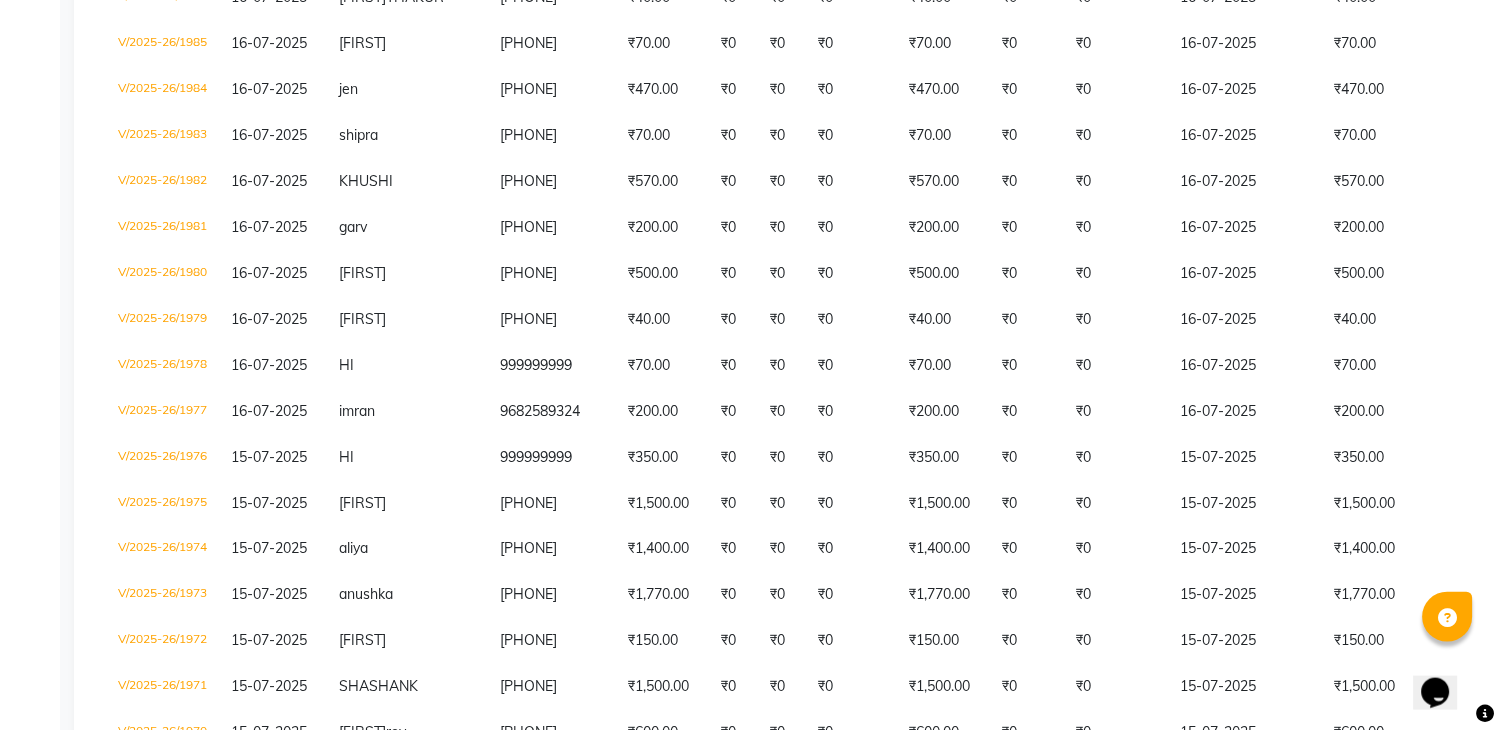 scroll, scrollTop: 3046, scrollLeft: 0, axis: vertical 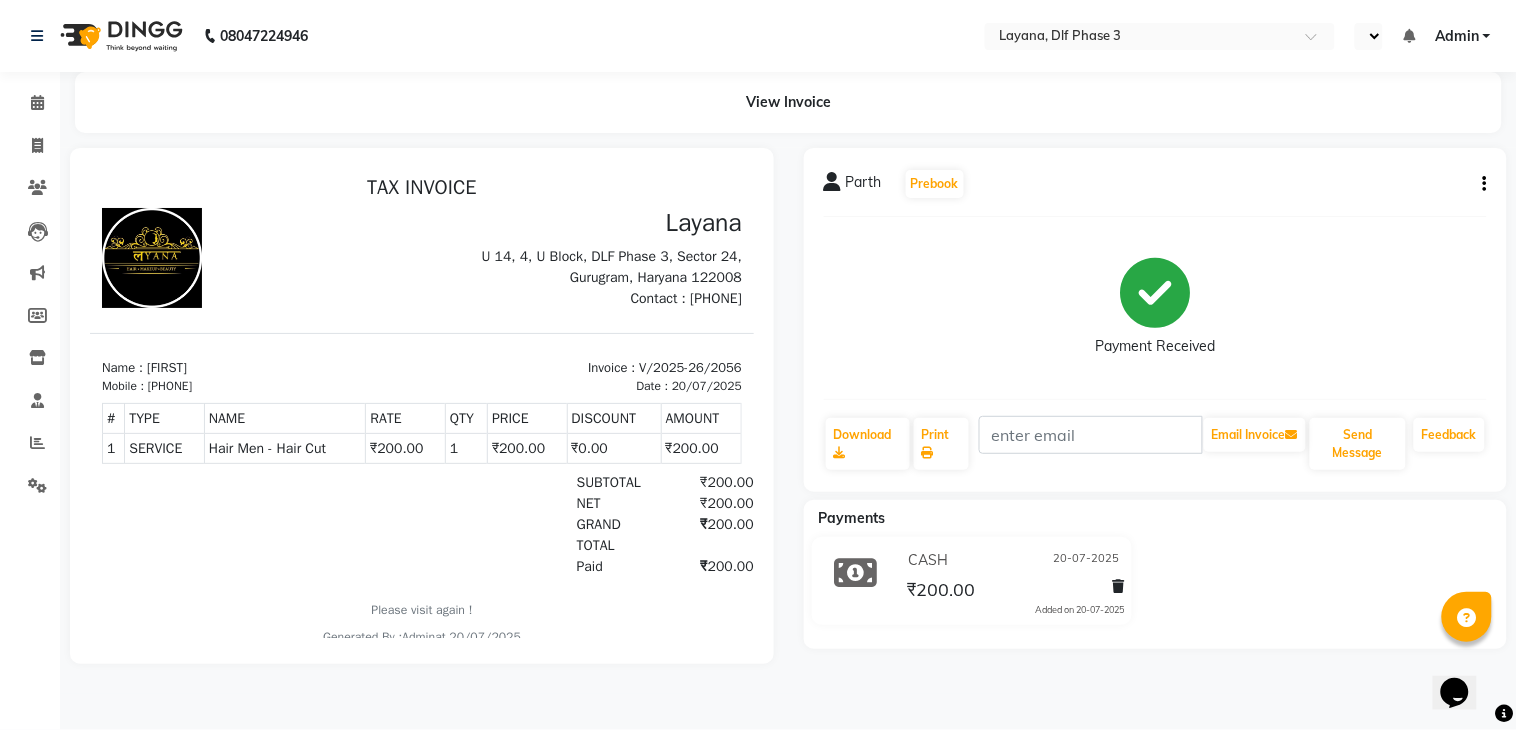 select on "en" 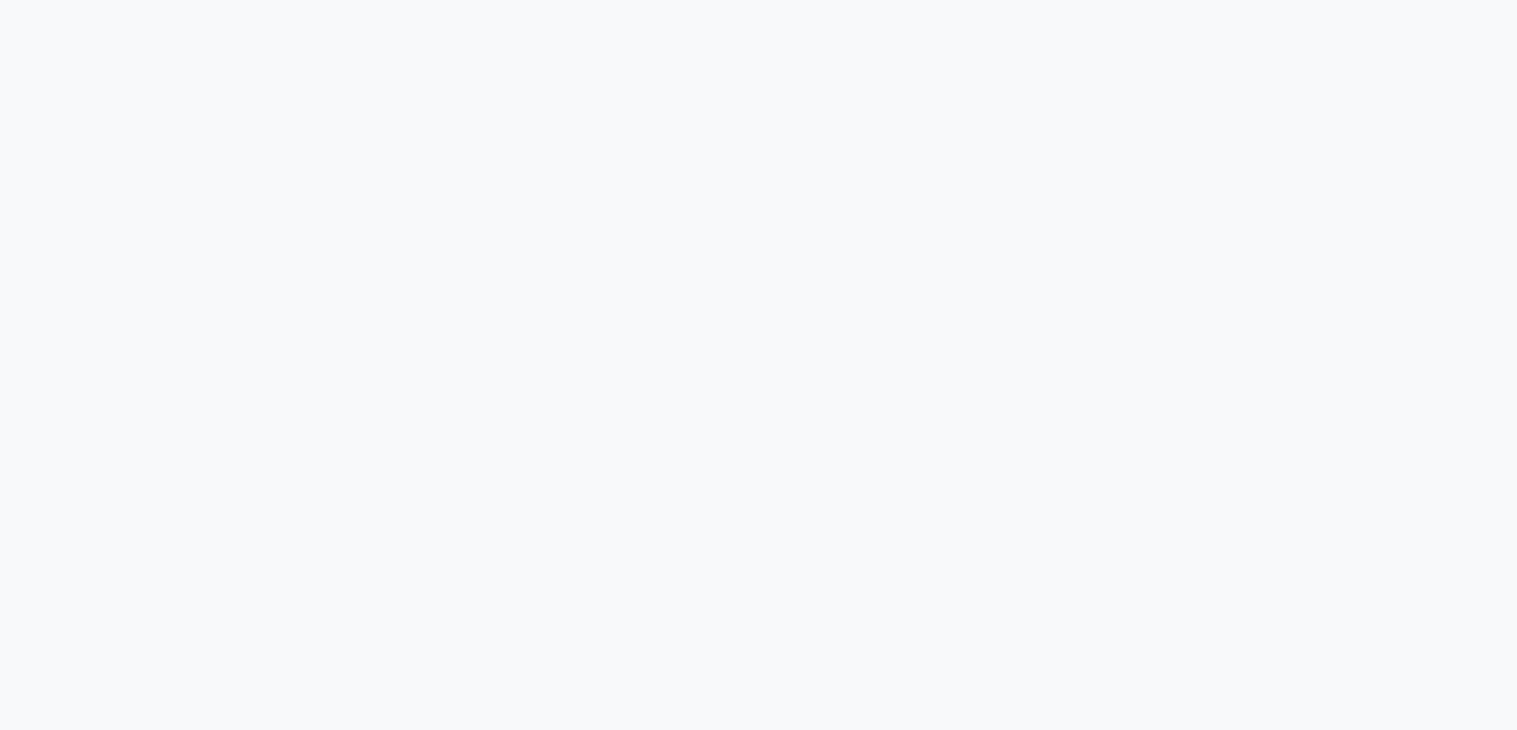 scroll, scrollTop: 0, scrollLeft: 0, axis: both 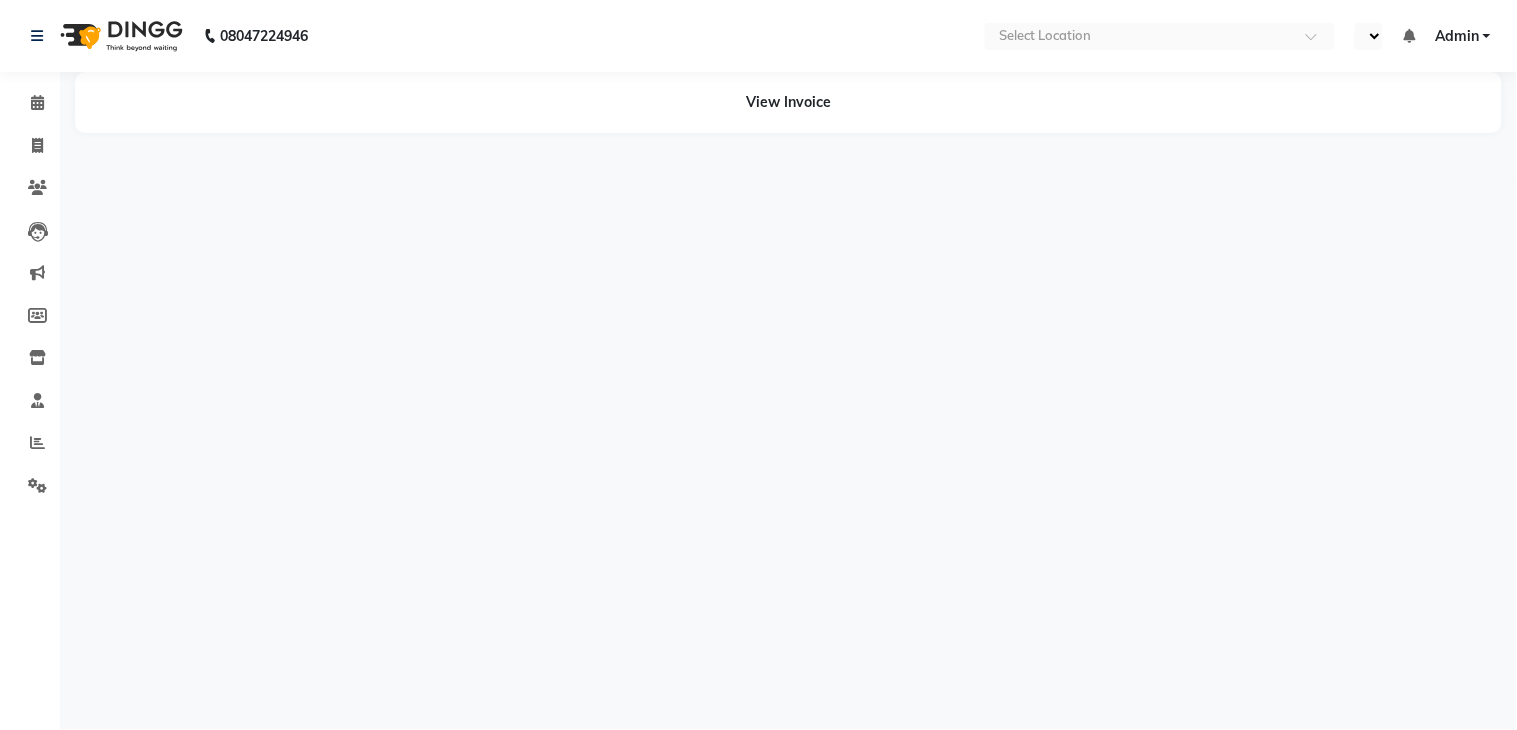 select on "en" 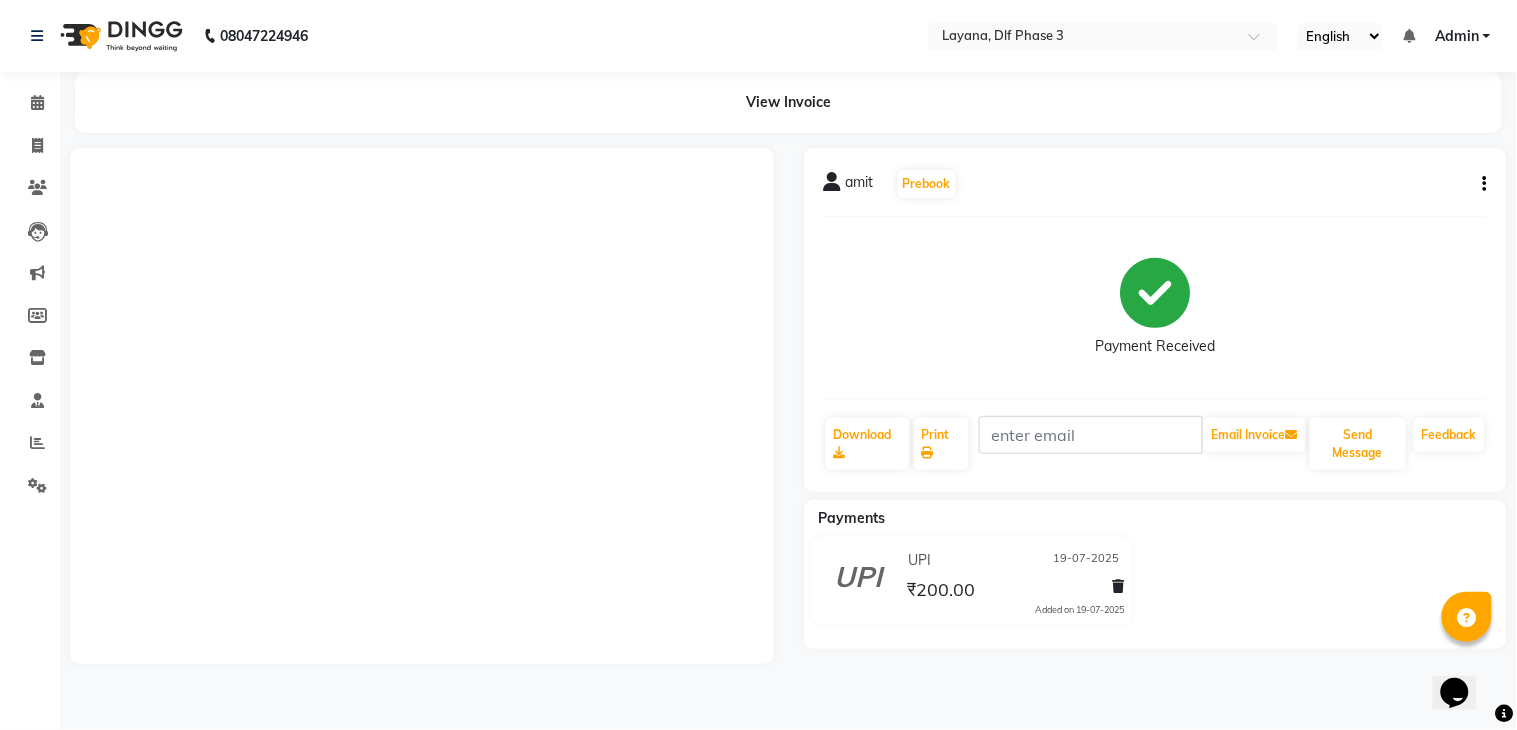 scroll, scrollTop: 0, scrollLeft: 0, axis: both 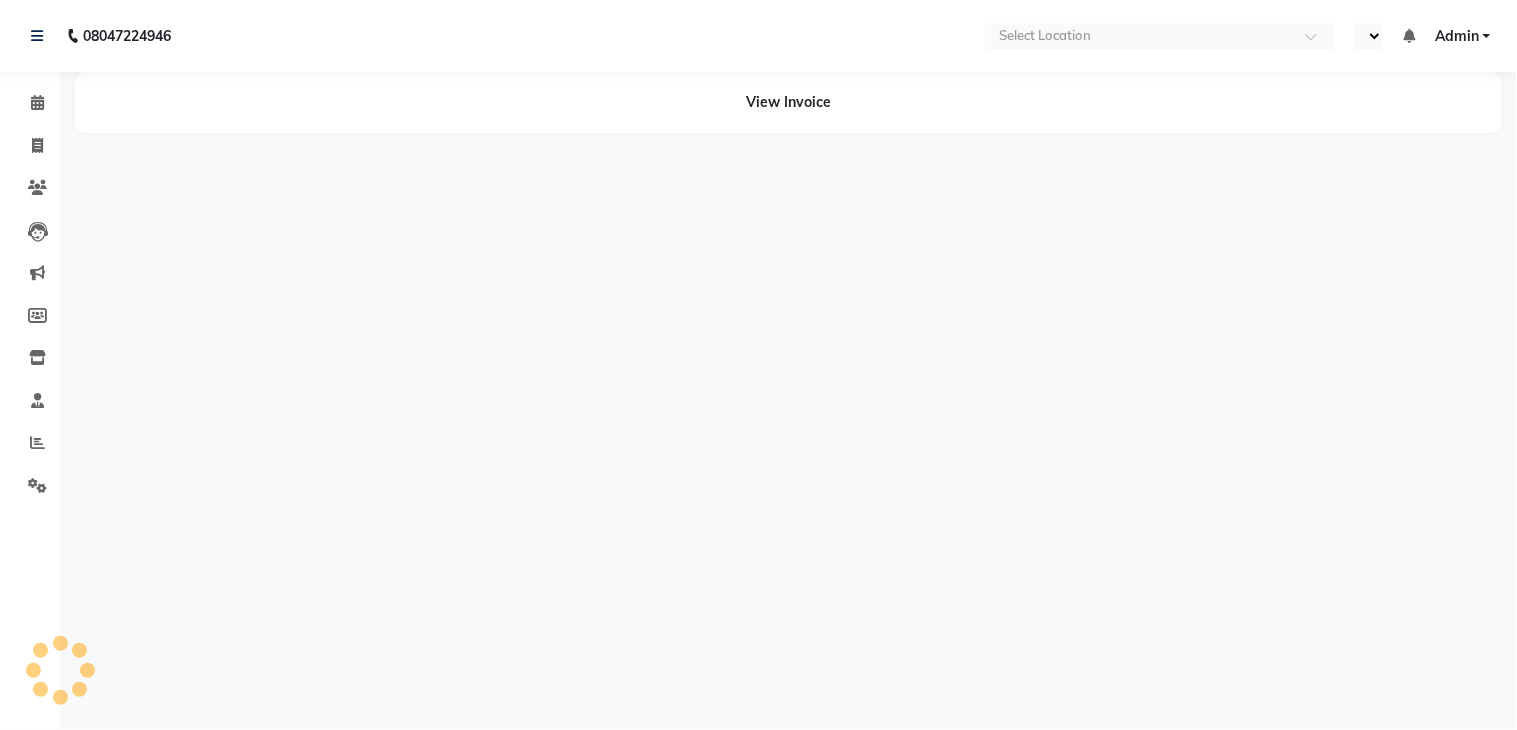 select on "en" 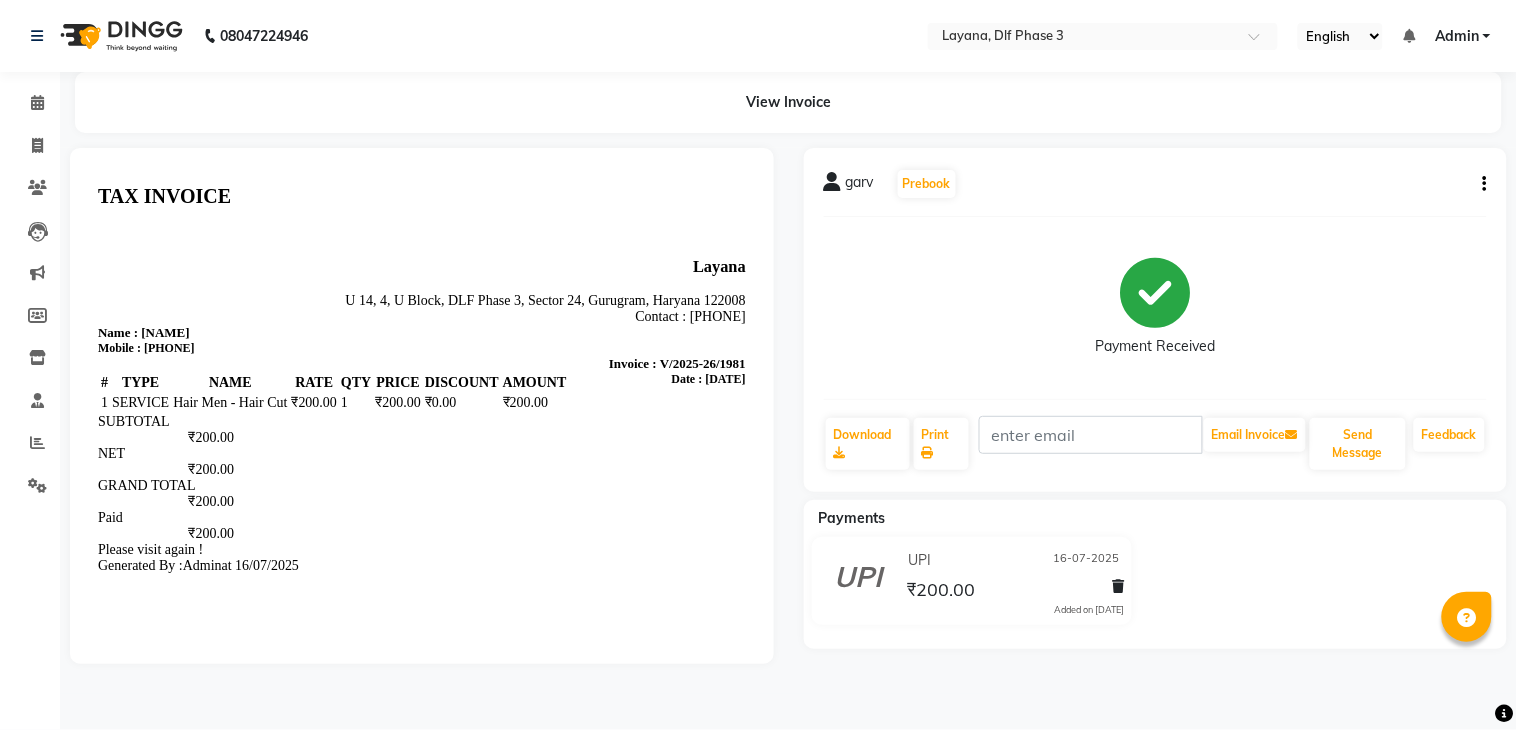 scroll, scrollTop: 0, scrollLeft: 0, axis: both 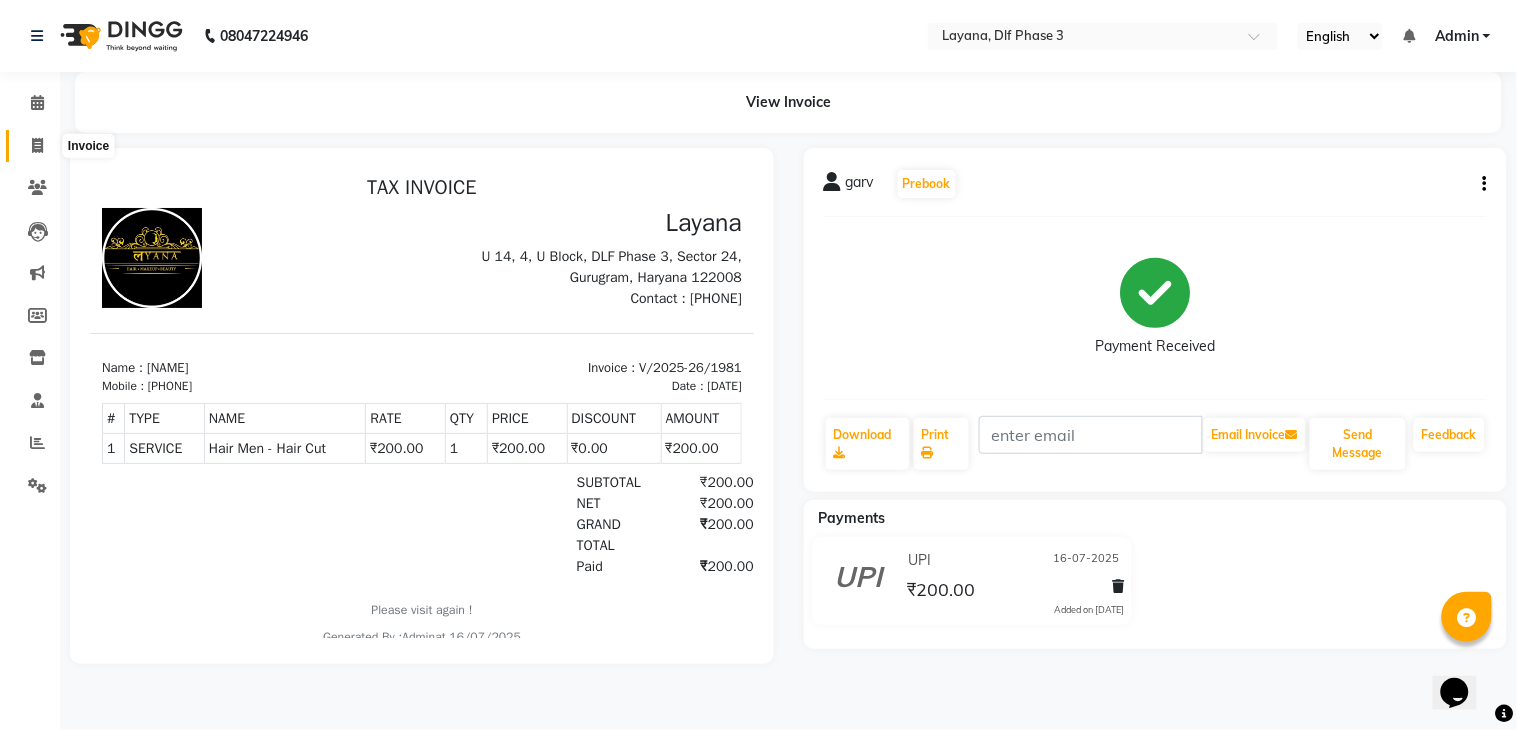 click 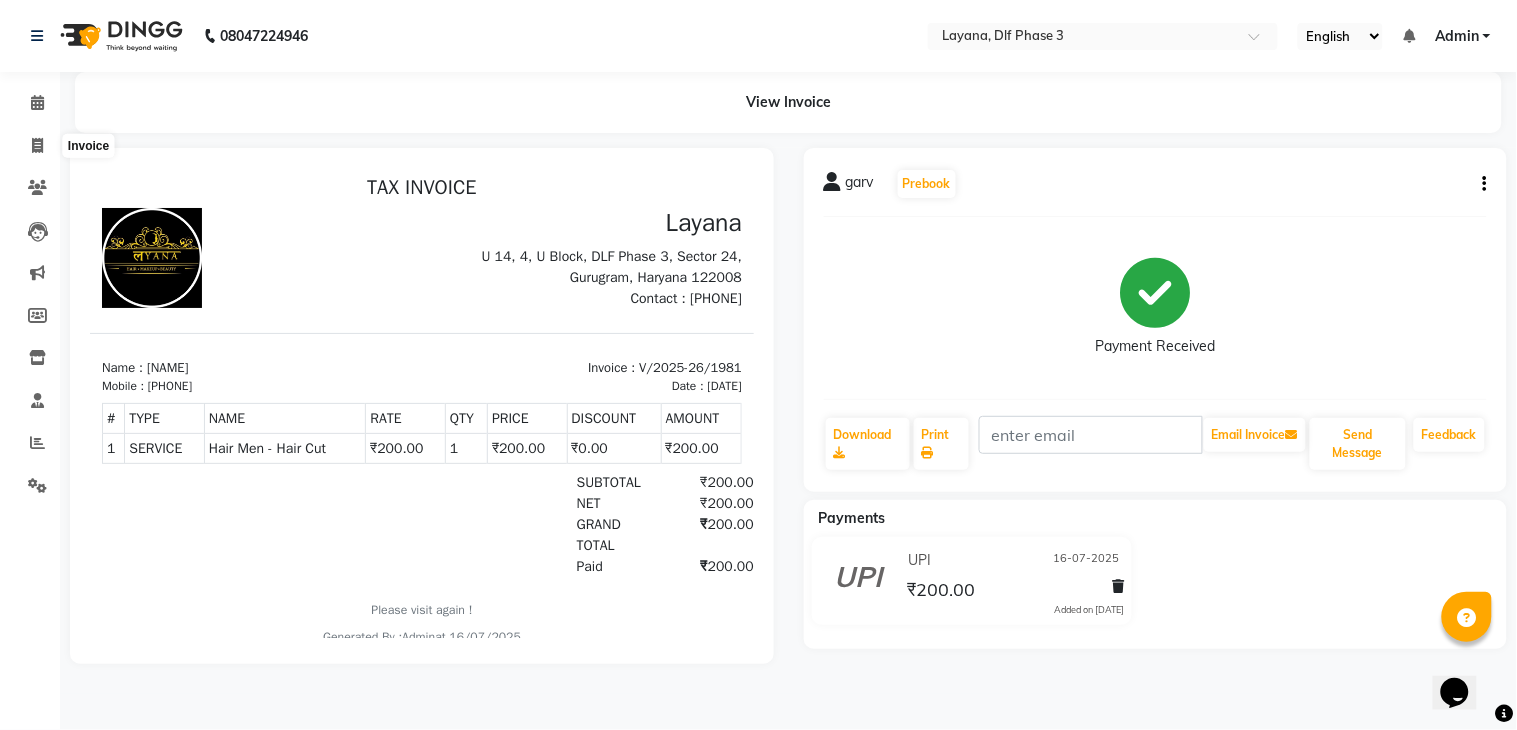 select on "6973" 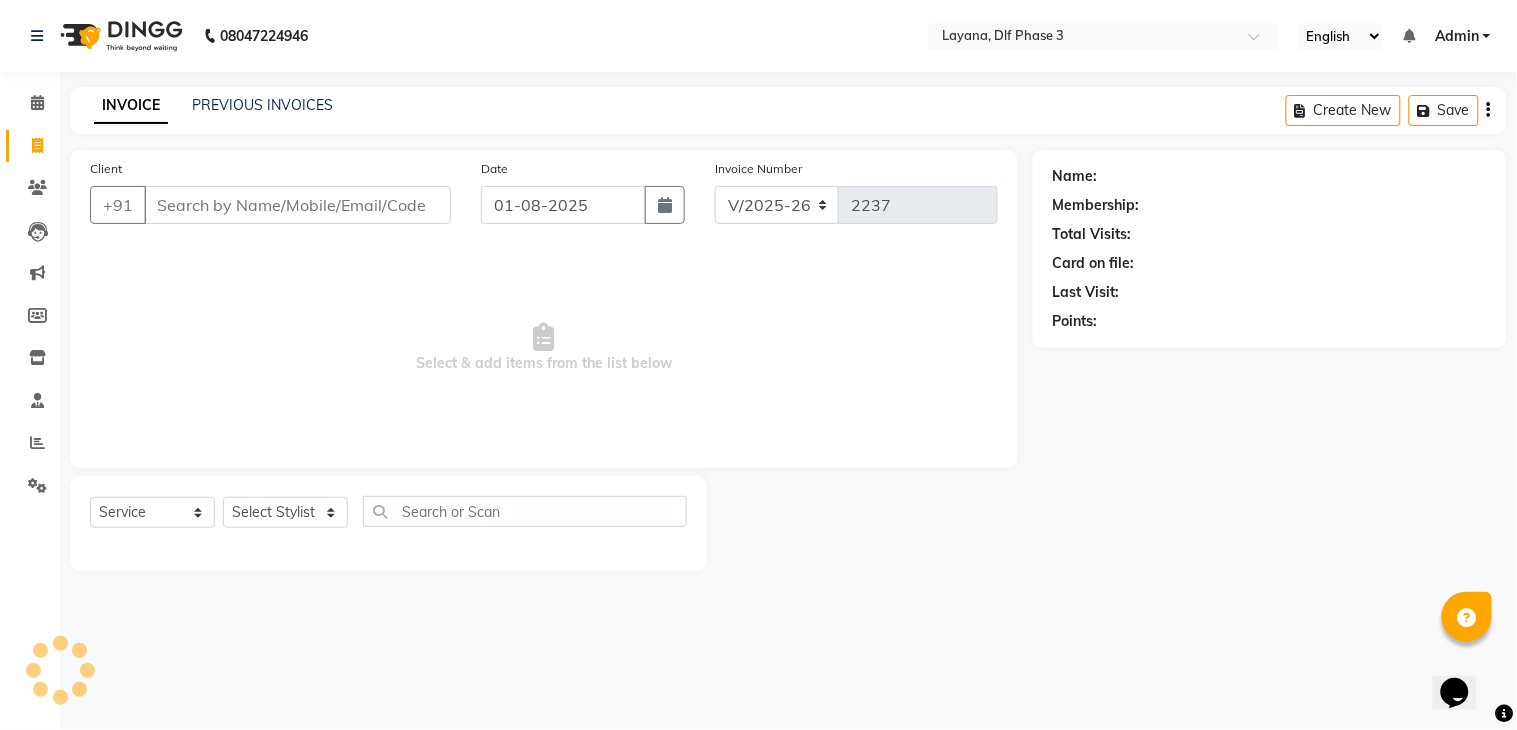 click on "Client" 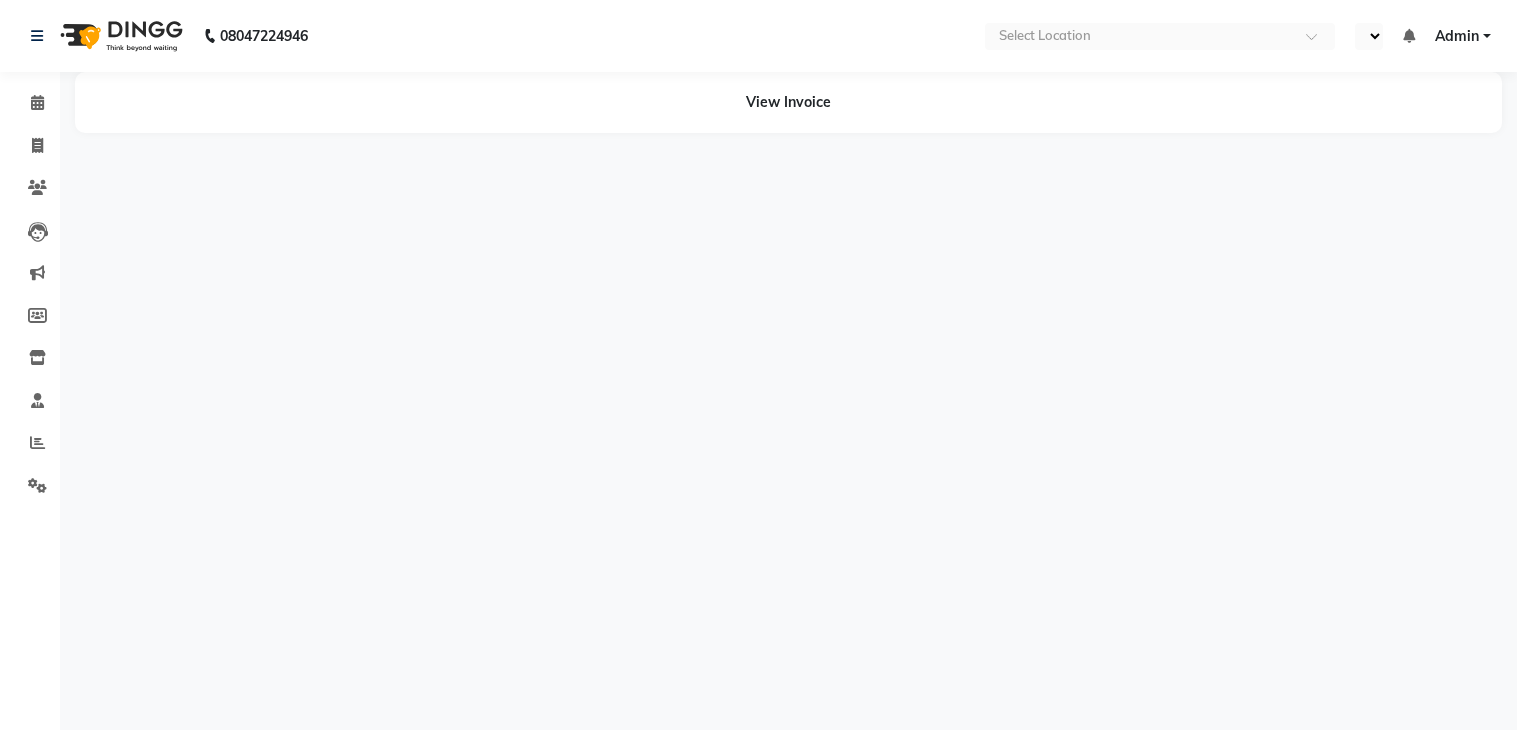 scroll, scrollTop: 0, scrollLeft: 0, axis: both 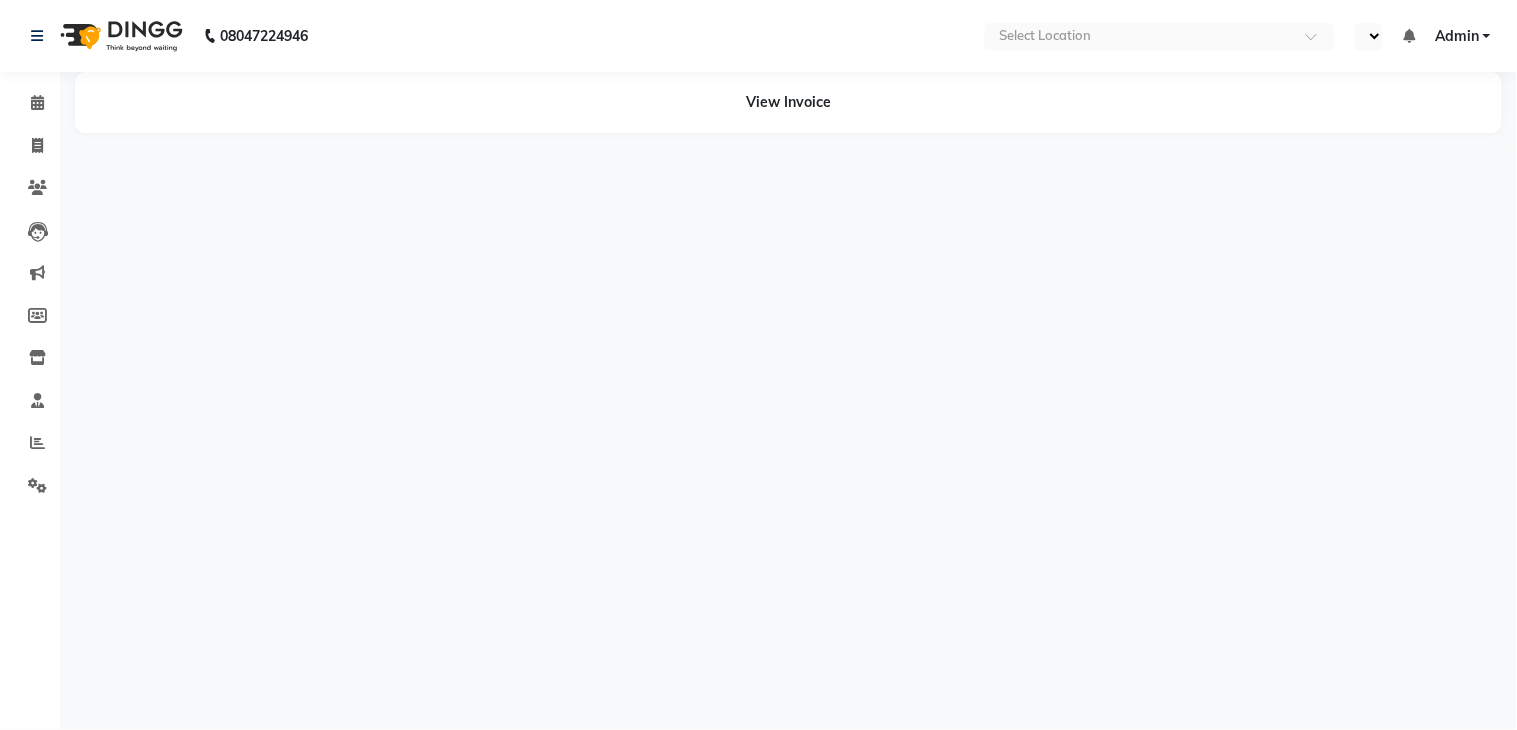 select on "en" 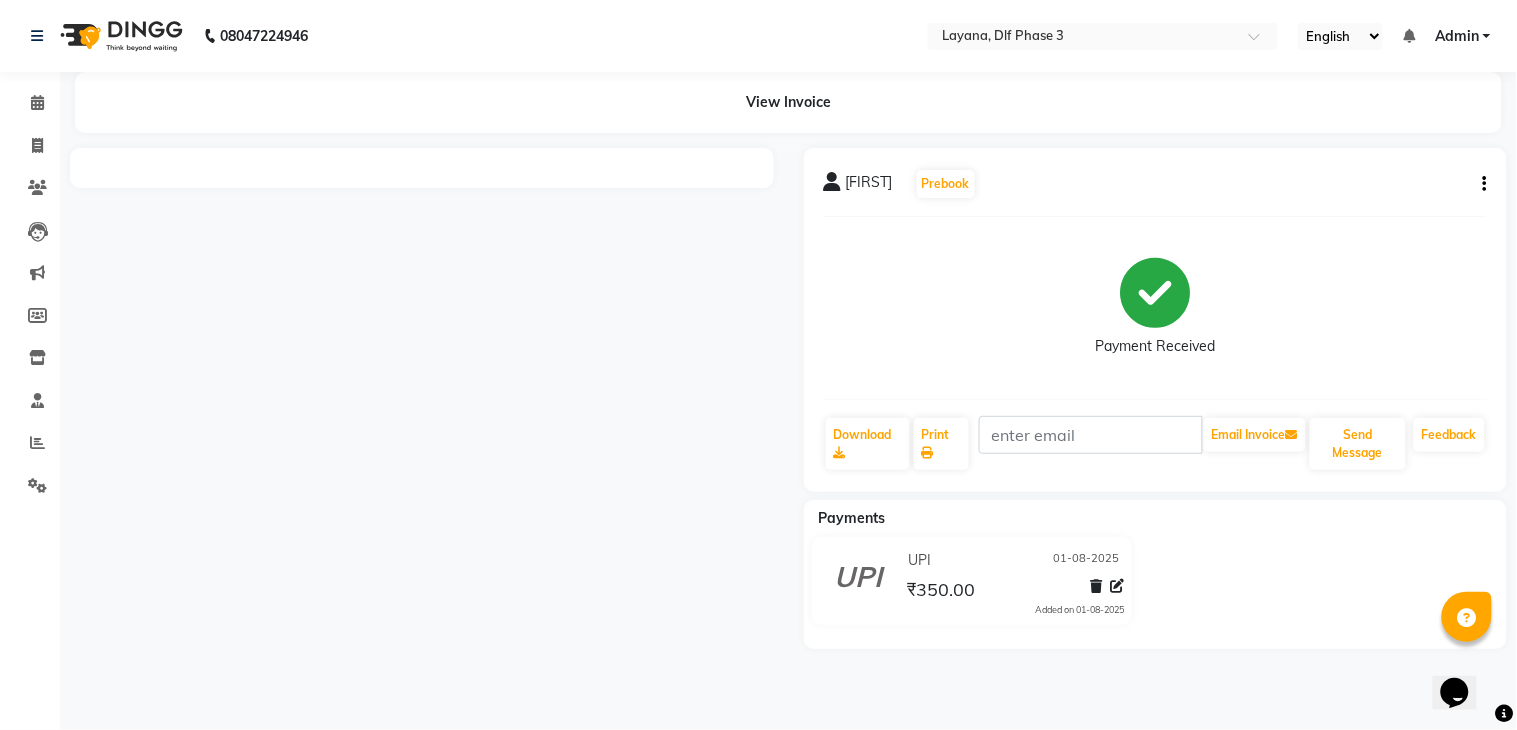 scroll, scrollTop: 0, scrollLeft: 0, axis: both 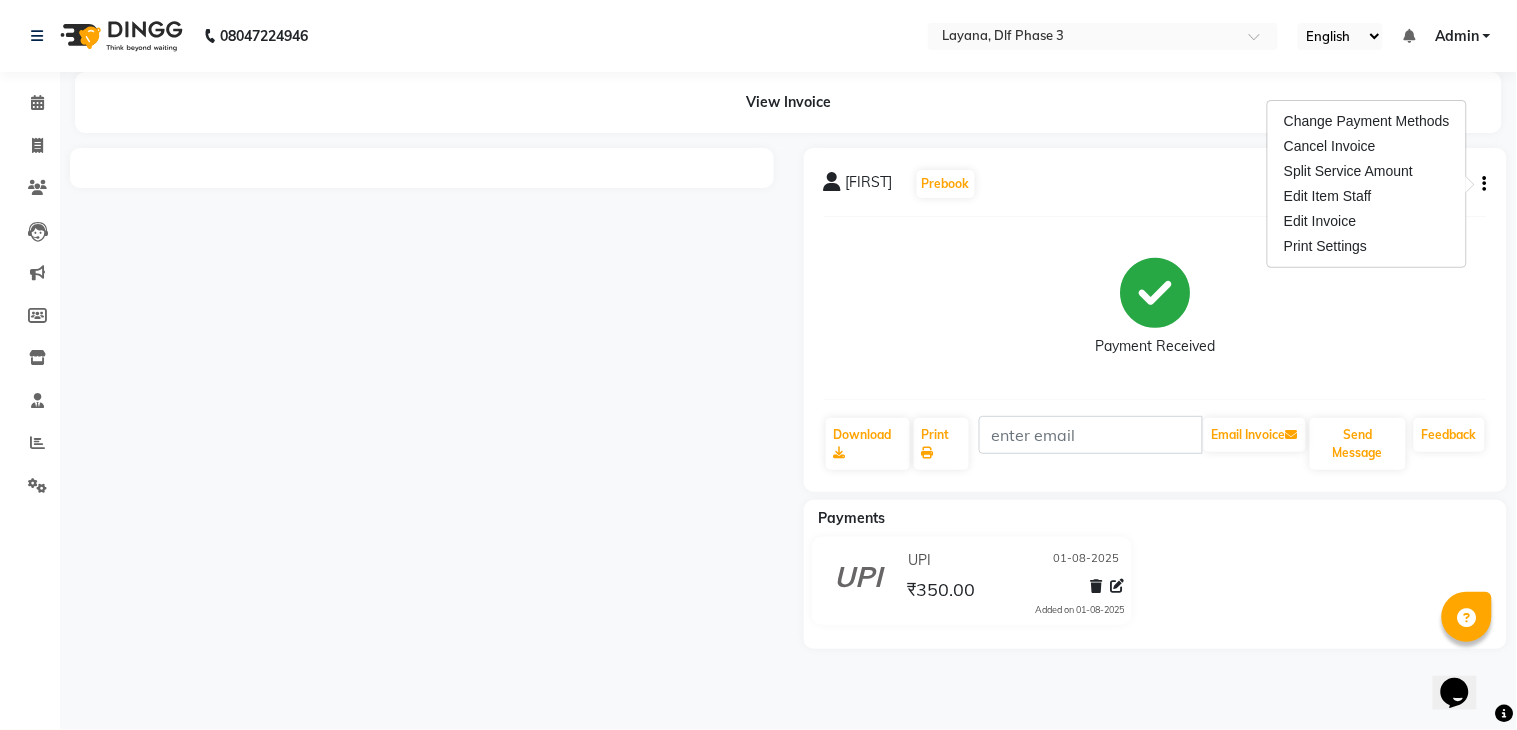 click on "[LAST]" 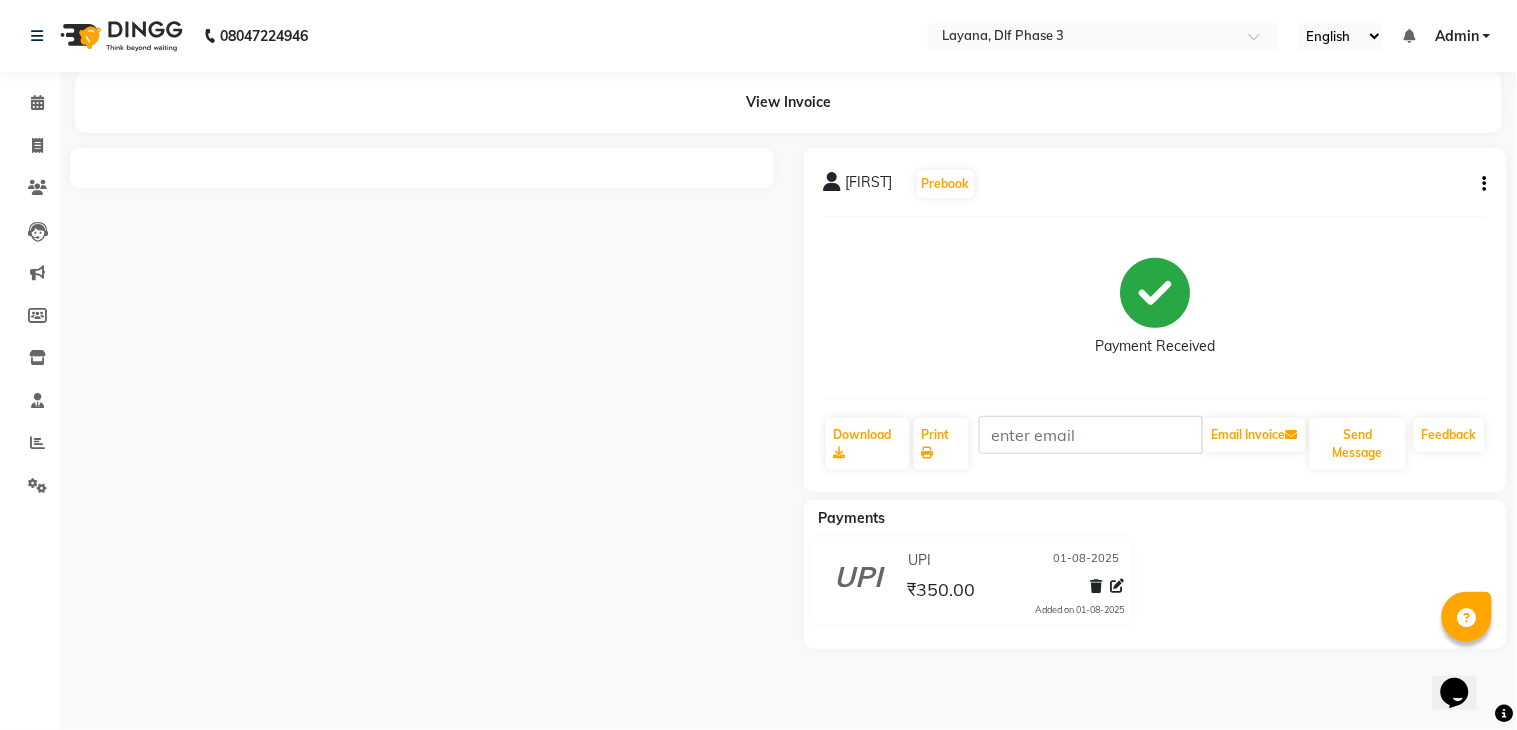 click on "[LAST]" 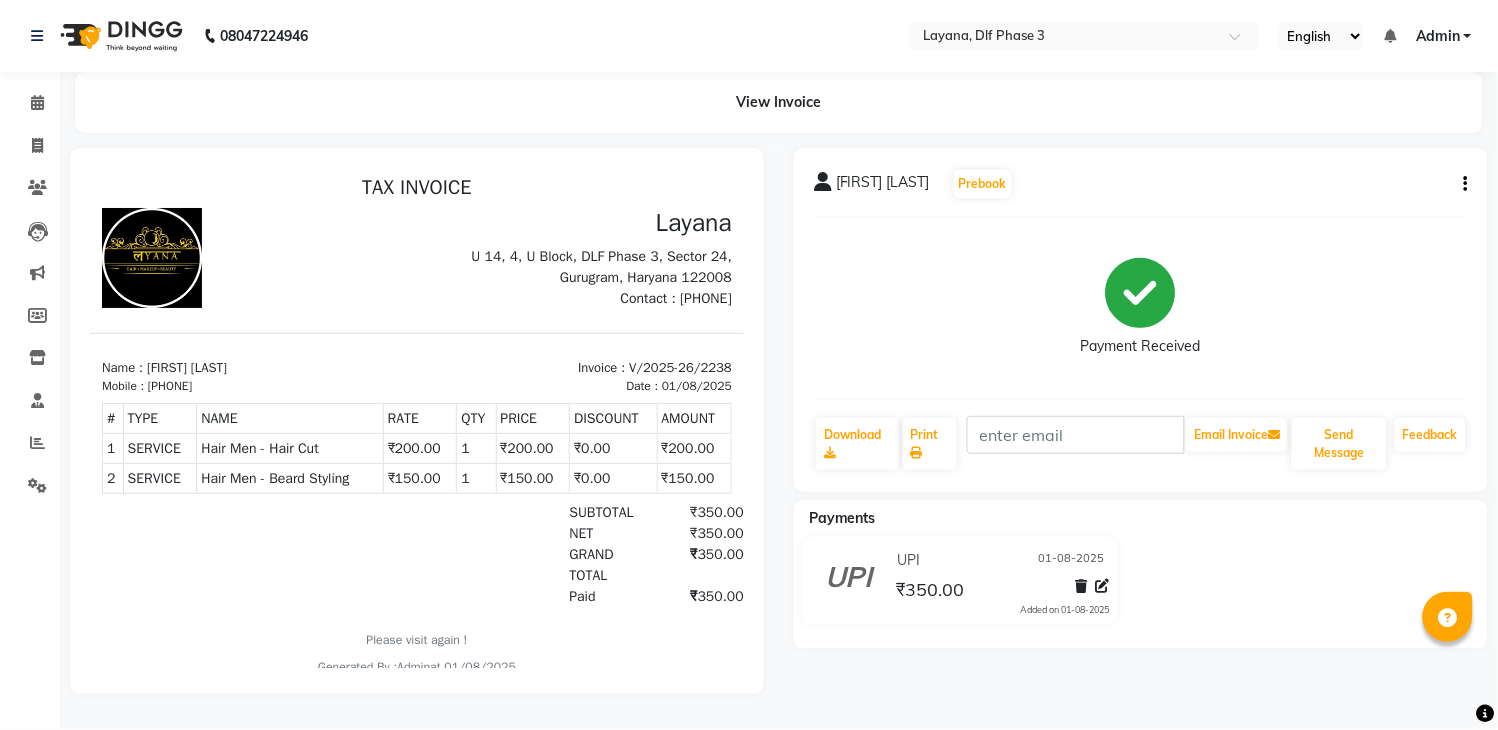 scroll, scrollTop: 0, scrollLeft: 0, axis: both 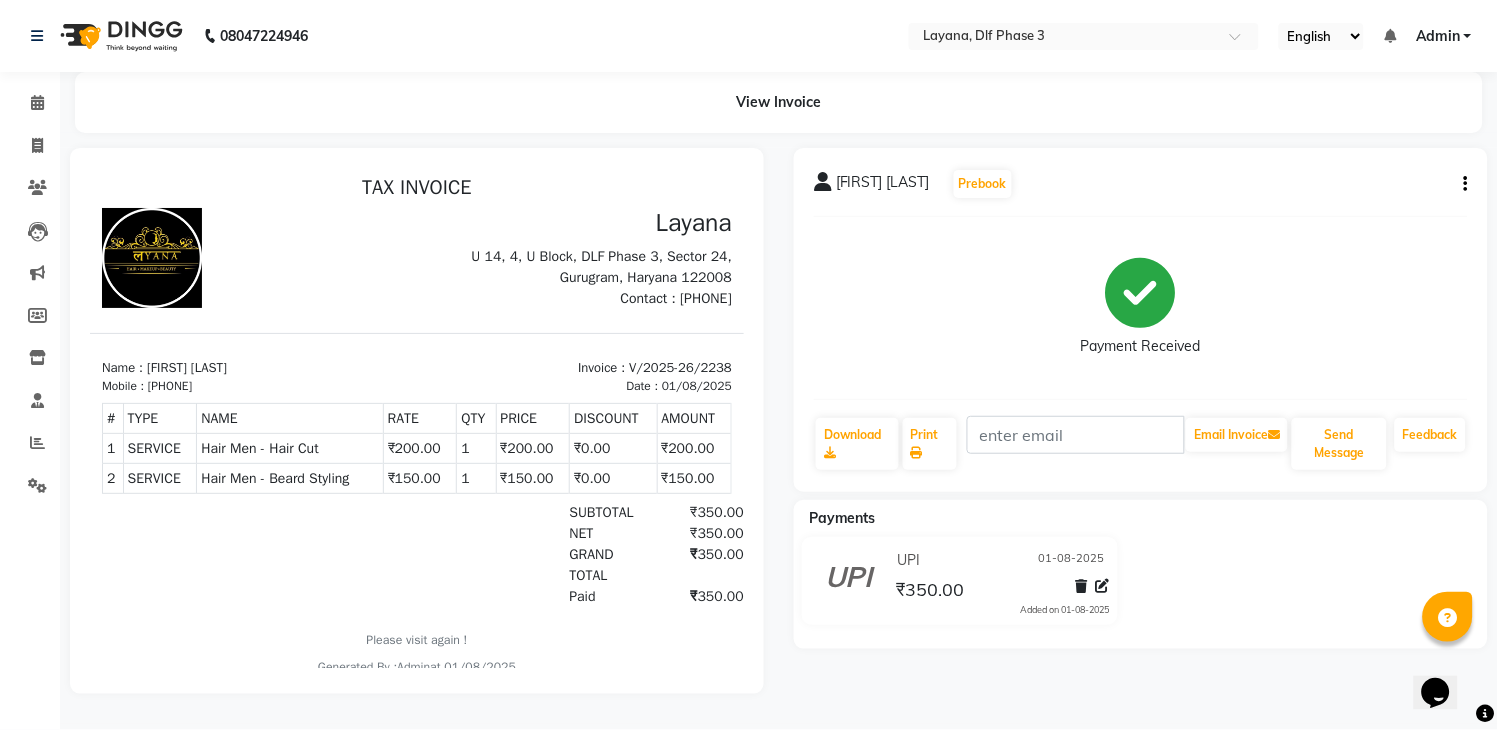 drag, startPoint x: 240, startPoint y: 383, endPoint x: 155, endPoint y: 395, distance: 85.84288 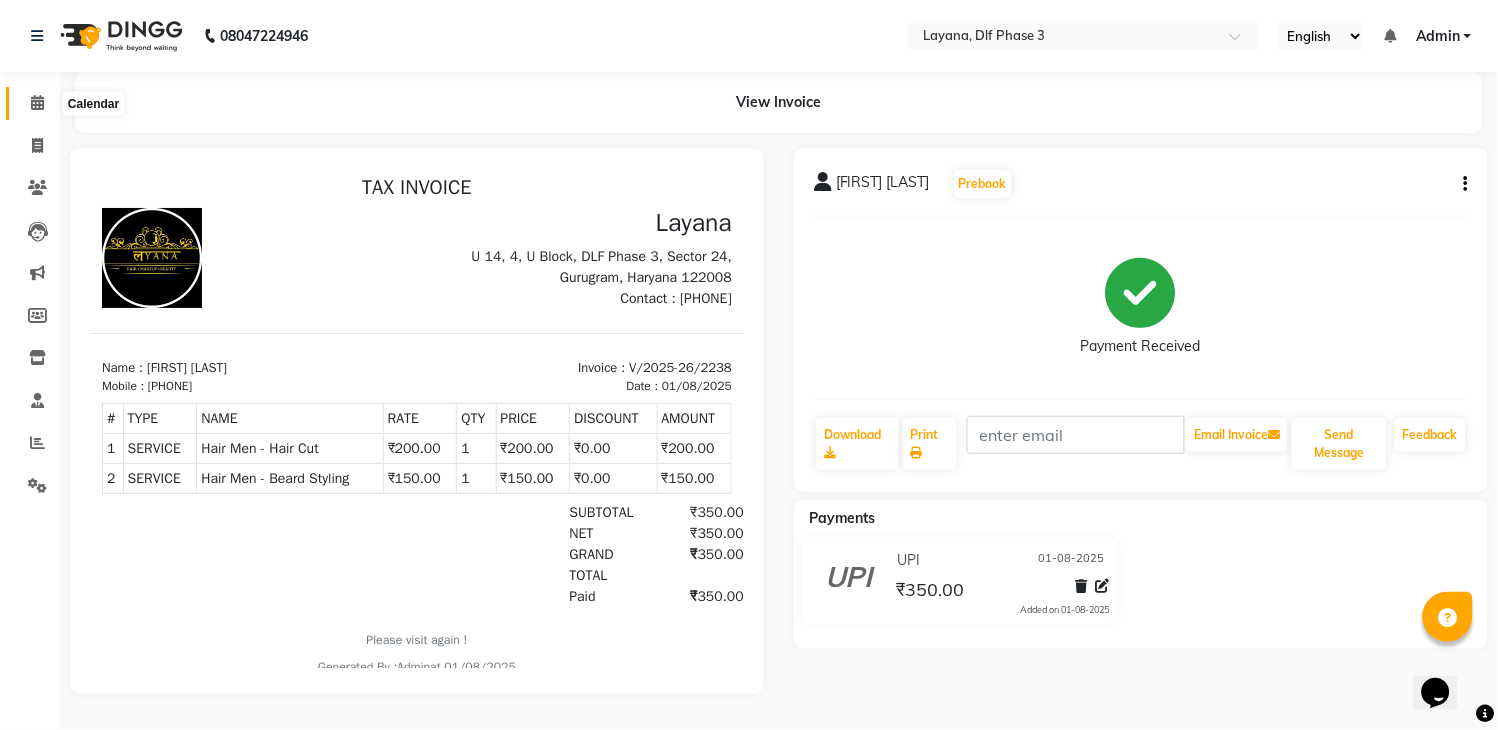click 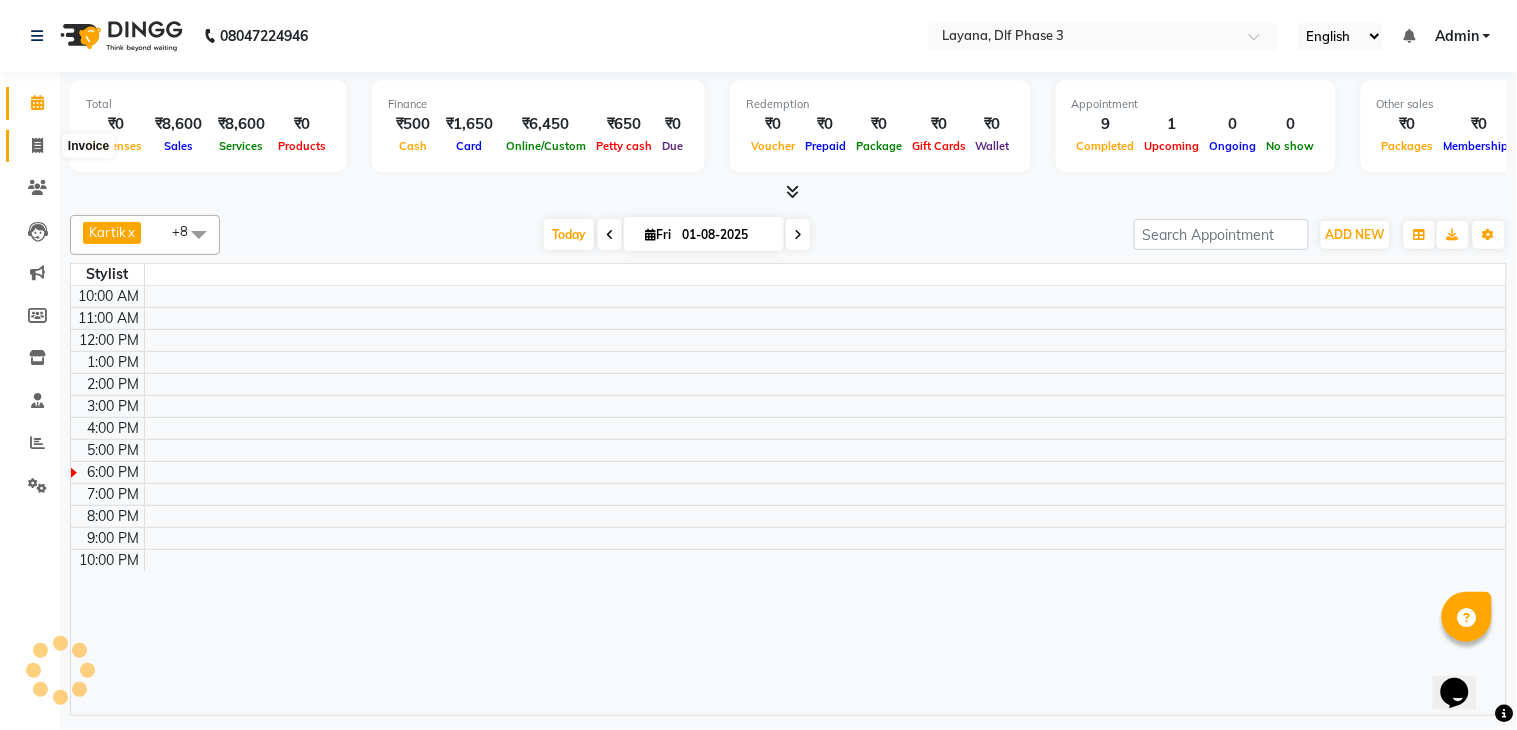 click 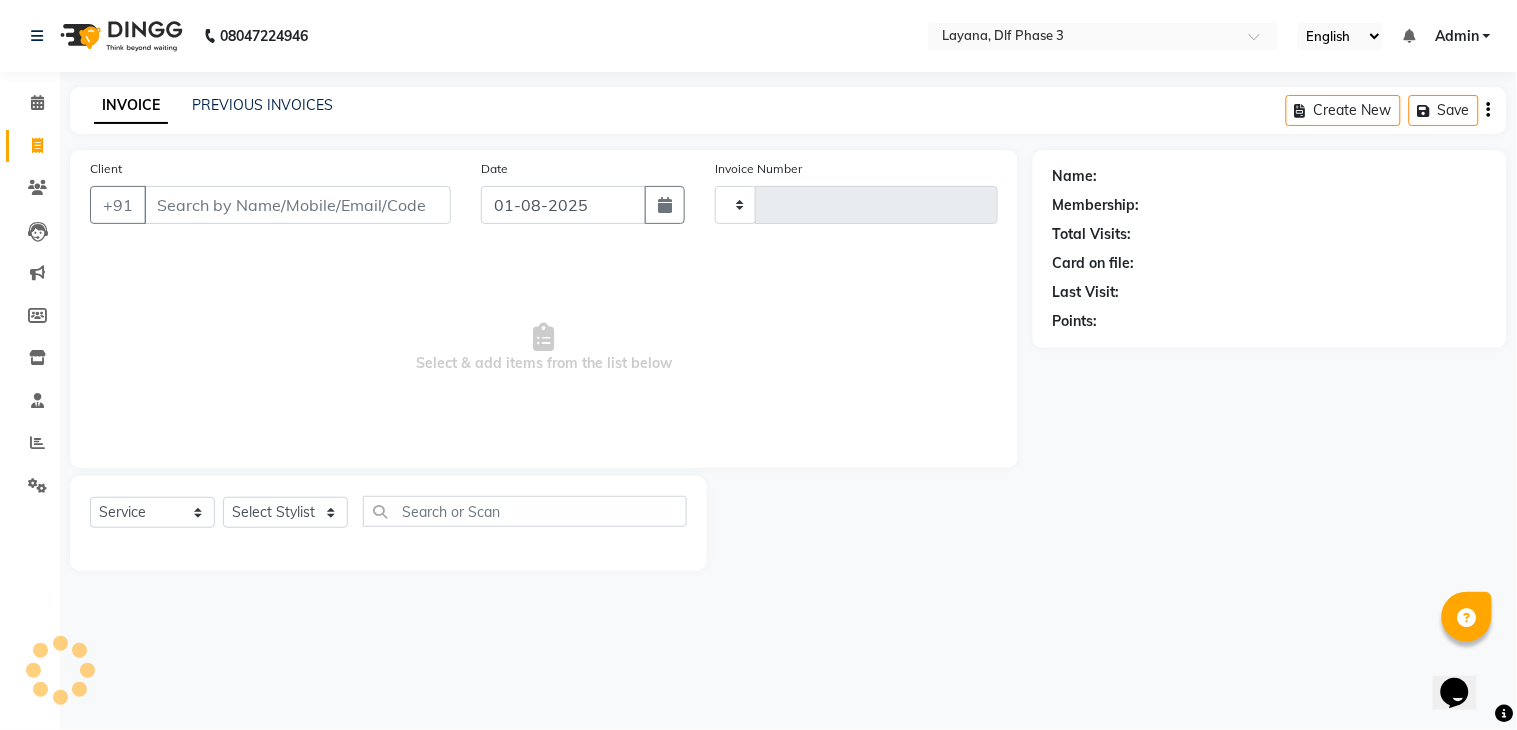 click on "Client" at bounding box center (297, 205) 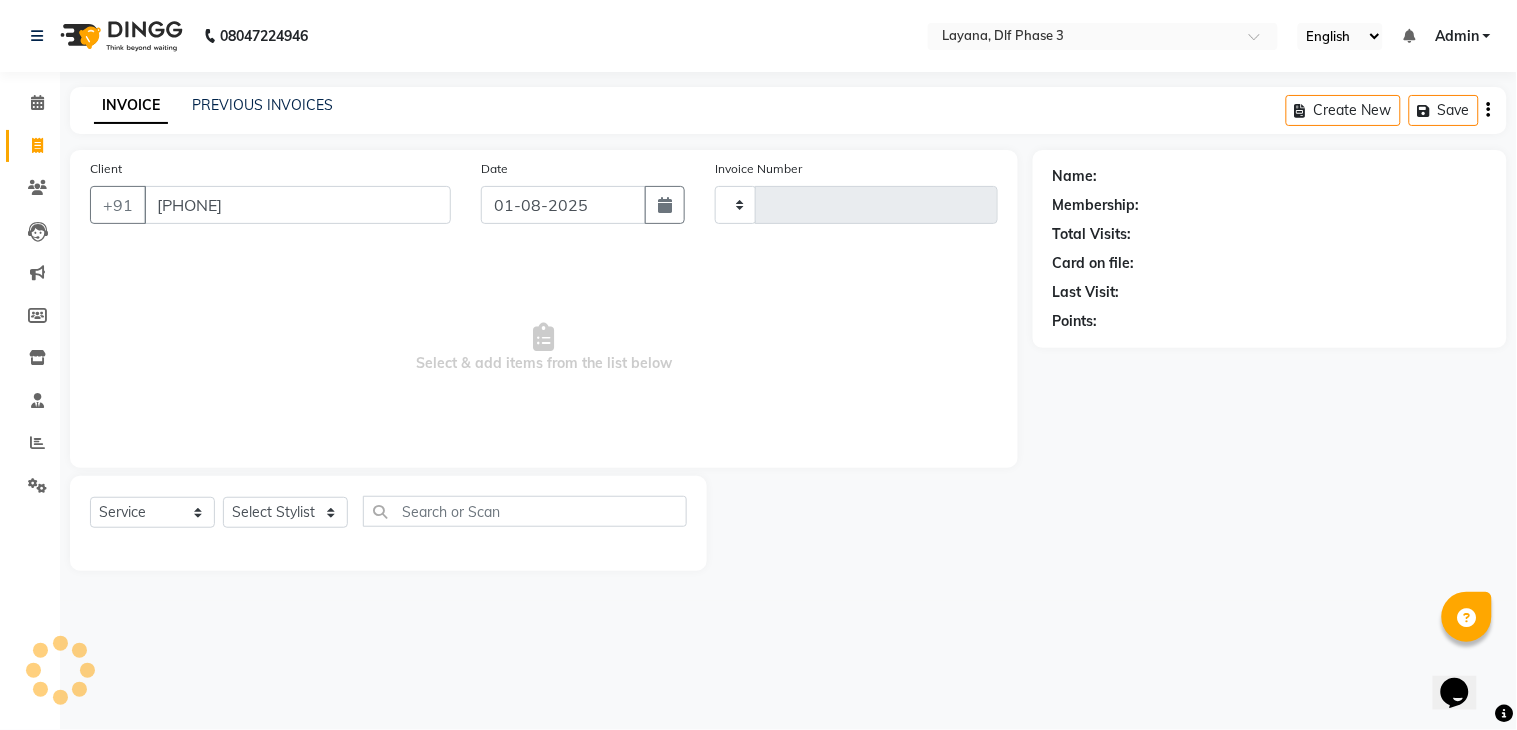 type on "[PHONE]" 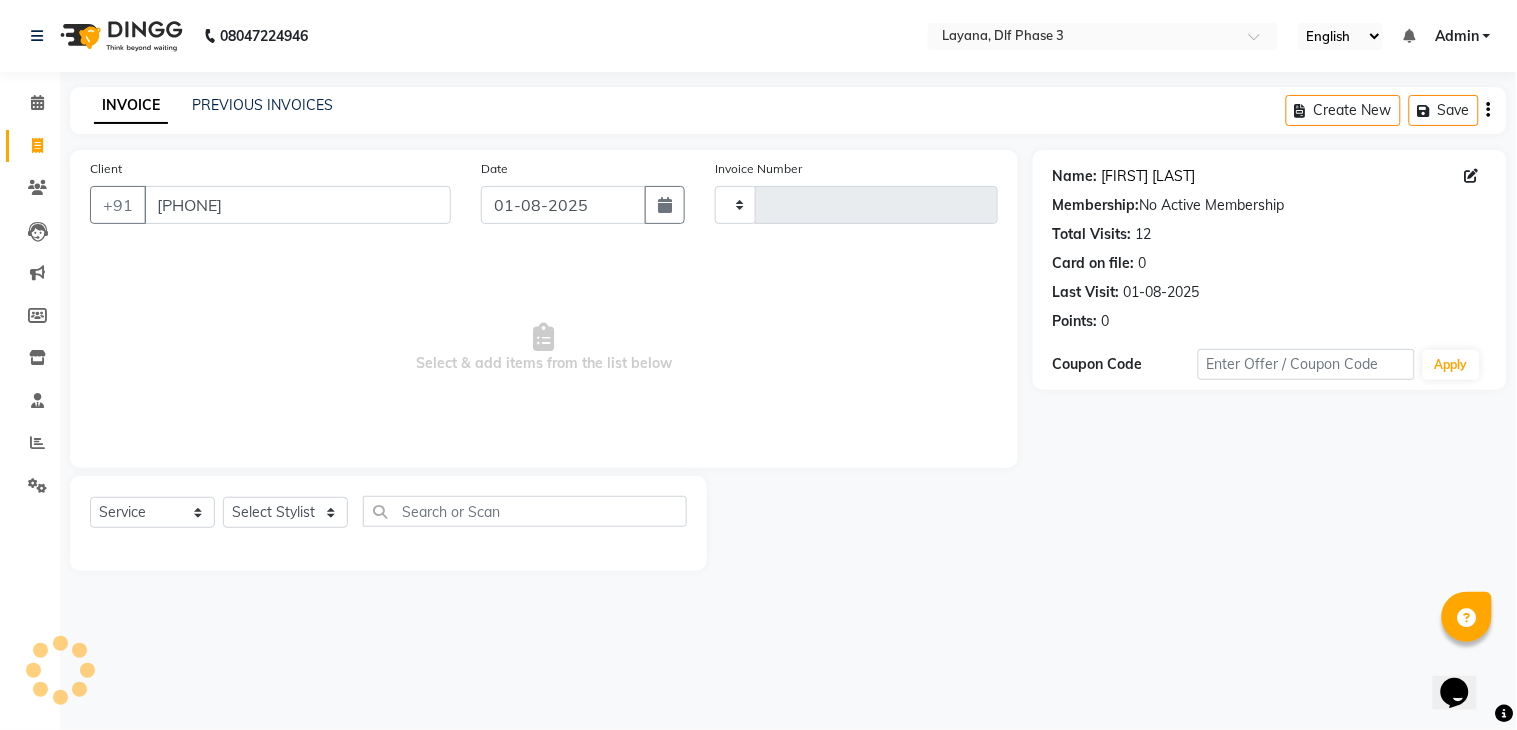 click on "[FIRST] [LAST]" 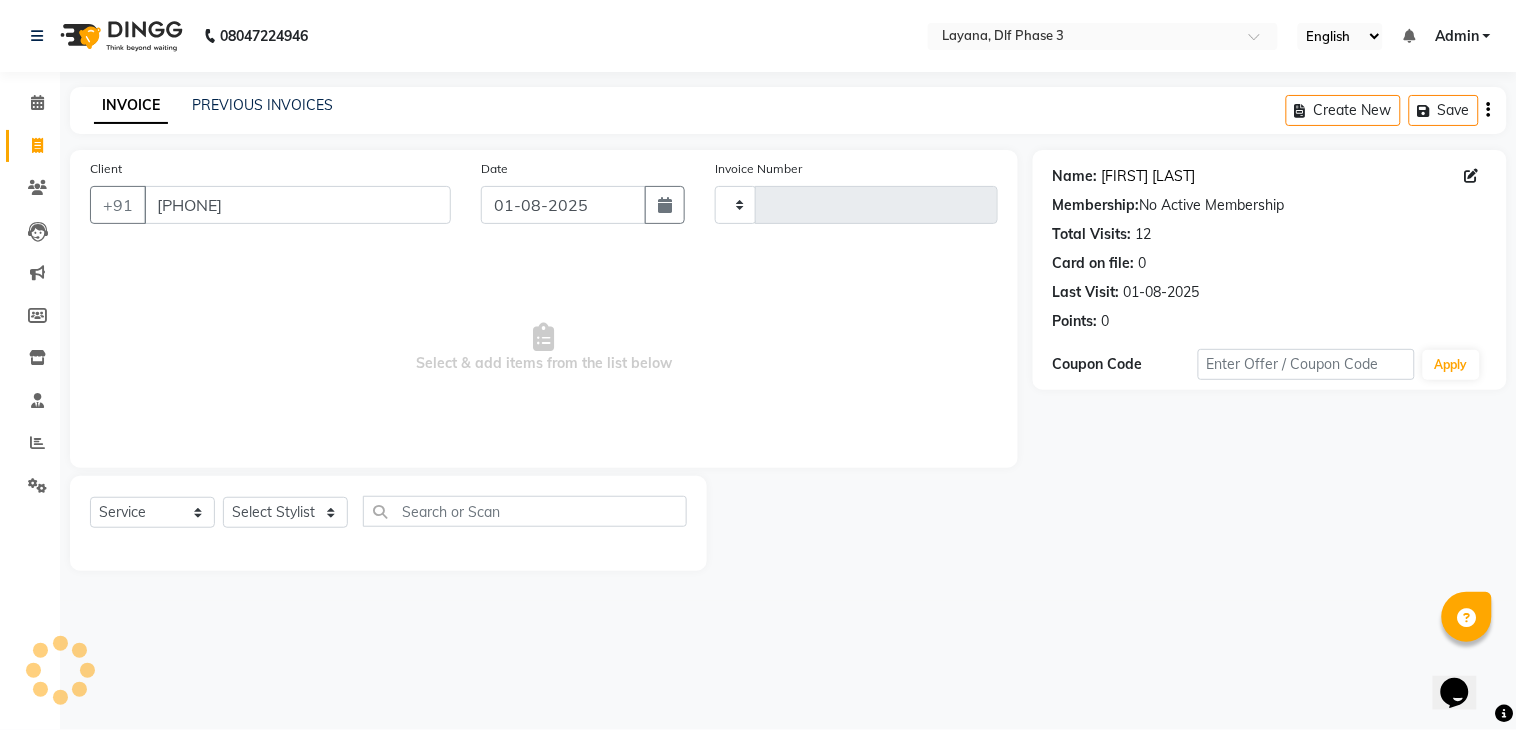 type on "2239" 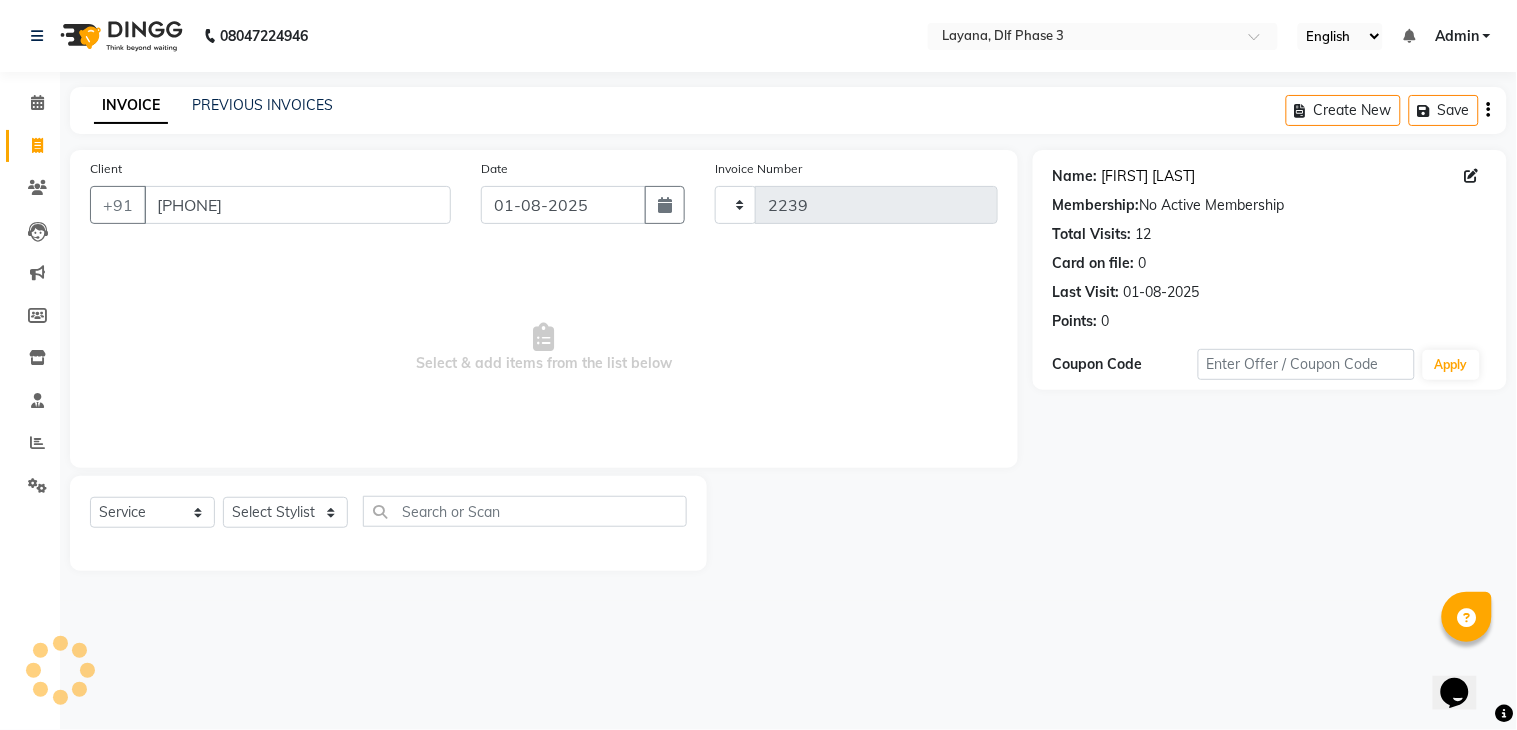 select on "6973" 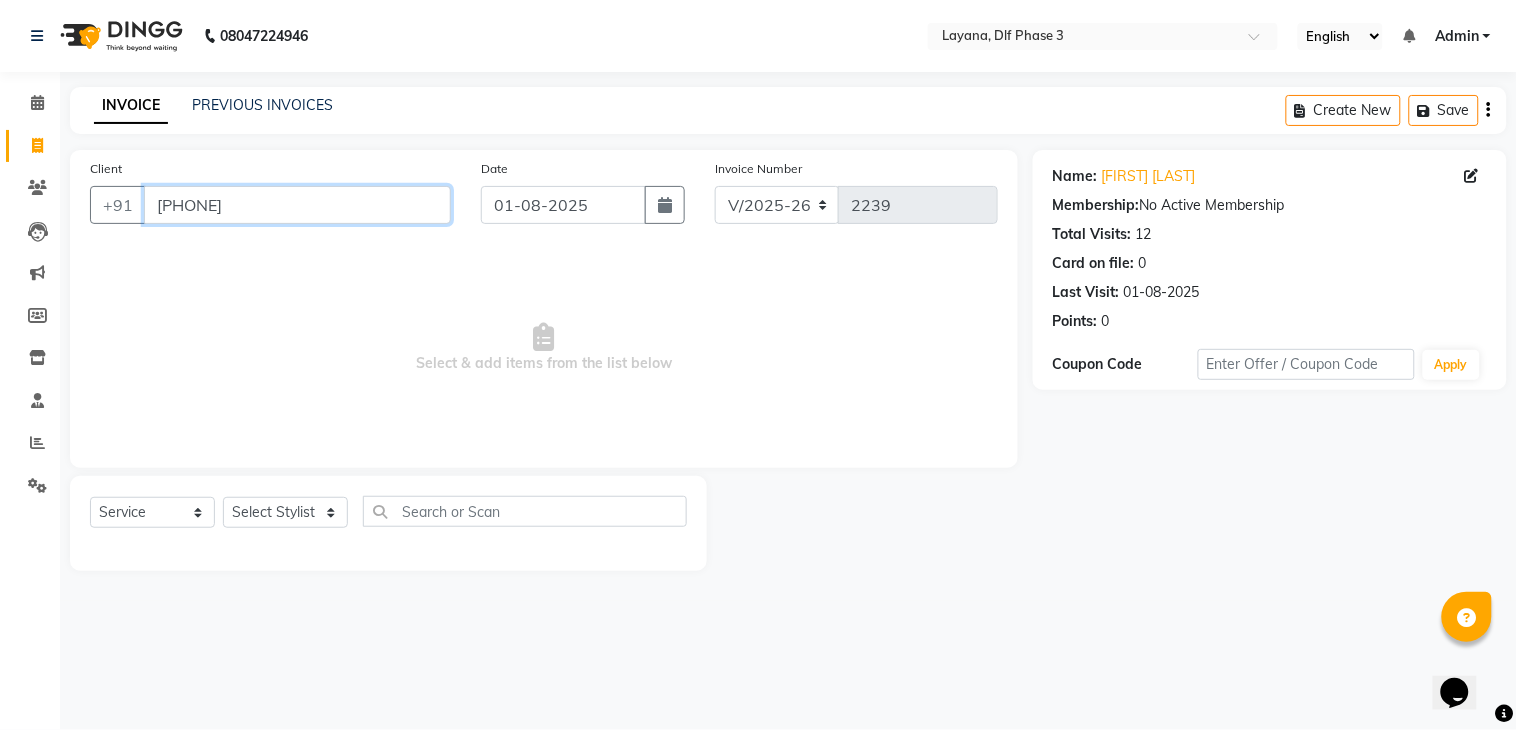 click on "[PHONE]" at bounding box center [297, 205] 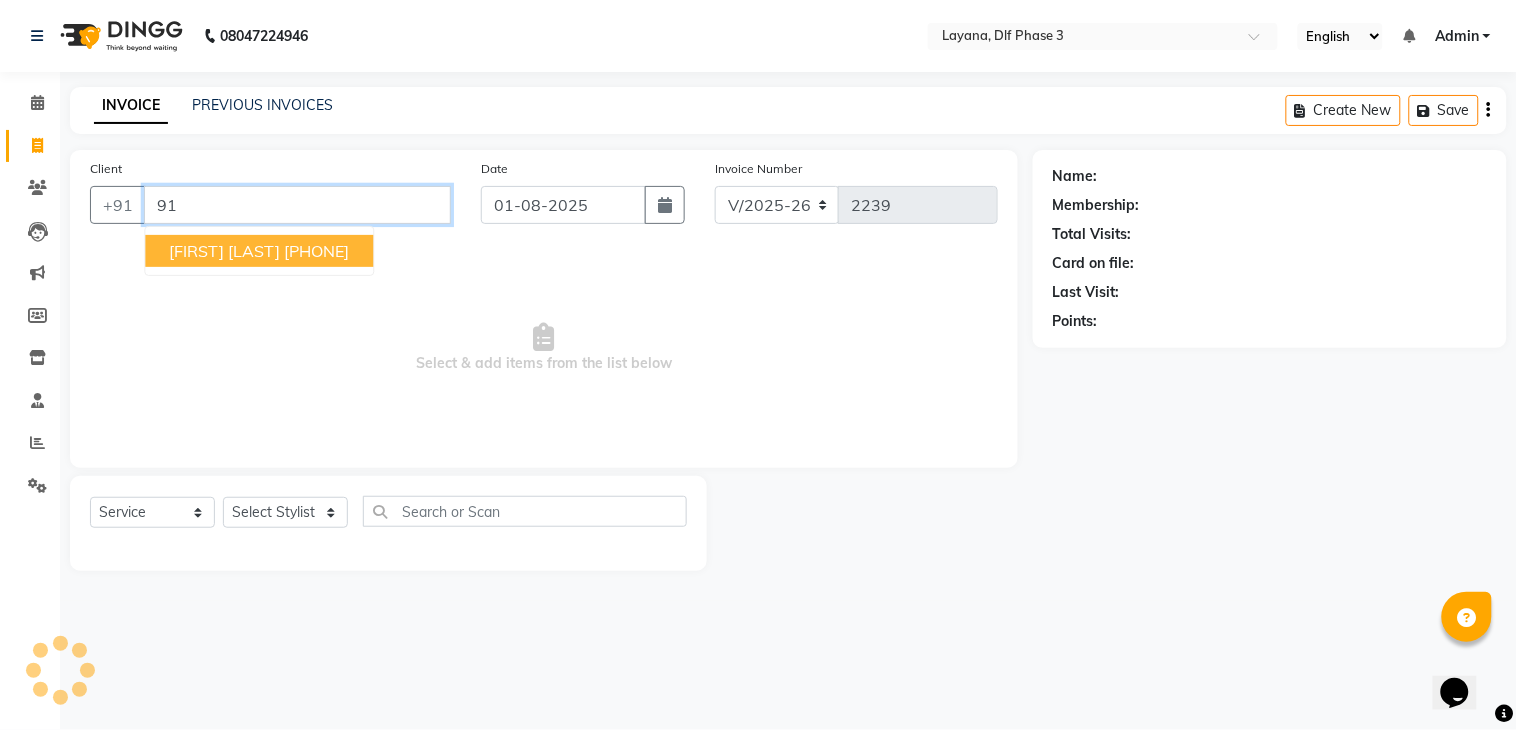 type on "9" 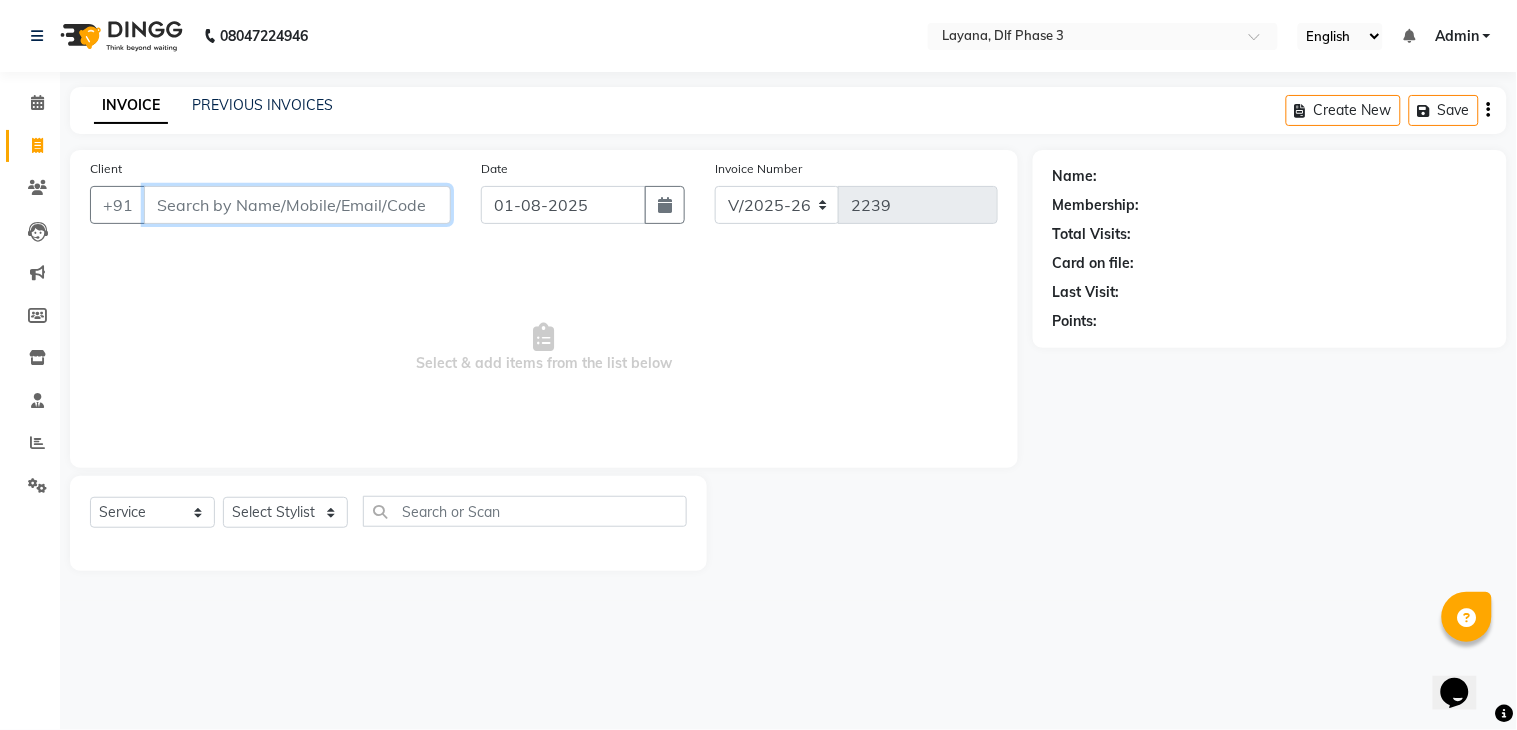 drag, startPoint x: 265, startPoint y: 211, endPoint x: 266, endPoint y: 201, distance: 10.049875 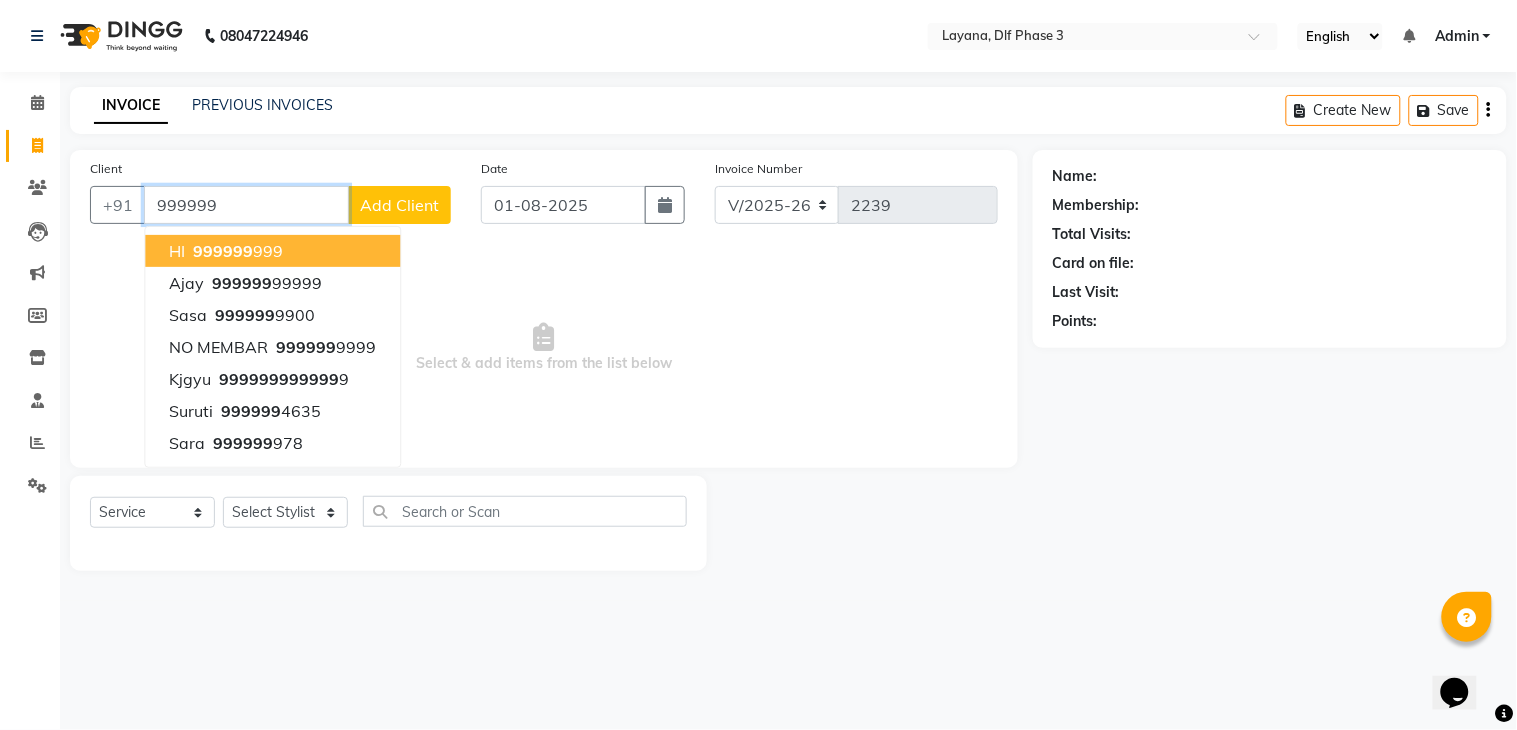 click on "HI   999999 999" at bounding box center [272, 251] 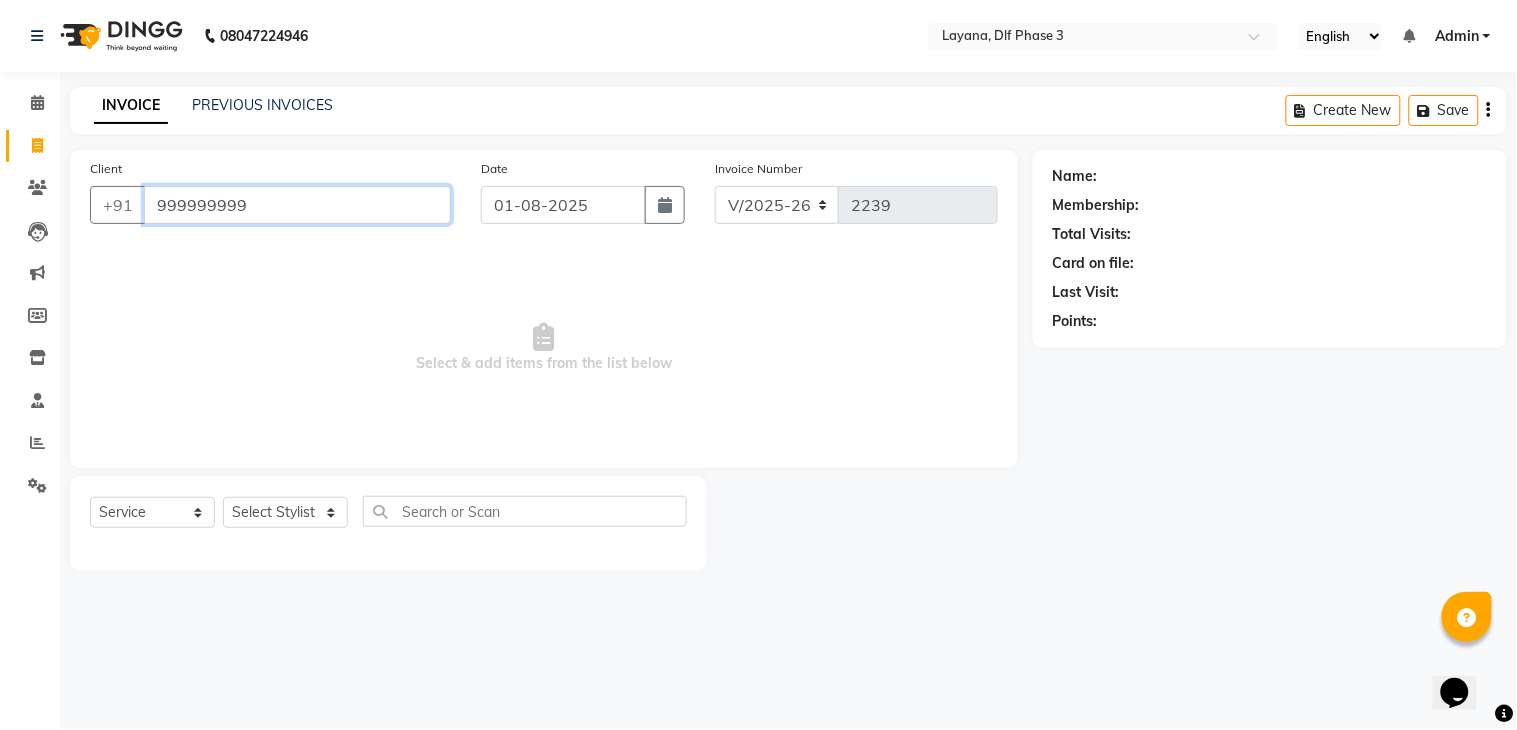 type on "999999999" 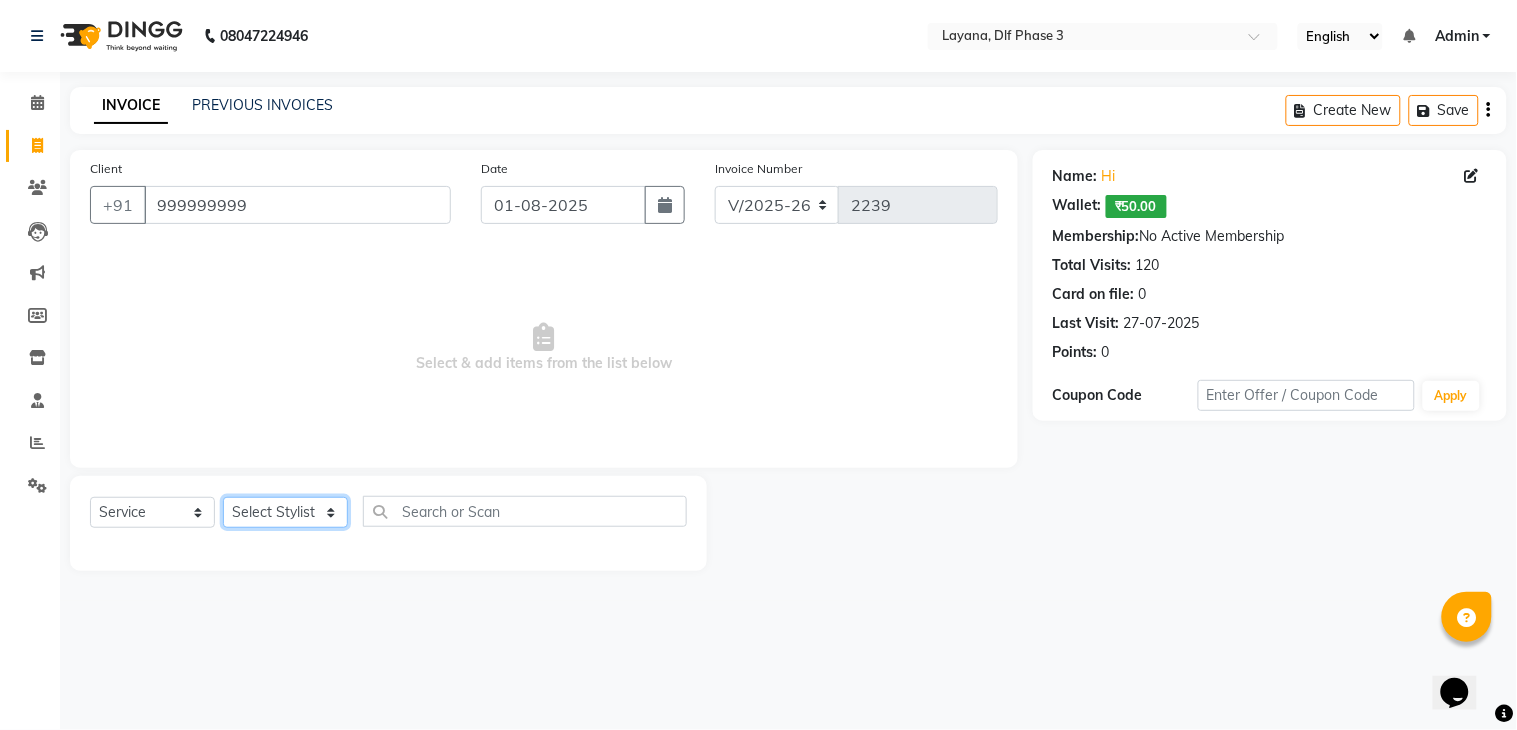 click on "Select Stylist Aakhil Attul kamal Kartik  keshav sanjana Shadab supriya" 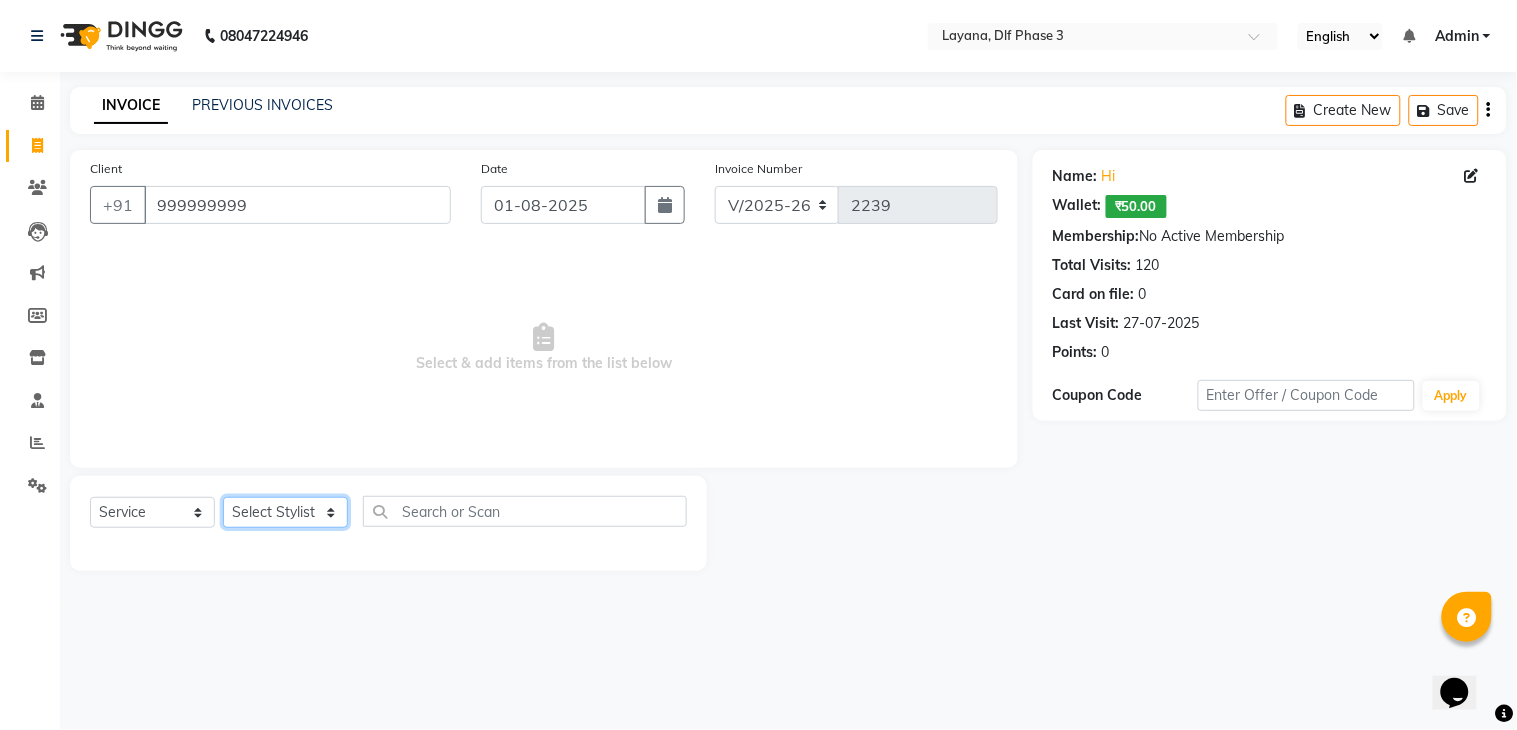 select on "70193" 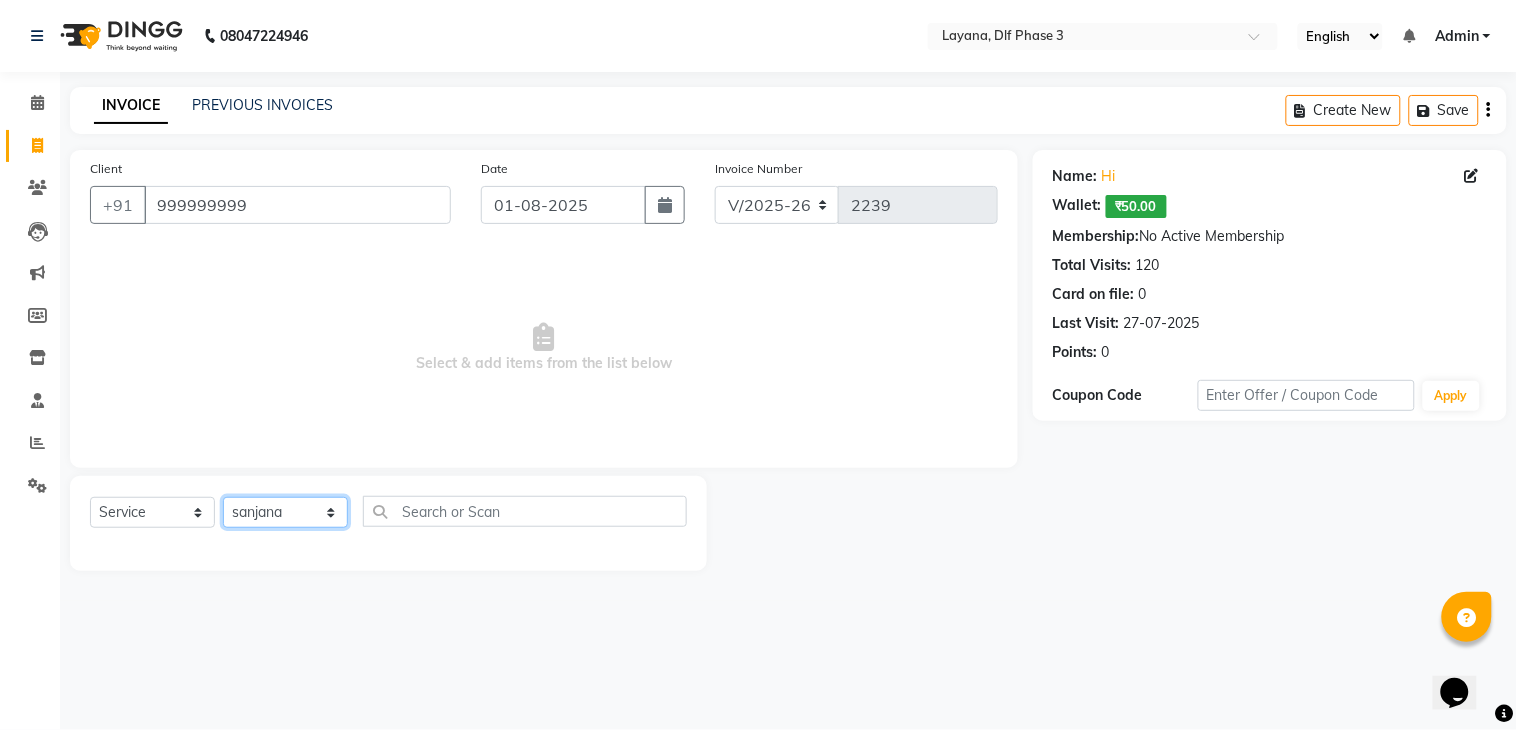 click on "Select Stylist Aakhil Attul kamal Kartik  keshav sanjana Shadab supriya" 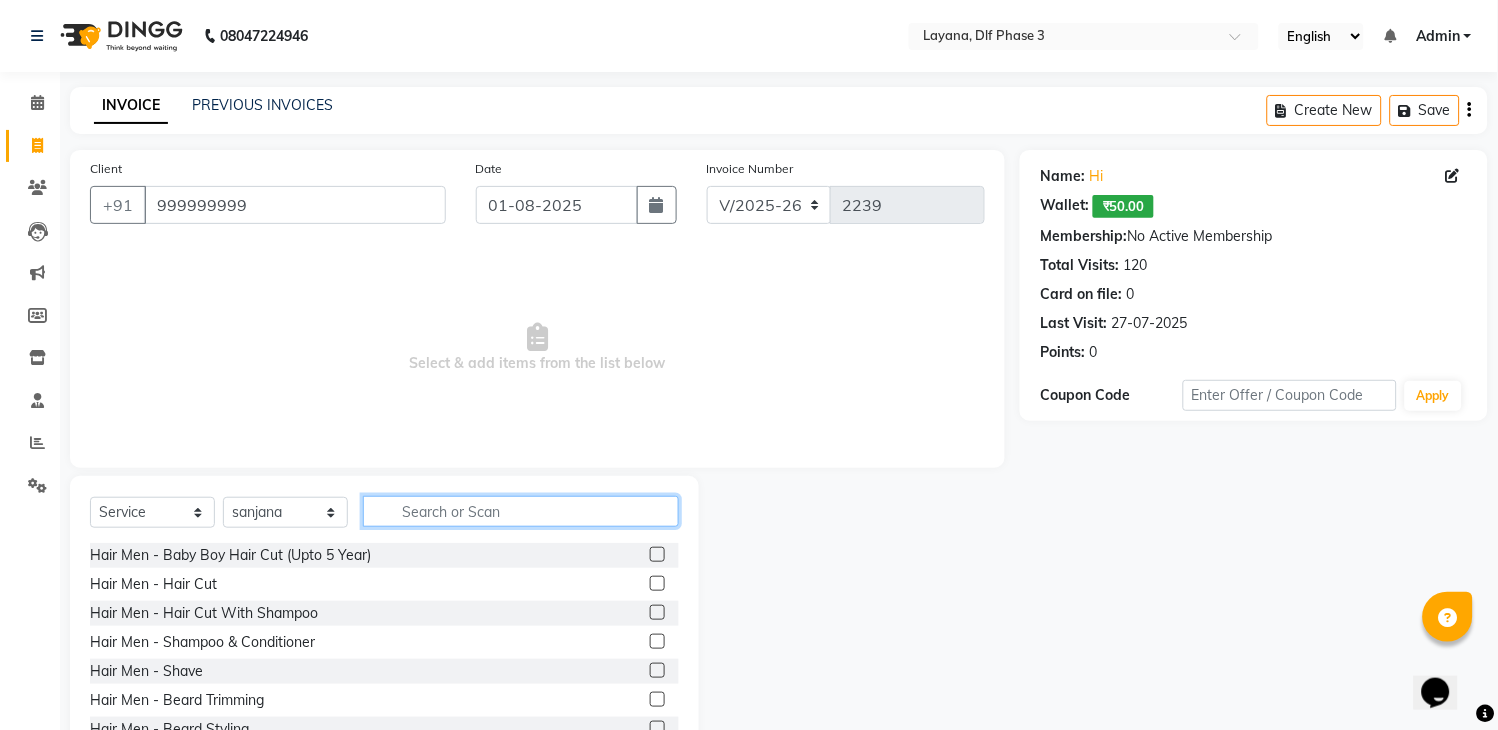 click 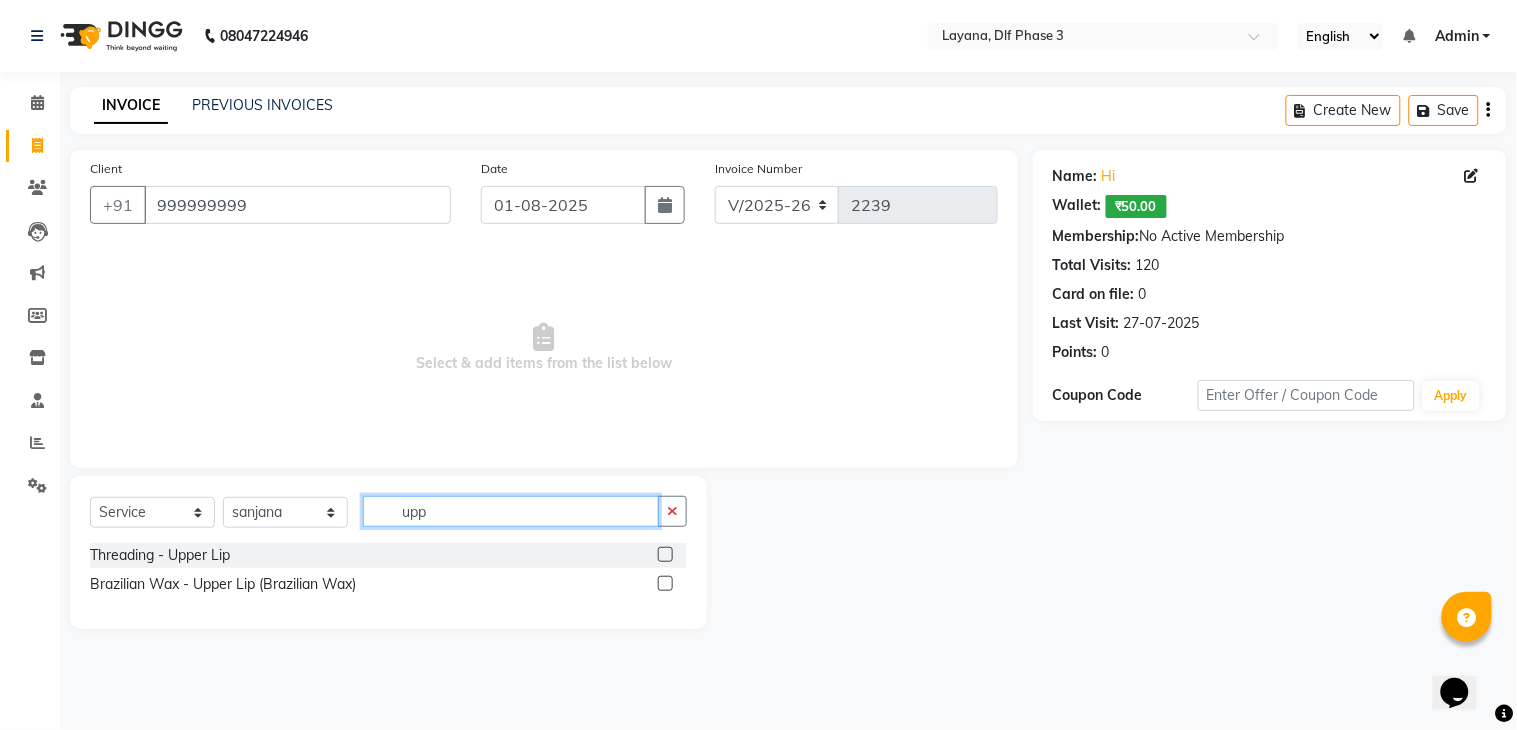 type on "upp" 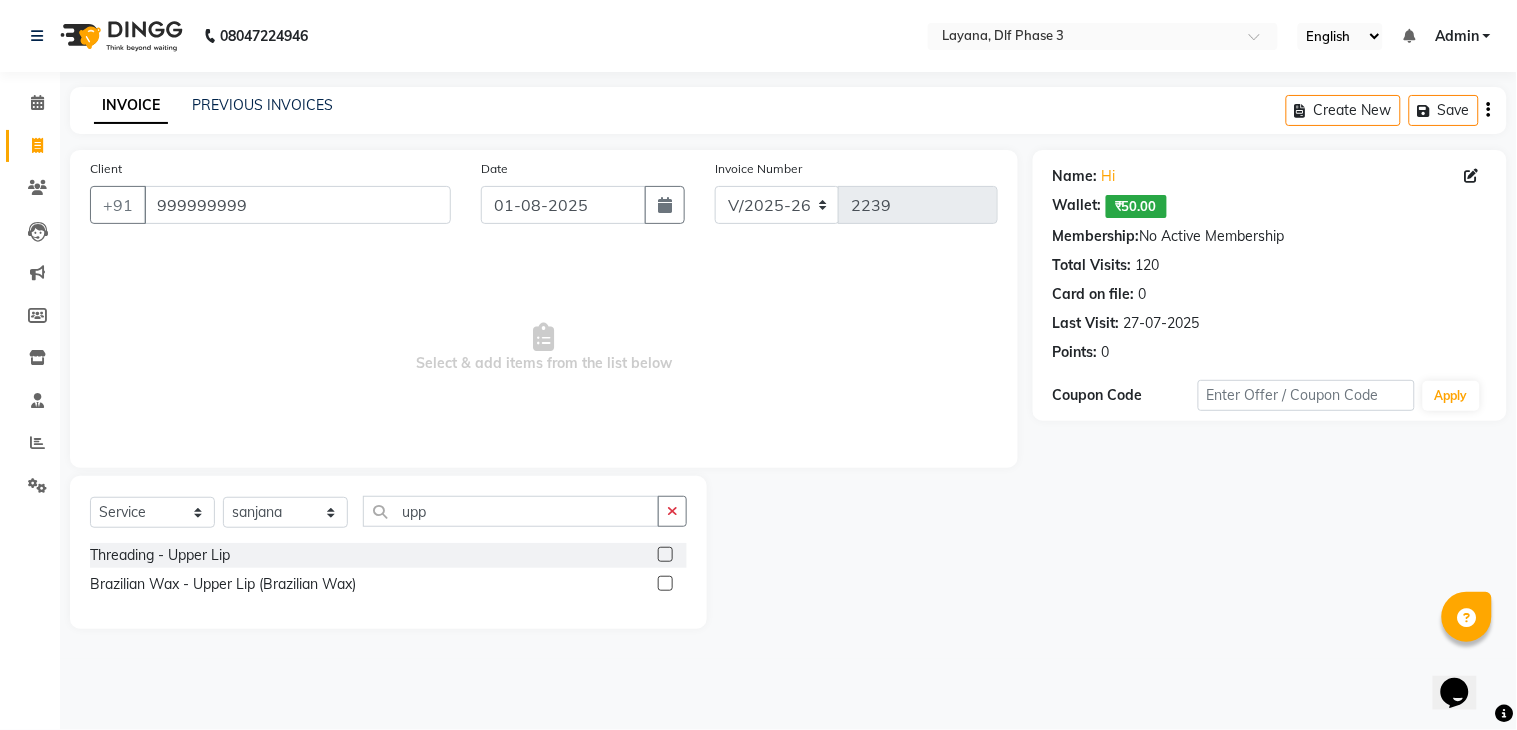 drag, startPoint x: 663, startPoint y: 577, endPoint x: 663, endPoint y: 494, distance: 83 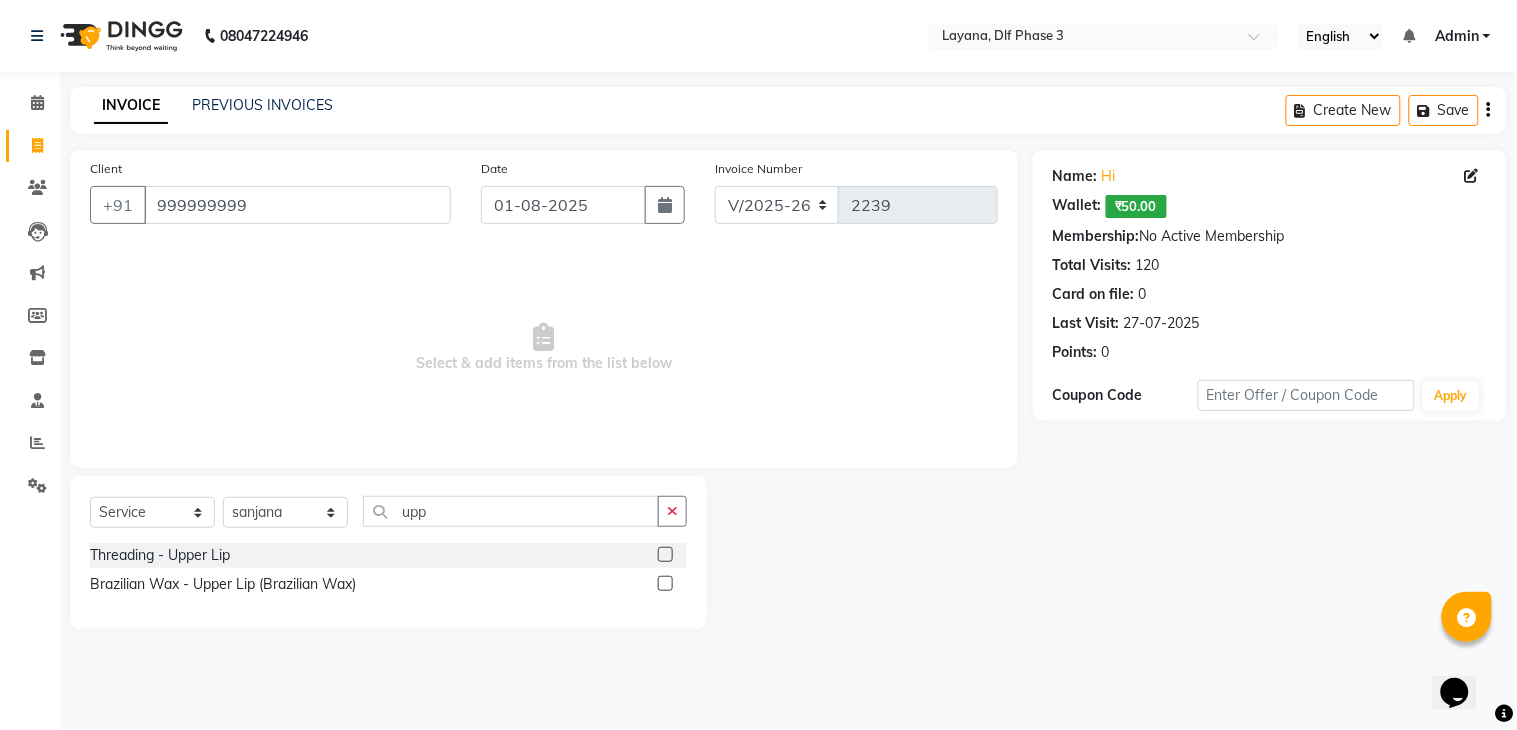 click on "Threading - Upper Lip  Brazilian Wax - Upper Lip (Brazilian Wax)" 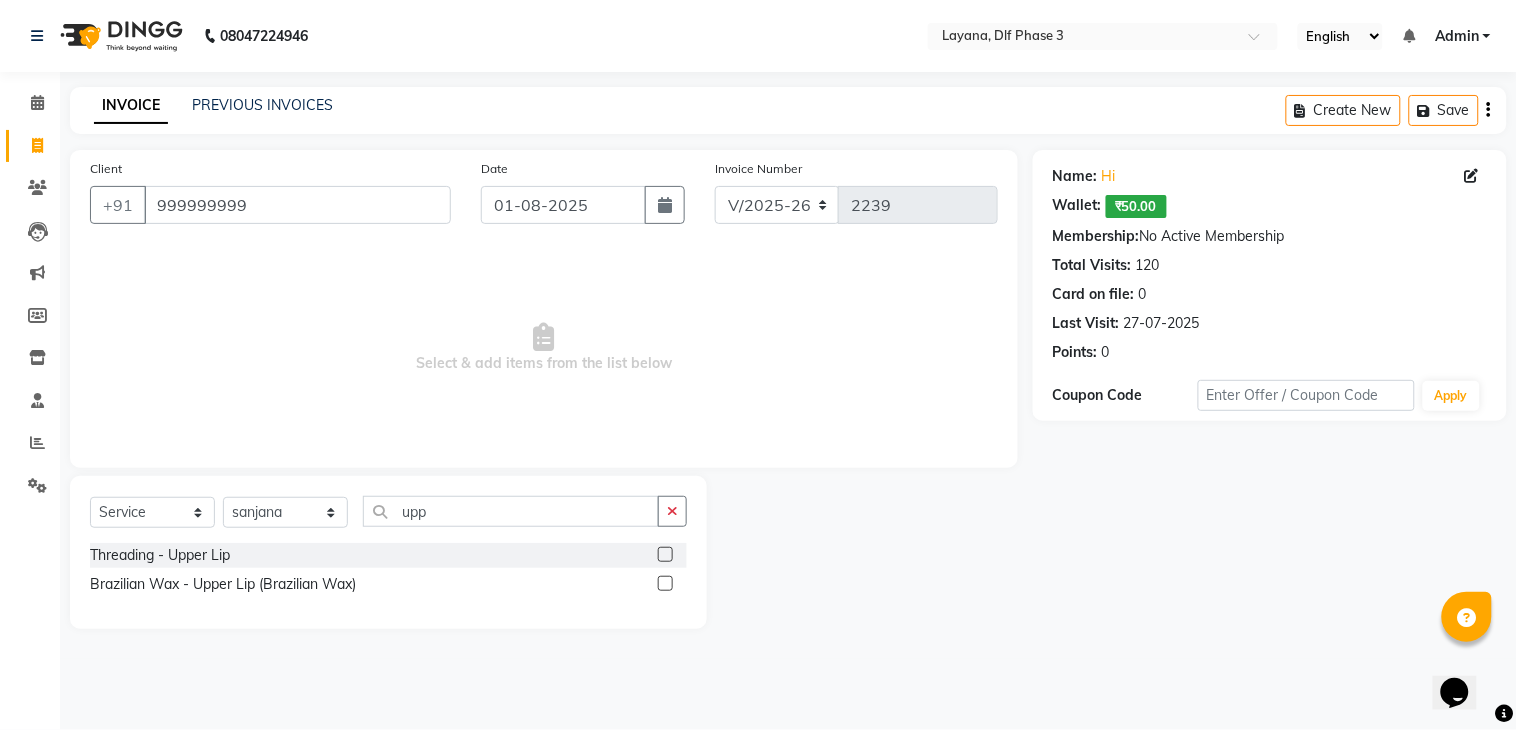 drag, startPoint x: 664, startPoint y: 580, endPoint x: 670, endPoint y: 545, distance: 35.510563 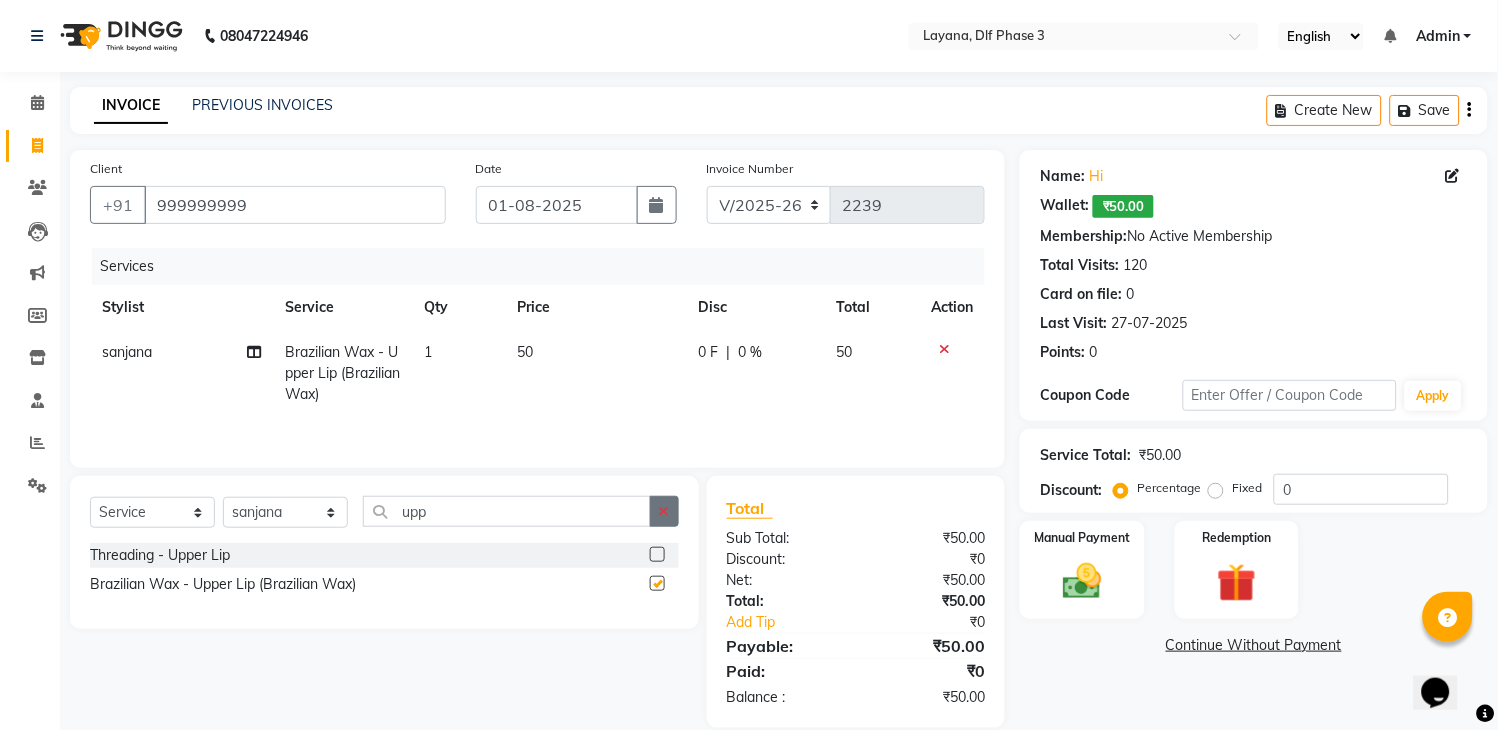checkbox on "false" 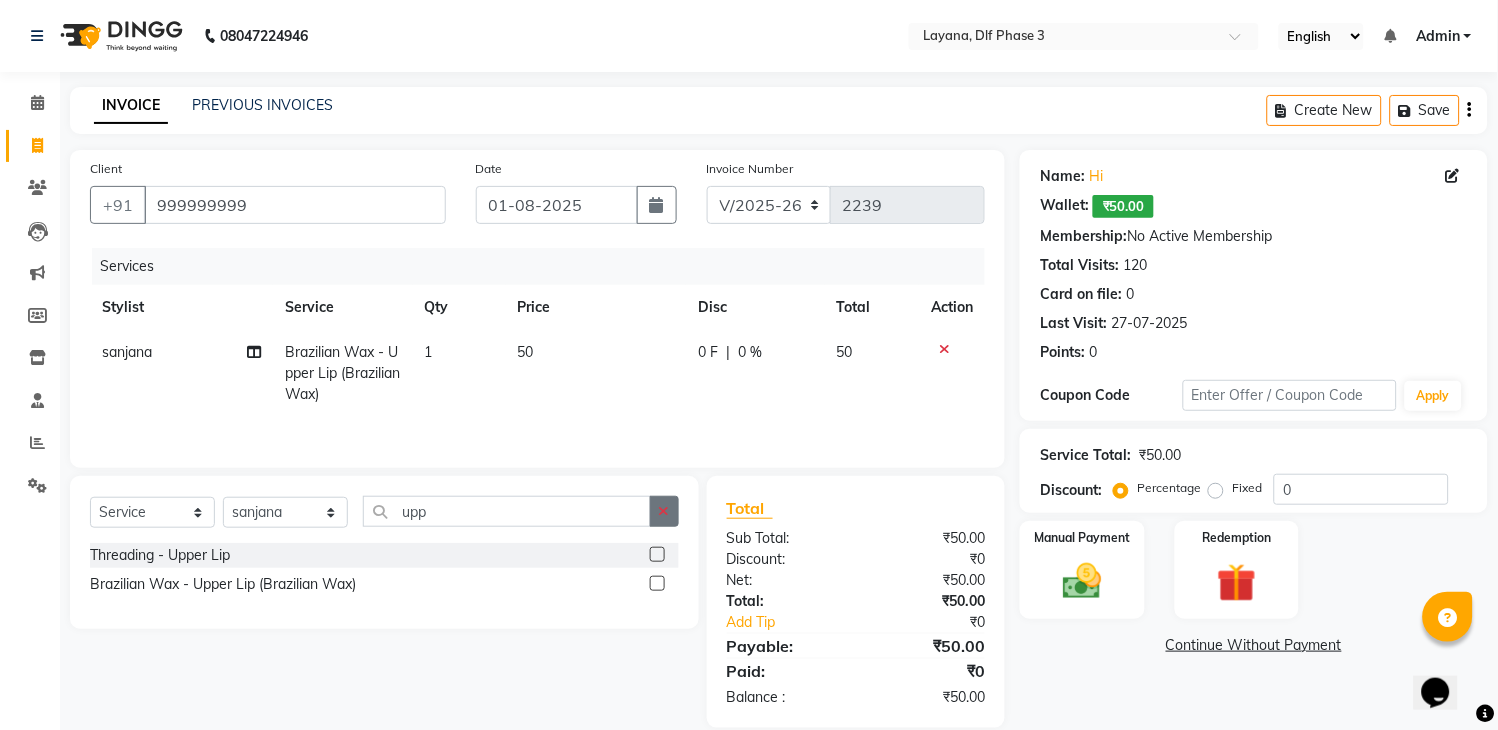 drag, startPoint x: 665, startPoint y: 520, endPoint x: 622, endPoint y: 521, distance: 43.011627 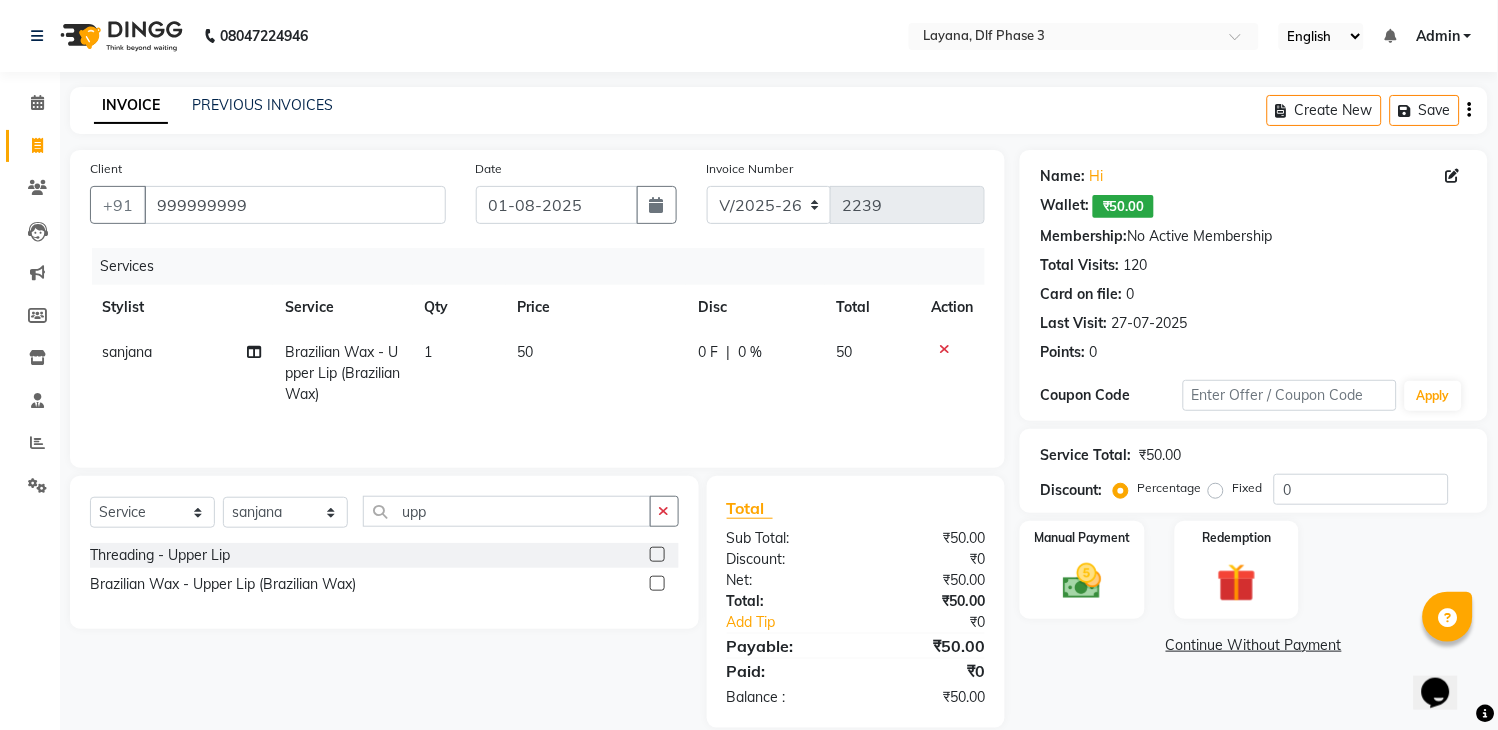 click 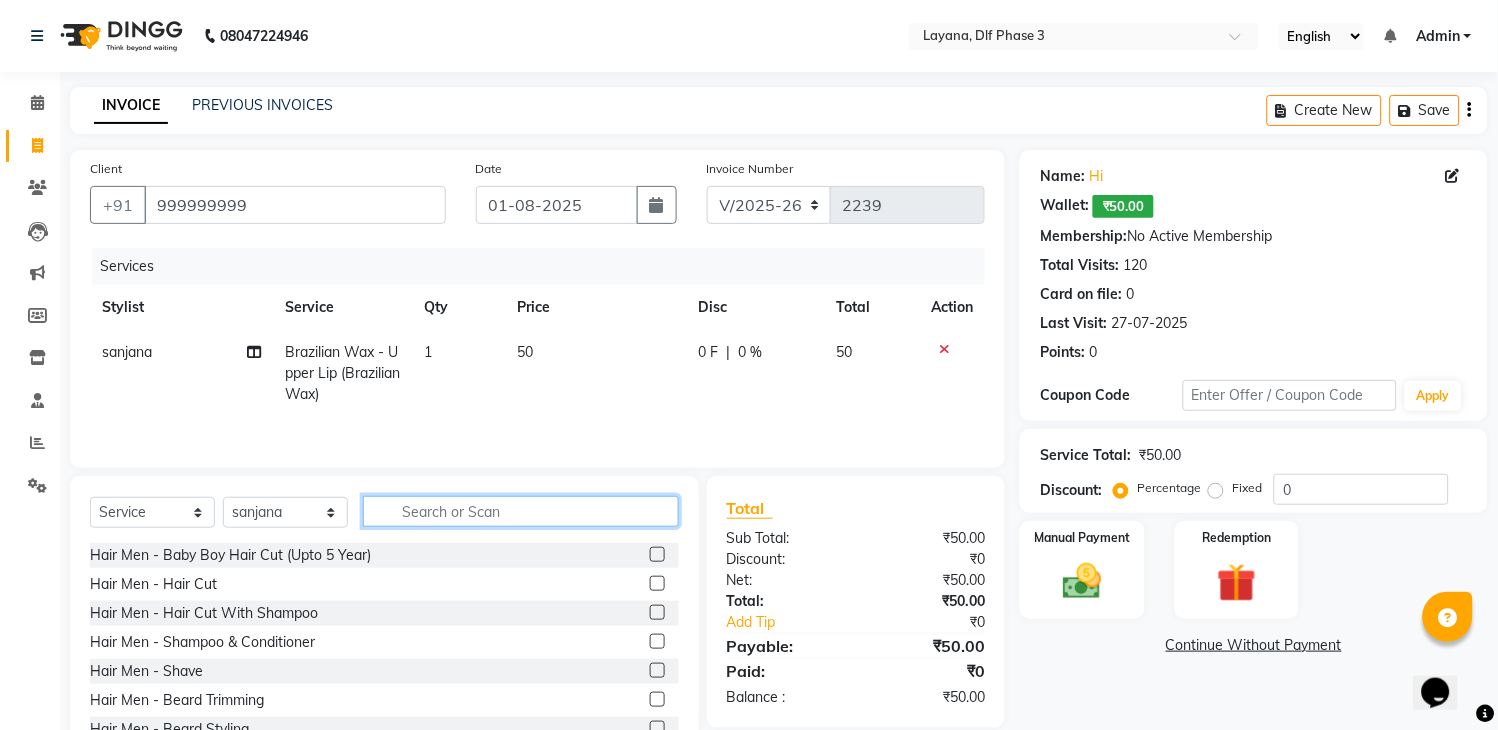 click 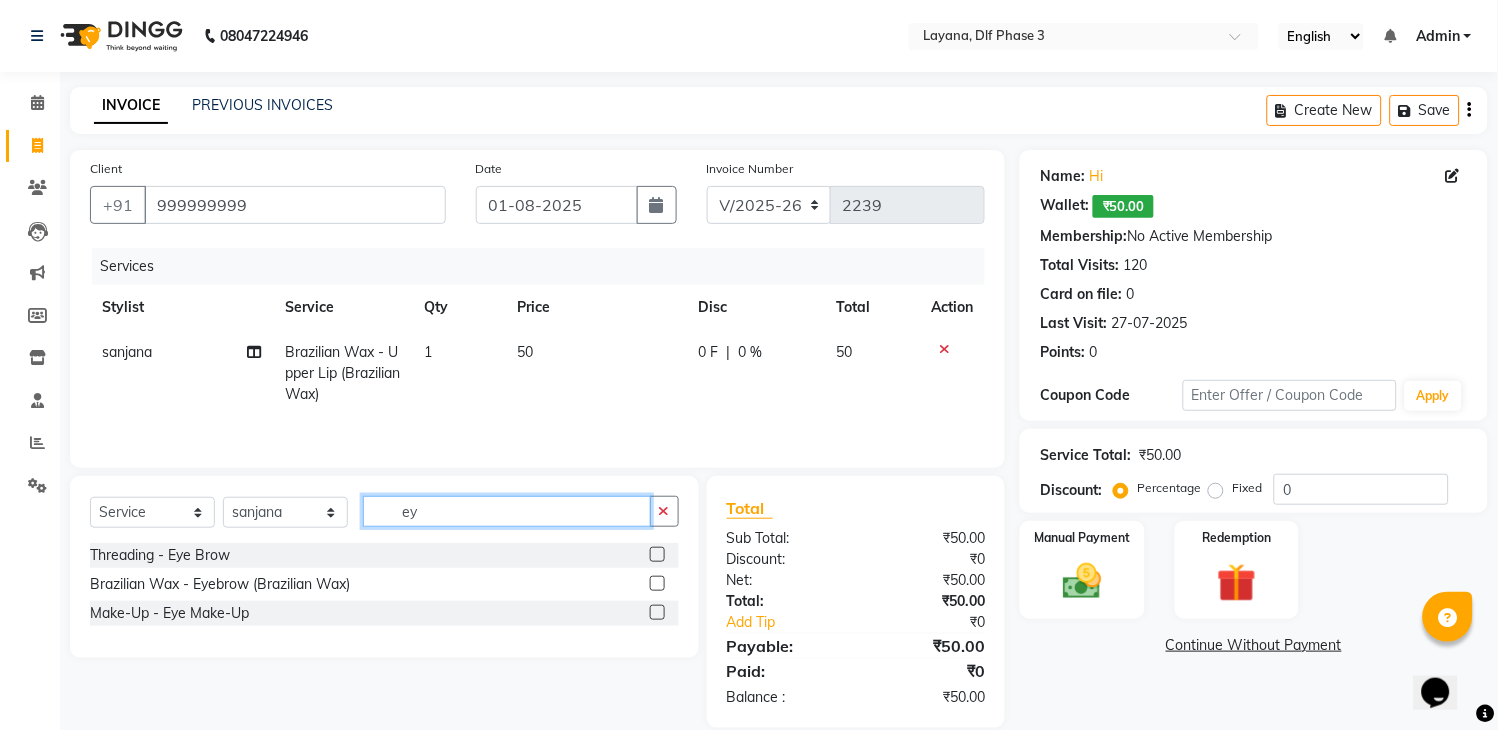 type on "ey" 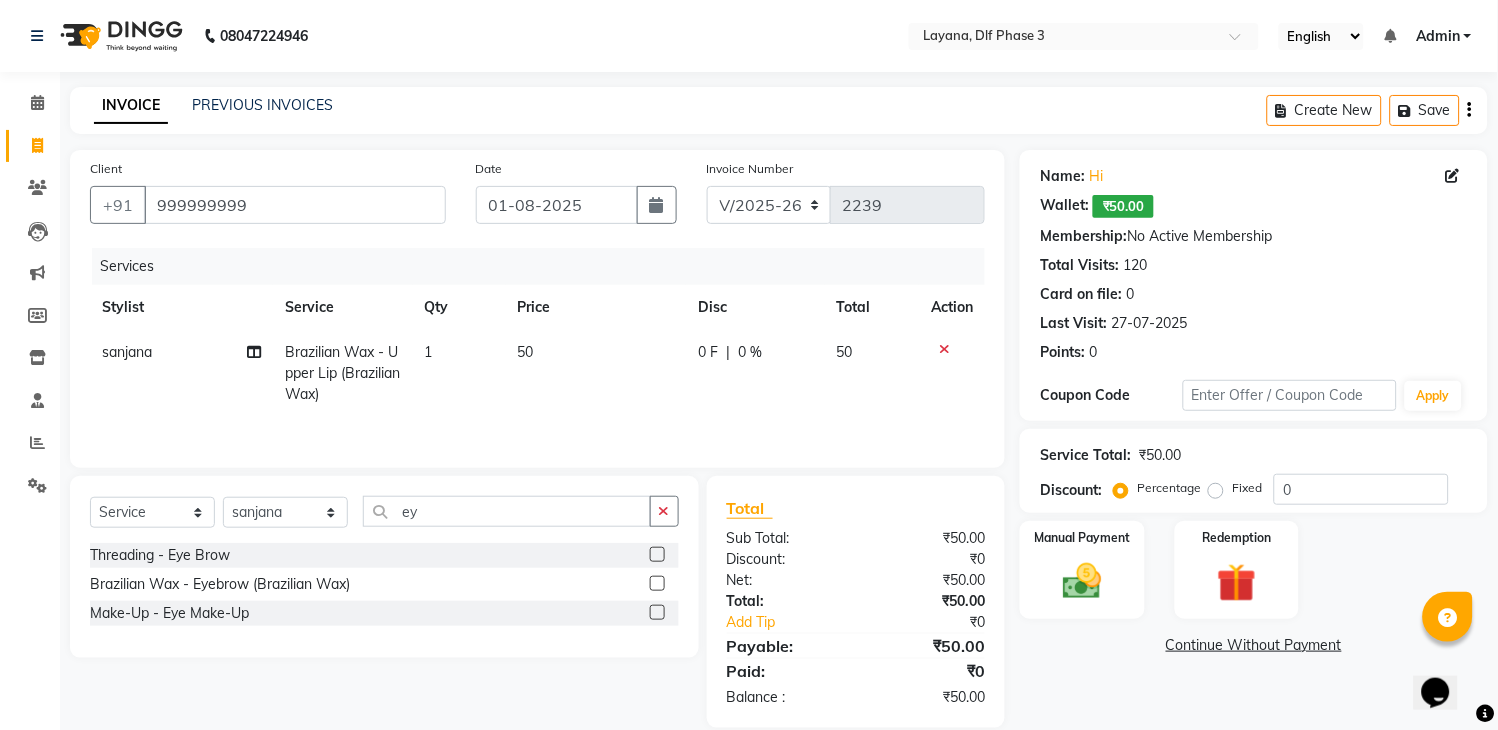 click 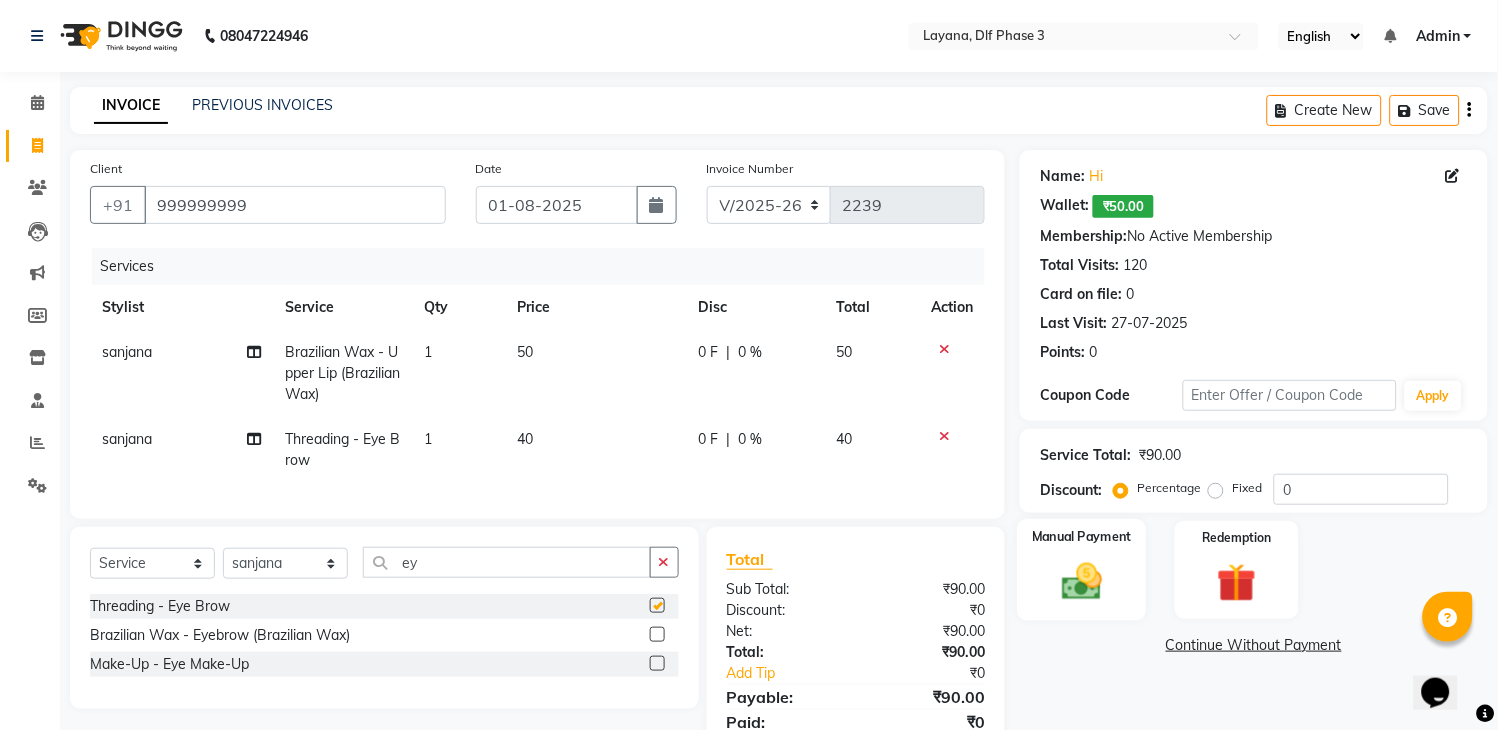 checkbox on "false" 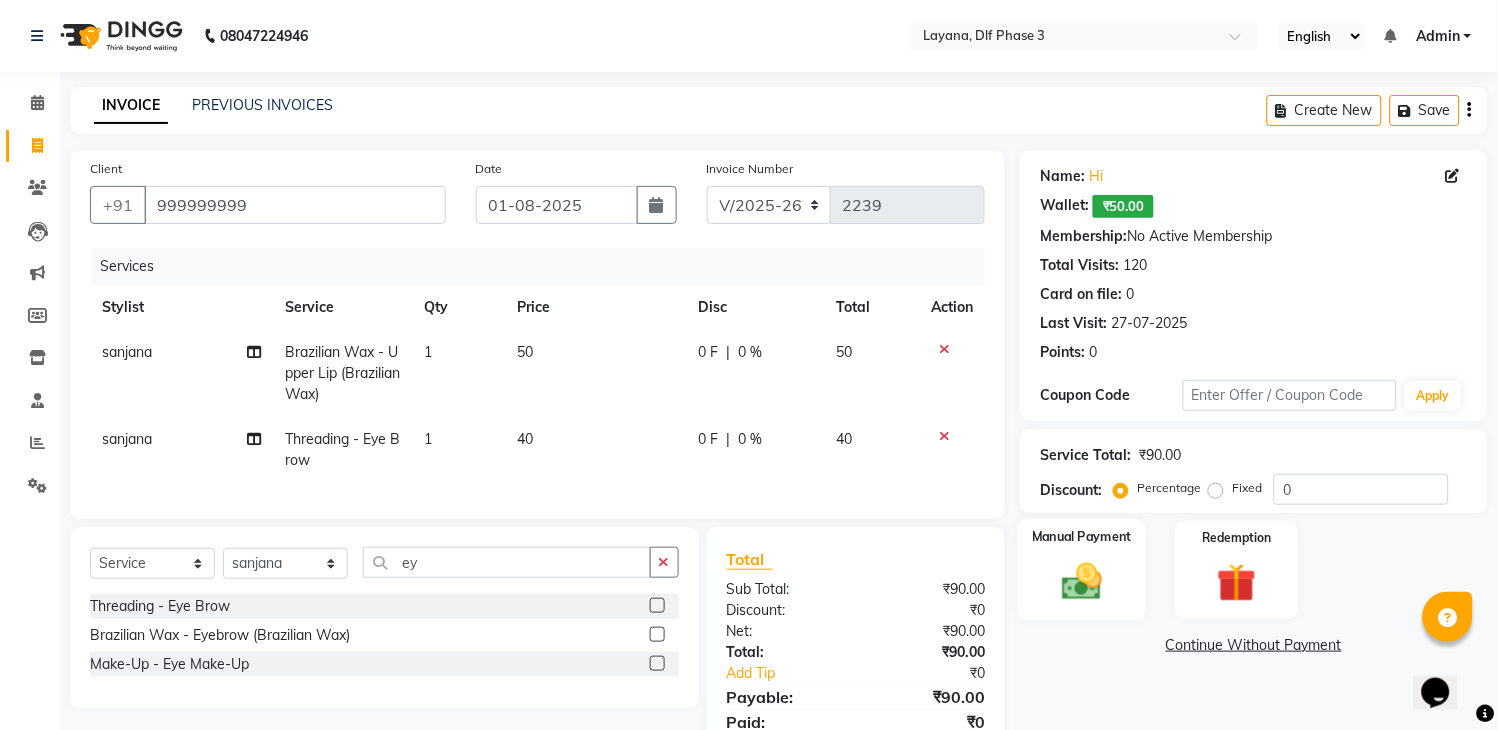 click 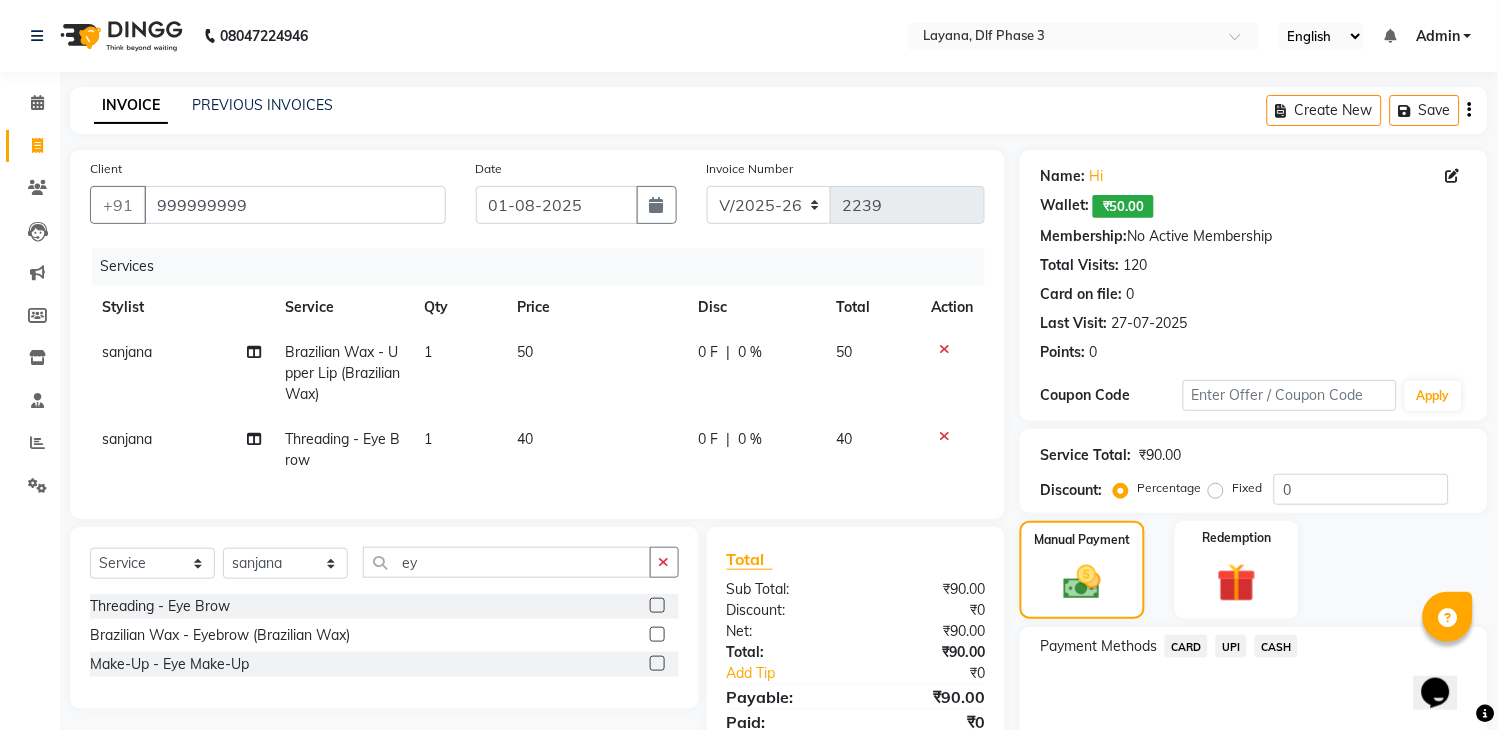 click on "UPI" 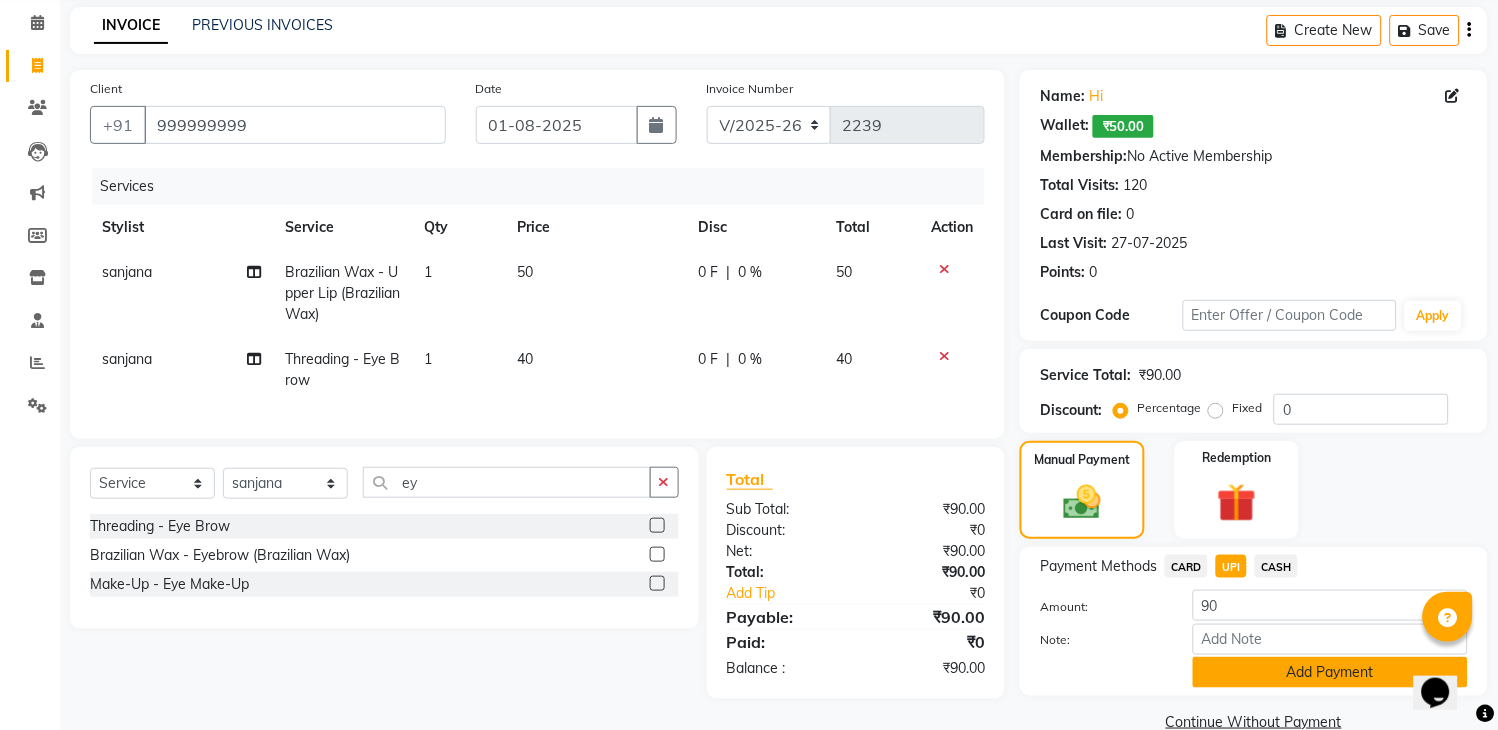 scroll, scrollTop: 117, scrollLeft: 0, axis: vertical 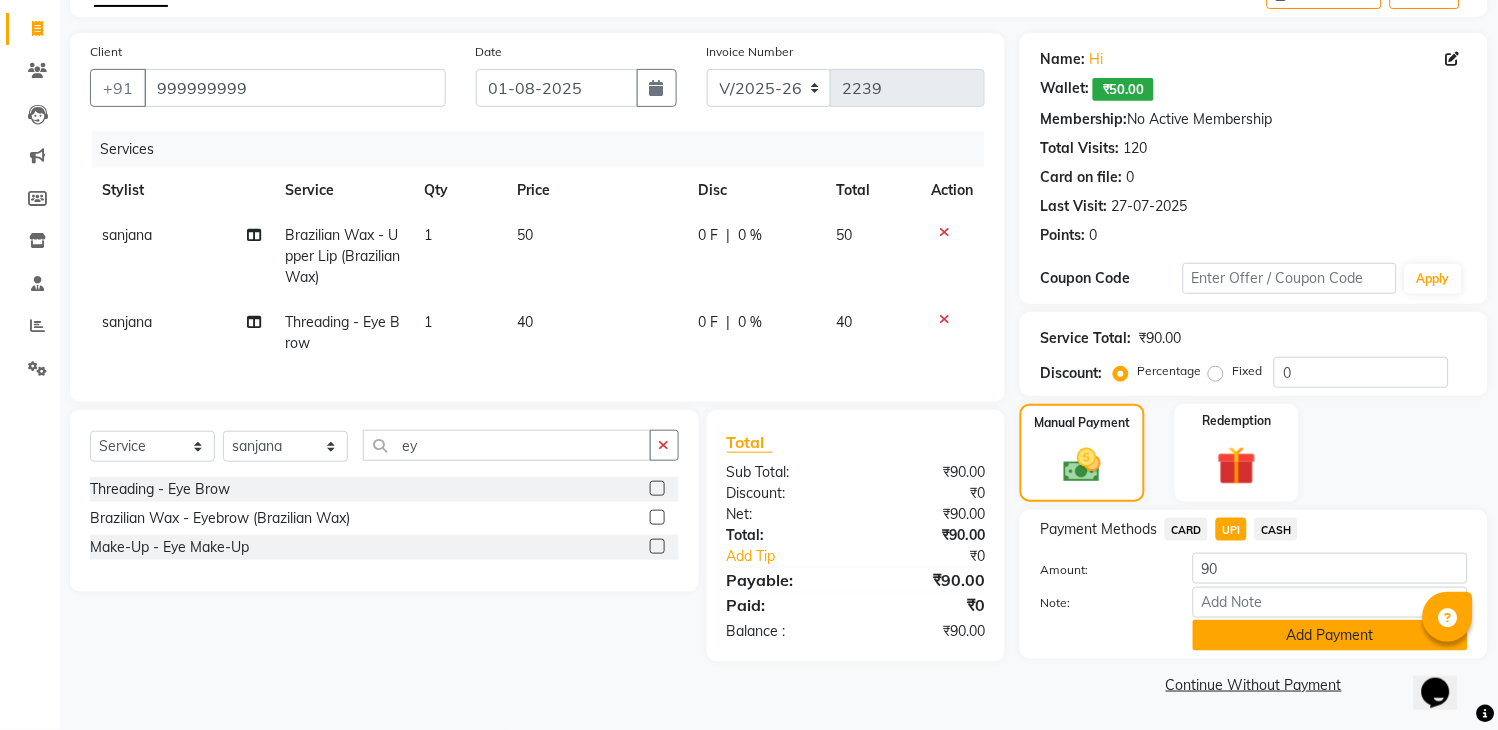 click on "Add Payment" 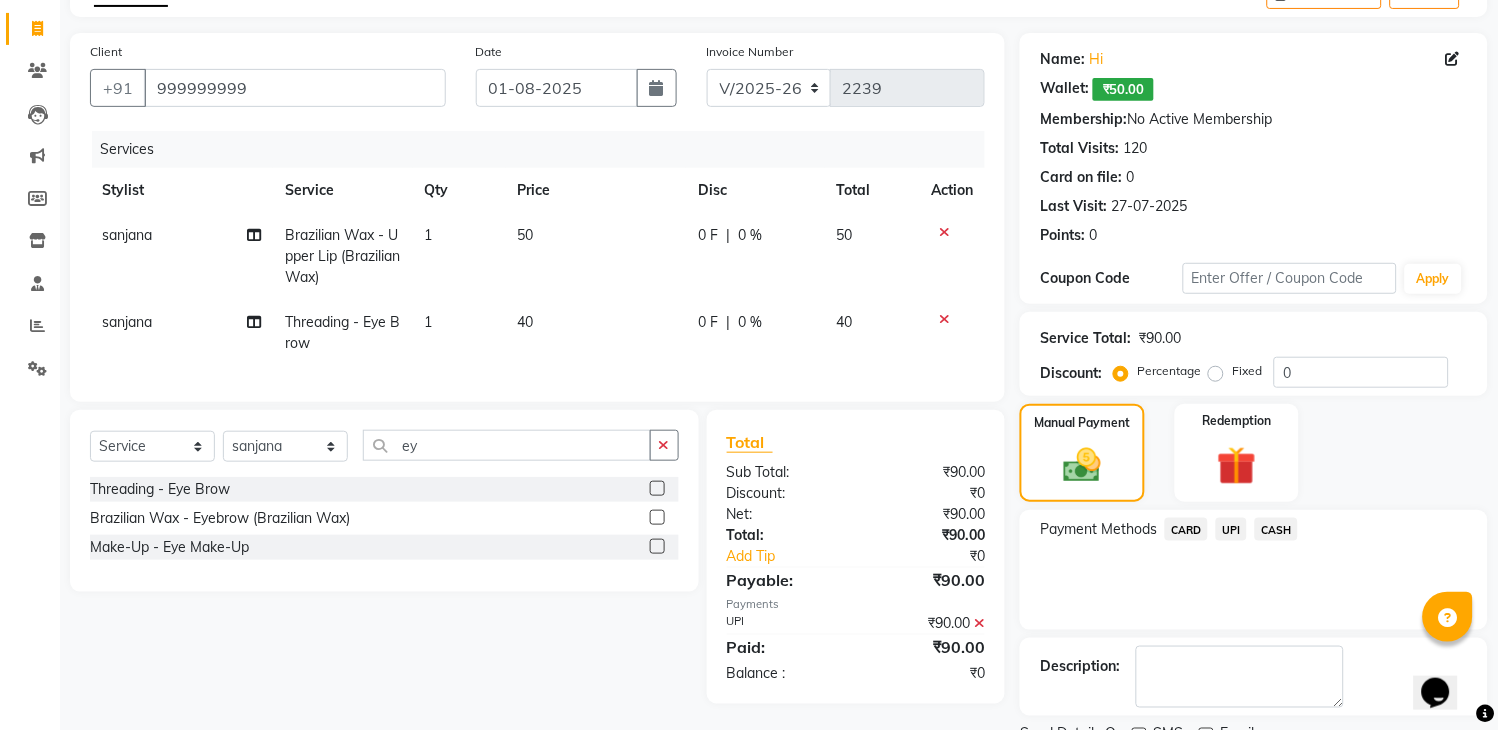 scroll, scrollTop: 201, scrollLeft: 0, axis: vertical 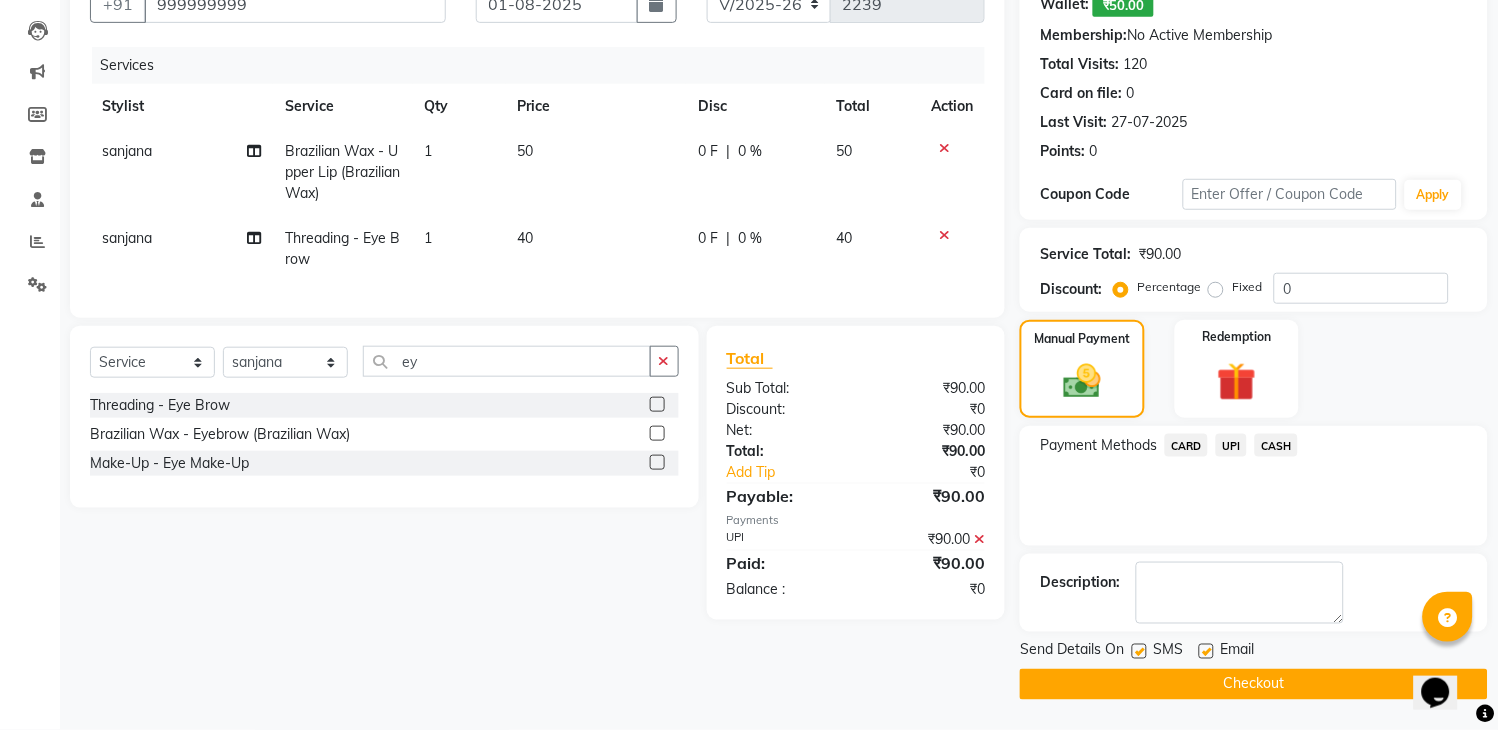 click on "Checkout" 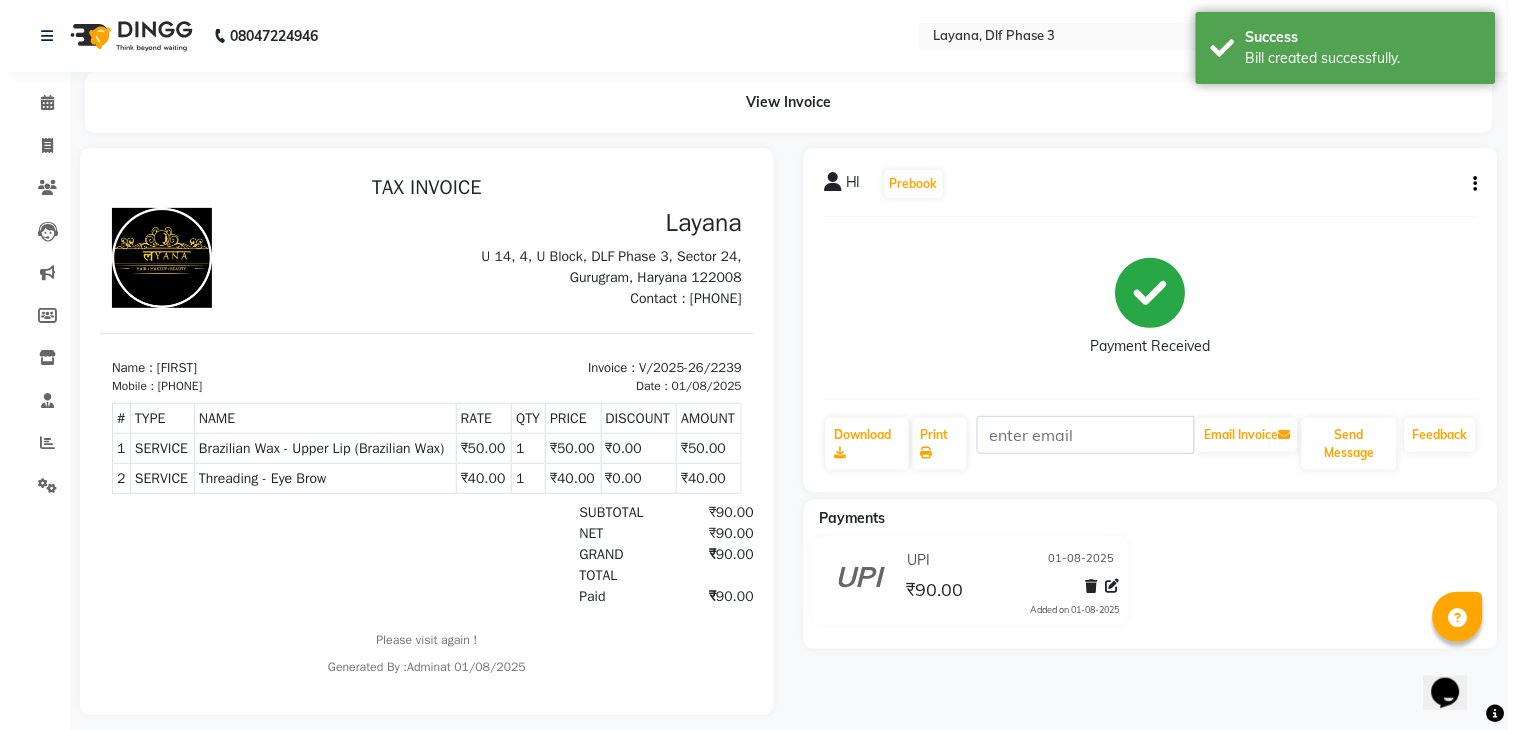 scroll, scrollTop: 0, scrollLeft: 0, axis: both 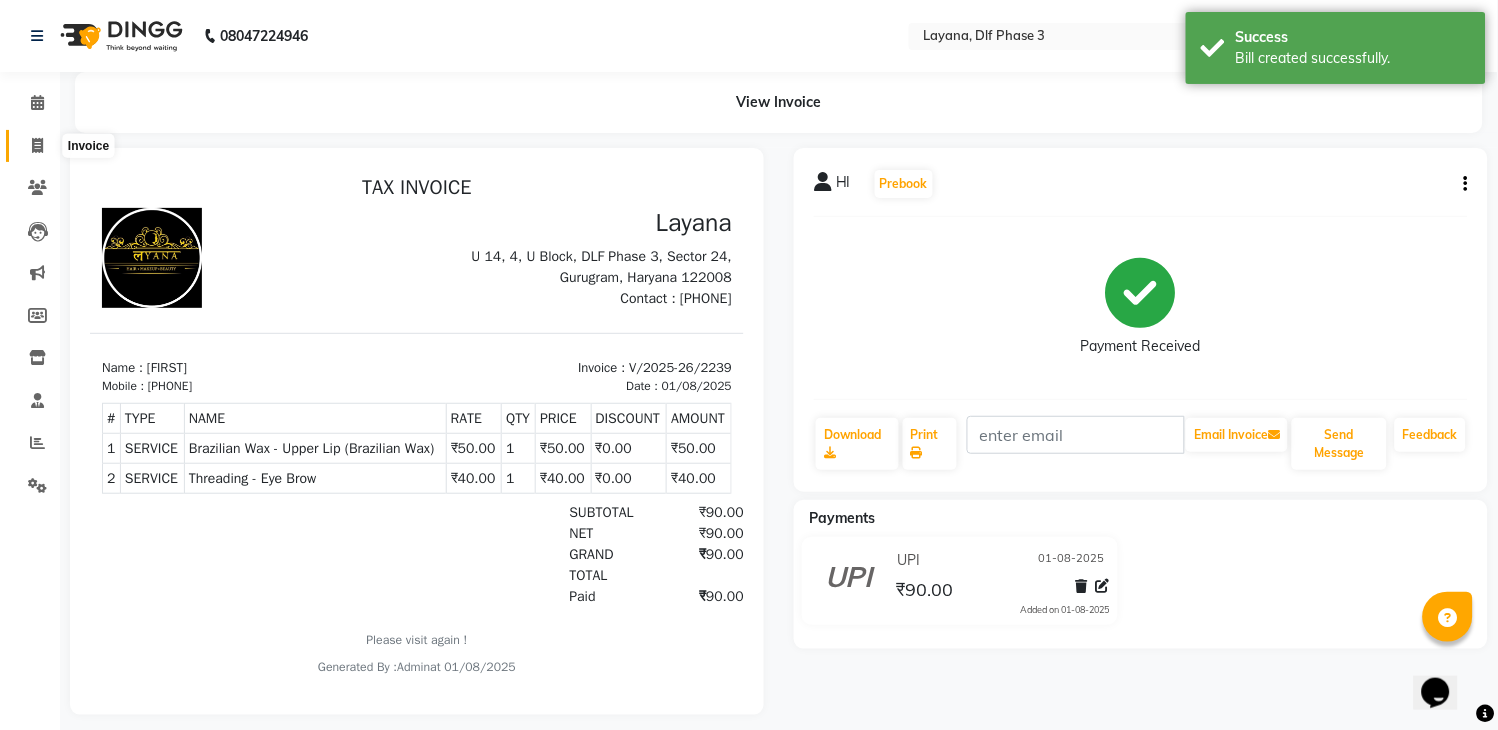 click 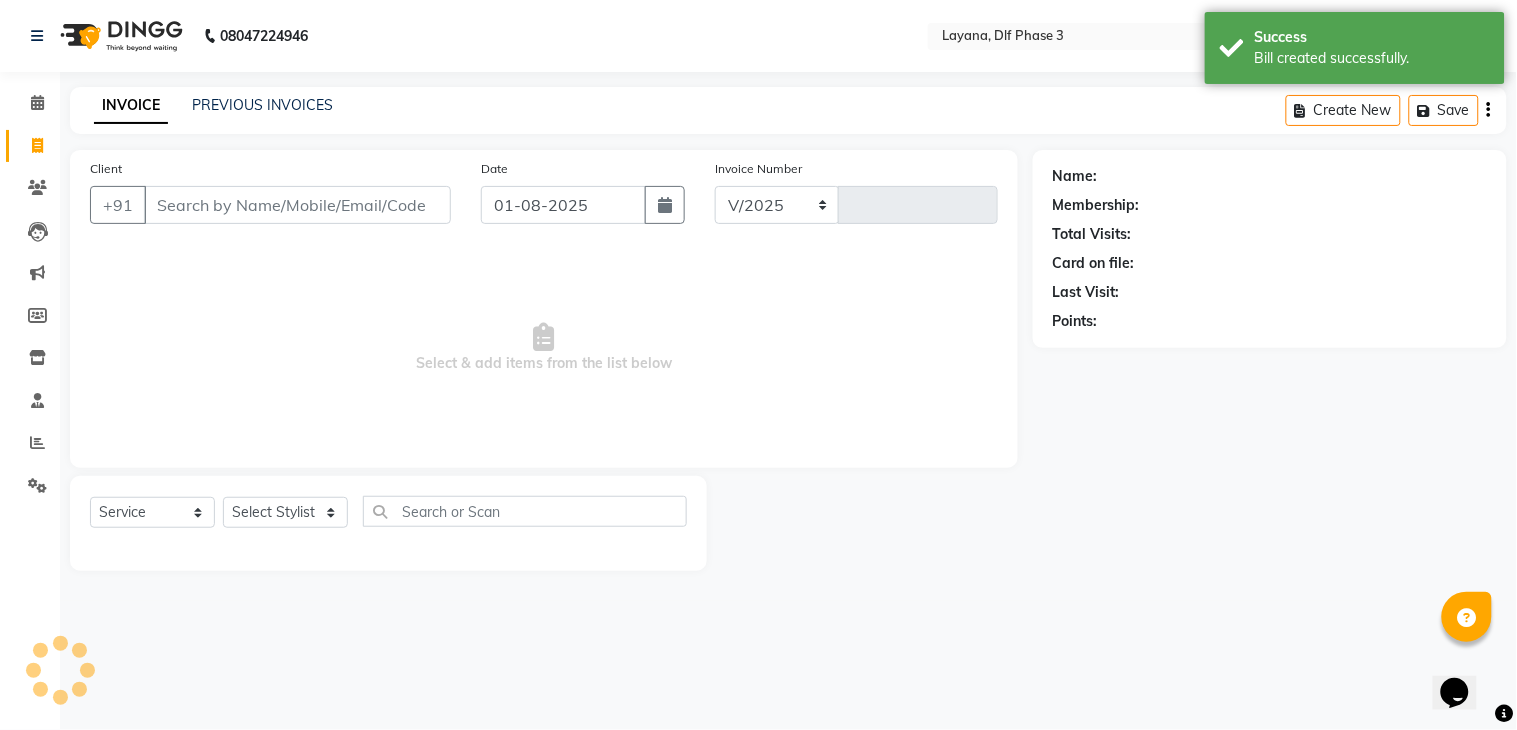 select on "6973" 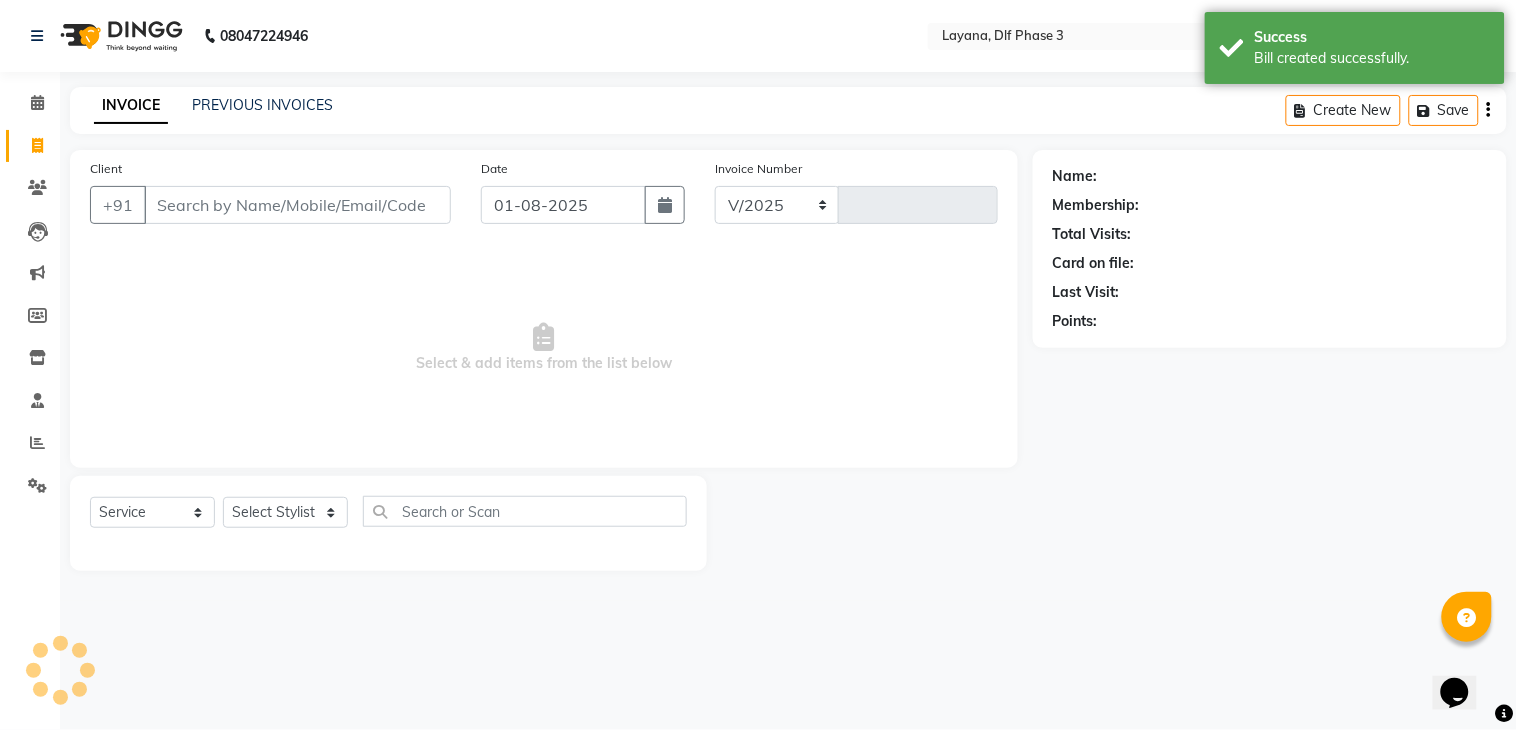 type on "2240" 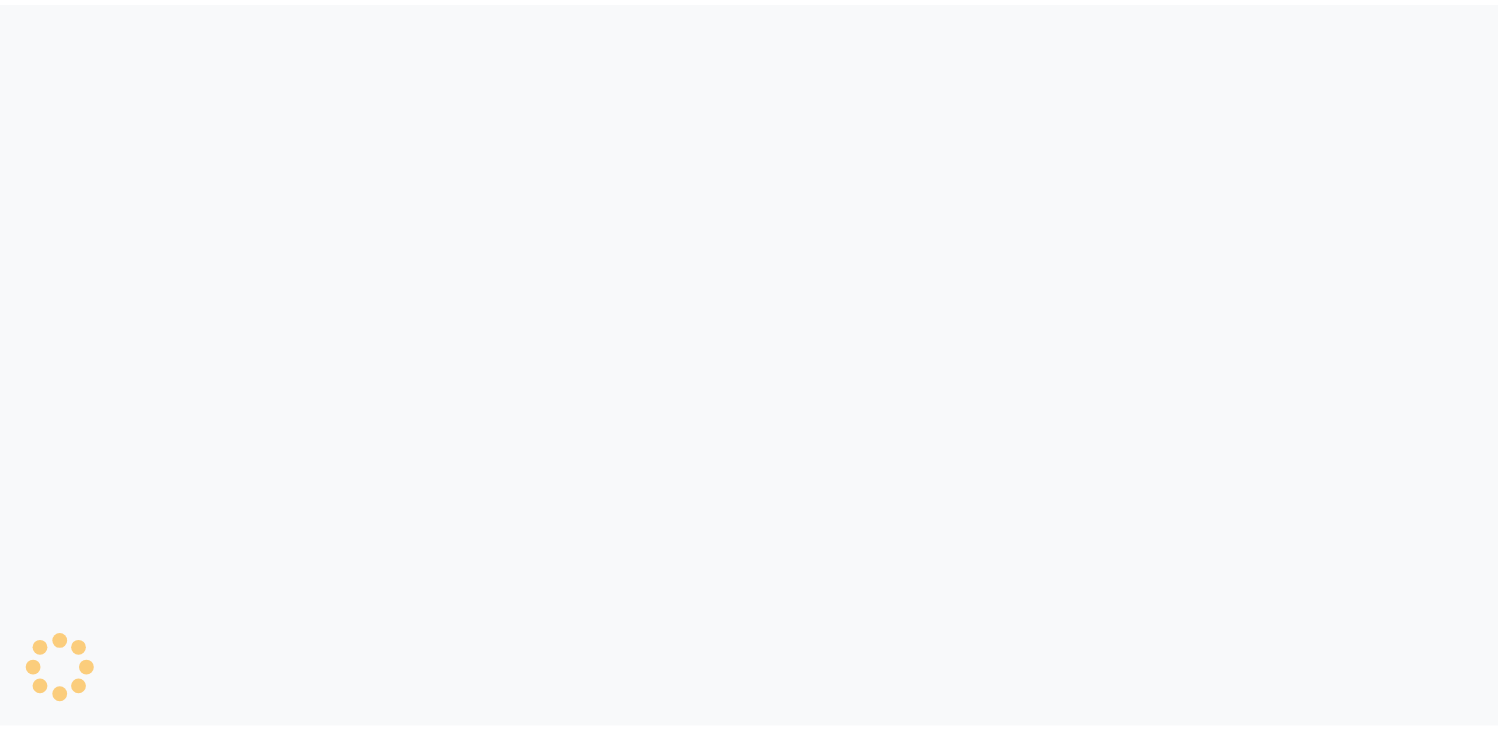 scroll, scrollTop: 0, scrollLeft: 0, axis: both 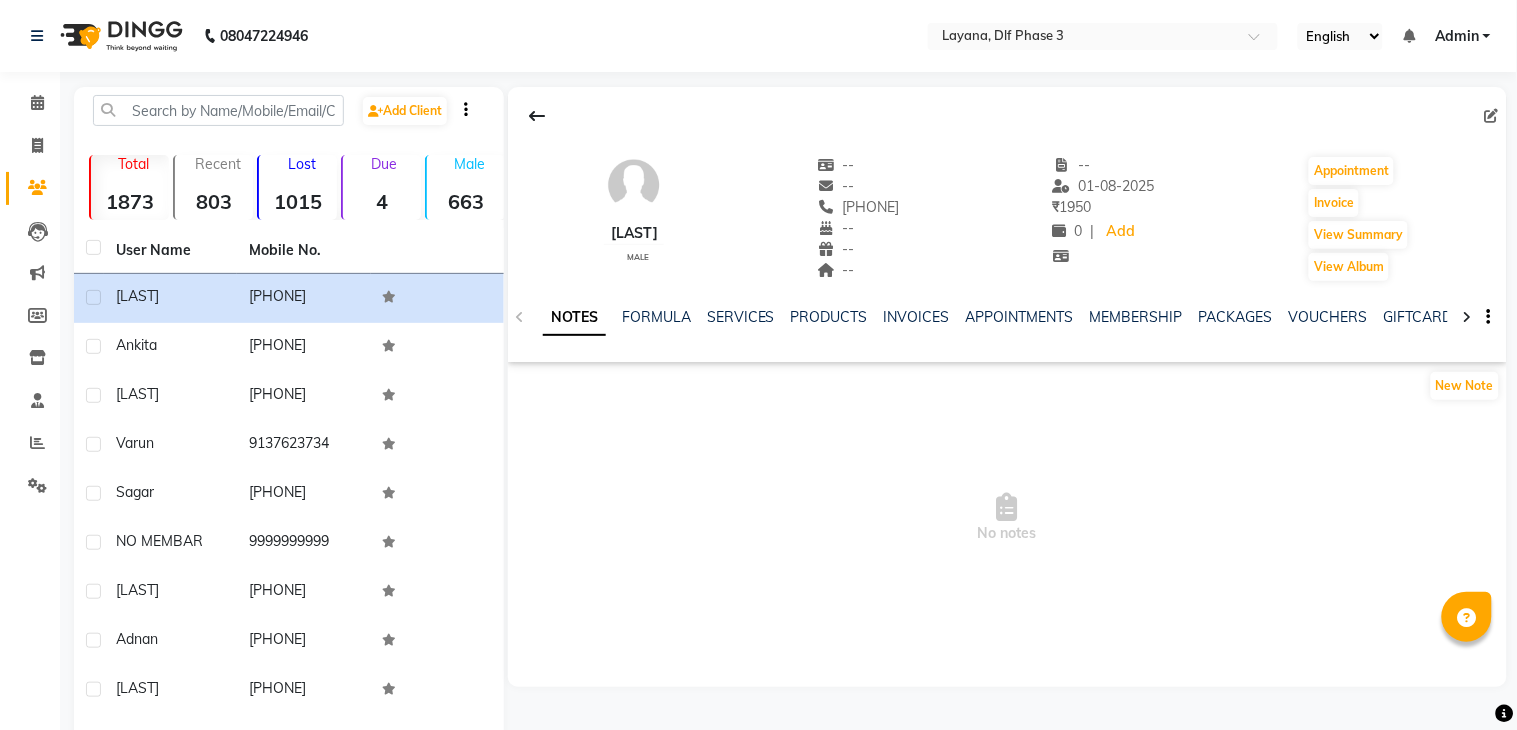 select on "en" 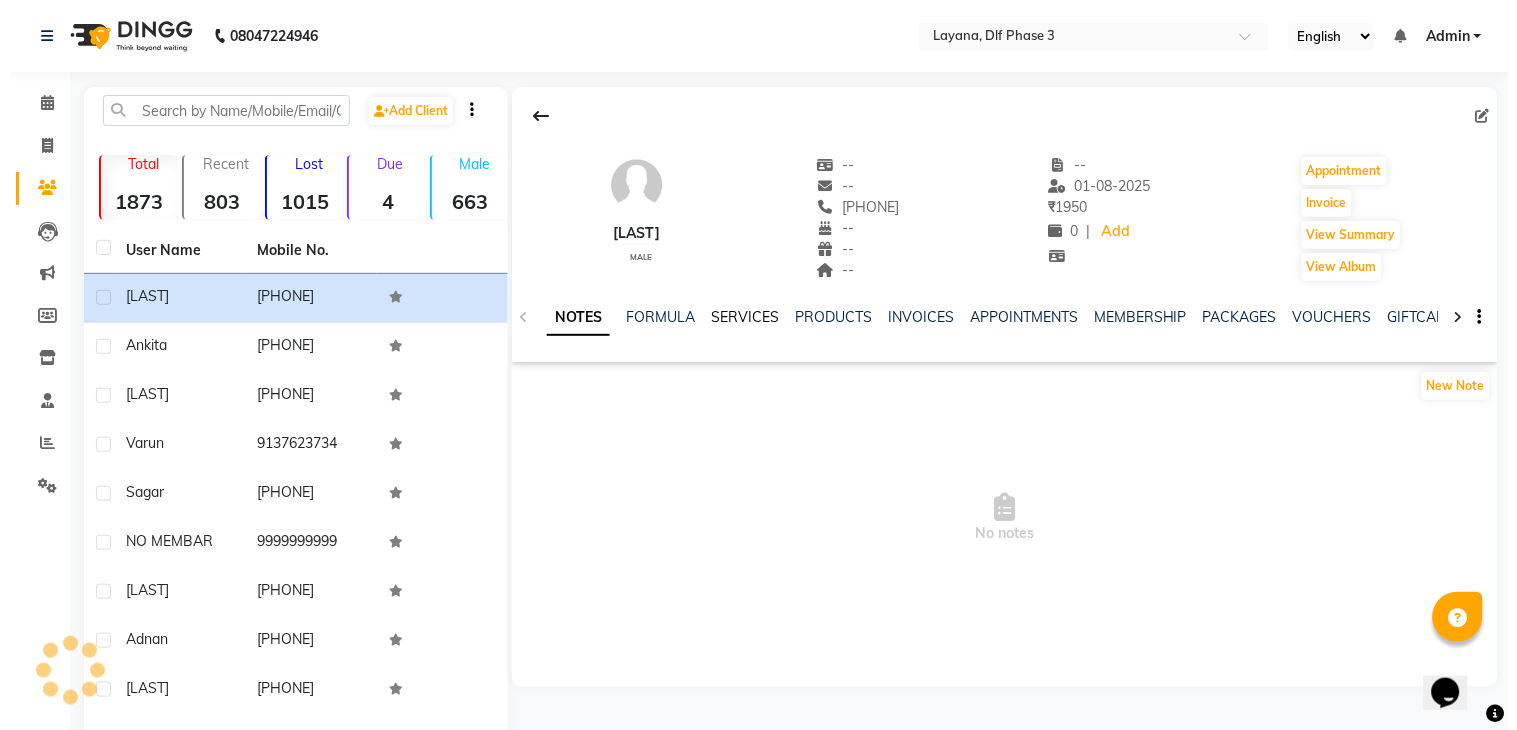 scroll, scrollTop: 0, scrollLeft: 0, axis: both 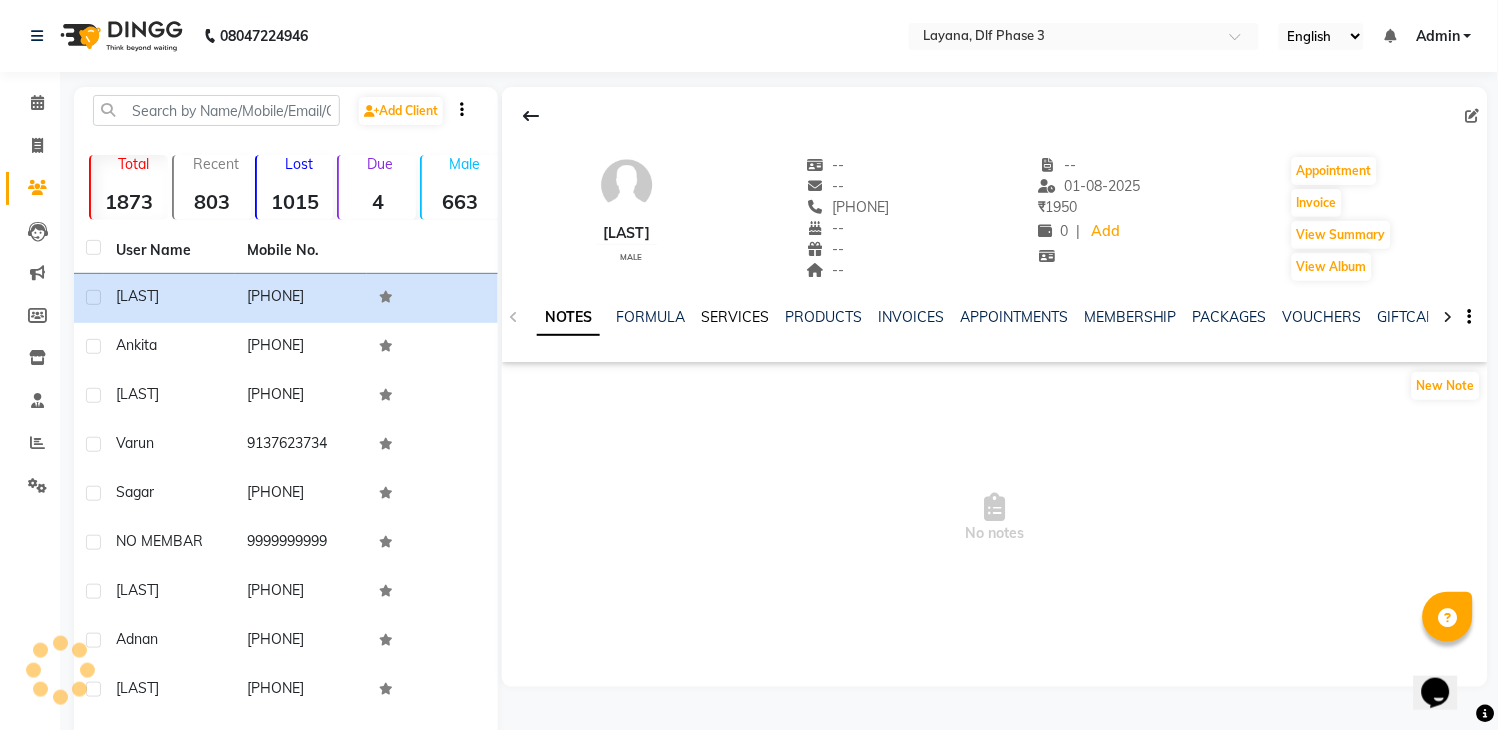 click on "SERVICES" 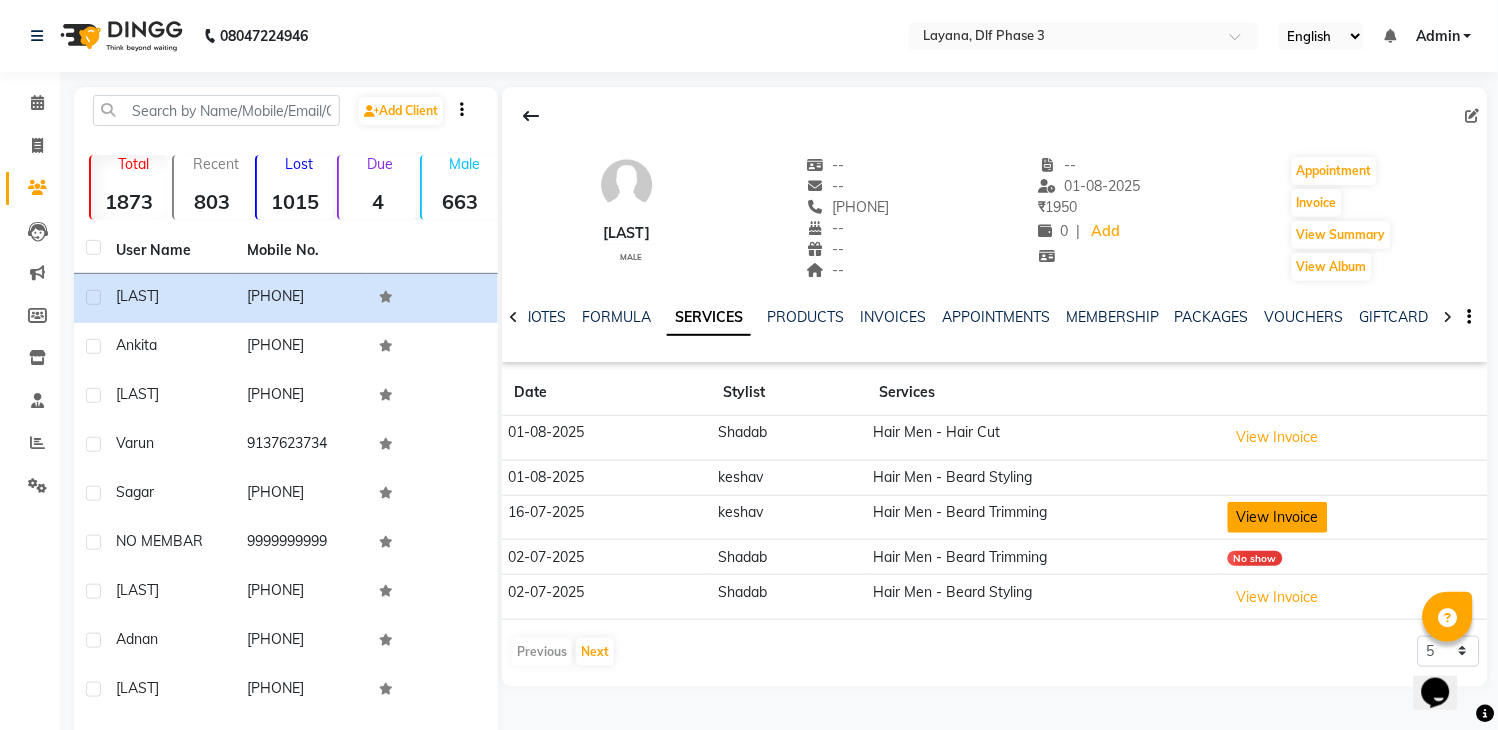 click on "View Invoice" 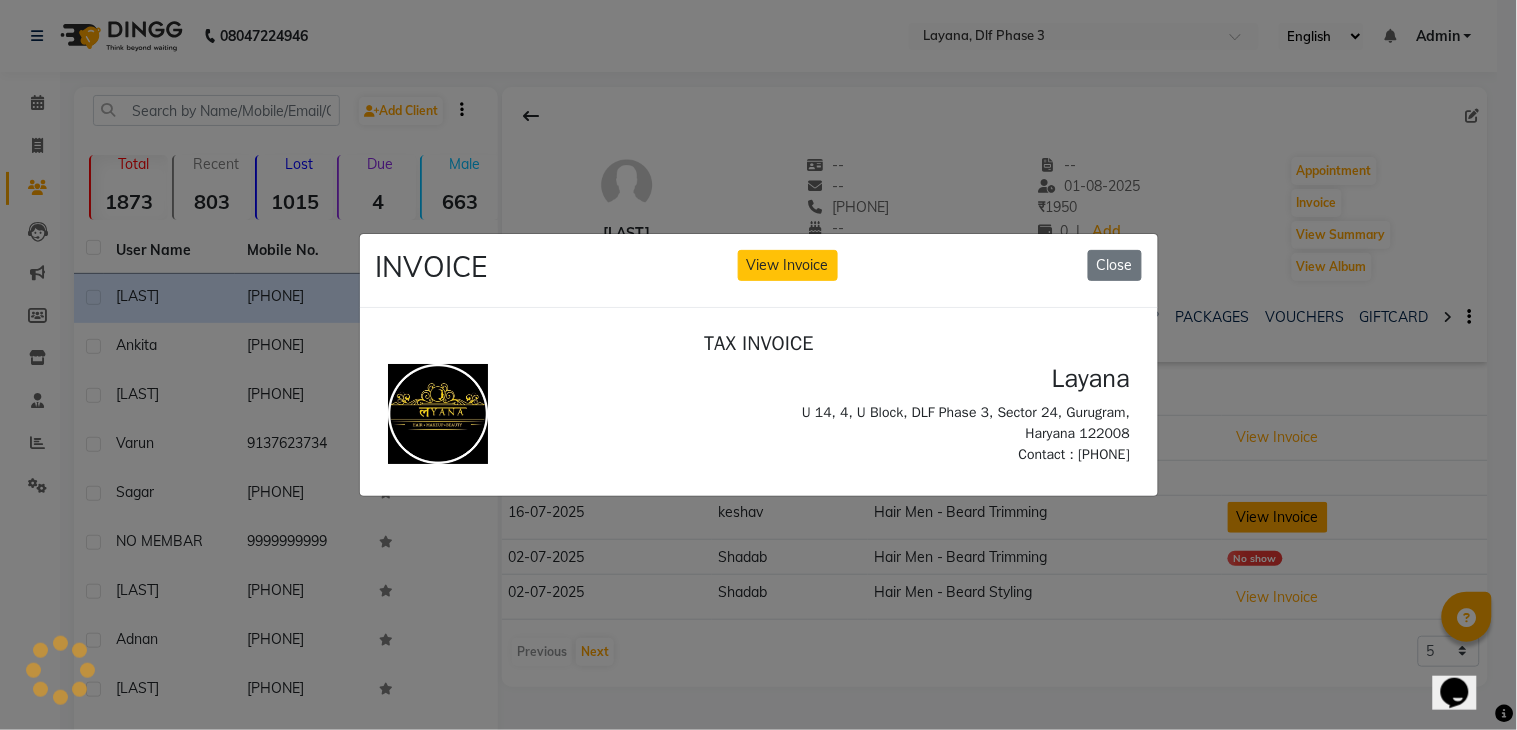 scroll, scrollTop: 0, scrollLeft: 0, axis: both 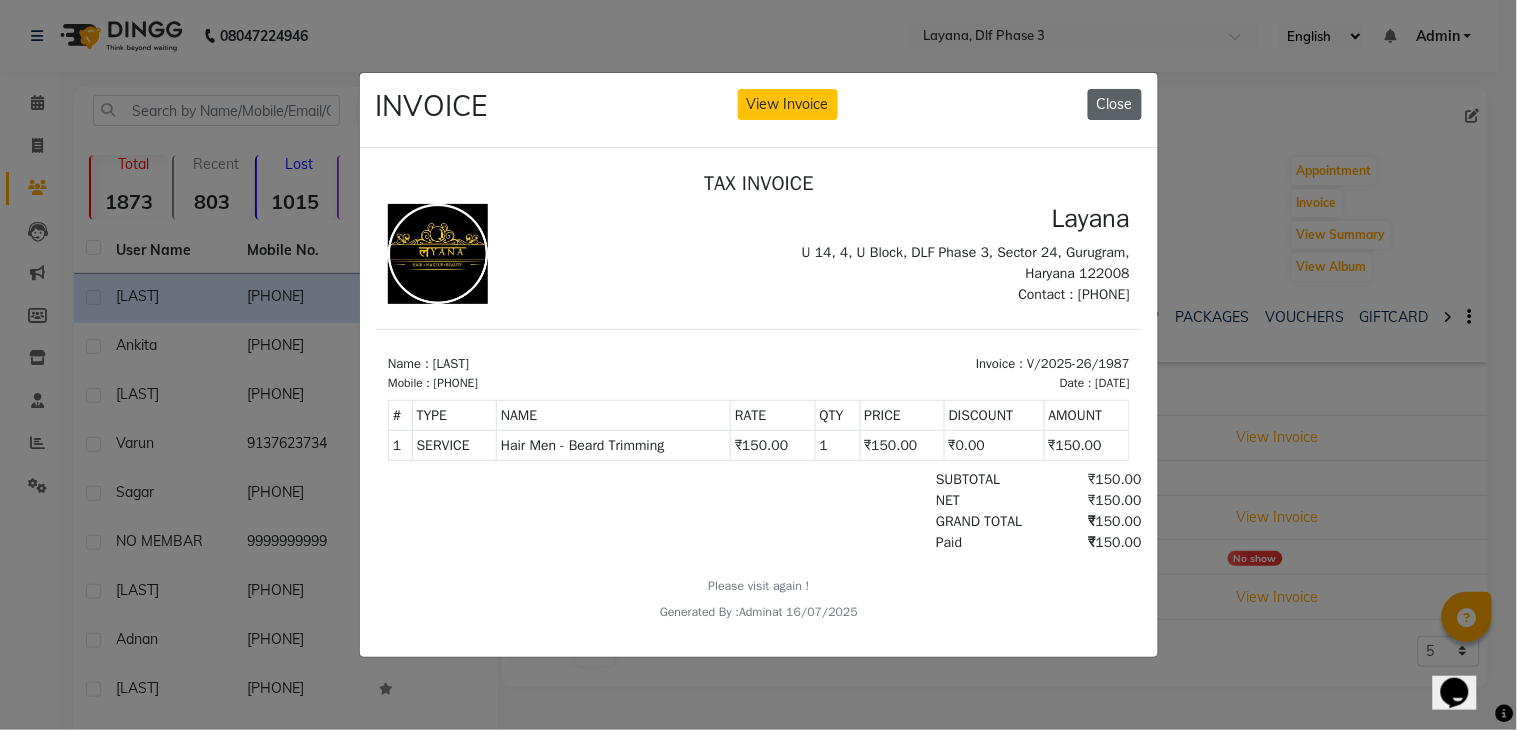 click on "Close" 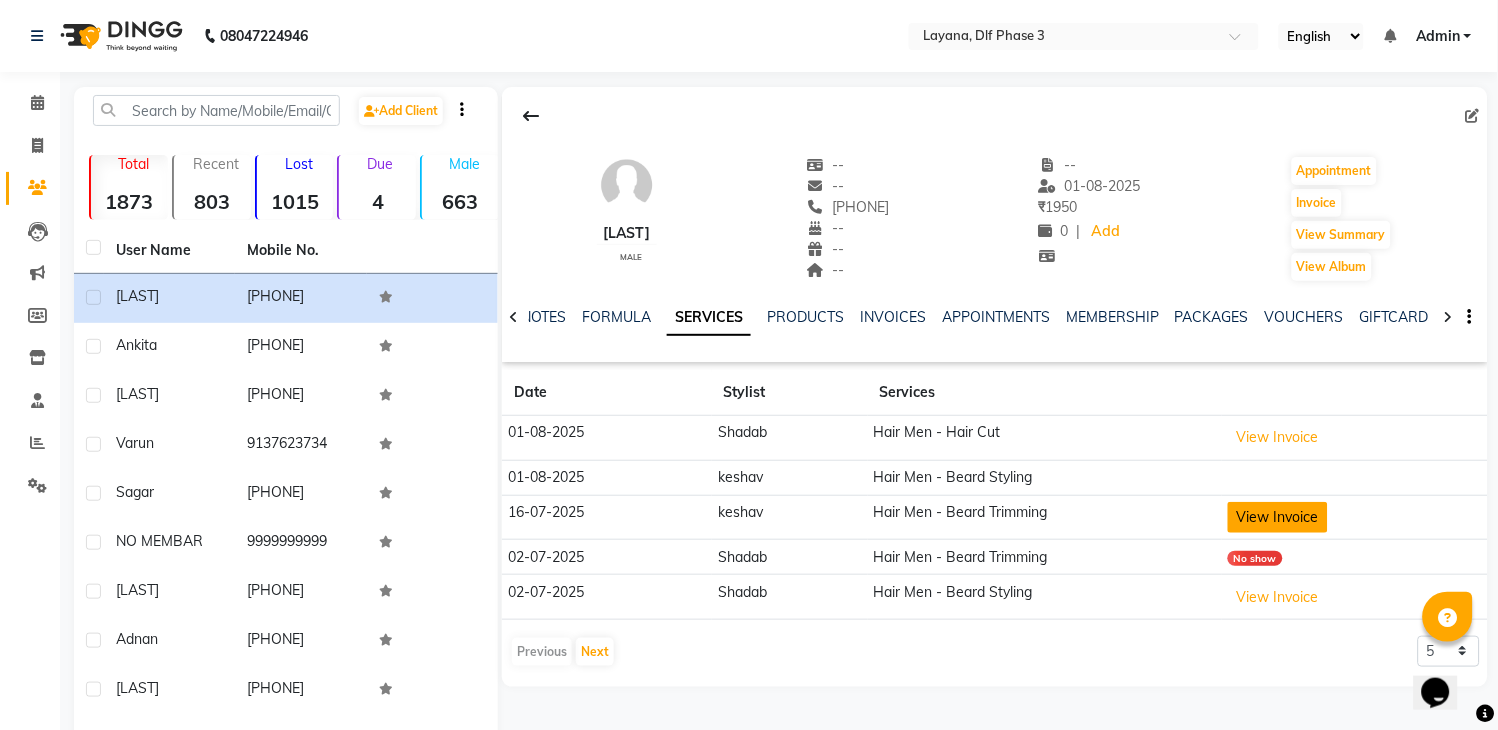 click on "View Invoice" 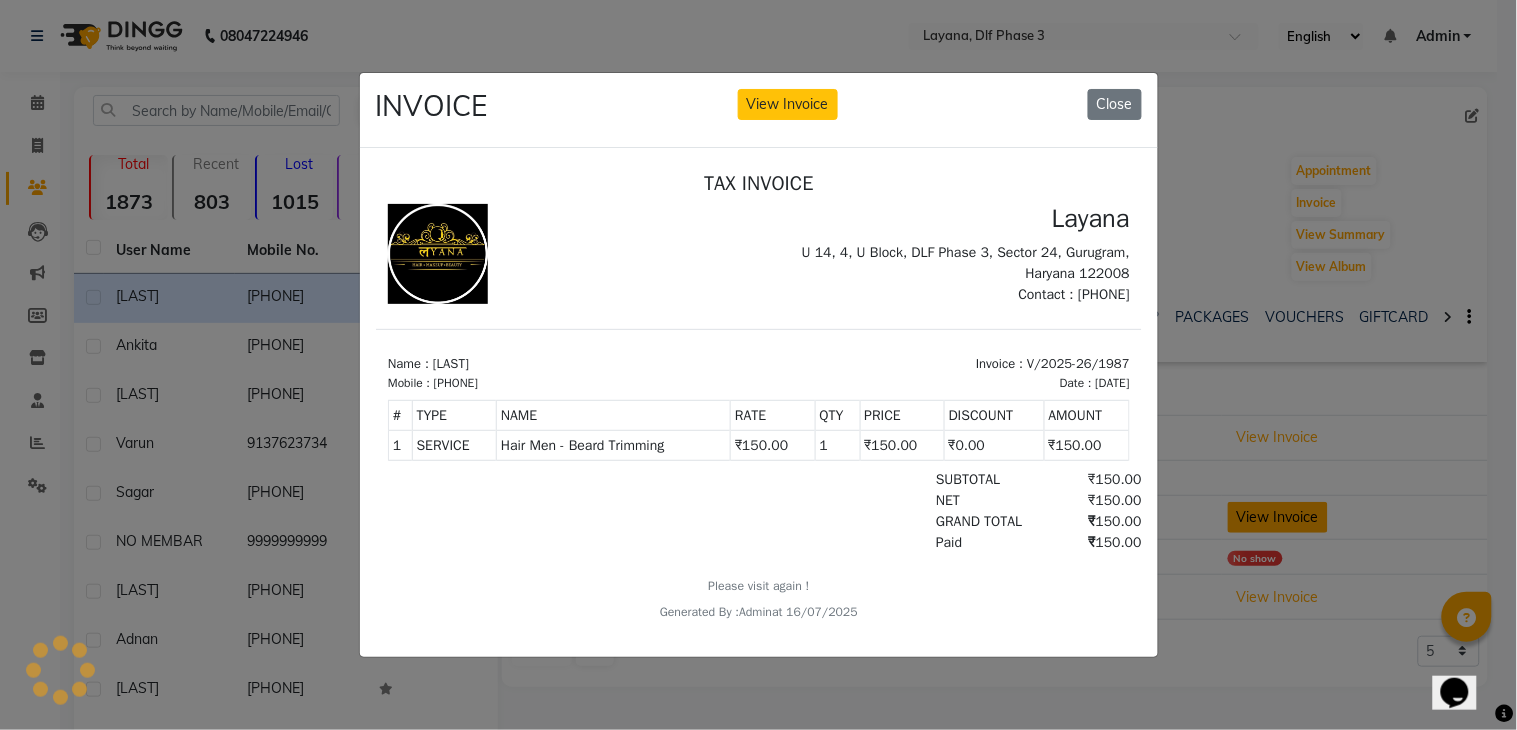scroll, scrollTop: 0, scrollLeft: 0, axis: both 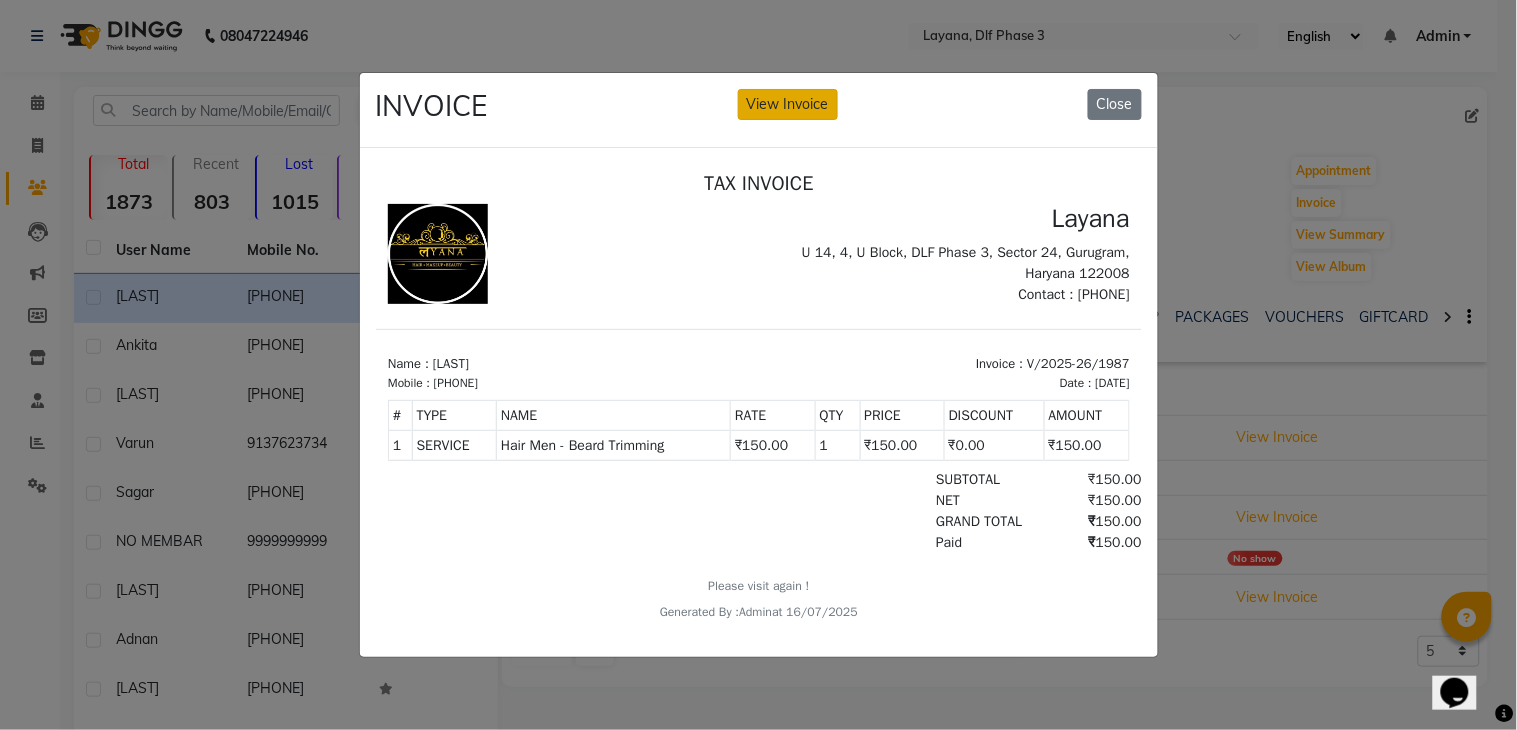 click on "View Invoice" 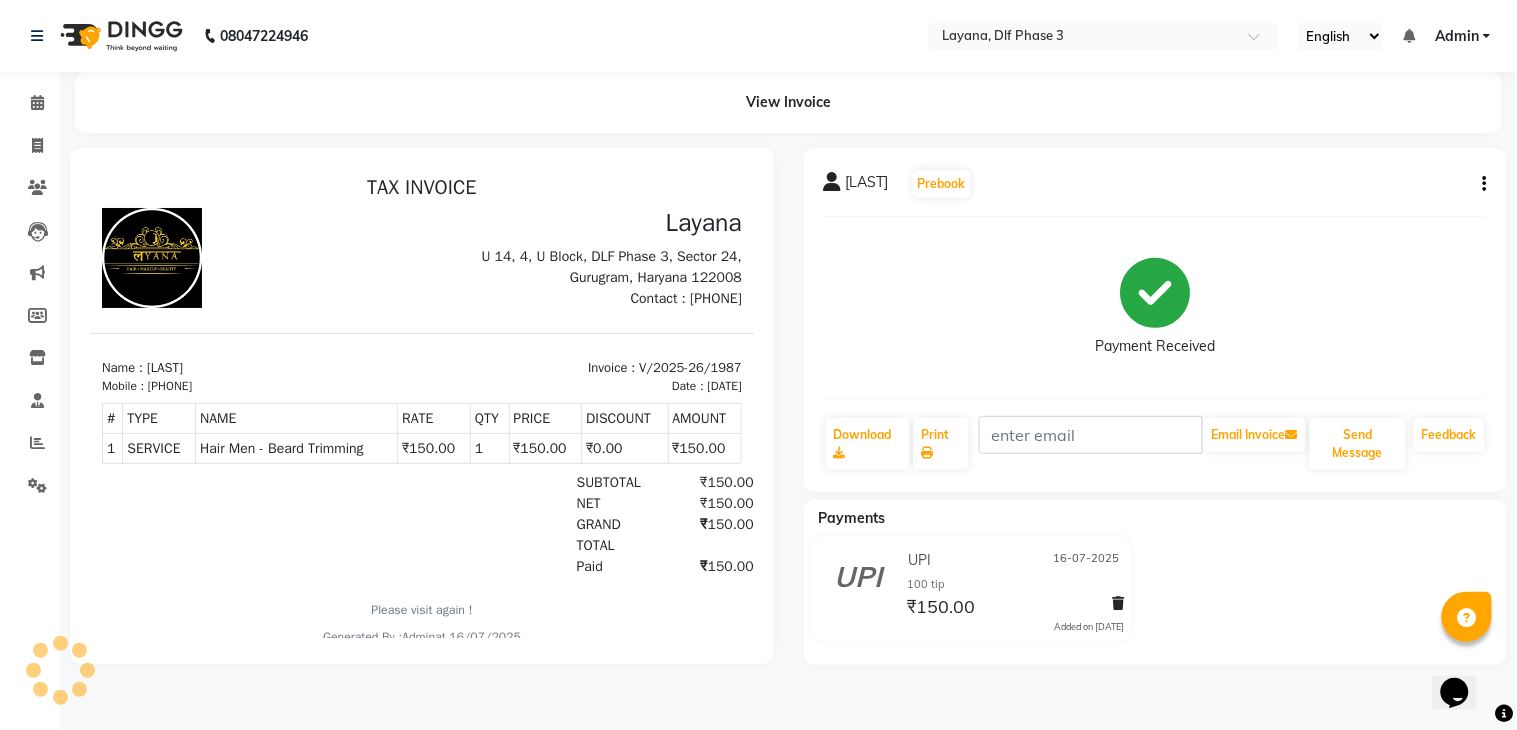 scroll, scrollTop: 0, scrollLeft: 0, axis: both 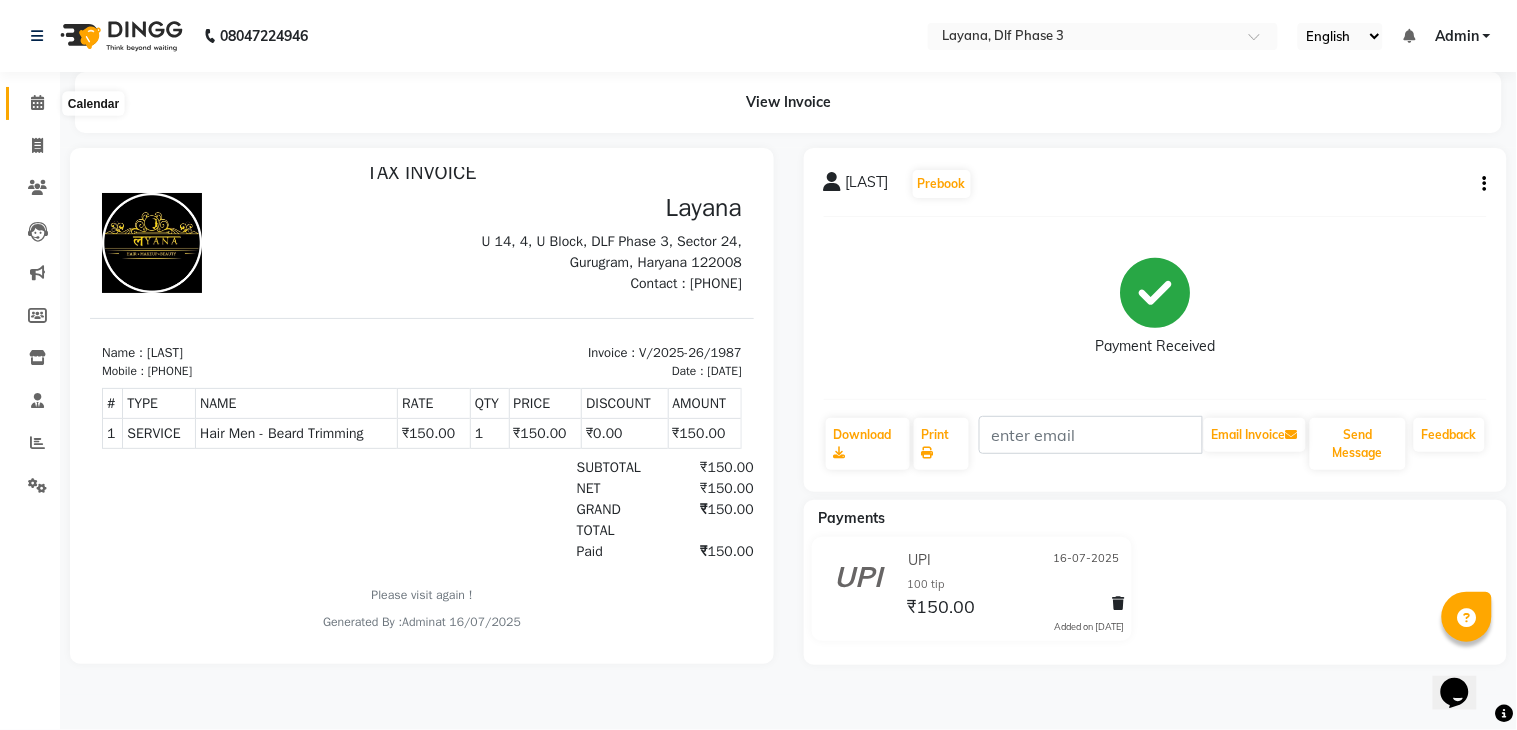 click 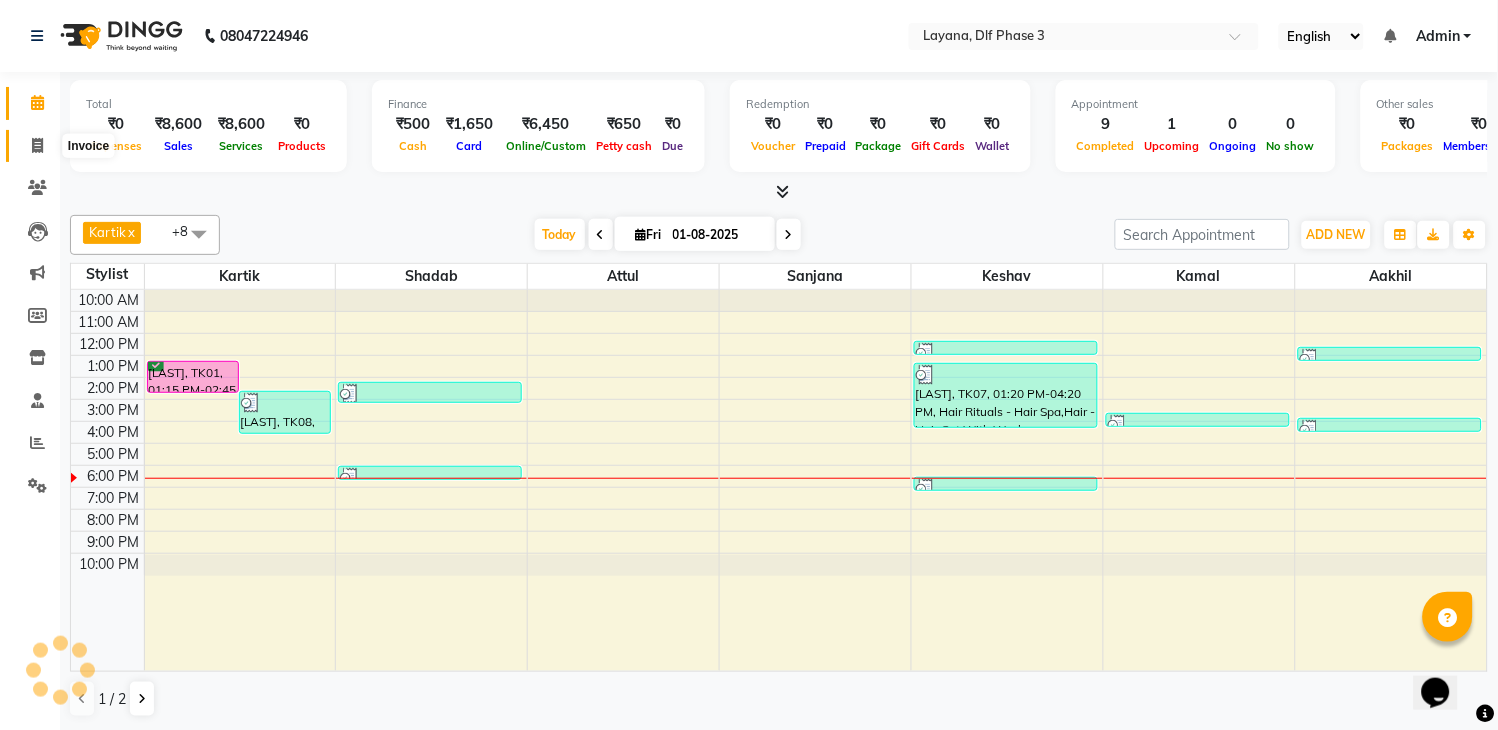 click 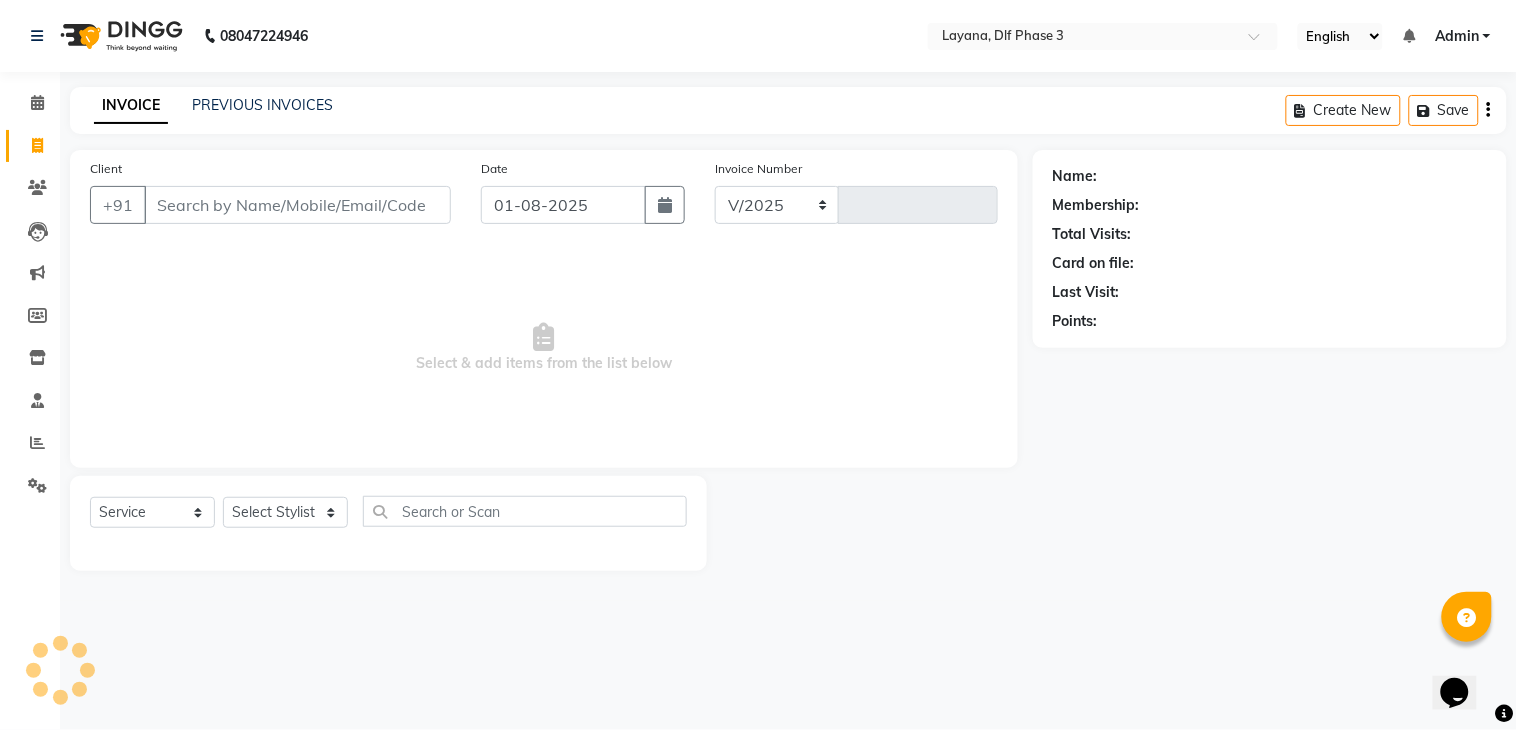 select on "6973" 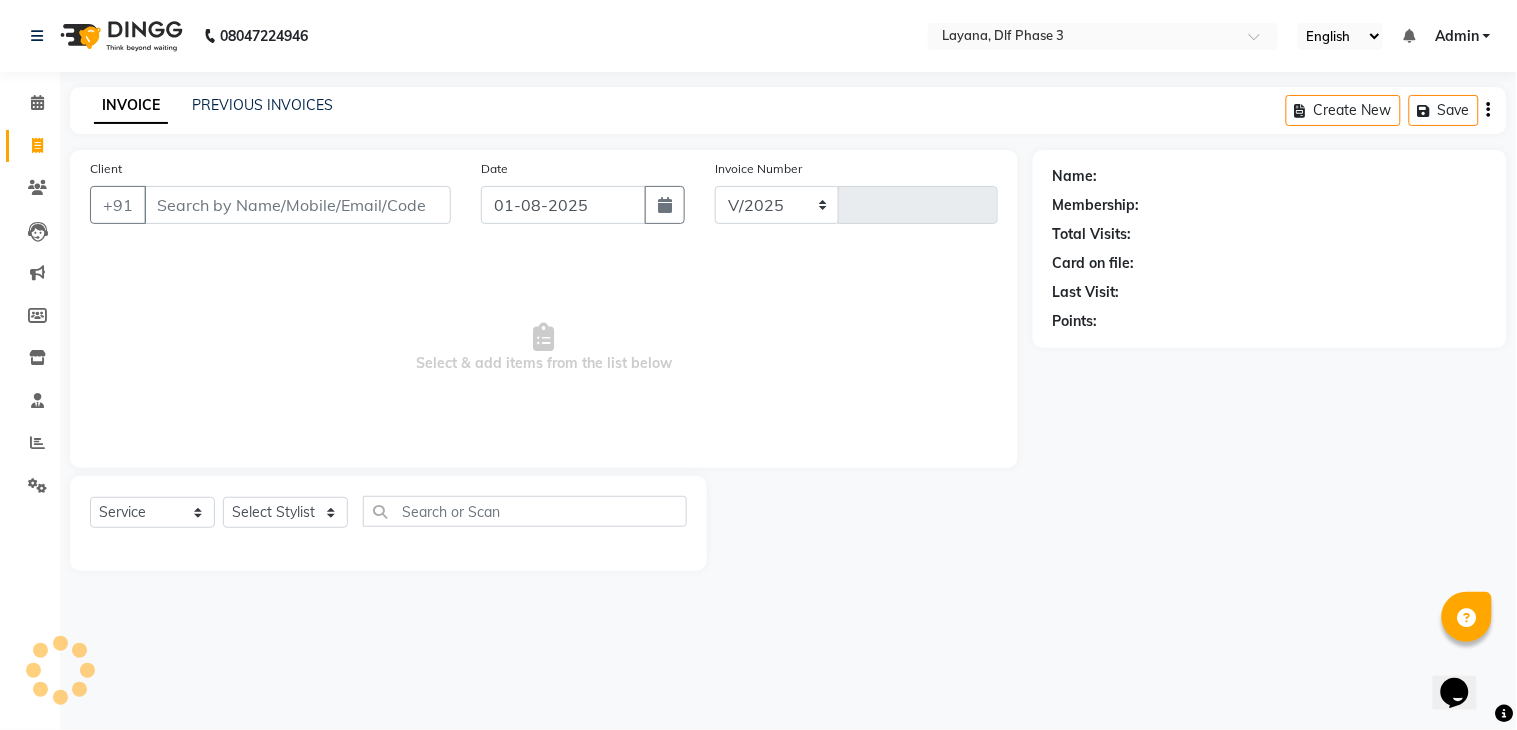 type on "2239" 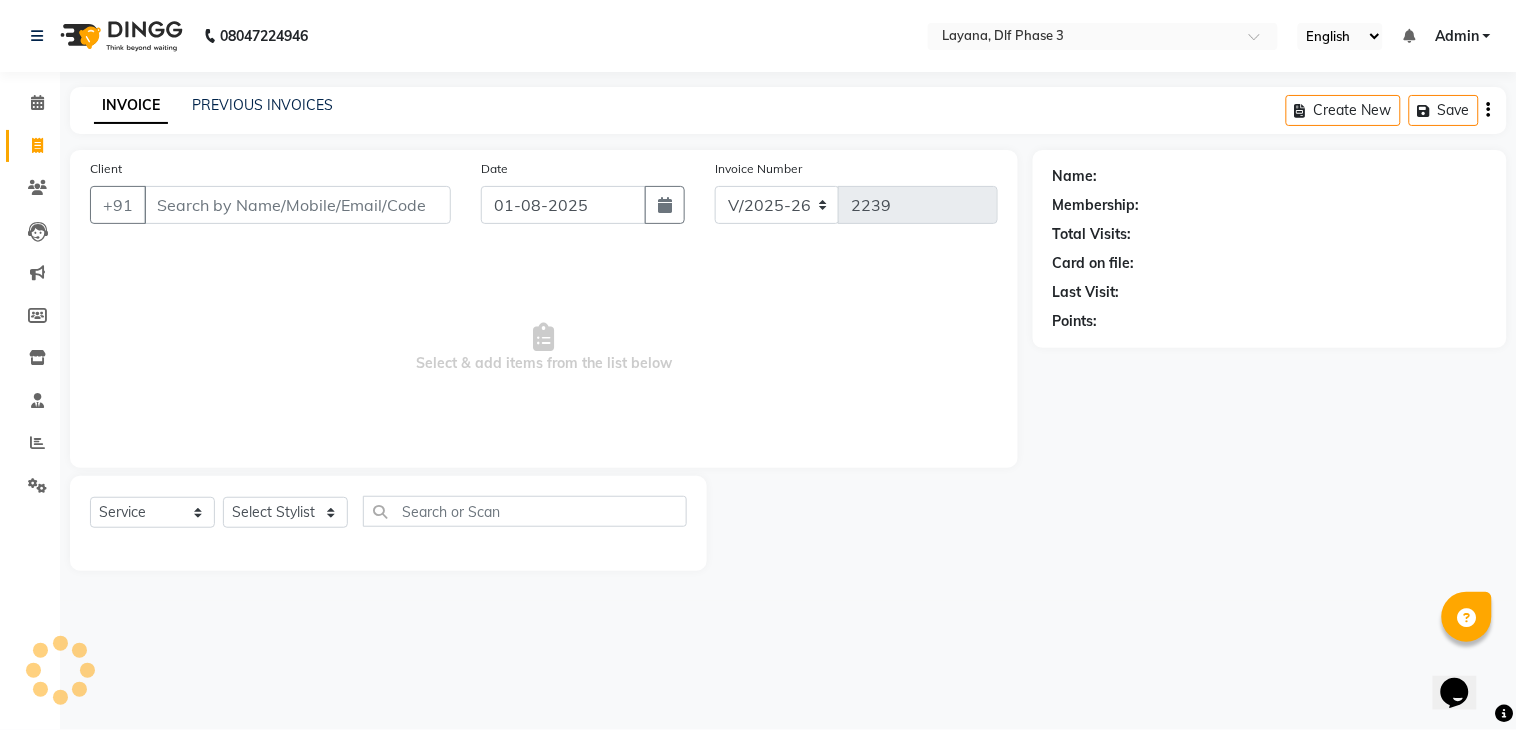click on "Client" at bounding box center [297, 205] 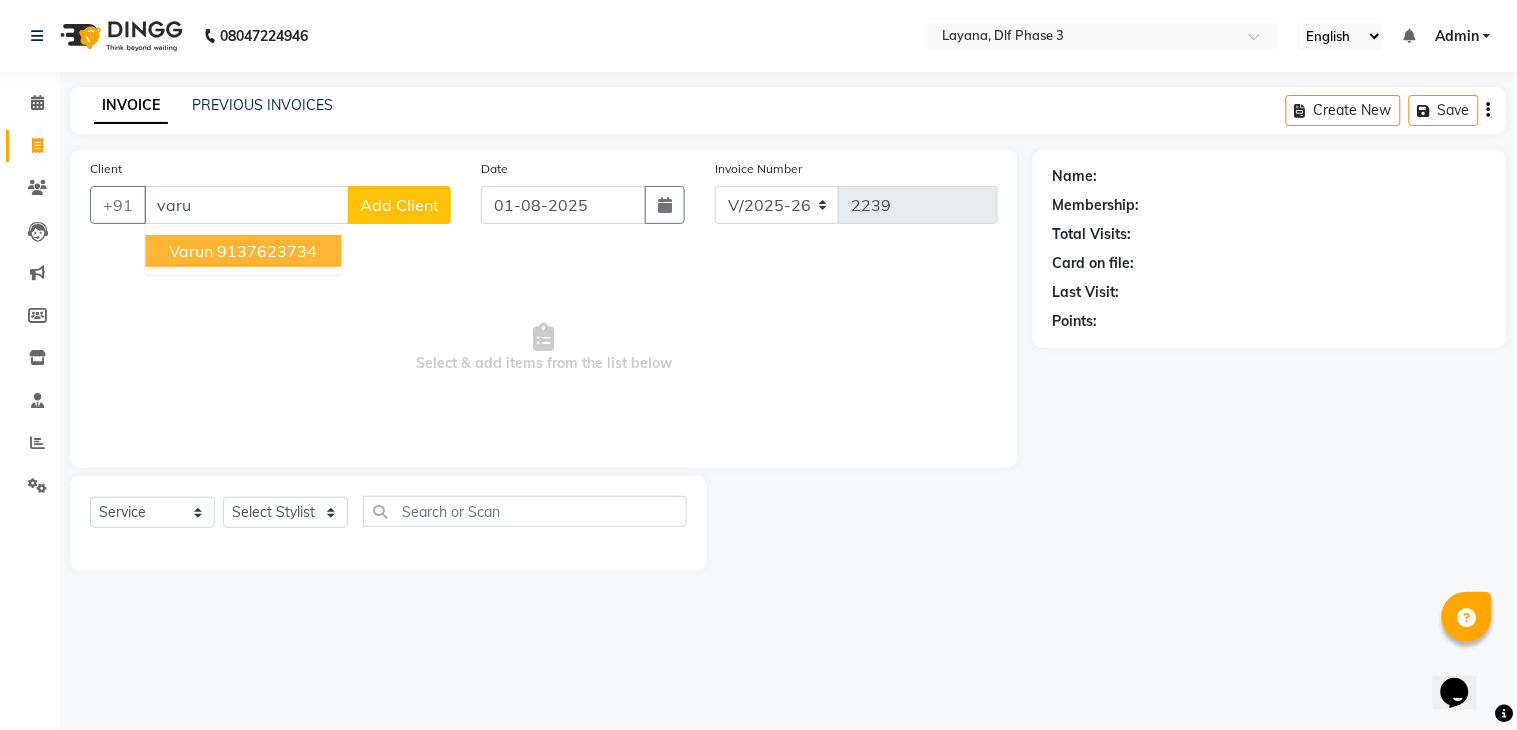 click on "varun" at bounding box center [191, 251] 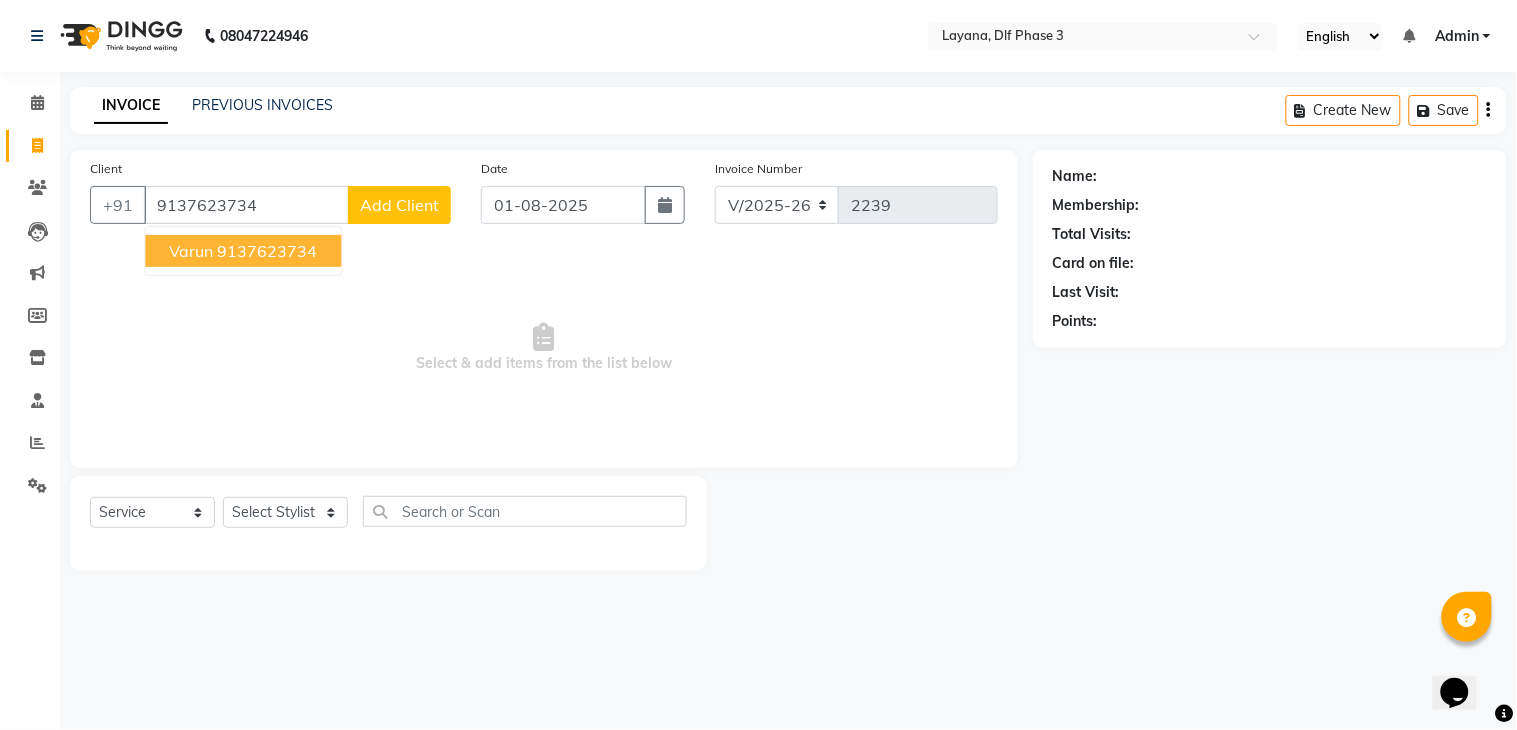 type on "9137623734" 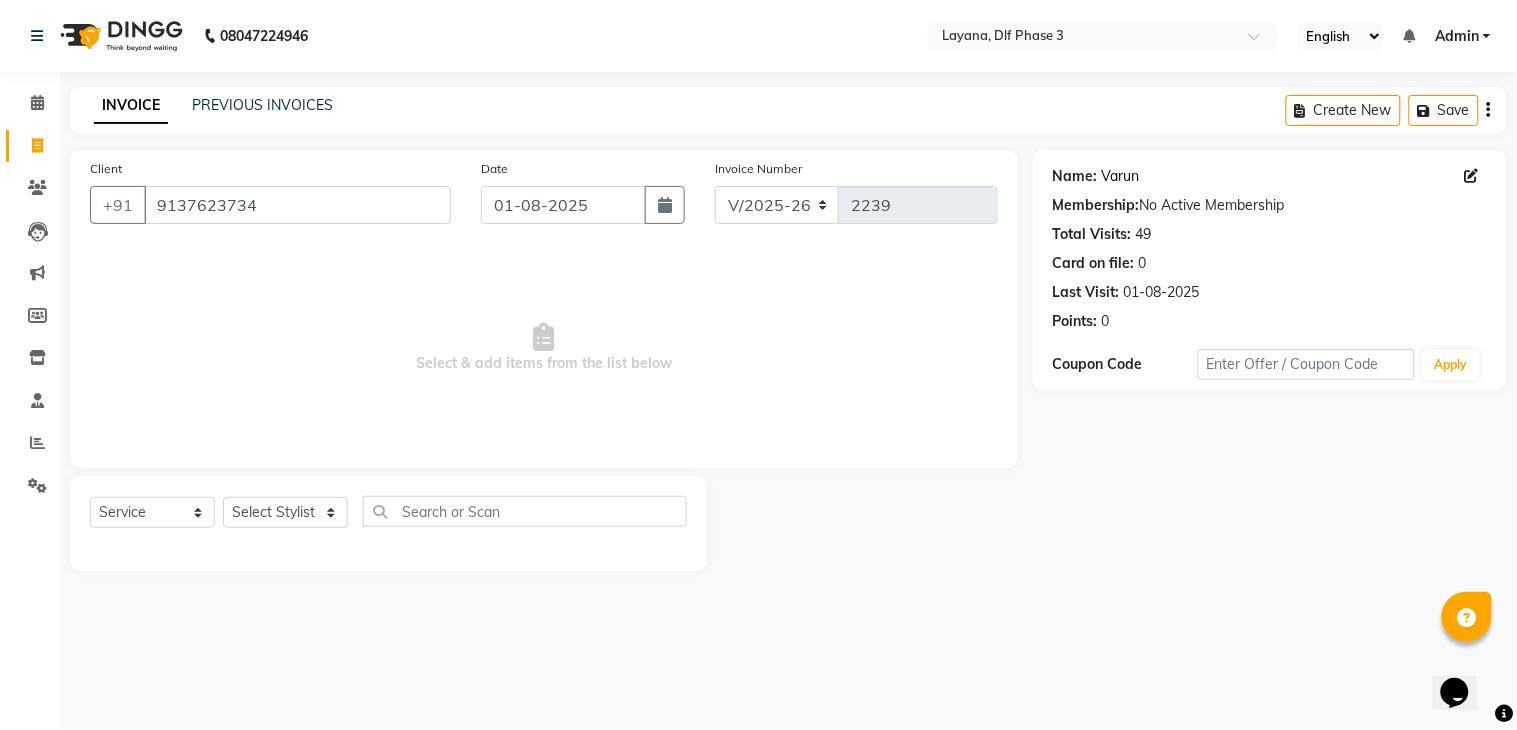 click on "Varun" 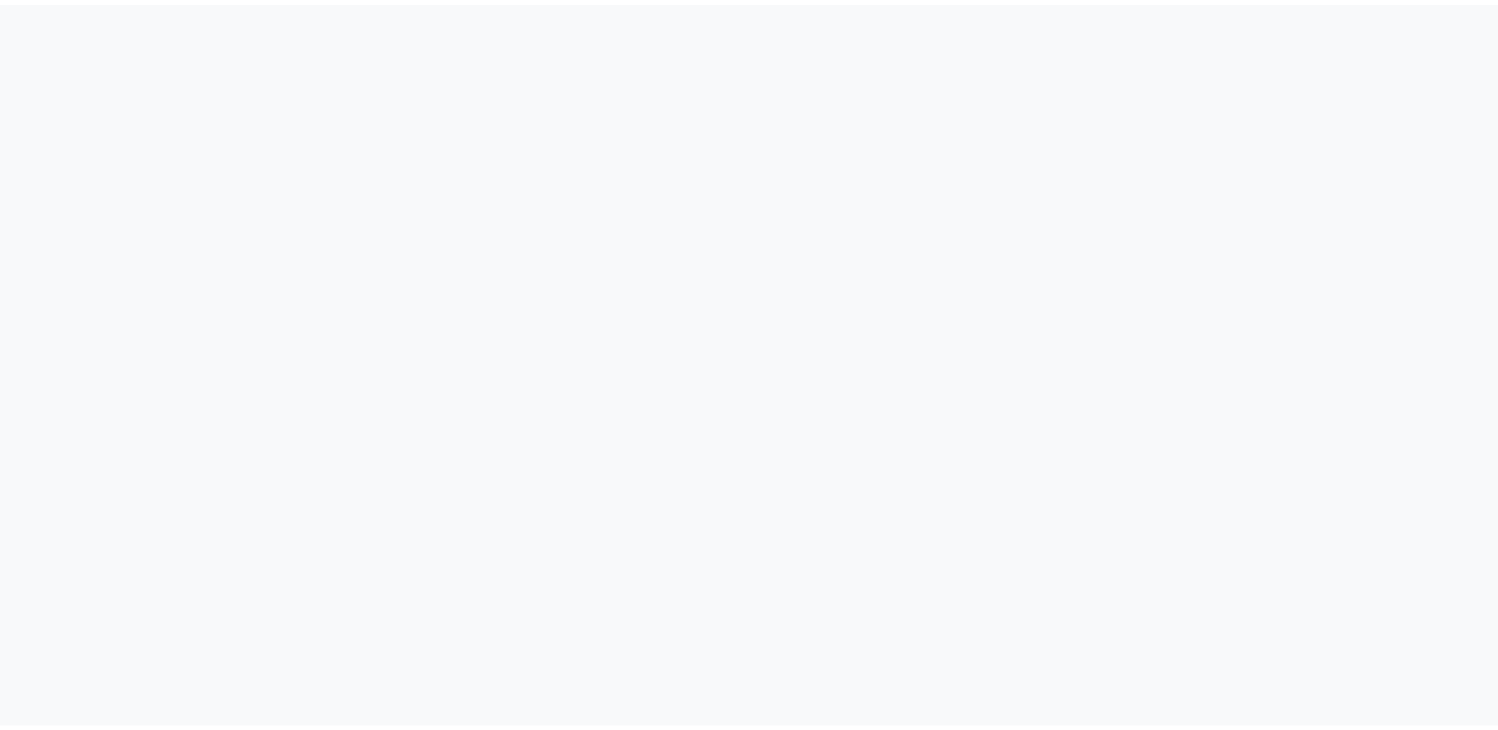 scroll, scrollTop: 0, scrollLeft: 0, axis: both 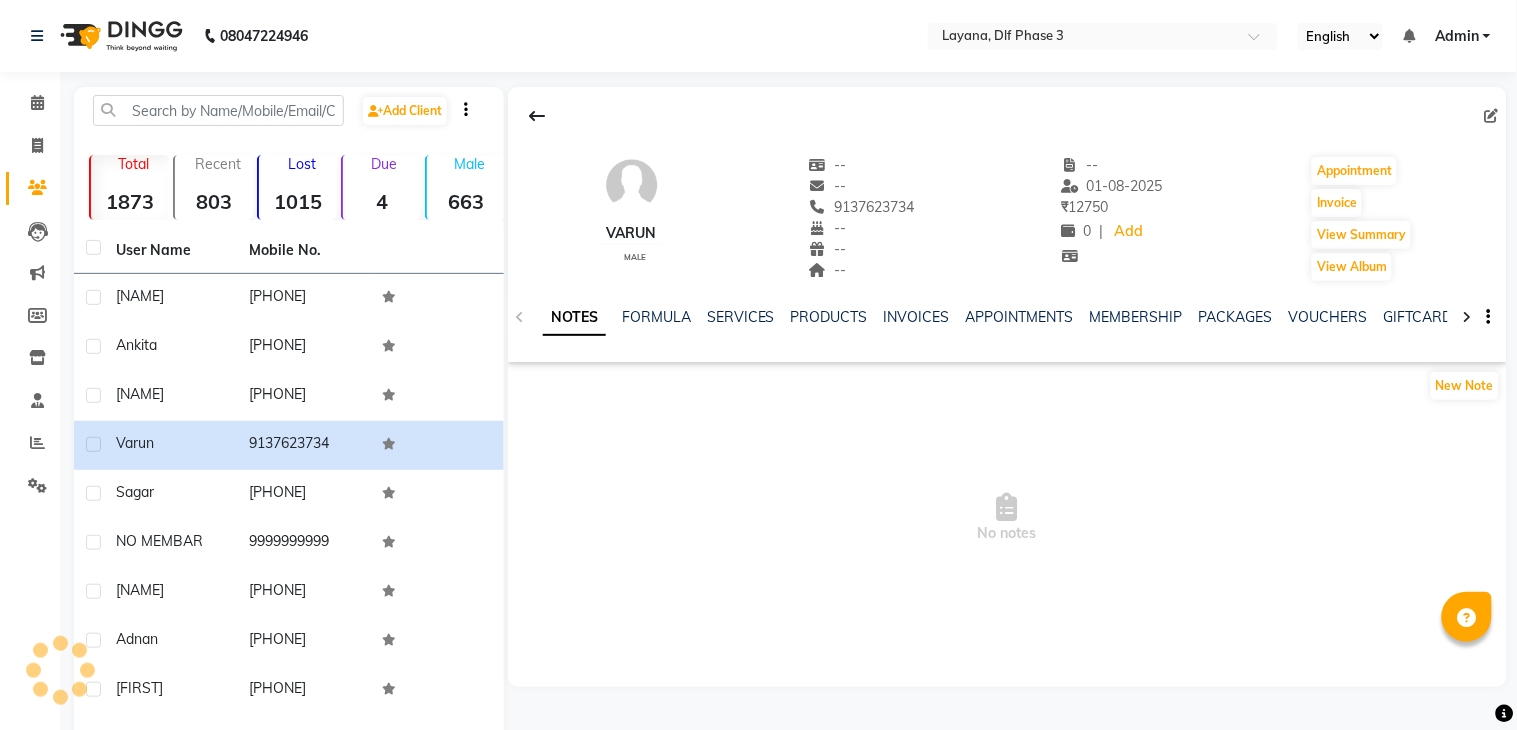 select on "en" 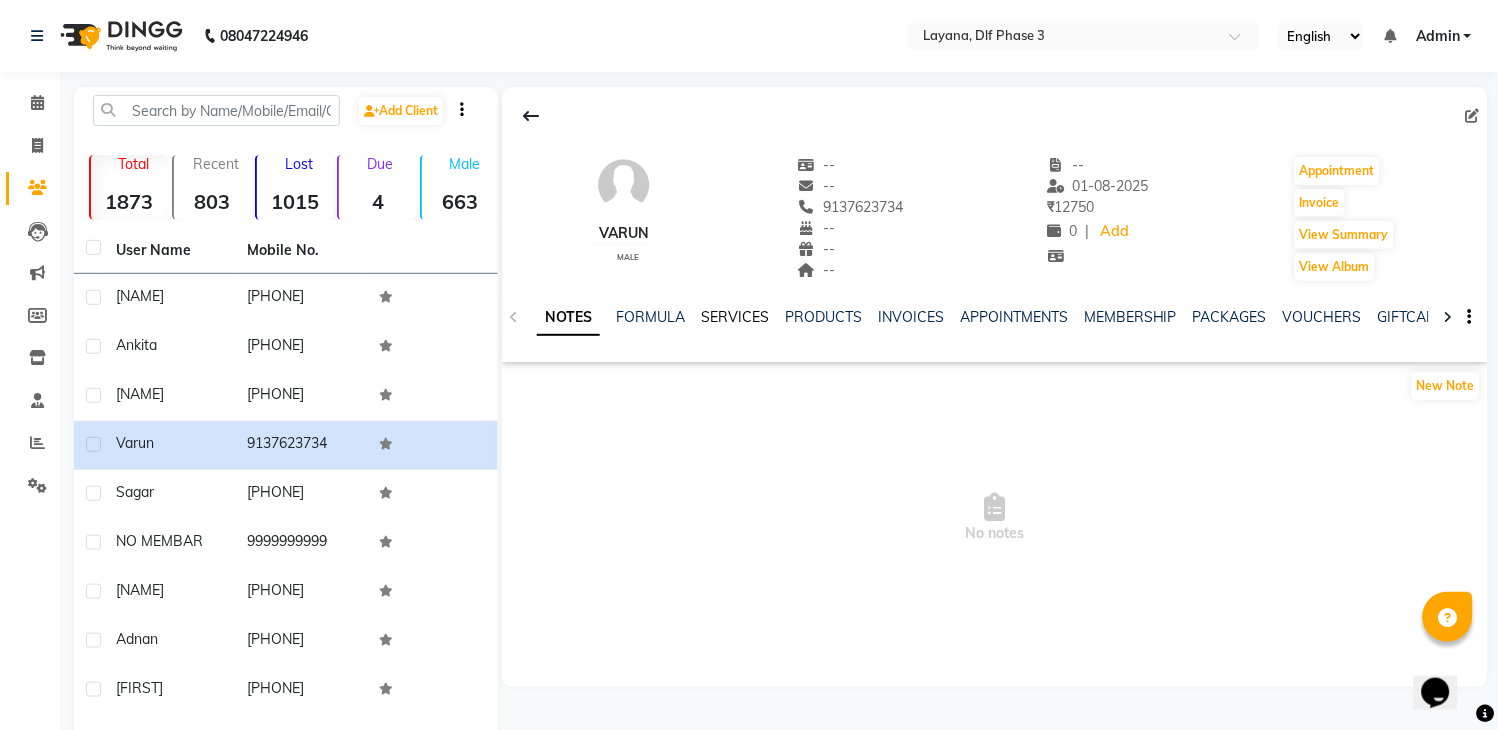scroll, scrollTop: 0, scrollLeft: 0, axis: both 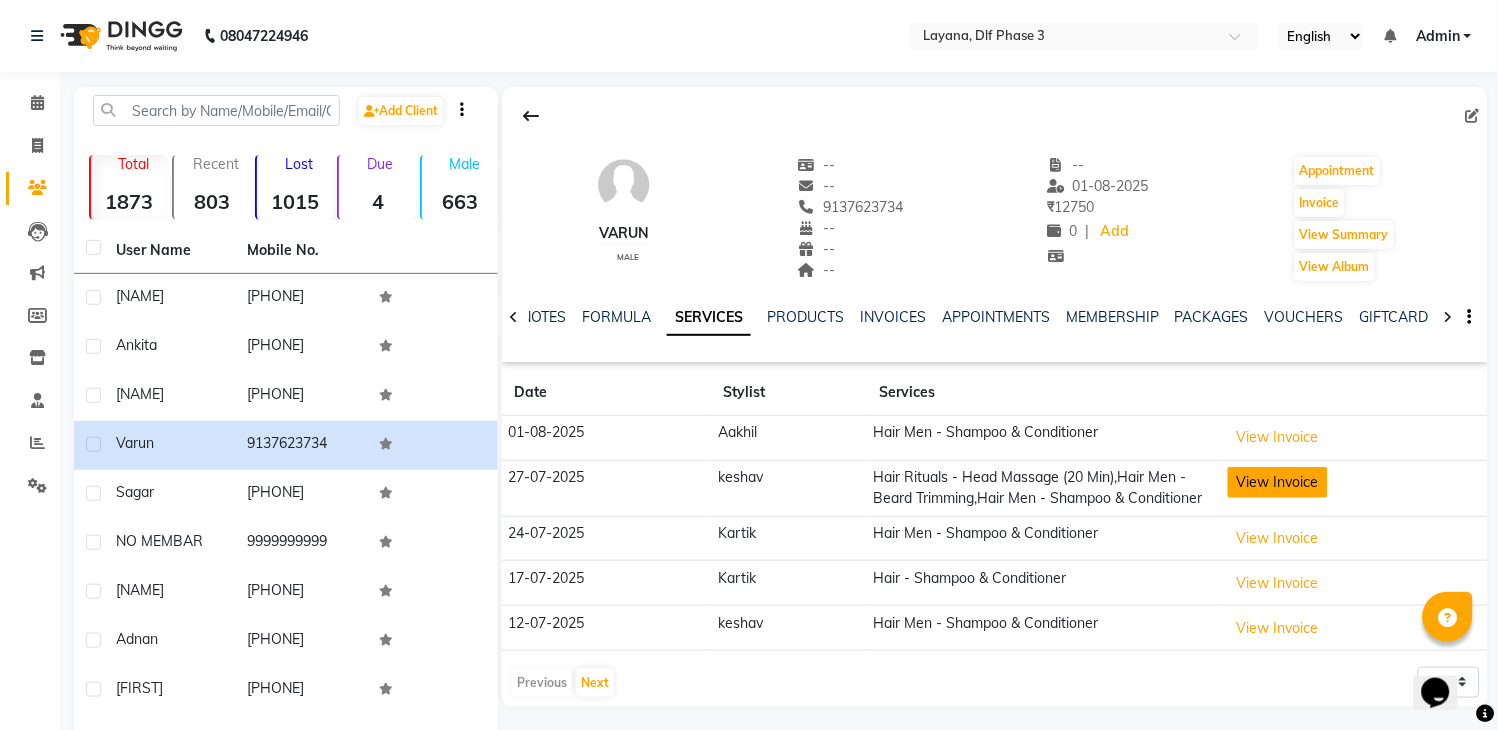 click on "View Invoice" 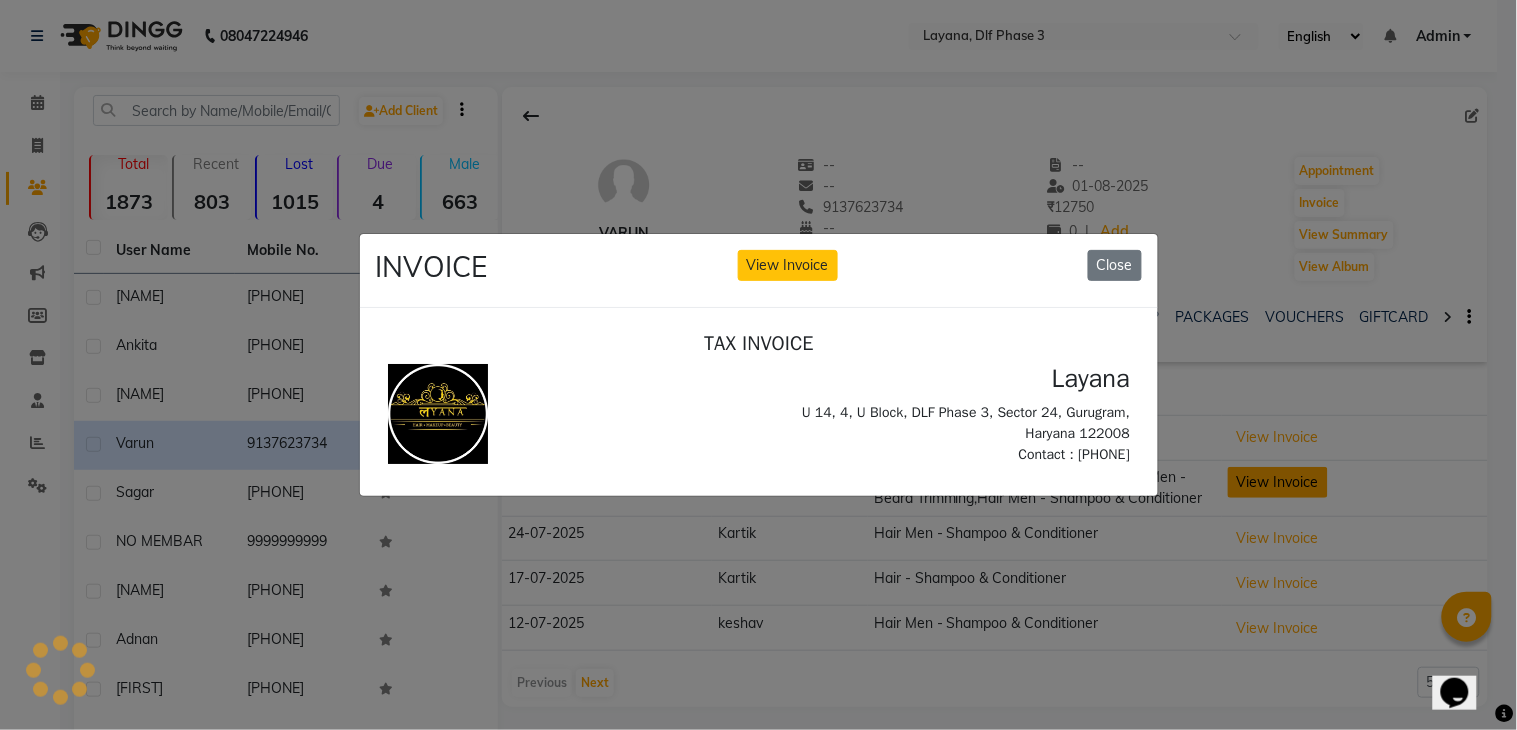 scroll, scrollTop: 0, scrollLeft: 0, axis: both 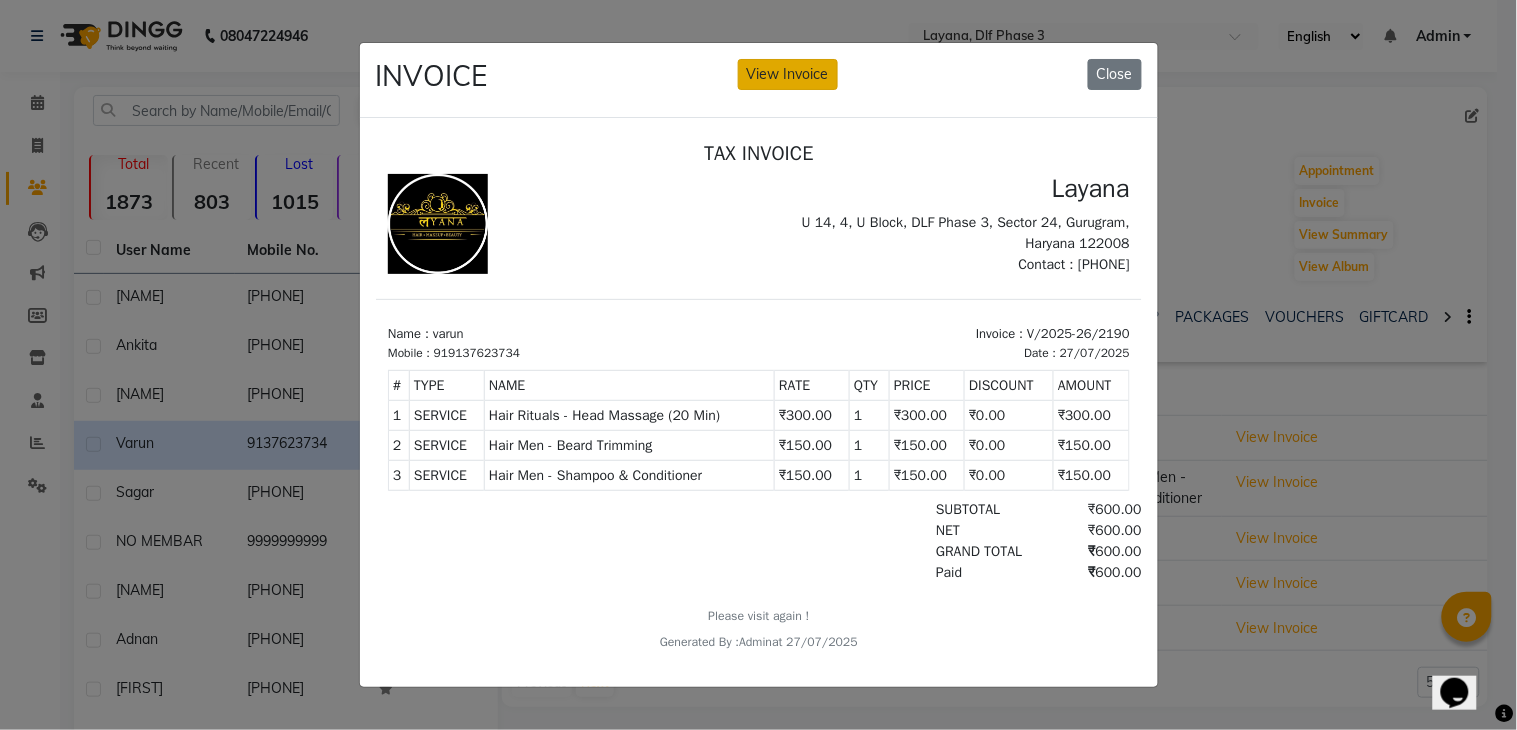 click on "View Invoice" 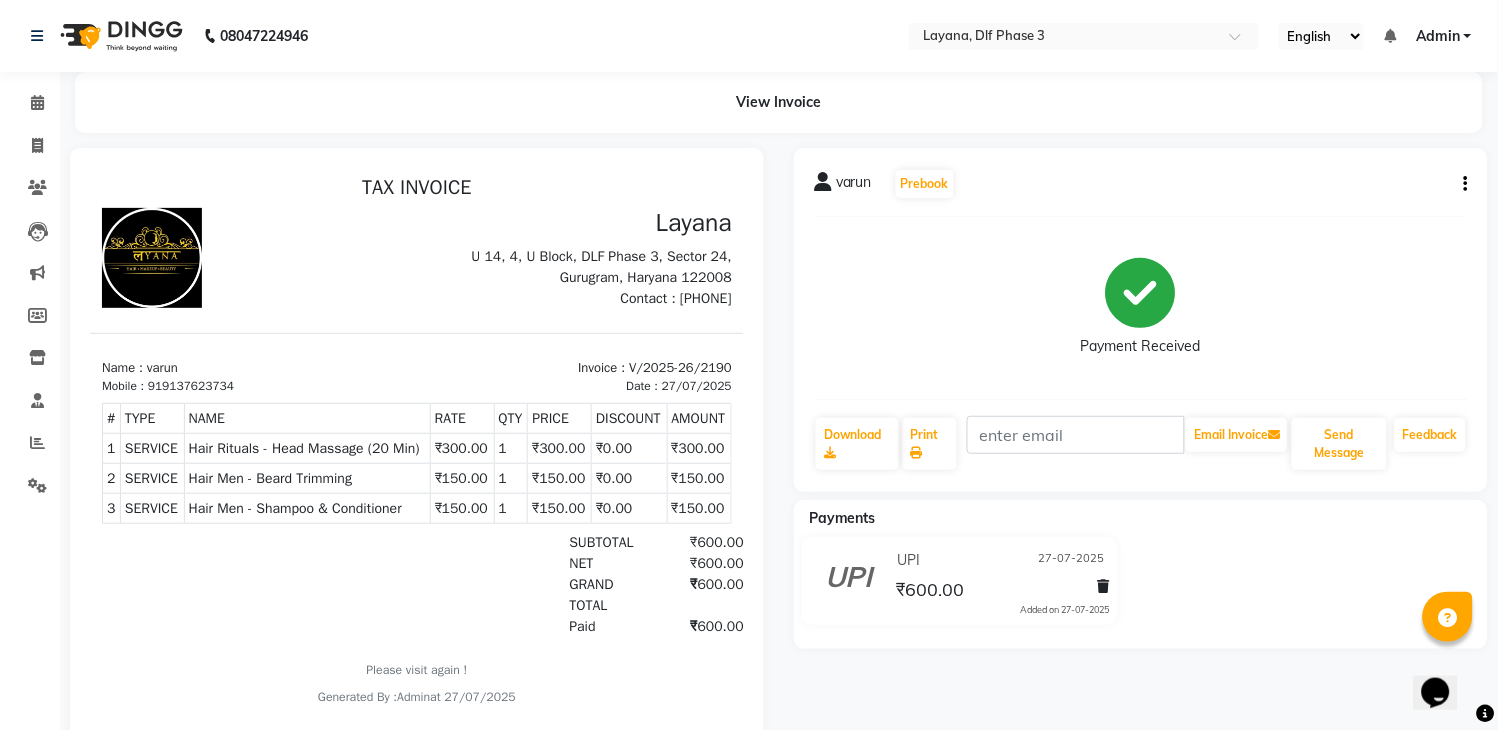 scroll, scrollTop: 0, scrollLeft: 0, axis: both 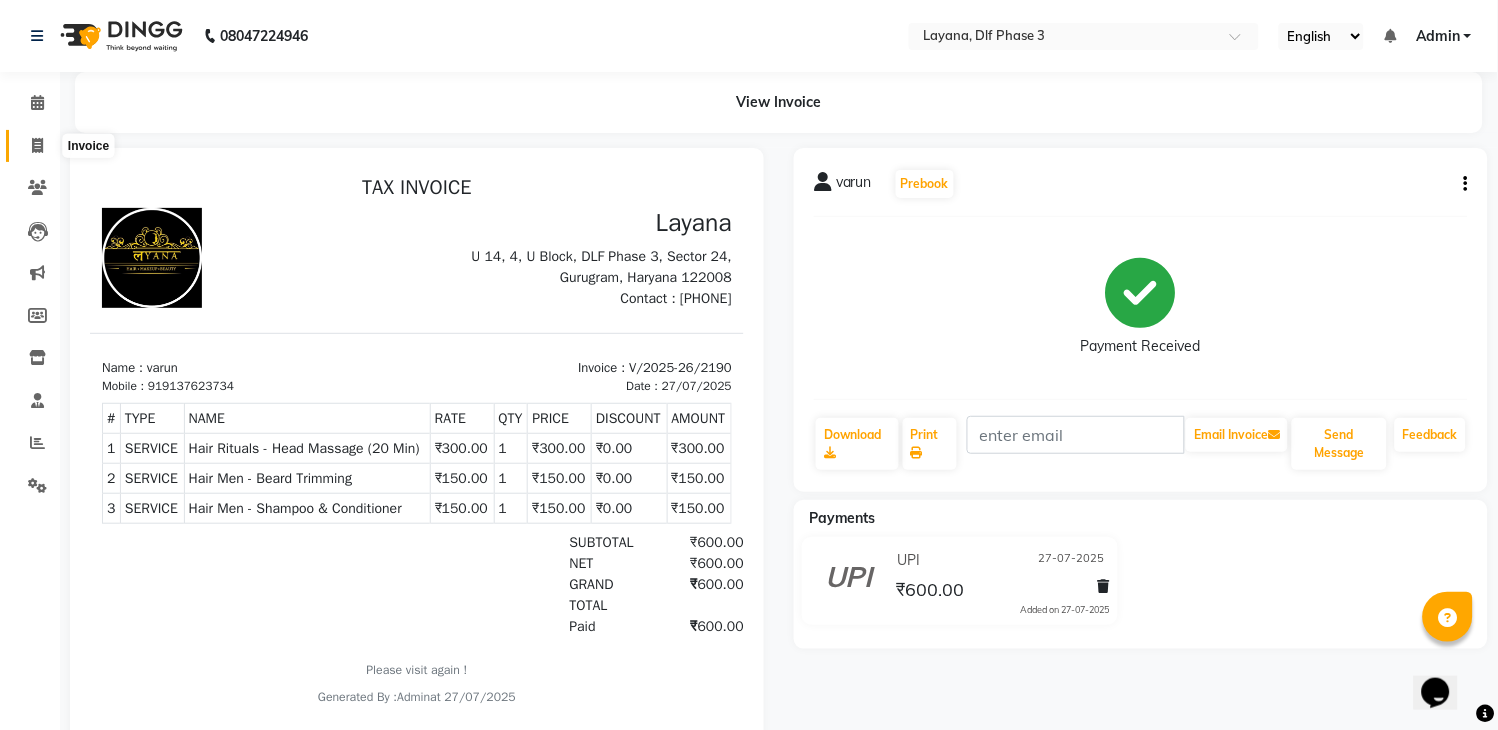 click 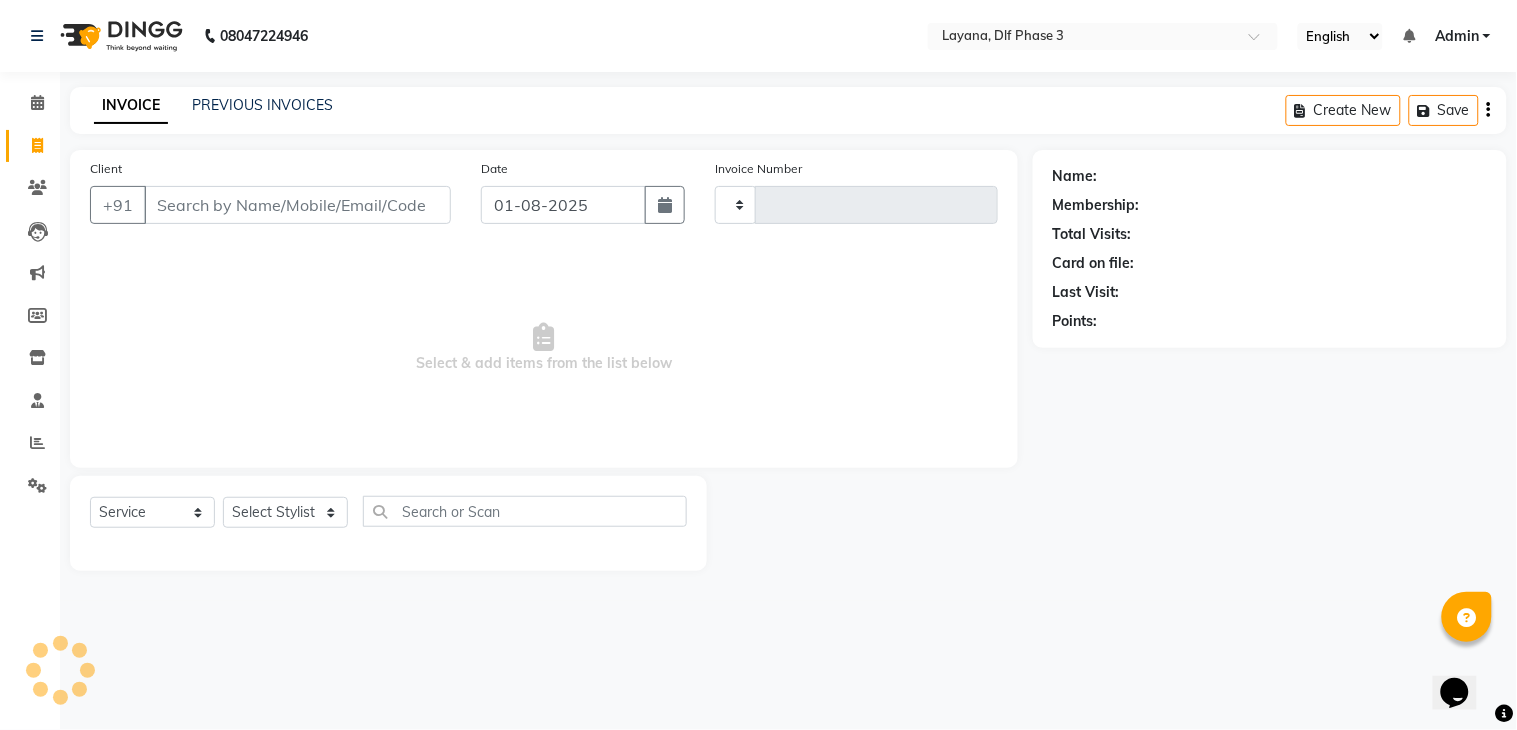 type on "2239" 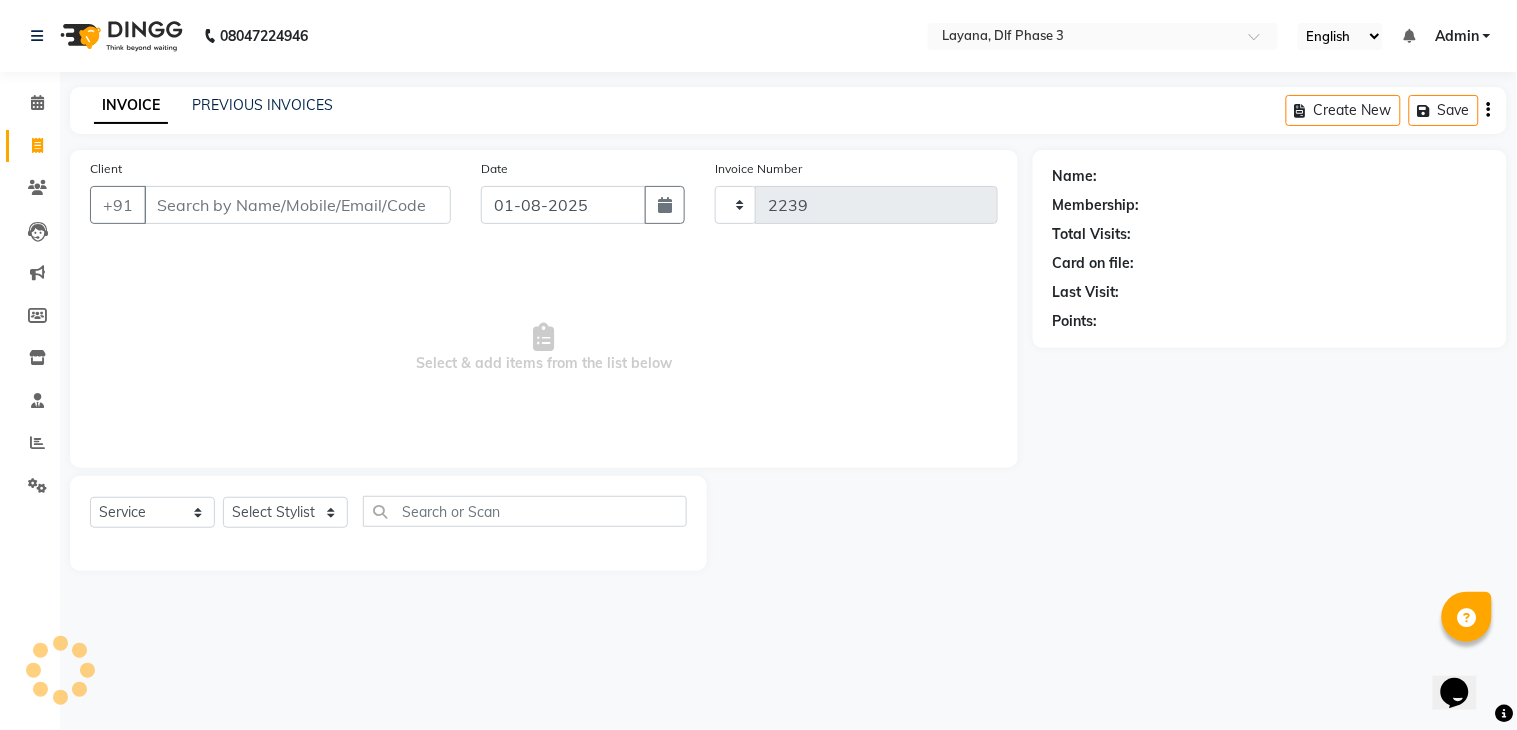 select on "6973" 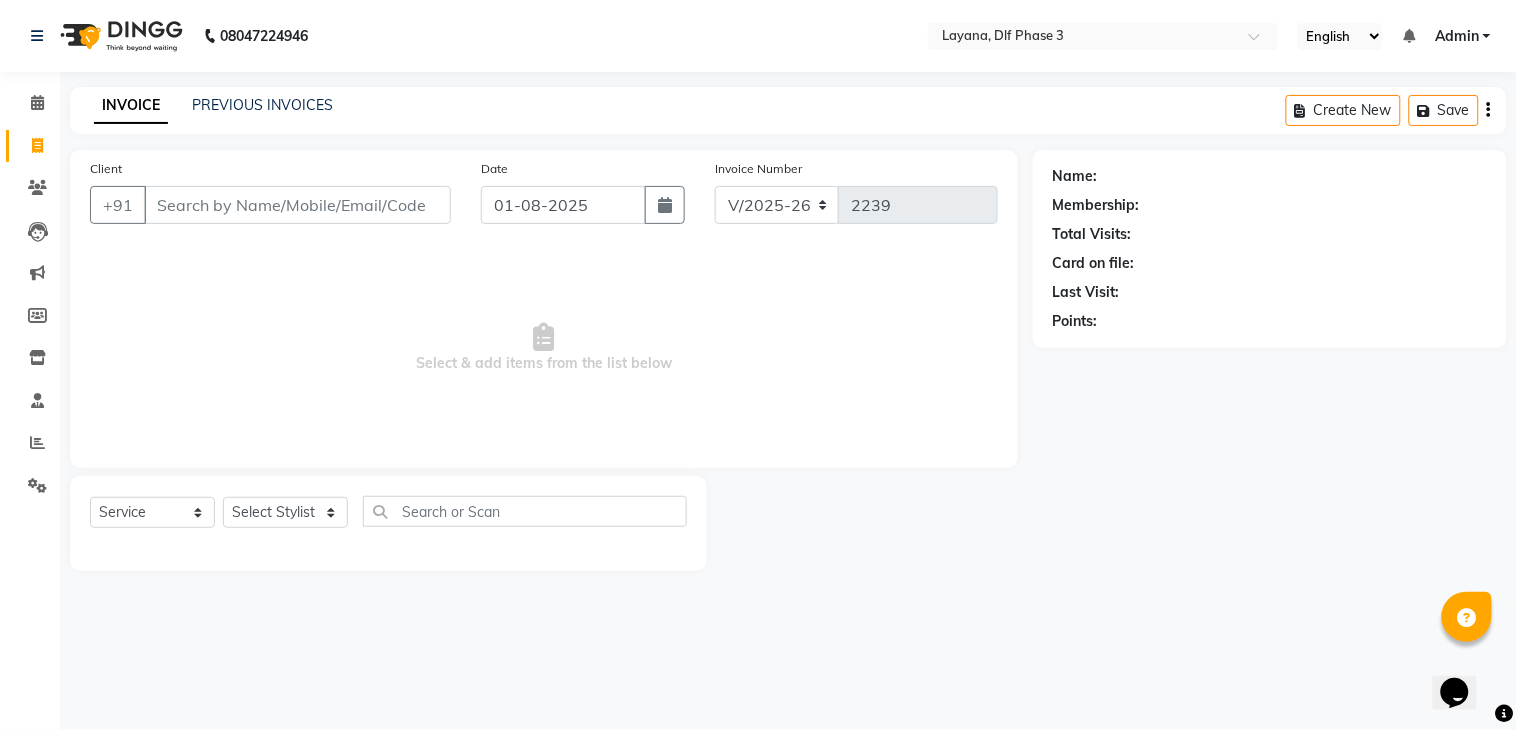 click on "Client" at bounding box center [297, 205] 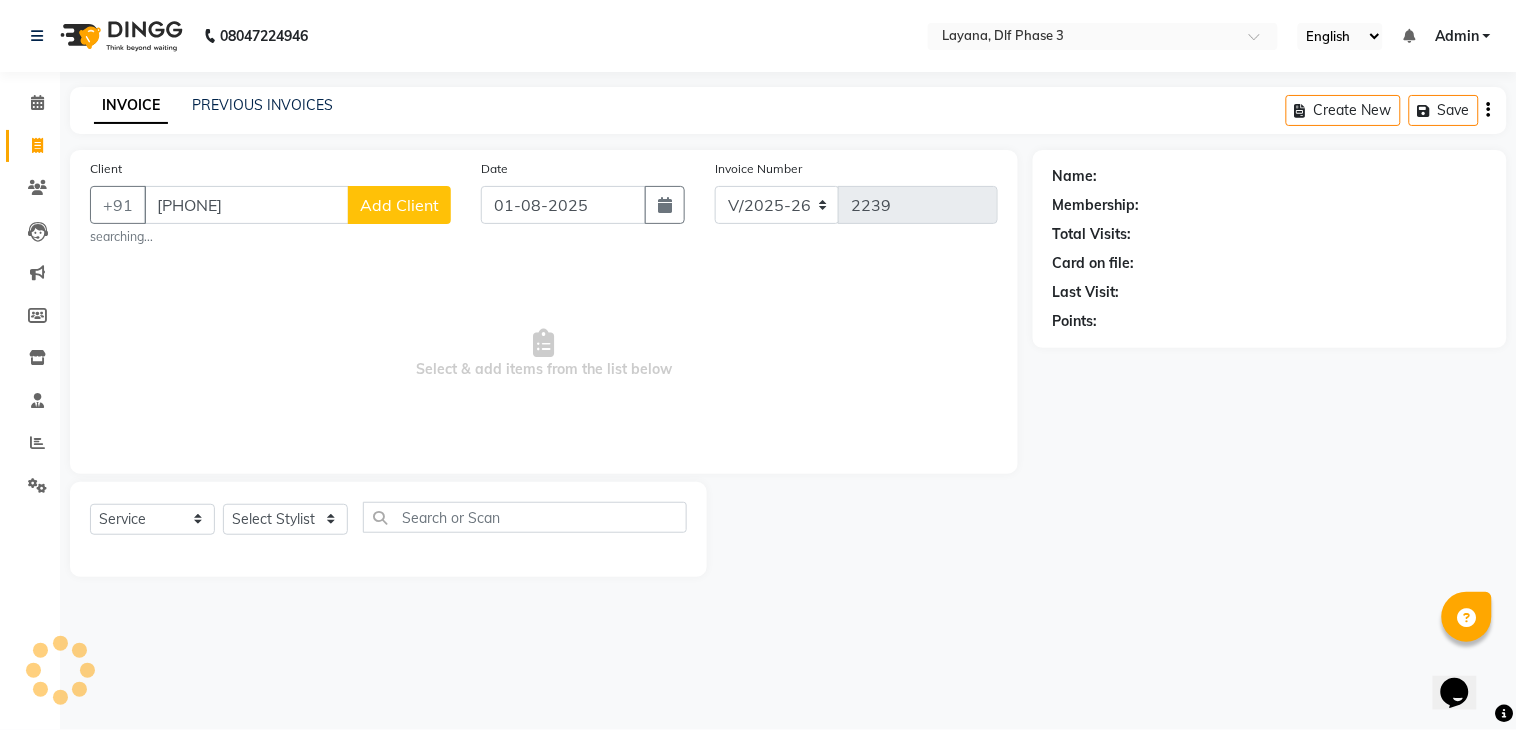 type on "[PHONE]" 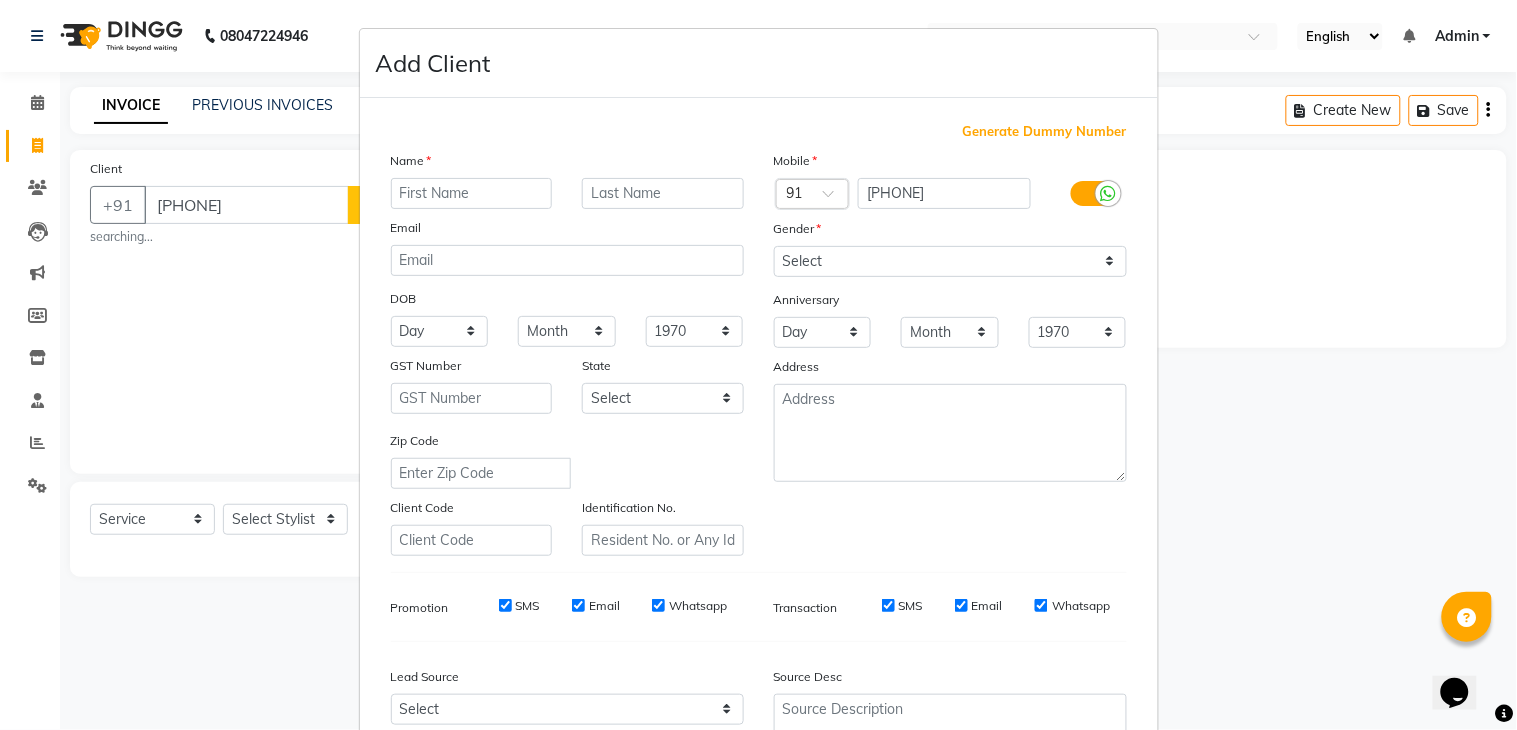 click at bounding box center (472, 193) 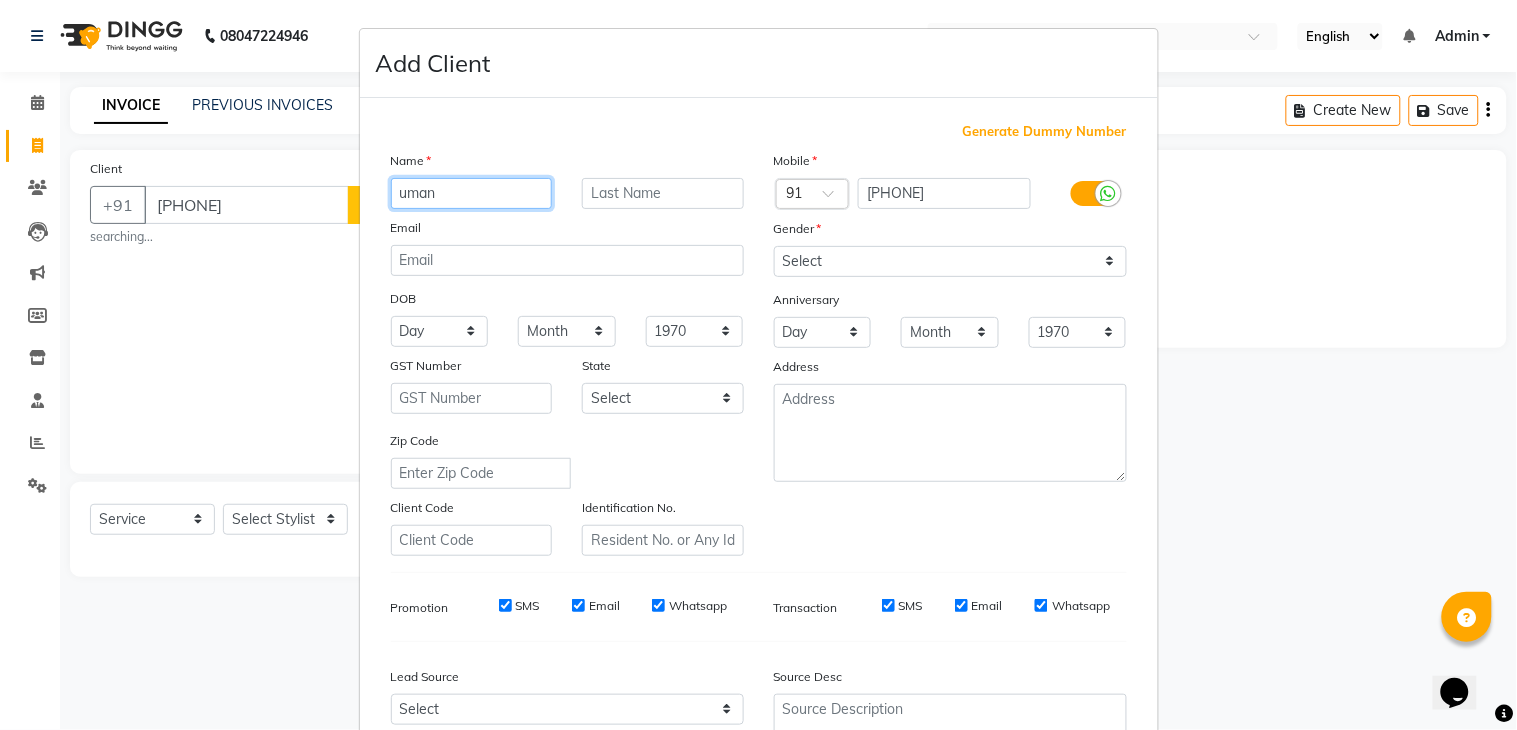 click on "uman" at bounding box center (472, 193) 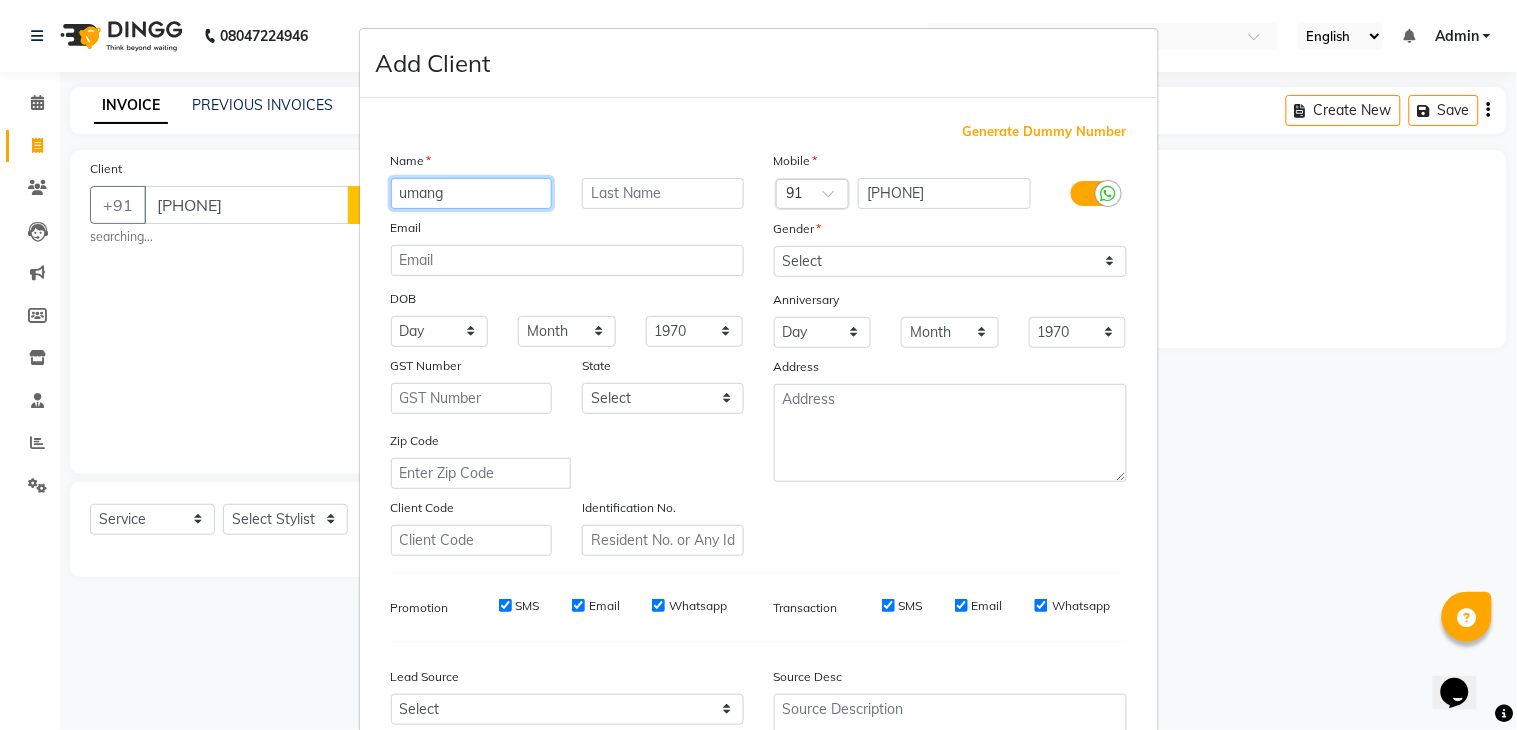 type on "umang" 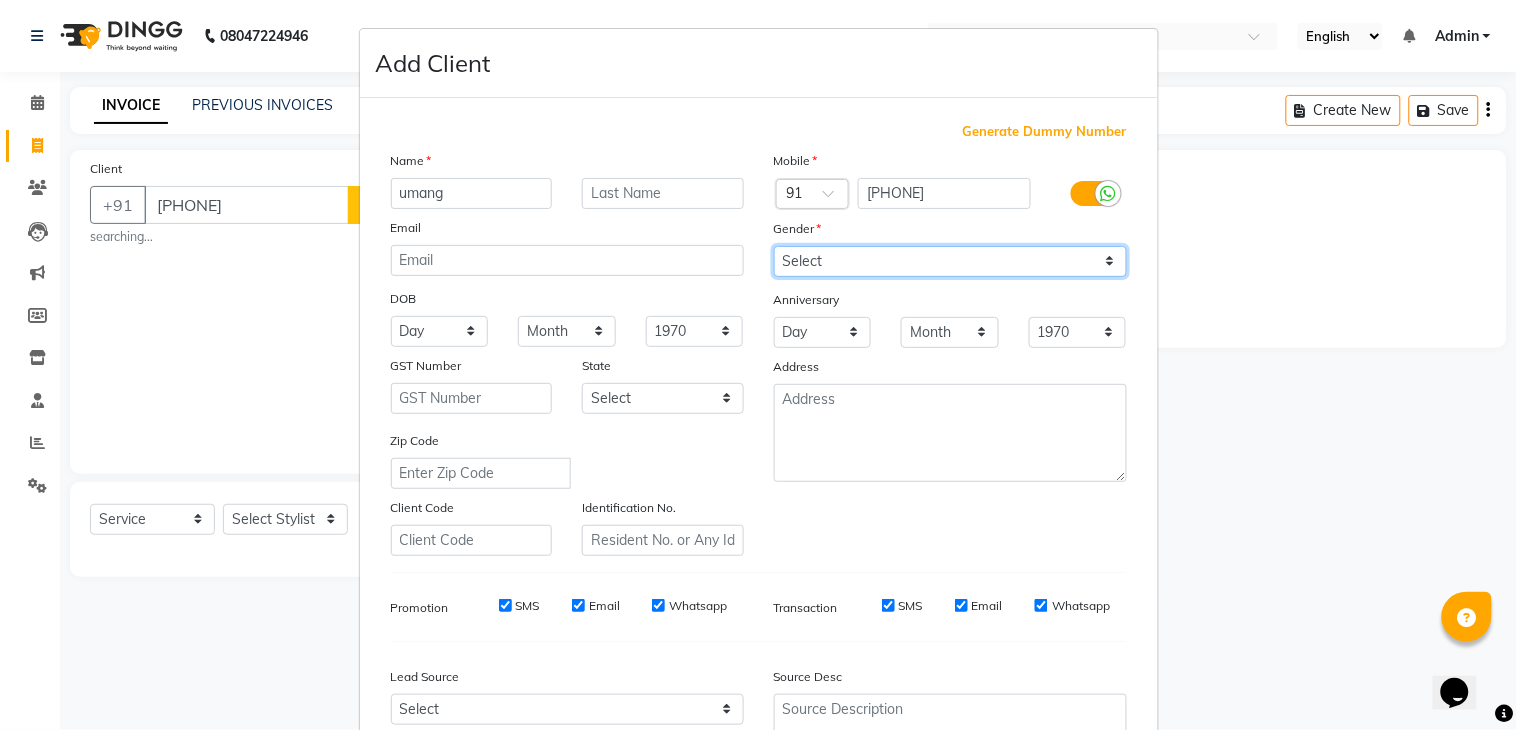 click on "Select Male Female Other Prefer Not To Say" at bounding box center (950, 261) 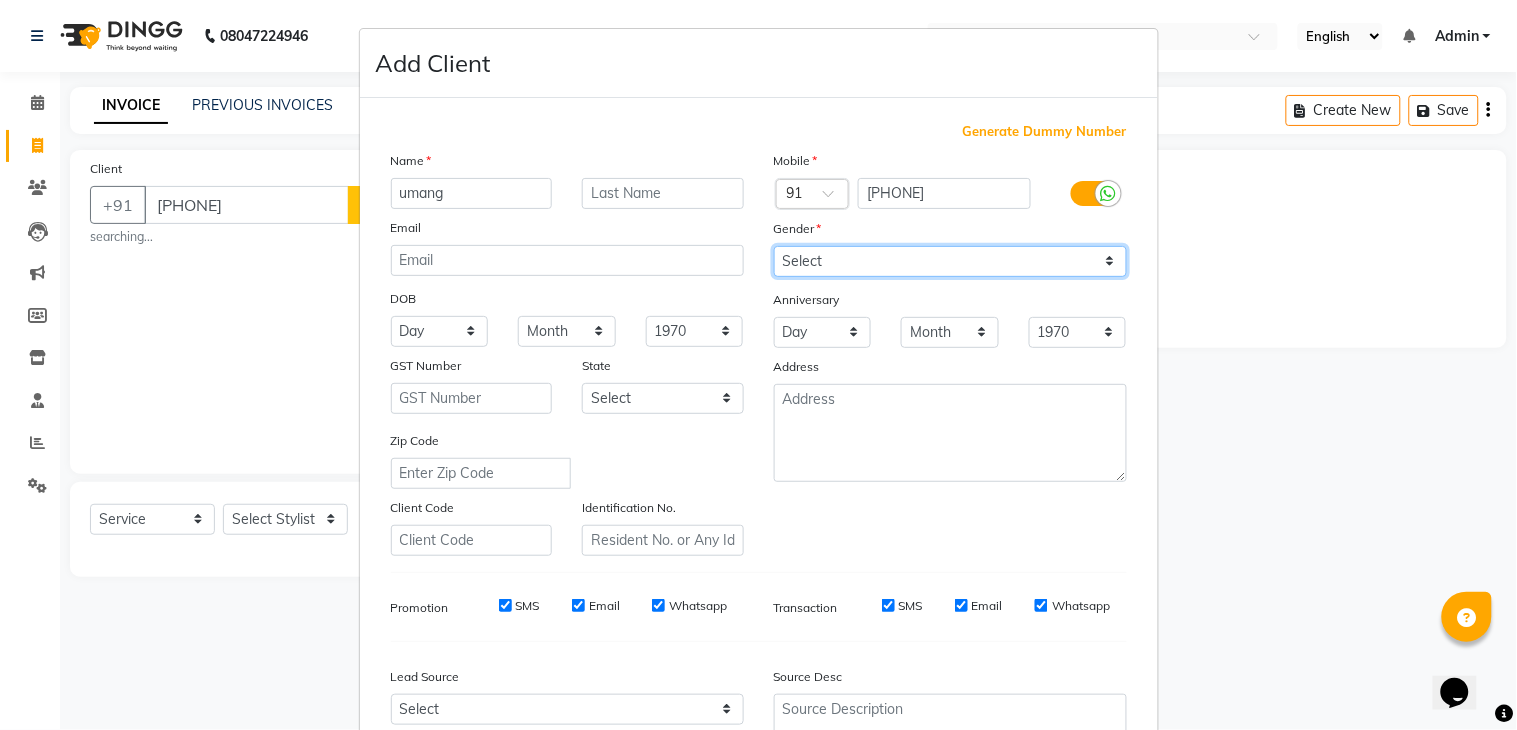 select on "female" 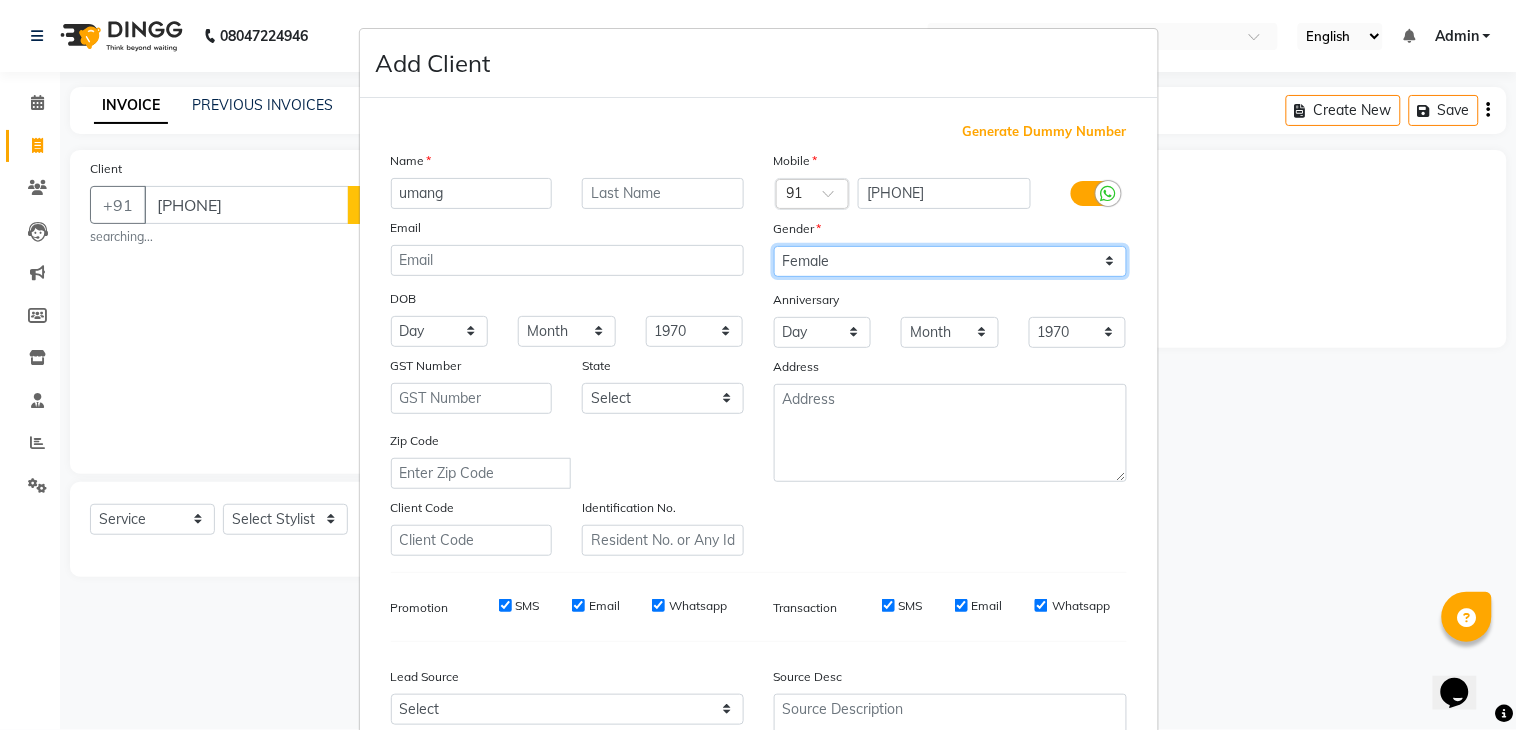 click on "Select Male Female Other Prefer Not To Say" at bounding box center [950, 261] 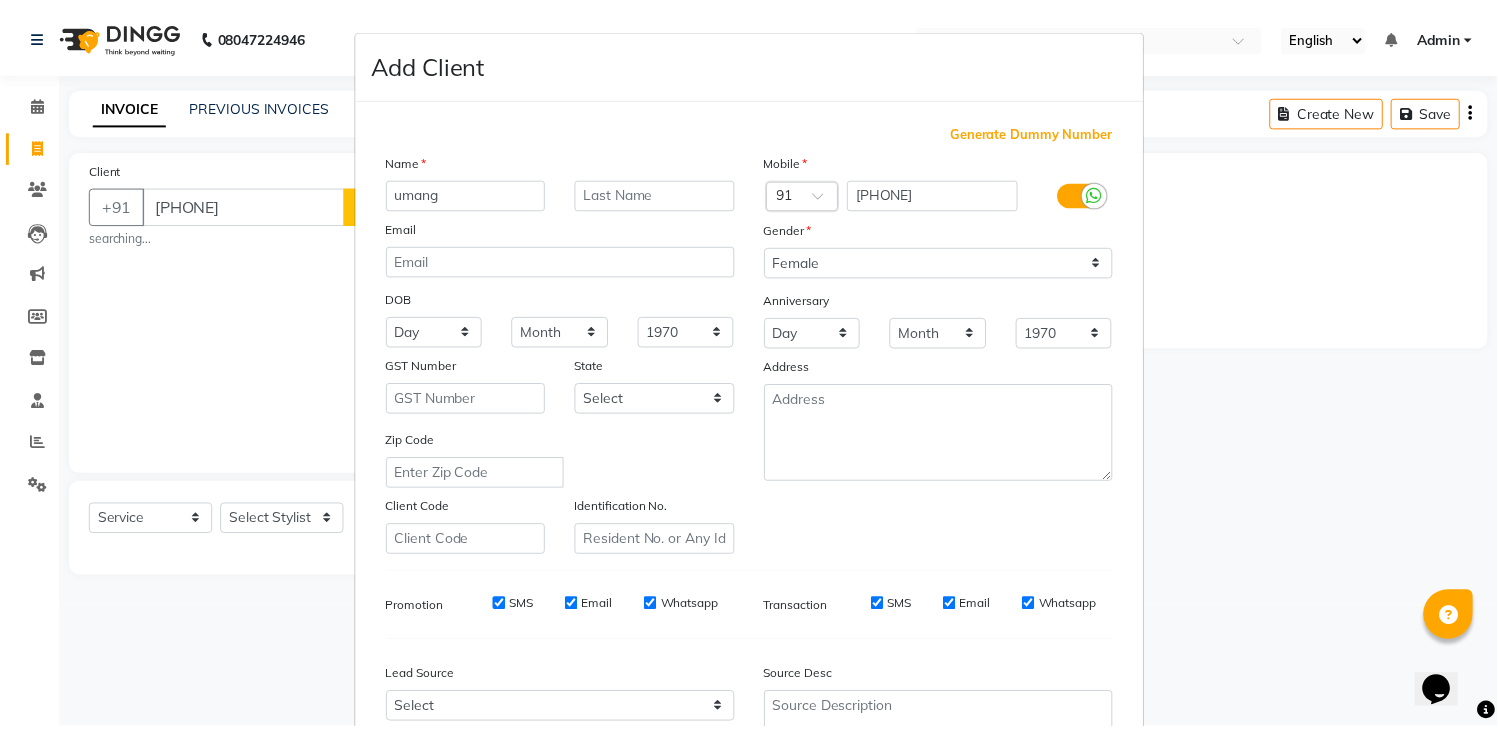 scroll, scrollTop: 194, scrollLeft: 0, axis: vertical 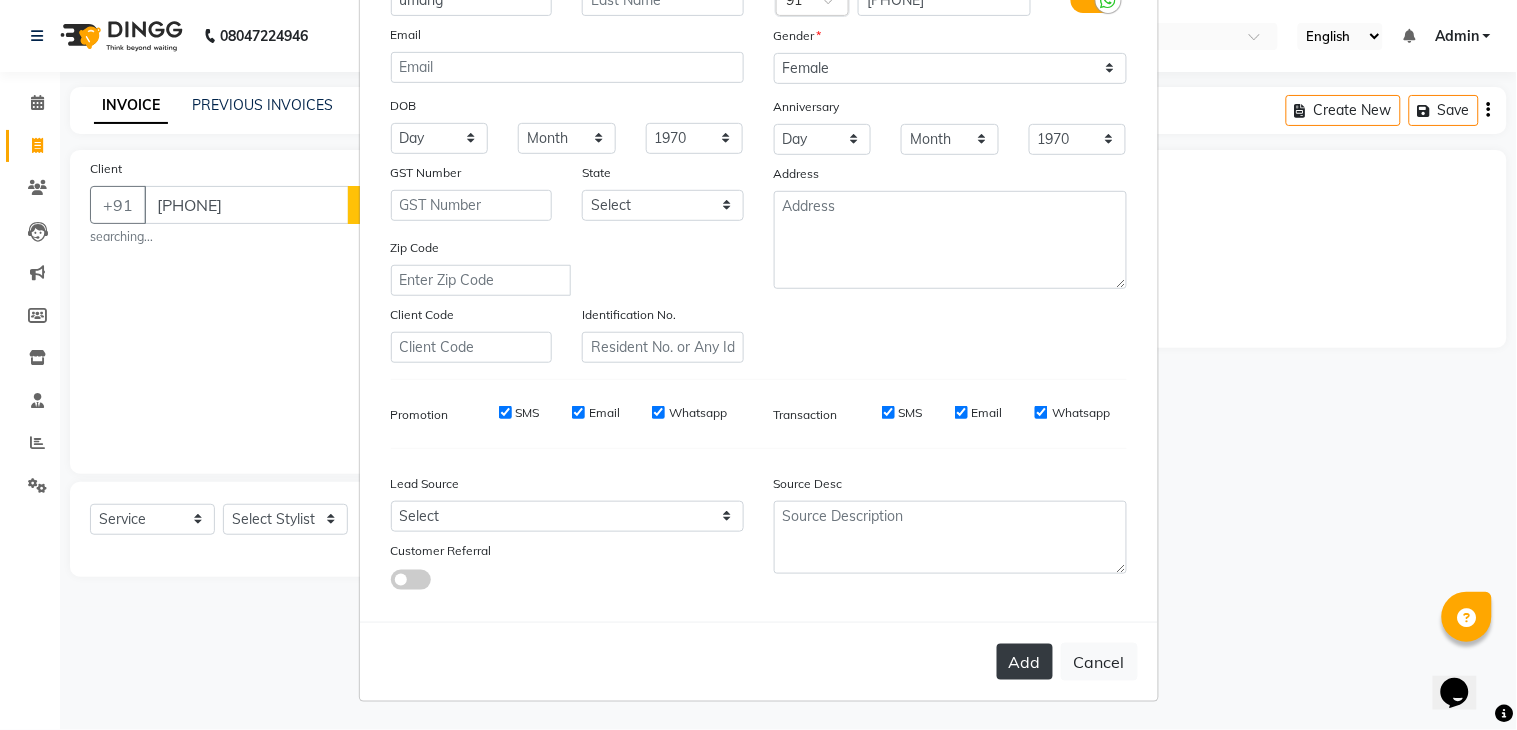 click on "Add" at bounding box center [1025, 662] 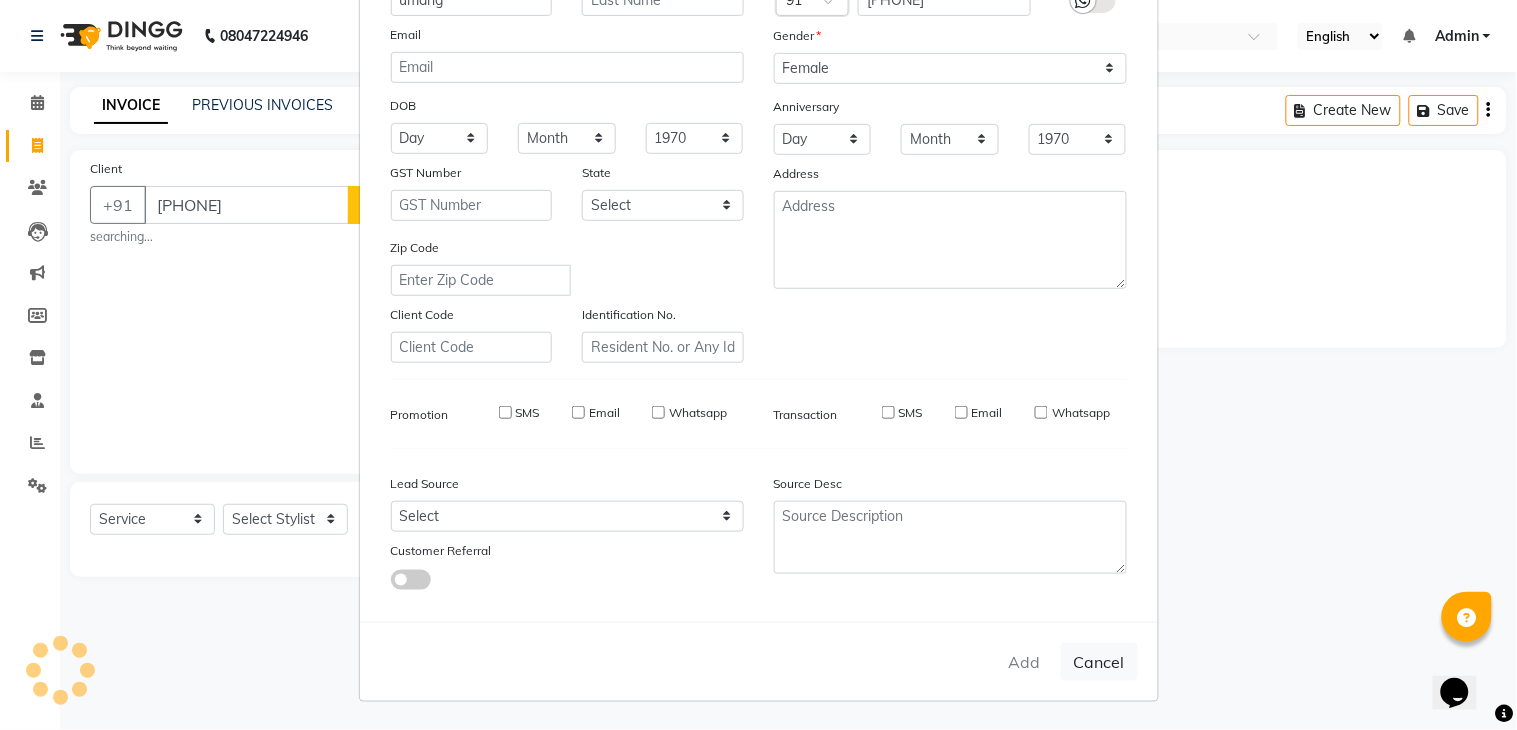type 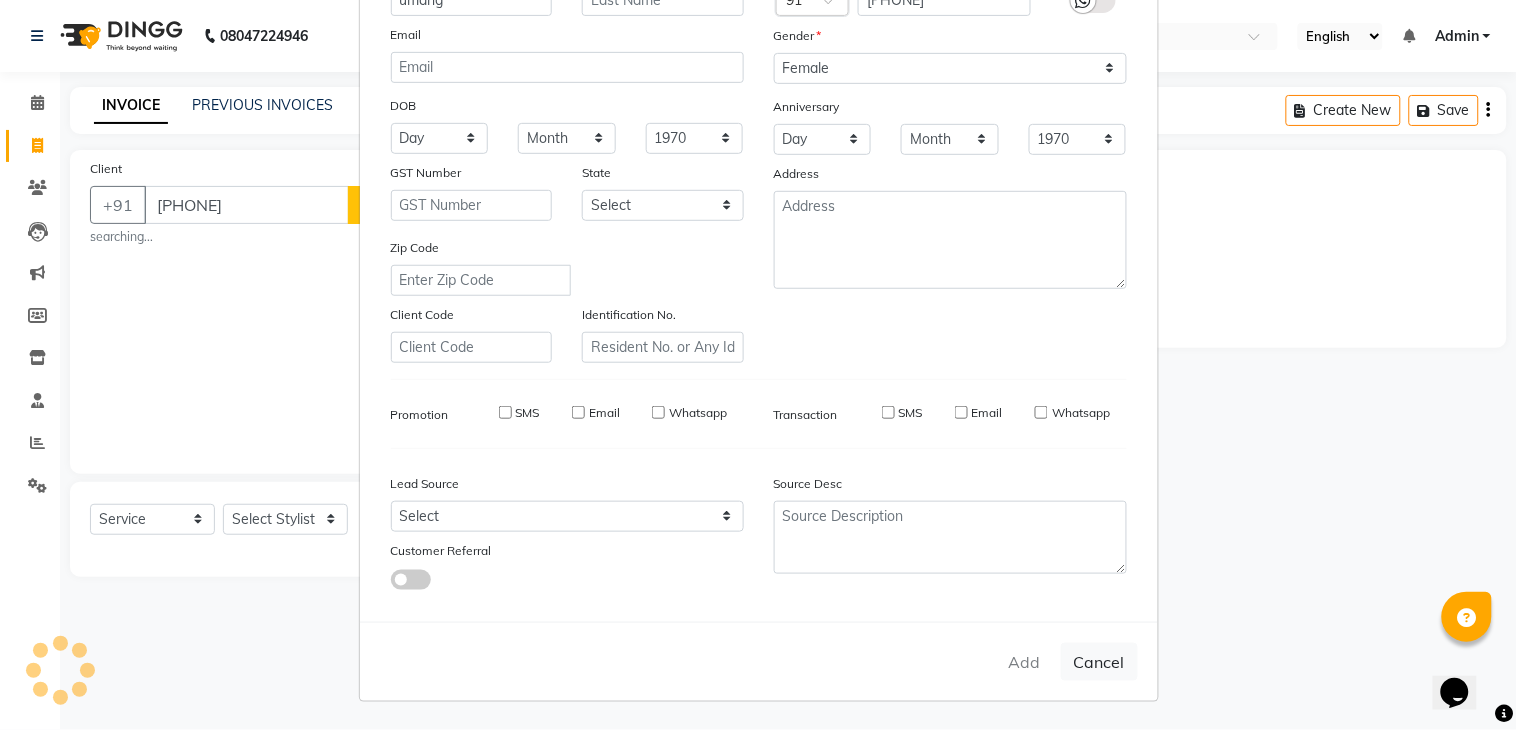 select 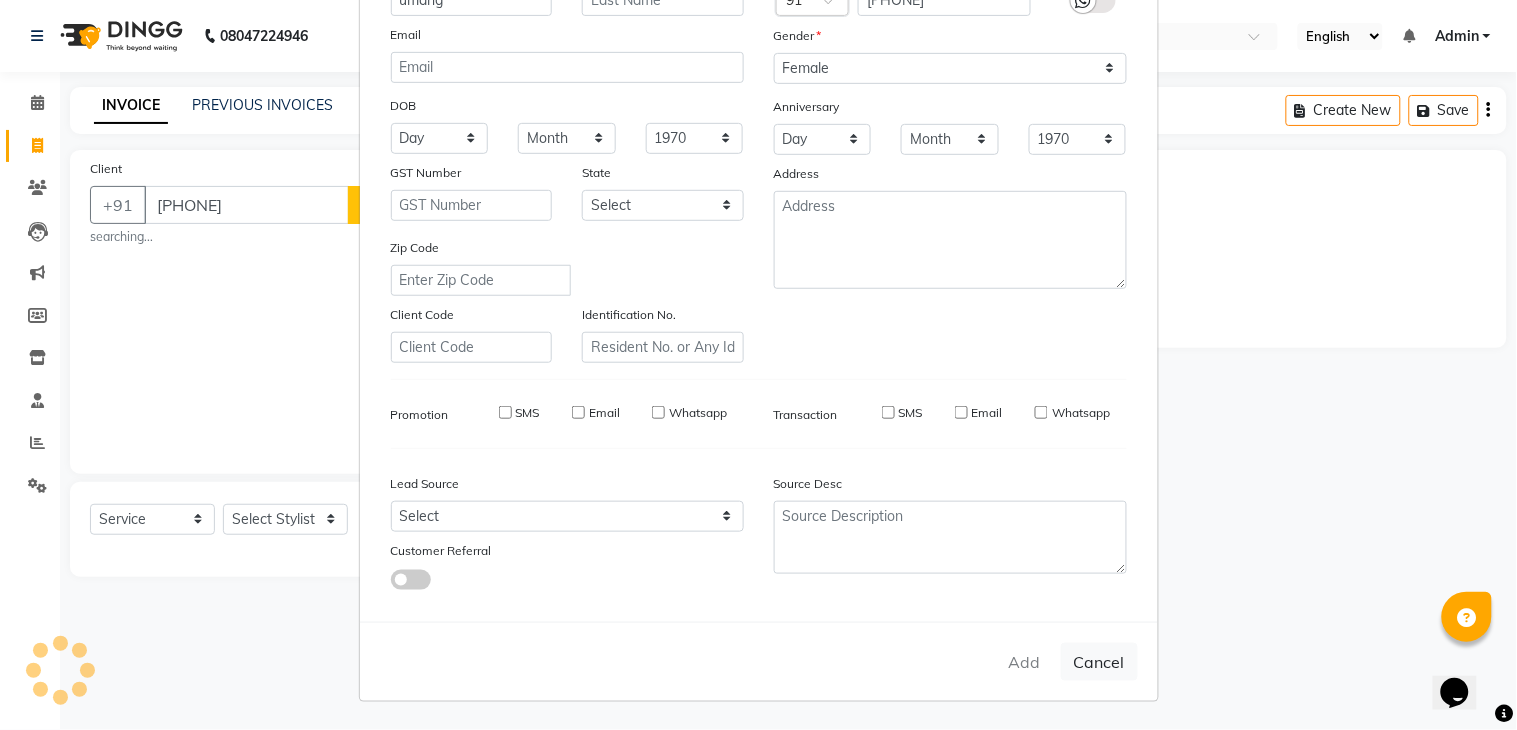 select 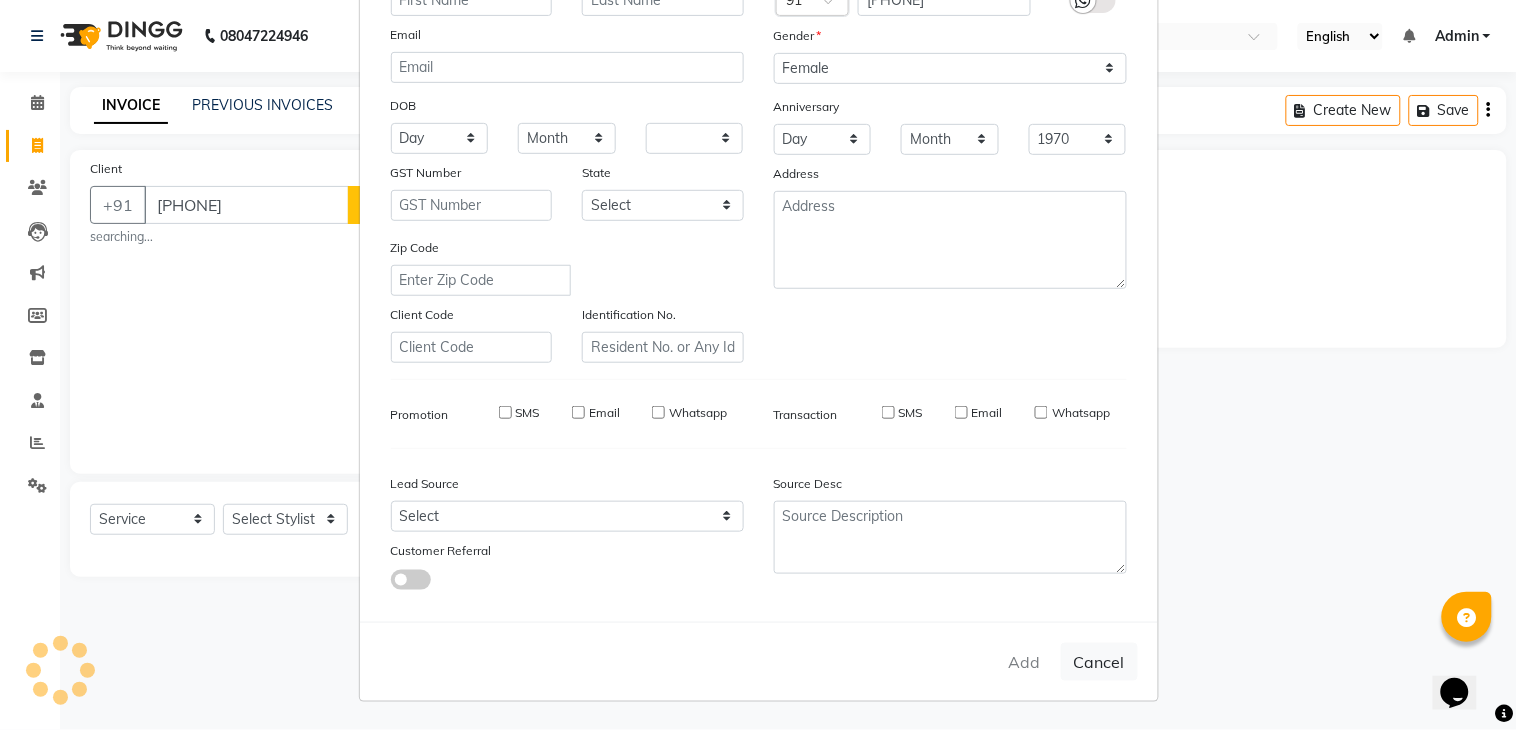 type 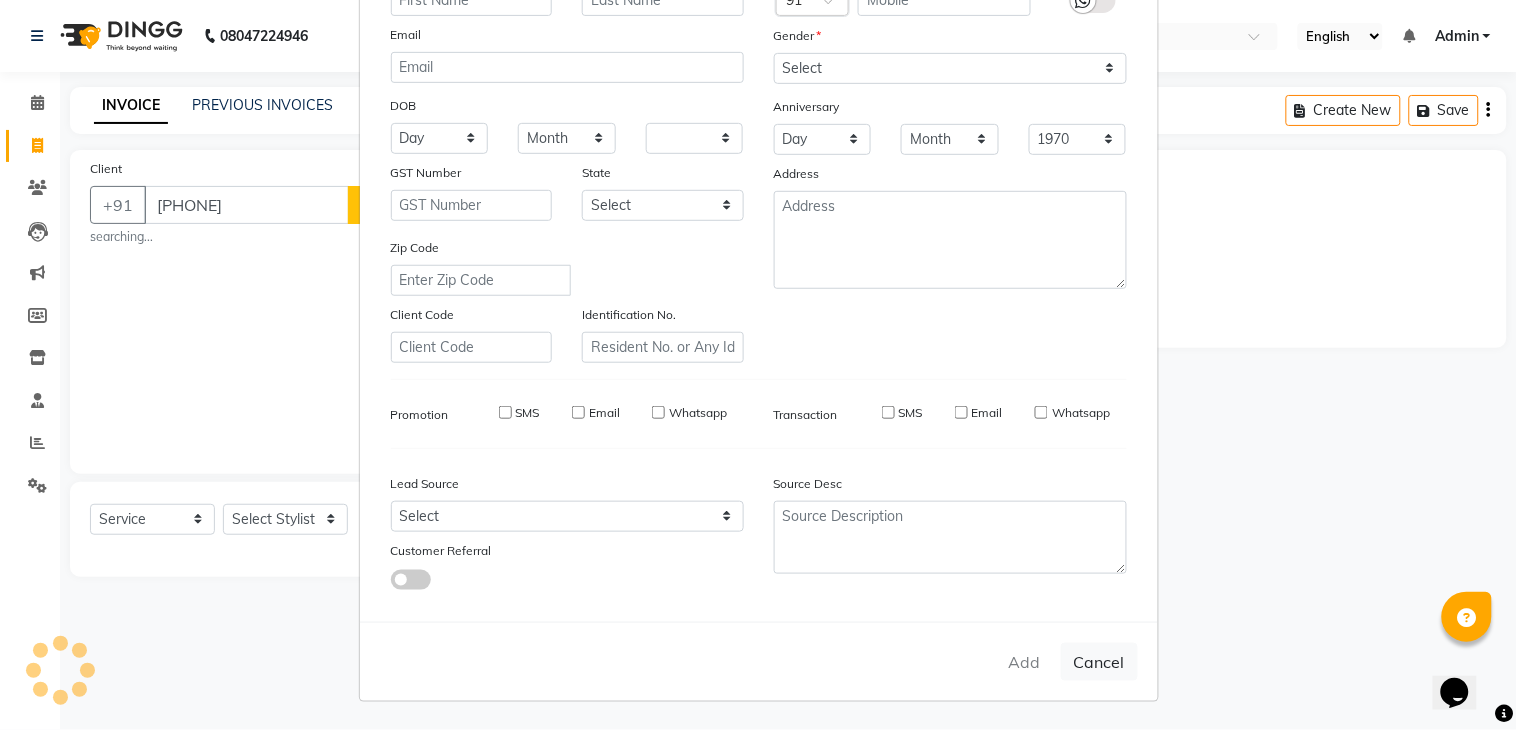 select 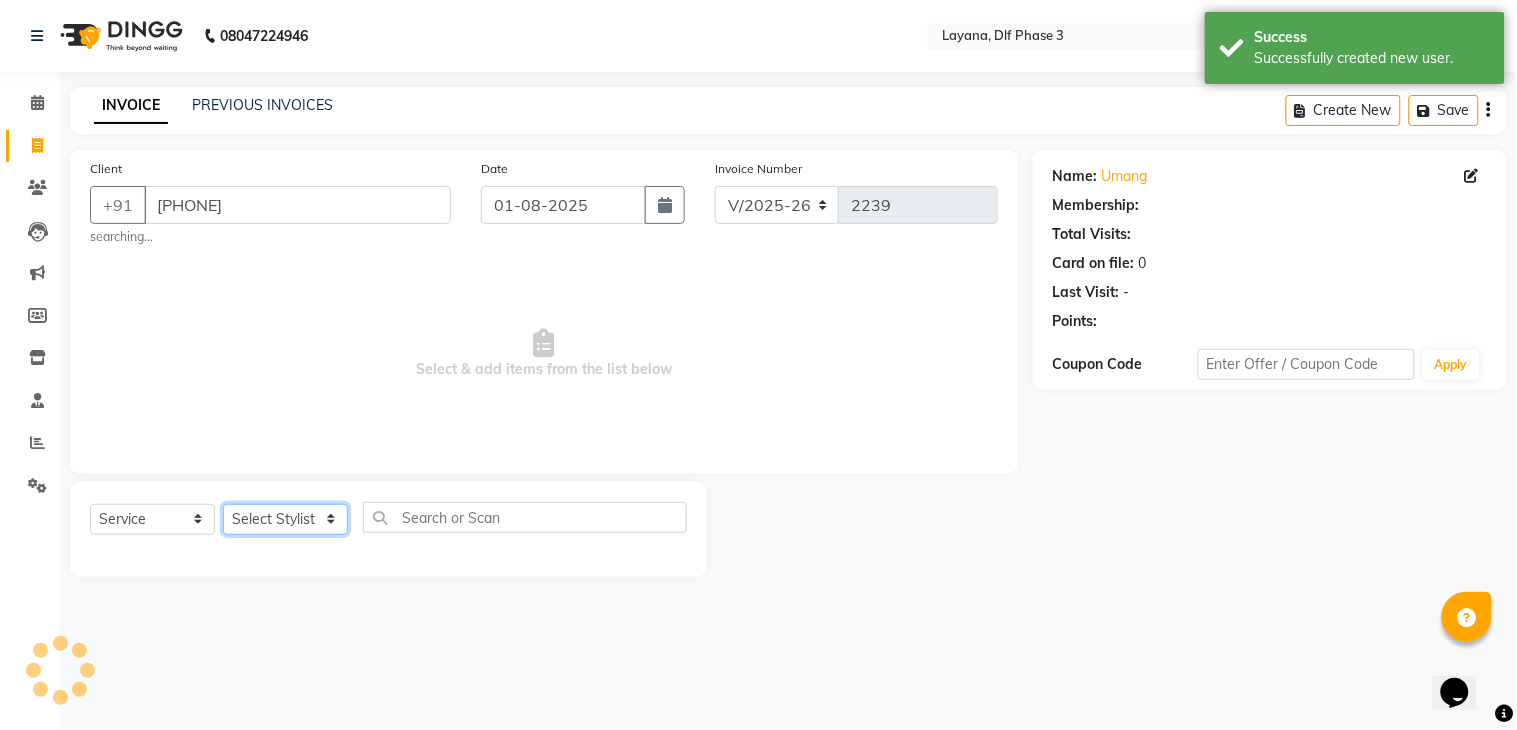 click on "Select Stylist Aakhil Attul kamal Kartik  keshav sanjana Shadab supriya" 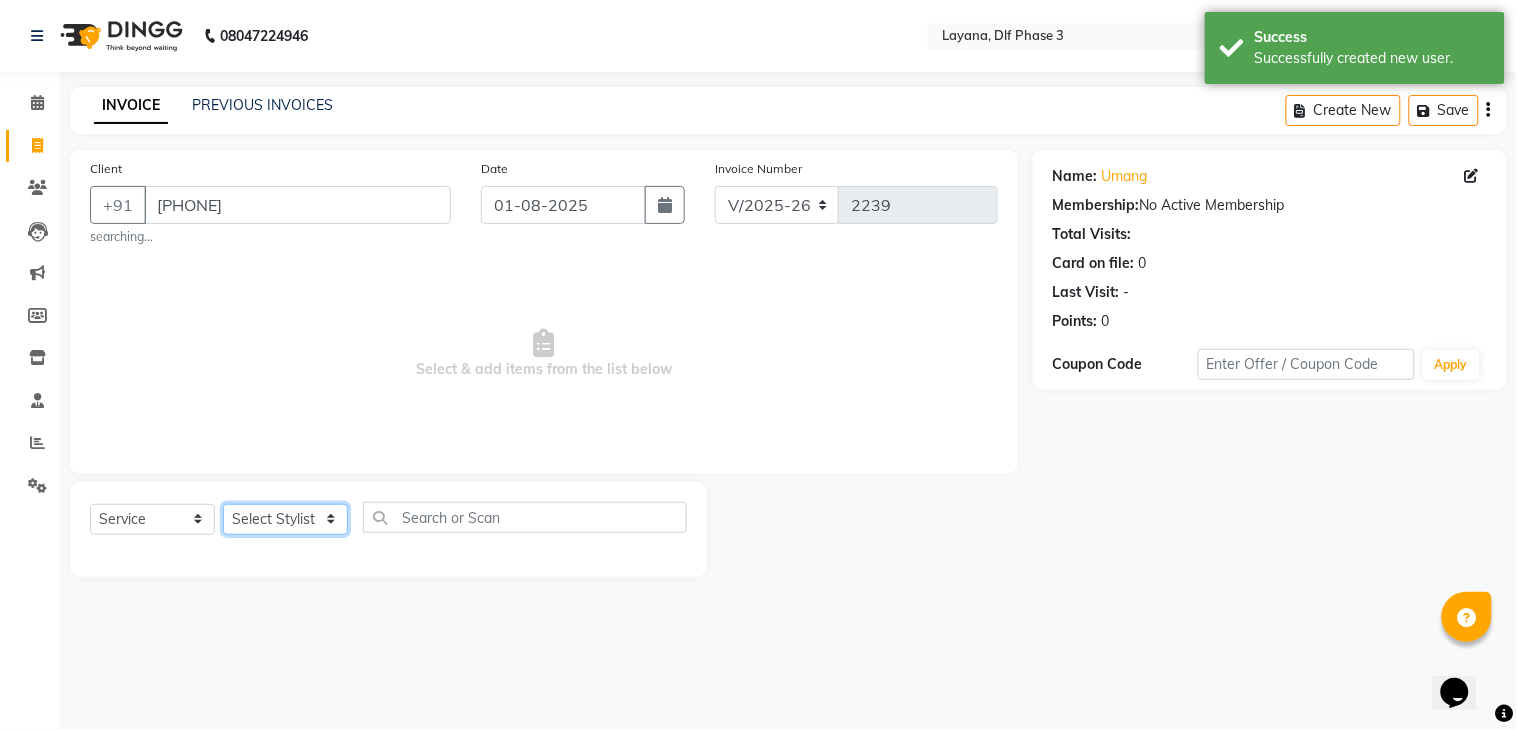 select on "57636" 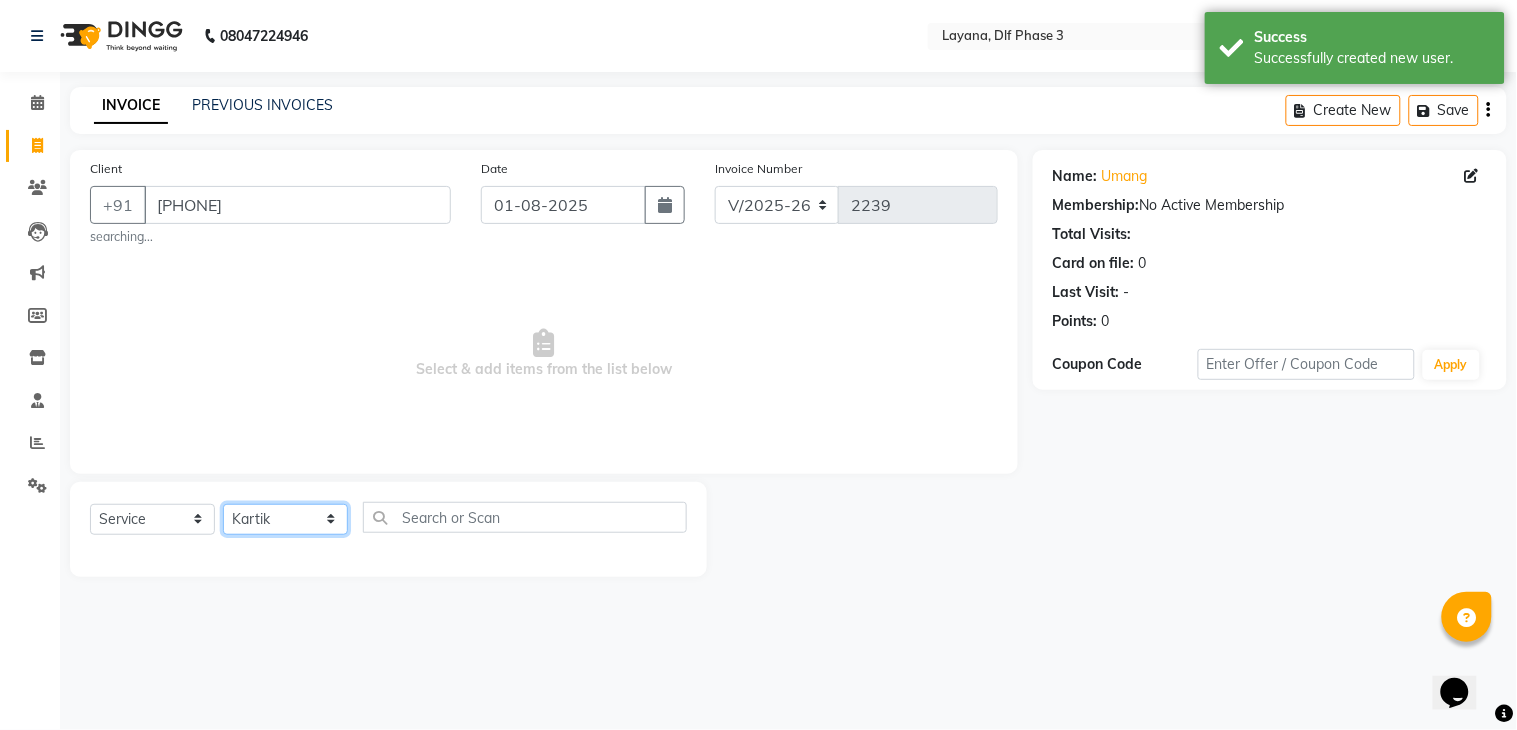 click on "Select Stylist Aakhil Attul kamal Kartik  keshav sanjana Shadab supriya" 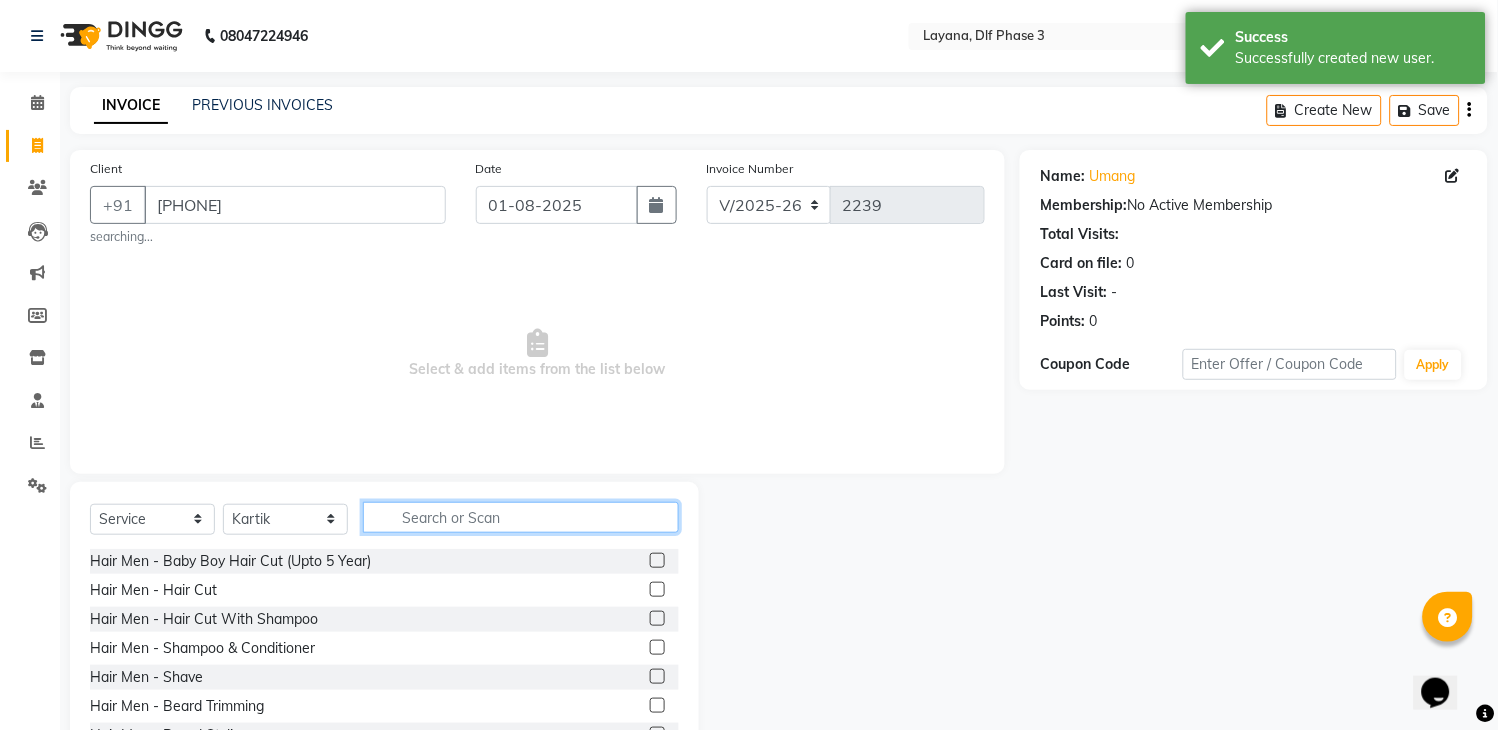 click 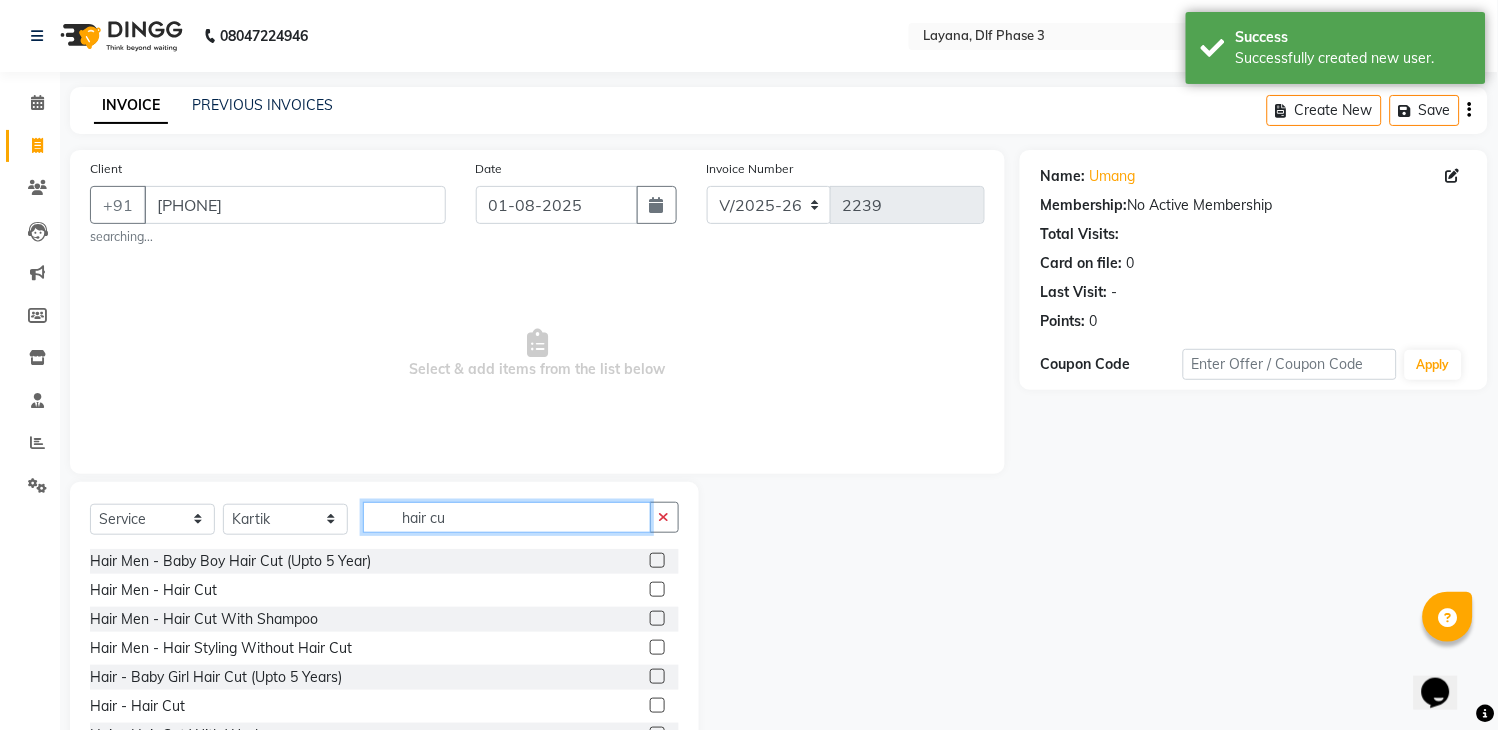 type on "hair cu" 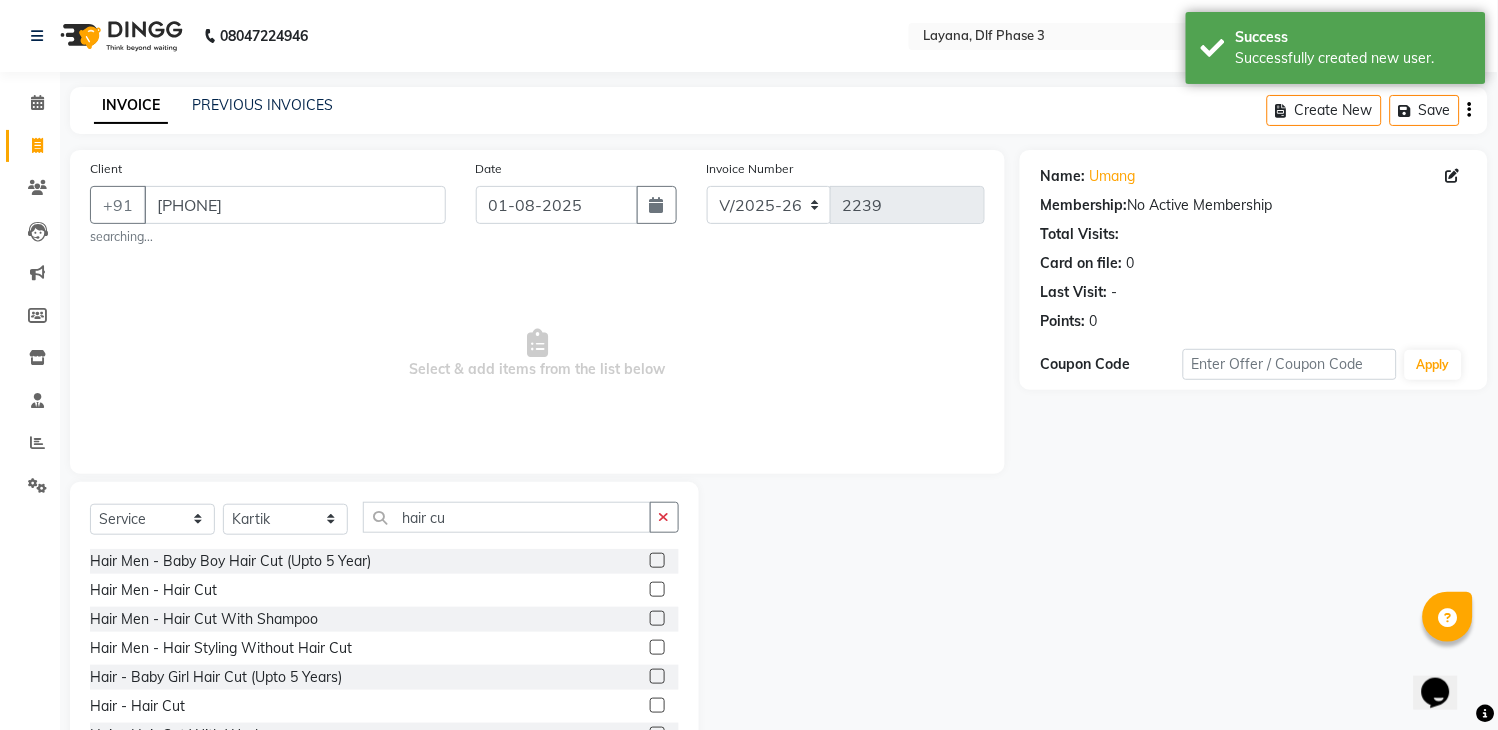 click 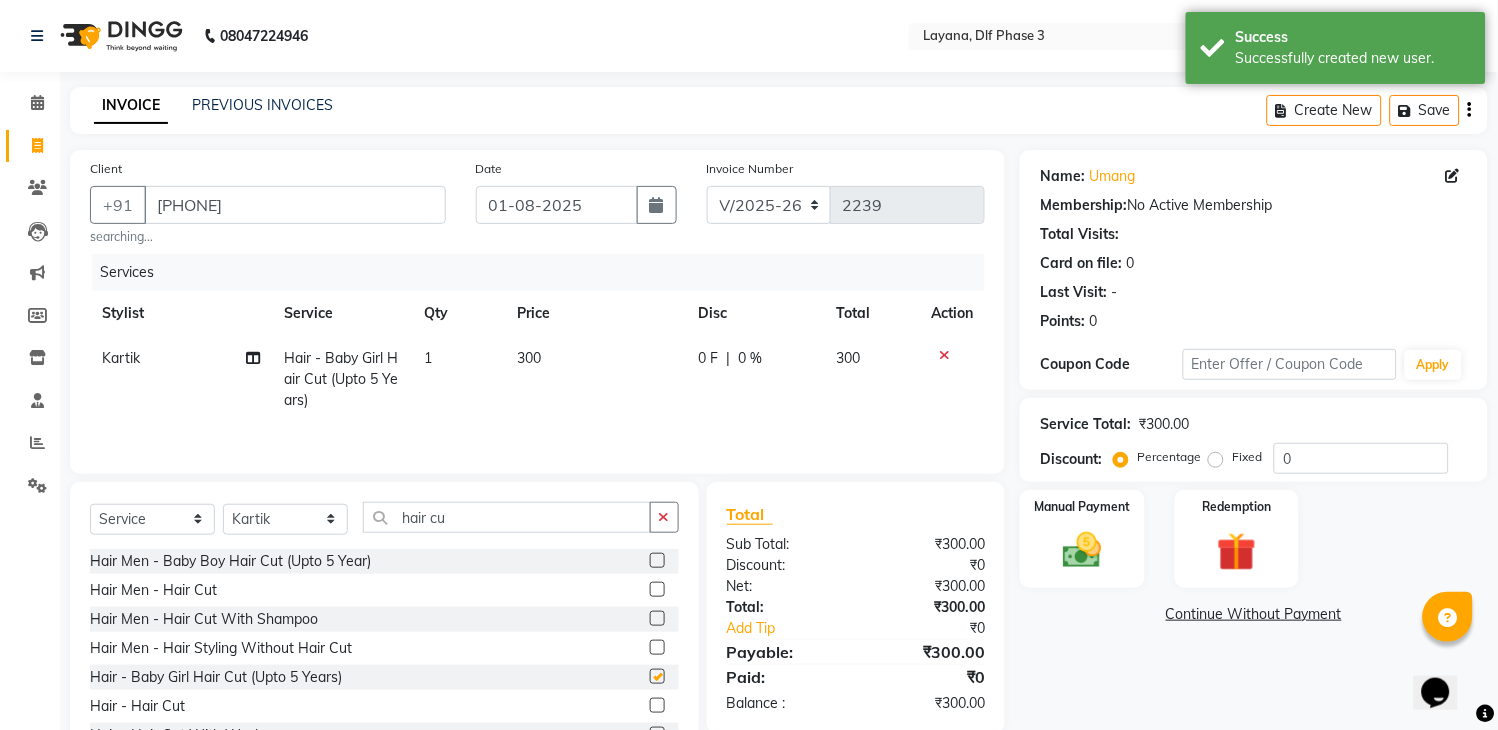 checkbox on "false" 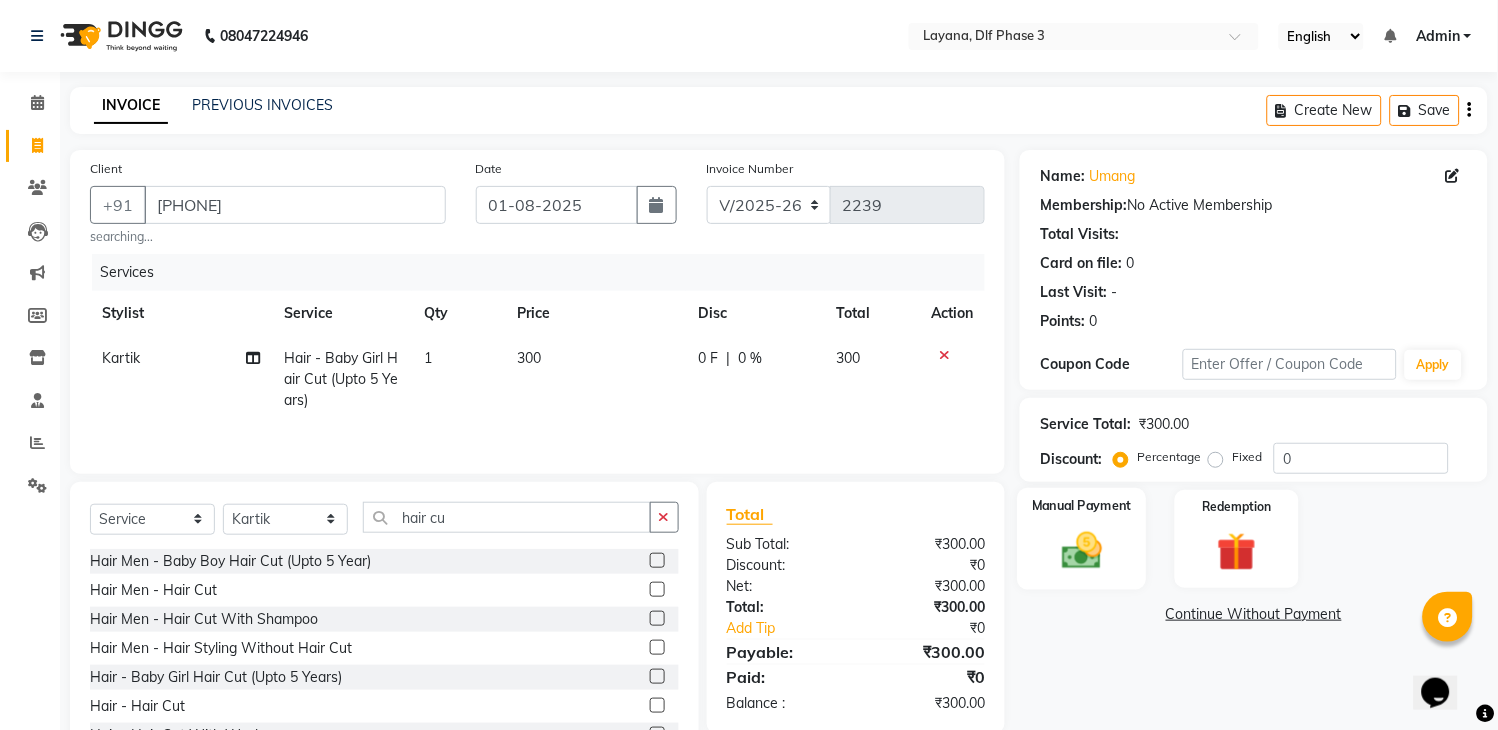 click 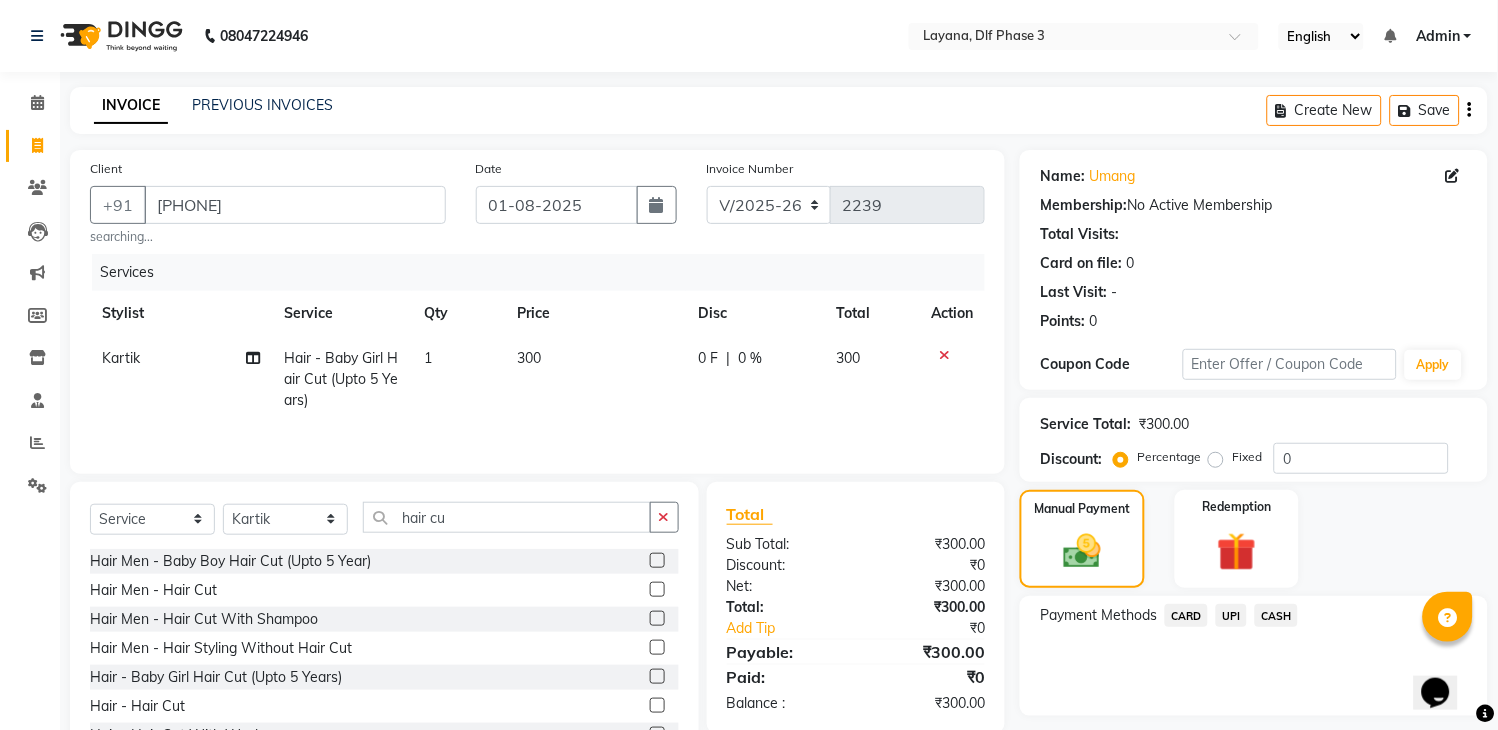 click on "CASH" 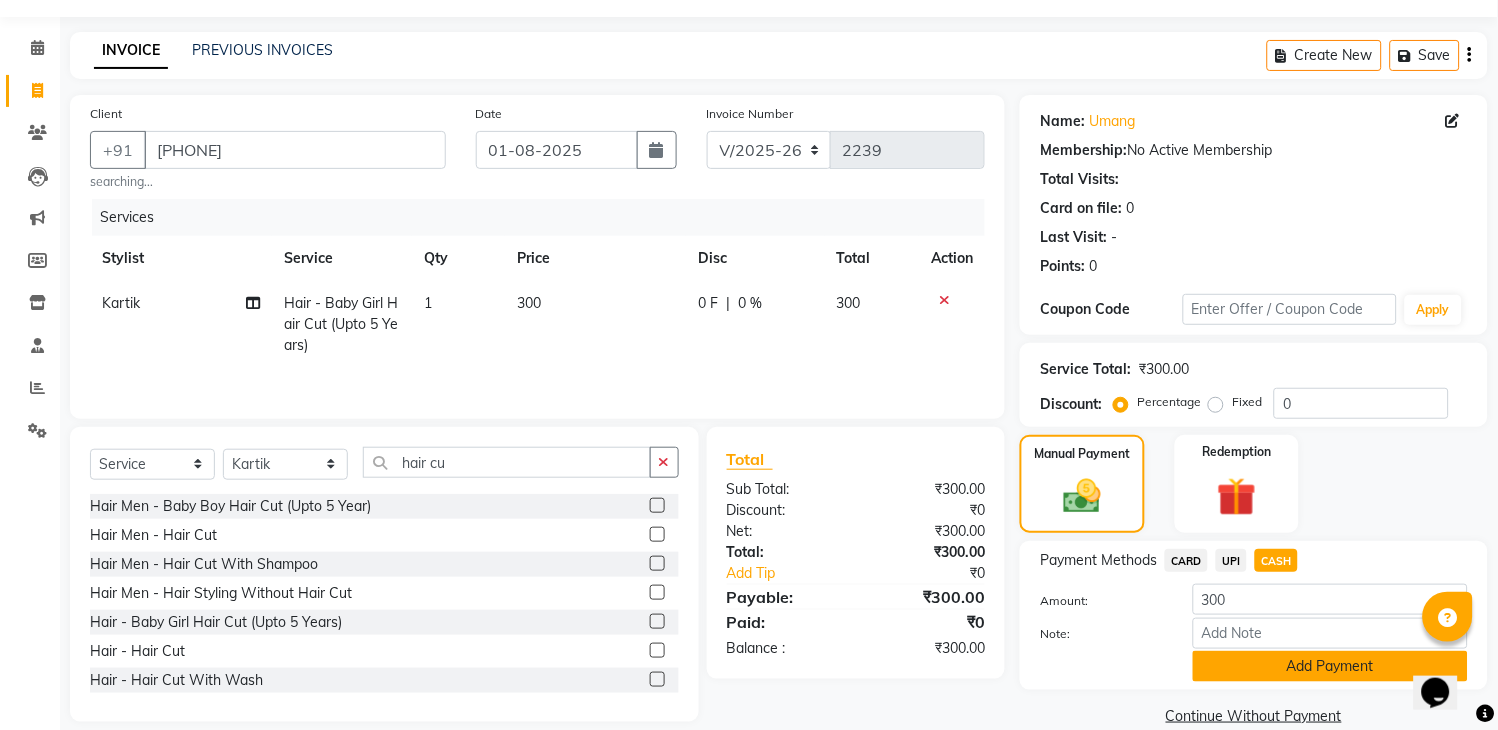 scroll, scrollTop: 86, scrollLeft: 0, axis: vertical 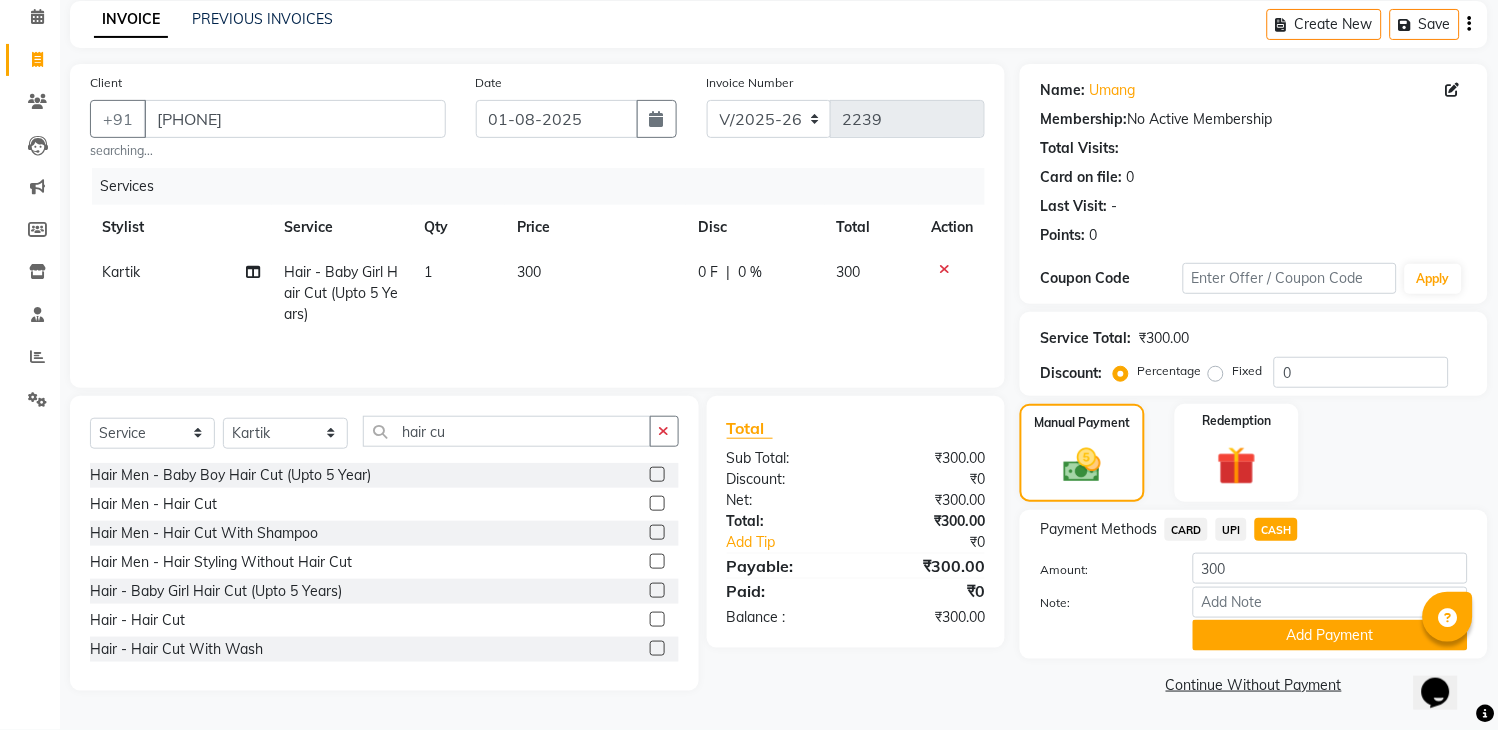 drag, startPoint x: 1342, startPoint y: 633, endPoint x: 1405, endPoint y: 634, distance: 63.007935 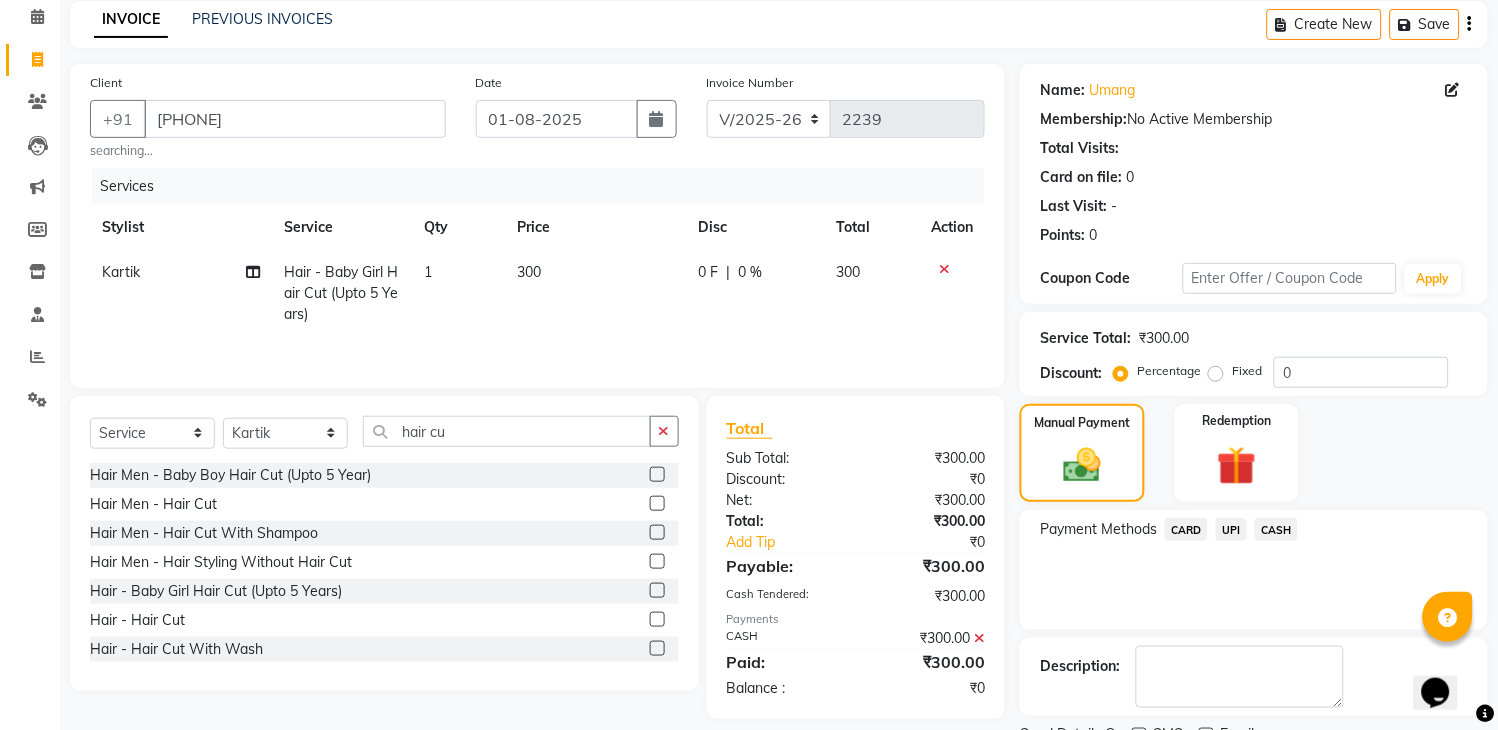 scroll, scrollTop: 170, scrollLeft: 0, axis: vertical 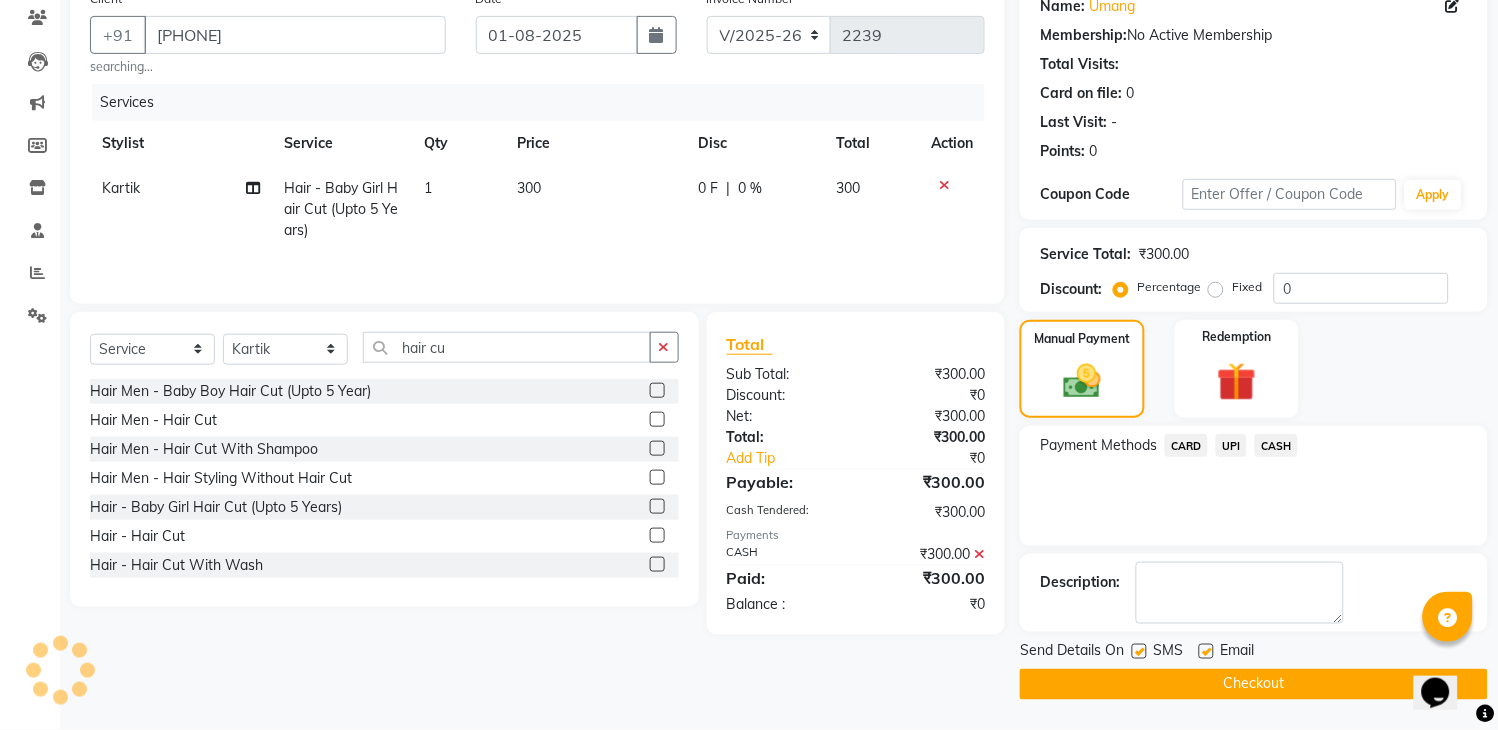 click on "Checkout" 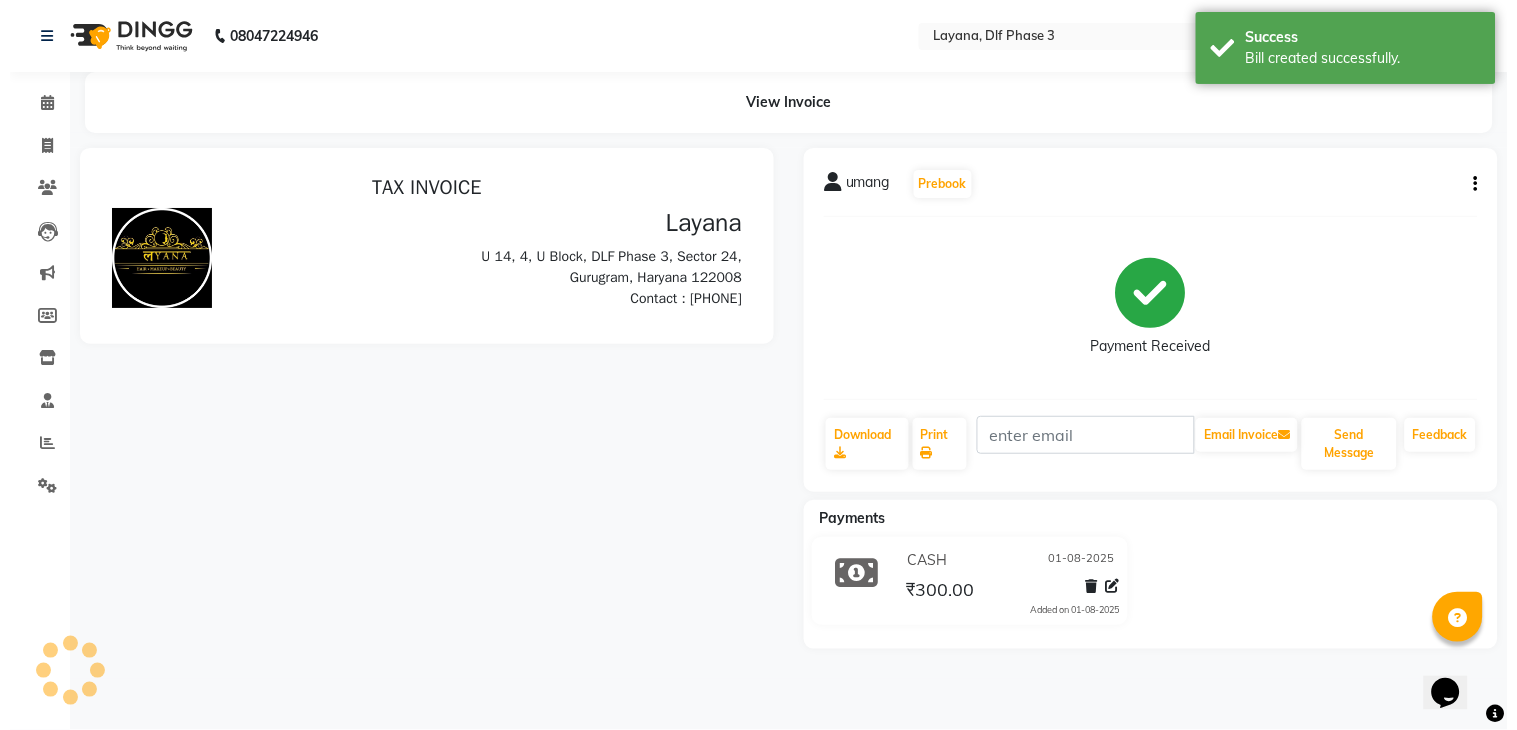 scroll, scrollTop: 0, scrollLeft: 0, axis: both 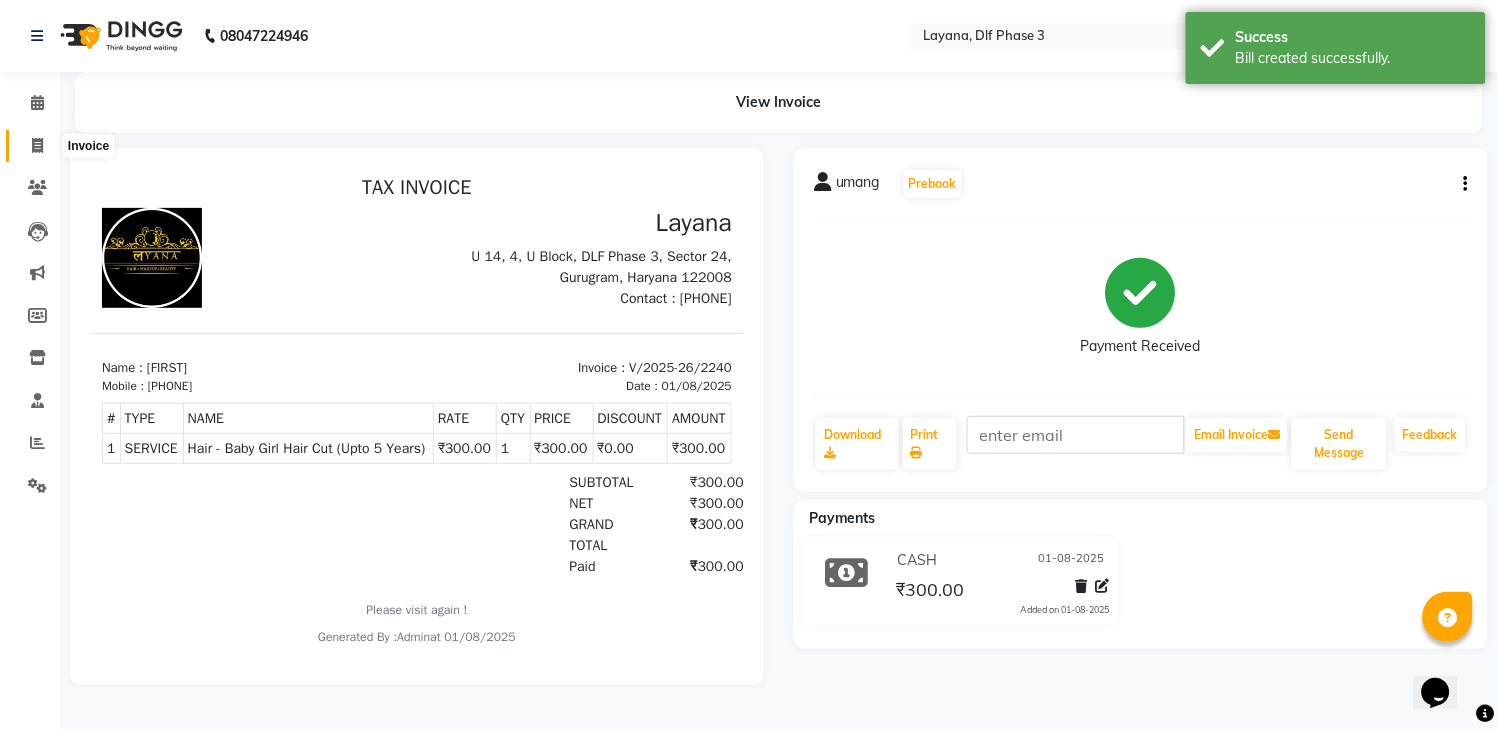 click 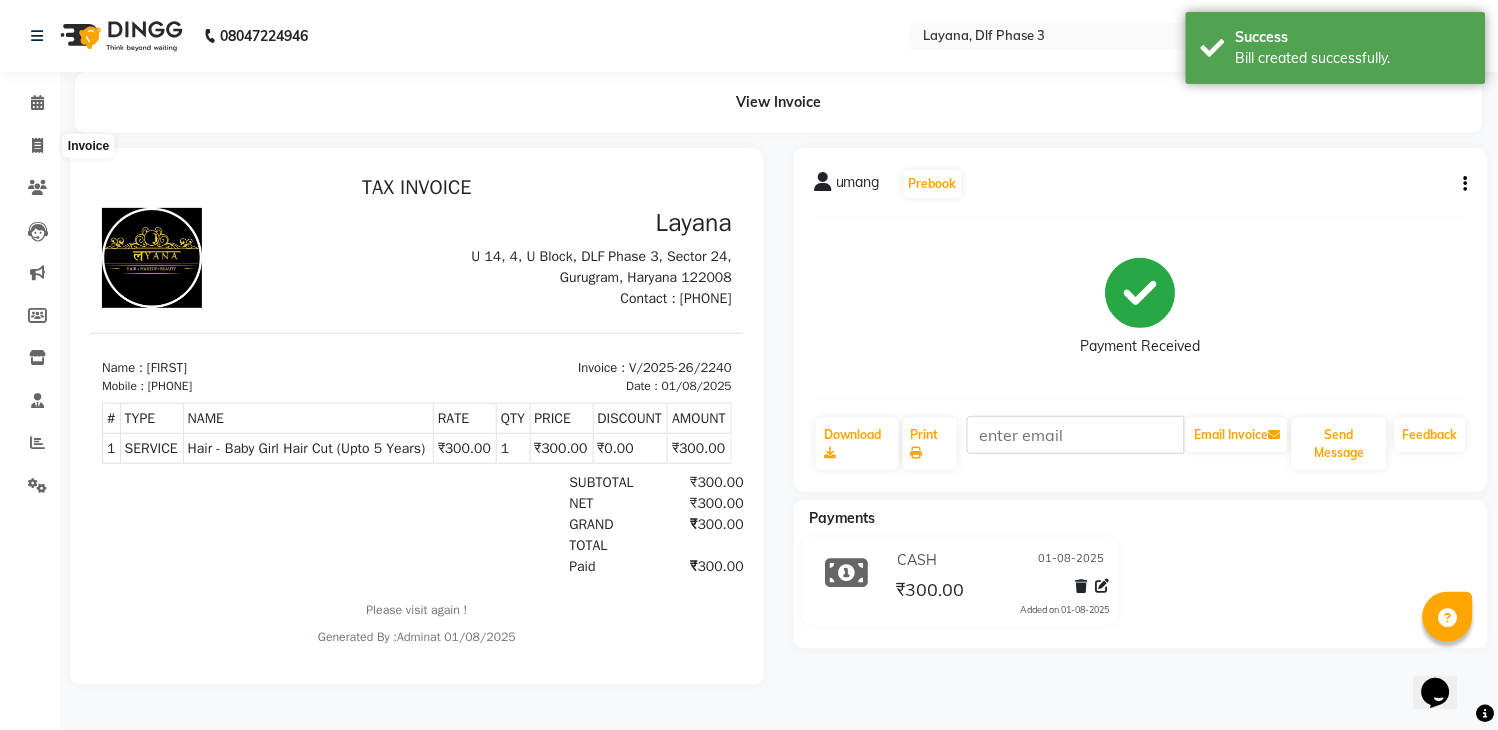 select on "service" 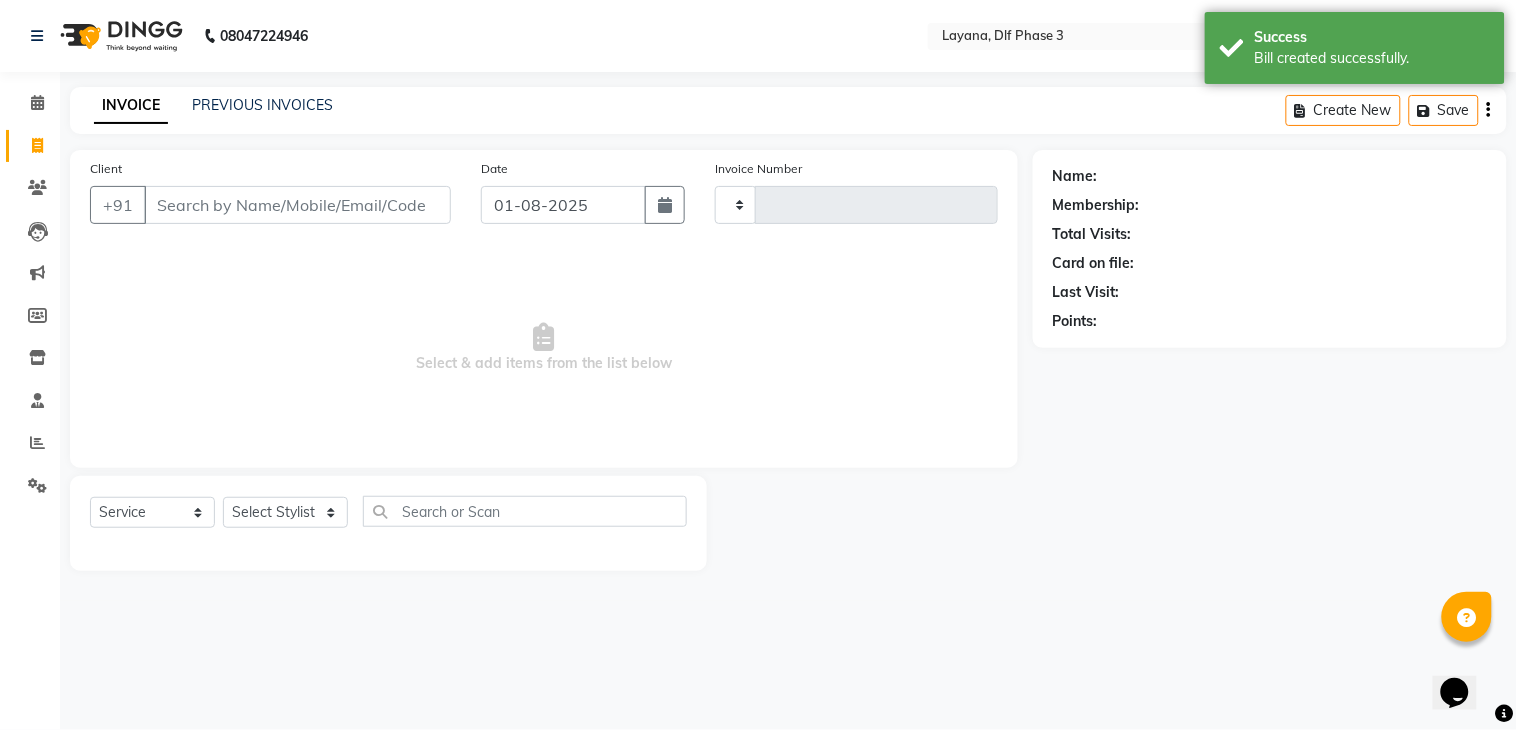 type on "2241" 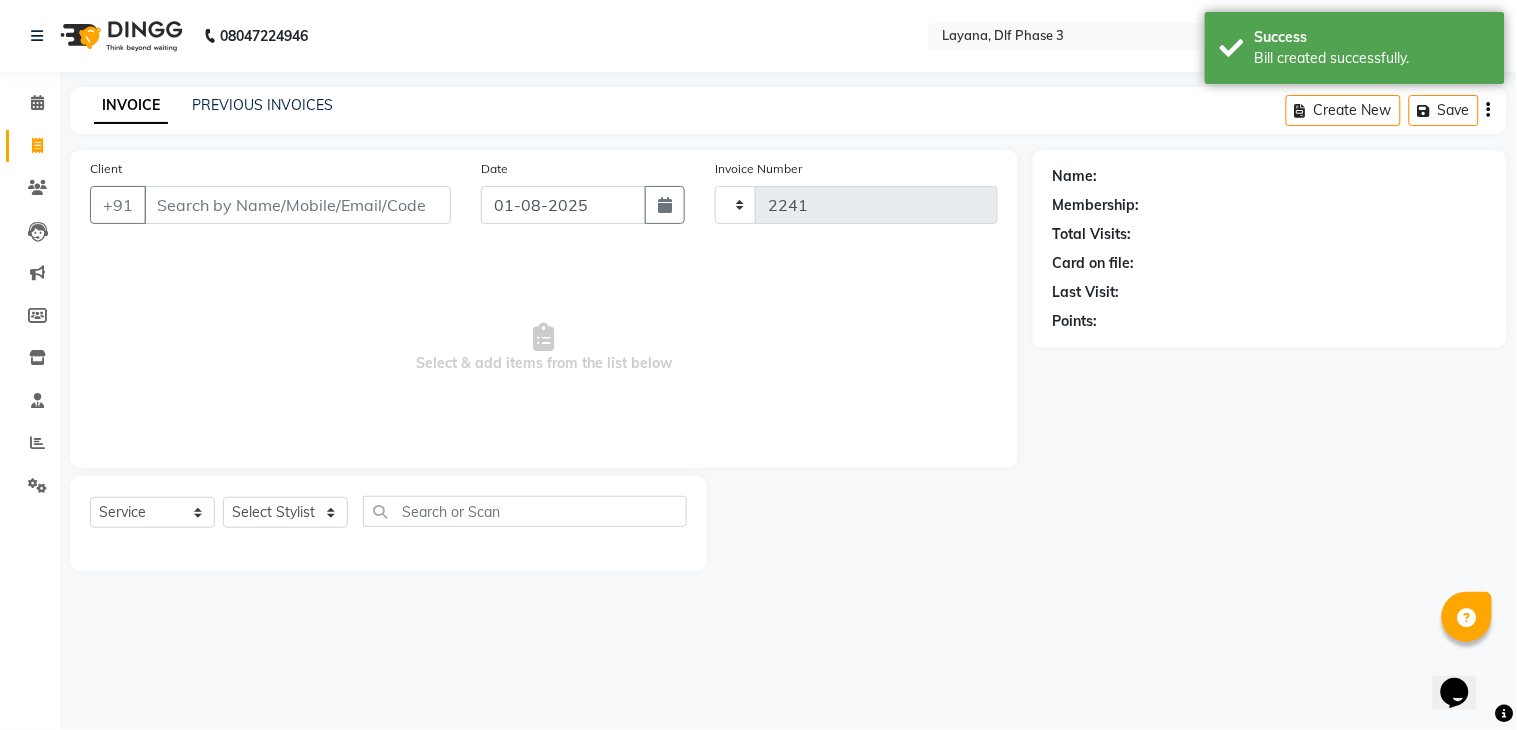 select on "6973" 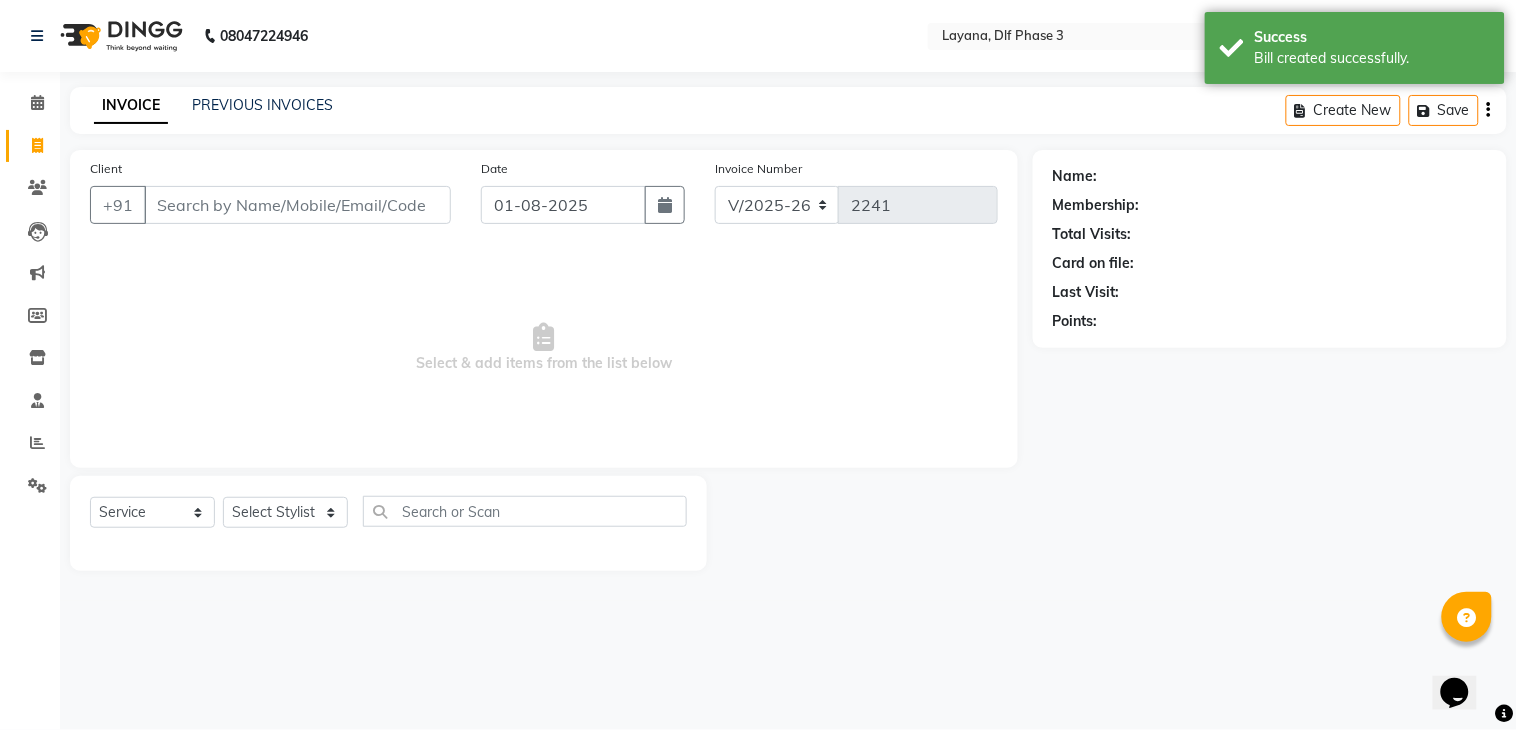 click on "Client" at bounding box center (297, 205) 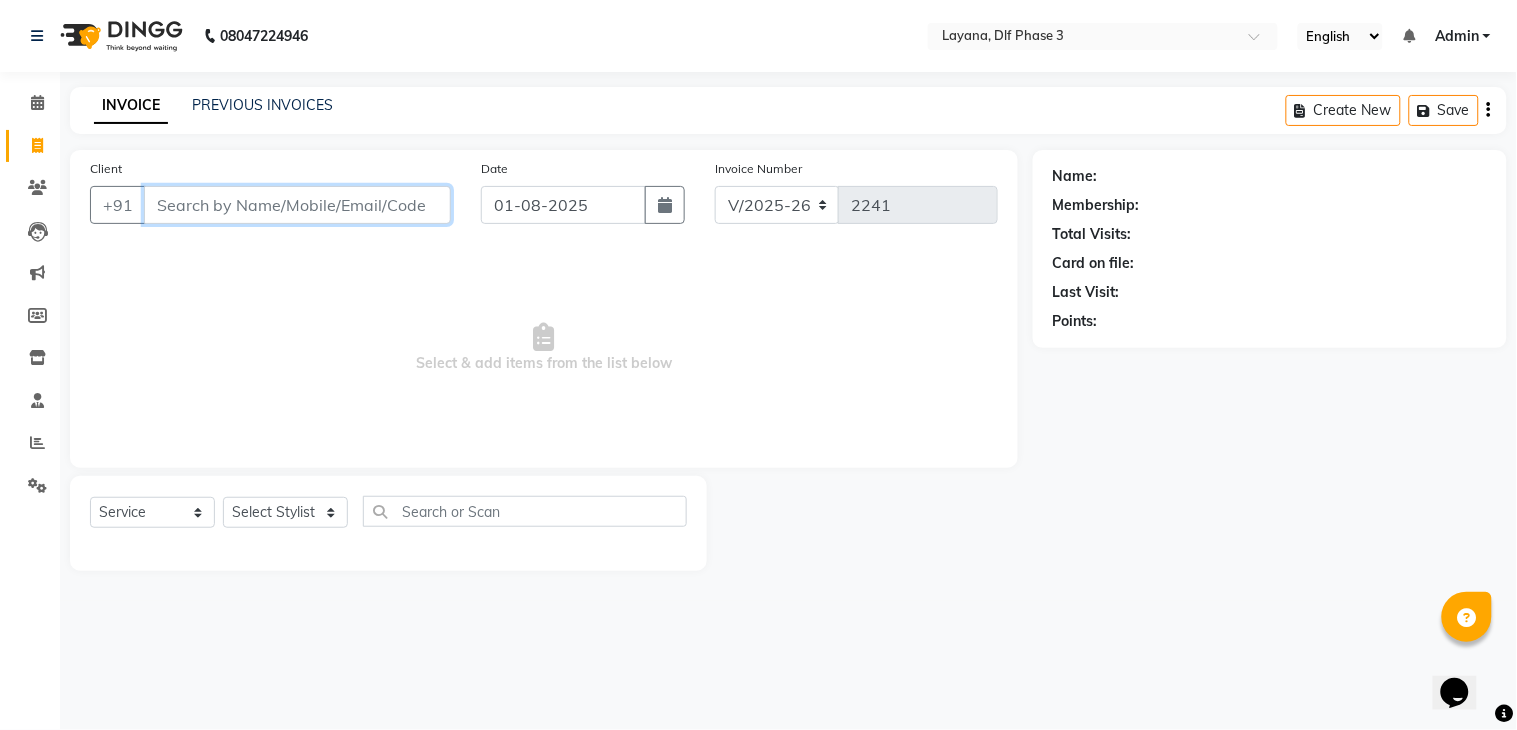 click on "Client" at bounding box center (297, 205) 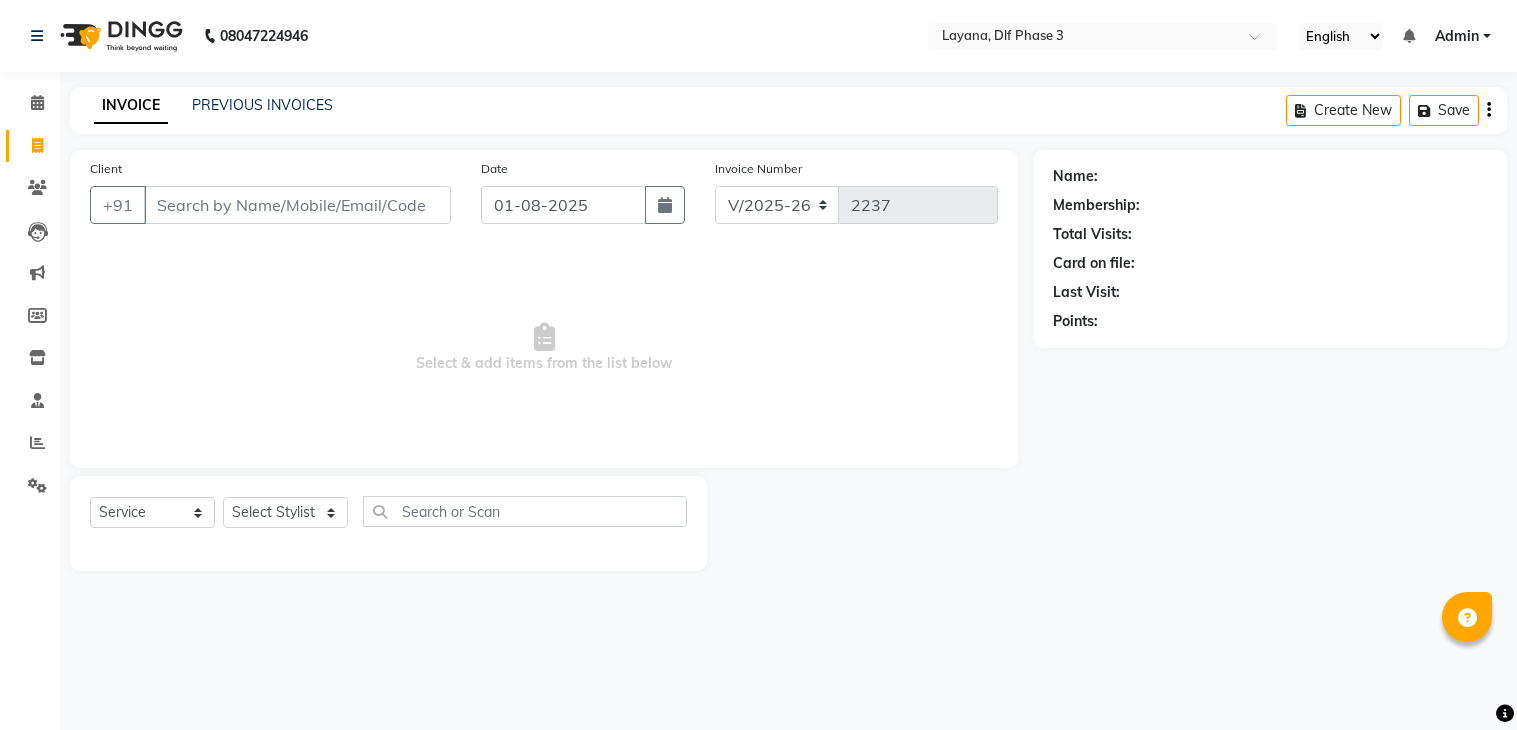 select on "6973" 